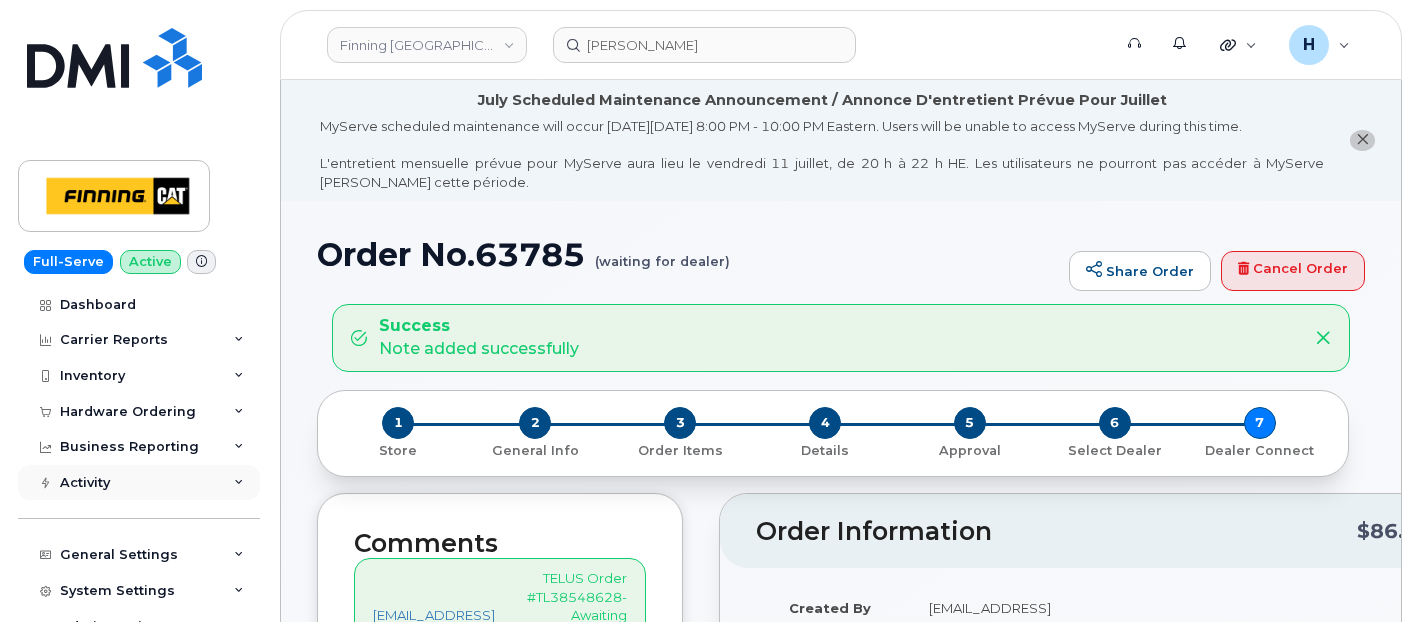 scroll, scrollTop: 666, scrollLeft: 0, axis: vertical 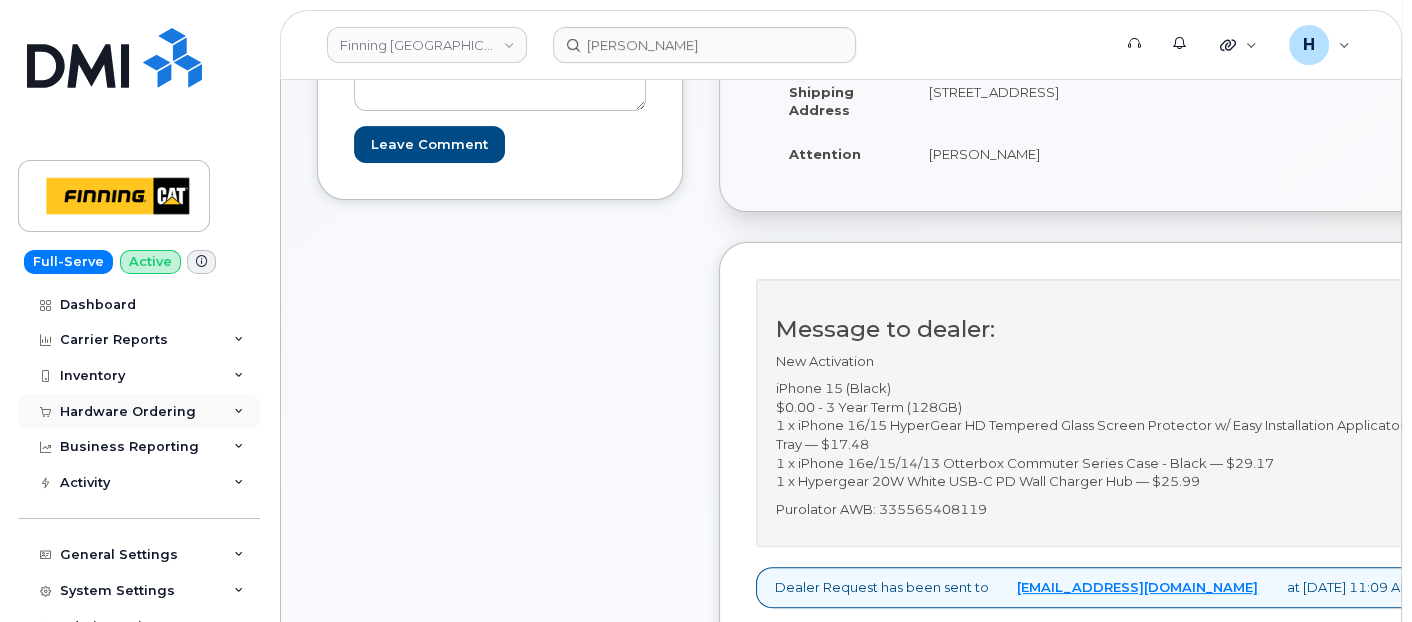click on "Hardware Ordering" at bounding box center [128, 412] 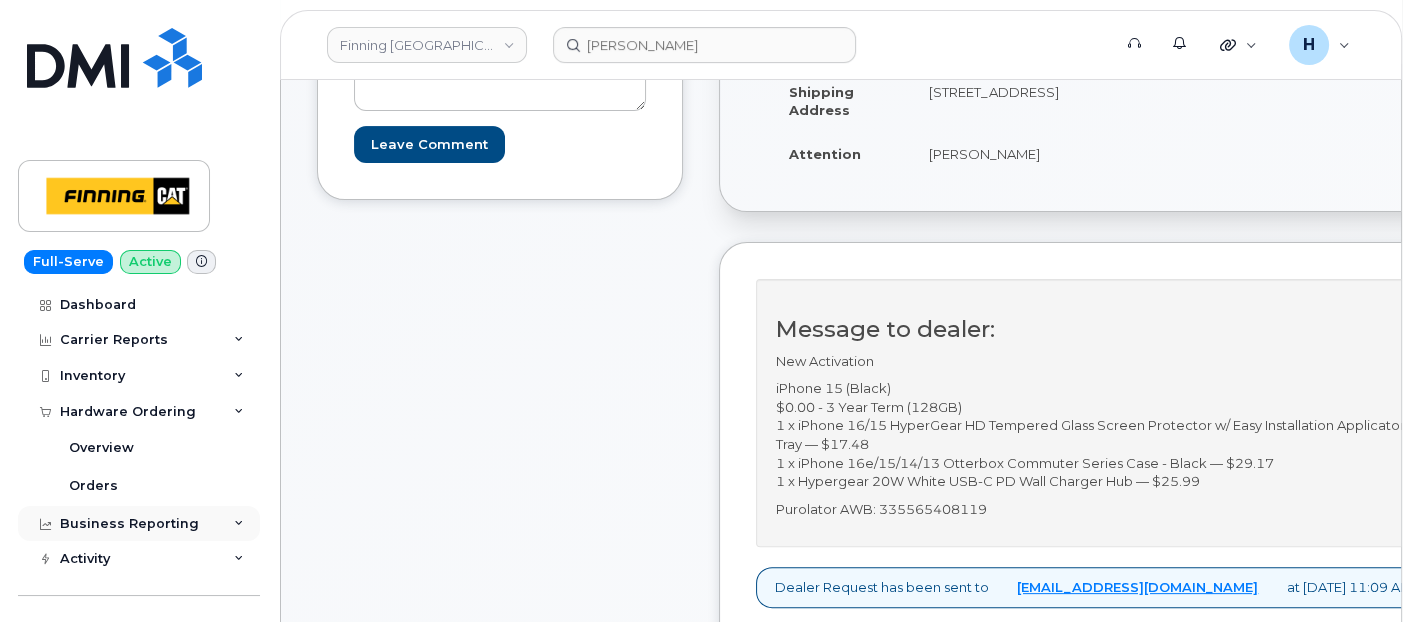 click on "Business Reporting" at bounding box center (129, 524) 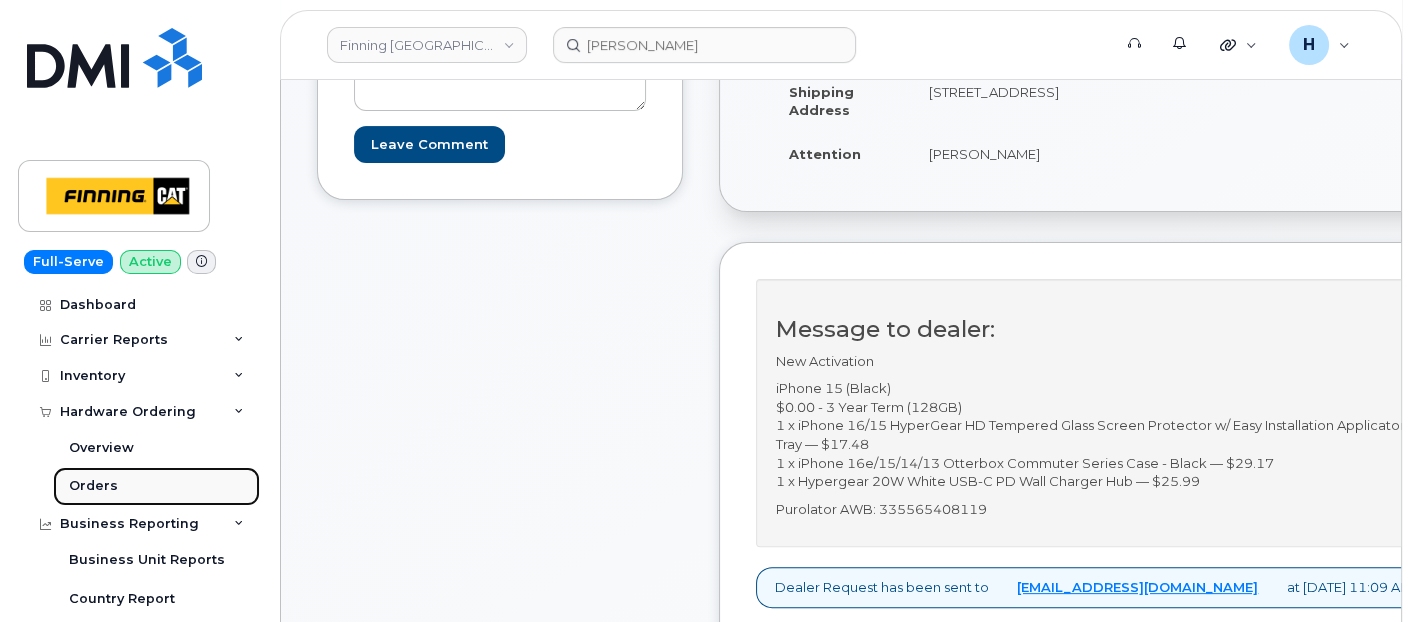 click on "Orders" at bounding box center (156, 486) 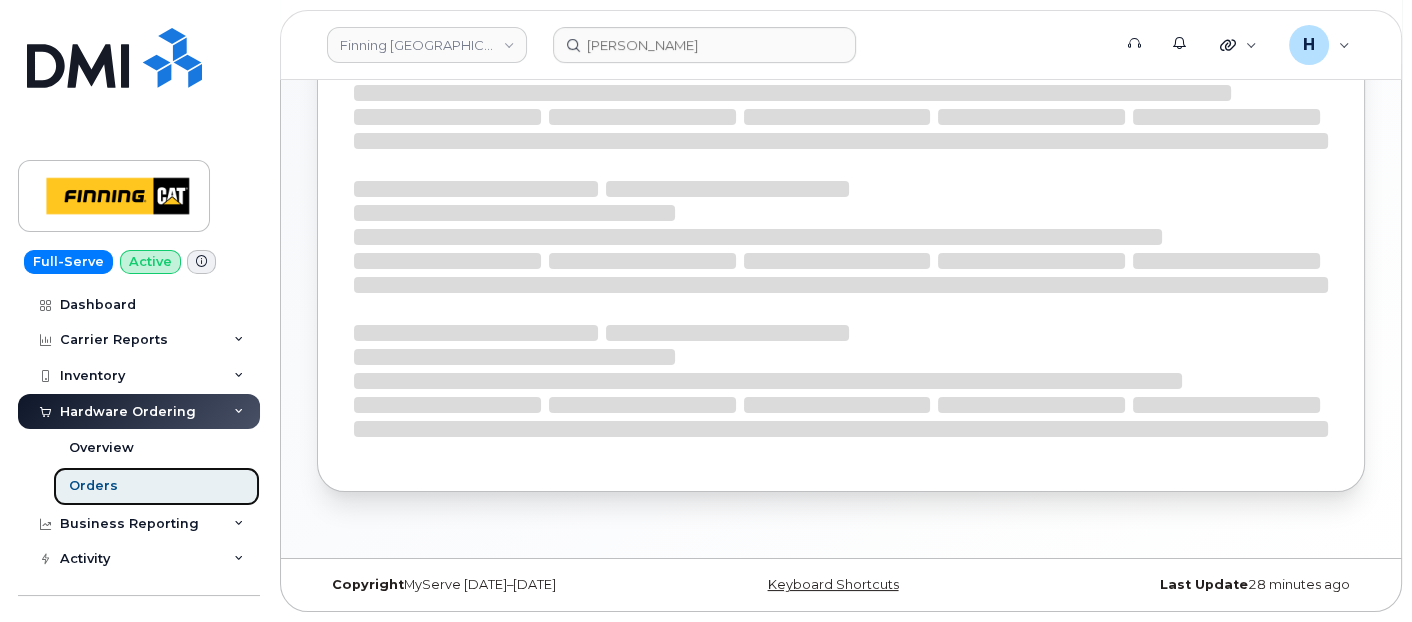 scroll, scrollTop: 0, scrollLeft: 0, axis: both 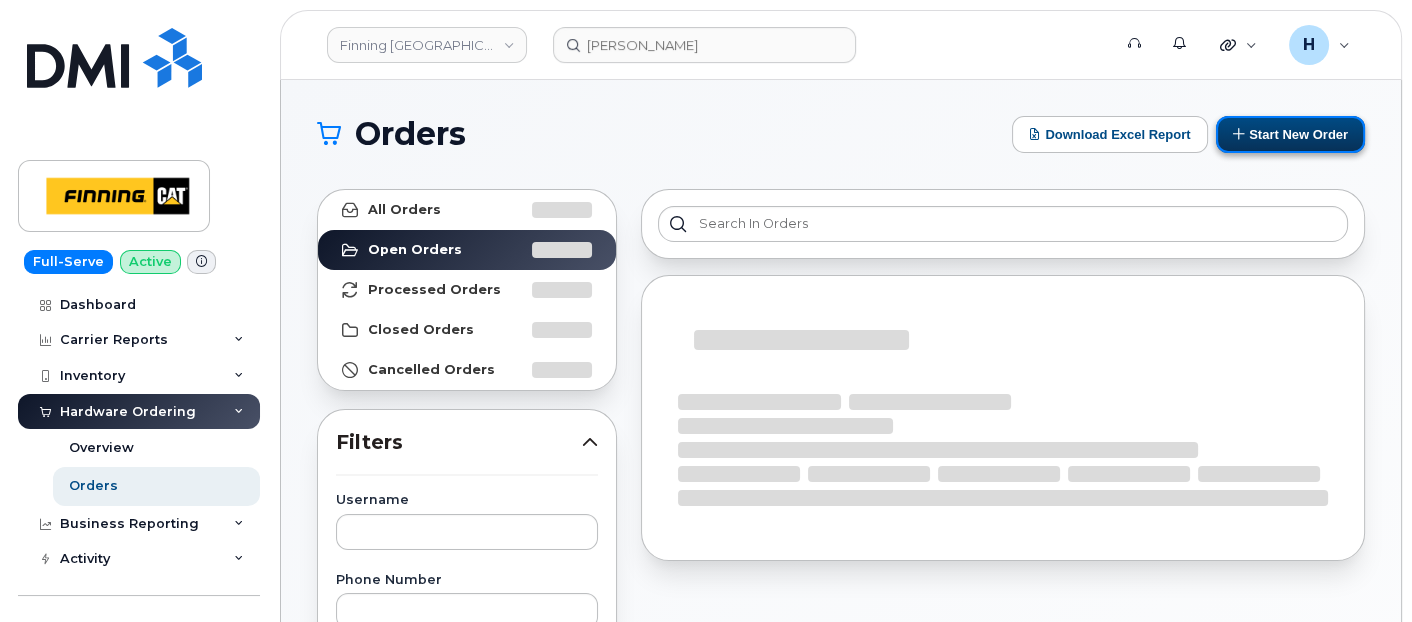 click at bounding box center [1239, 133] 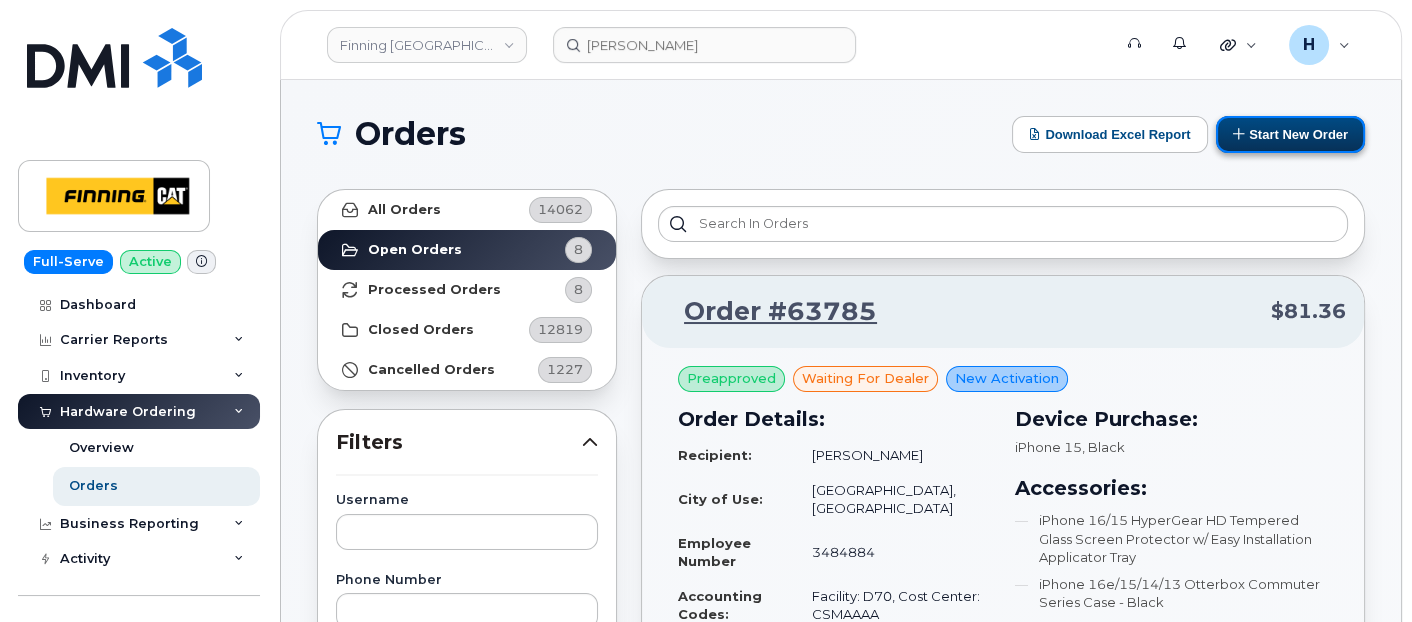 click at bounding box center (1239, 133) 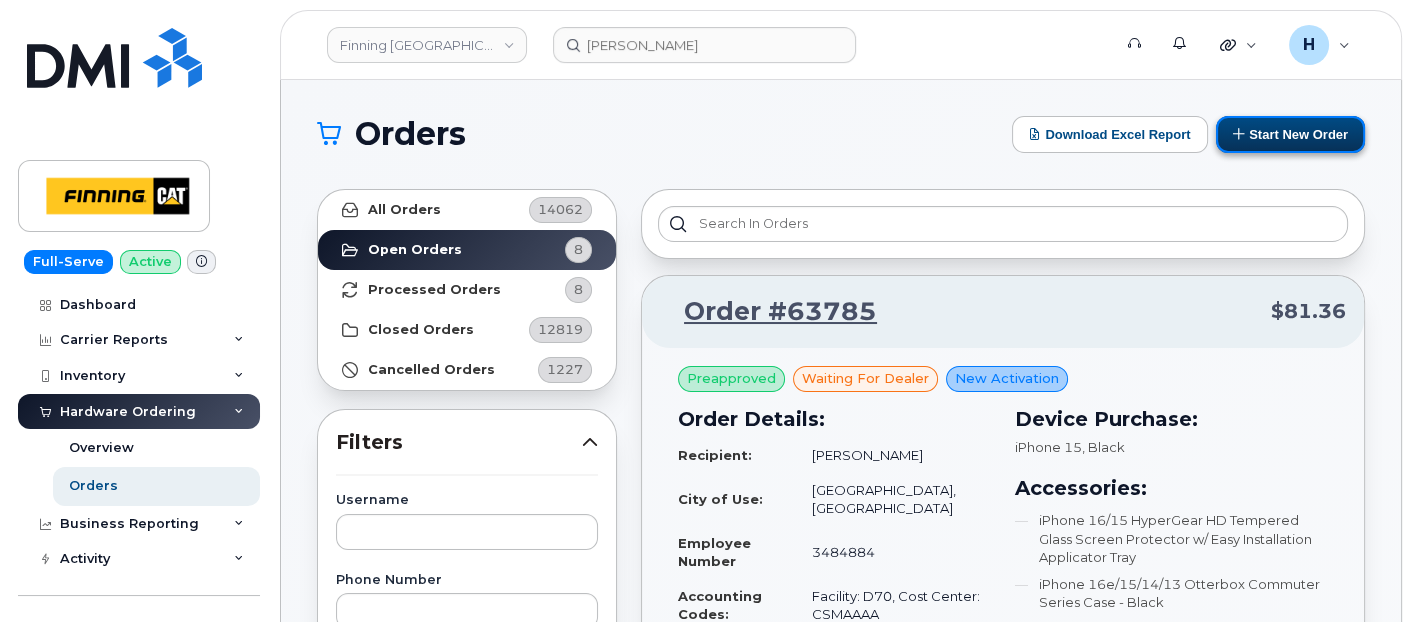 click at bounding box center (1239, 133) 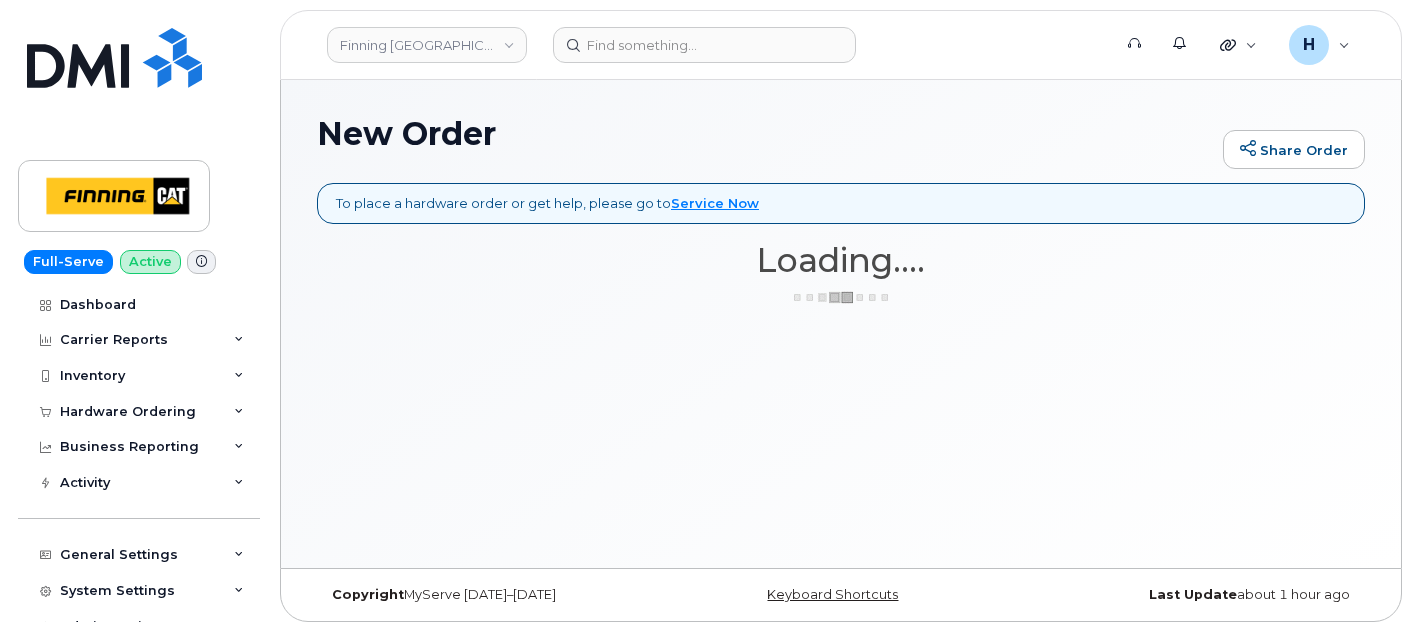scroll, scrollTop: 0, scrollLeft: 0, axis: both 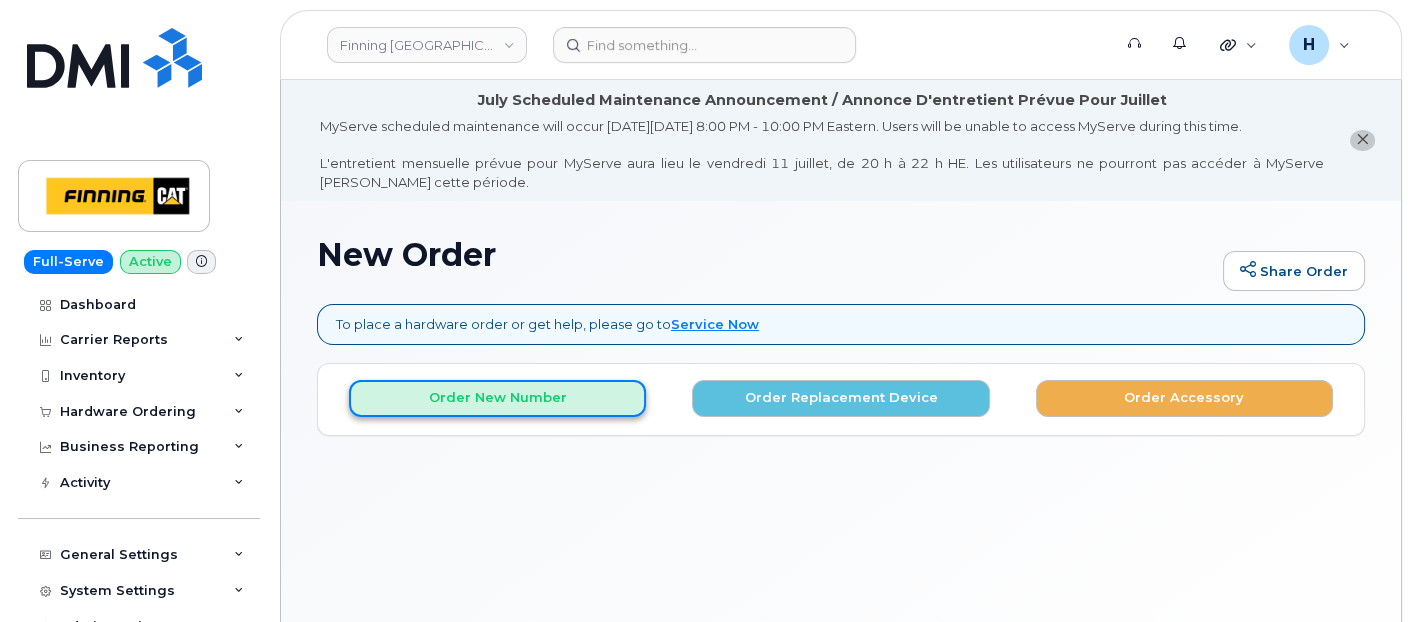 click on "Order New Number" at bounding box center (497, 398) 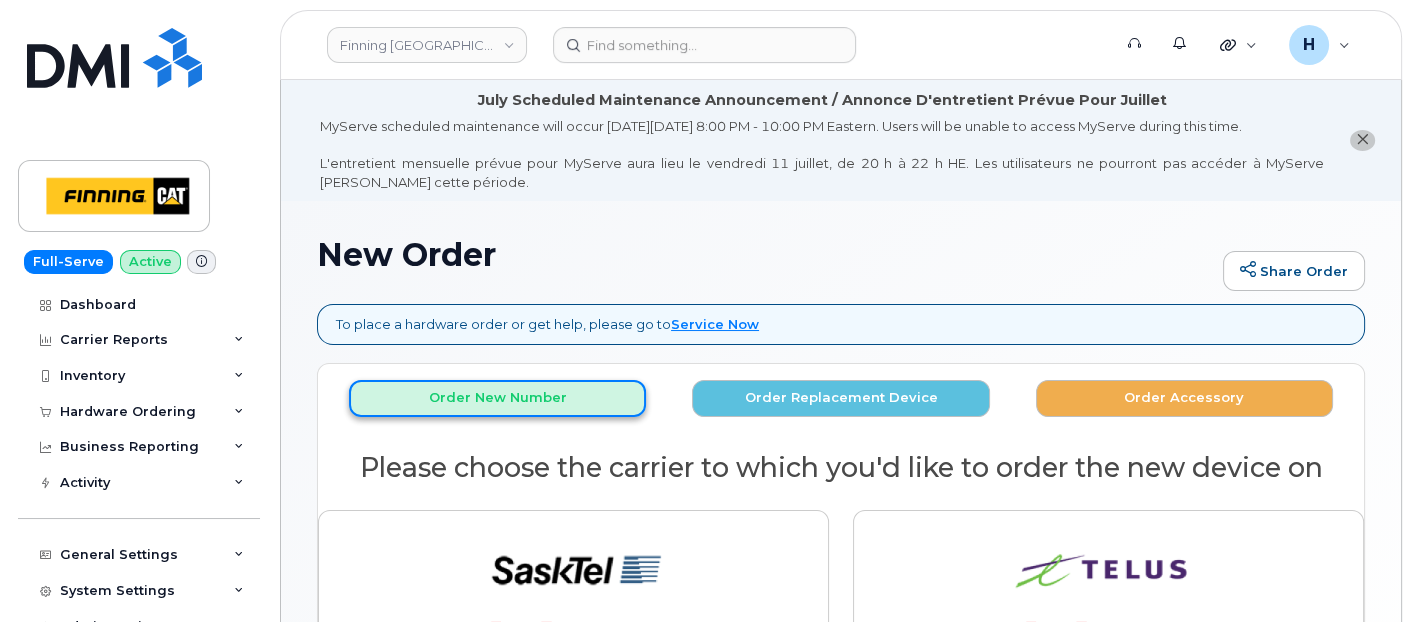 click on "Order New Number" at bounding box center (497, 398) 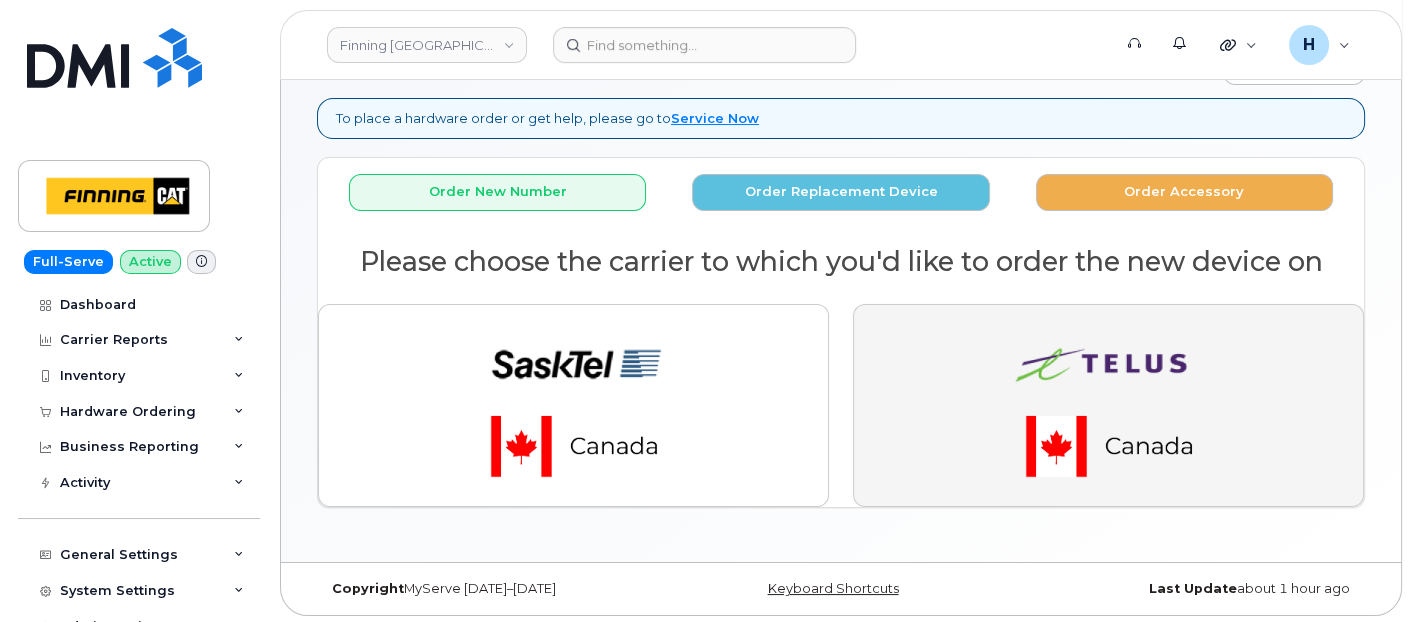 click at bounding box center (1109, 405) 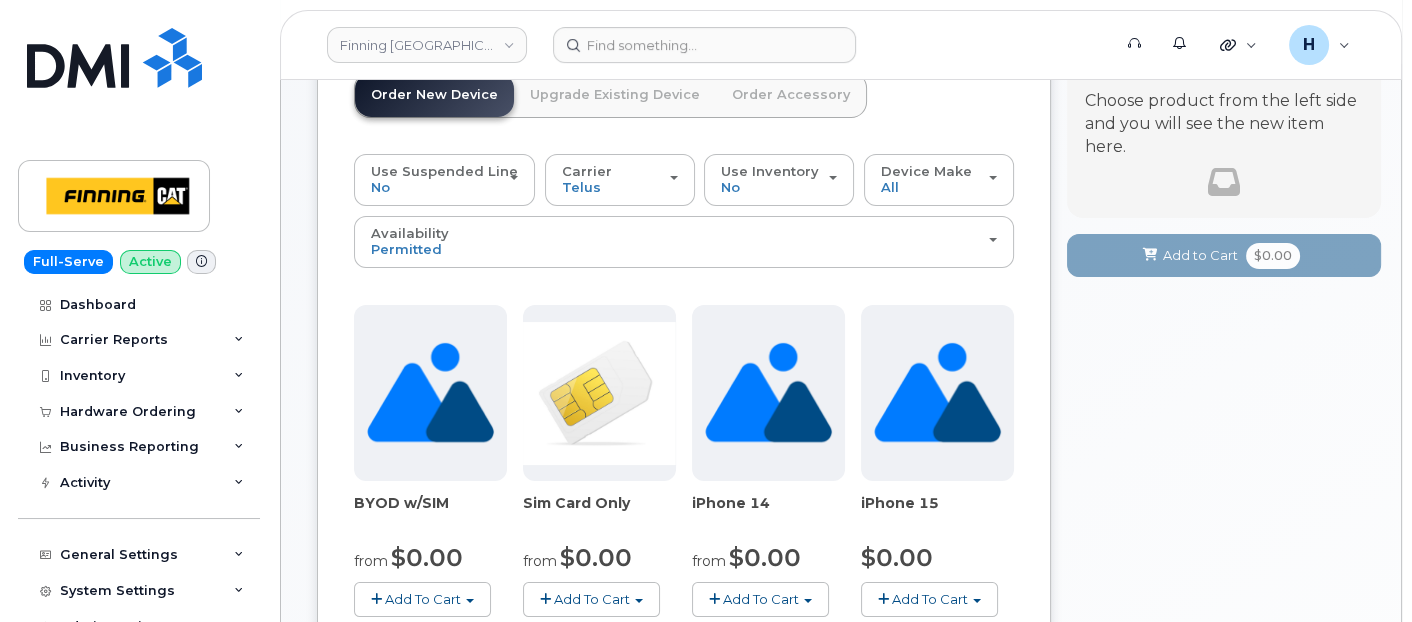 scroll, scrollTop: 428, scrollLeft: 0, axis: vertical 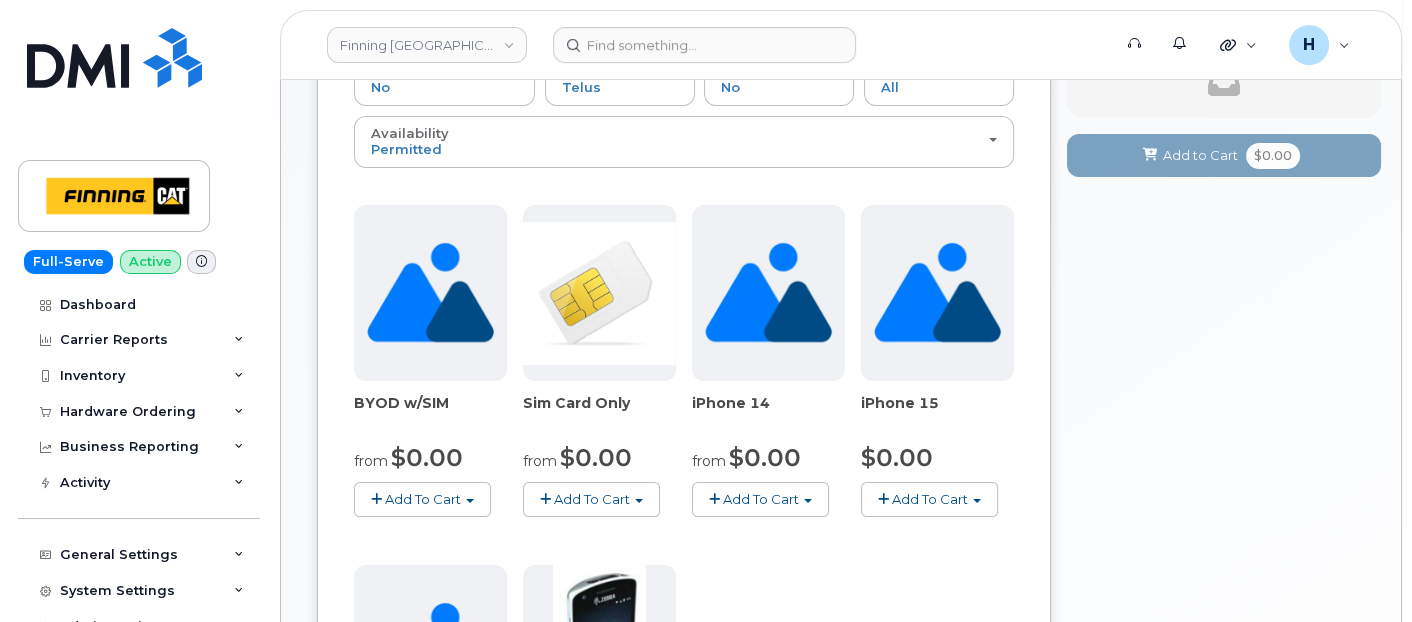 click on "Add To Cart" at bounding box center (930, 499) 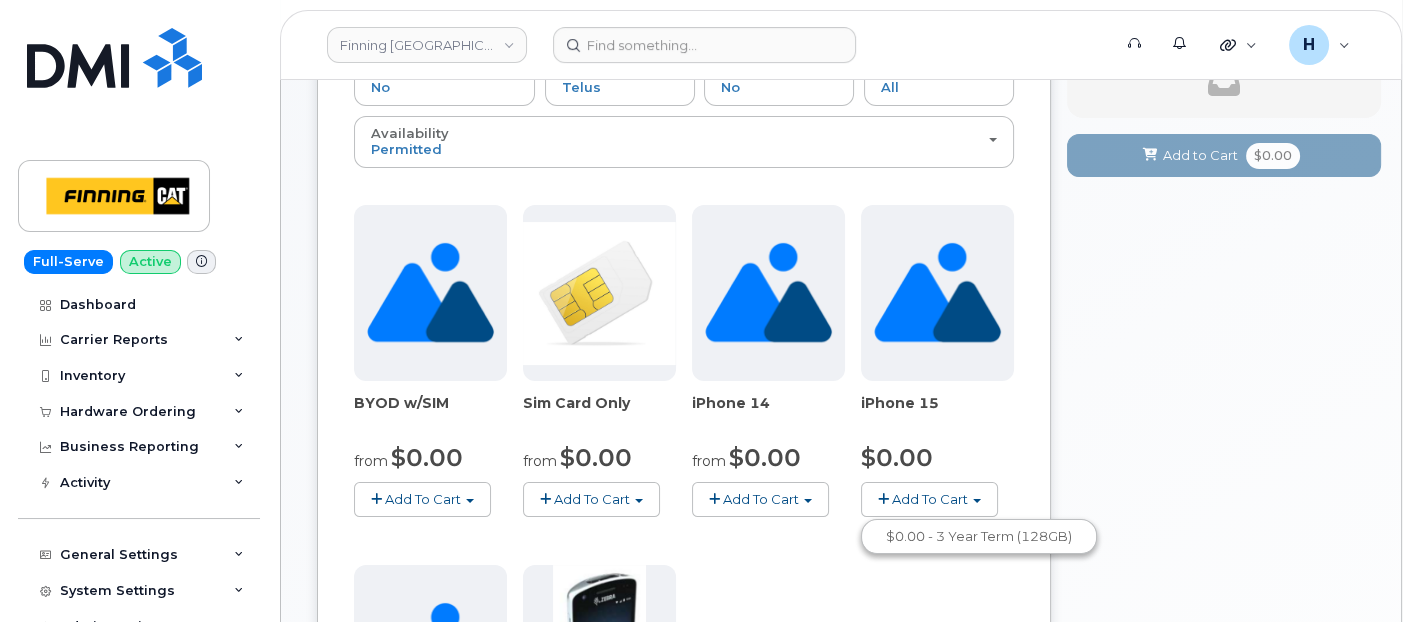 click on "$0.00 - 3 Year Term (128GB)" at bounding box center [979, 536] 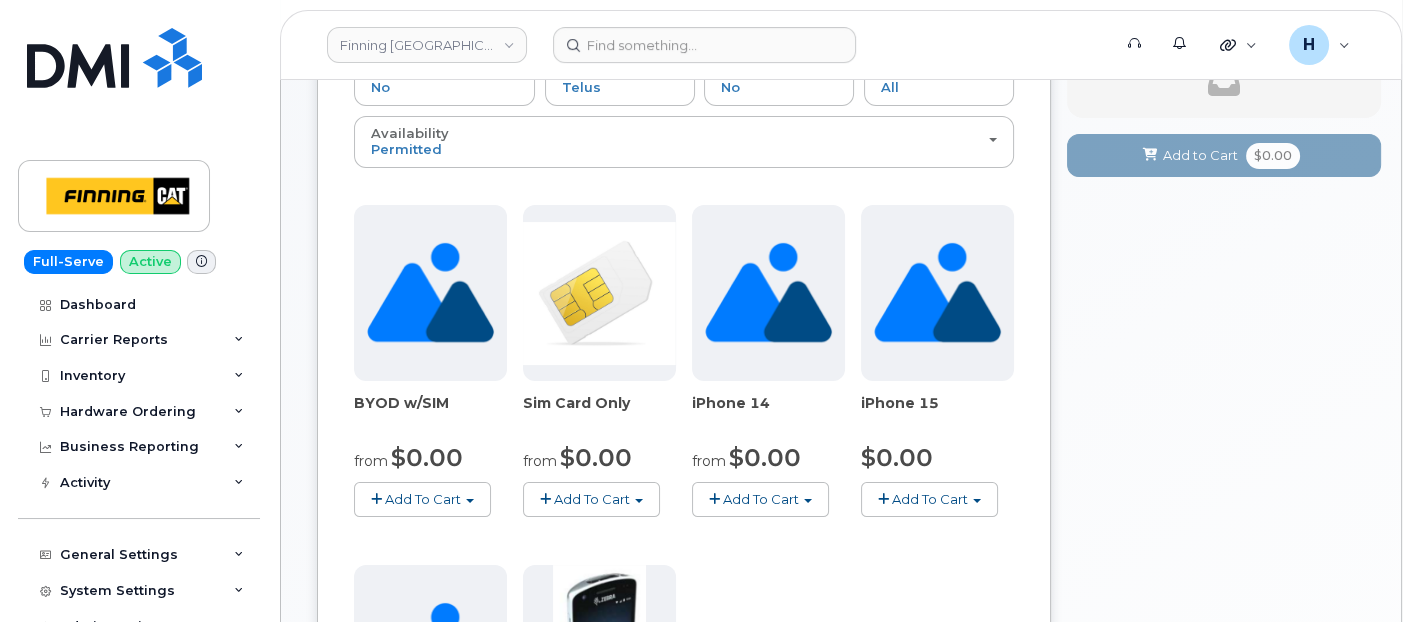 click on "BYOD w/SIM
from
$0.00
Add To Cart
$0.00 - New Activation
$10.00 - Outright Purchase
Sim Card Only
from
$0.00
Add To Cart
$0.00 - New Activation
$10.00 - Outright Purchase
iPhone 14
from
$0.00
Add To Cart
$0.00 - 3 Year Term (128GB)
$0.00 - 3 year term (128GB)
$1130.00 - No Term (128GB)
iPhone 15
$0.00
Add To Cart
$0.00 - 3 Year Term (128GB)
Tablet Apple iPad (10th Gen)
$0.00
Add To Cart
$0.00 - Outright Purchase (64GB)
Zebra Phone
$0.00
Add To Cart
$0.00 - Zebra Phone" at bounding box center [684, 557] 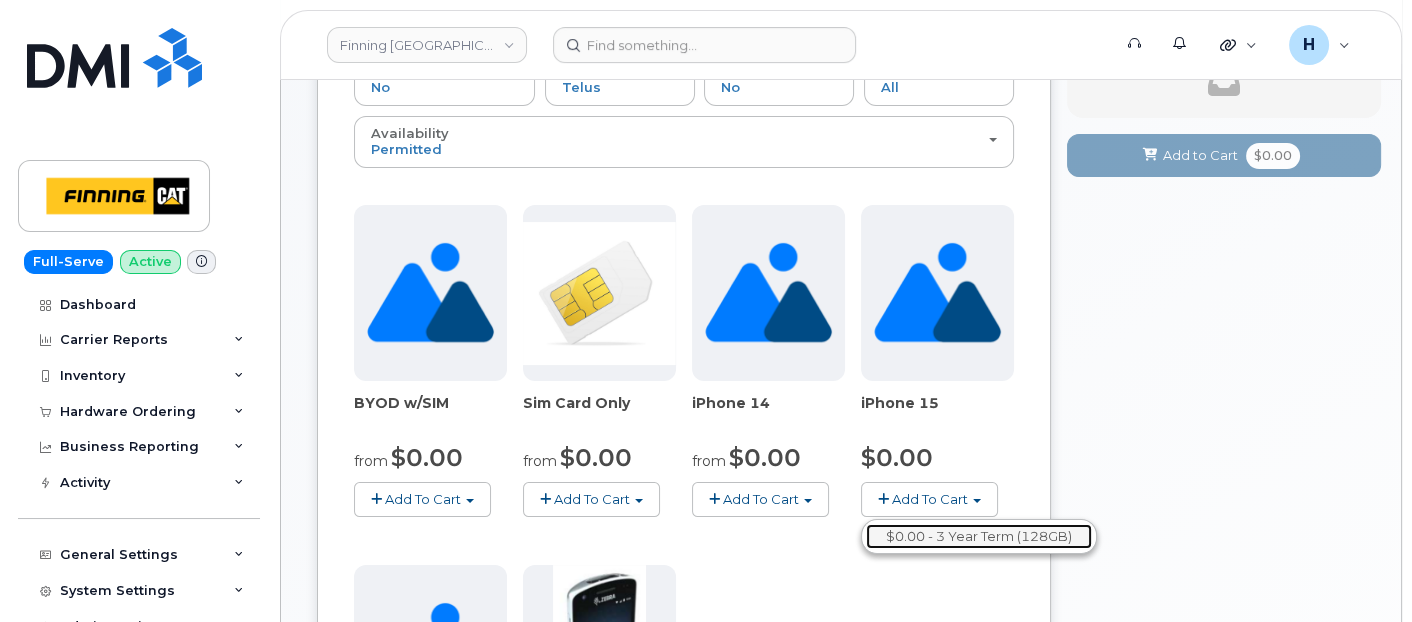 click on "$0.00 - 3 Year Term (128GB)" at bounding box center (979, 536) 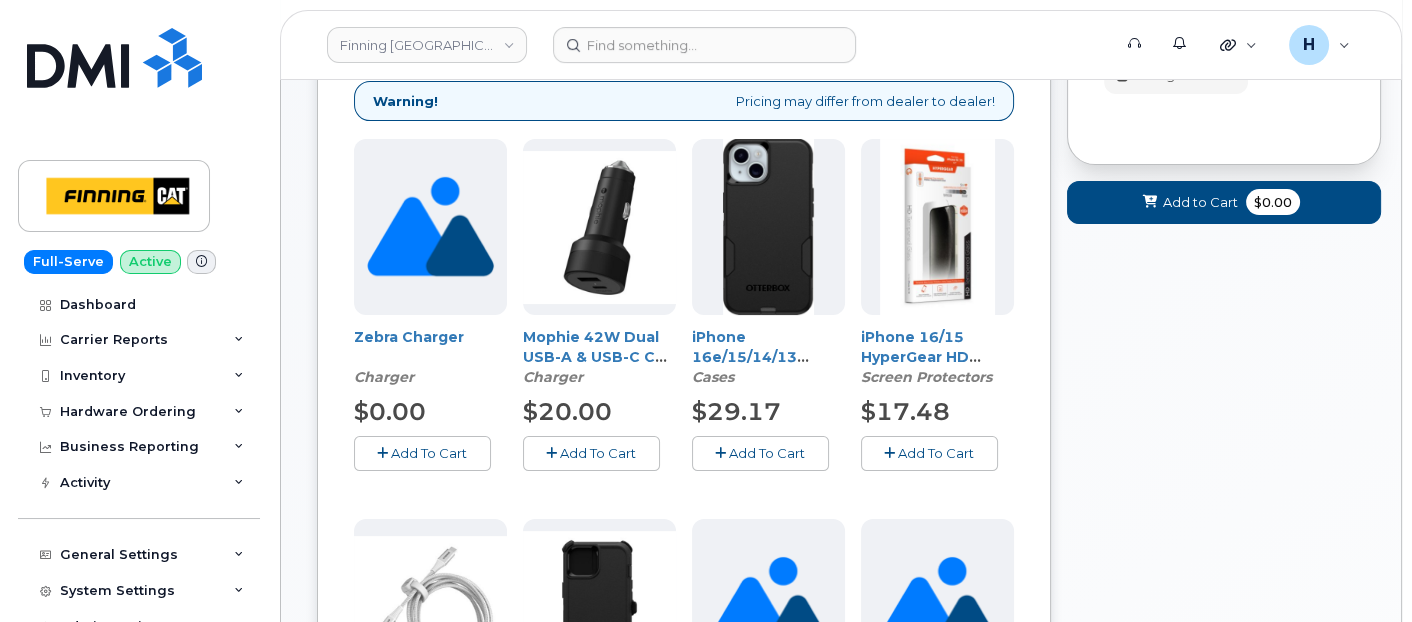 scroll, scrollTop: 540, scrollLeft: 0, axis: vertical 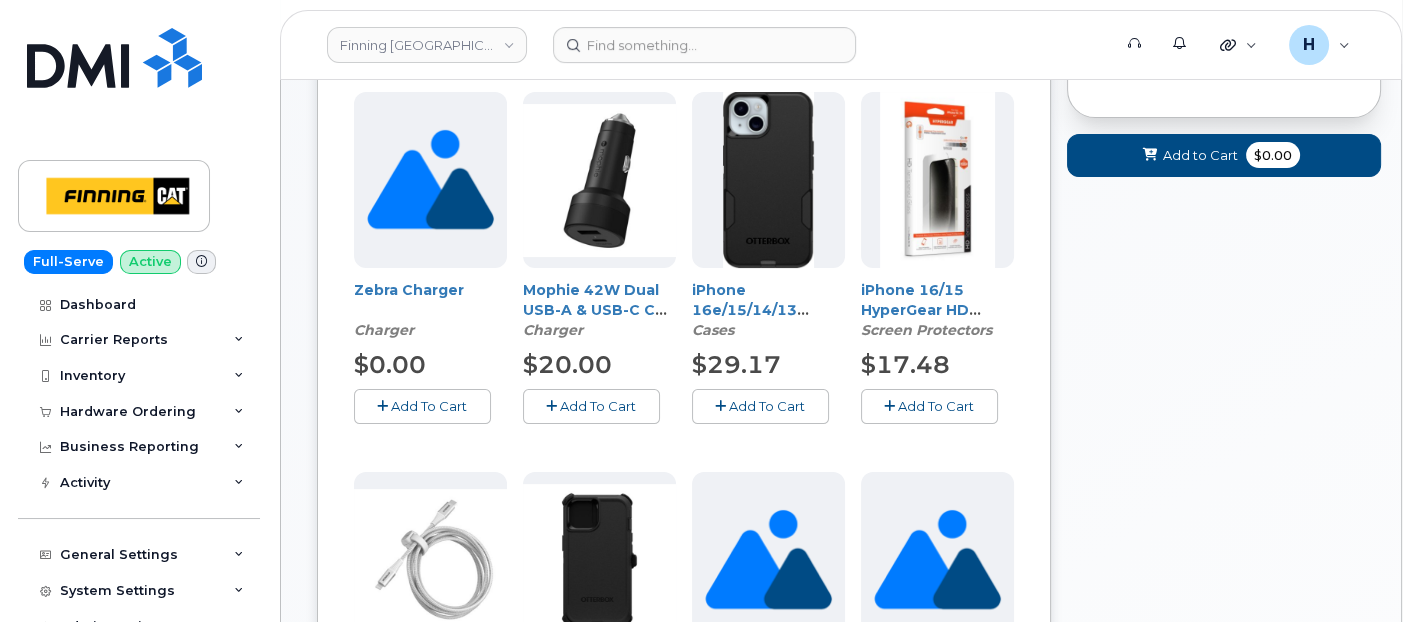 click on "Add To Cart" at bounding box center (767, 406) 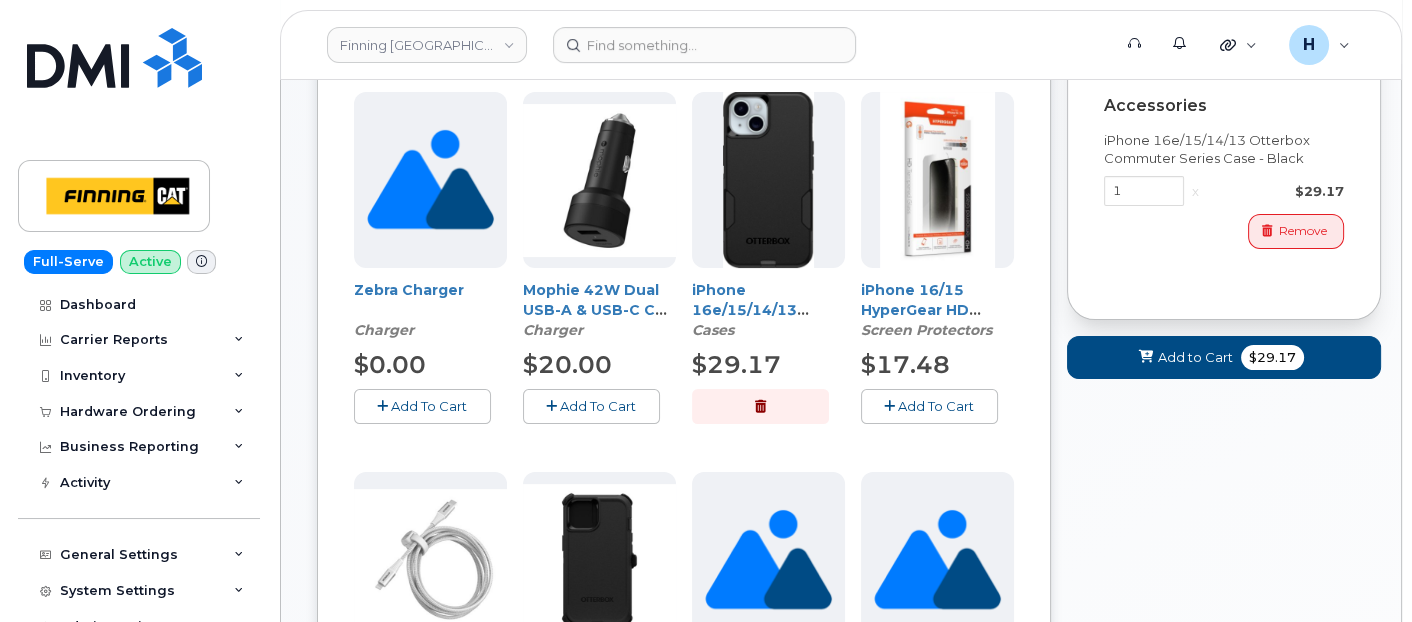 click on "Add To Cart" at bounding box center (936, 406) 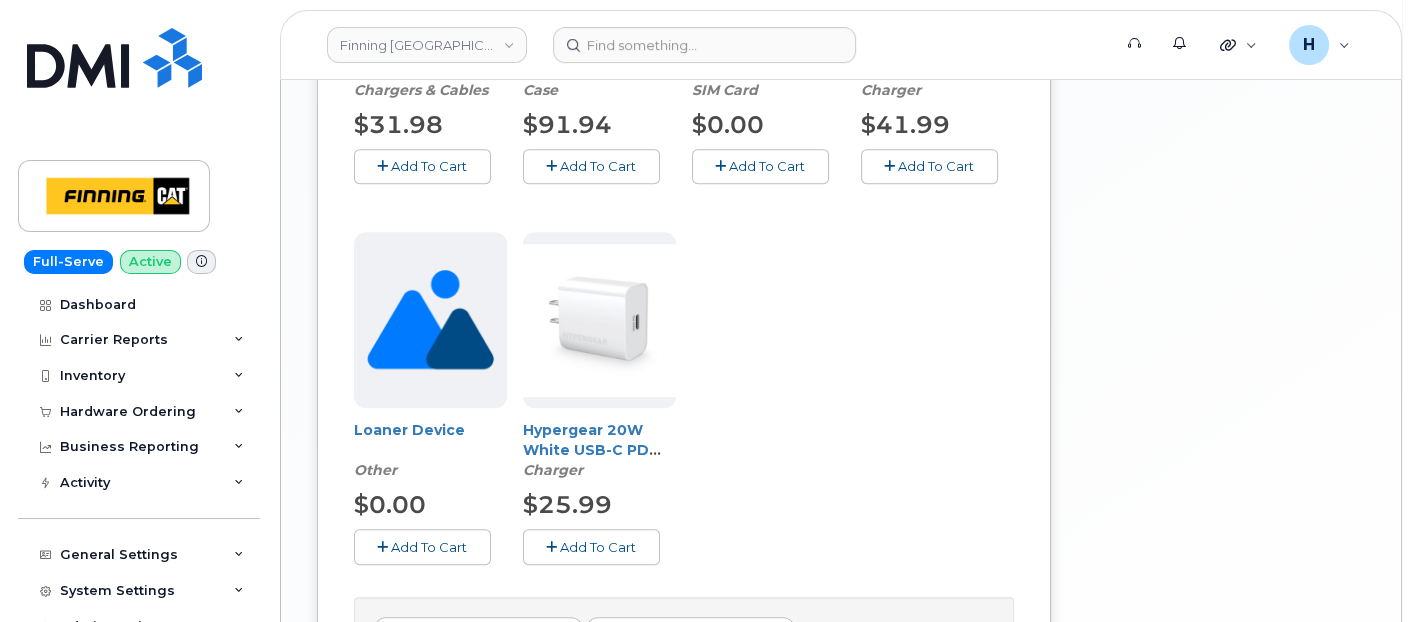 click on "Add To Cart" at bounding box center (598, 547) 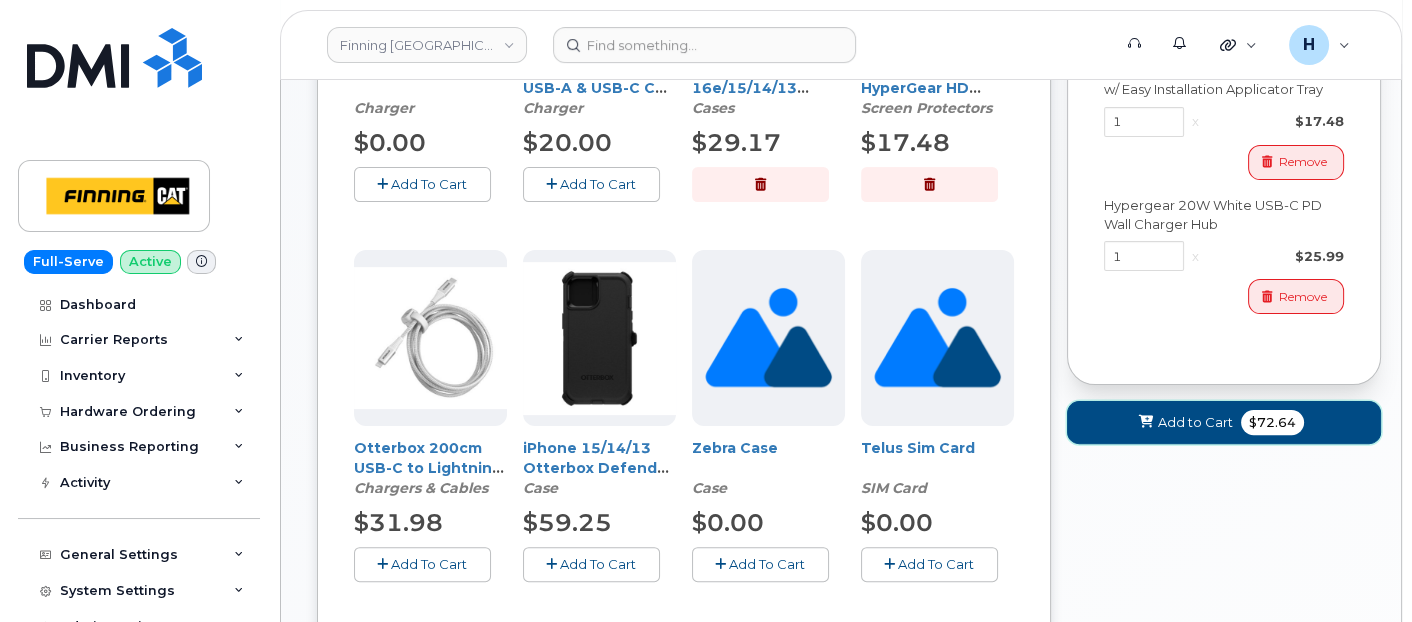 click on "Add to Cart
$72.64" at bounding box center (1224, 422) 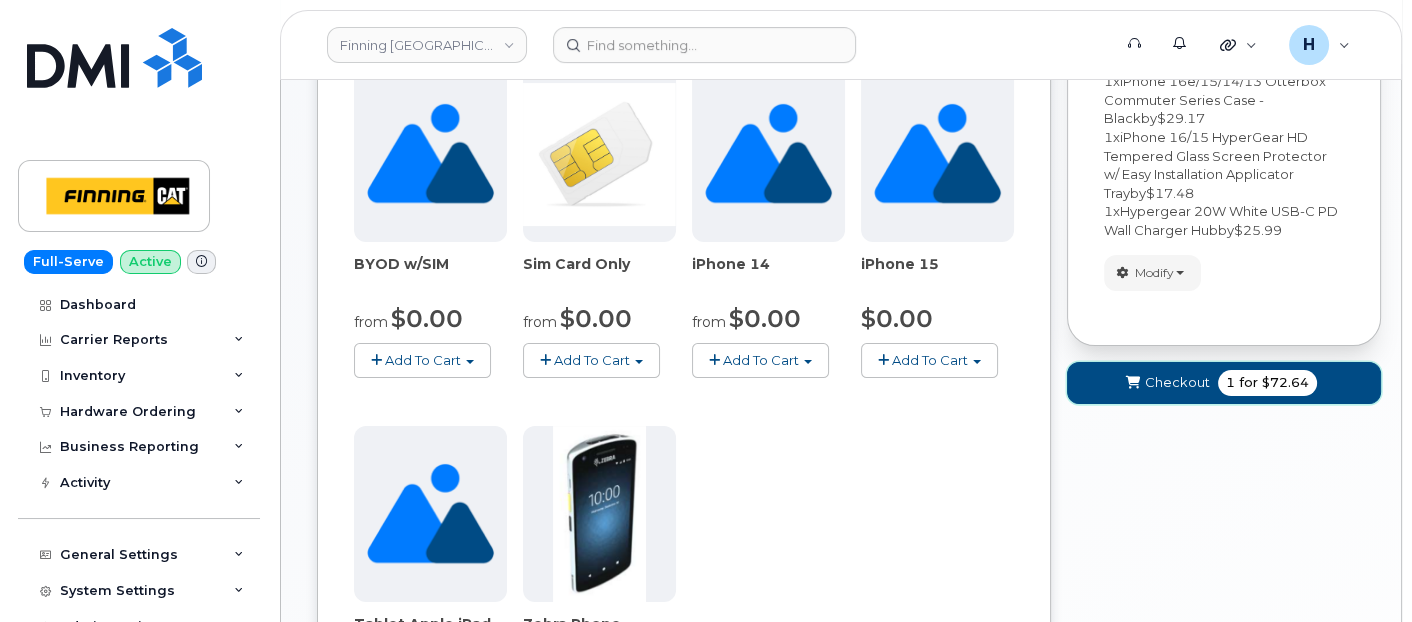 click at bounding box center (1133, 383) 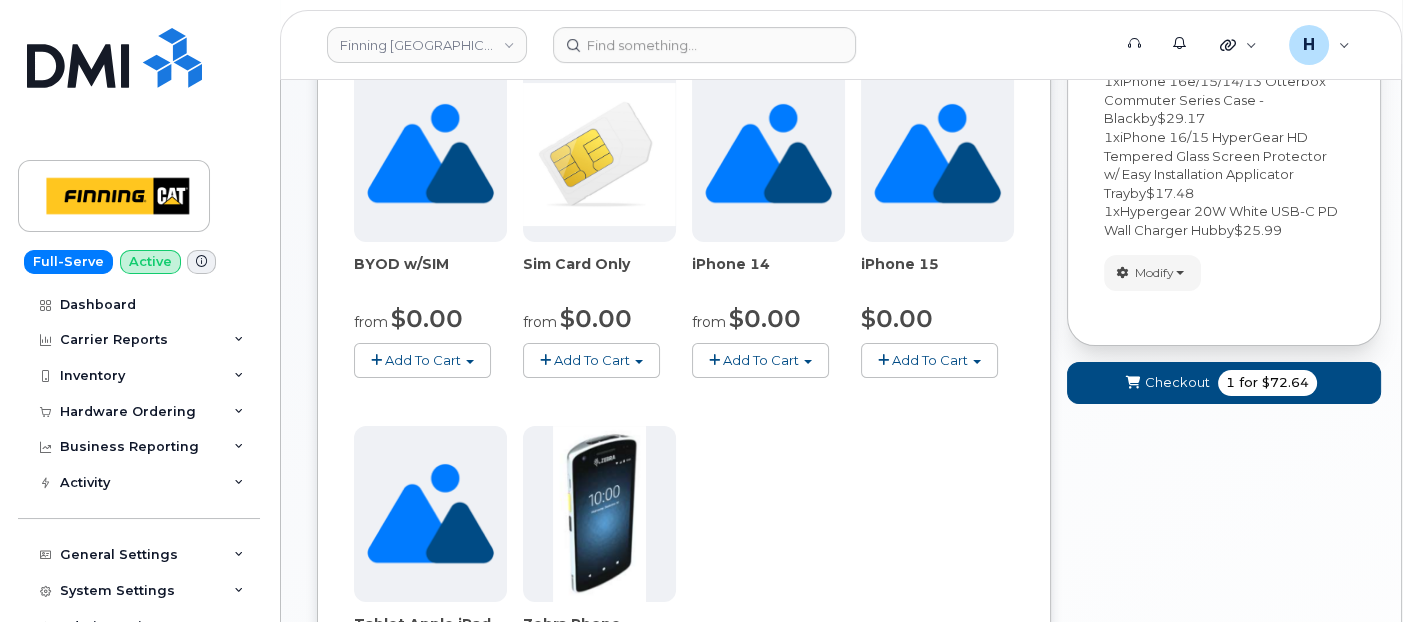 scroll, scrollTop: 130, scrollLeft: 0, axis: vertical 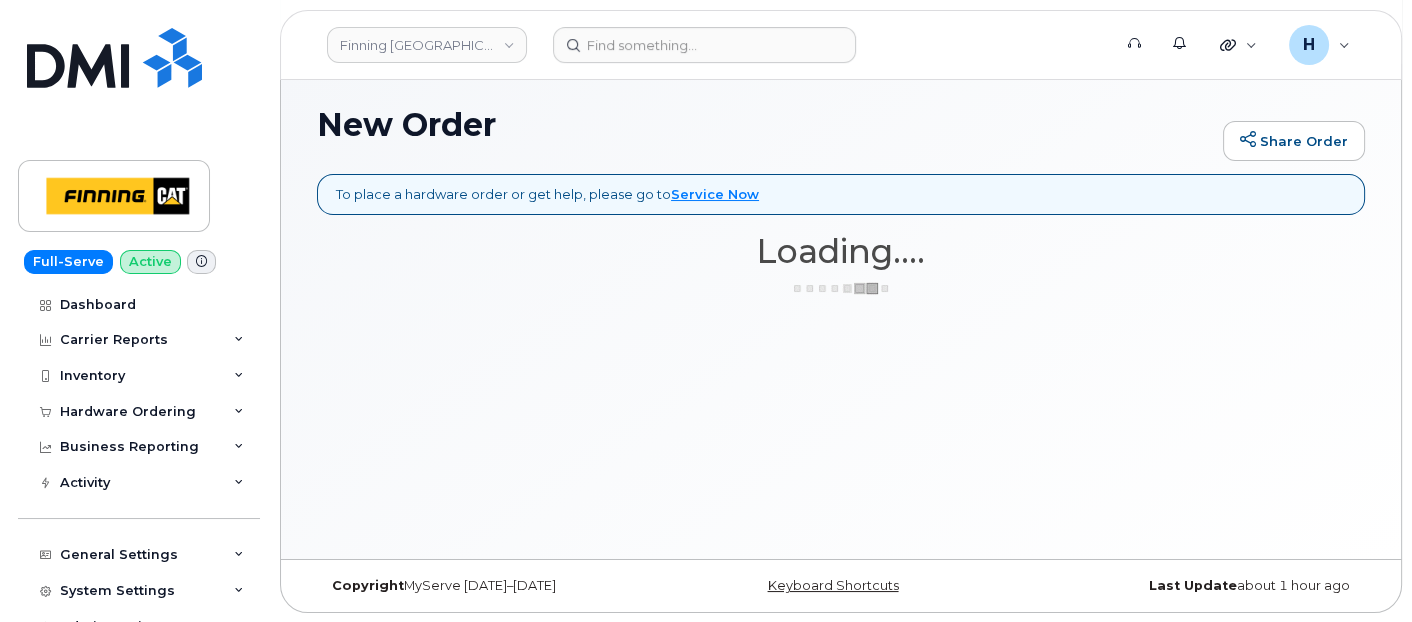 click on "New Order" at bounding box center (765, 124) 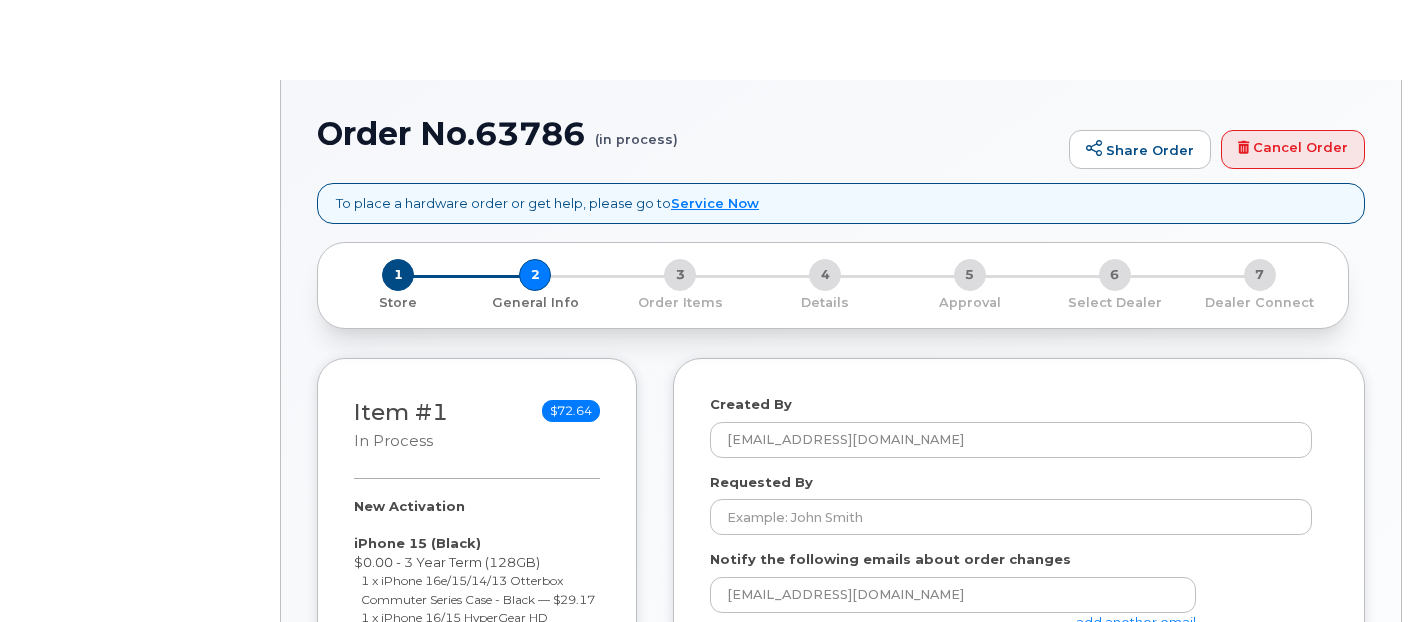select 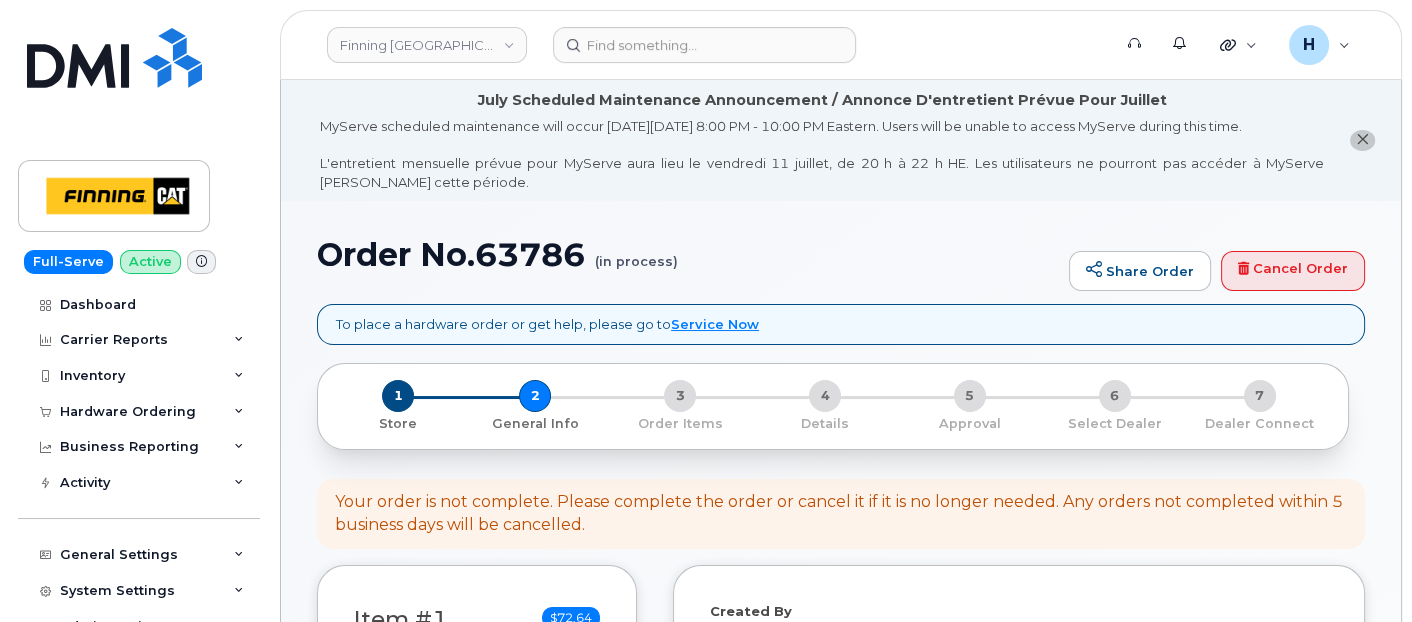 drag, startPoint x: 0, startPoint y: 0, endPoint x: 494, endPoint y: 142, distance: 514.0039 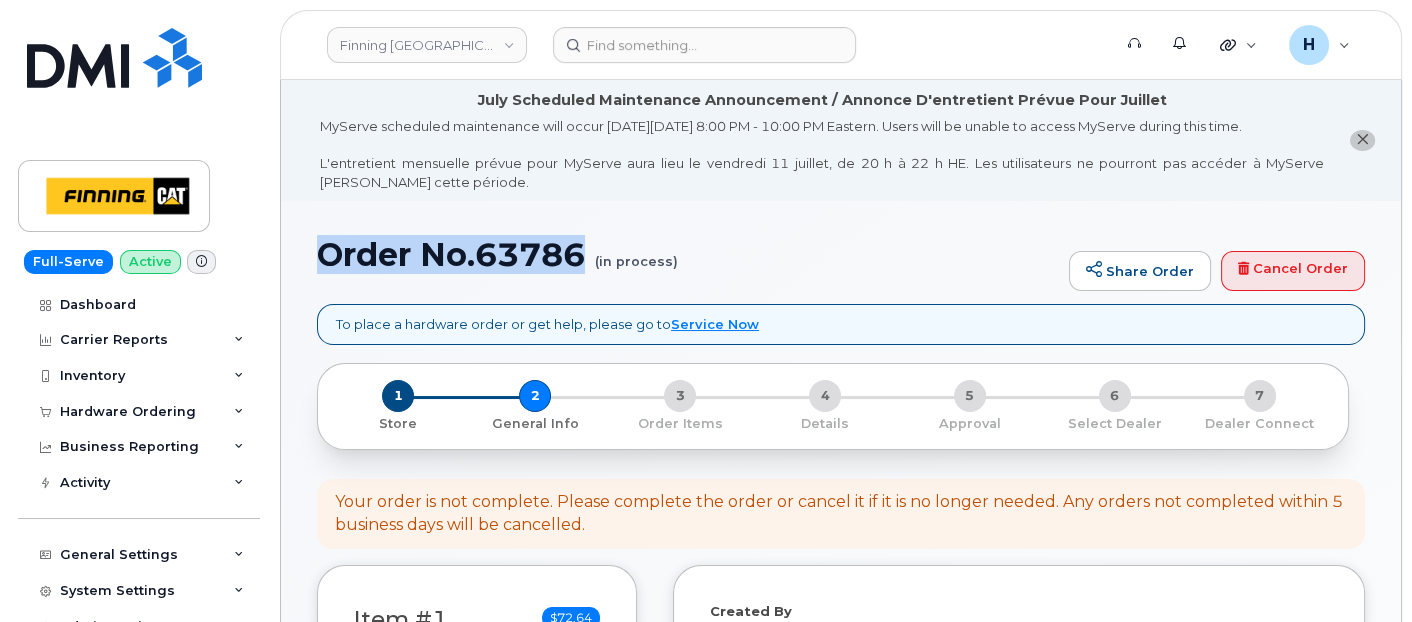 drag, startPoint x: 494, startPoint y: 142, endPoint x: 325, endPoint y: 264, distance: 208.43465 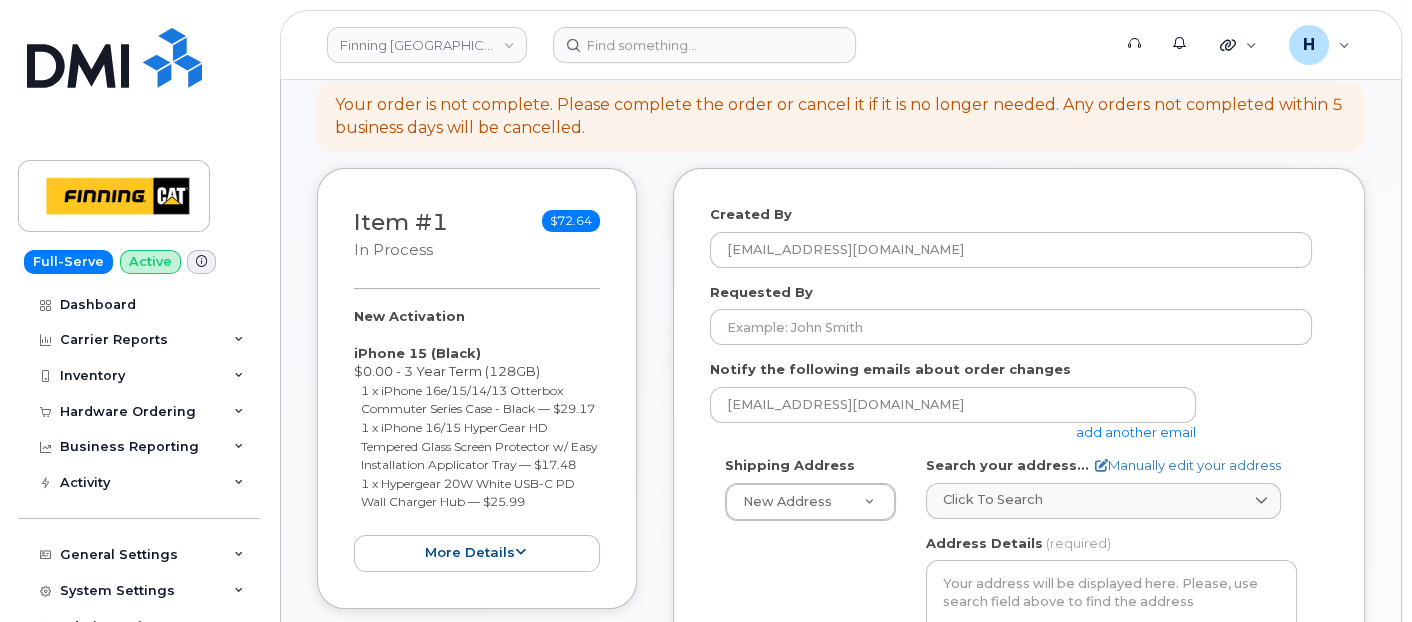 scroll, scrollTop: 444, scrollLeft: 0, axis: vertical 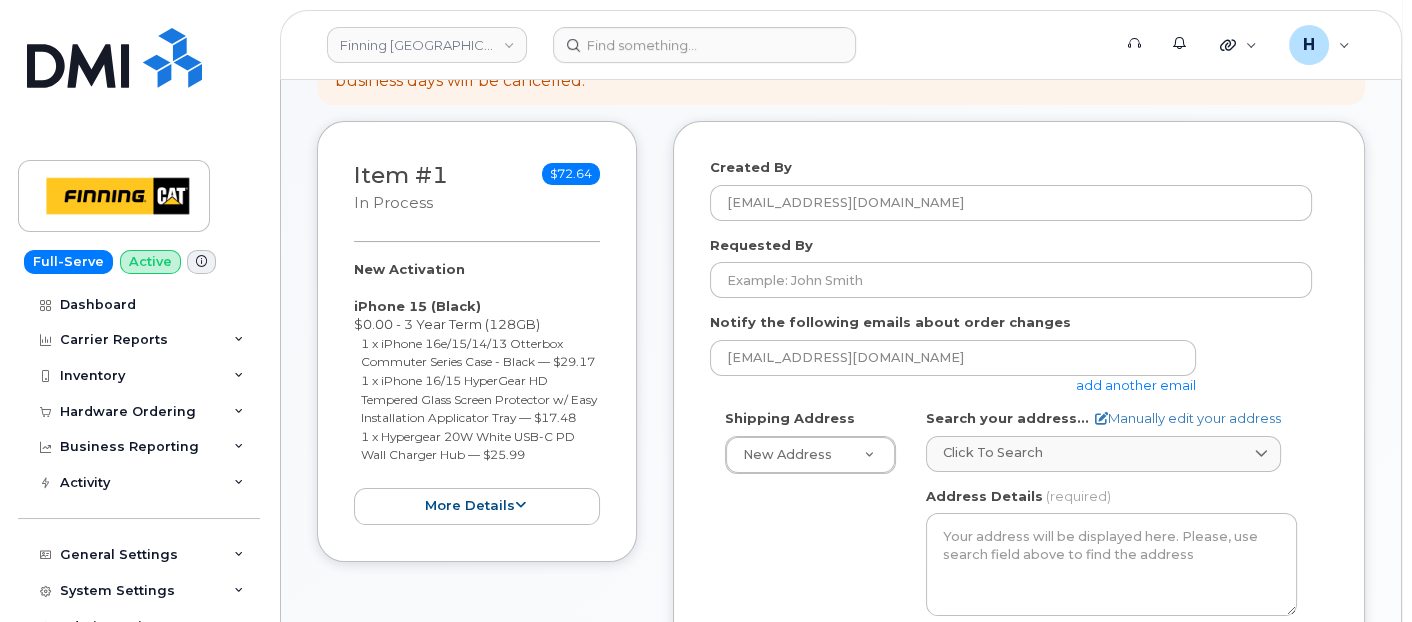 drag, startPoint x: 348, startPoint y: 257, endPoint x: 534, endPoint y: 488, distance: 296.57544 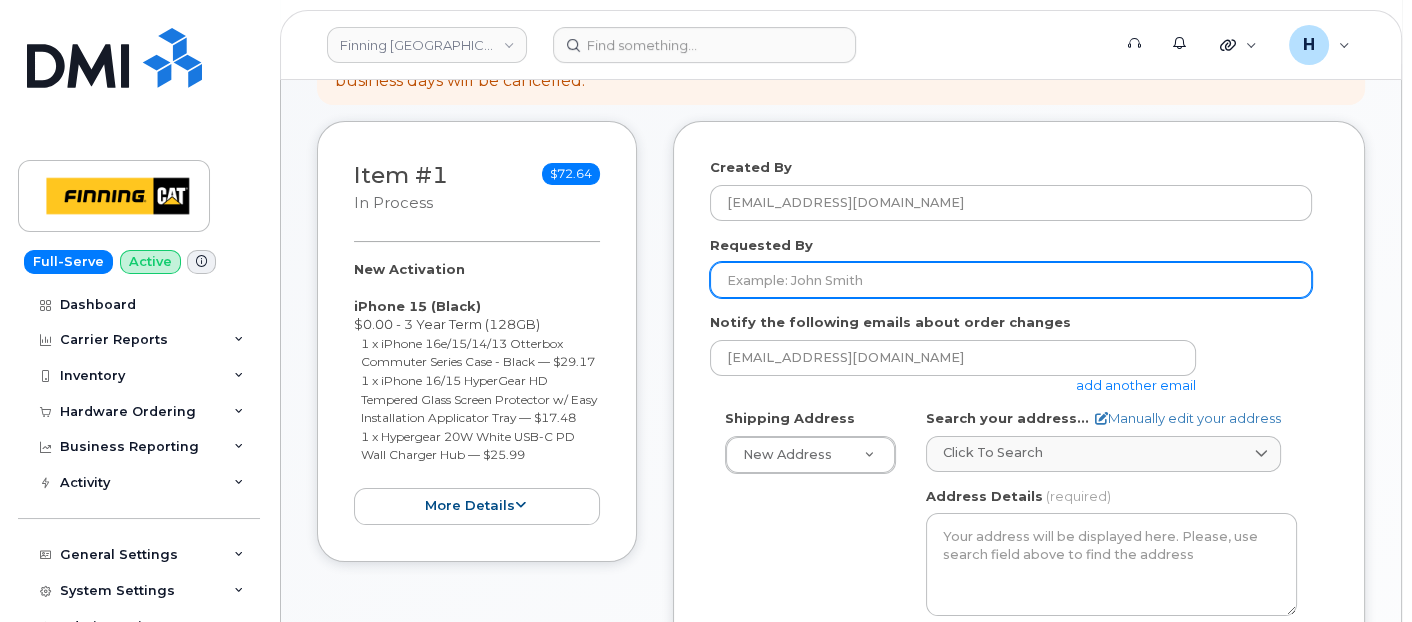 paste on "RITM0471071" 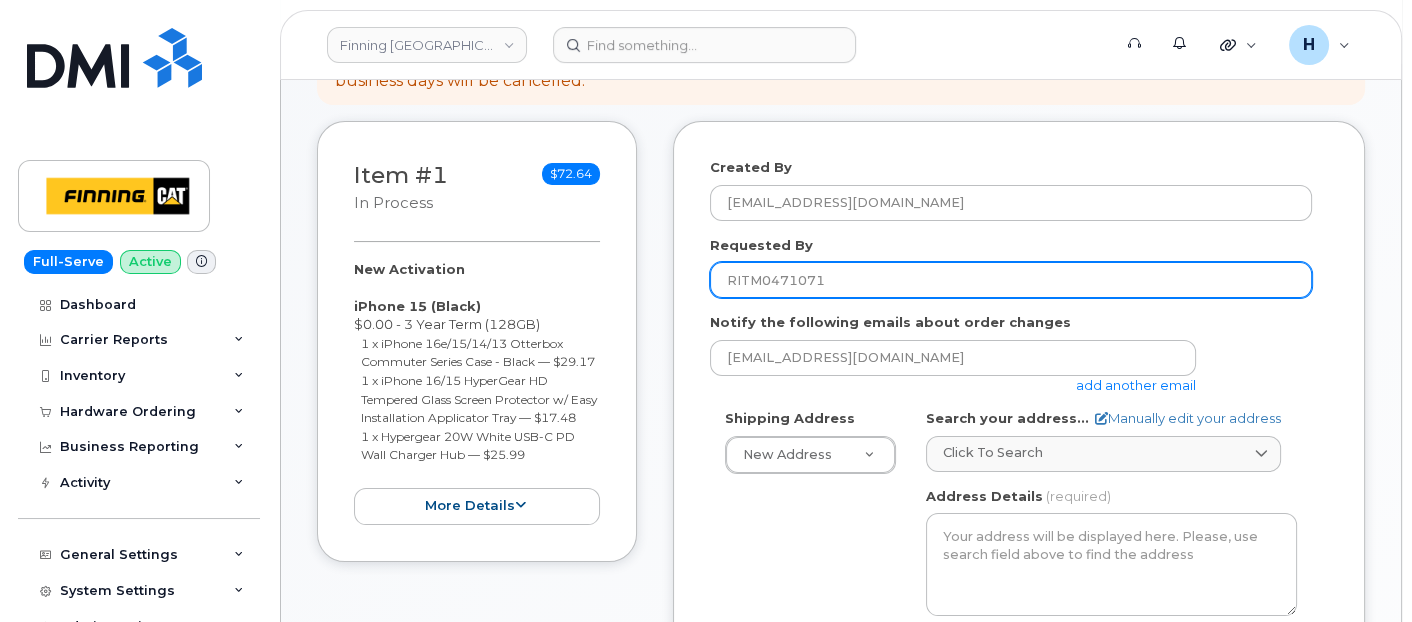 type on "RITM0471071" 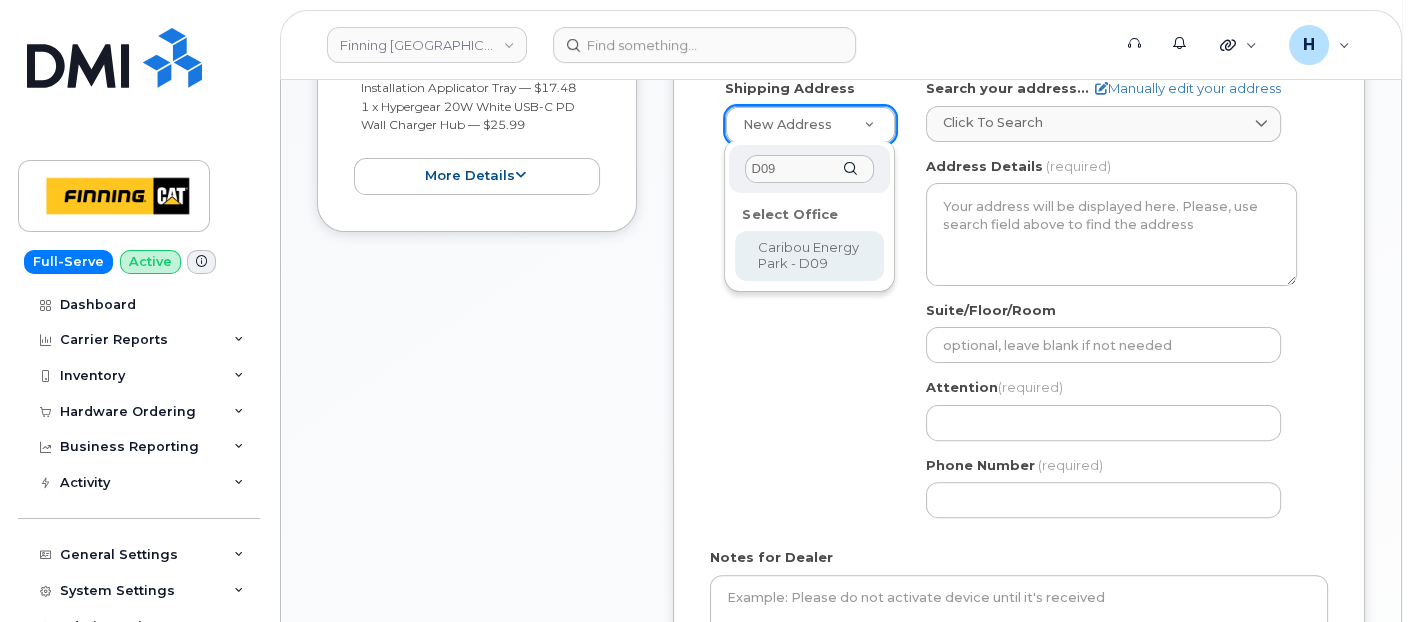 scroll, scrollTop: 777, scrollLeft: 0, axis: vertical 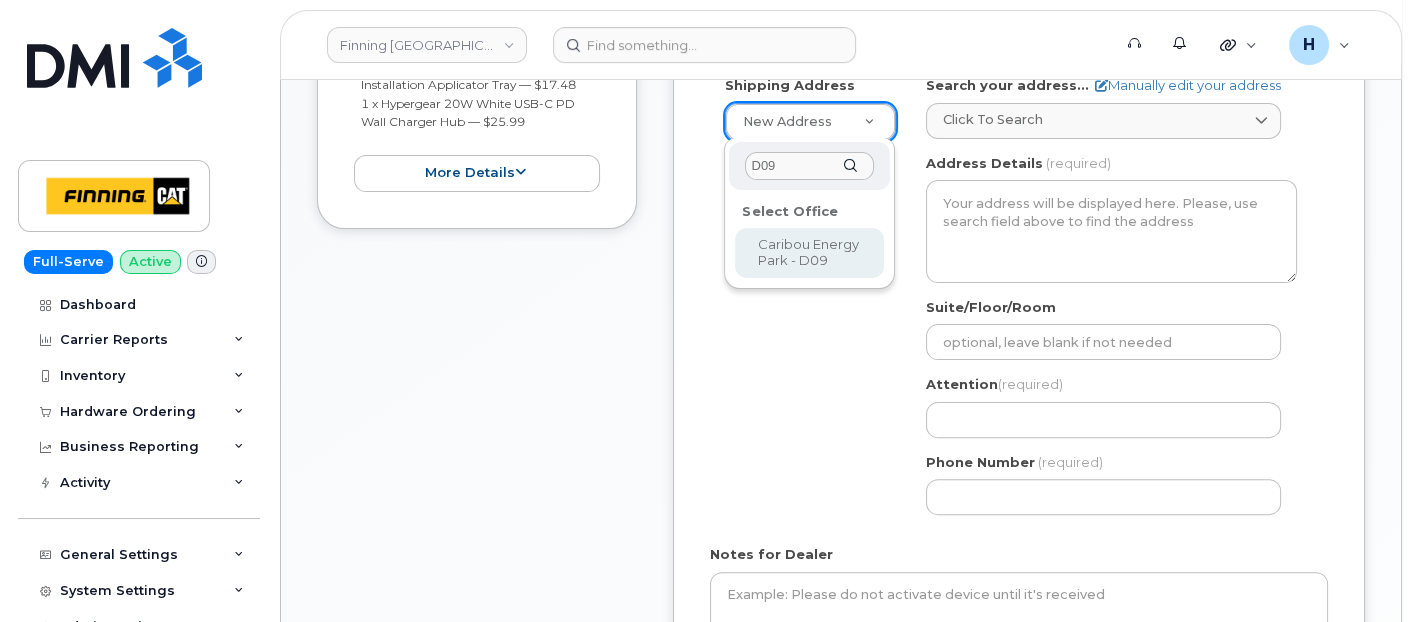 type on "D09" 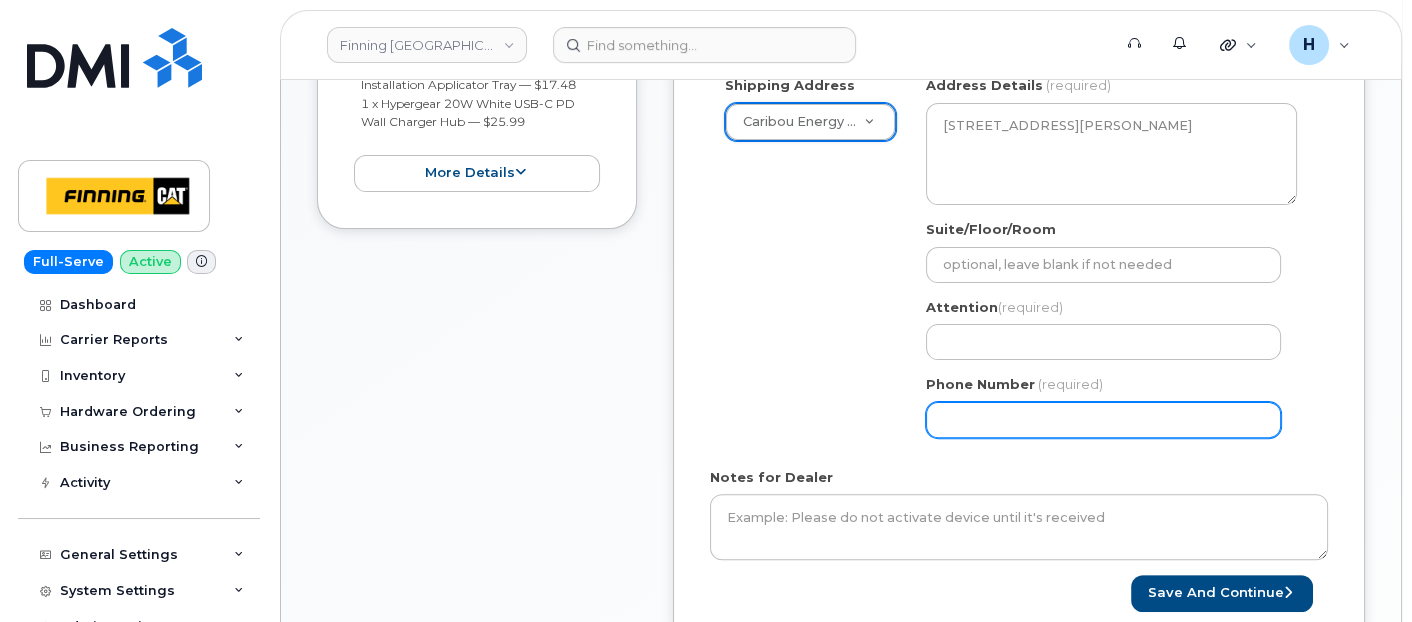 click on "Phone Number" at bounding box center (1103, 420) 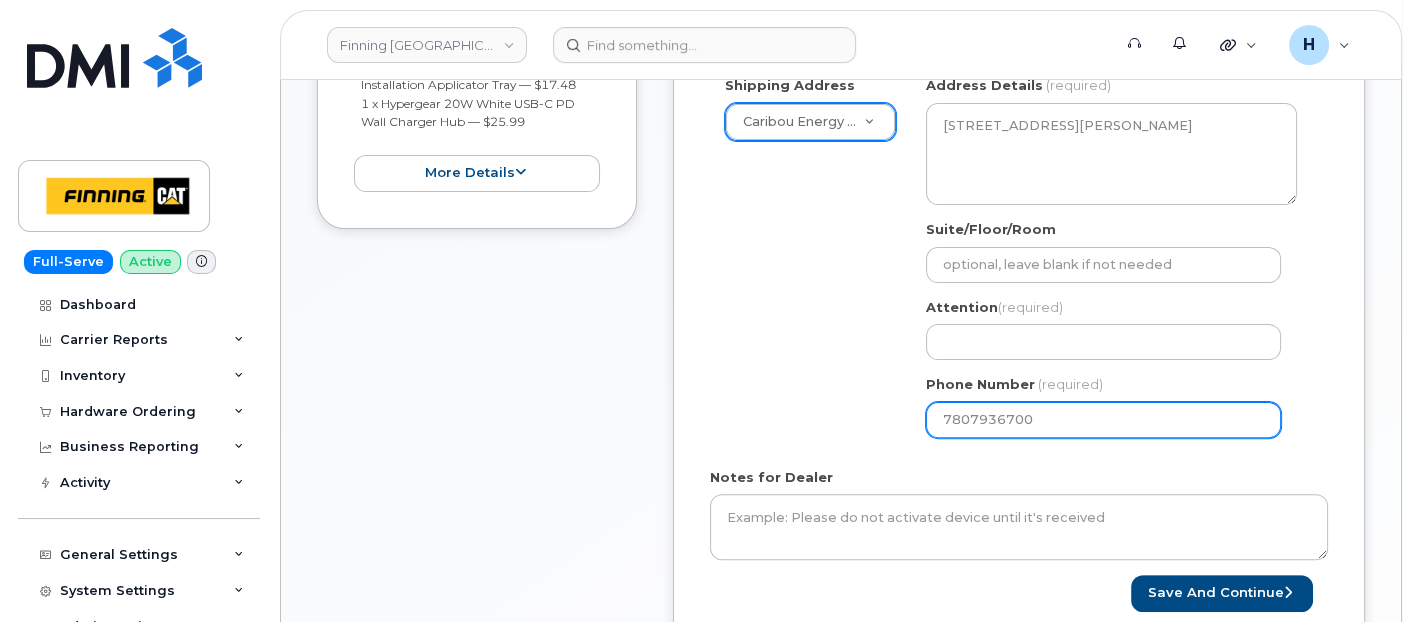 type on "7807936700" 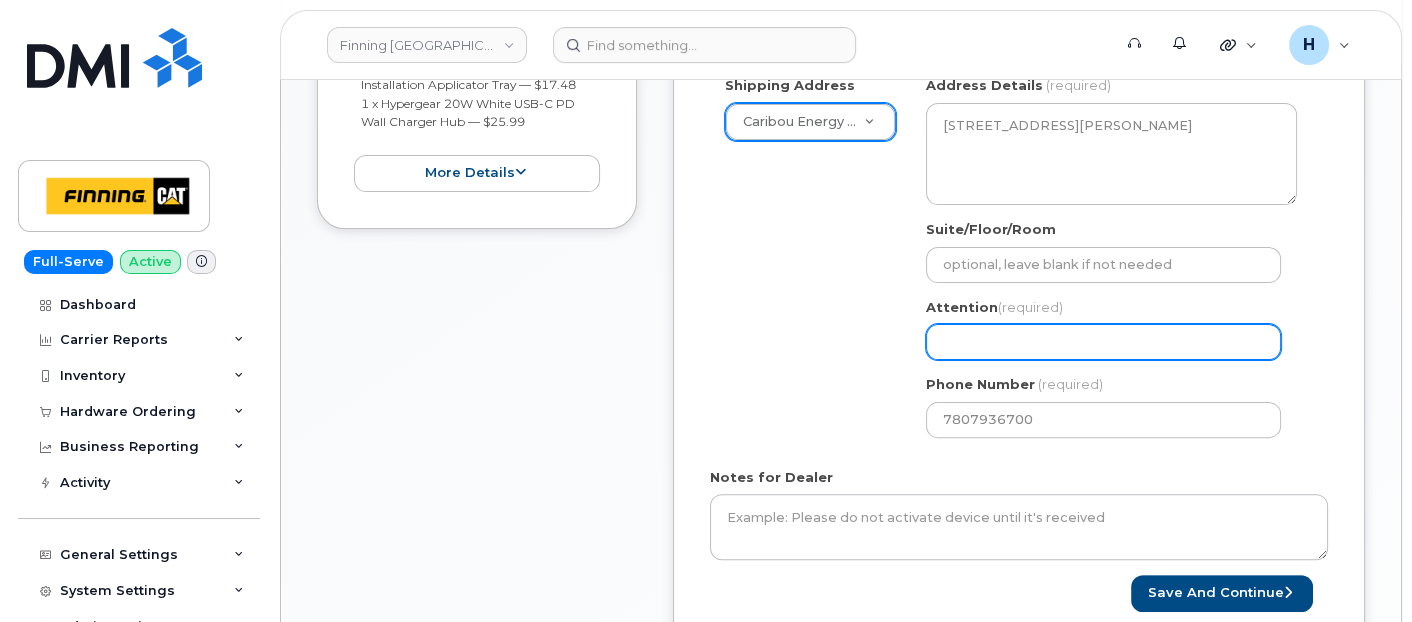 click on "Attention
(required)" at bounding box center (1103, 342) 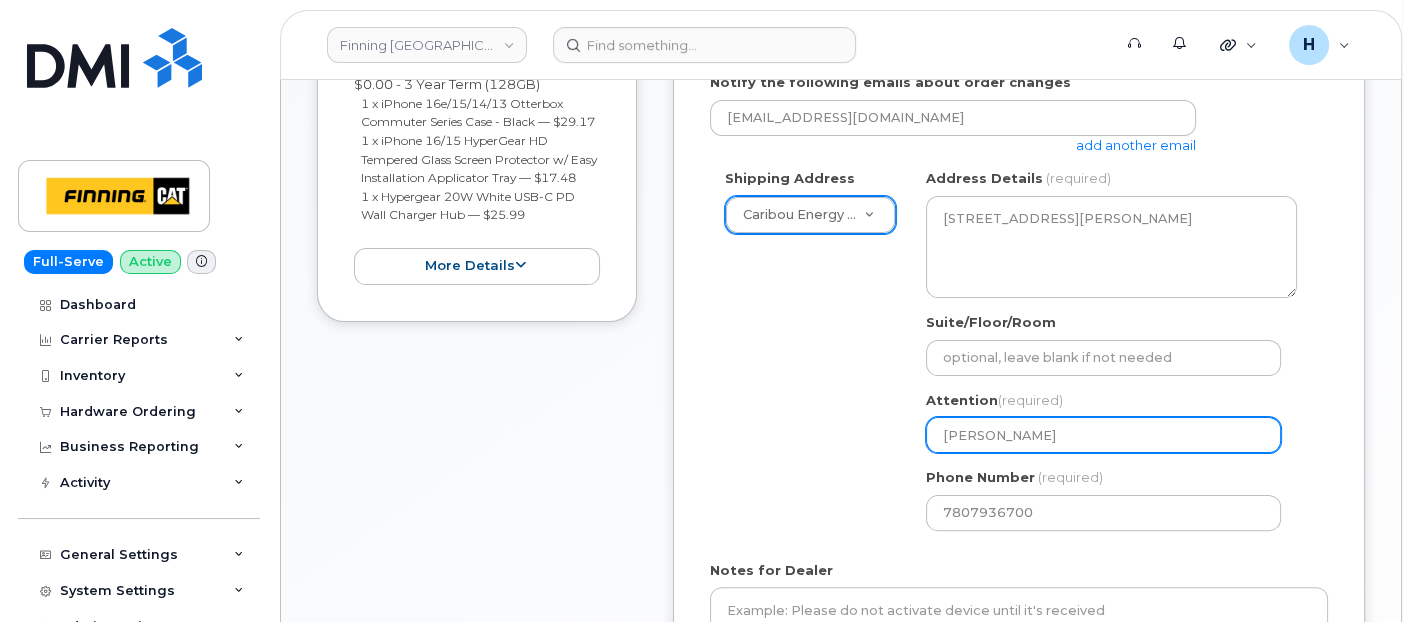 scroll, scrollTop: 555, scrollLeft: 0, axis: vertical 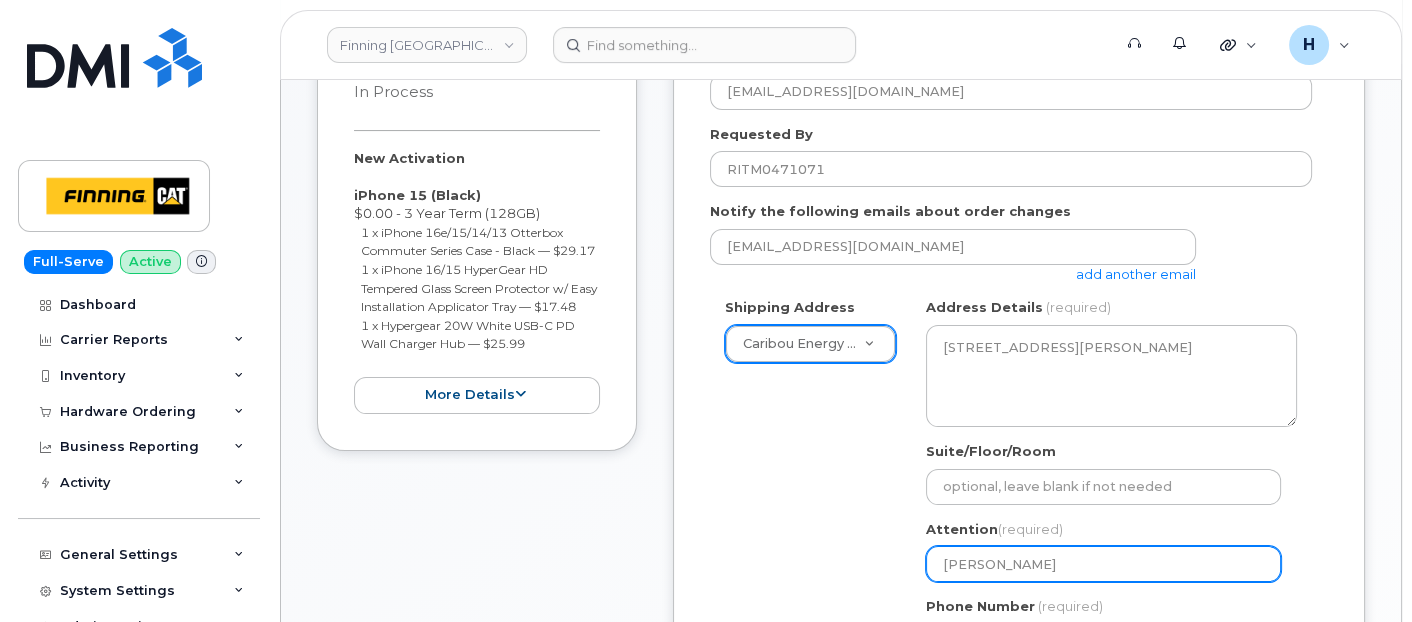 type on "[PERSON_NAME]" 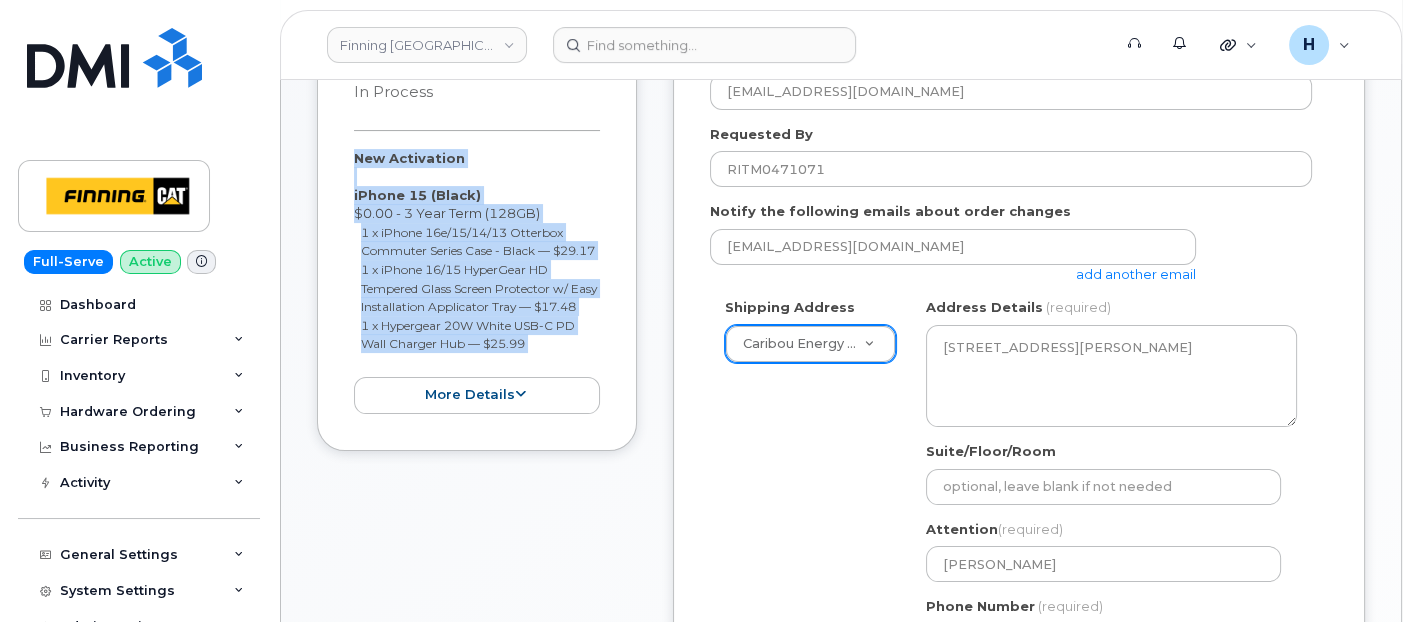 drag, startPoint x: 345, startPoint y: 150, endPoint x: 517, endPoint y: 399, distance: 302.63013 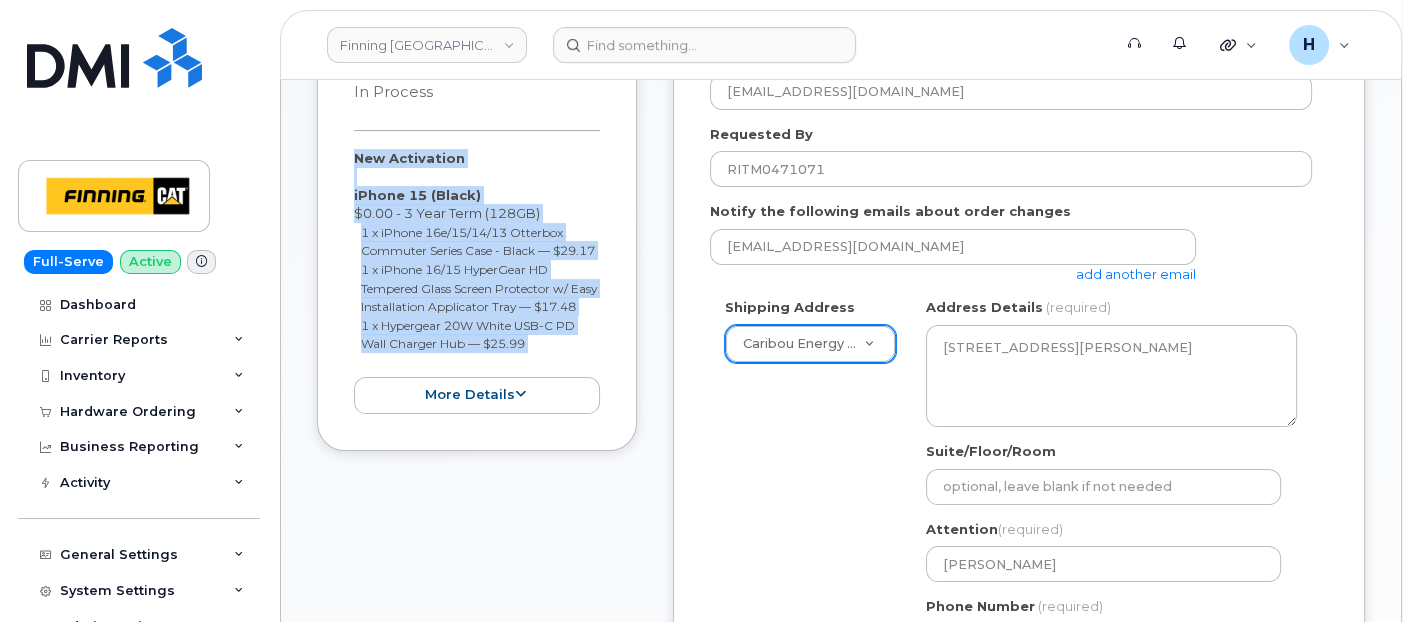click on "Item #1
in process
$72.64
New Activation
iPhone 15
(Black)
$0.00 - 3 Year Term (128GB)
1 x iPhone 16e/15/14/13 Otterbox Commuter Series Case - Black
—
$29.17
1 x iPhone 16/15 HyperGear HD Tempered Glass Screen Protector w/ Easy Installation Applicator Tray
—
$17.48
1 x Hypergear 20W White USB-C PD Wall Charger Hub
—
$25.99
more details
Request
New Activation
Employee
Carrier Base
Telus
Requested Device
iPhone 15
Term Details
3 Year Term (128GB)
Requested Accessories
iPhone 16e/15/14/13 Otterbox Commuter Series Case - Black x 1
— $29.17
iPhone 16/15 HyperGear HD Tempered Glass Screen Protector w/ Easy Installation Applicator Tray x 1
— $17.48
Hypergear 20W White USB-C PD Wall Charger Hub x 1
— $25.99
Accounting Codes
…
Estimated Device Cost
$0.00
Estimated Shipping Charge
$5.00" at bounding box center (477, 230) 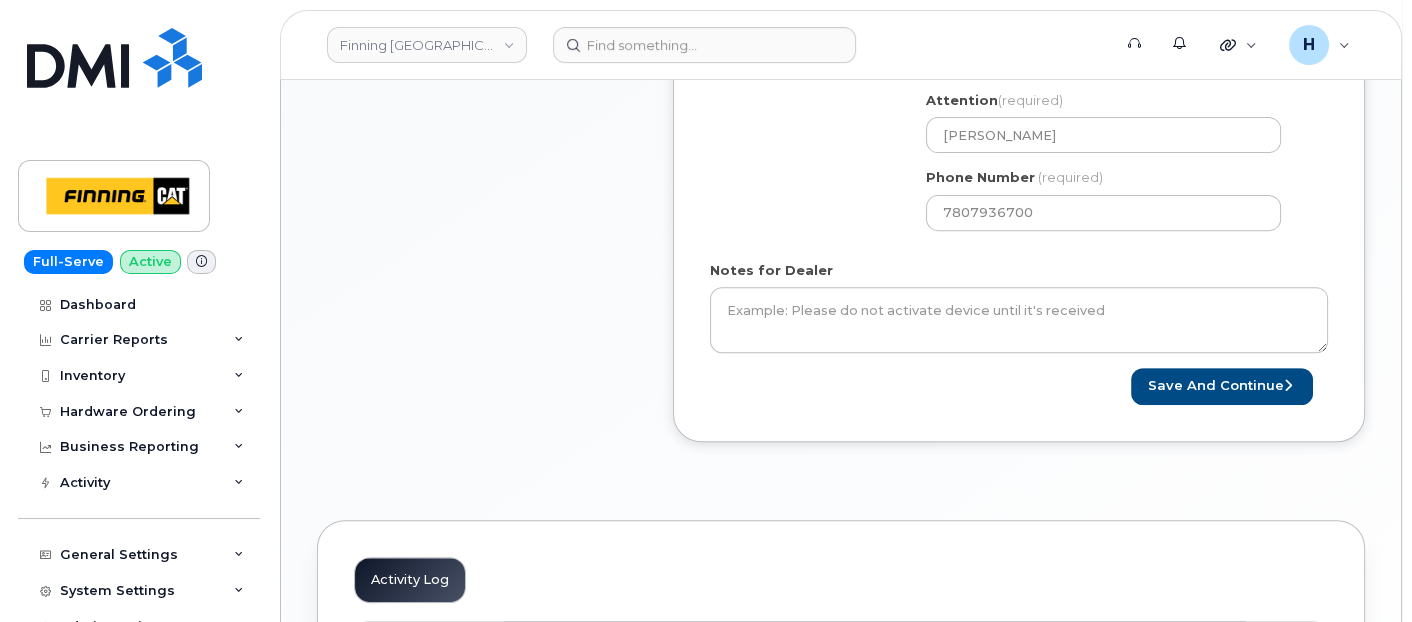 scroll, scrollTop: 1000, scrollLeft: 0, axis: vertical 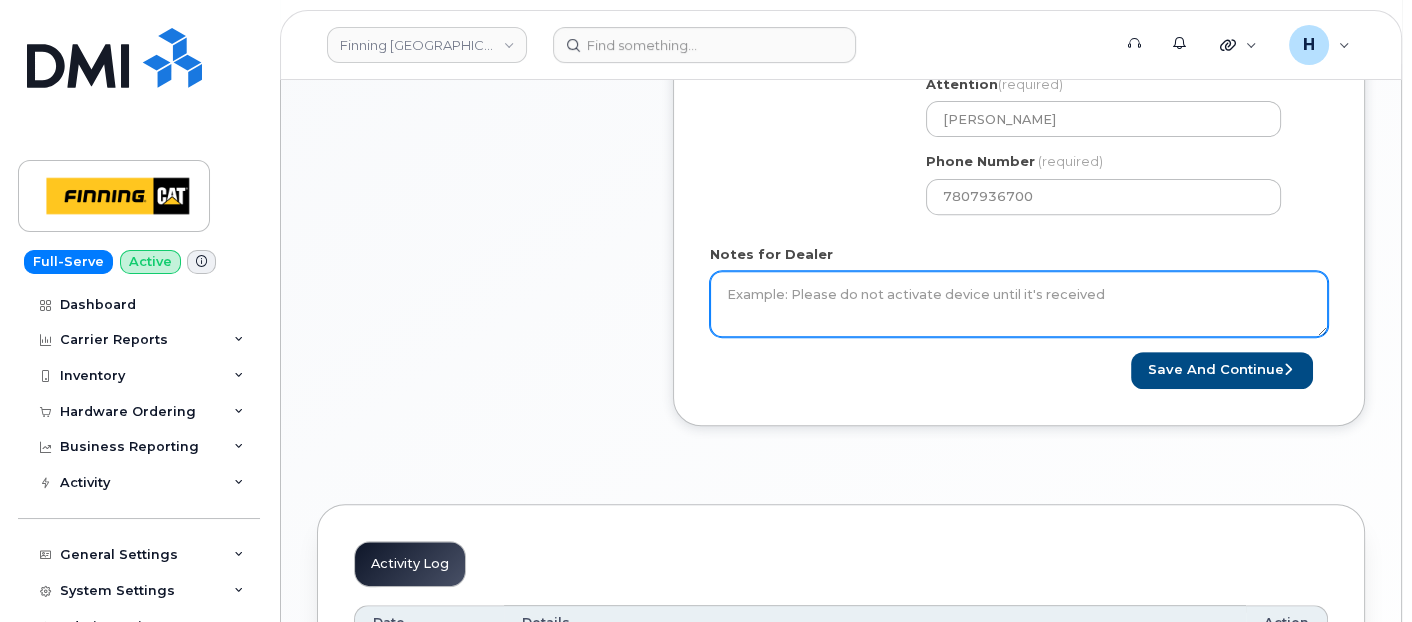 click on "Notes for Dealer" at bounding box center (1019, 304) 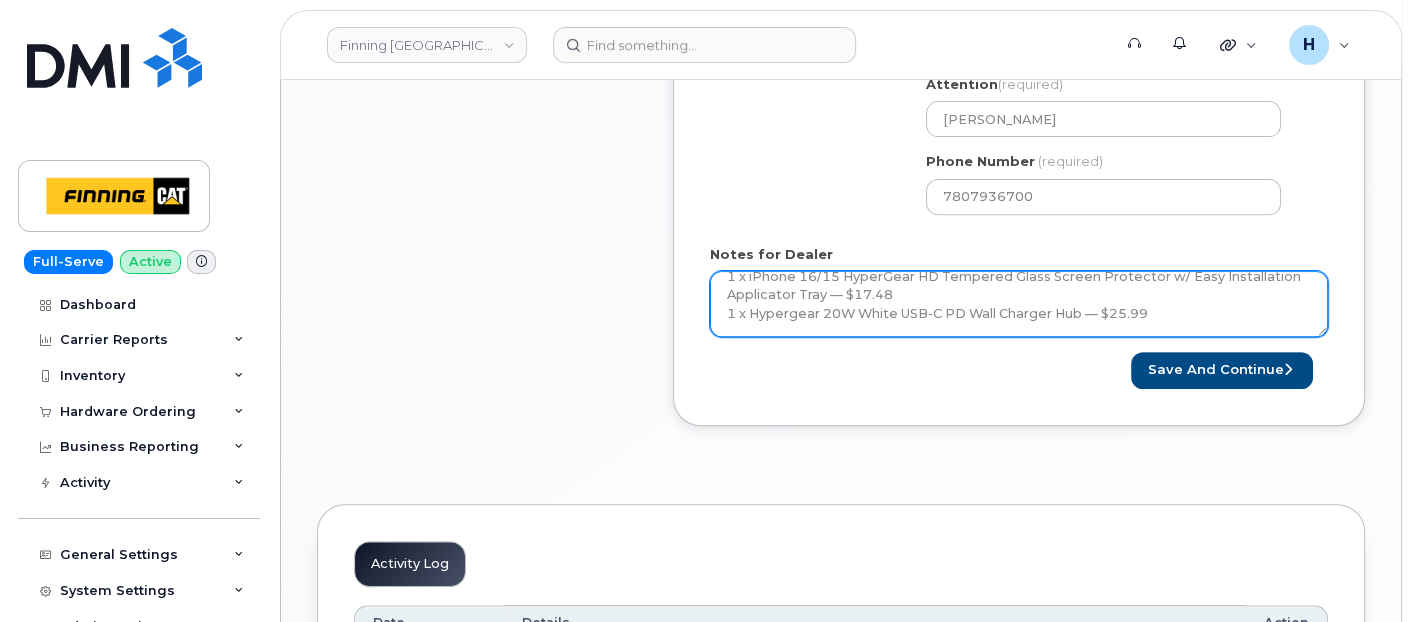 scroll, scrollTop: 131, scrollLeft: 0, axis: vertical 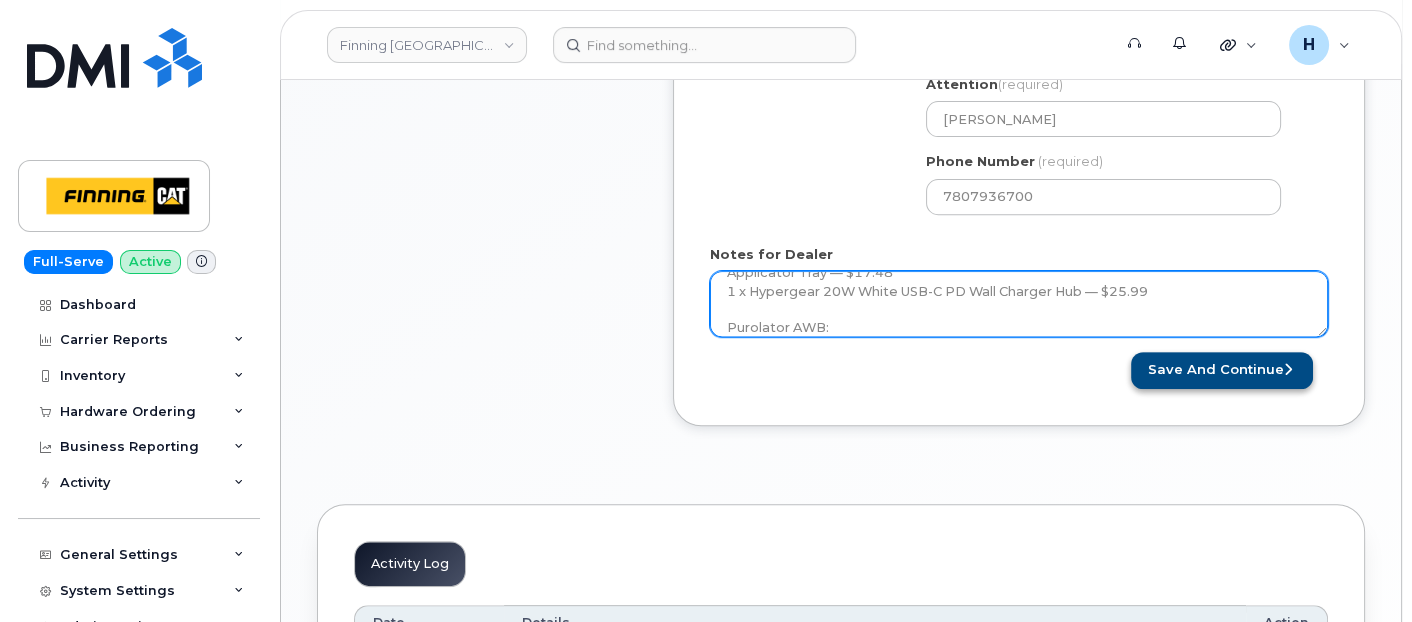 type on "New Activation
iPhone 15 (Black)
$0.00 - 3 Year Term (128GB)
1 x iPhone 16e/15/14/13 Otterbox Commuter Series Case - Black — $29.17
1 x iPhone 16/15 HyperGear HD Tempered Glass Screen Protector w/ Easy Installation Applicator Tray — $17.48
1 x Hypergear 20W White USB-C PD Wall Charger Hub — $25.99
Purolator AWB:" 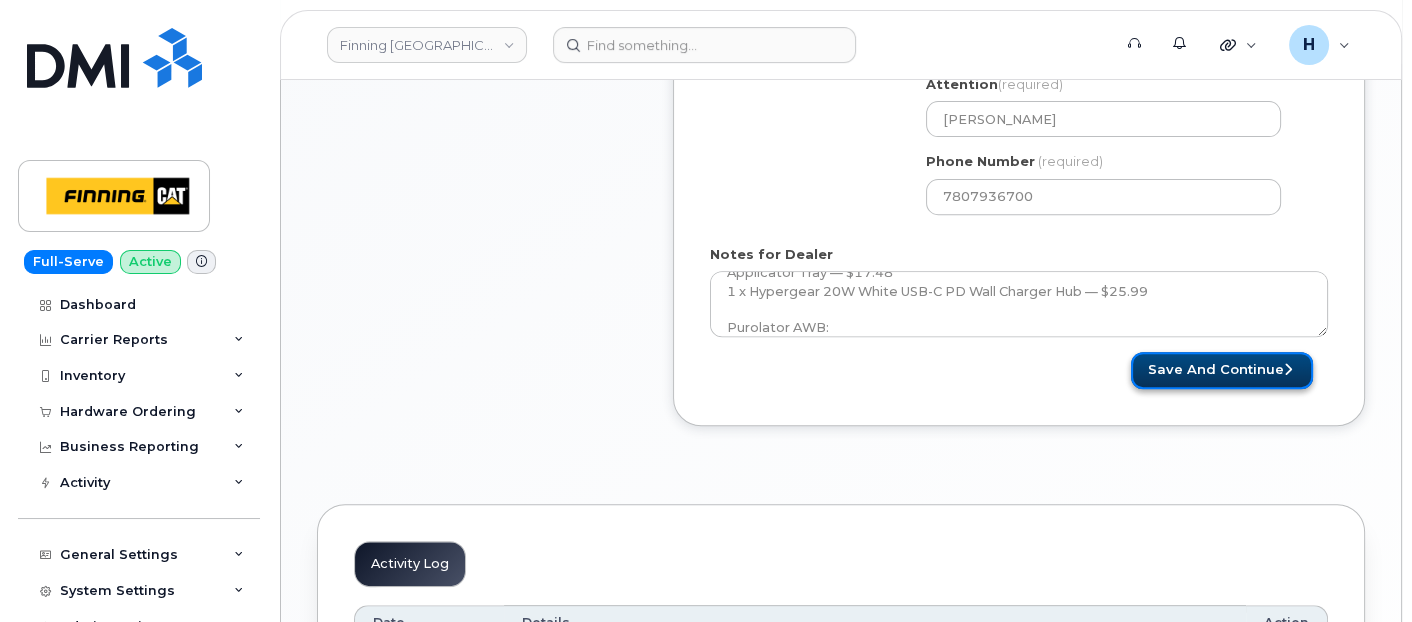 click on "Save and Continue" at bounding box center (1222, 370) 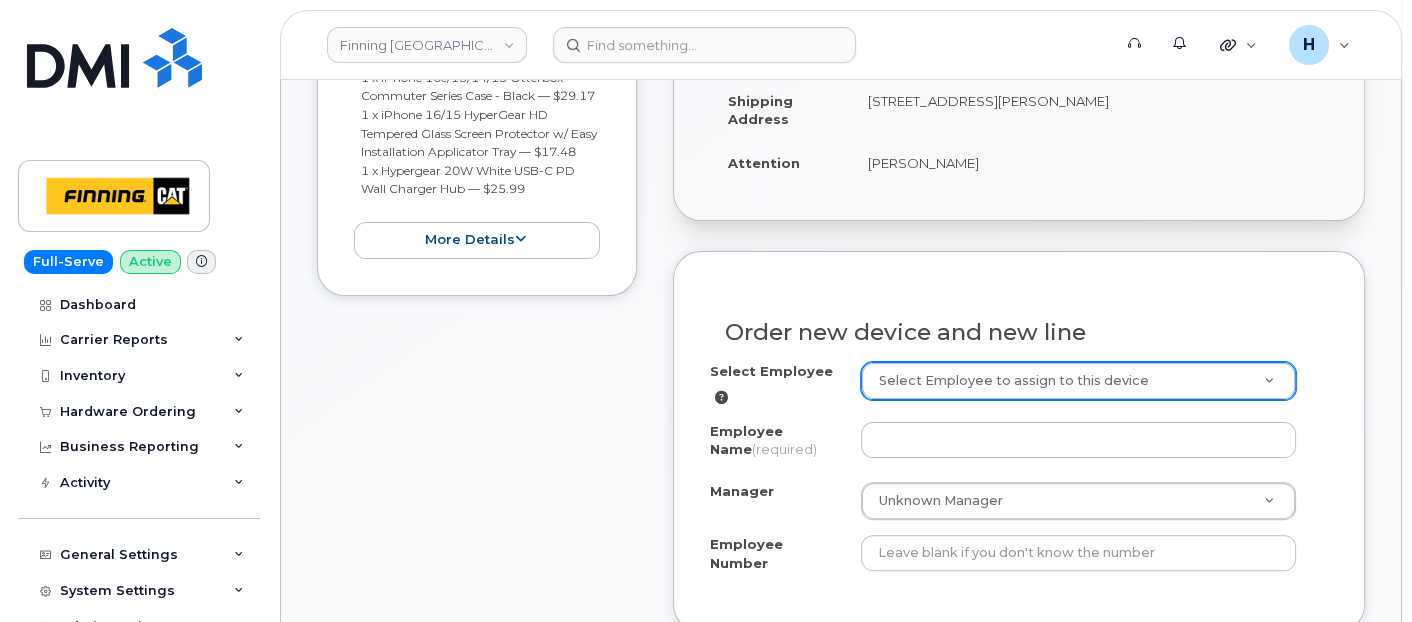 scroll, scrollTop: 676, scrollLeft: 0, axis: vertical 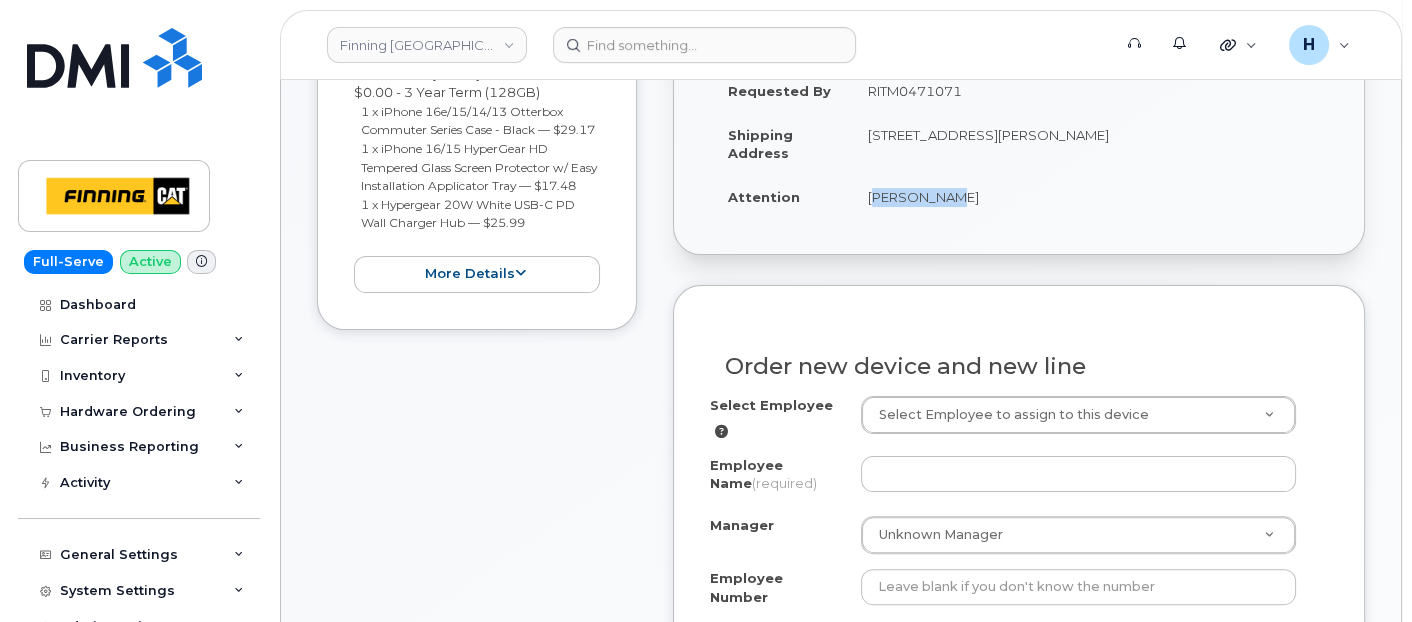 drag, startPoint x: 850, startPoint y: 202, endPoint x: 941, endPoint y: 200, distance: 91.02197 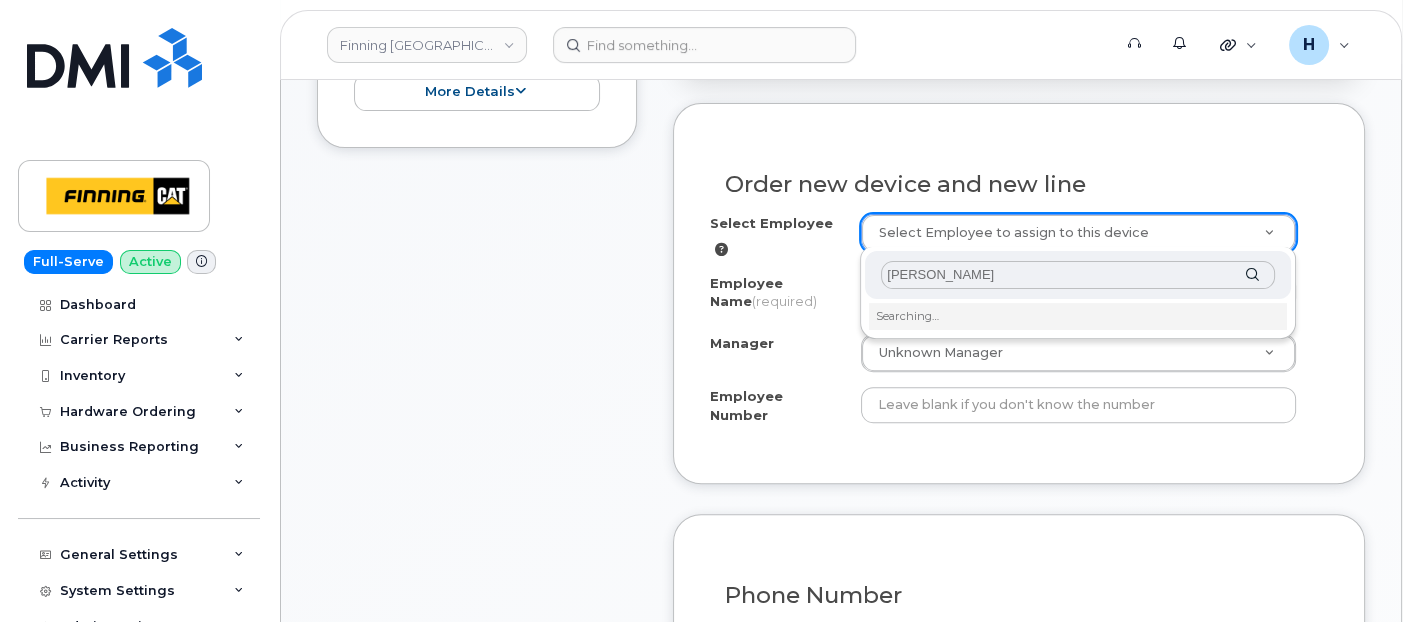 scroll, scrollTop: 898, scrollLeft: 0, axis: vertical 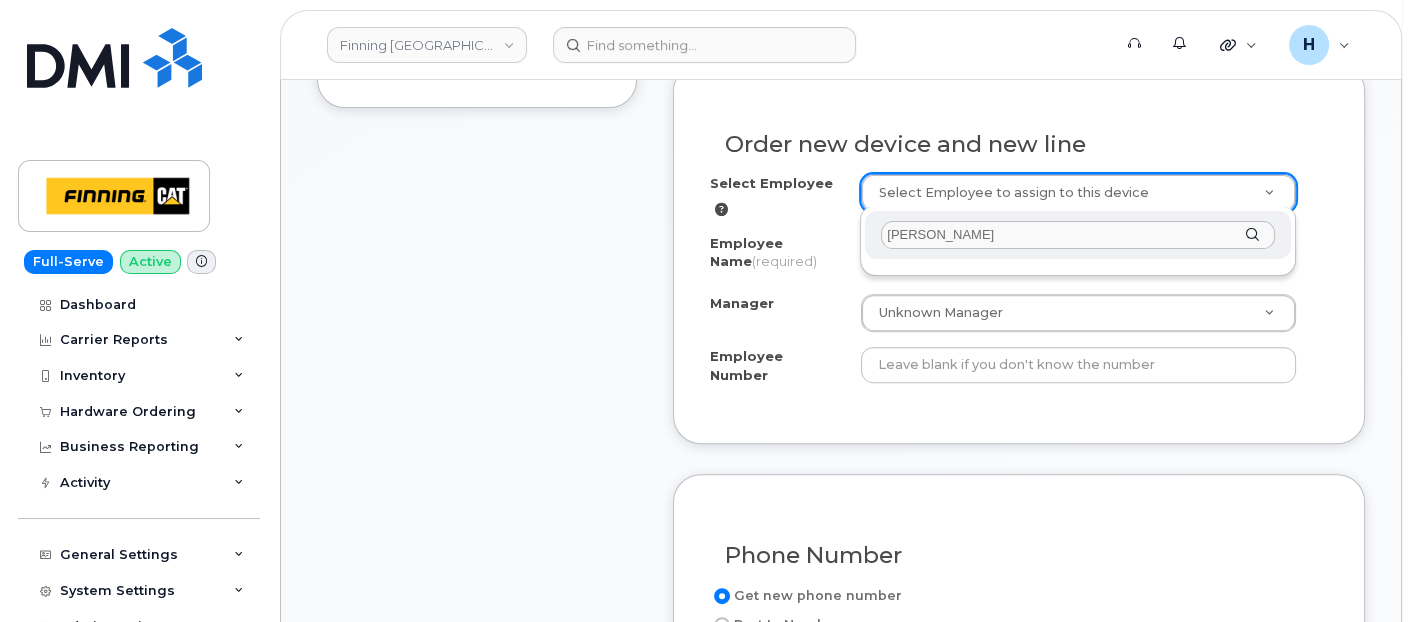 type on "[PERSON_NAME]" 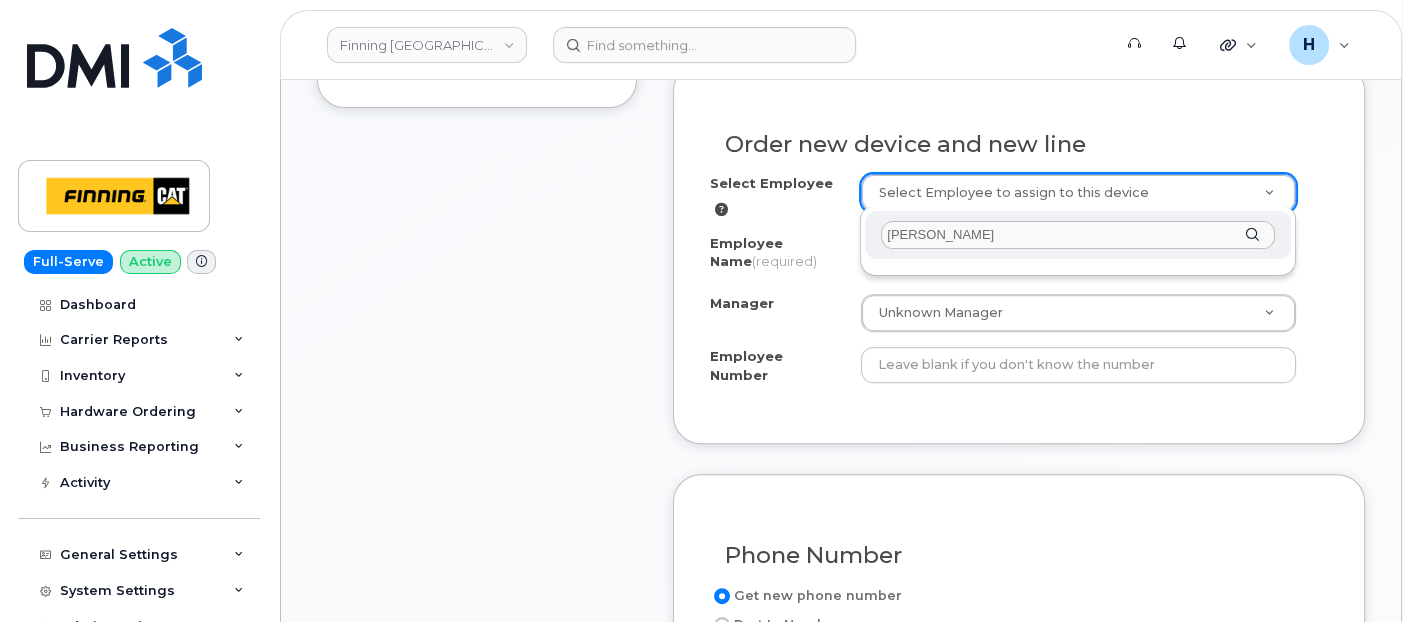 click at bounding box center (1078, 265) 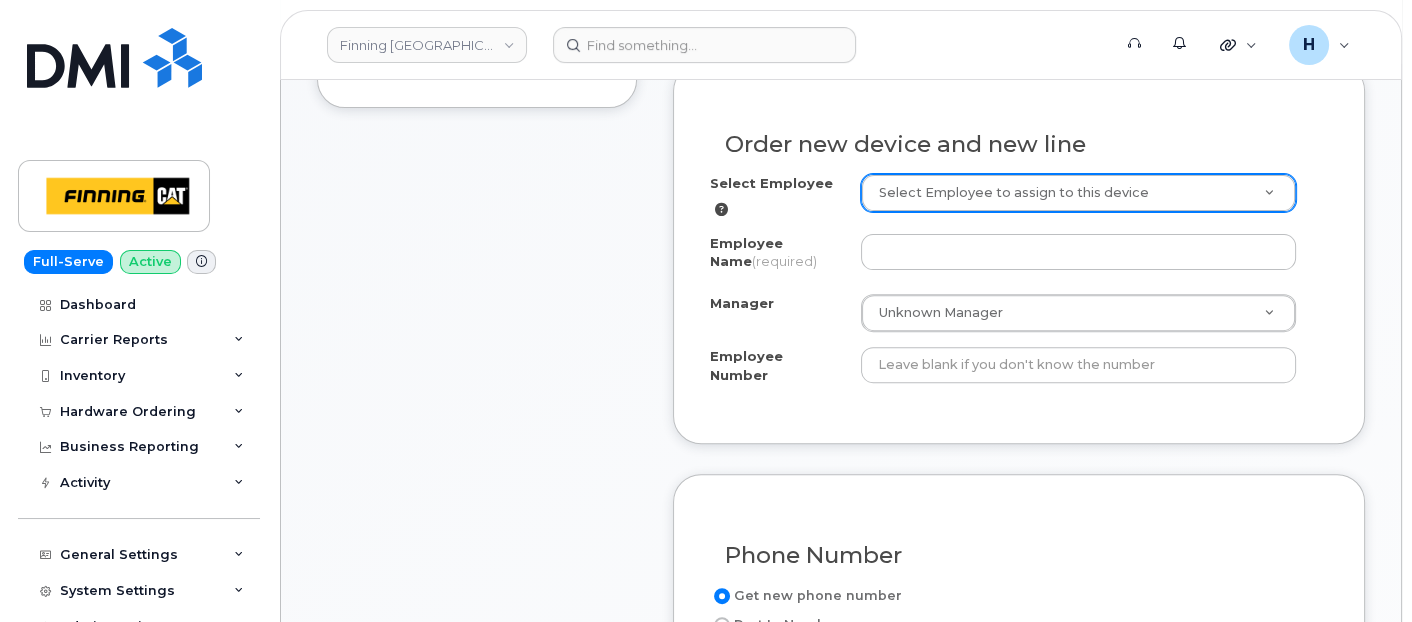 click on "Employee Name
(required)" at bounding box center (1019, 256) 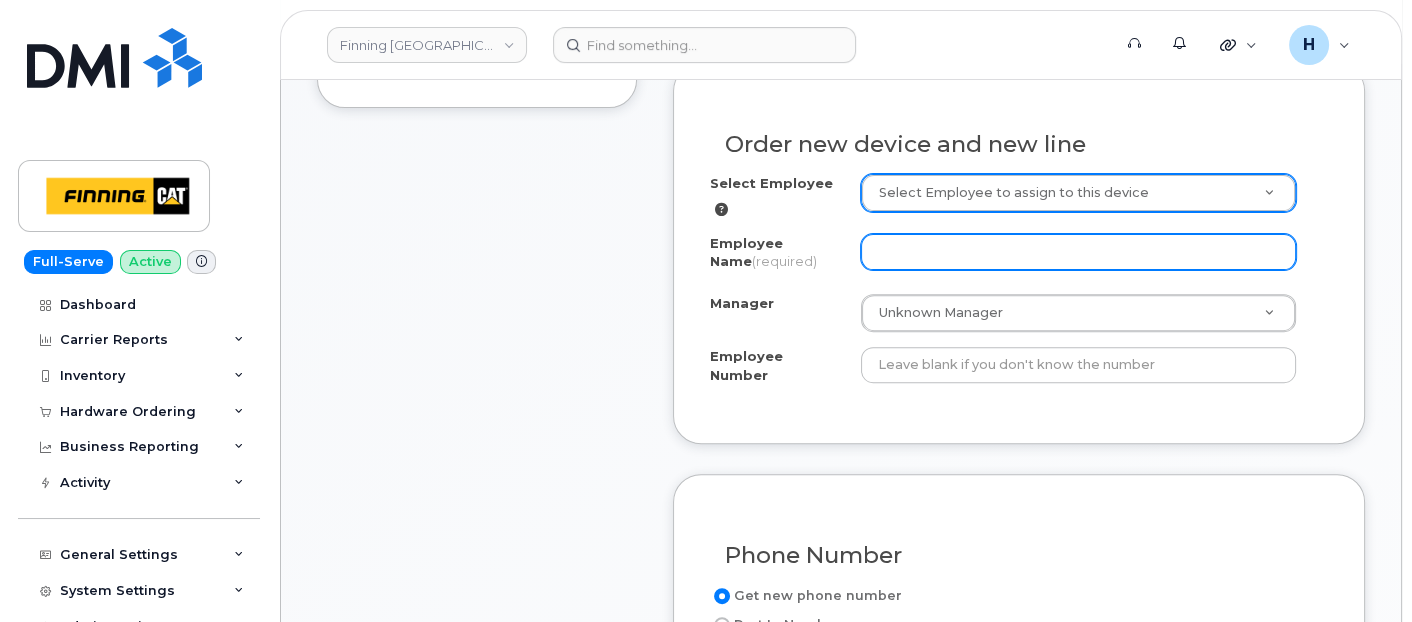 paste on "[PERSON_NAME]" 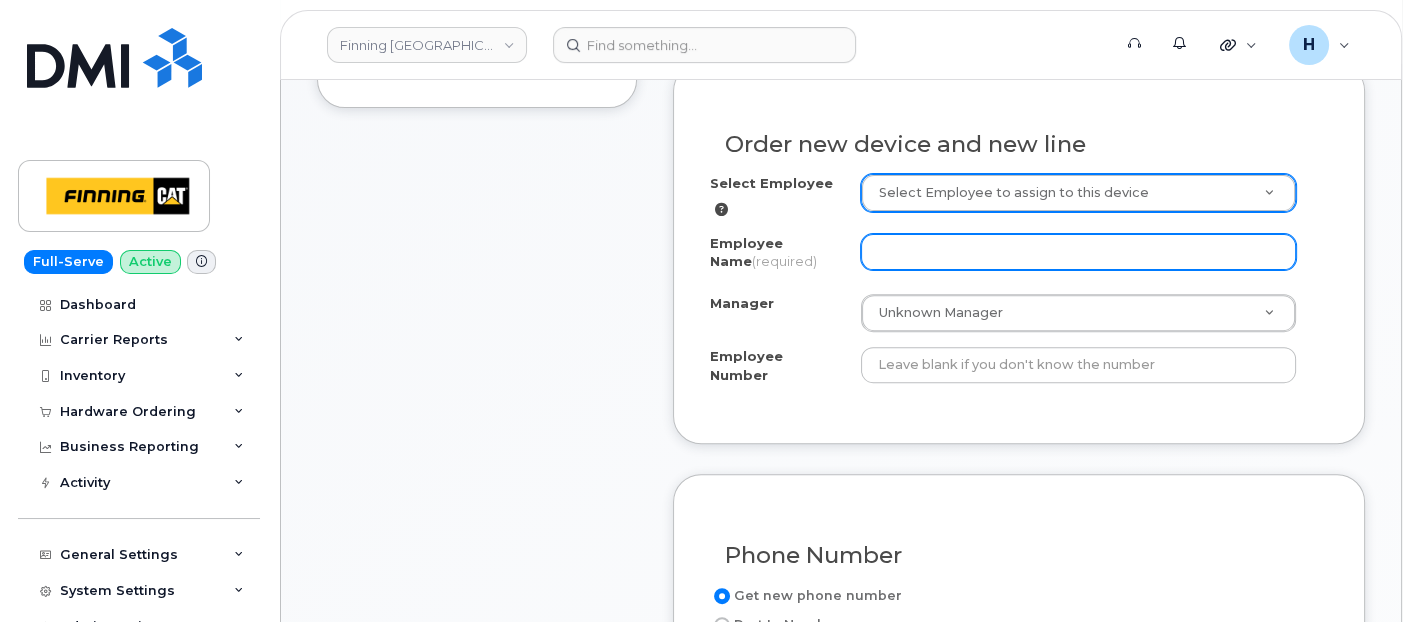 click on "Employee Name
(required)" at bounding box center (1079, 252) 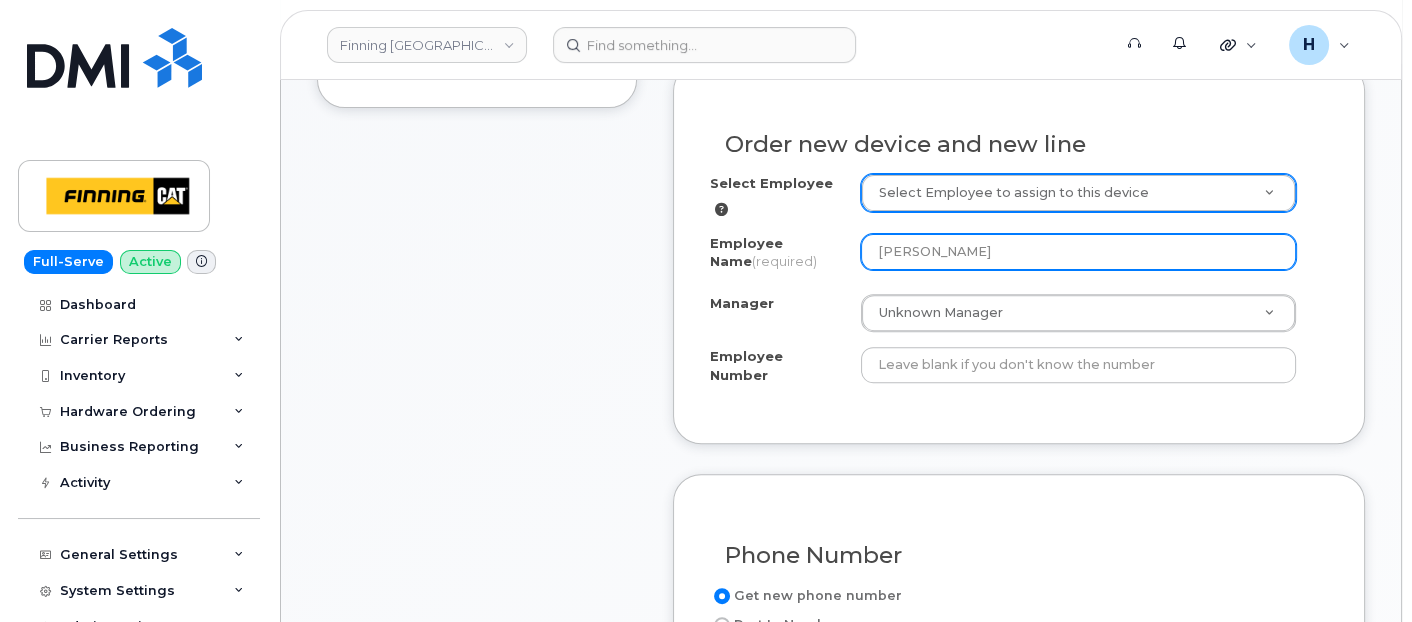 type on "[PERSON_NAME]" 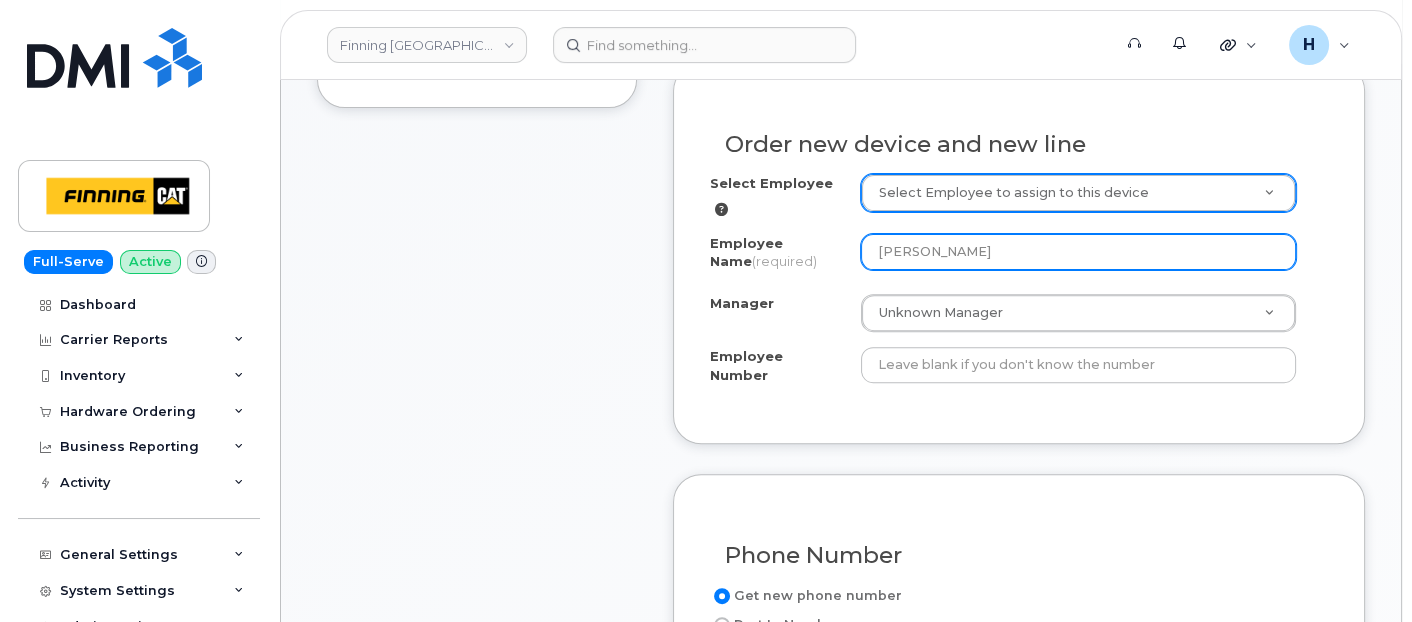 click on "[PERSON_NAME]" at bounding box center (1079, 252) 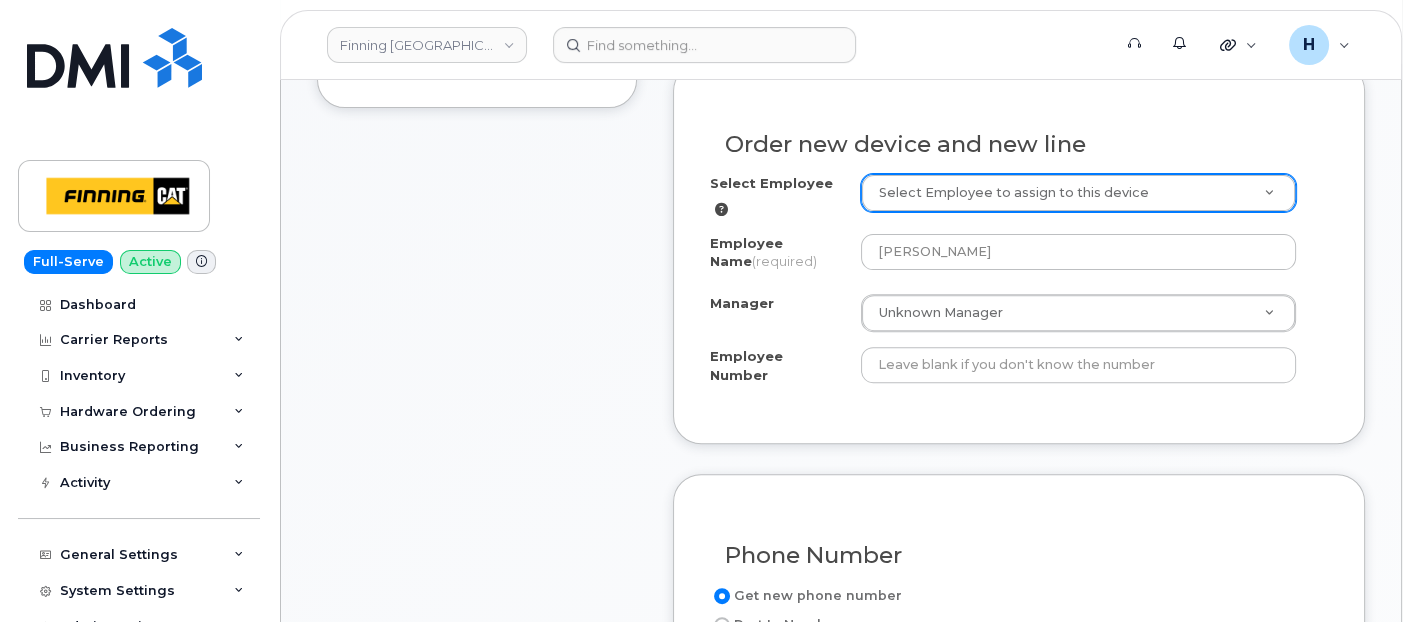 paste on "Kirby Byrne" 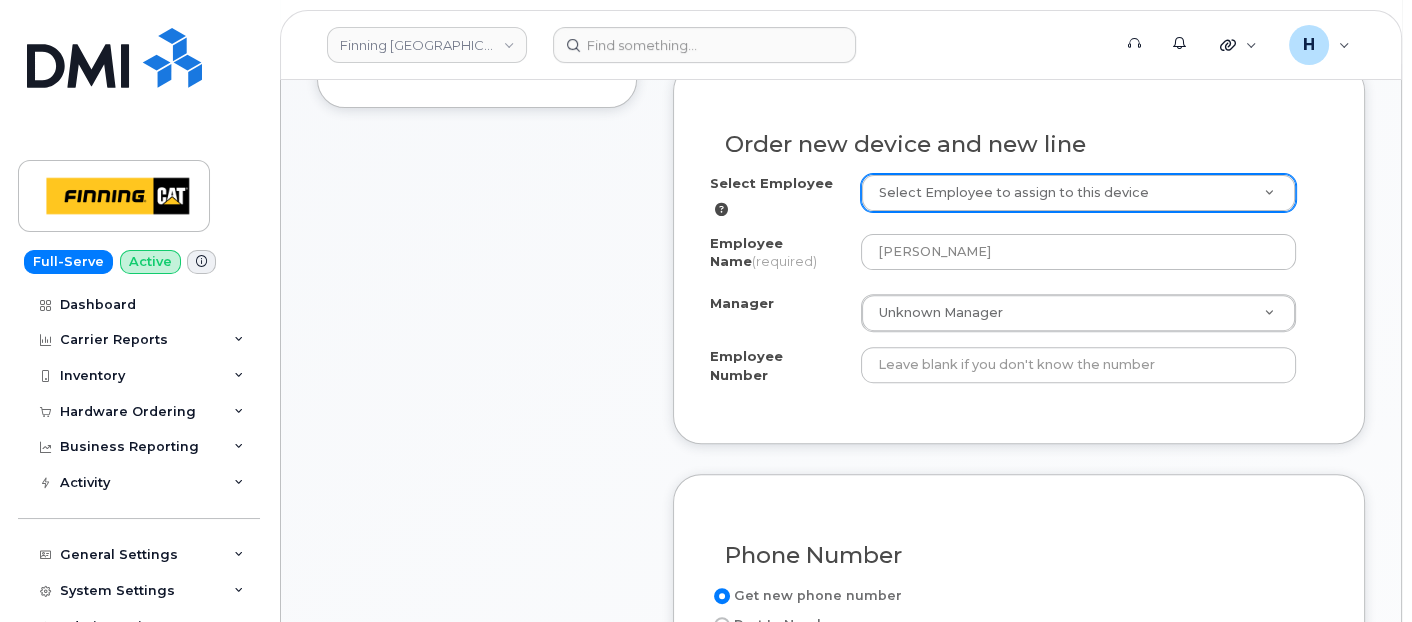 type on "Kirby Byrne" 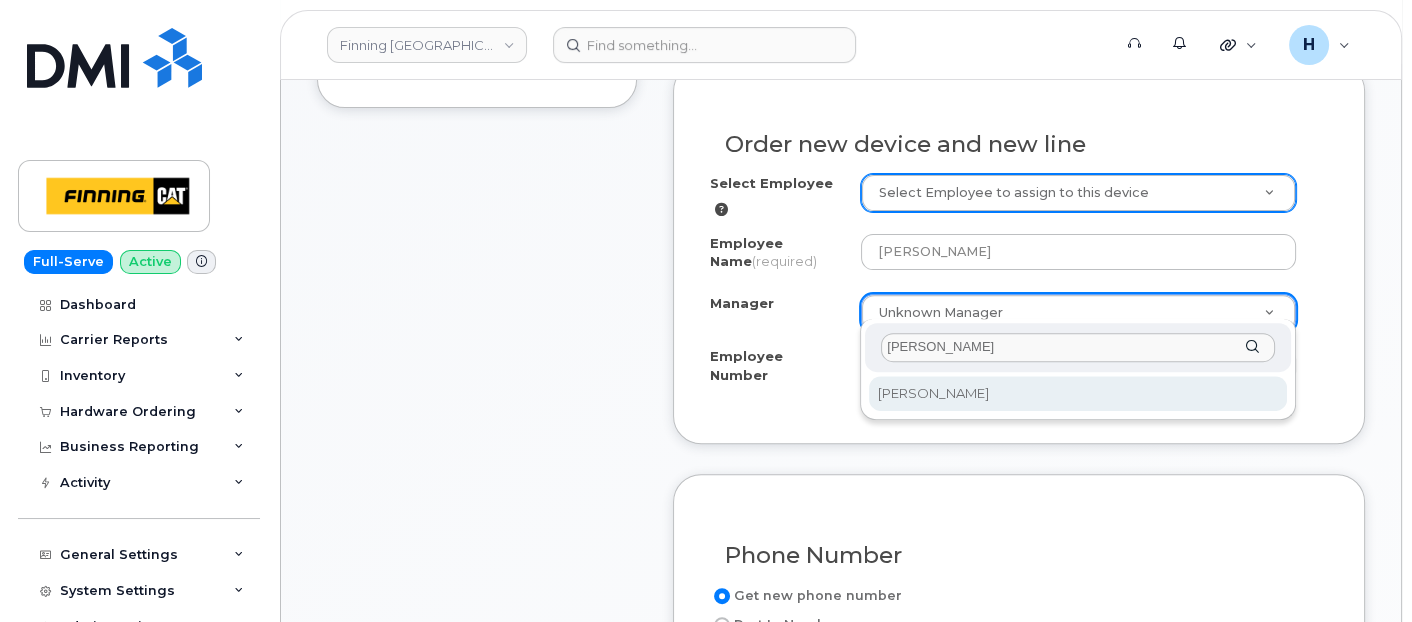 type on "Kirby Byrne" 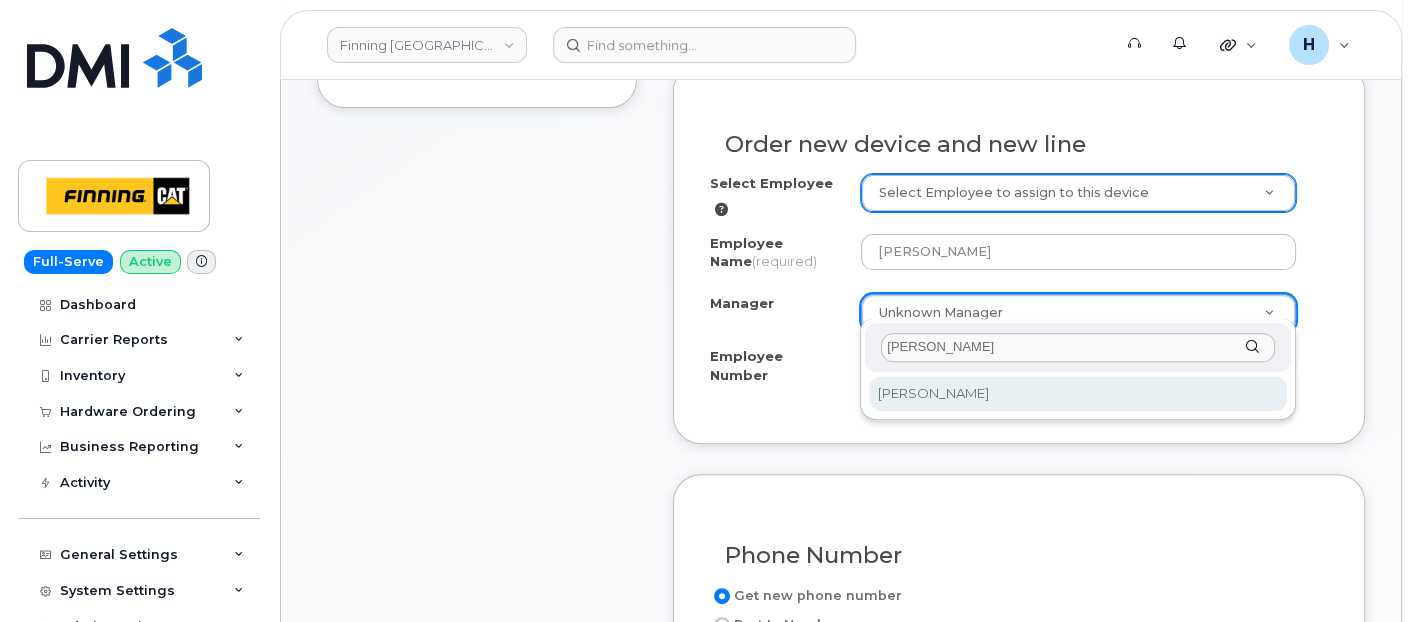 select on "128809" 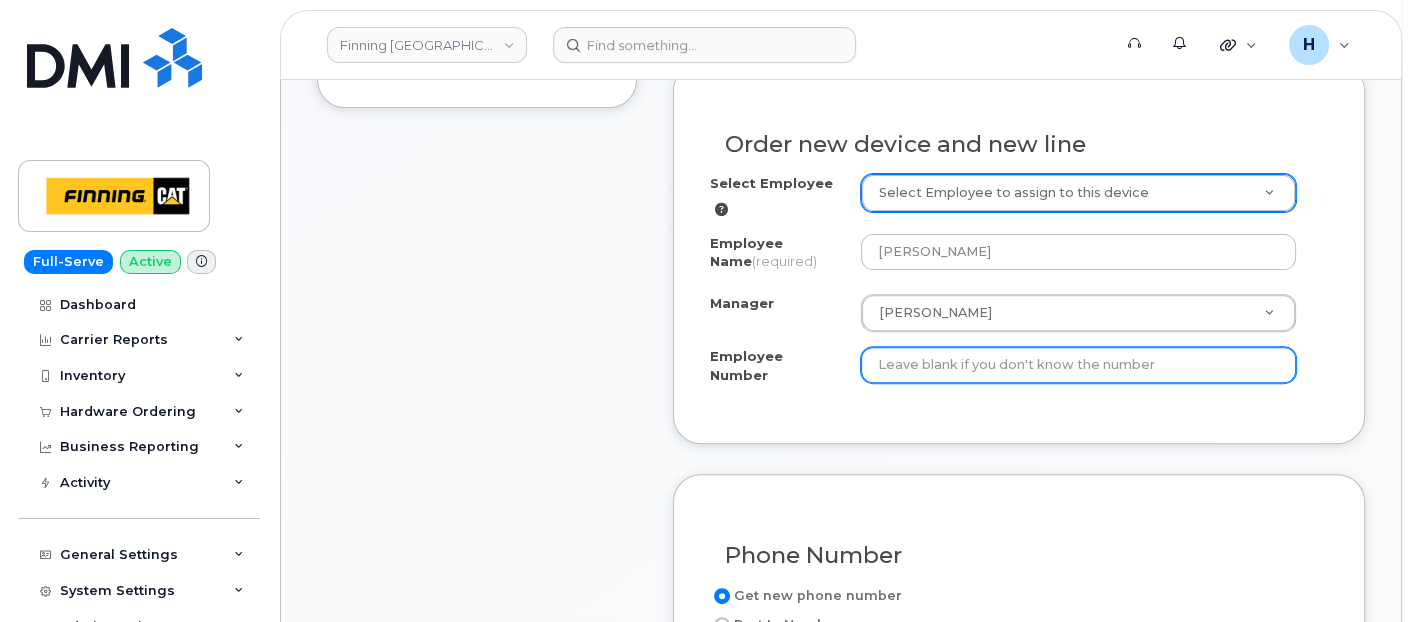 click on "Employee Number" at bounding box center [1079, 365] 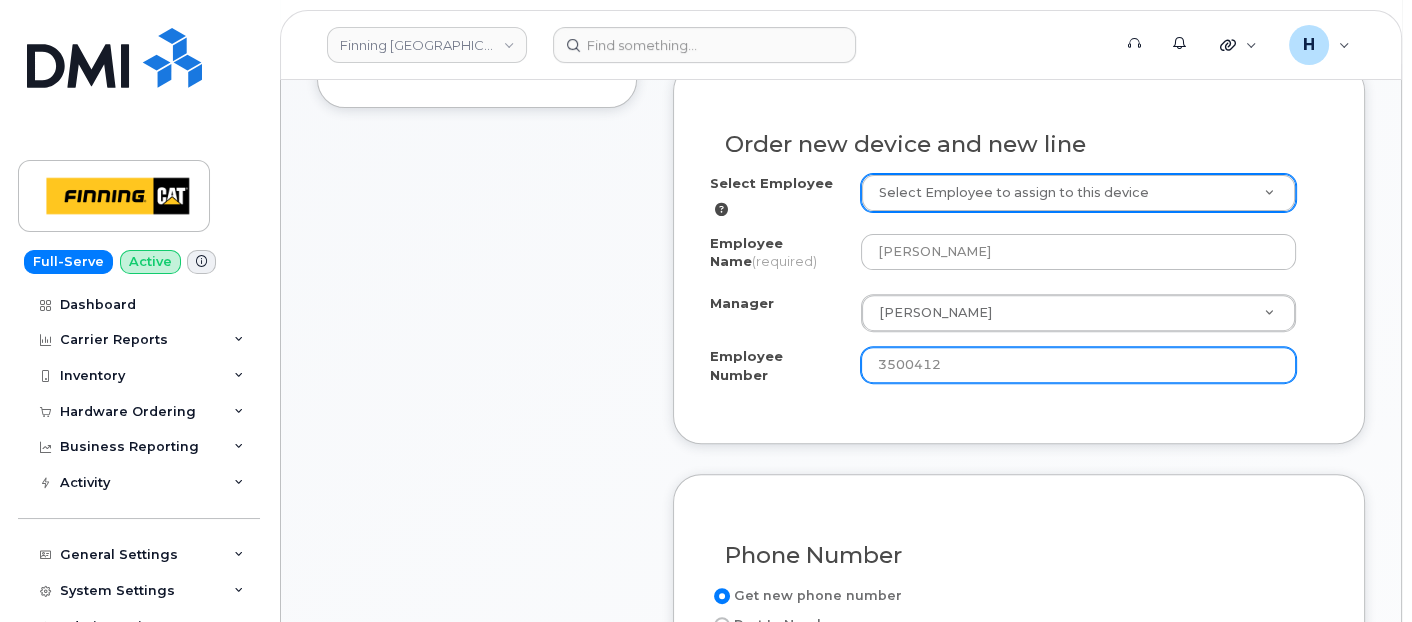 scroll, scrollTop: 1120, scrollLeft: 0, axis: vertical 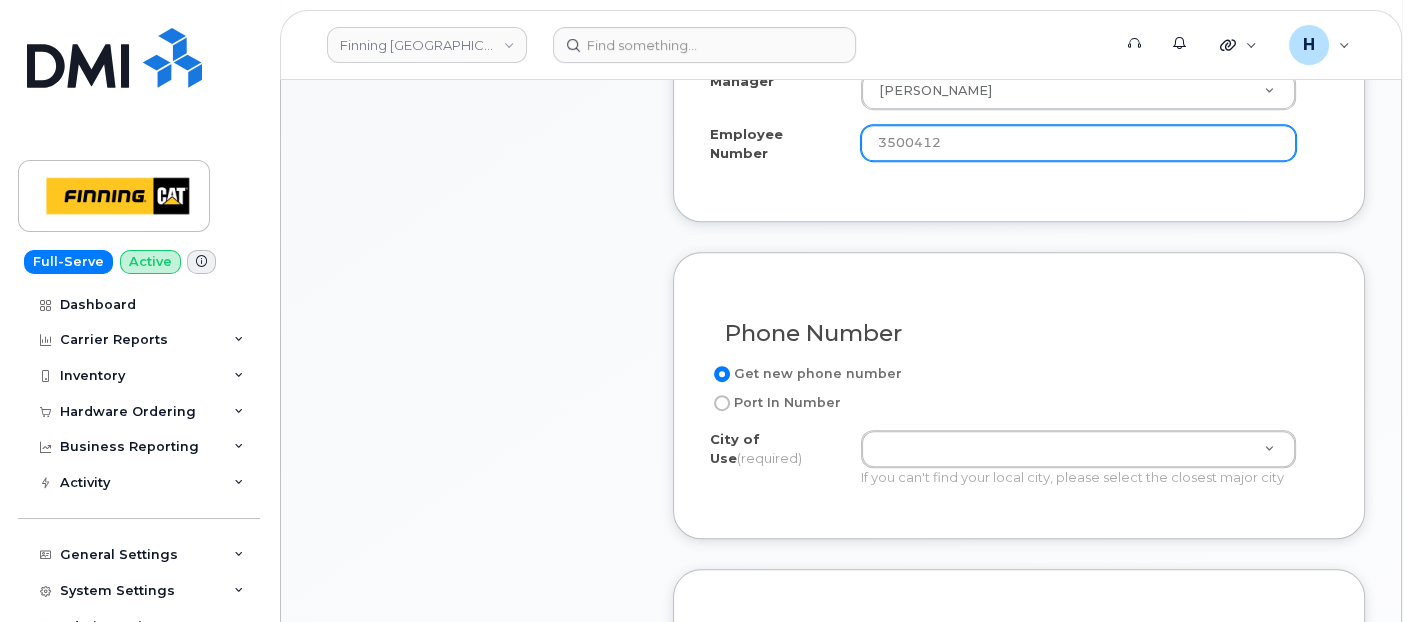 type on "3500412" 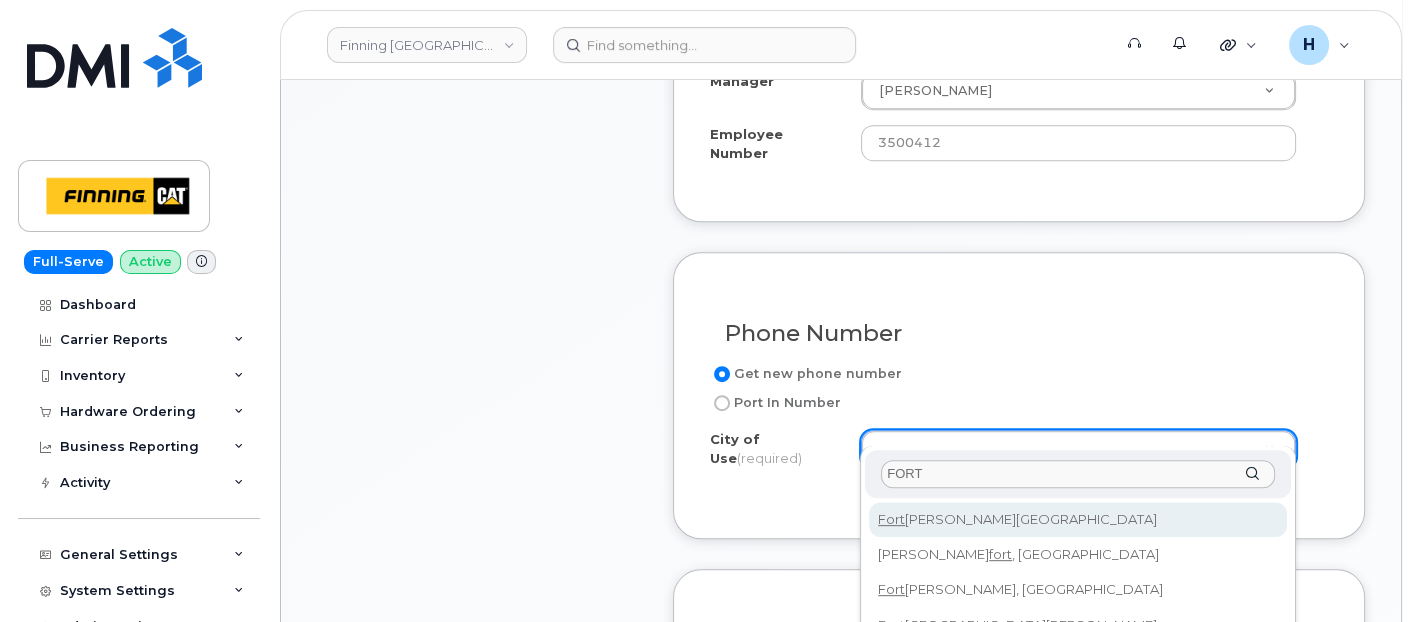 scroll, scrollTop: 1342, scrollLeft: 0, axis: vertical 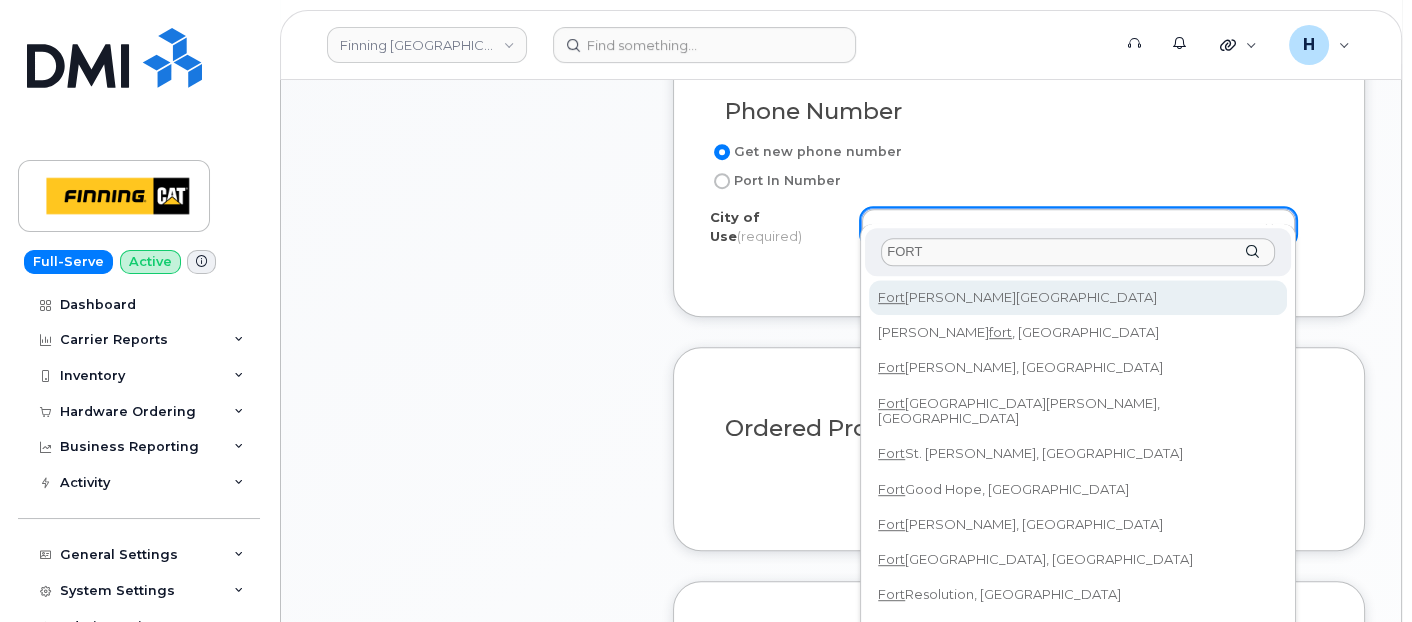 type on "FORT" 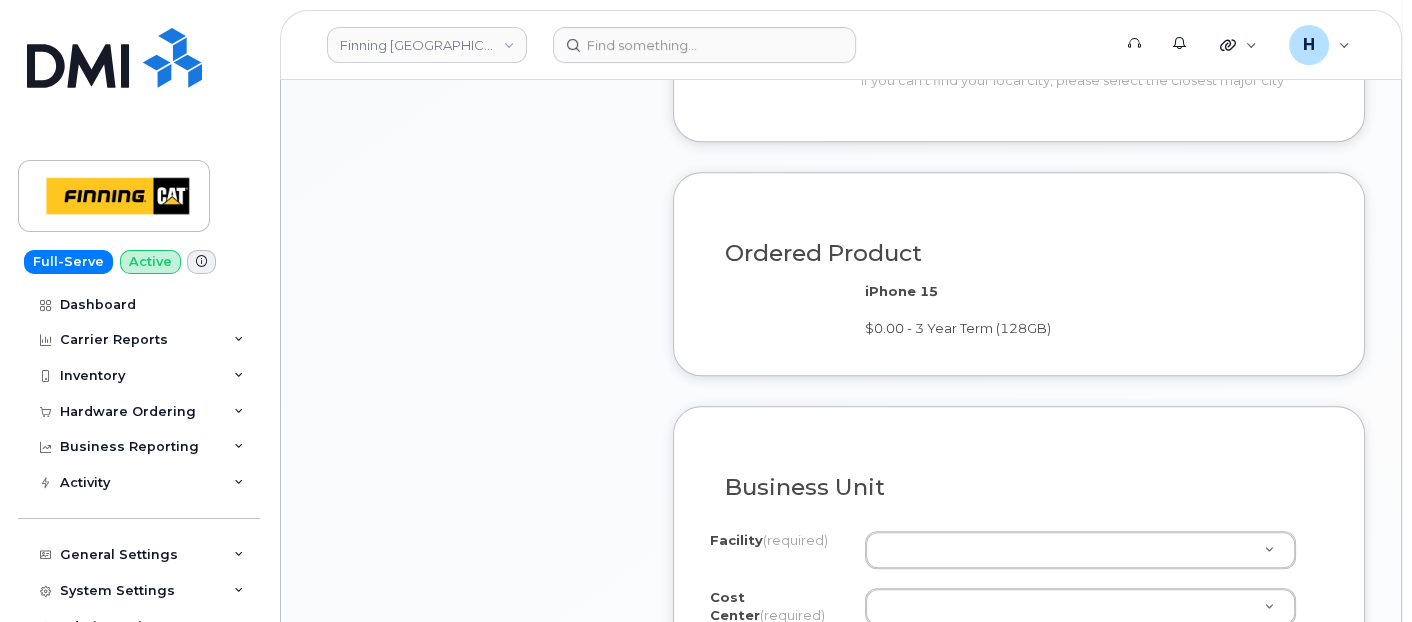 scroll, scrollTop: 1676, scrollLeft: 0, axis: vertical 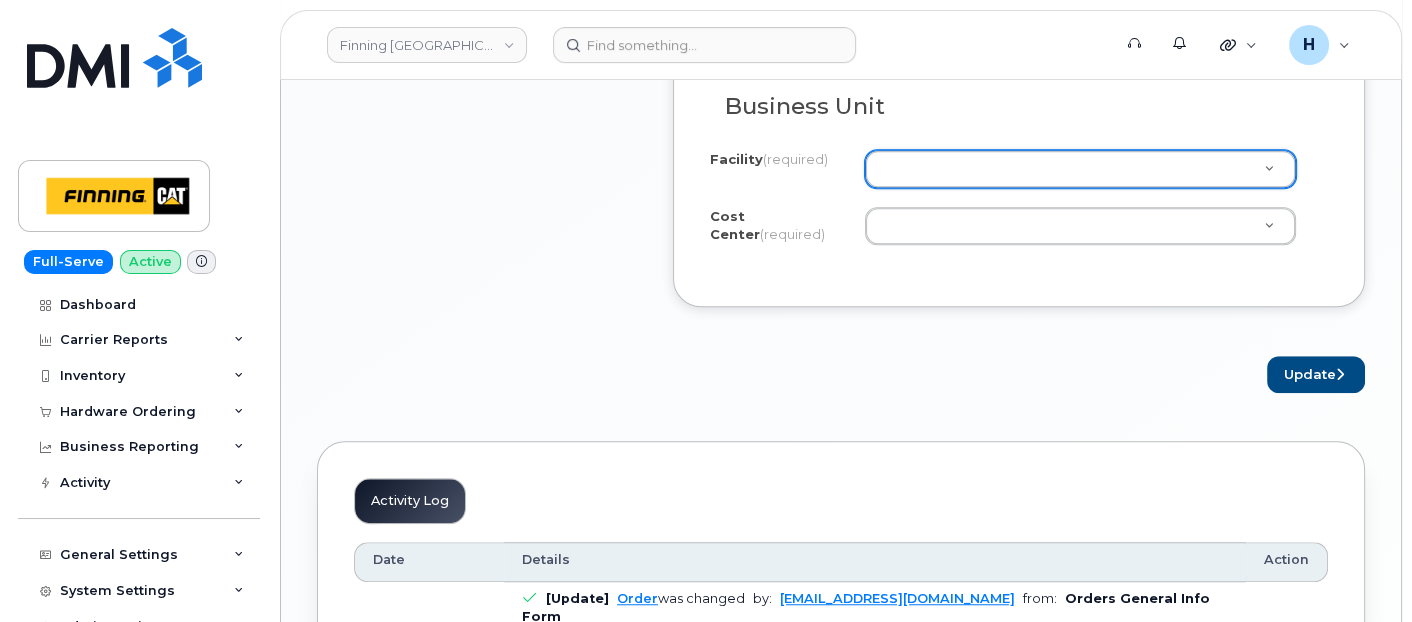 type on "D" 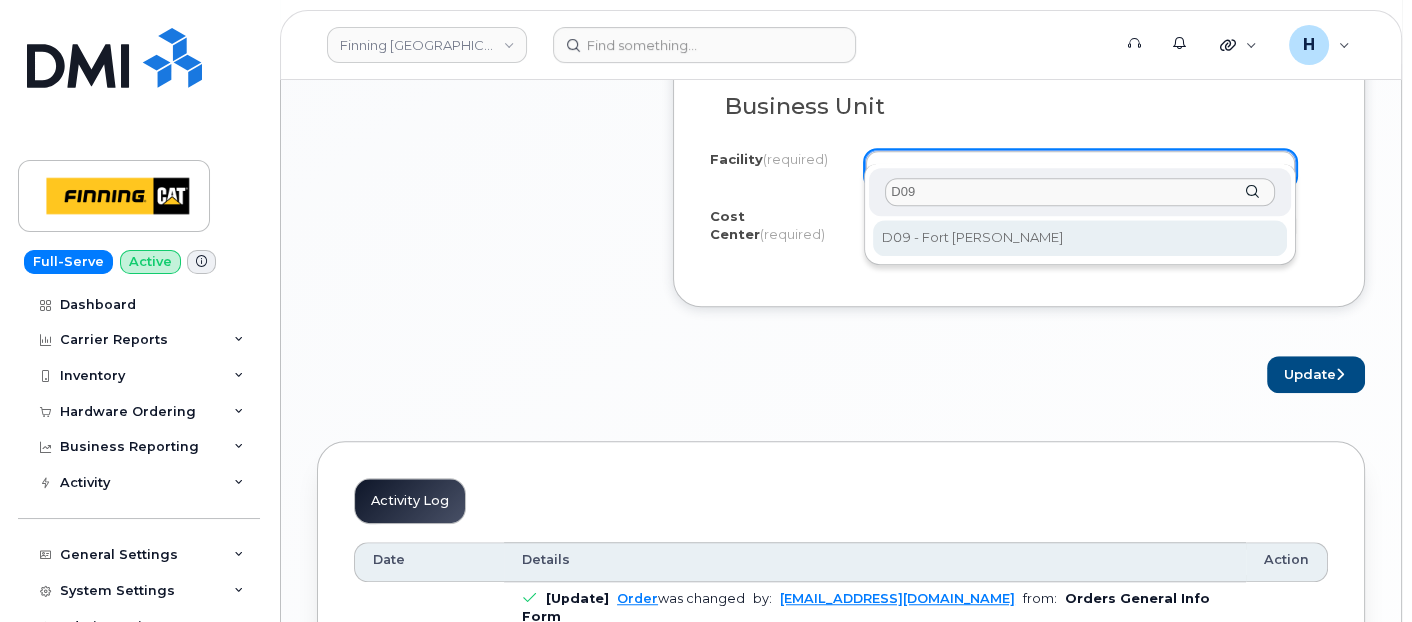 type on "D09" 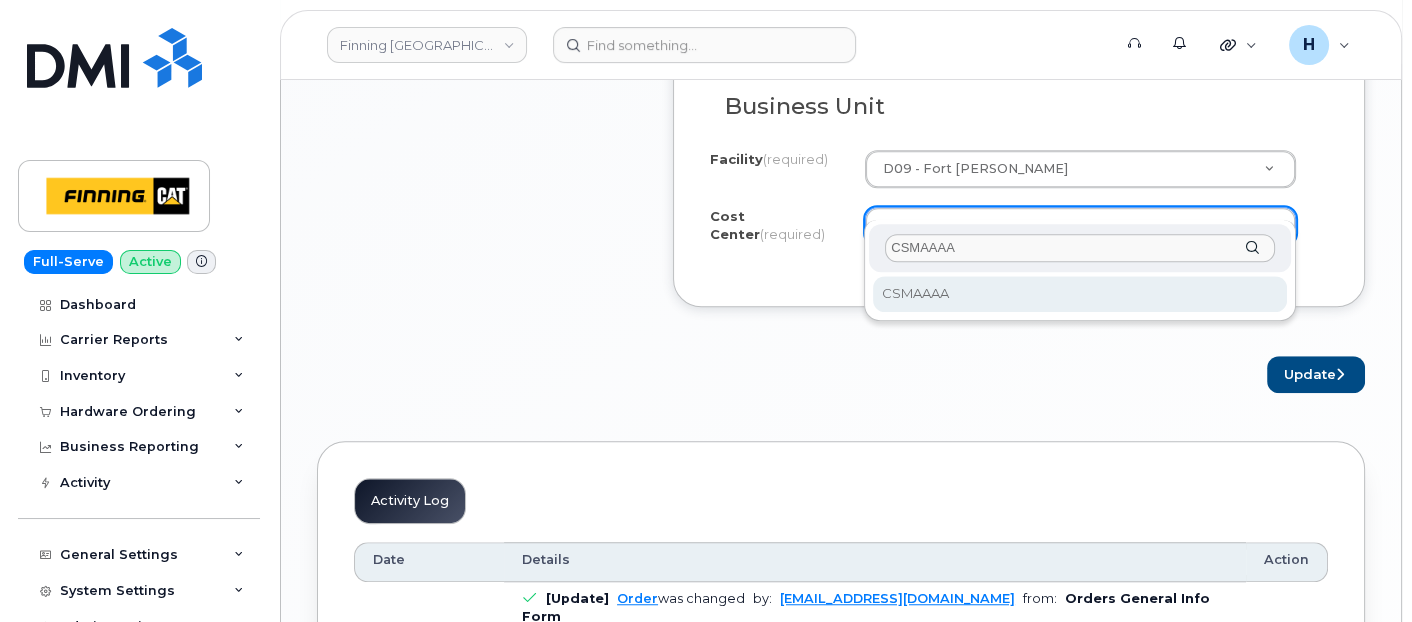 type on "CSMAAAA" 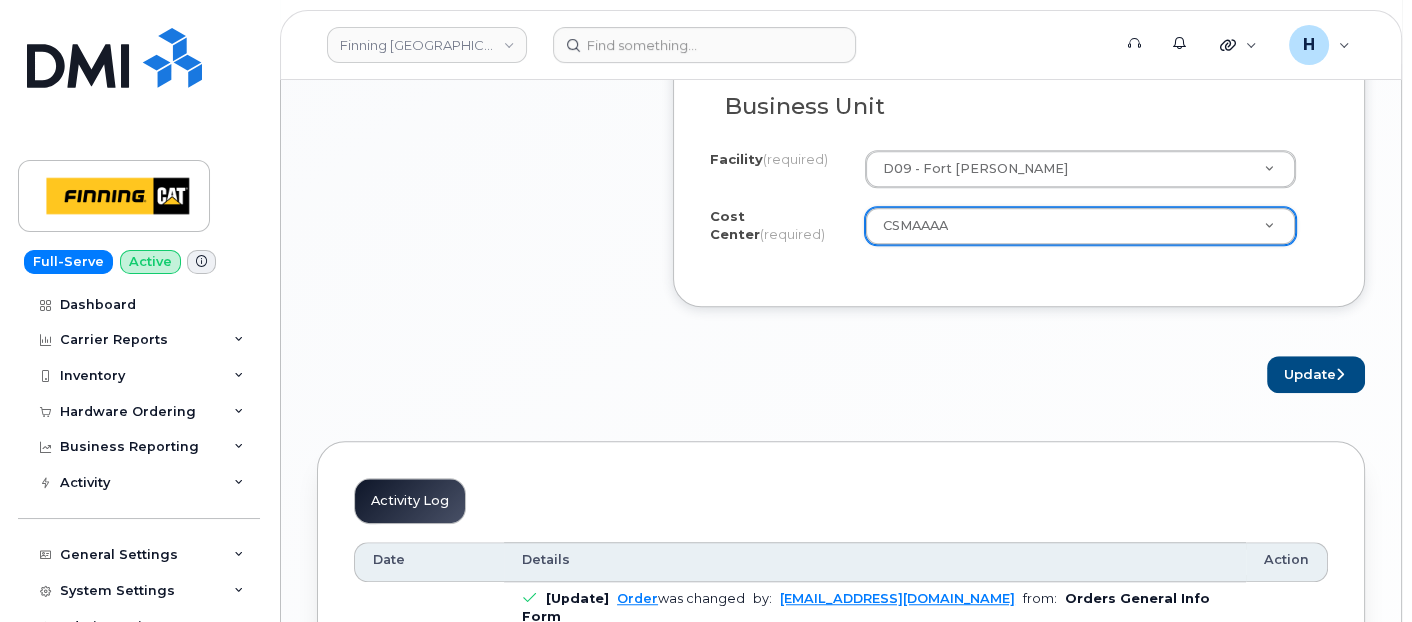click on "Update" at bounding box center [1019, 374] 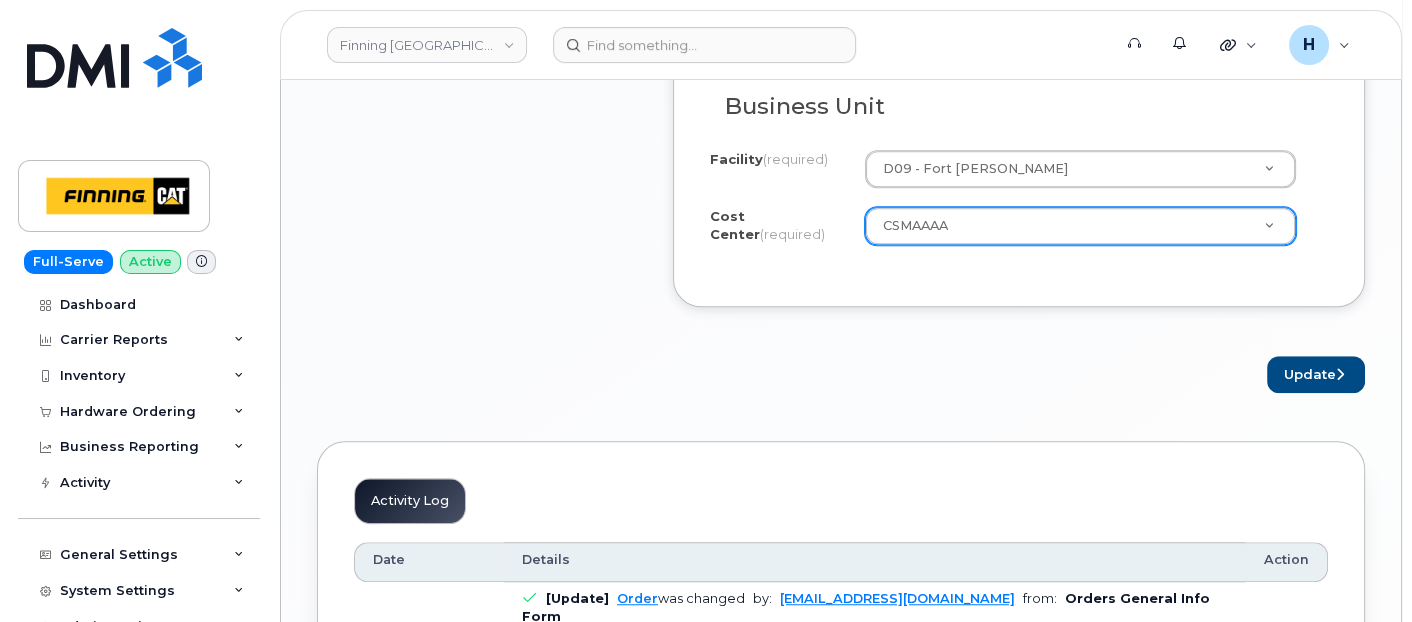 click on "Update" at bounding box center [1019, 374] 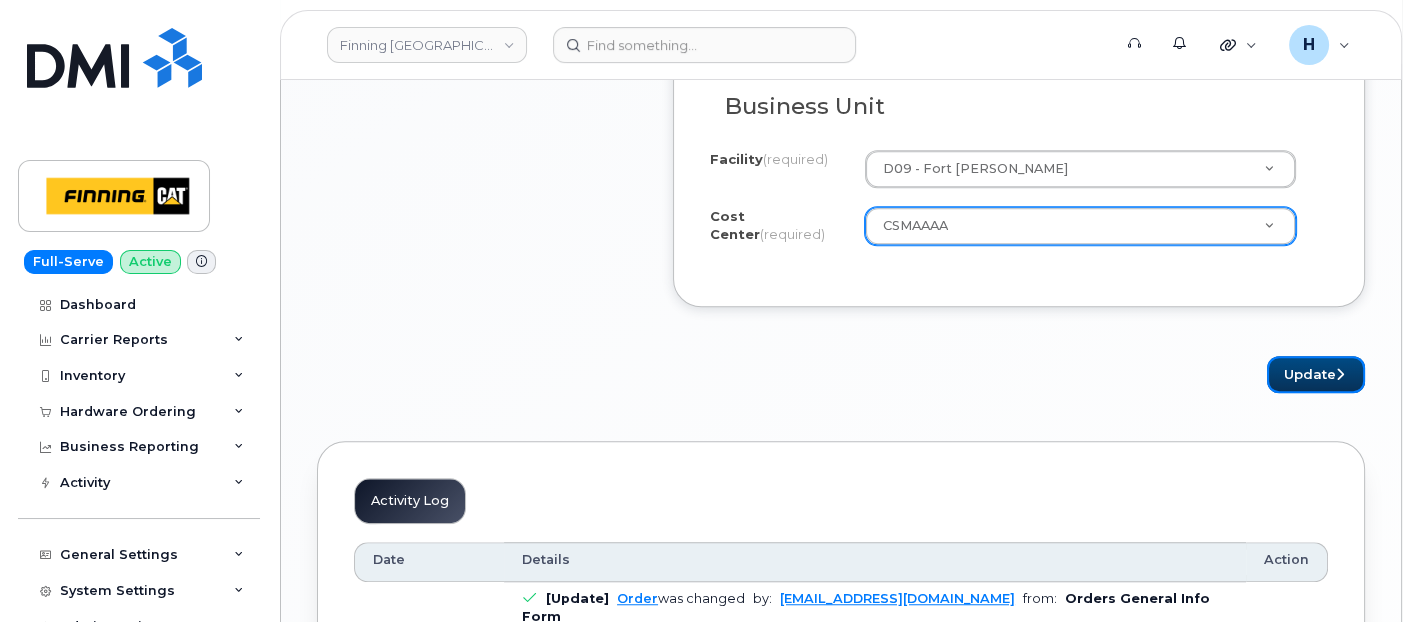 drag, startPoint x: 1277, startPoint y: 346, endPoint x: 1208, endPoint y: 188, distance: 172.4094 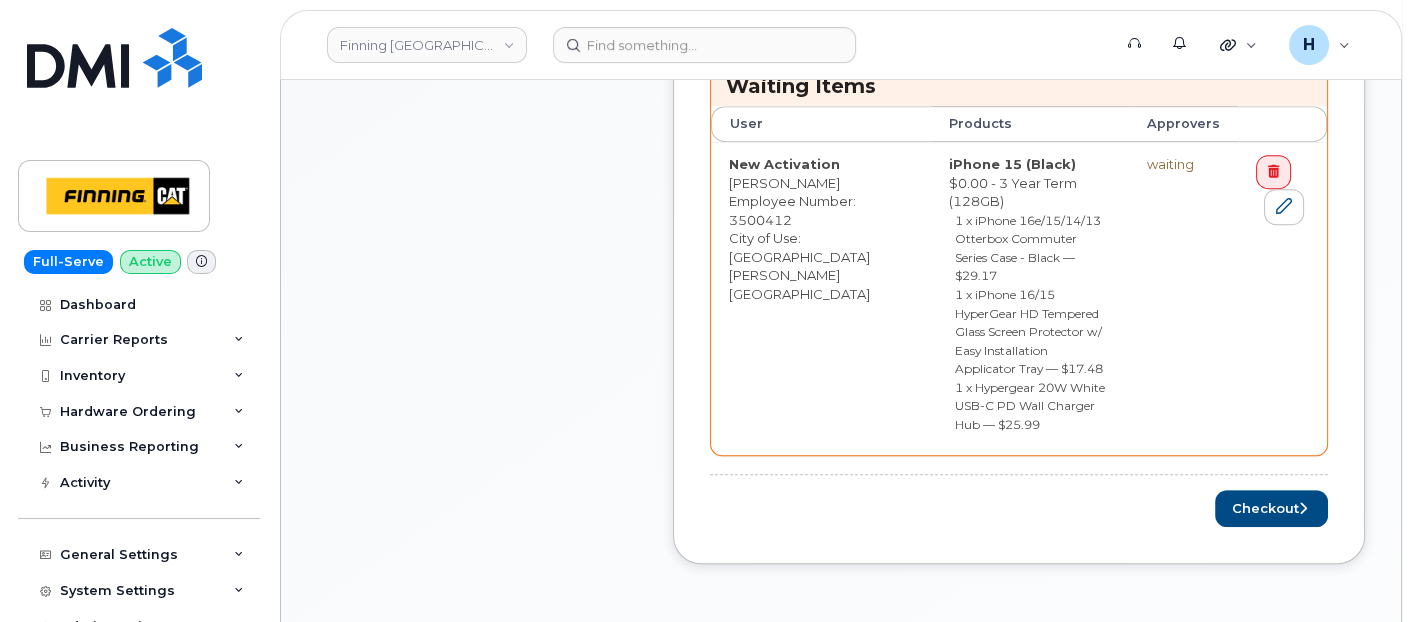 scroll, scrollTop: 1120, scrollLeft: 0, axis: vertical 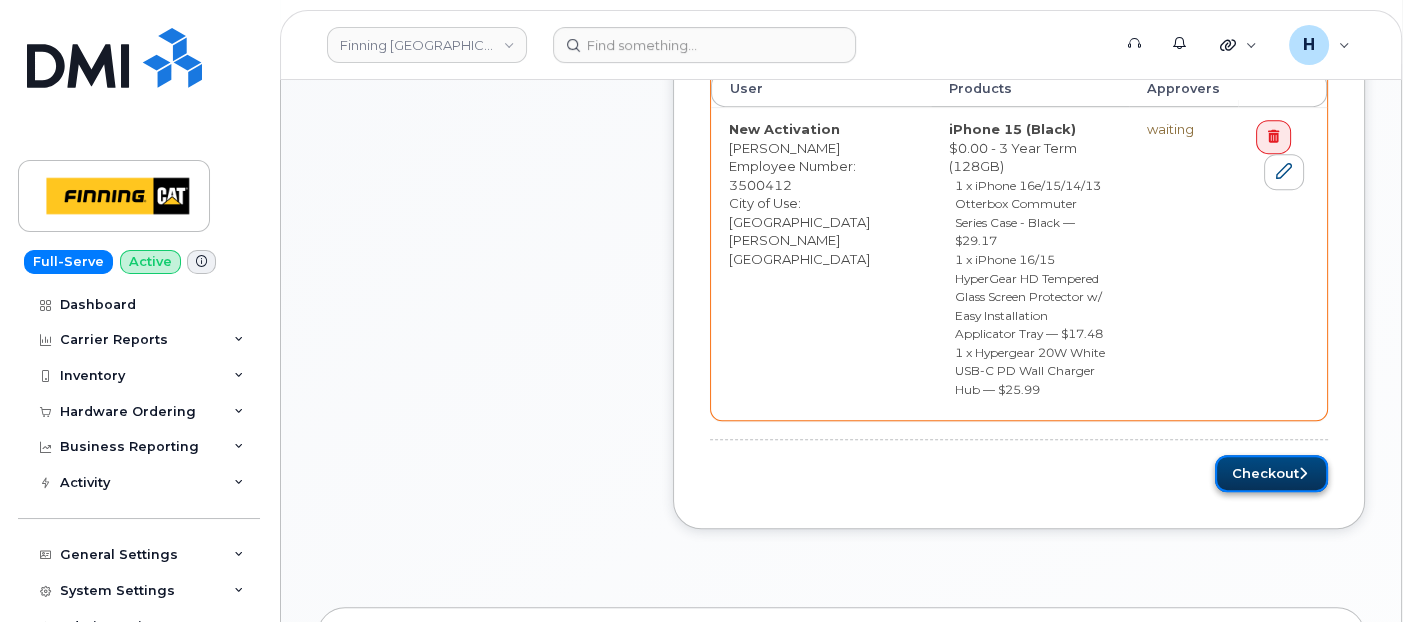 click on "Checkout" at bounding box center (1271, 473) 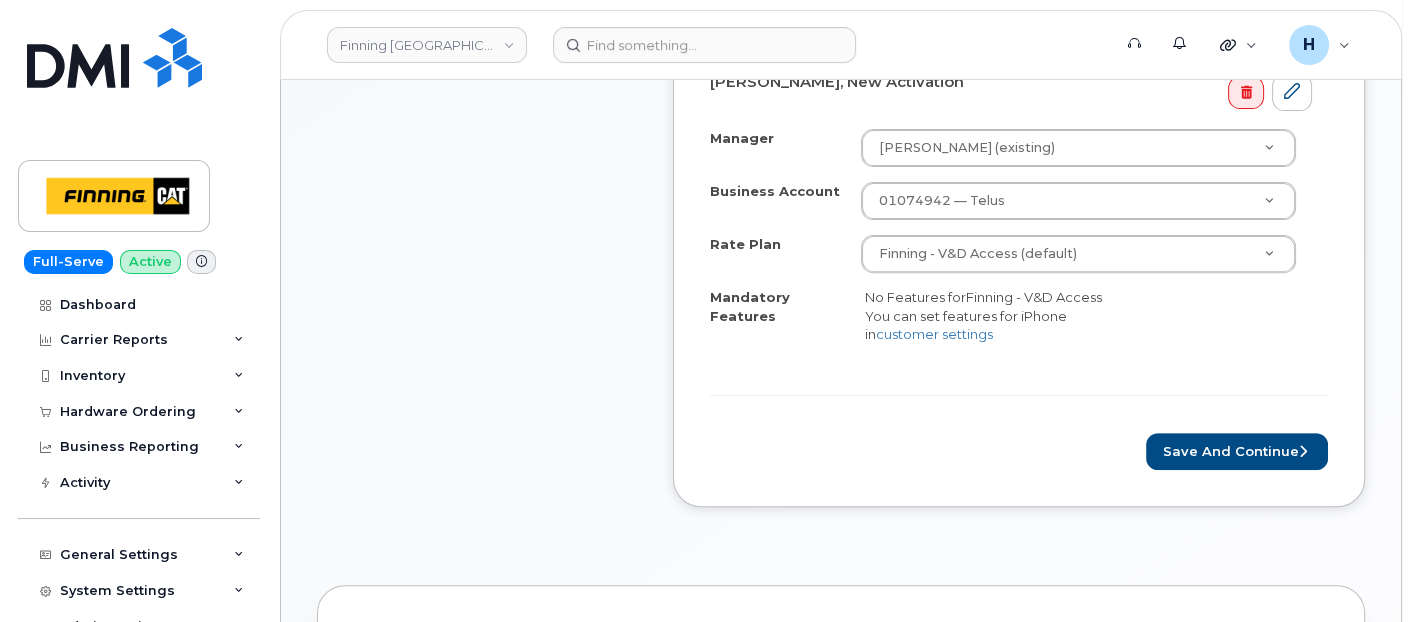scroll, scrollTop: 1000, scrollLeft: 0, axis: vertical 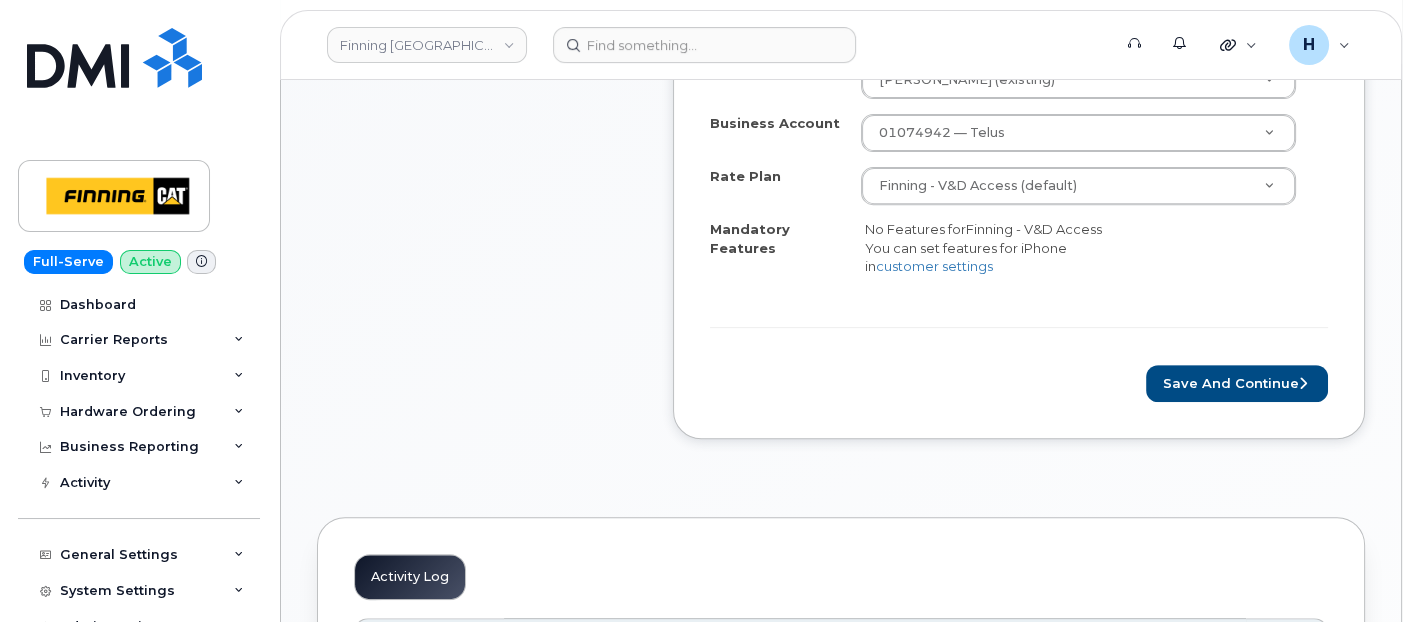 click on "Save and Continue" at bounding box center (1019, 383) 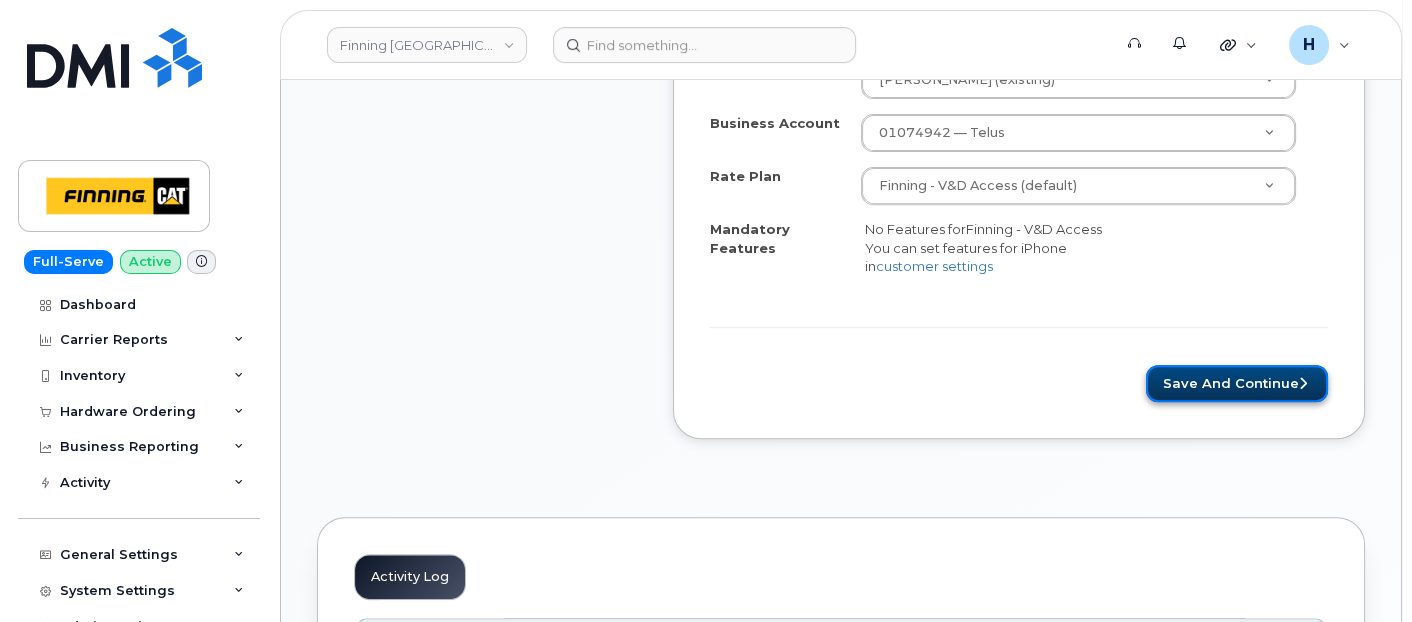 click on "Save and Continue" at bounding box center (1237, 383) 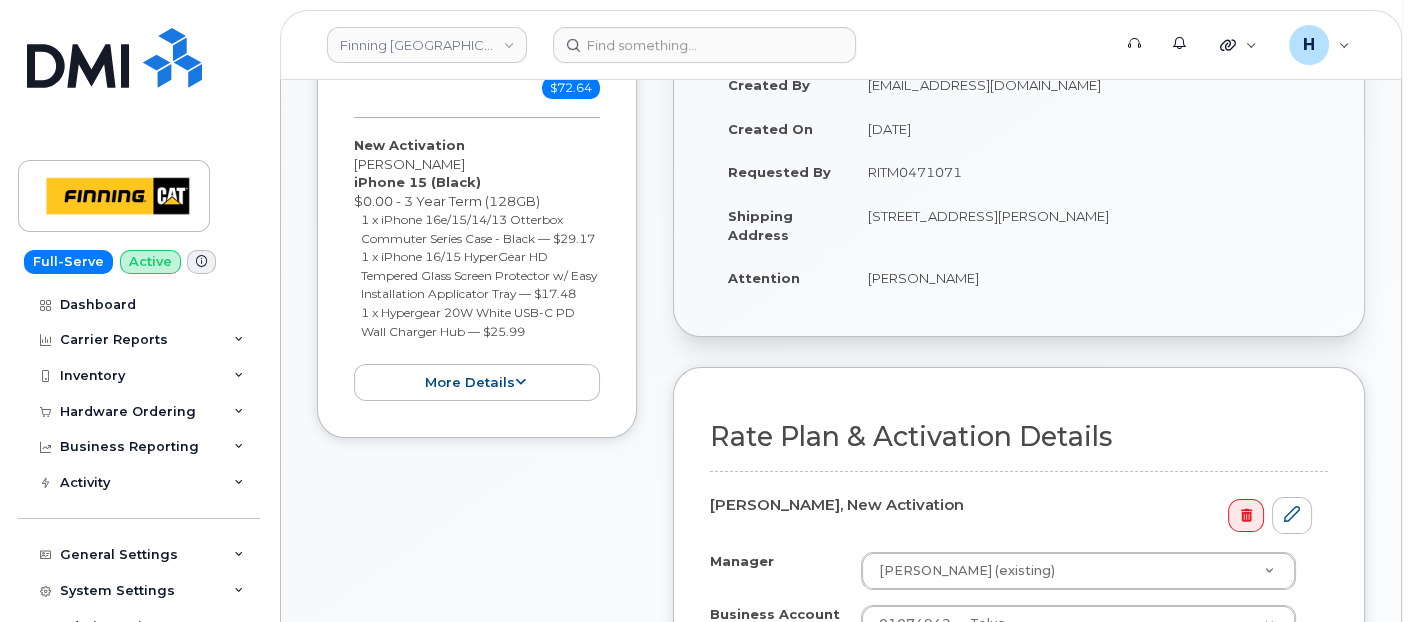 scroll, scrollTop: 555, scrollLeft: 0, axis: vertical 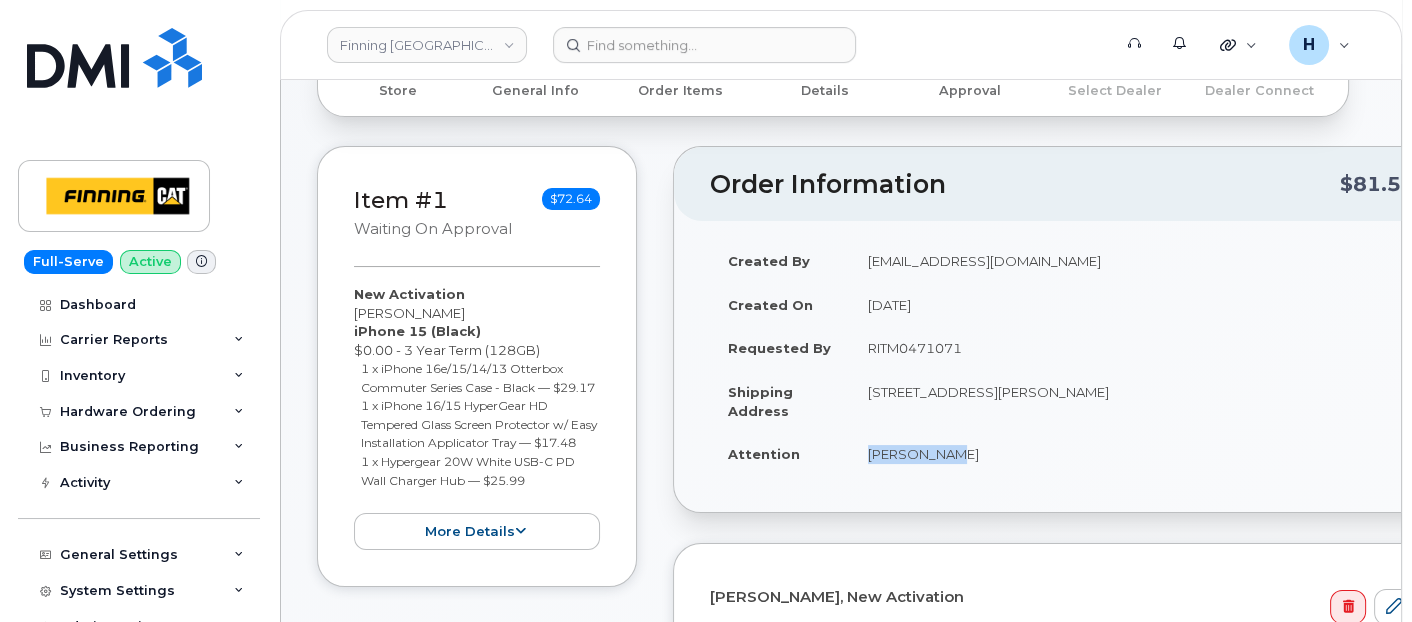 drag, startPoint x: 935, startPoint y: 457, endPoint x: 993, endPoint y: 454, distance: 58.077534 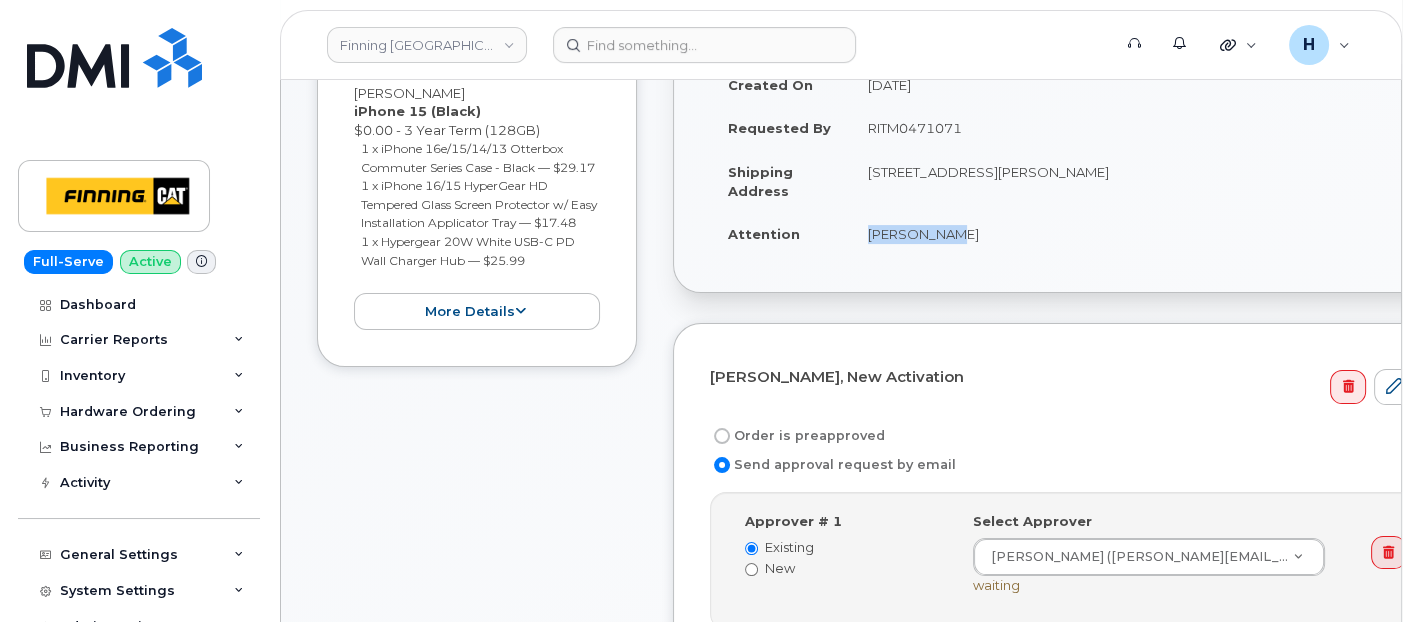 scroll, scrollTop: 555, scrollLeft: 0, axis: vertical 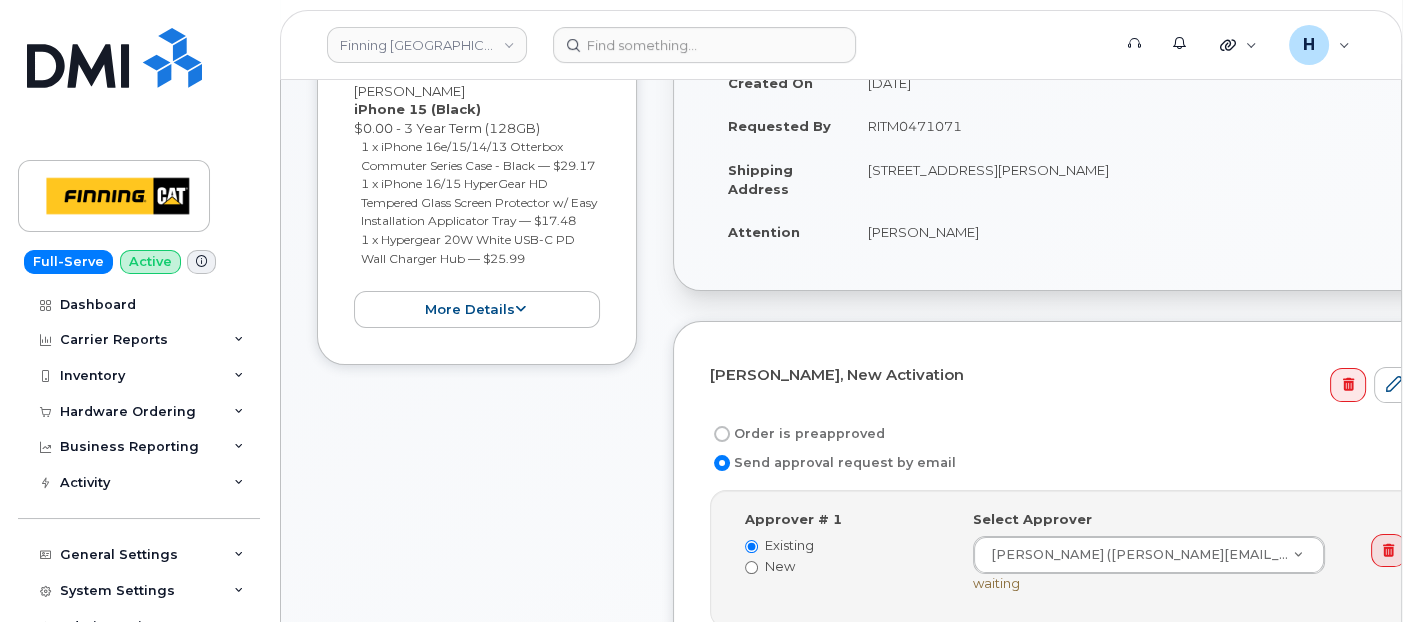 click on "Order is preapproved" at bounding box center [797, 434] 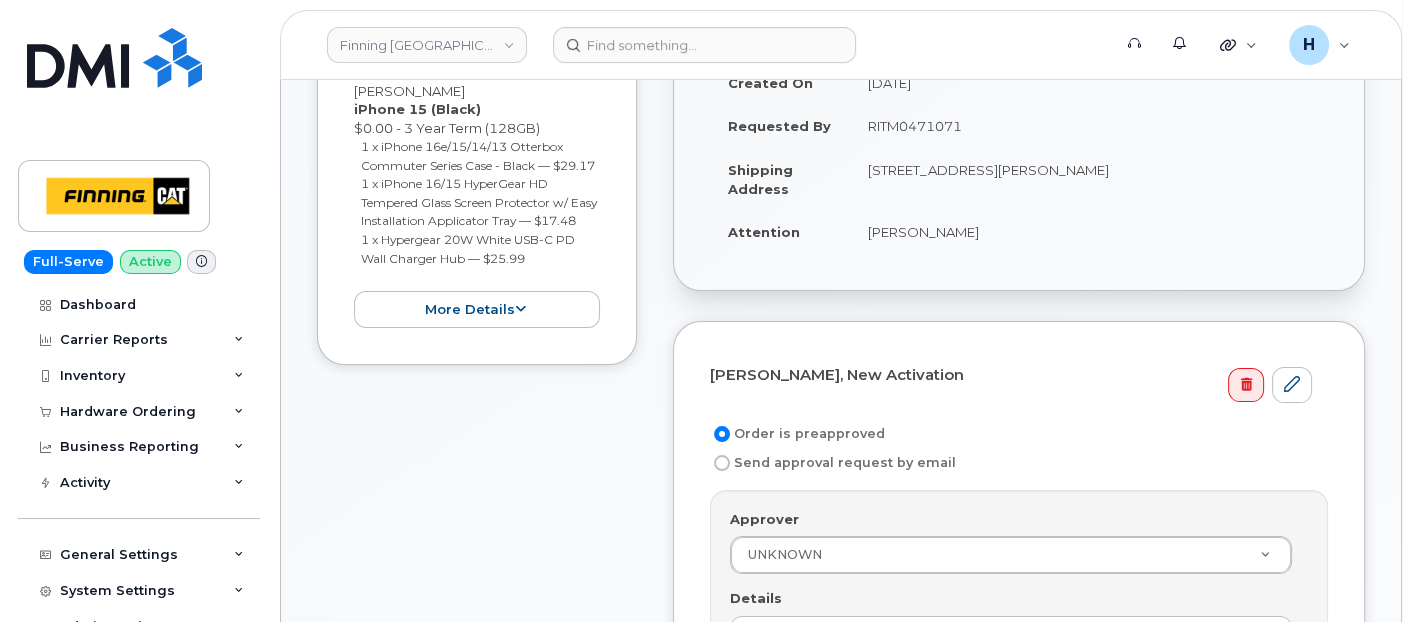 drag, startPoint x: 862, startPoint y: 134, endPoint x: 970, endPoint y: 122, distance: 108.66462 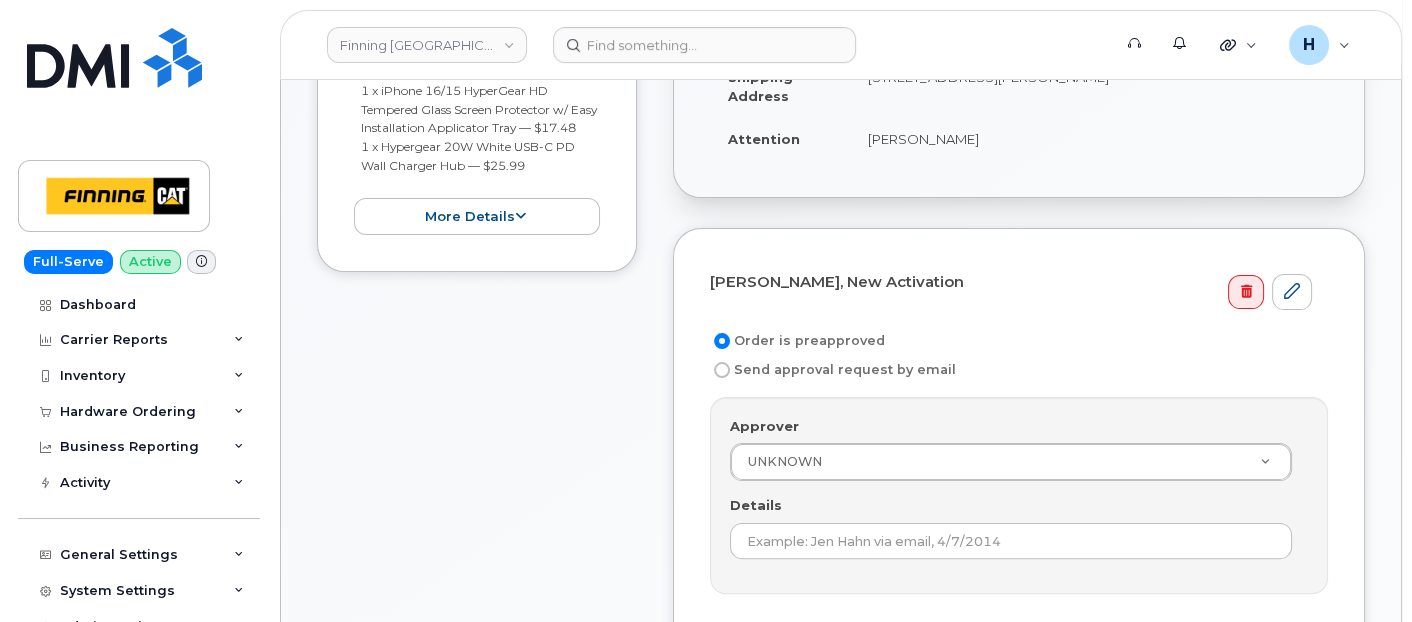 scroll, scrollTop: 777, scrollLeft: 0, axis: vertical 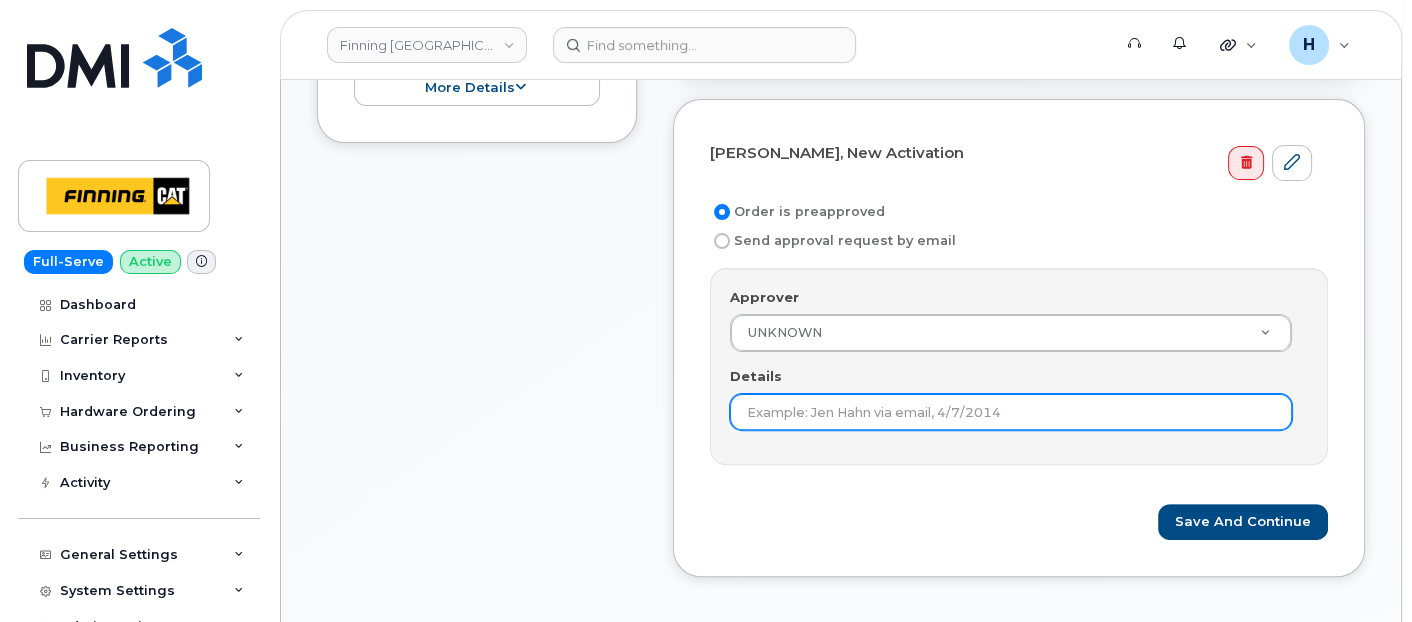 click on "Details" at bounding box center [1011, 412] 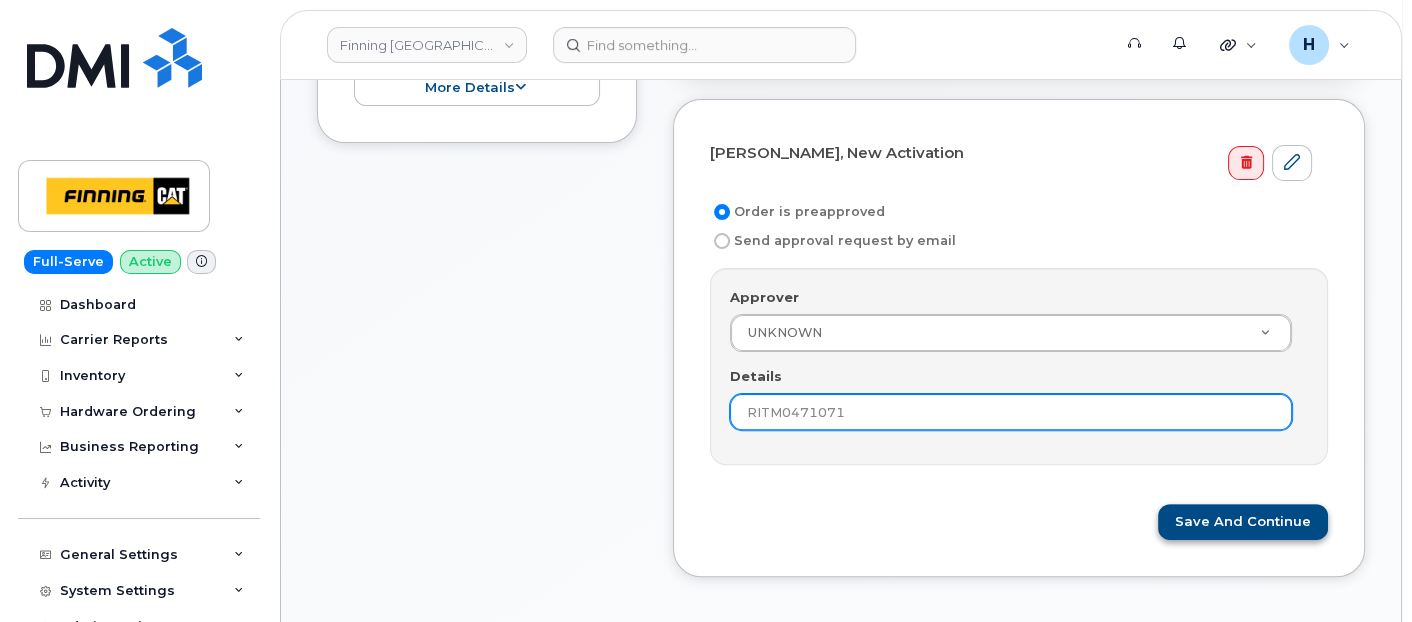 type on "RITM0471071" 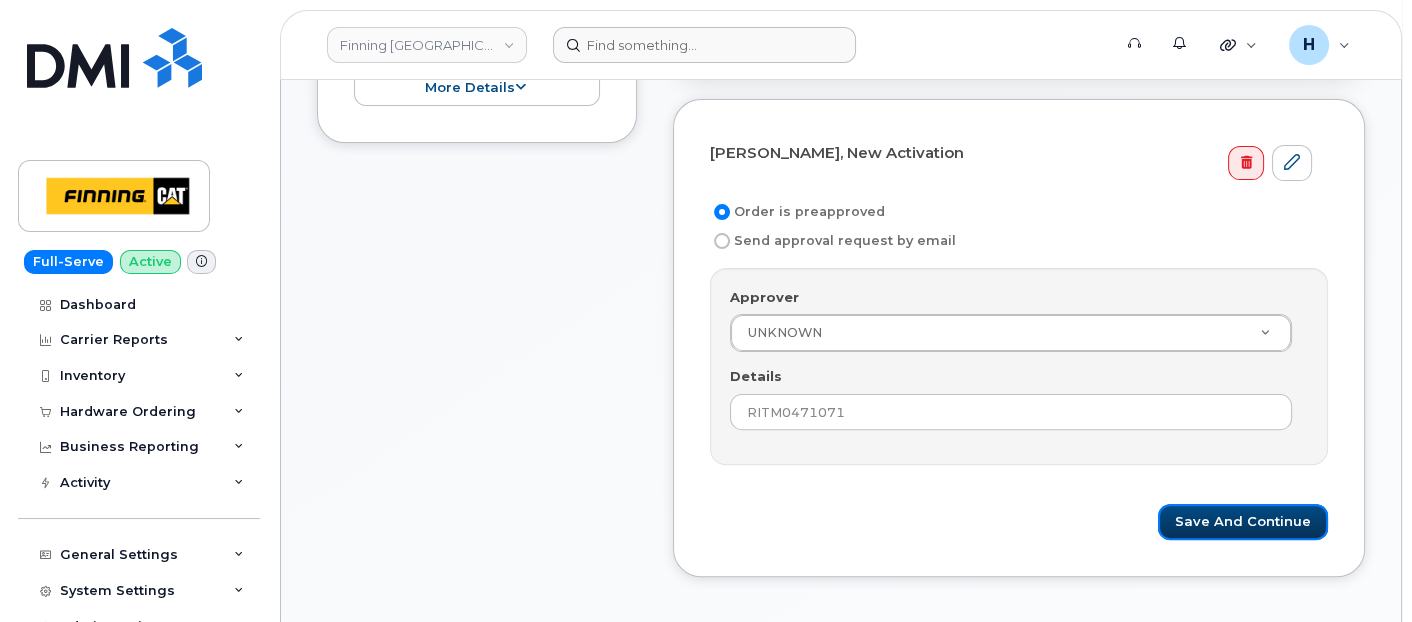drag, startPoint x: 1235, startPoint y: 519, endPoint x: 588, endPoint y: 33, distance: 809.2002 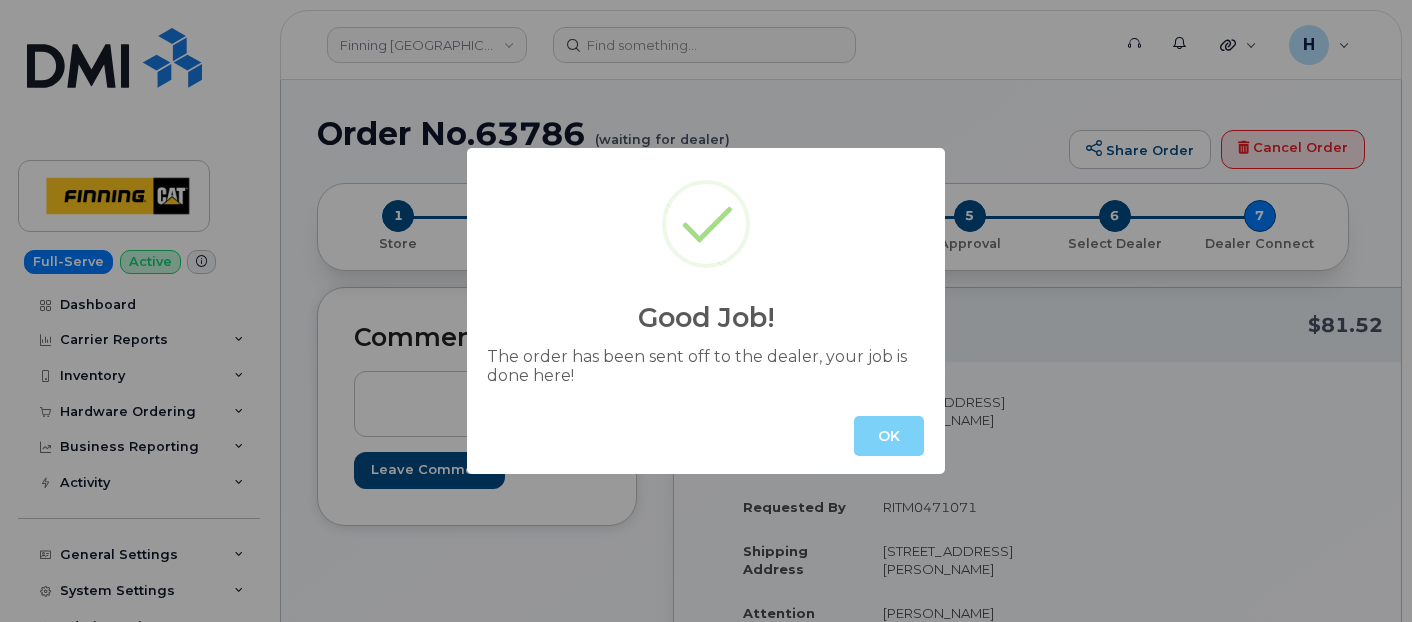 scroll, scrollTop: 0, scrollLeft: 0, axis: both 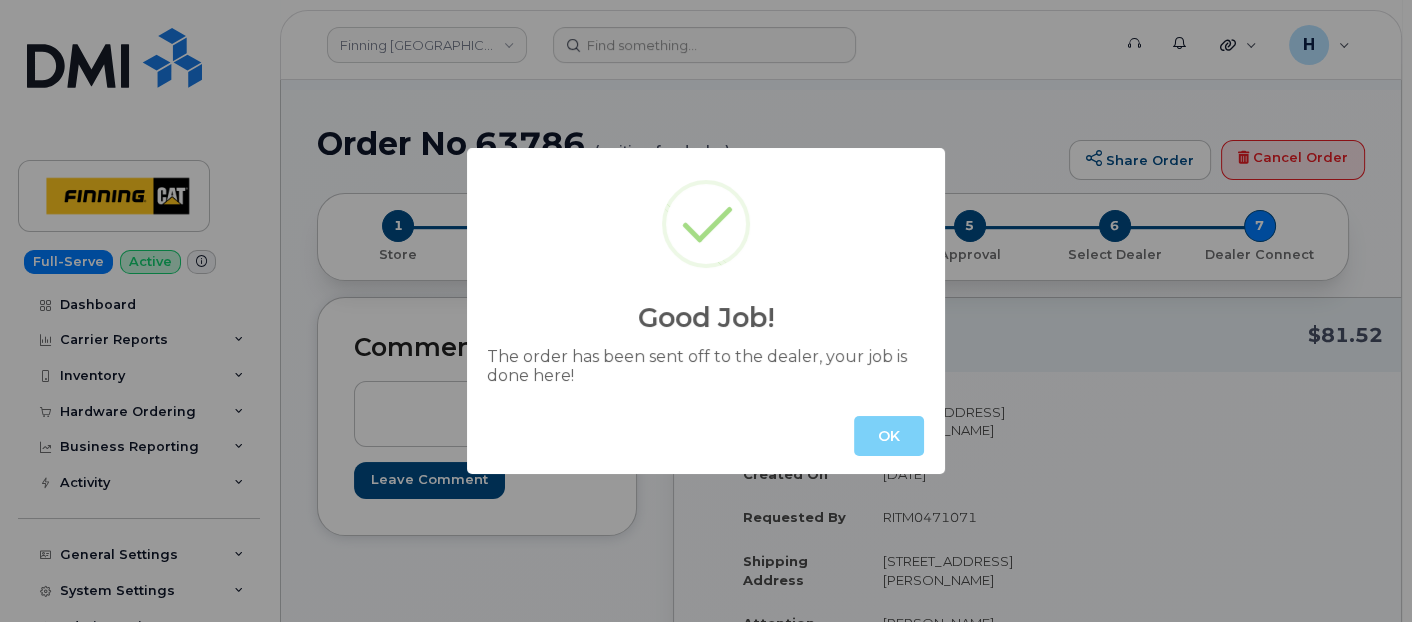 click on "Good Job! The order has been sent off to the dealer, your job is done here!
OK" at bounding box center (706, 311) 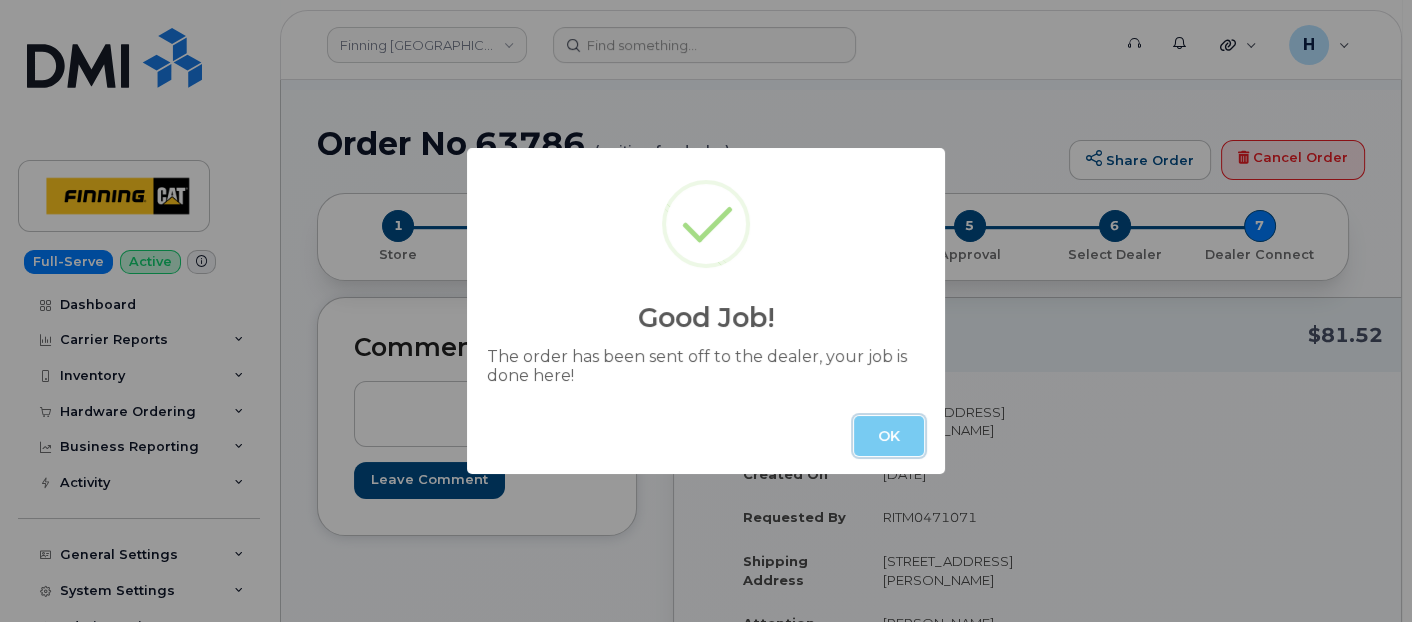 click on "OK" at bounding box center (889, 436) 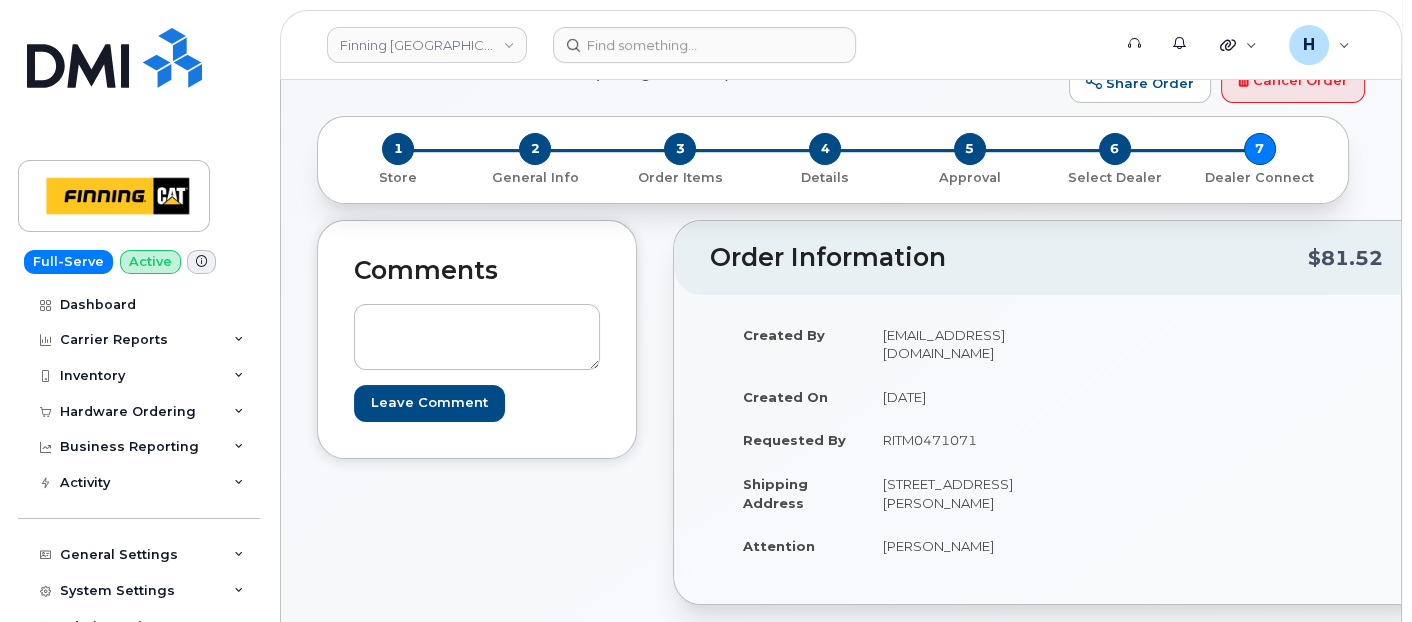 scroll, scrollTop: 222, scrollLeft: 0, axis: vertical 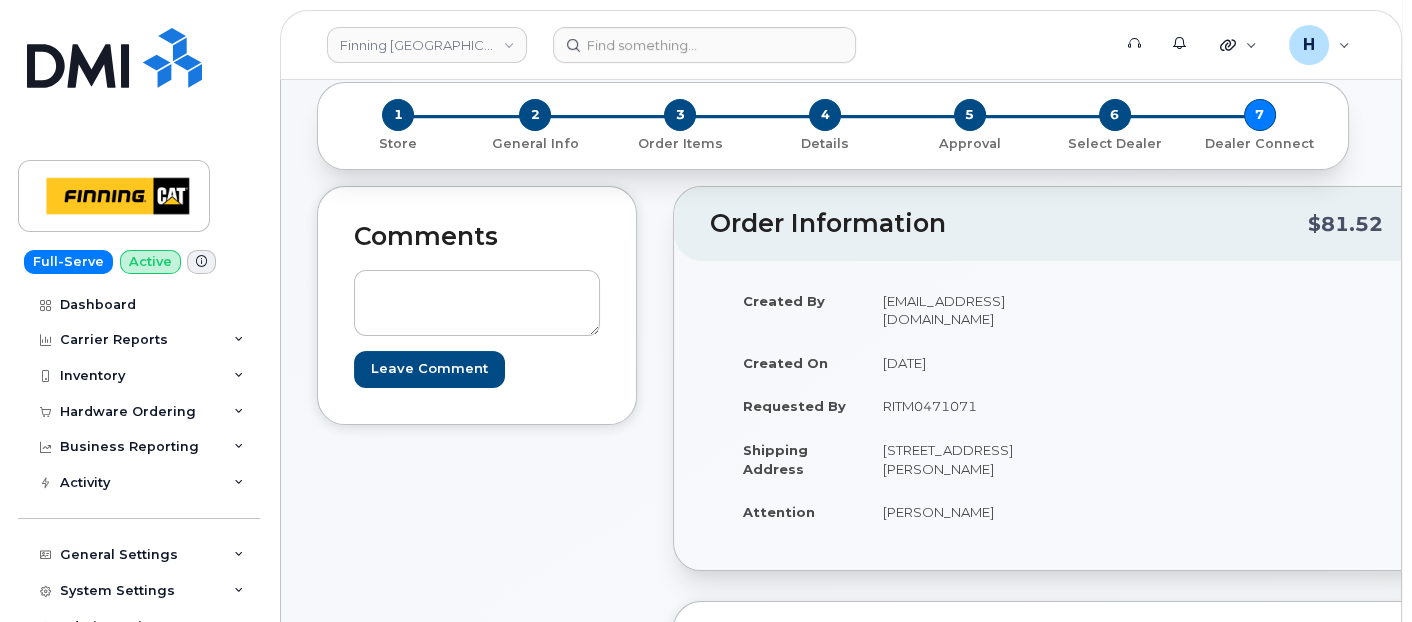 drag, startPoint x: 848, startPoint y: 431, endPoint x: 964, endPoint y: 427, distance: 116.06895 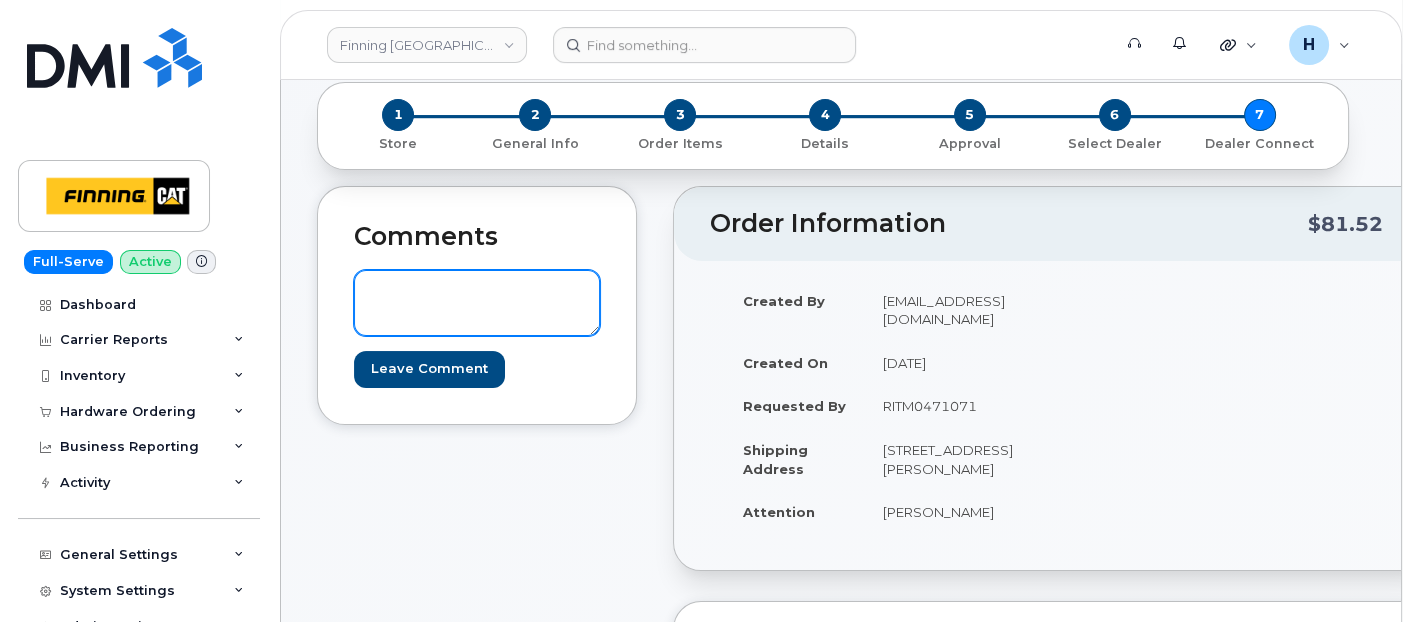 click at bounding box center (477, 303) 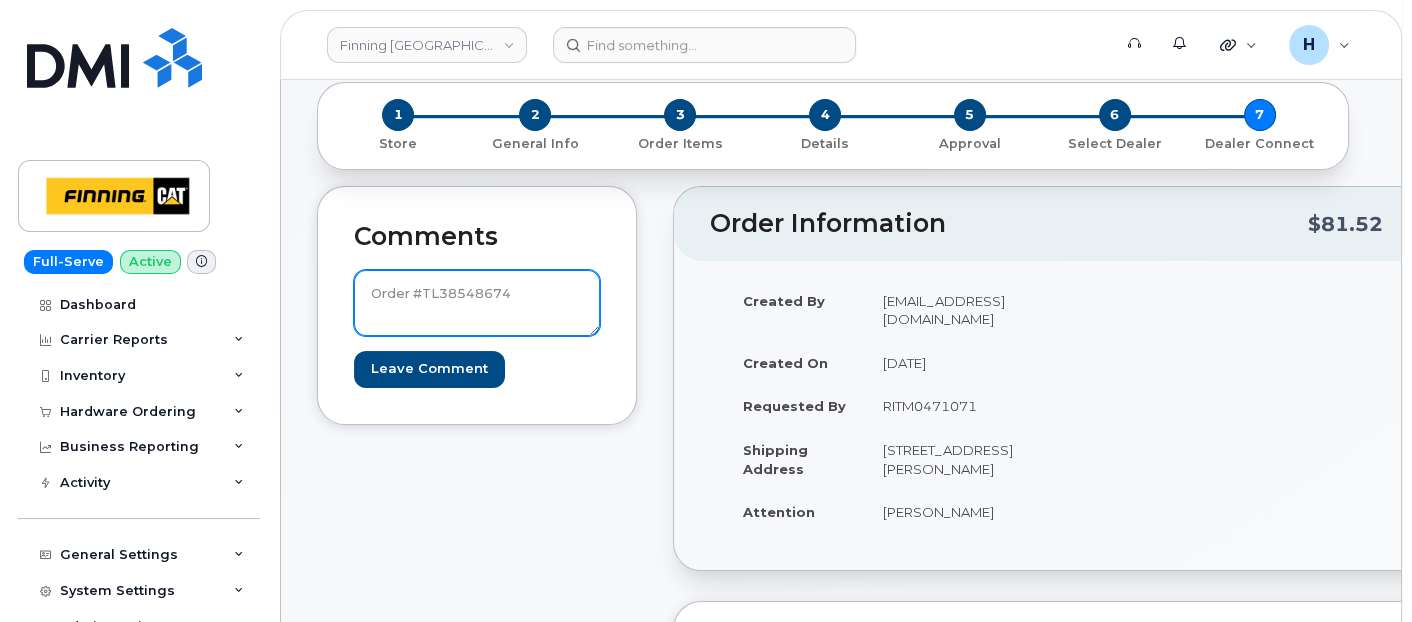 click on "Order #TL38548674" at bounding box center (477, 303) 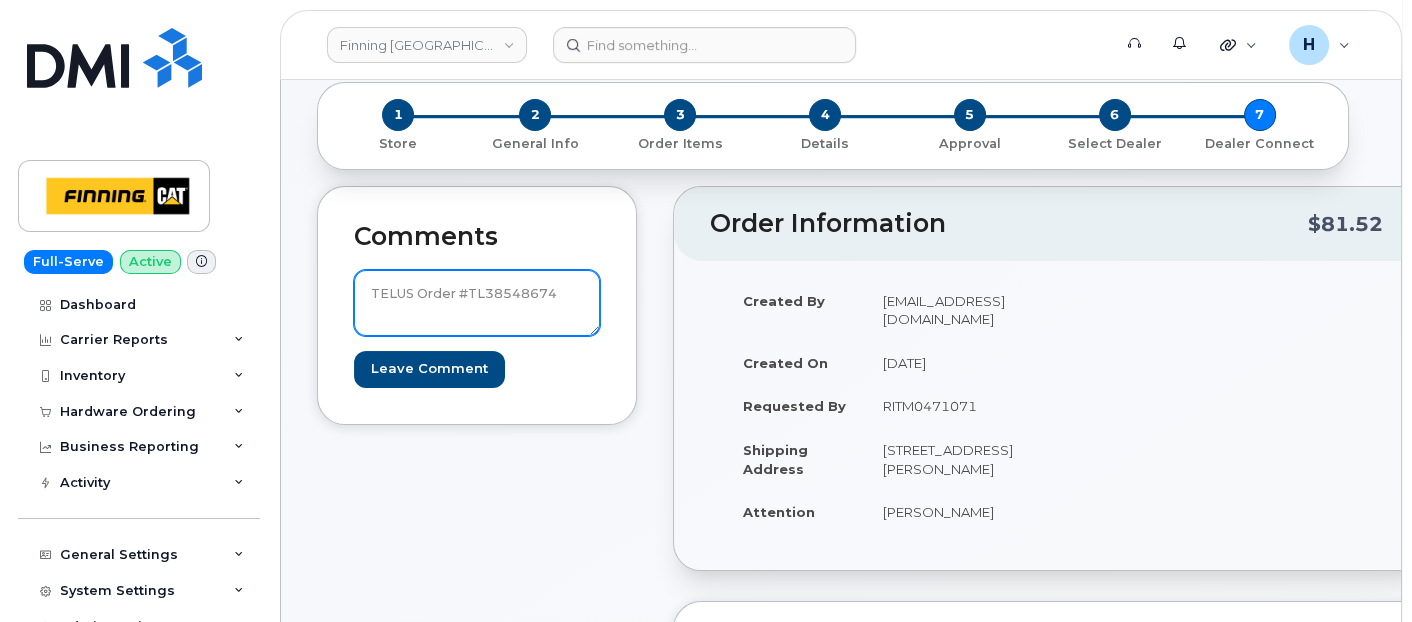 click on "TELUS Order #TL38548674" at bounding box center (477, 303) 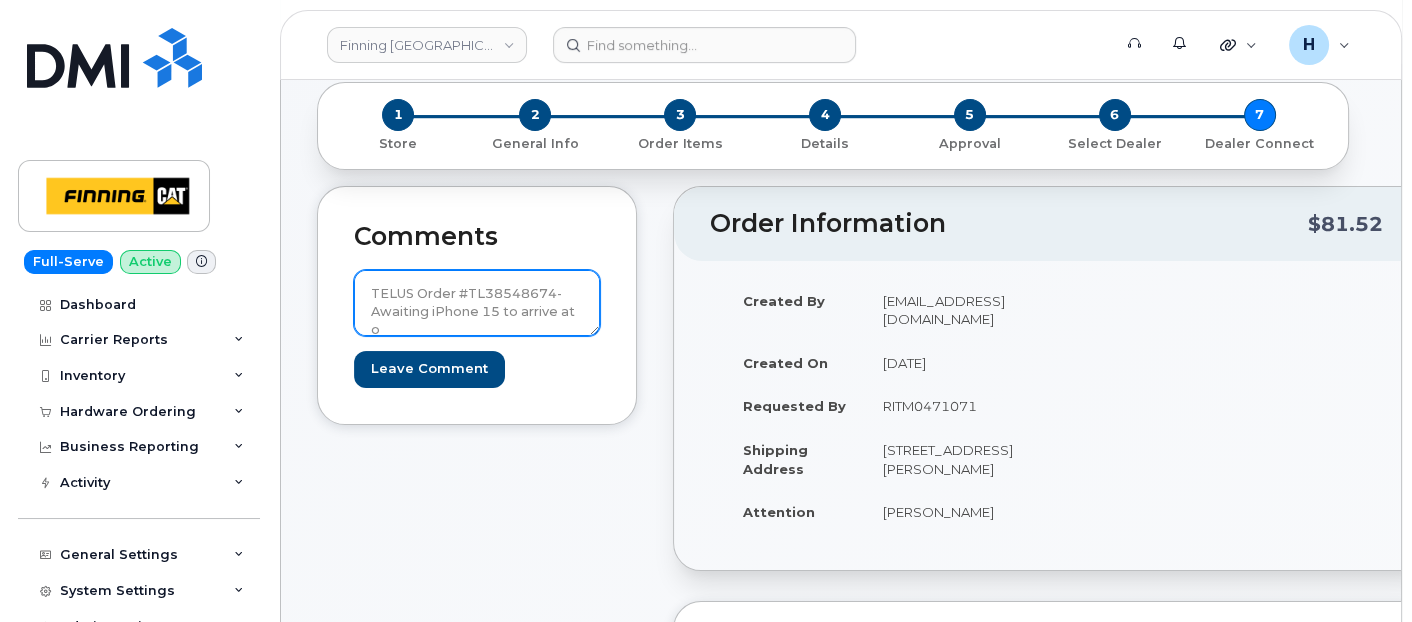 scroll, scrollTop: 3, scrollLeft: 0, axis: vertical 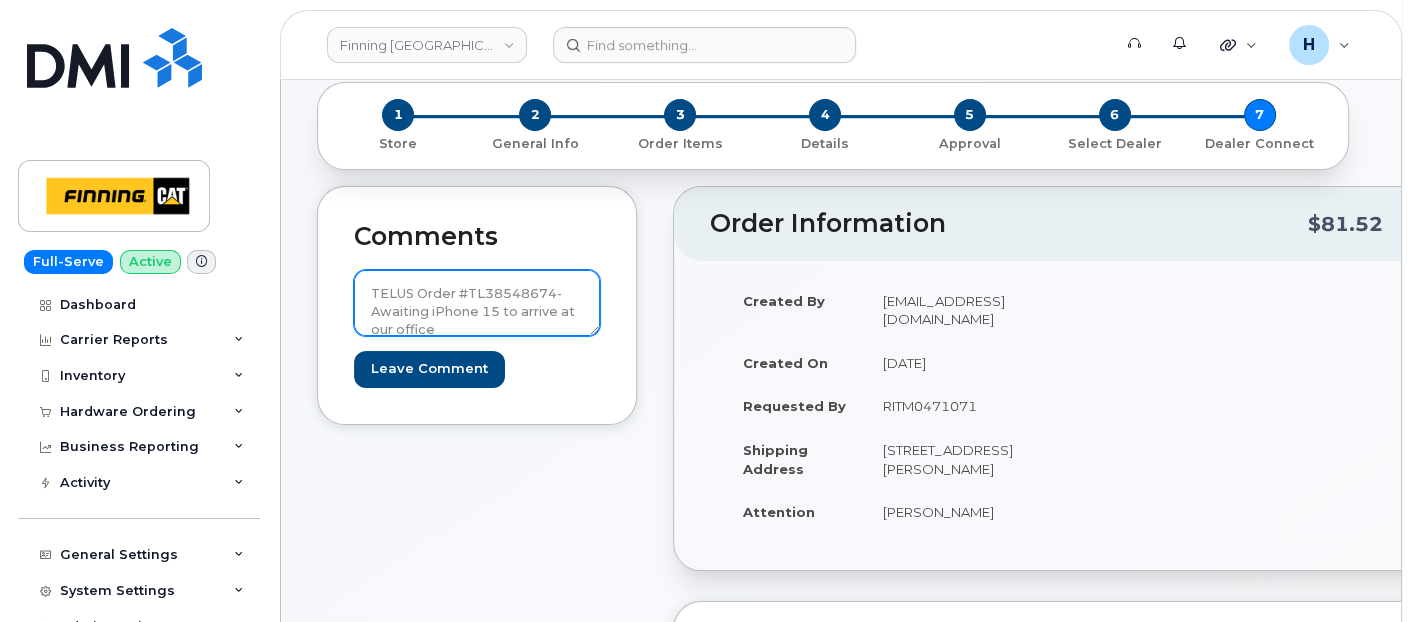 drag, startPoint x: 442, startPoint y: 317, endPoint x: 344, endPoint y: 278, distance: 105.47511 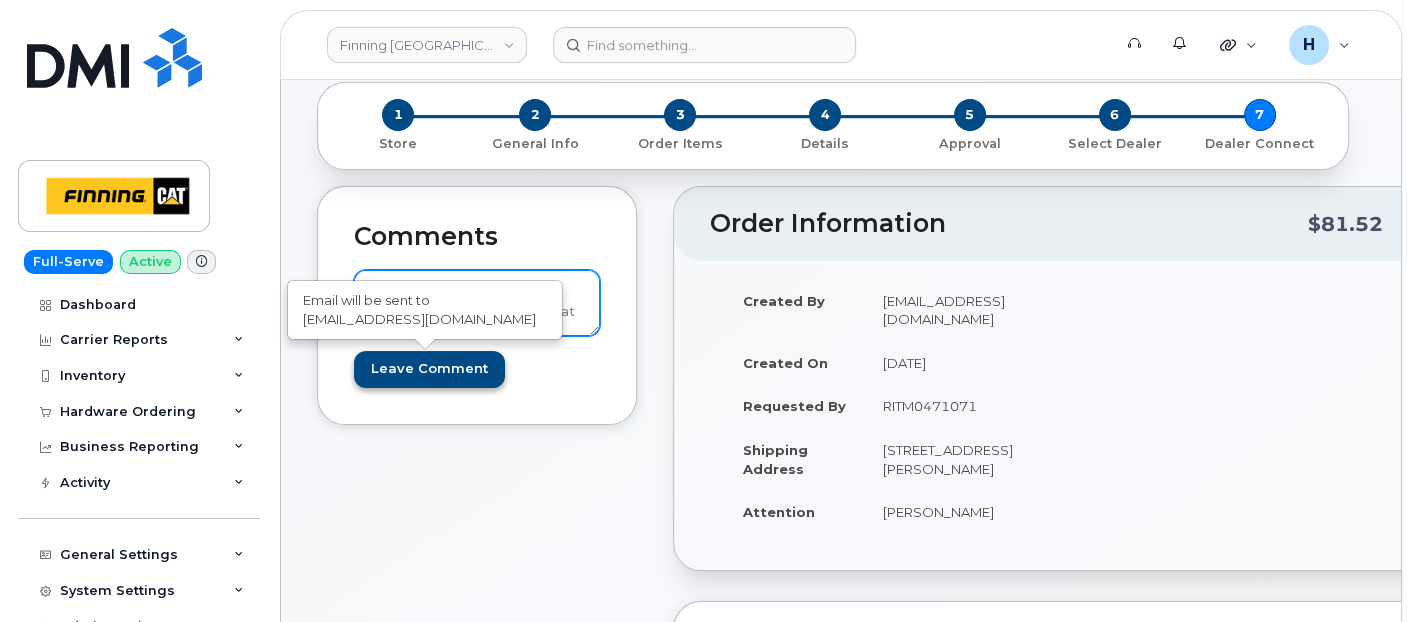 type on "TELUS Order #TL38548674- Awaiting iPhone 15 to arrive at our office" 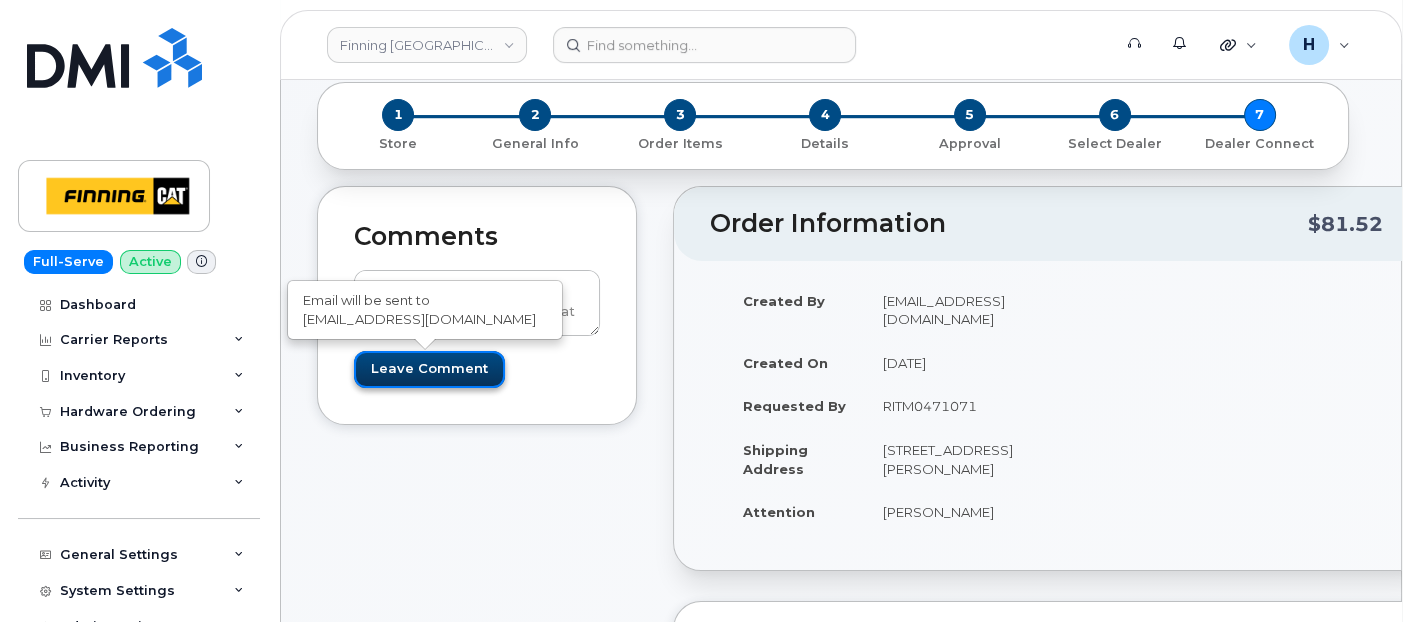 click on "Leave Comment" at bounding box center (429, 369) 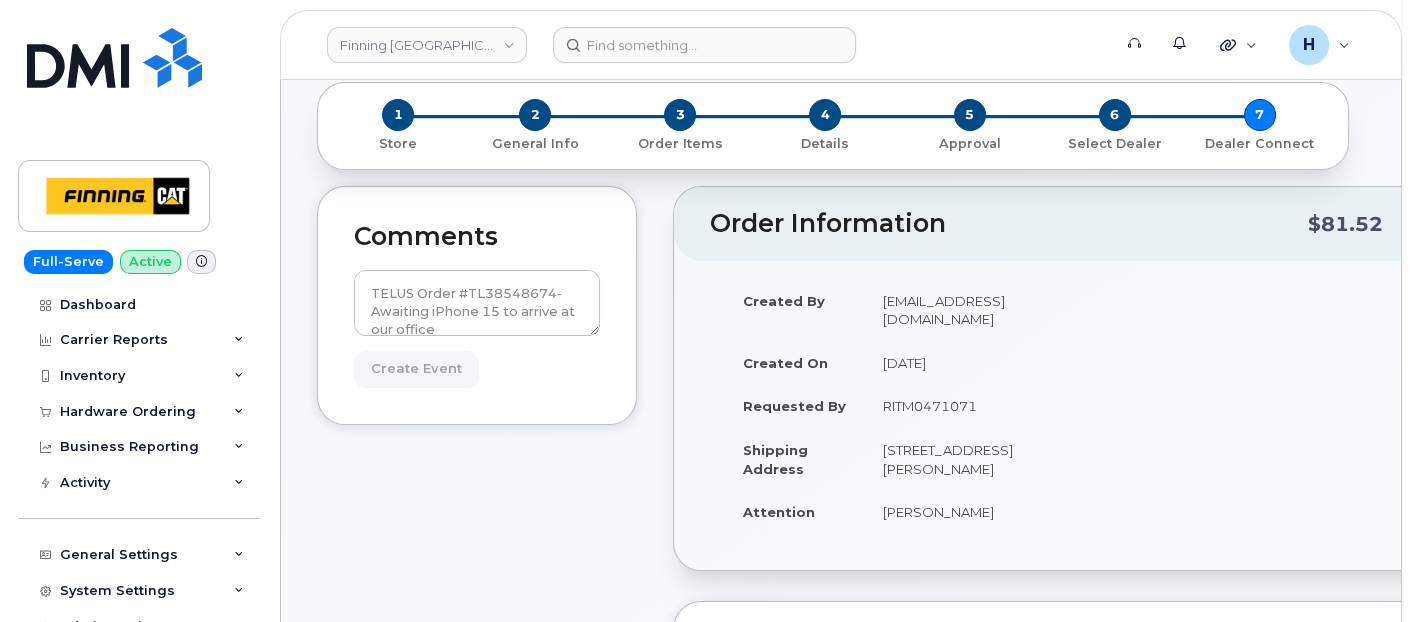 type on "Create Event" 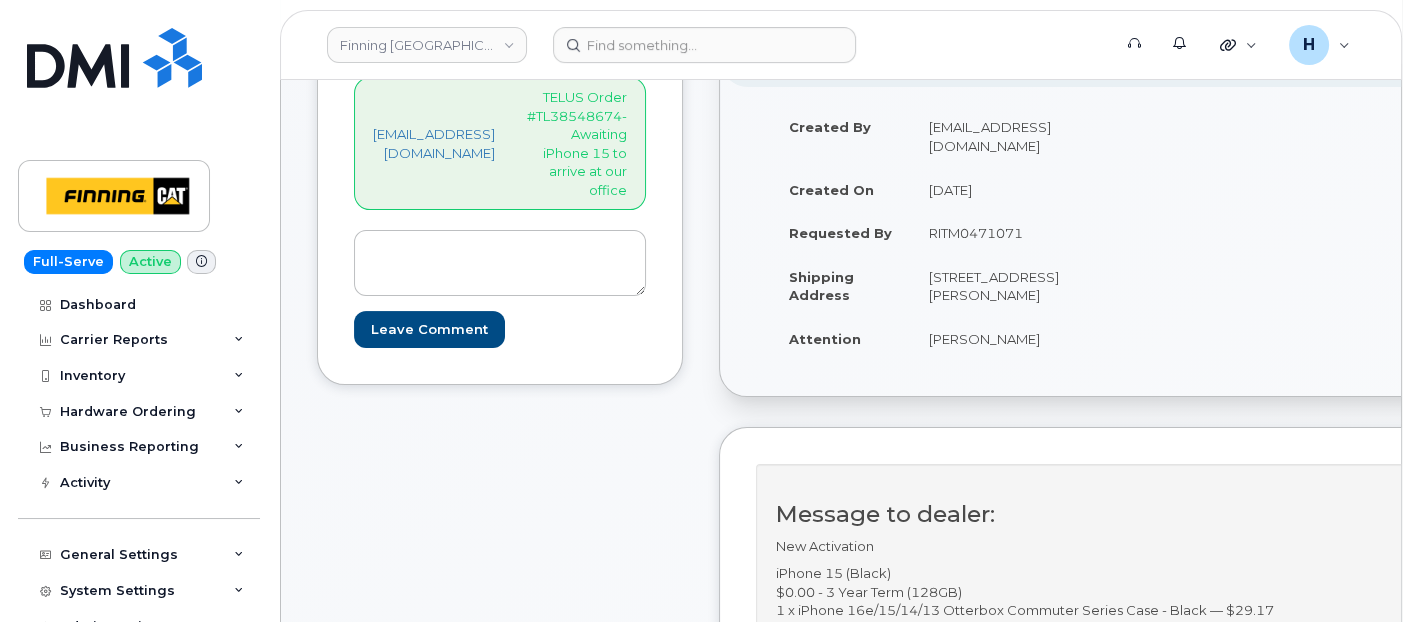 scroll, scrollTop: 555, scrollLeft: 0, axis: vertical 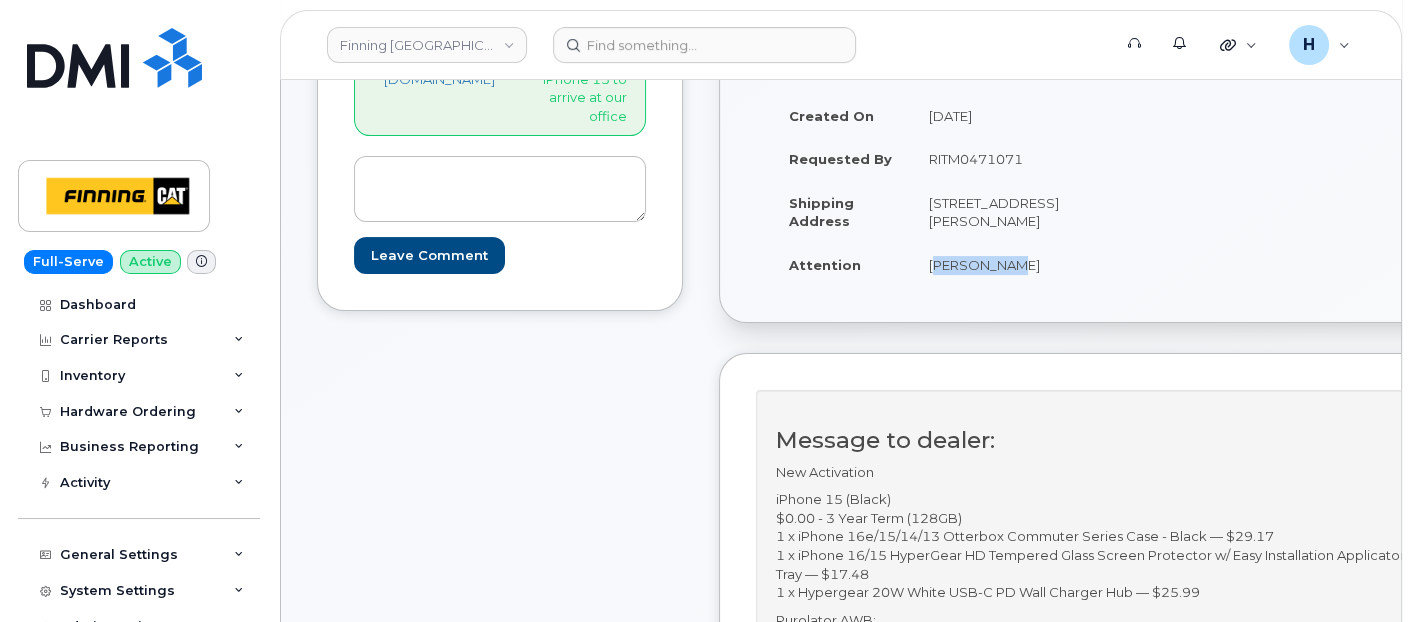 drag, startPoint x: 910, startPoint y: 360, endPoint x: 996, endPoint y: 365, distance: 86.145226 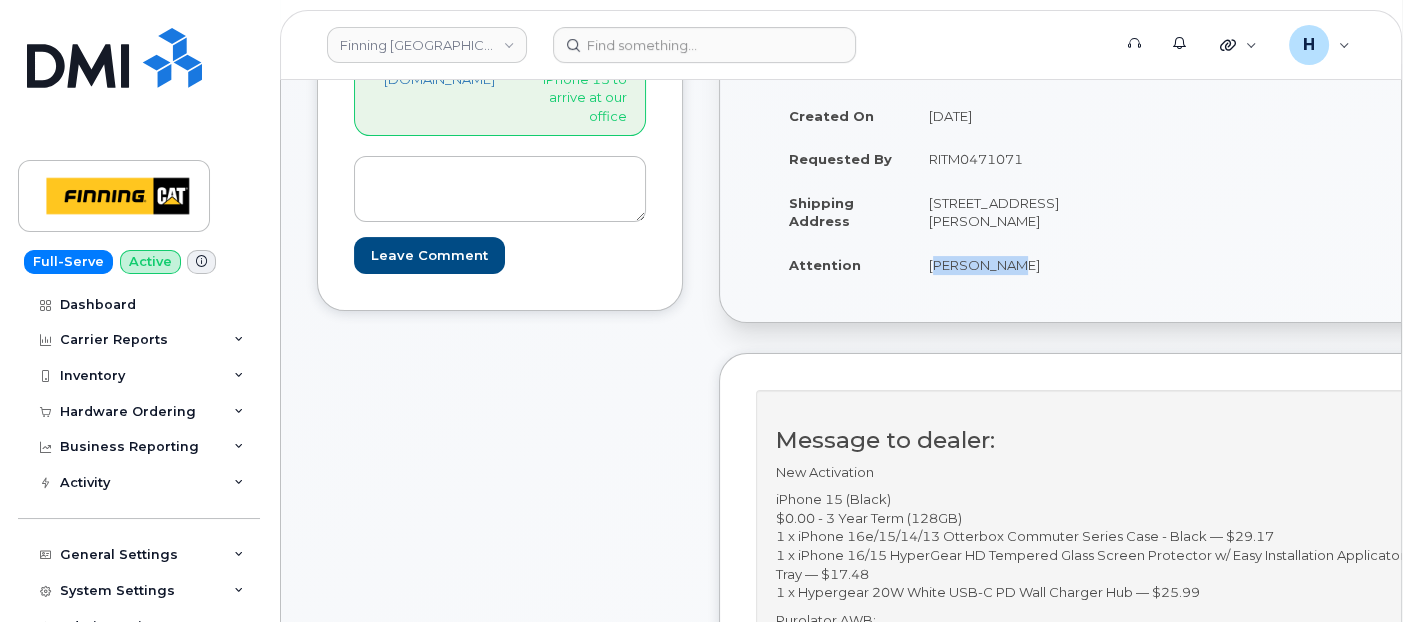 drag, startPoint x: 946, startPoint y: 314, endPoint x: 1017, endPoint y: 289, distance: 75.272835 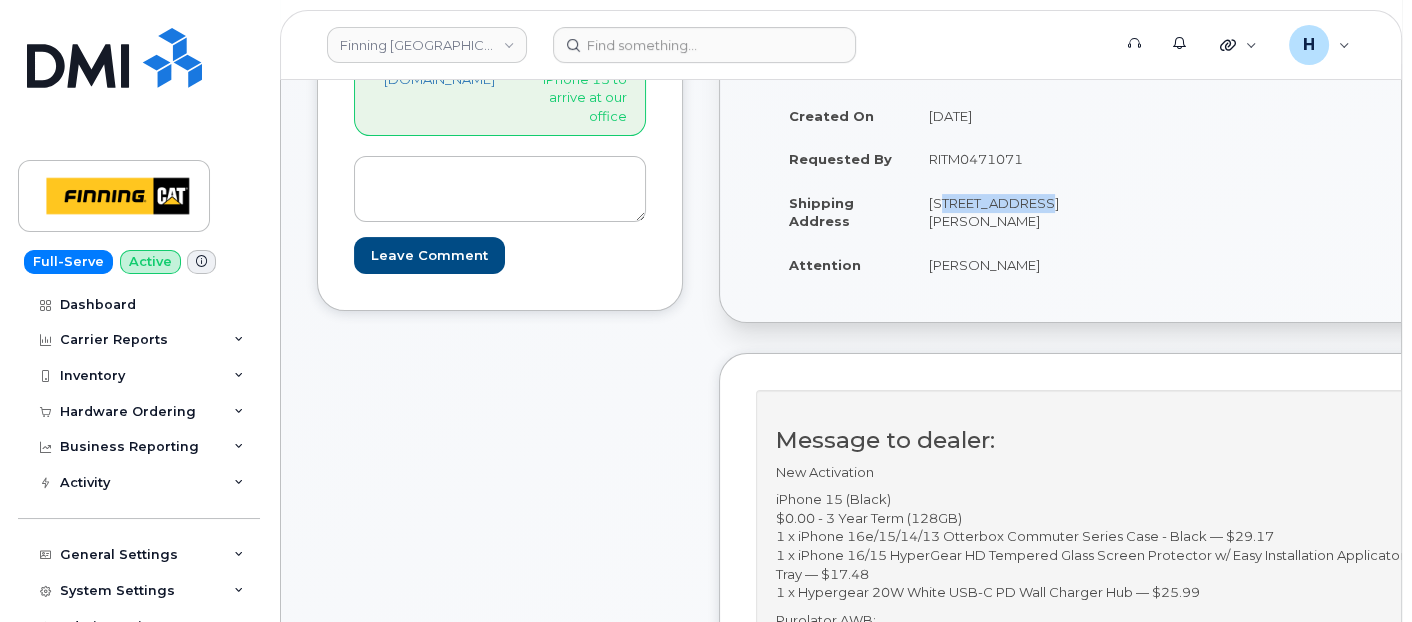 drag, startPoint x: 900, startPoint y: 235, endPoint x: 1011, endPoint y: 238, distance: 111.040535 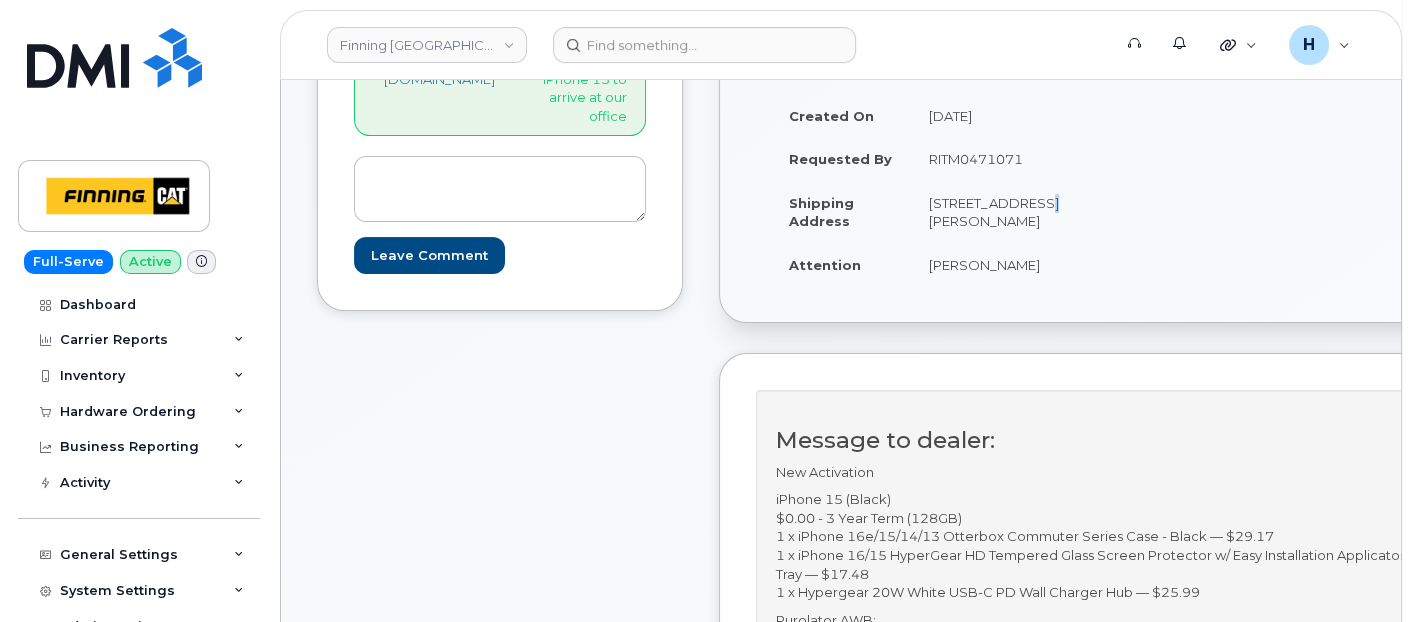 drag, startPoint x: 907, startPoint y: 254, endPoint x: 692, endPoint y: 94, distance: 268.00186 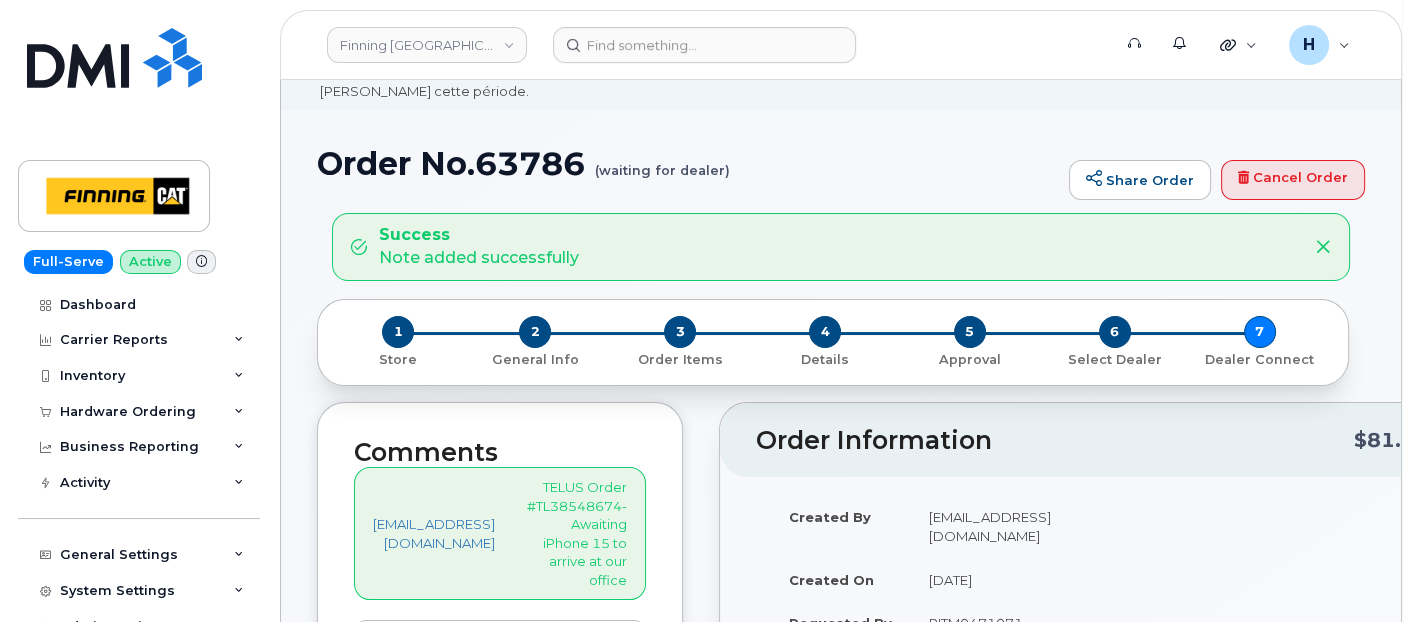 scroll, scrollTop: 0, scrollLeft: 0, axis: both 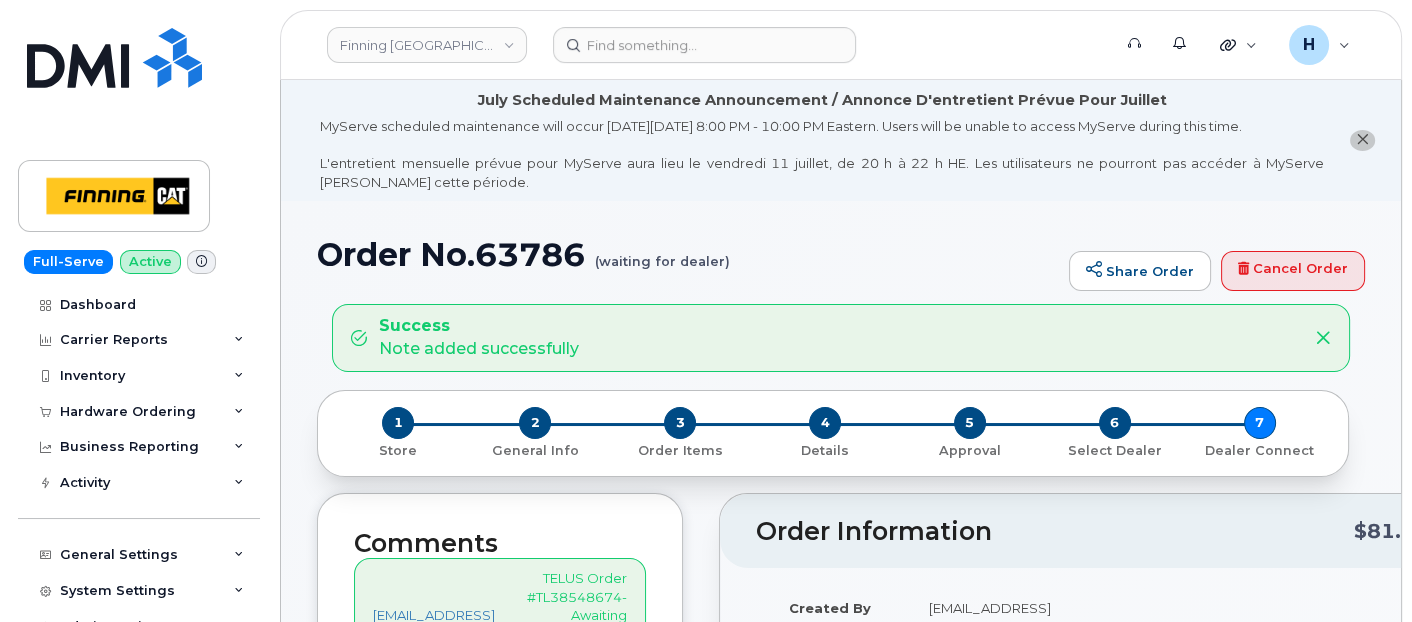 click on "Order No.63786
(waiting for dealer)" at bounding box center [688, 254] 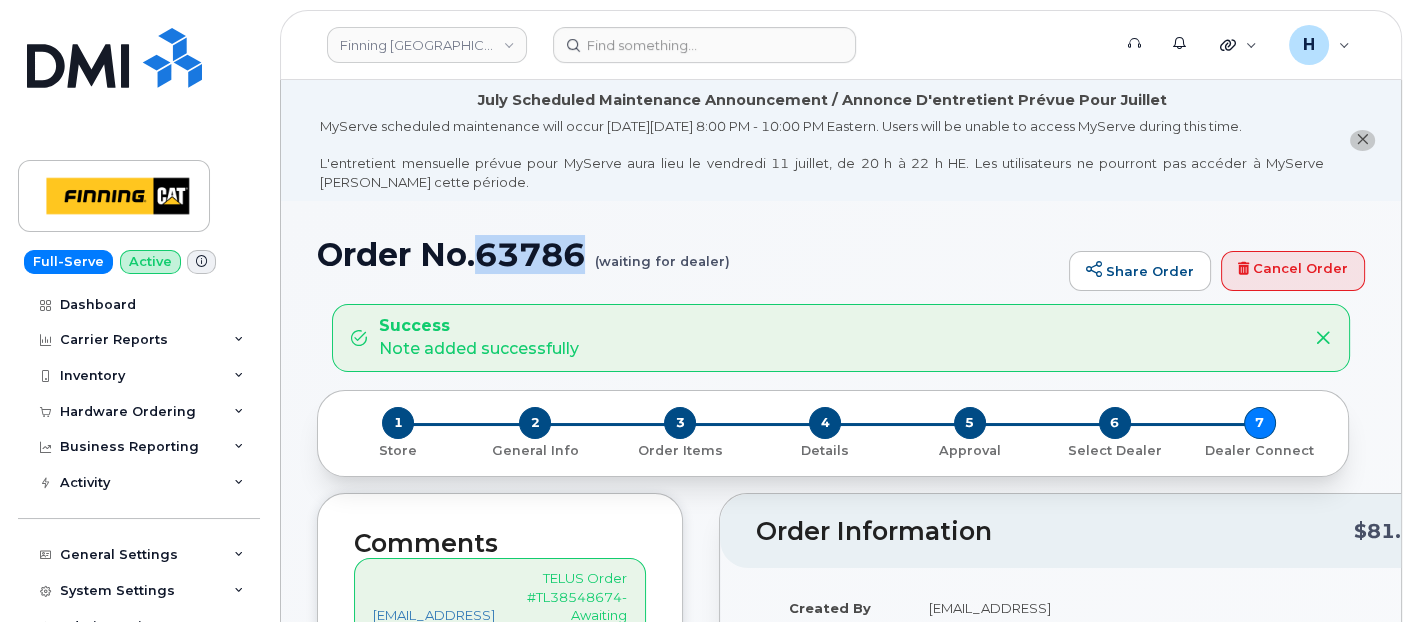 click on "Order No.63786
(waiting for dealer)" at bounding box center [688, 254] 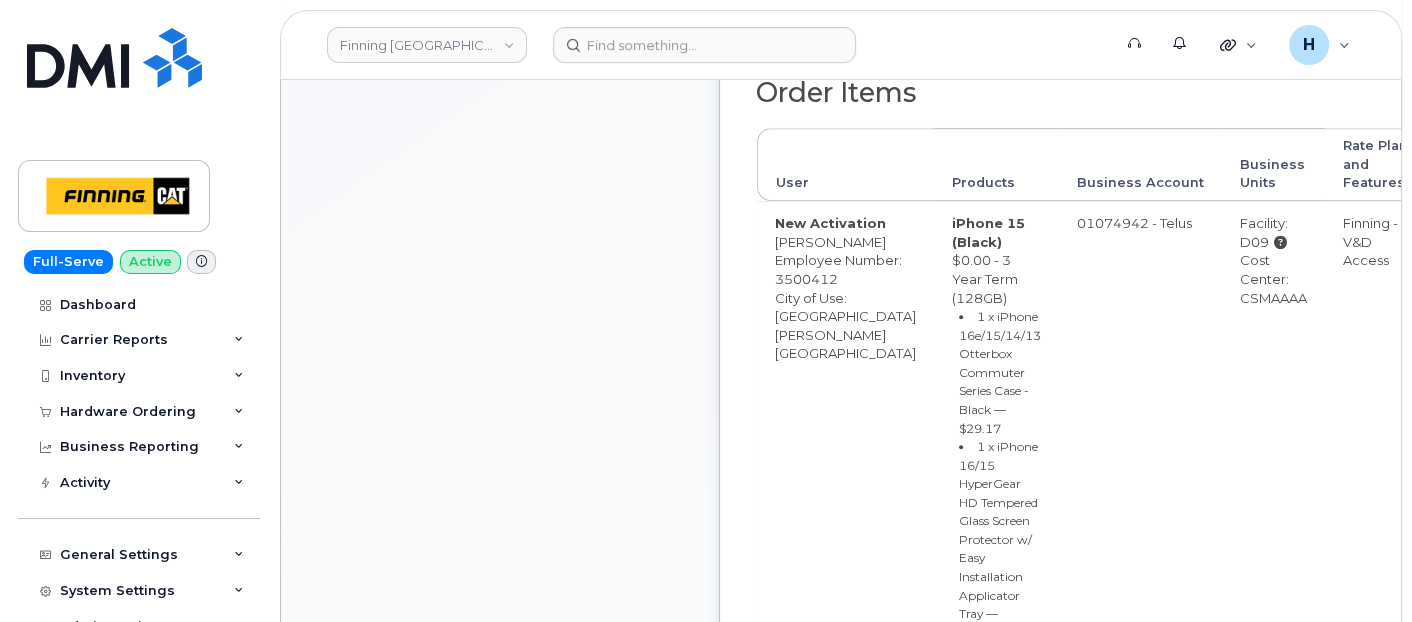 scroll, scrollTop: 1222, scrollLeft: 0, axis: vertical 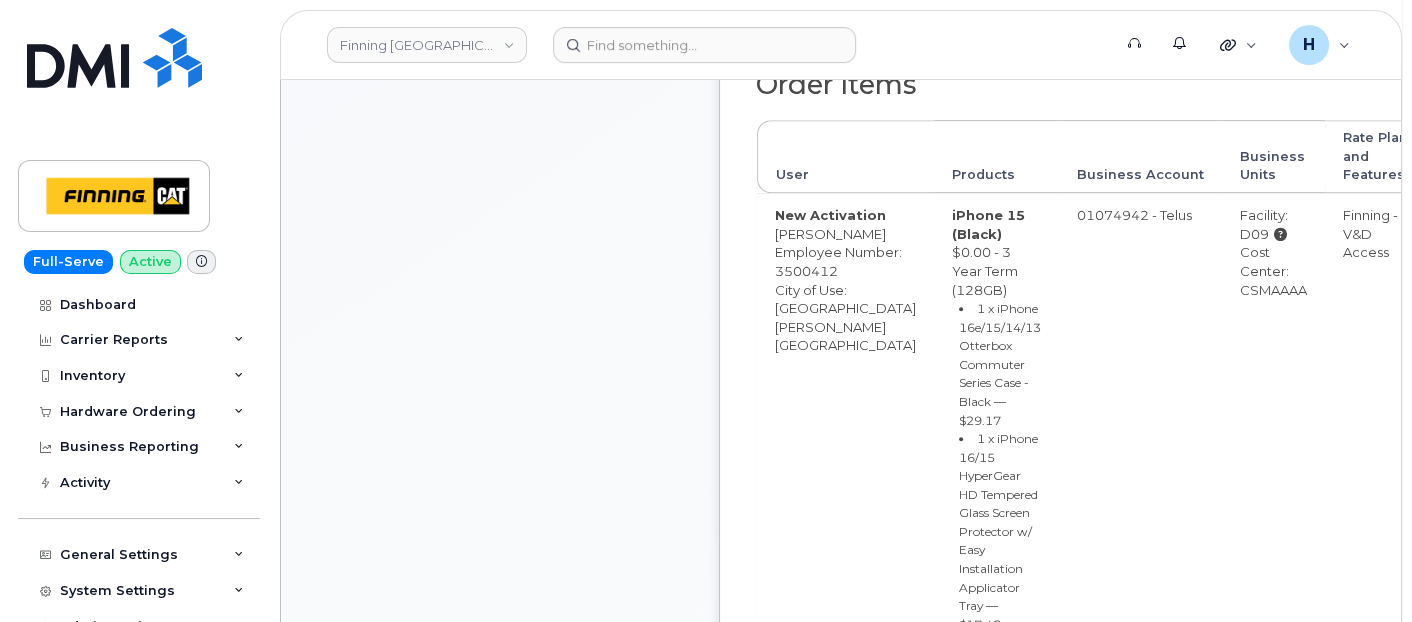 drag, startPoint x: 1168, startPoint y: 415, endPoint x: 1246, endPoint y: 410, distance: 78.160095 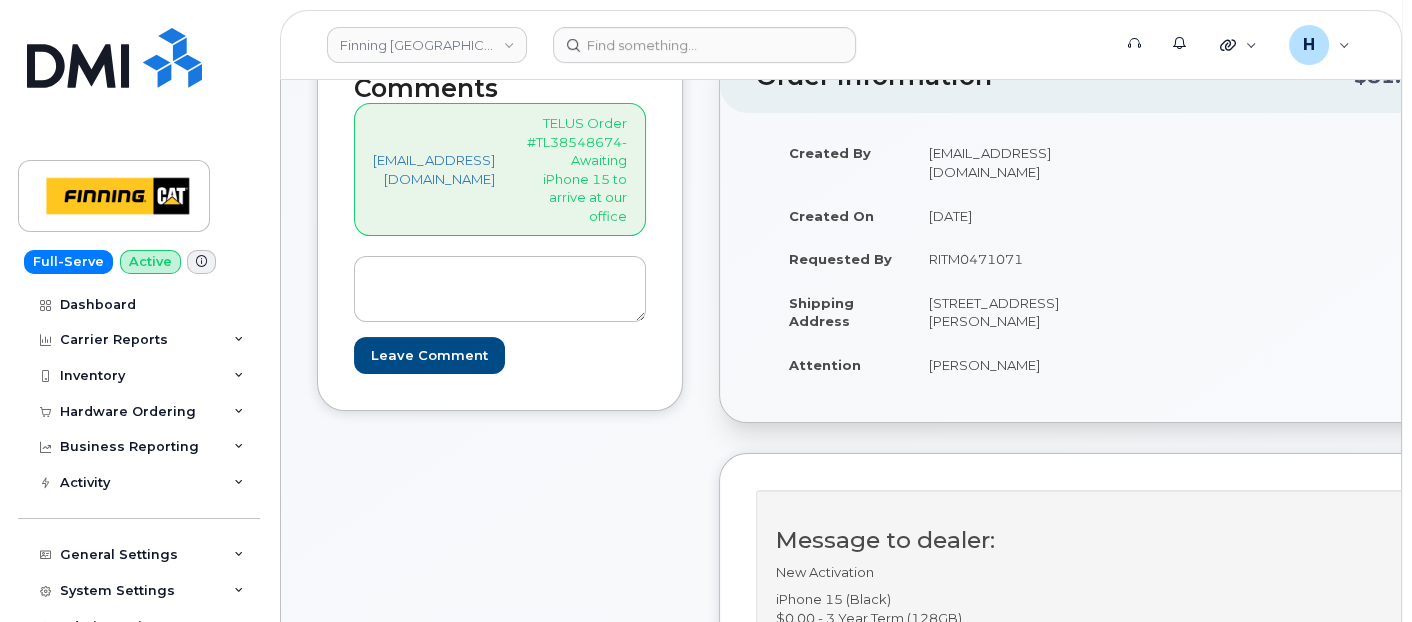 scroll, scrollTop: 333, scrollLeft: 0, axis: vertical 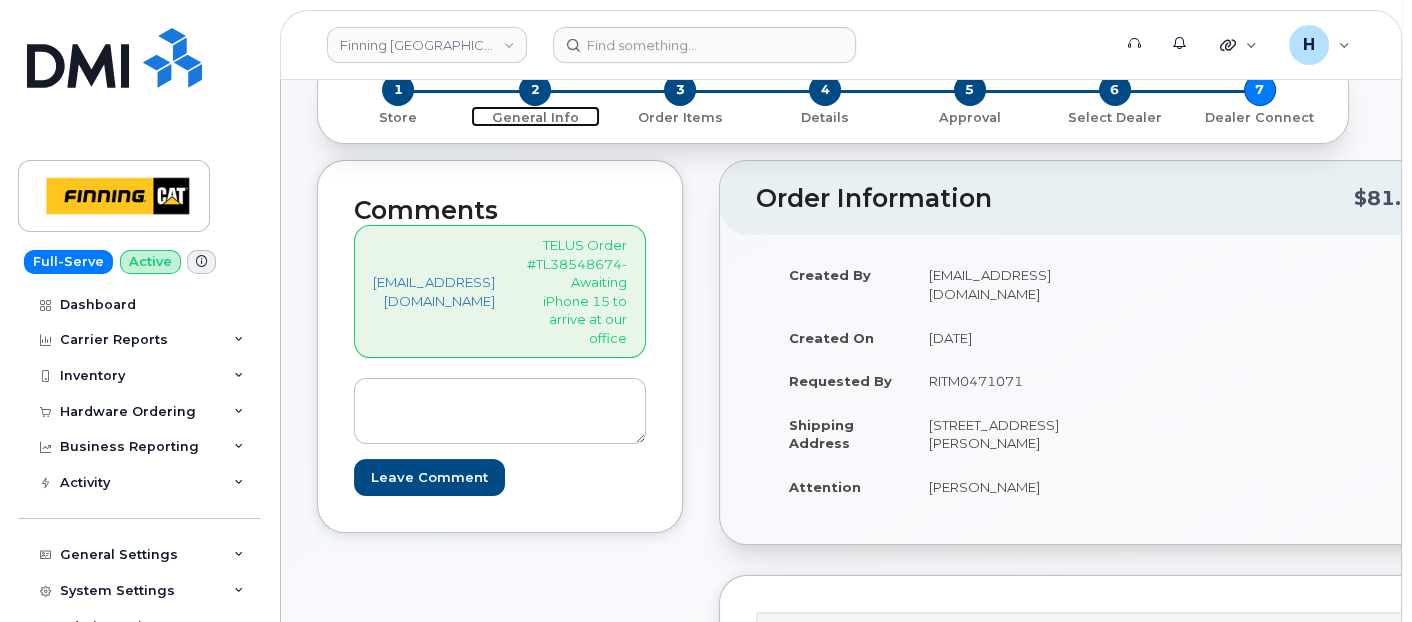 drag, startPoint x: 539, startPoint y: 99, endPoint x: 486, endPoint y: 7, distance: 106.174385 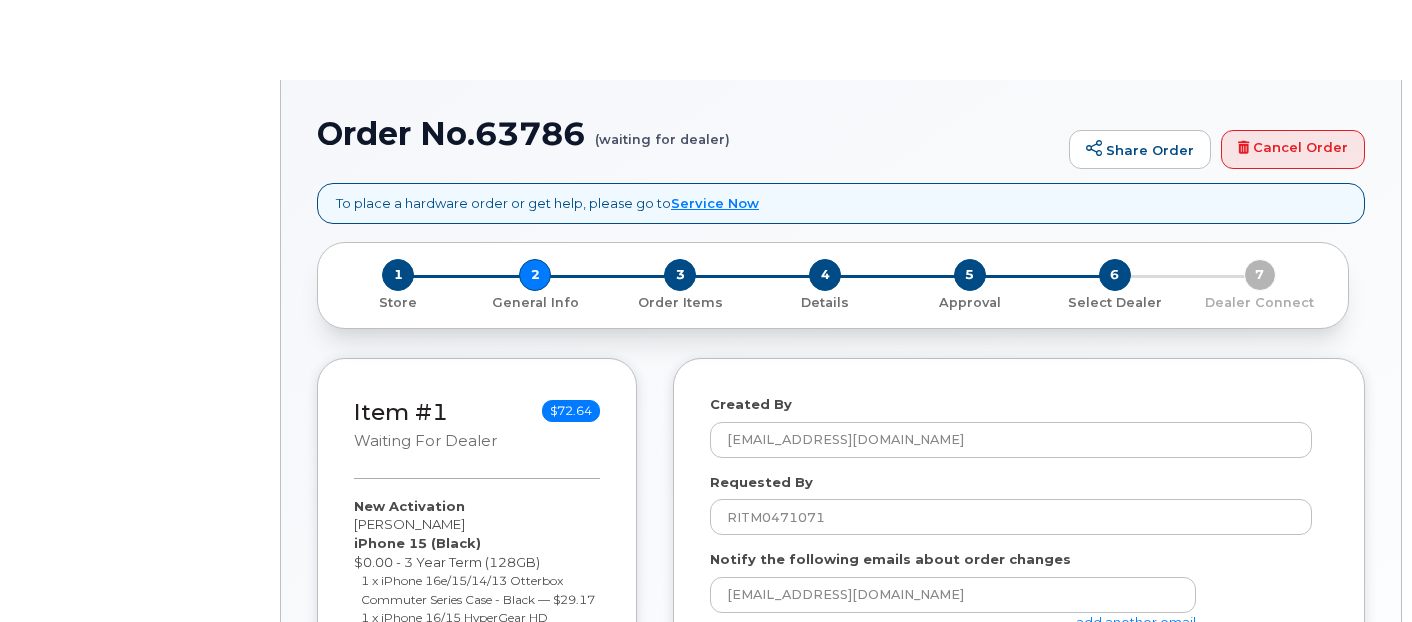 select 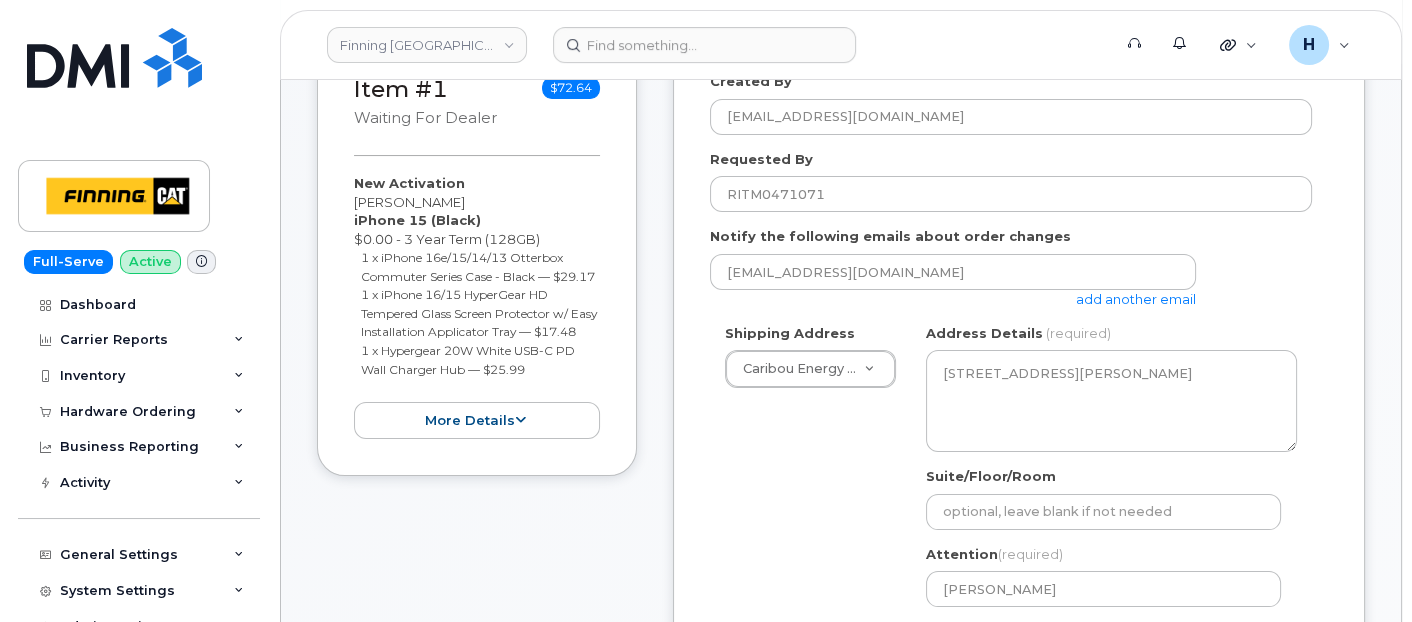 scroll, scrollTop: 1000, scrollLeft: 0, axis: vertical 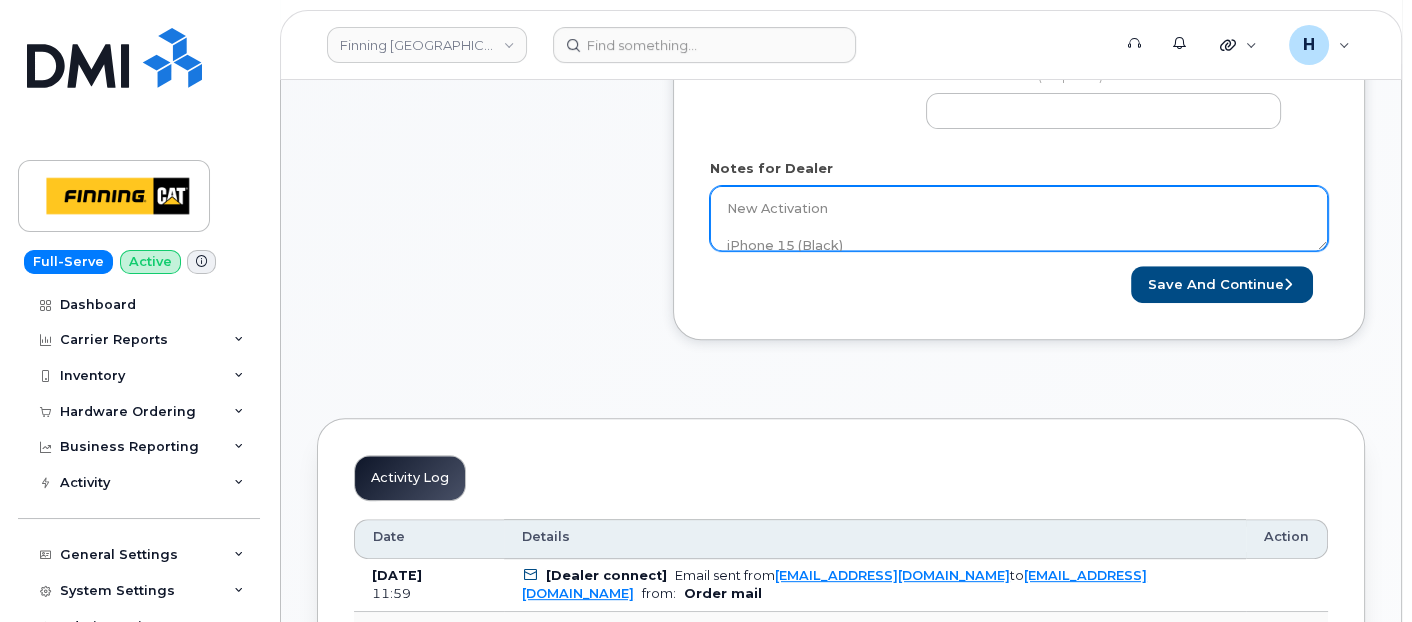 click on "New Activation
iPhone 15 (Black)
$0.00 - 3 Year Term (128GB)
1 x iPhone 16e/15/14/13 Otterbox Commuter Series Case - Black — $29.17
1 x iPhone 16/15 HyperGear HD Tempered Glass Screen Protector w/ Easy Installation Applicator Tray — $17.48
1 x Hypergear 20W White USB-C PD Wall Charger Hub — $25.99
Purolator AWB:" at bounding box center [1019, 219] 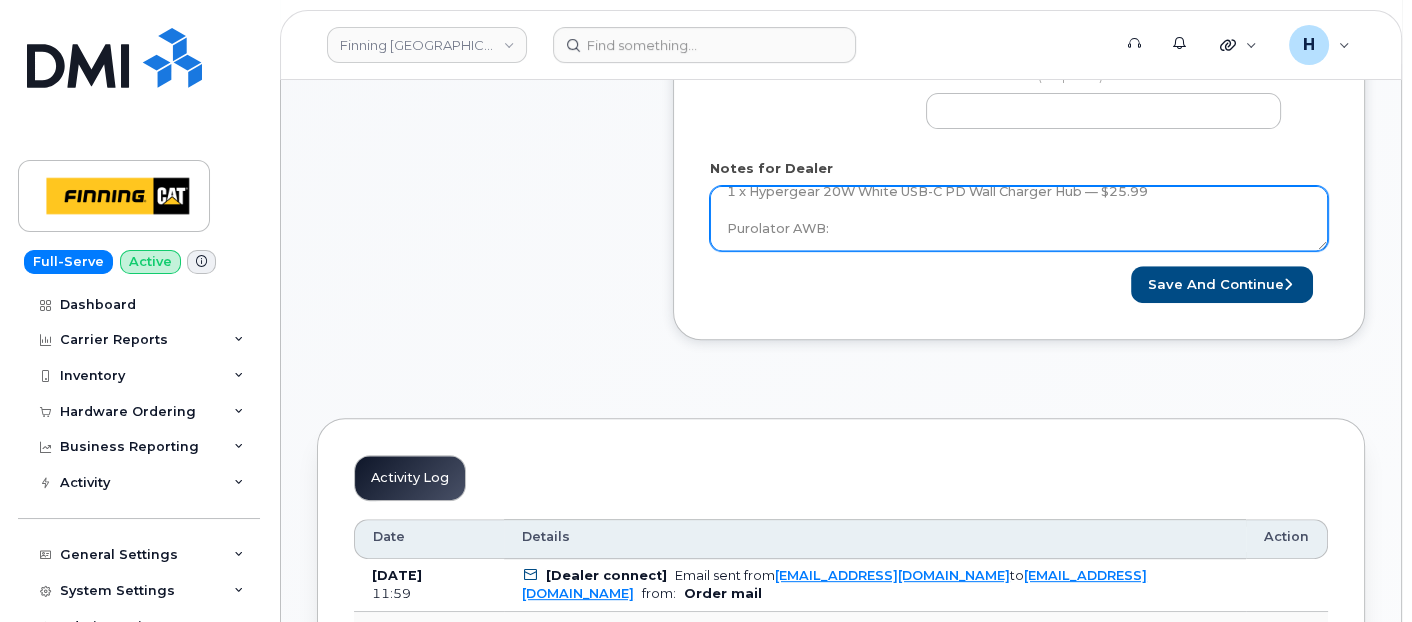 click on "New Activation
iPhone 15 (Black)
$0.00 - 3 Year Term (128GB)
1 x iPhone 16e/15/14/13 Otterbox Commuter Series Case - Black — $29.17
1 x iPhone 16/15 HyperGear HD Tempered Glass Screen Protector w/ Easy Installation Applicator Tray — $17.48
1 x Hypergear 20W White USB-C PD Wall Charger Hub — $25.99
Purolator AWB:" at bounding box center (1019, 219) 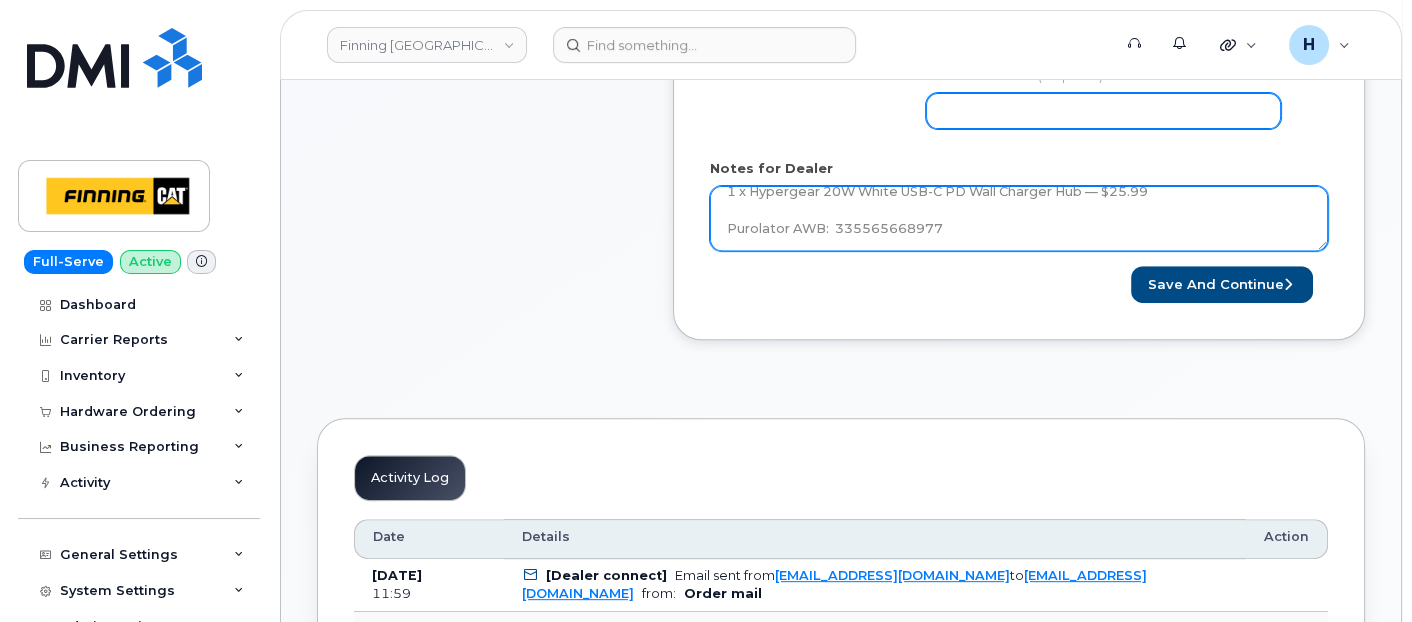 type on "New Activation
iPhone 15 (Black)
$0.00 - 3 Year Term (128GB)
1 x iPhone 16e/15/14/13 Otterbox Commuter Series Case - Black — $29.17
1 x iPhone 16/15 HyperGear HD Tempered Glass Screen Protector w/ Easy Installation Applicator Tray — $17.48
1 x Hypergear 20W White USB-C PD Wall Charger Hub — $25.99
Purolator AWB:  335565668977" 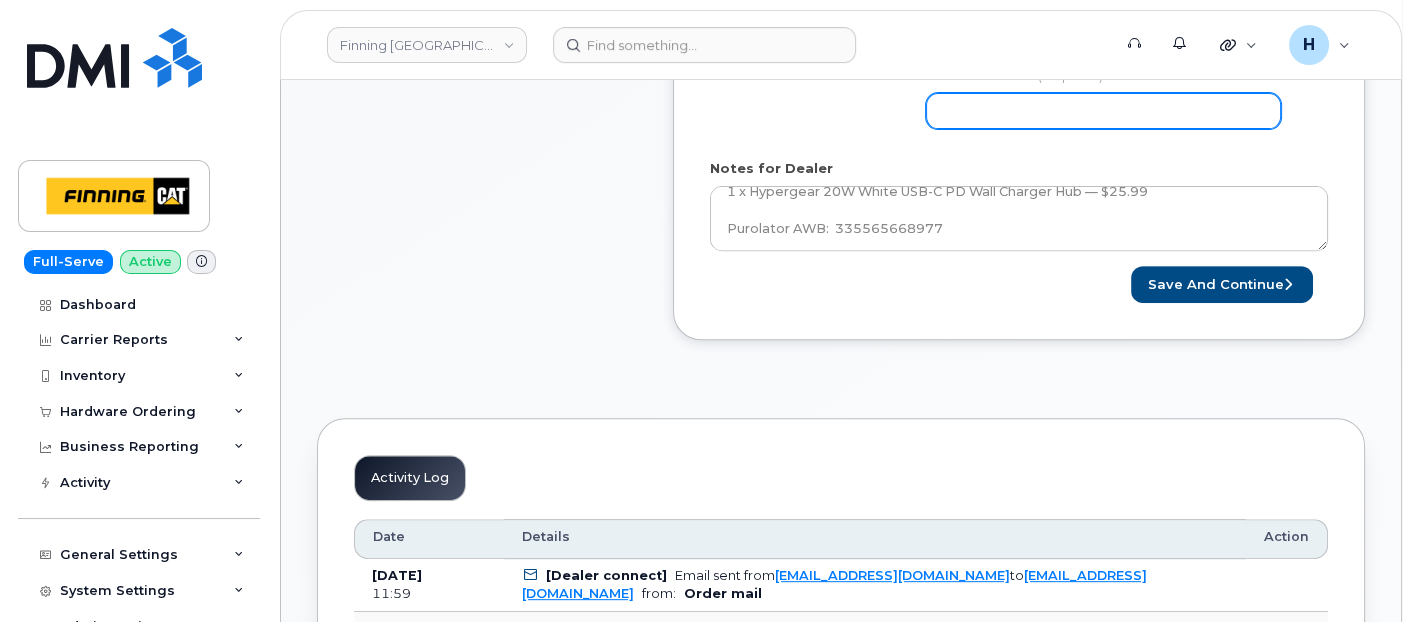 click on "Phone Number" at bounding box center [1103, 111] 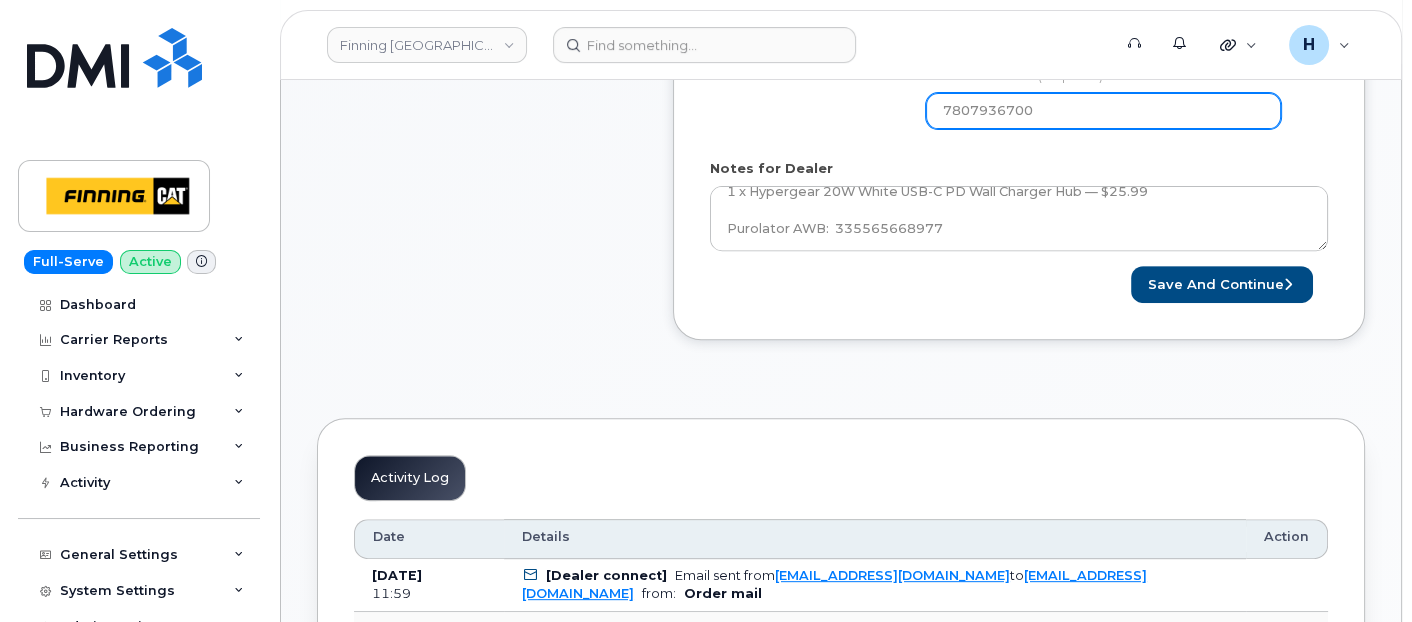 select 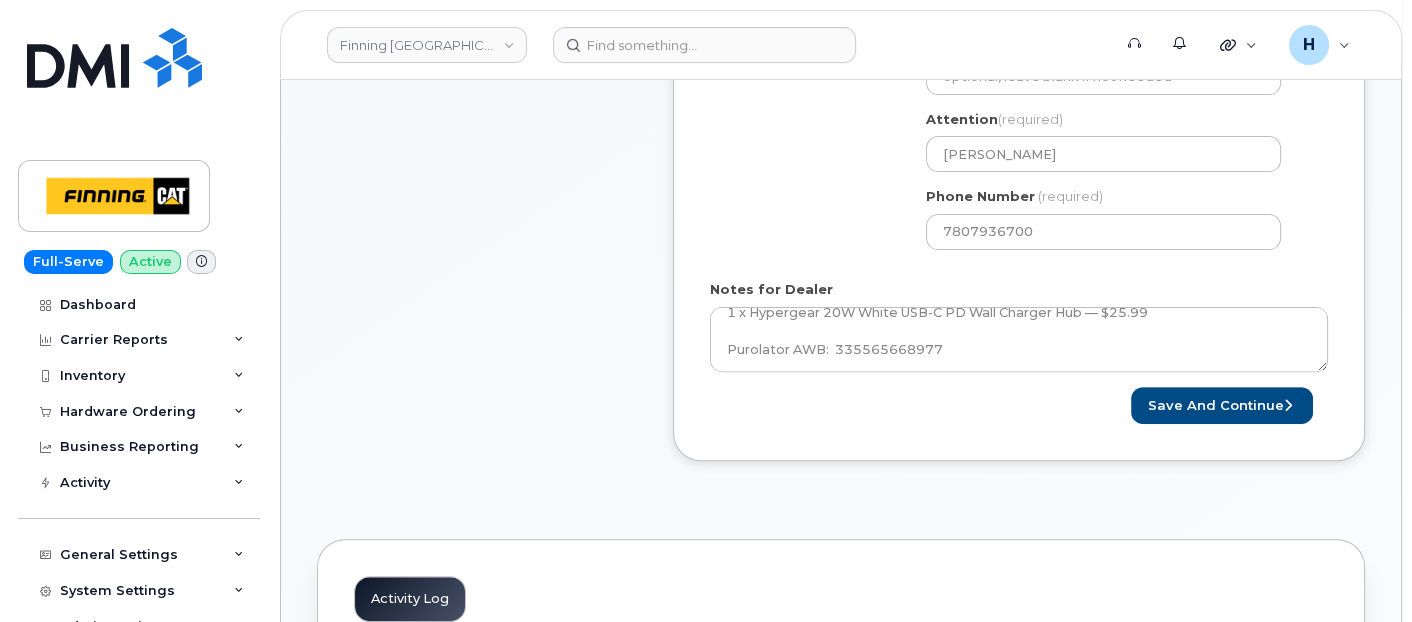 scroll, scrollTop: 482, scrollLeft: 0, axis: vertical 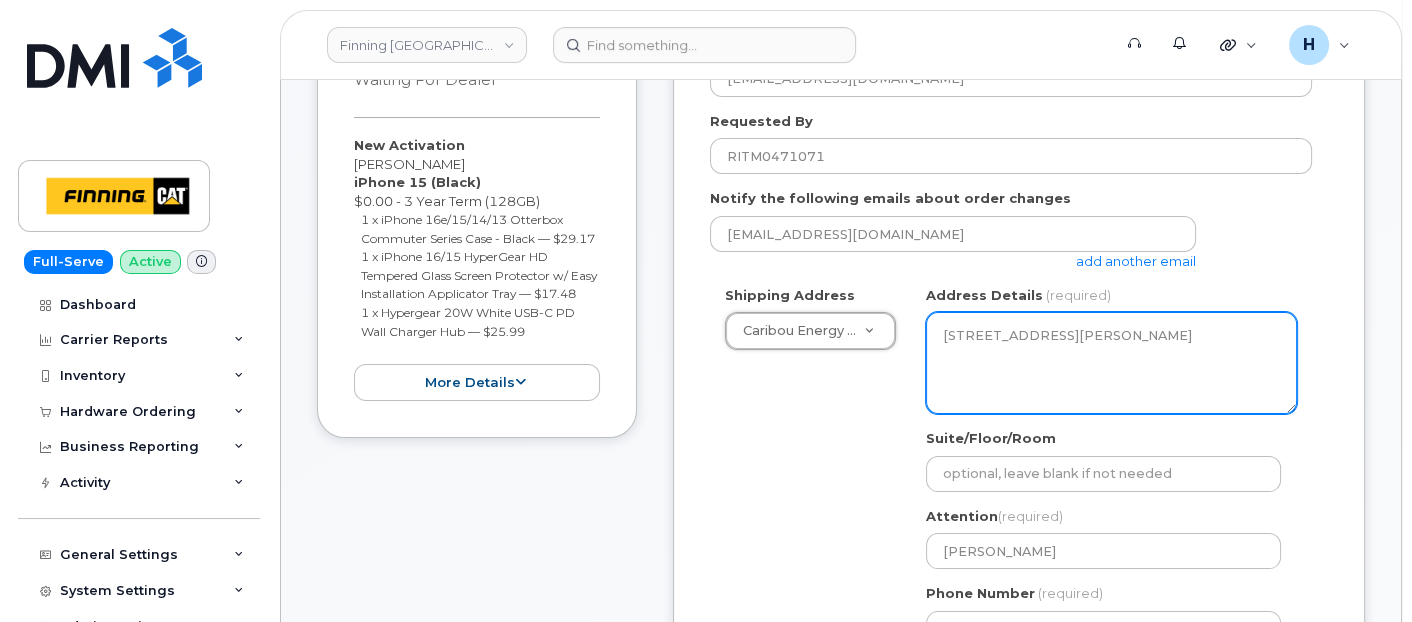 click on "[STREET_ADDRESS][PERSON_NAME]" at bounding box center (1111, 363) 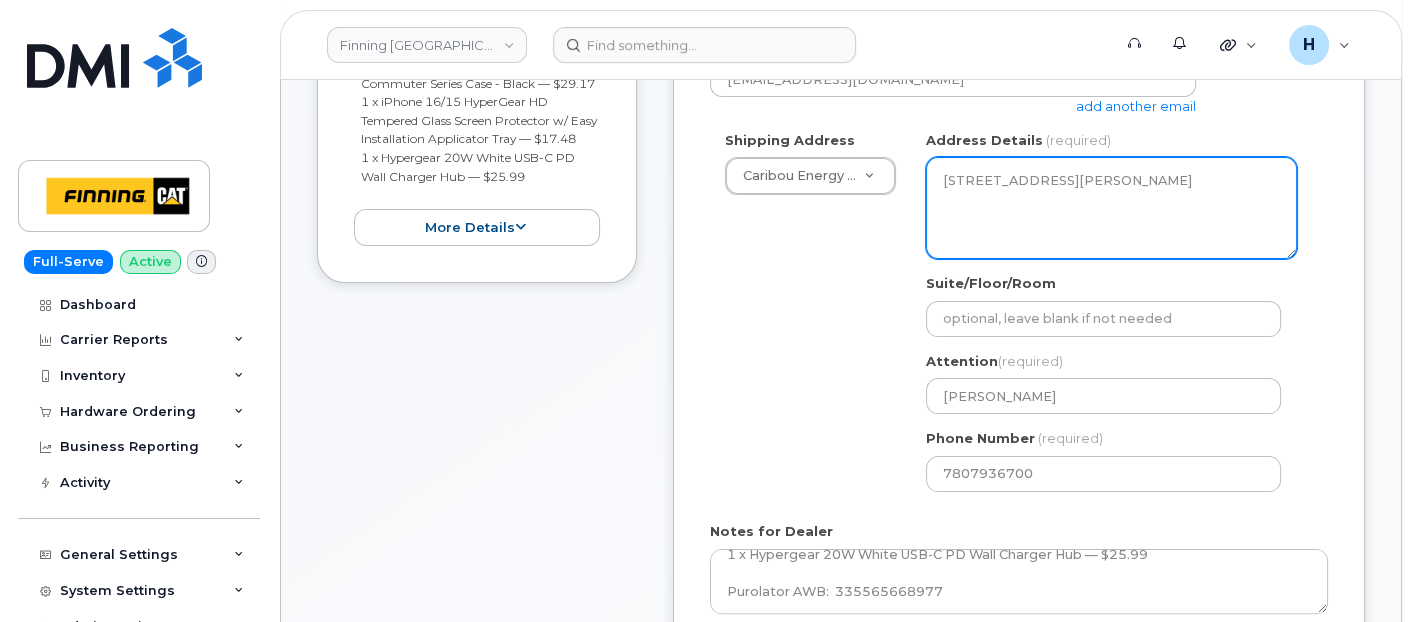 scroll, scrollTop: 927, scrollLeft: 0, axis: vertical 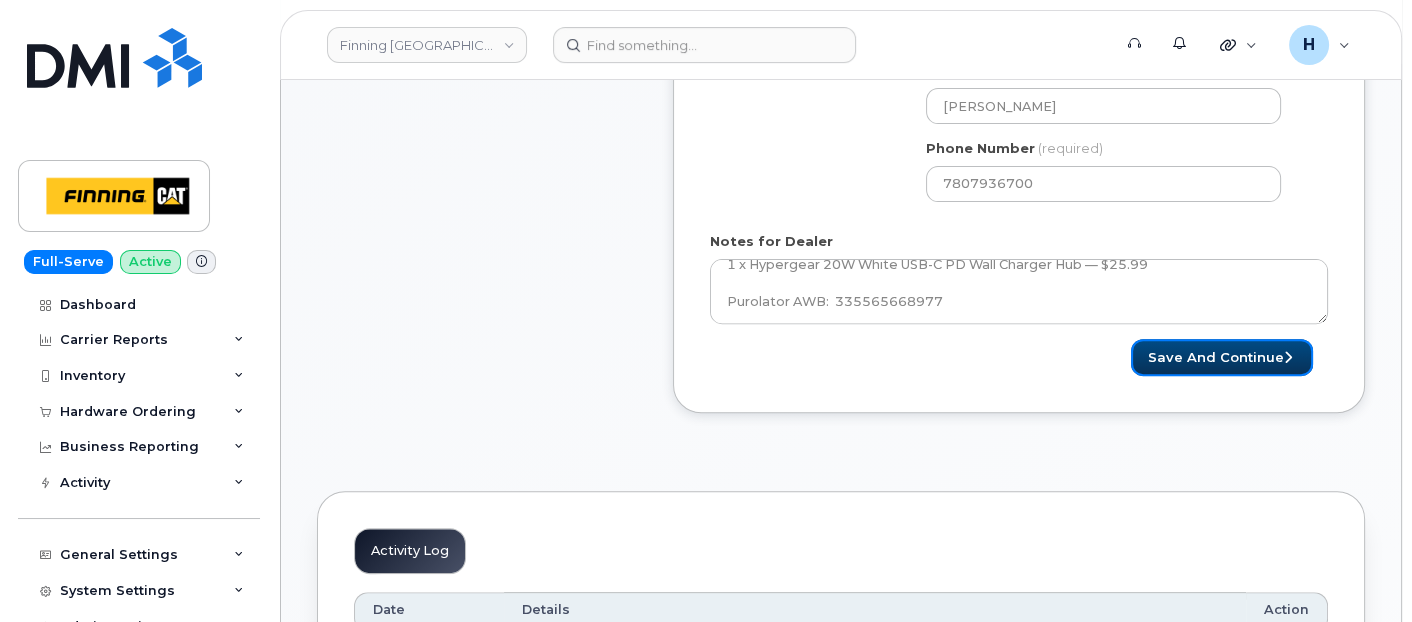 drag, startPoint x: 1173, startPoint y: 348, endPoint x: 563, endPoint y: 11, distance: 696.89954 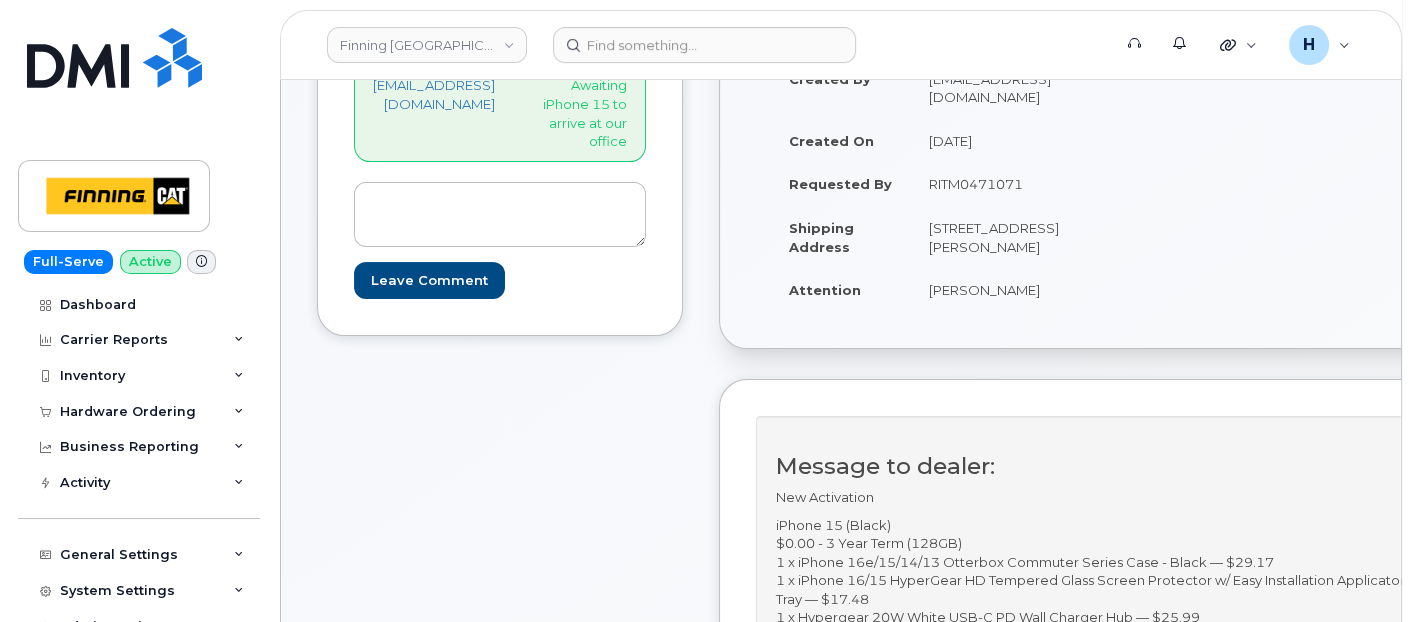 scroll, scrollTop: 666, scrollLeft: 0, axis: vertical 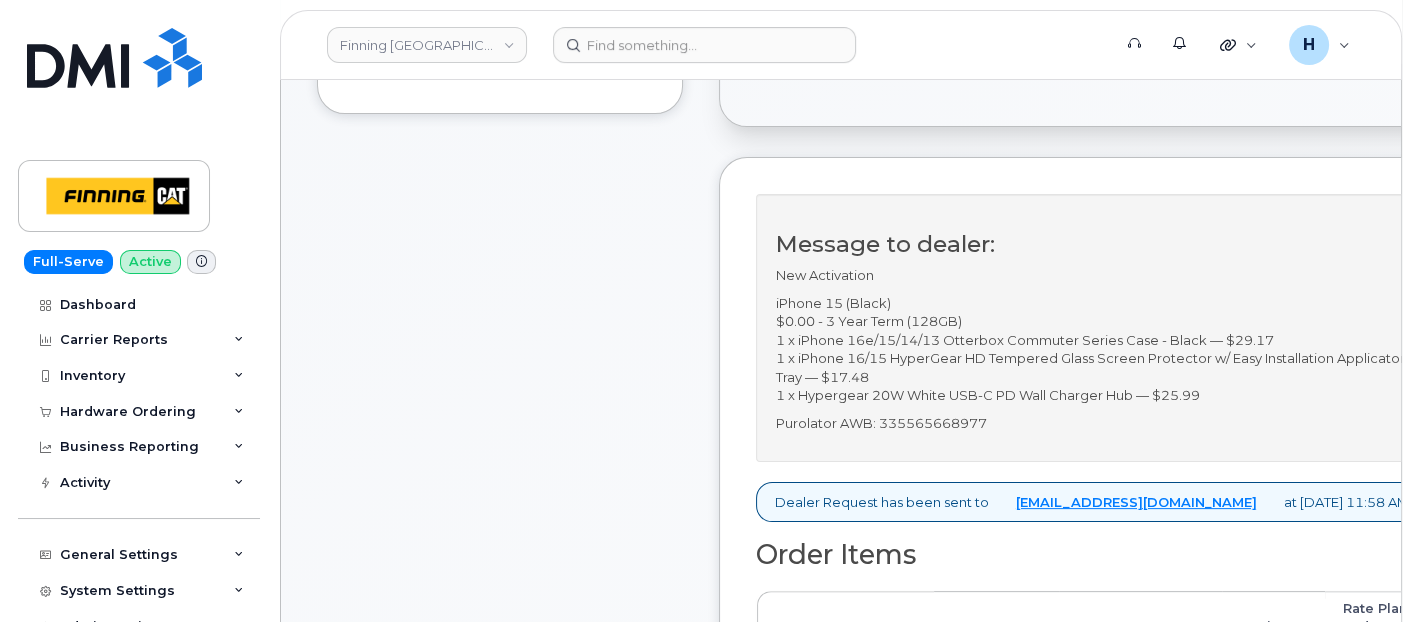 click on "Comments
[EMAIL_ADDRESS][DOMAIN_NAME]
TELUS Order #TL38548674- Awaiting iPhone 15 to arrive at our office
Leave Comment" at bounding box center [500, 649] 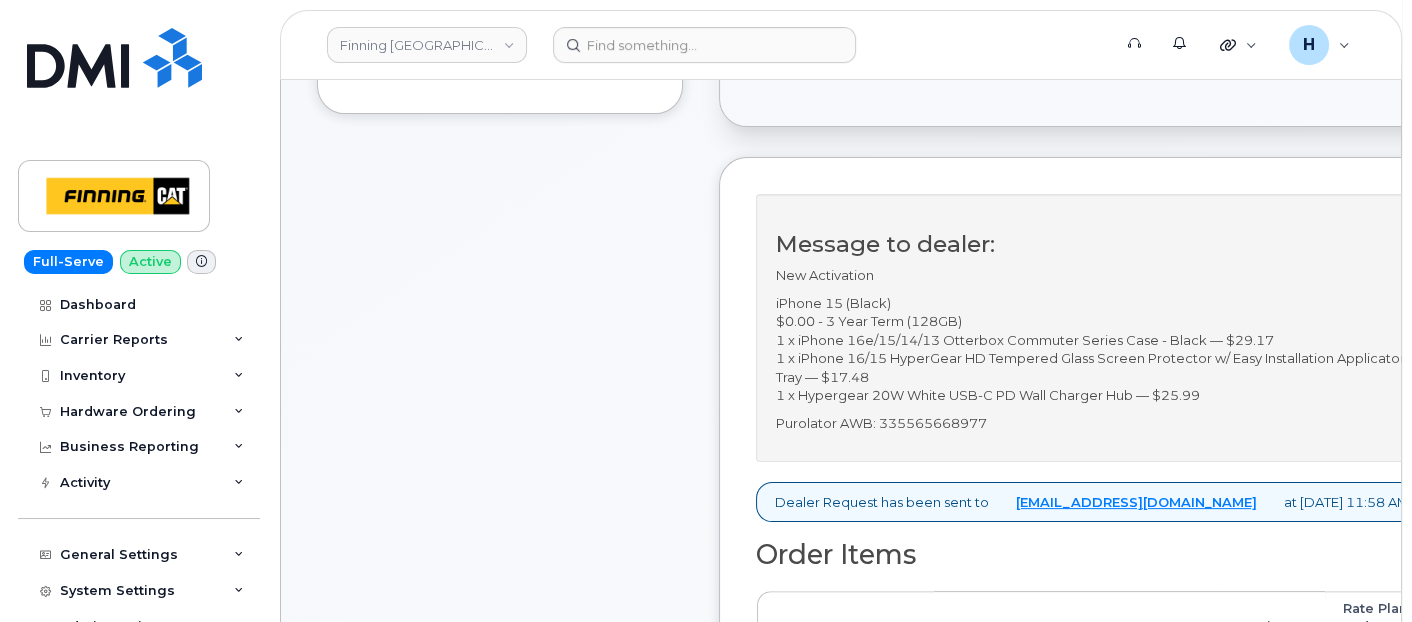 click on "Comments
[EMAIL_ADDRESS][DOMAIN_NAME]
TELUS Order #TL38548674- Awaiting iPhone 15 to arrive at our office
Leave Comment" at bounding box center (500, 649) 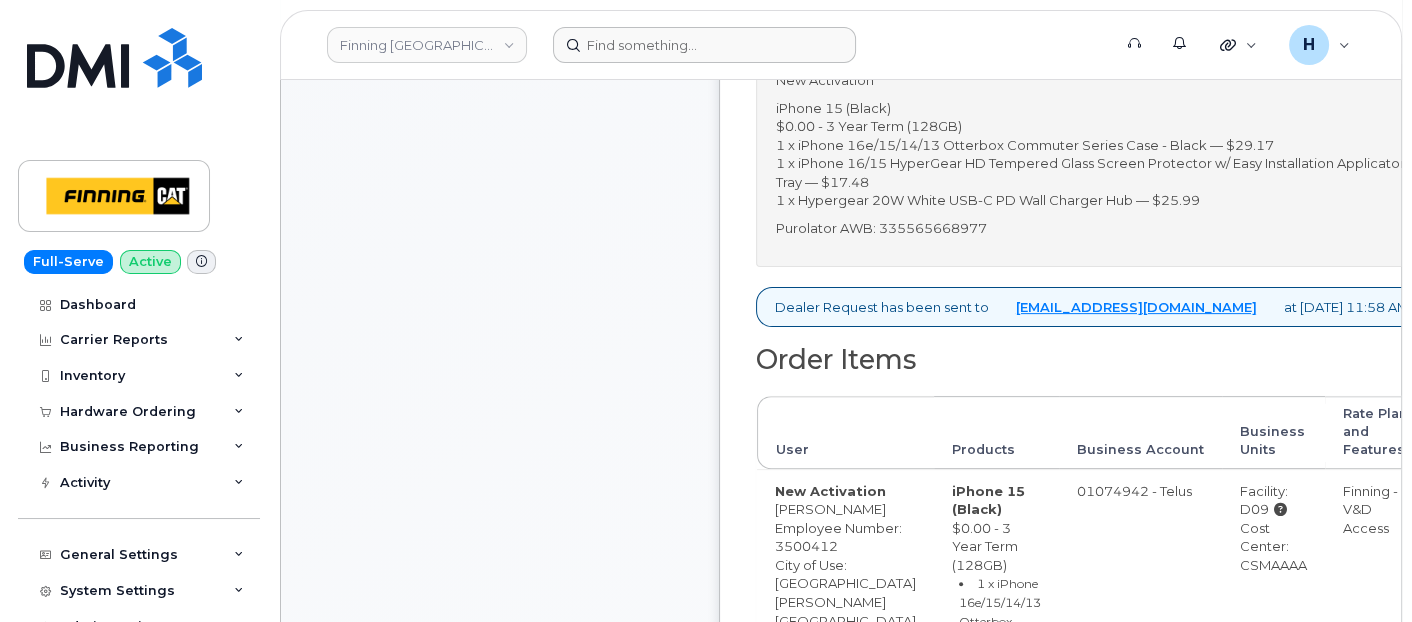 scroll, scrollTop: 888, scrollLeft: 0, axis: vertical 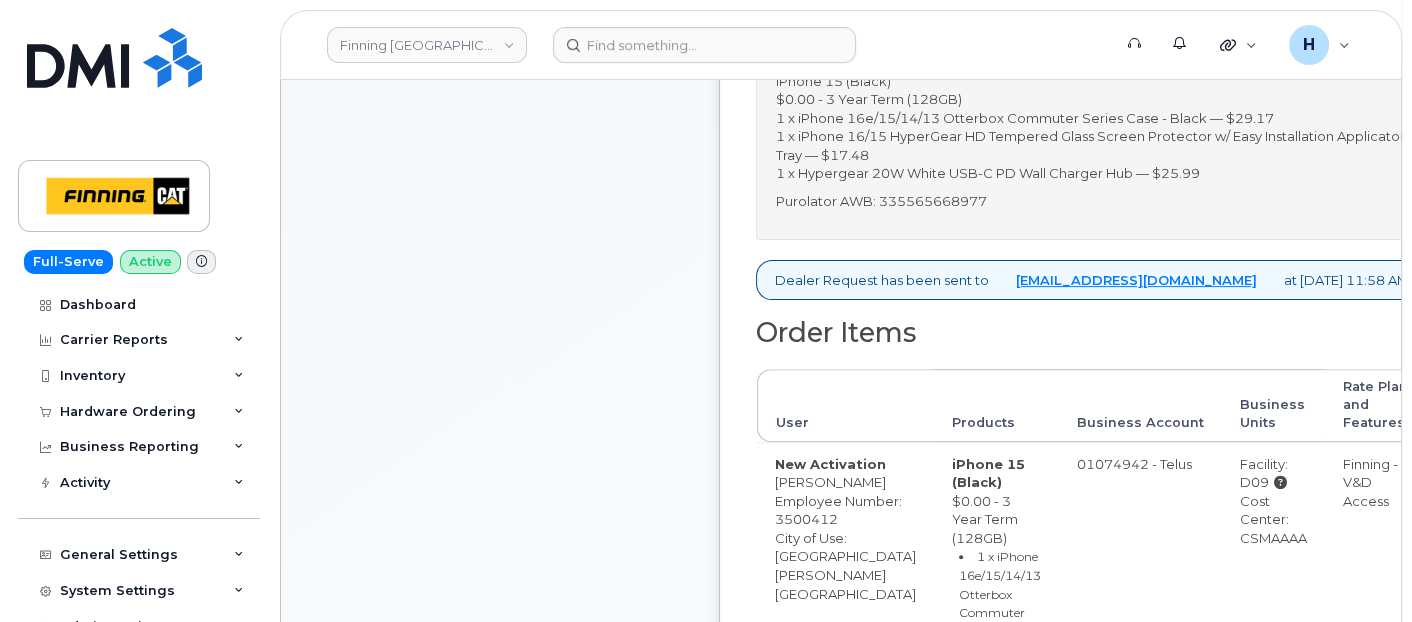 drag, startPoint x: 96, startPoint y: 411, endPoint x: 94, endPoint y: 469, distance: 58.034473 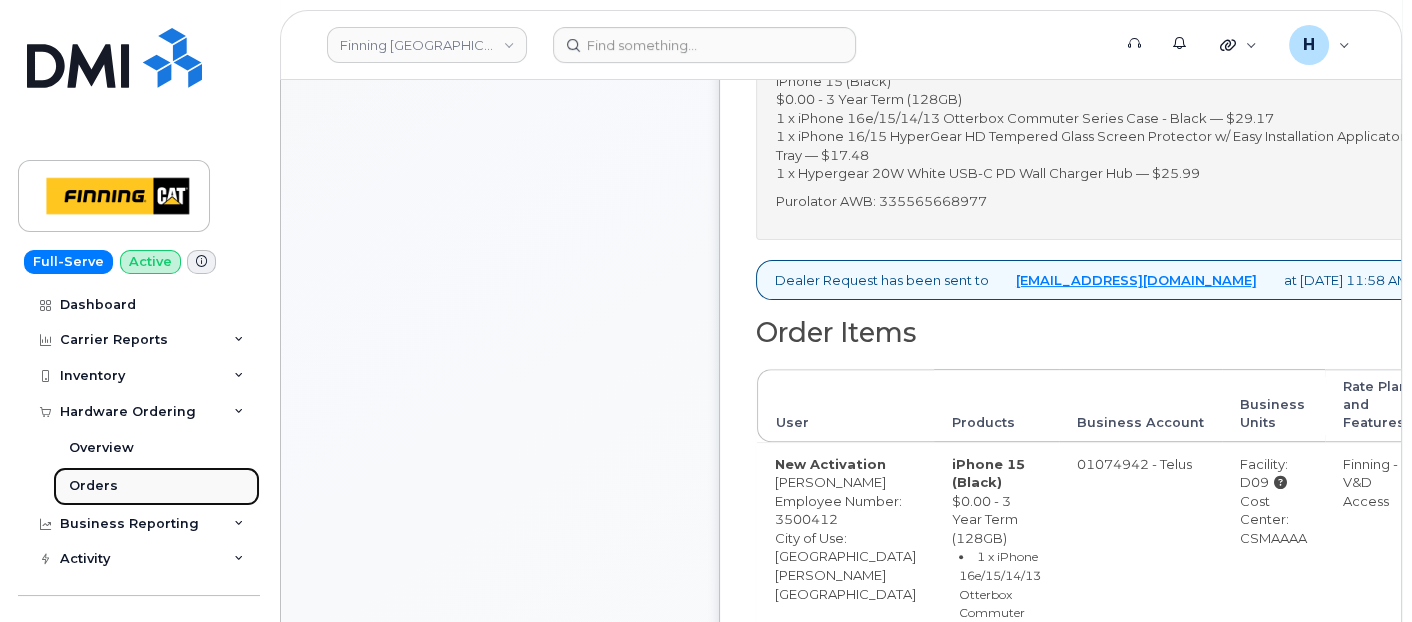 click on "Orders" at bounding box center [93, 486] 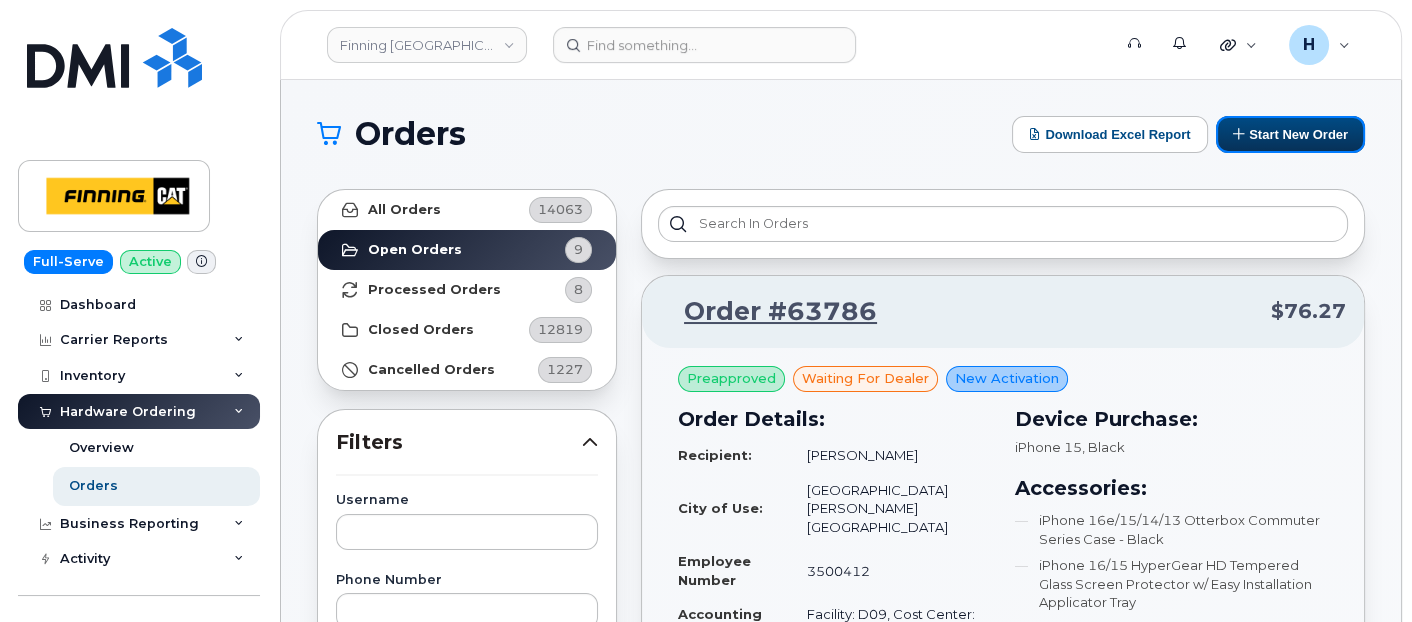 drag, startPoint x: 1295, startPoint y: 134, endPoint x: 1105, endPoint y: 22, distance: 220.55385 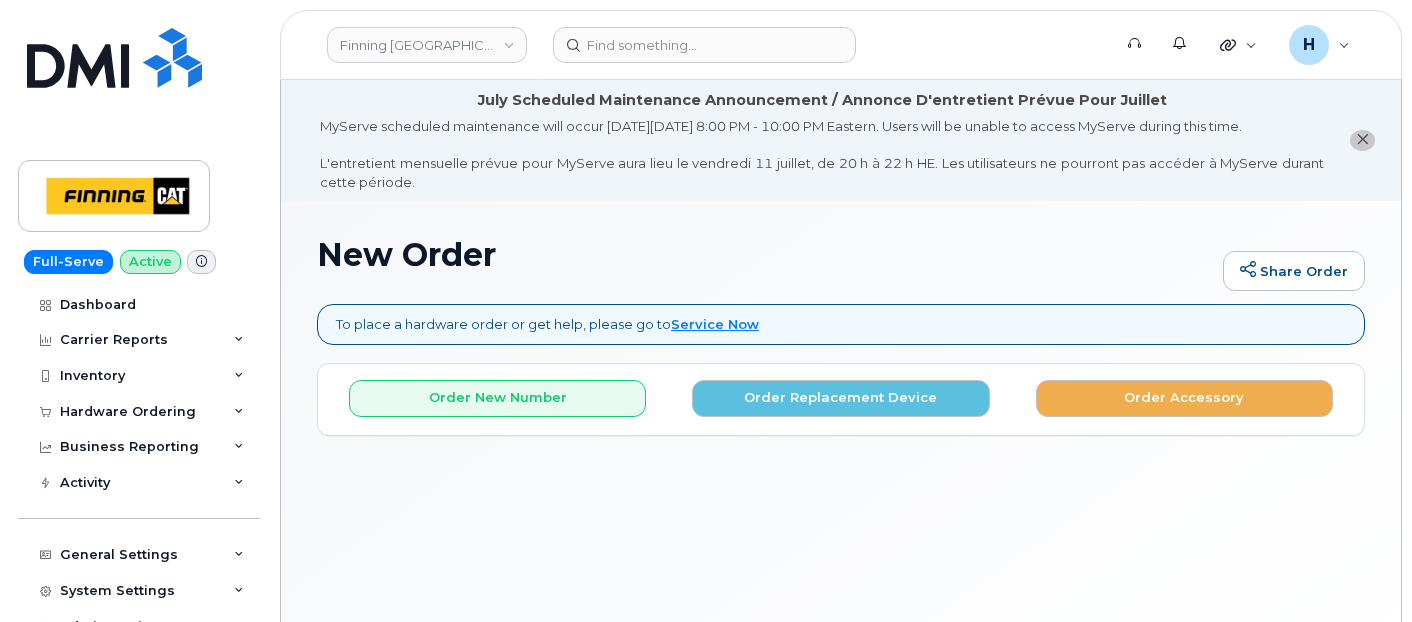 scroll, scrollTop: 0, scrollLeft: 0, axis: both 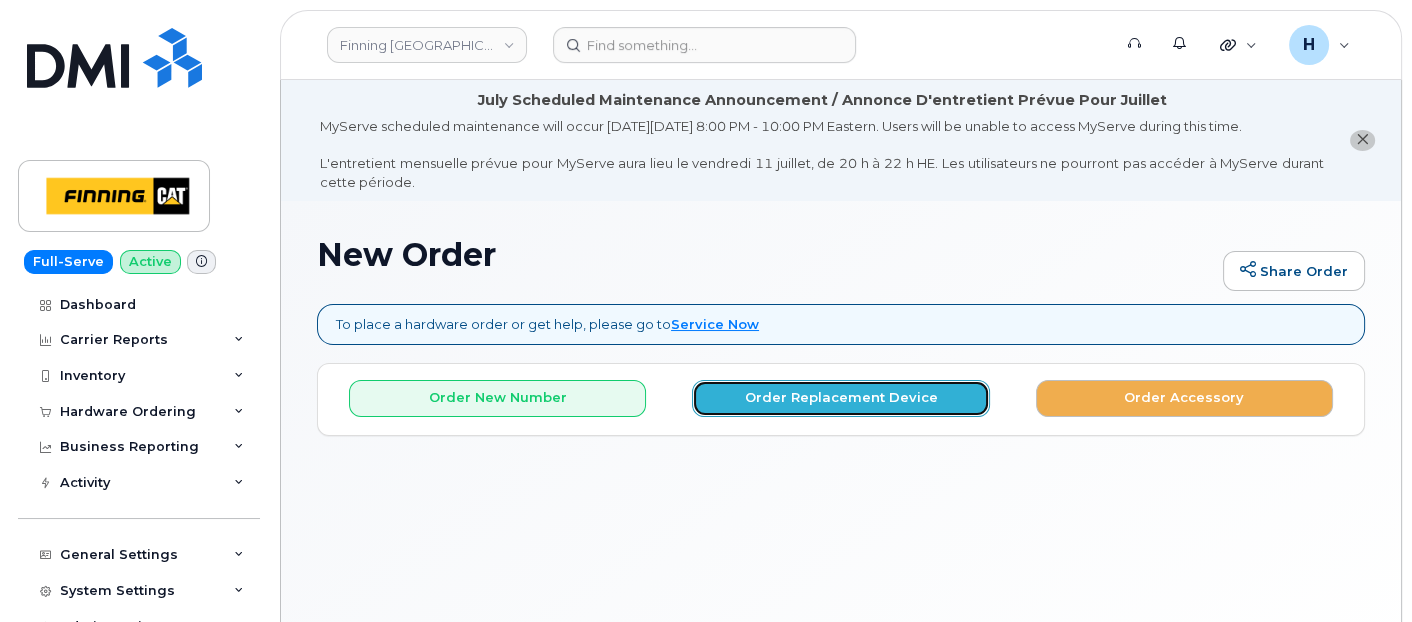 click on "Order Replacement Device" at bounding box center (840, 398) 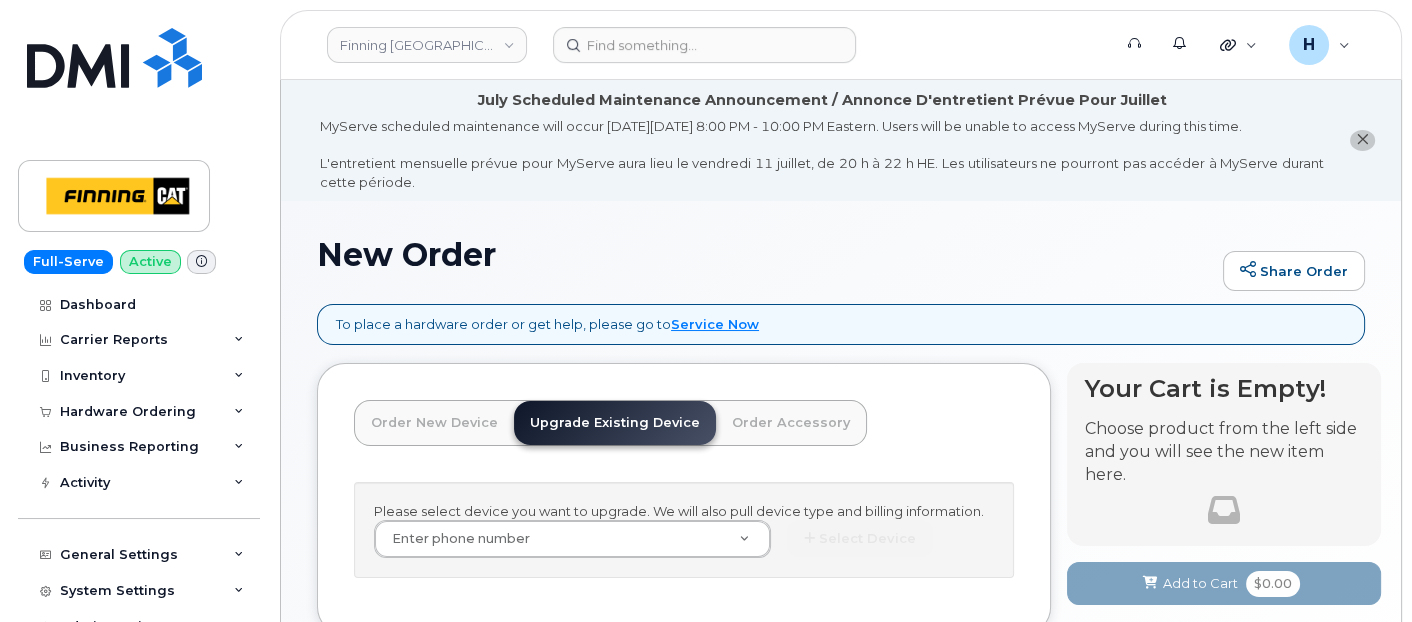 scroll, scrollTop: 140, scrollLeft: 0, axis: vertical 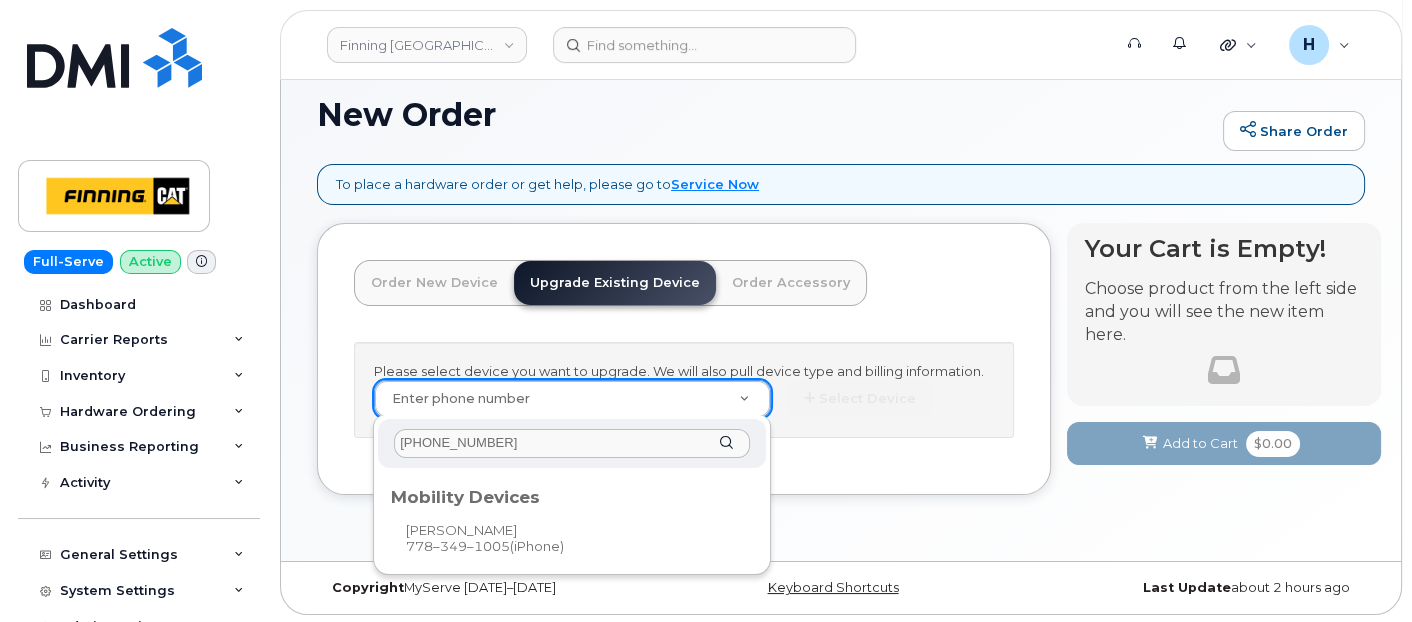 type on "[PHONE_NUMBER]" 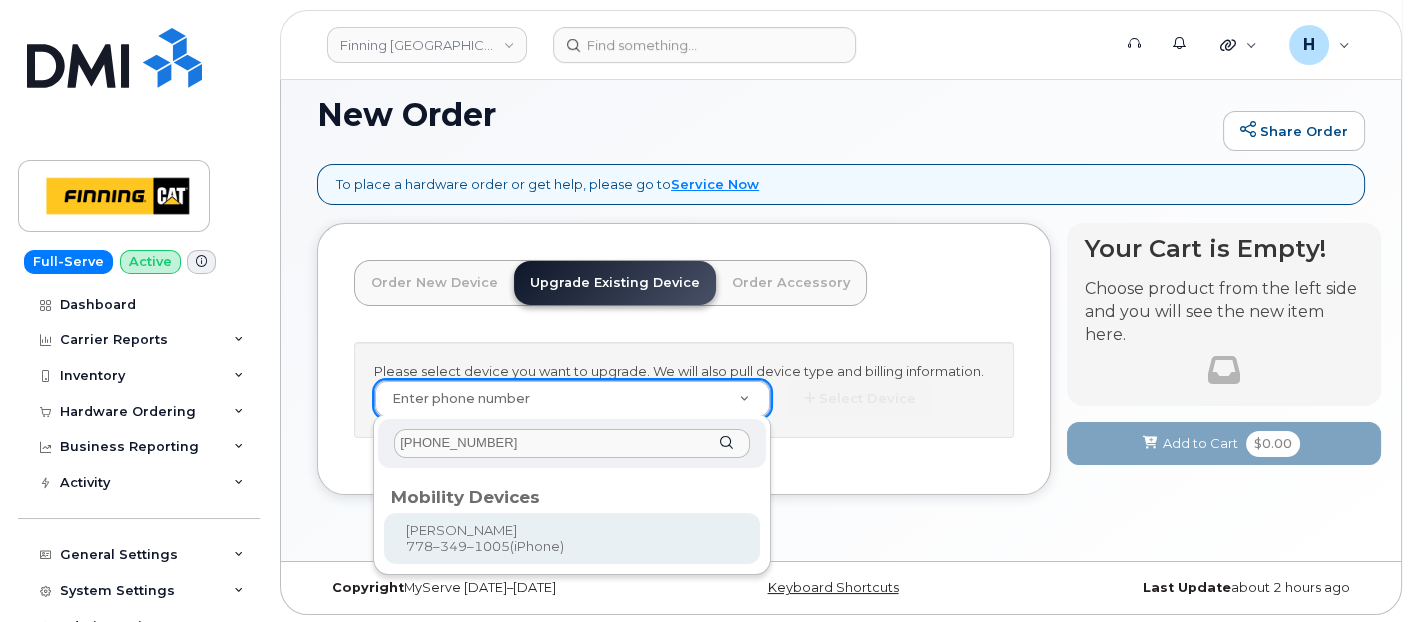 type on "229371" 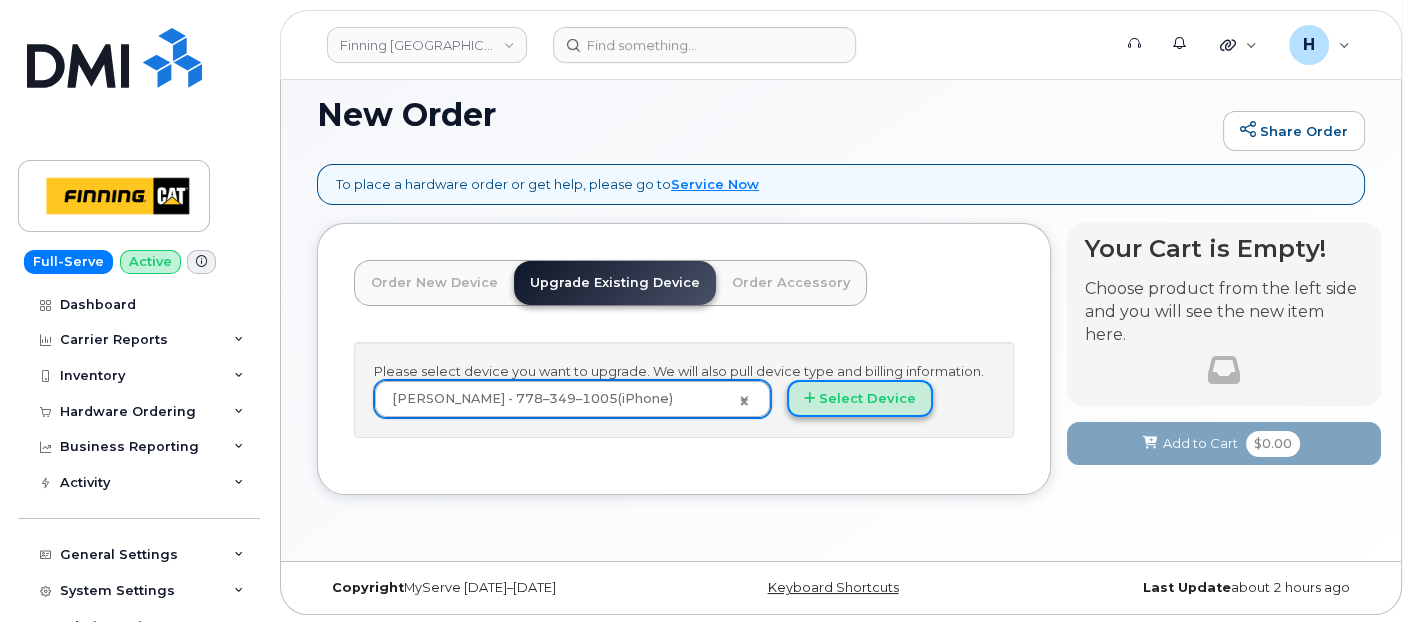 click on "Select Device" at bounding box center [860, 398] 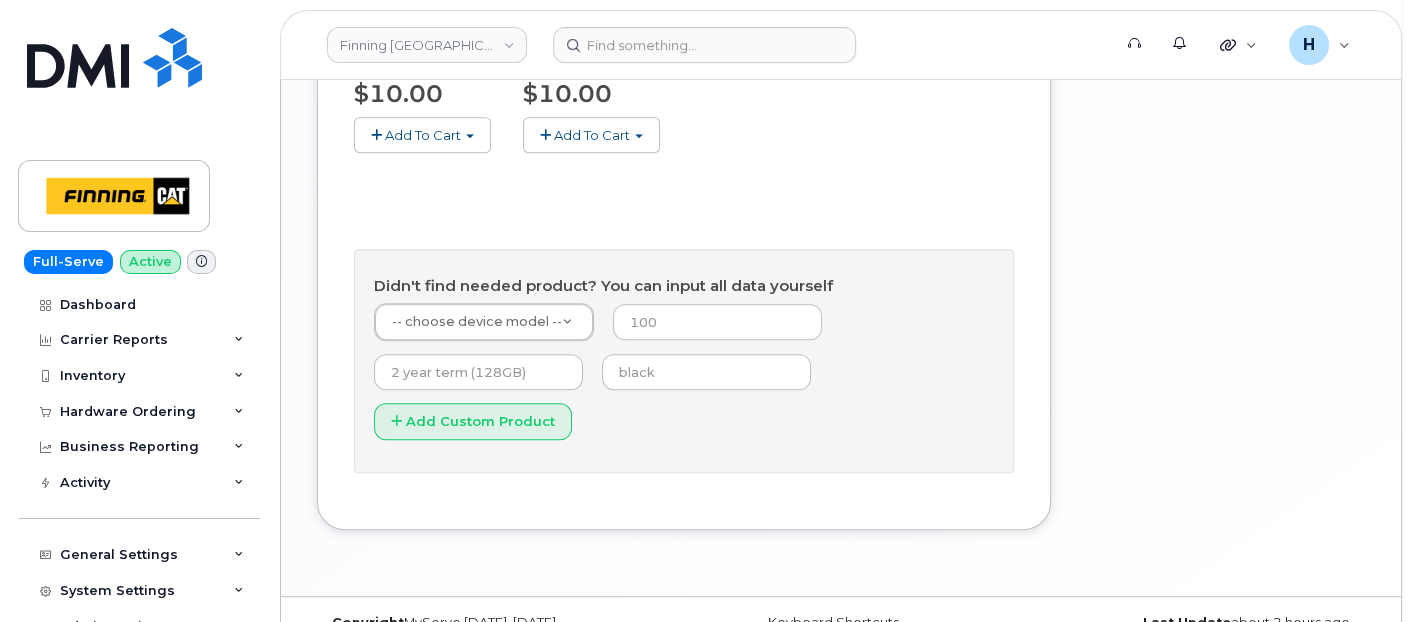 scroll, scrollTop: 1122, scrollLeft: 0, axis: vertical 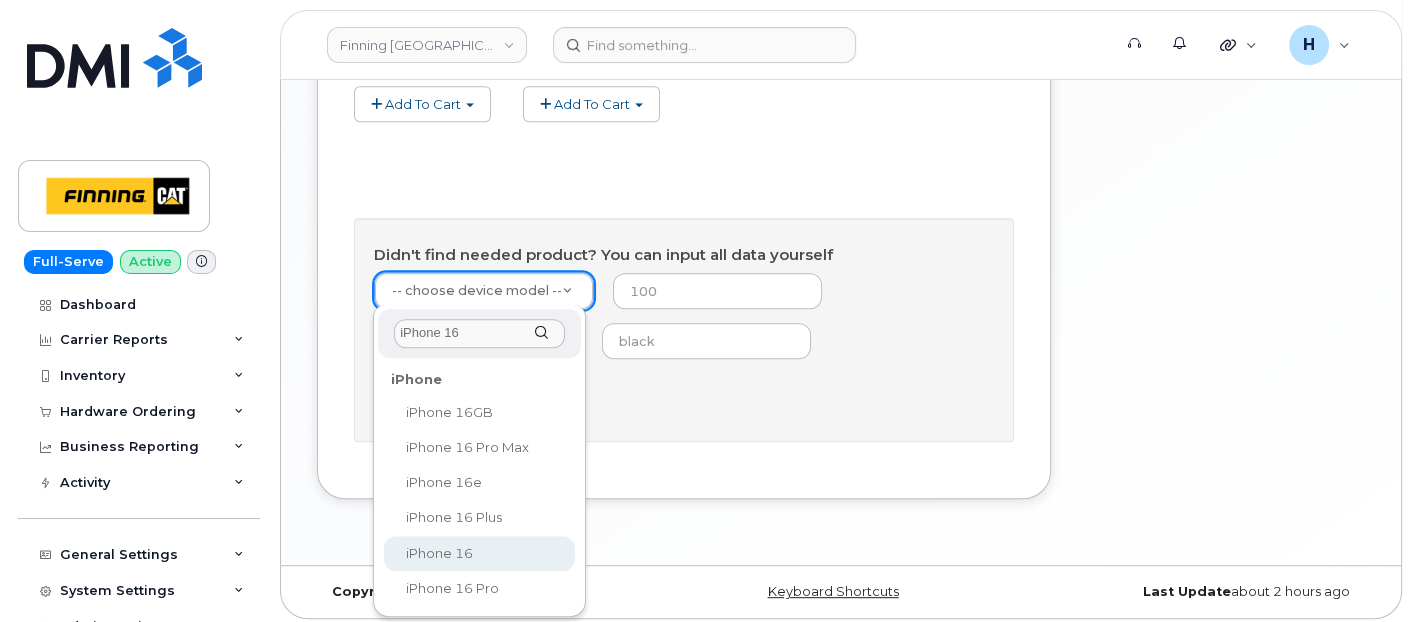 type on "iPhone 16" 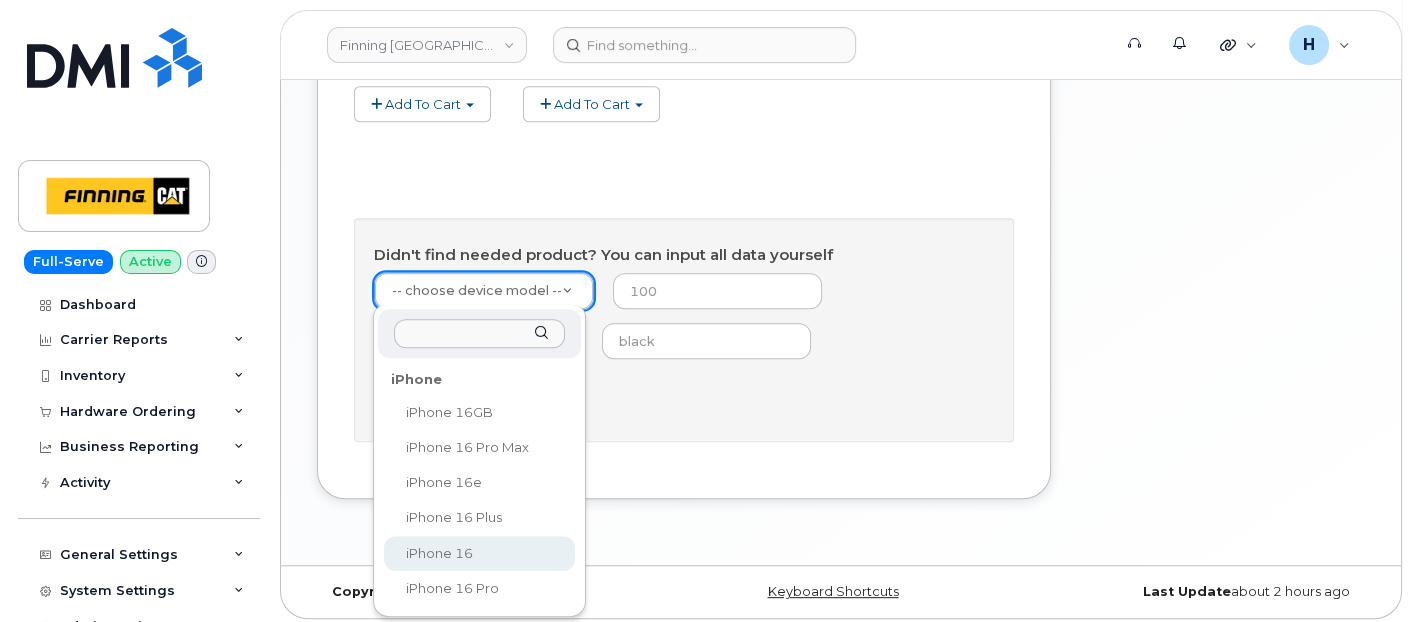 scroll, scrollTop: 1074, scrollLeft: 0, axis: vertical 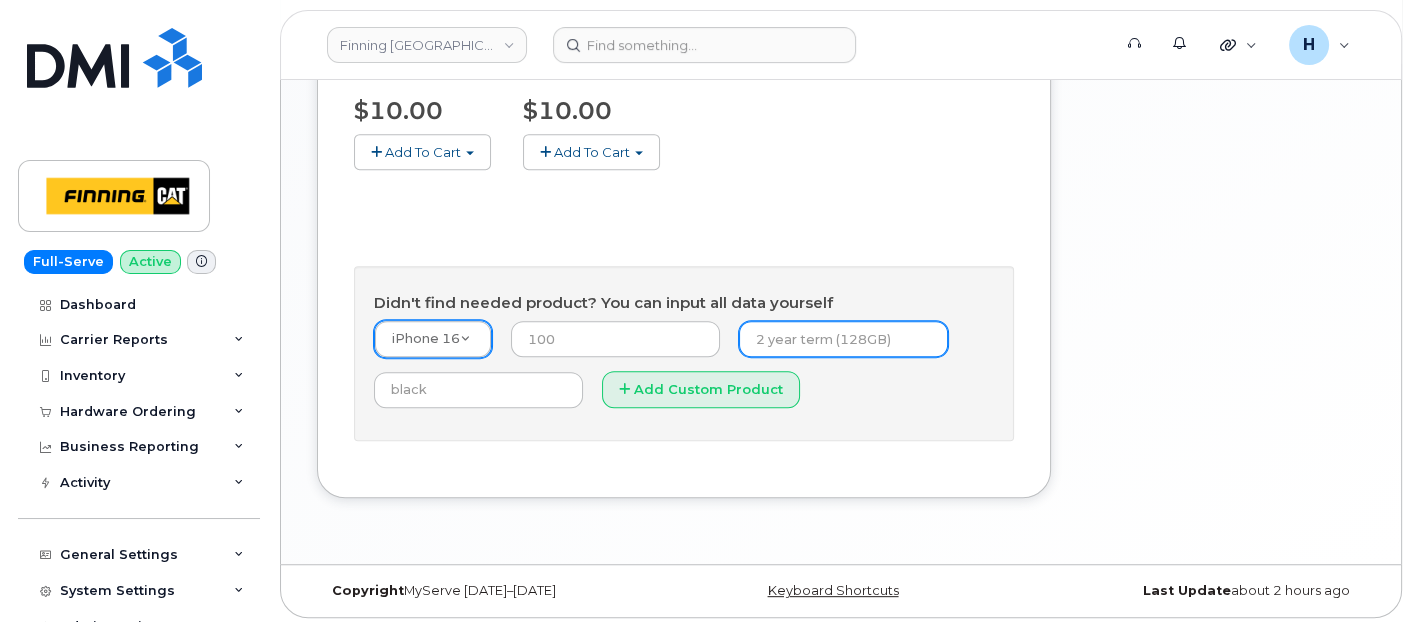 click at bounding box center (843, 339) 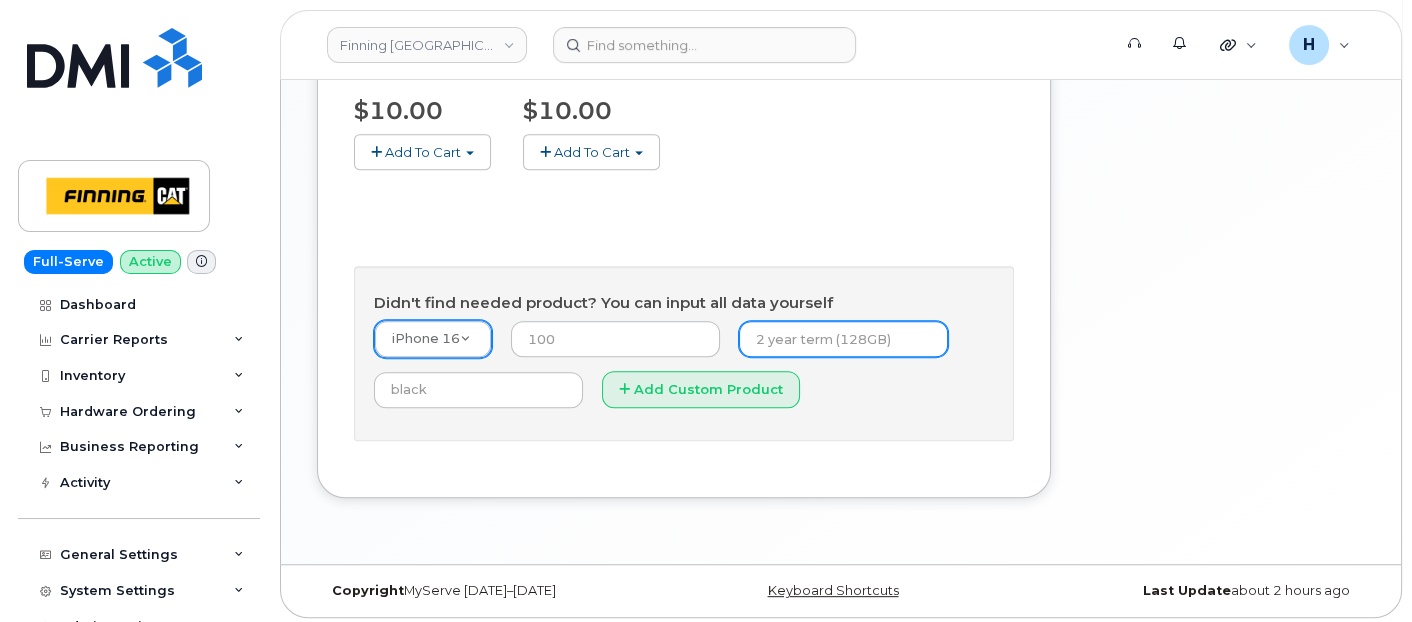 type on "3 year Term (128GB)" 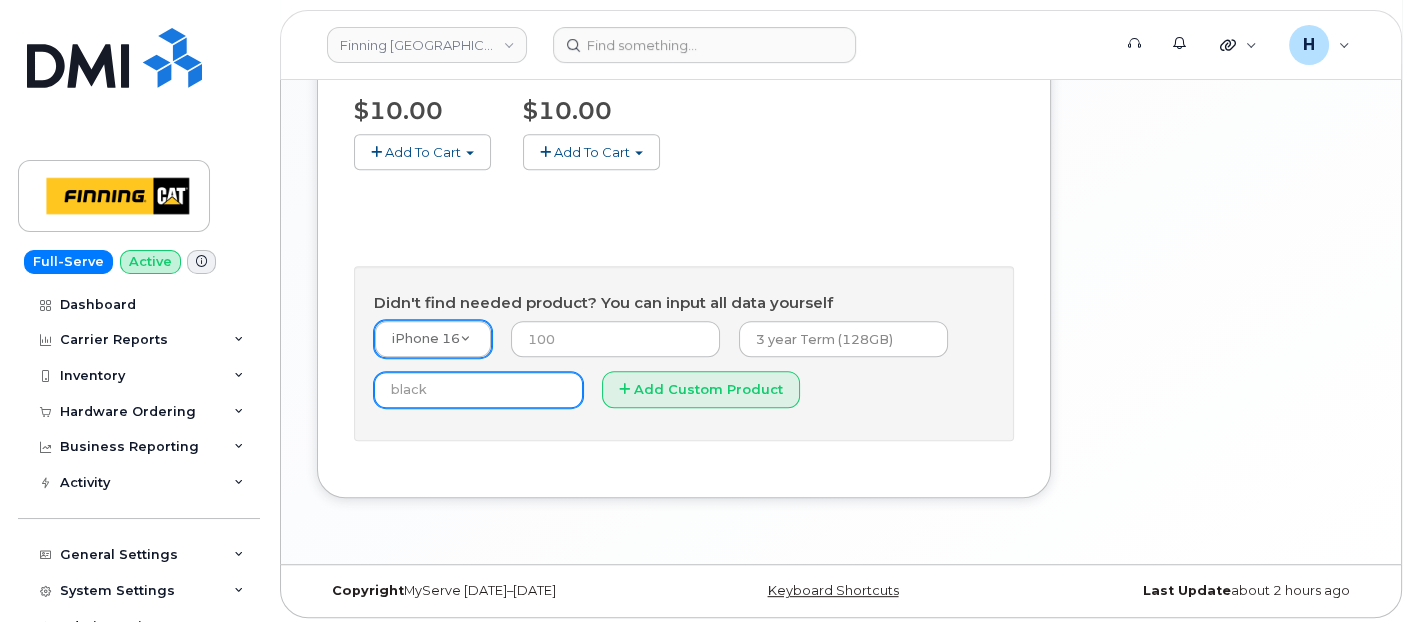 click at bounding box center (478, 390) 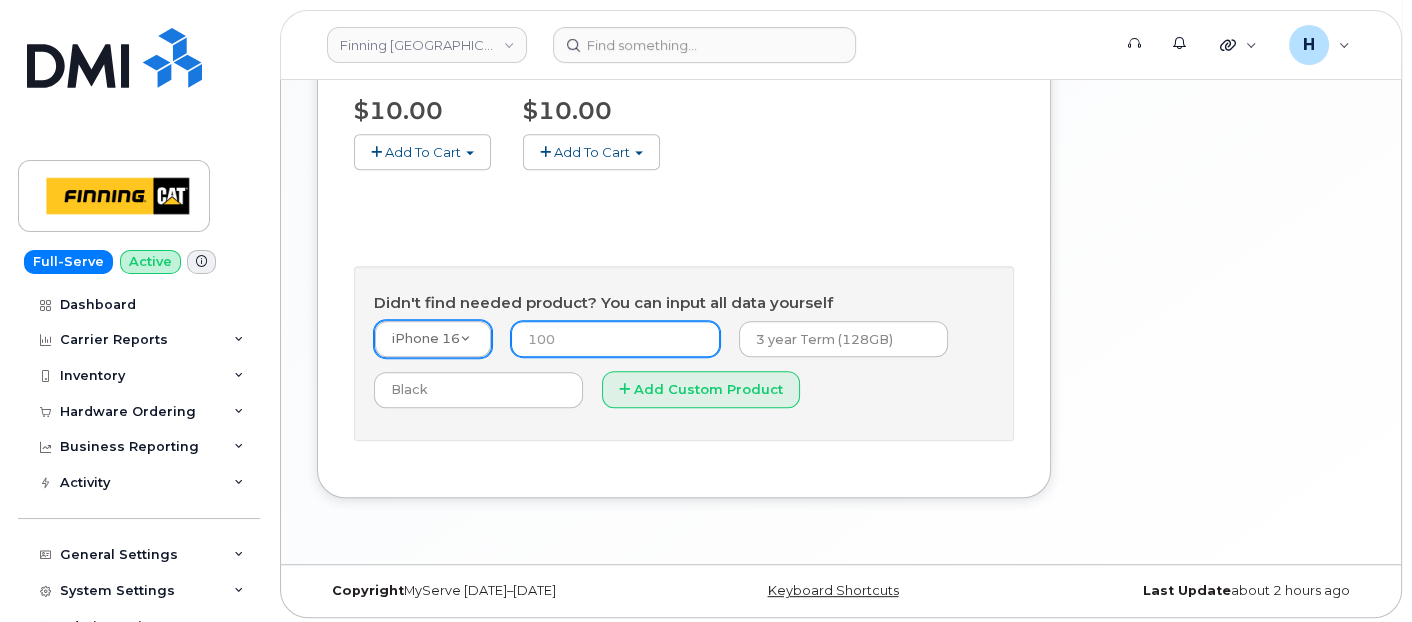 click at bounding box center (615, 339) 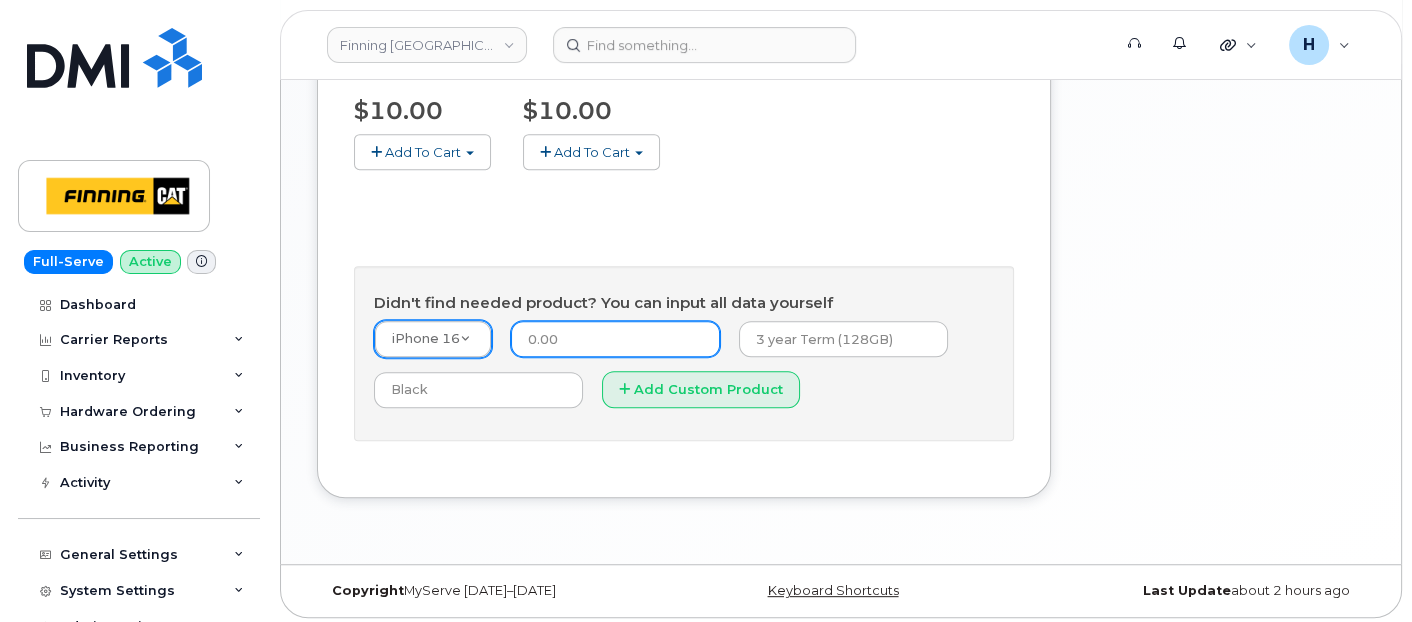 type on "0.00" 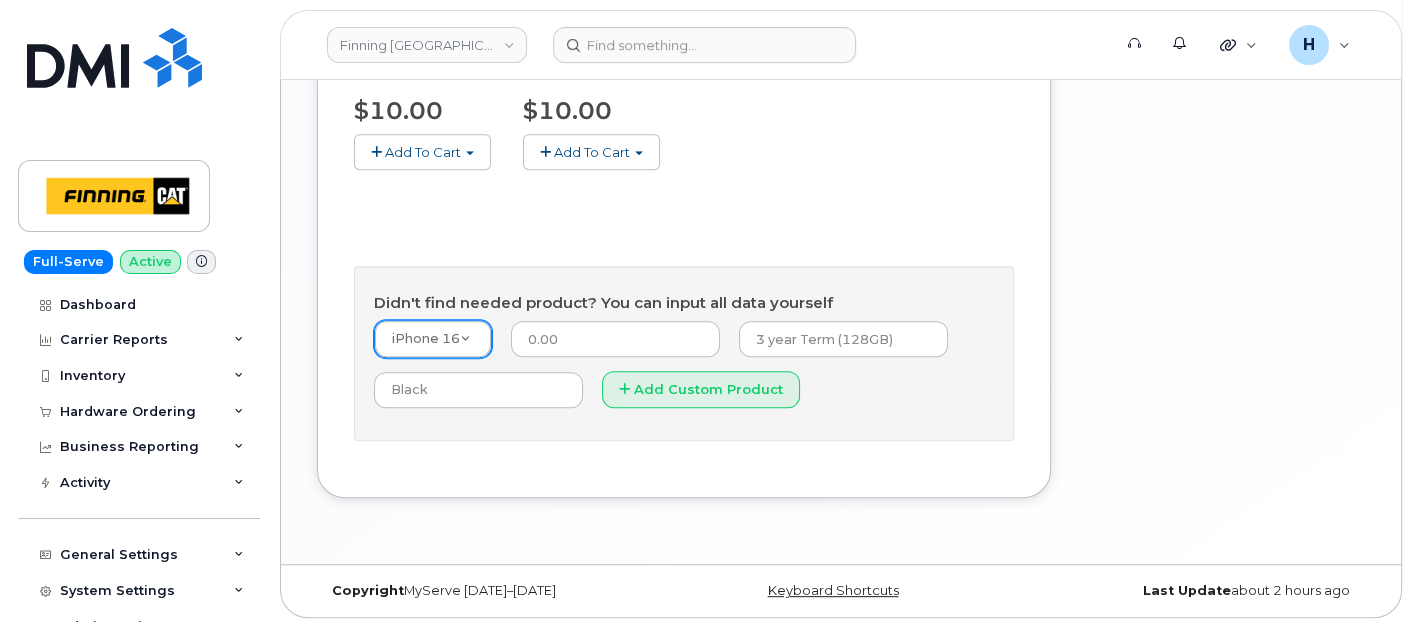 click on "Didn't find needed product? You can input all data yourself
iPhone 16
-- choose device model --
Aircard E5836S
Aircard Verizon Wireless USB727 Modem
Aircard Verizon Wireless MiFi 2200...
Aircard Huawei P20 Lite
Aircard BeWhere M-IOT
Aircard Dell EVDO Laptop
Aircard Sierra 580 EVDO
Aircard Sierra 555
Aircard ZTE MF833 Mobile Internet Key
Aircard Sierra U330
Aircard LG 4G LTE USB Modem VL600
Aircard Verizon USB Modem 551L
Aircard Verizon Jetpack 890L
Aircard Sonim Spot H500 5G MHS
Aircard Pantech 4G LTE Global USB ...
Aircard Jetpack 4G Mobile Hotspot ...
Aircard Verizon Jetpack 4620LE
Aircard Verizon Jetpac MiFi 4620L
Aircard Novatel U998
Aircard Novatel U950
Aircard Verizon USB Modem UML295
Aircard Novatel U727
Aircard Motorola Case Moto G4 Plus
Aircard Jetpack 4G LTE Mobile Hots...
Aircard Sierra AC574S
Aircard HP Mini 1000(1151NR)
Aircard HP Mini 210 1076NR Netbook
Aircard ZTE MF680
Aircard Novatel Wireless U679" at bounding box center [684, 353] 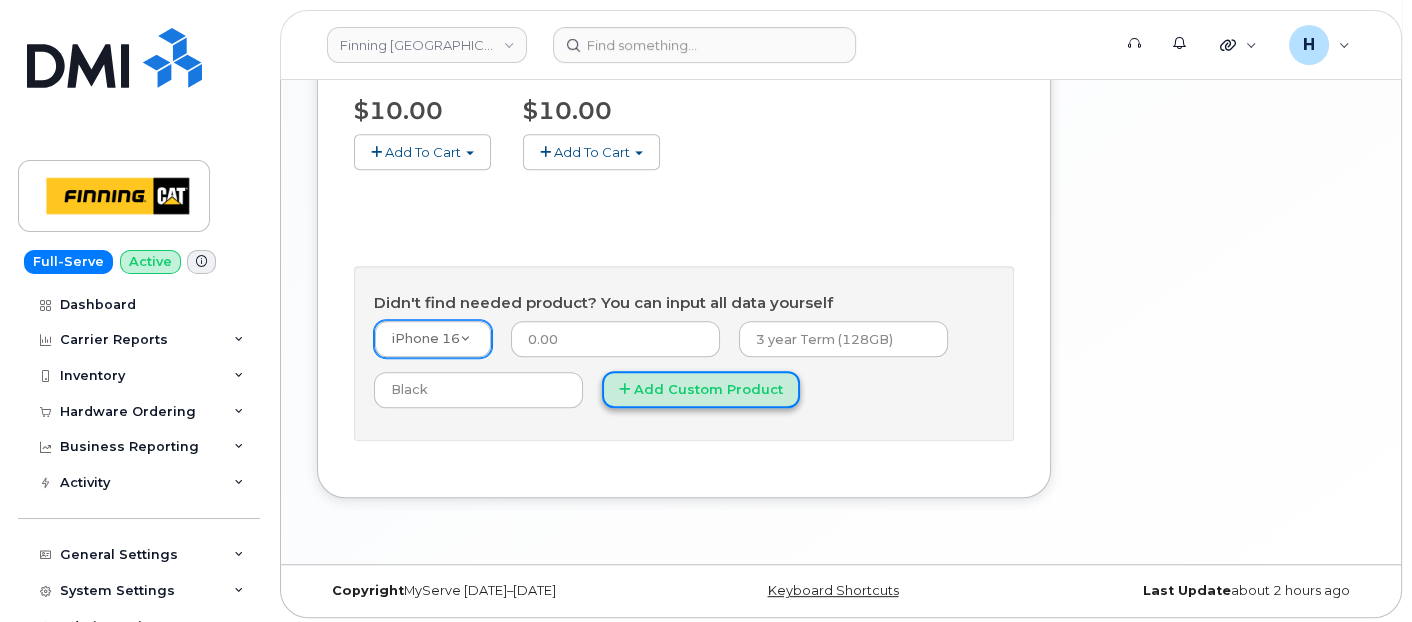 click on "Add Custom Product" at bounding box center [701, 389] 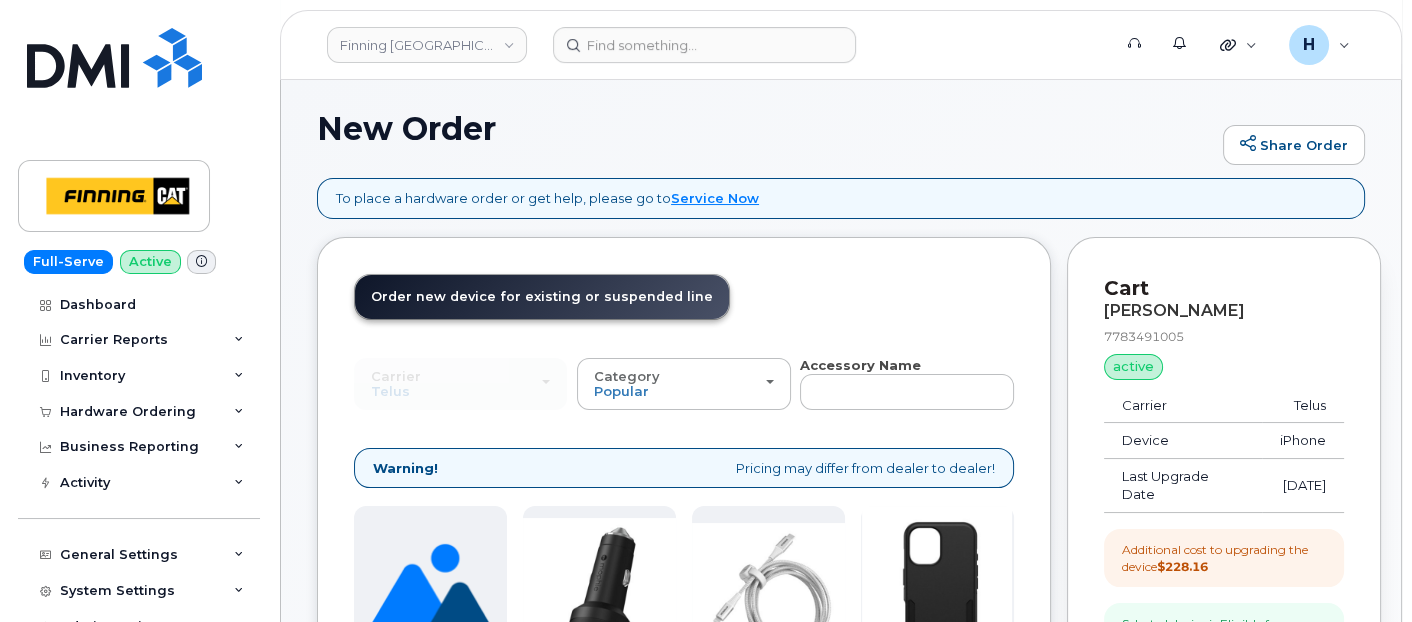 scroll, scrollTop: 125, scrollLeft: 0, axis: vertical 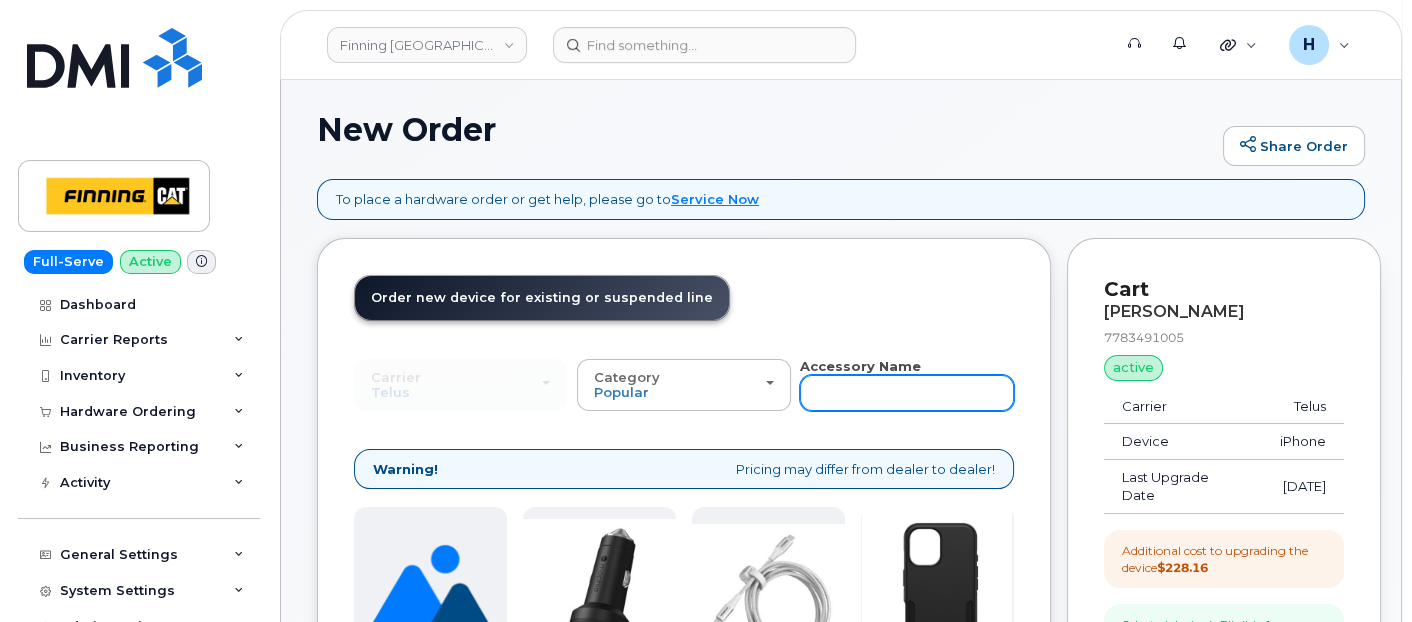 click at bounding box center (906, 393) 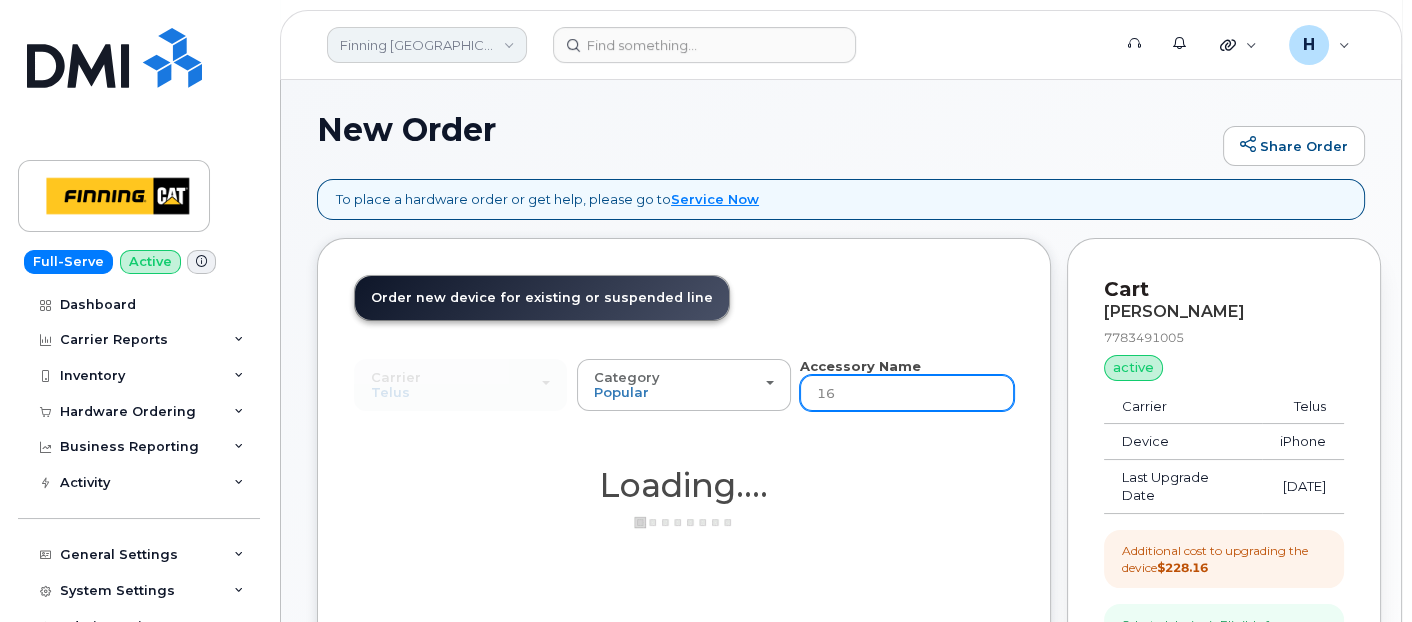 type on "16" 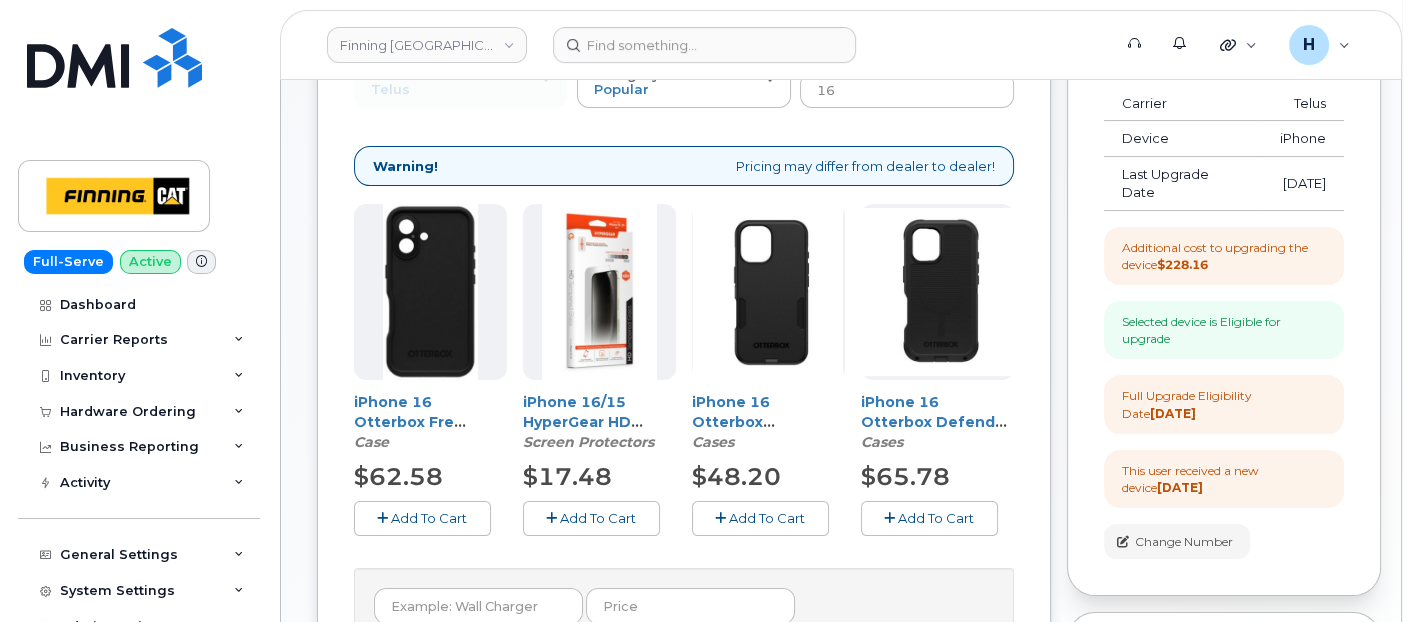 scroll, scrollTop: 458, scrollLeft: 0, axis: vertical 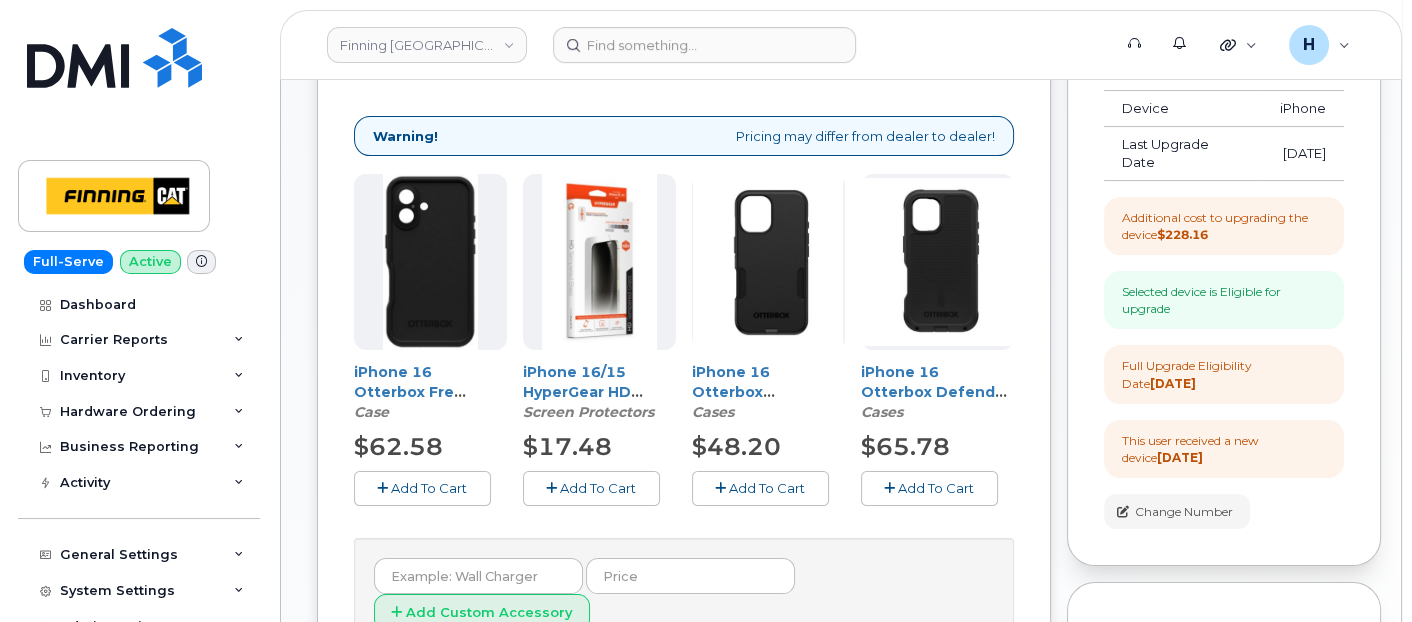 click on "Add To Cart" at bounding box center (598, 488) 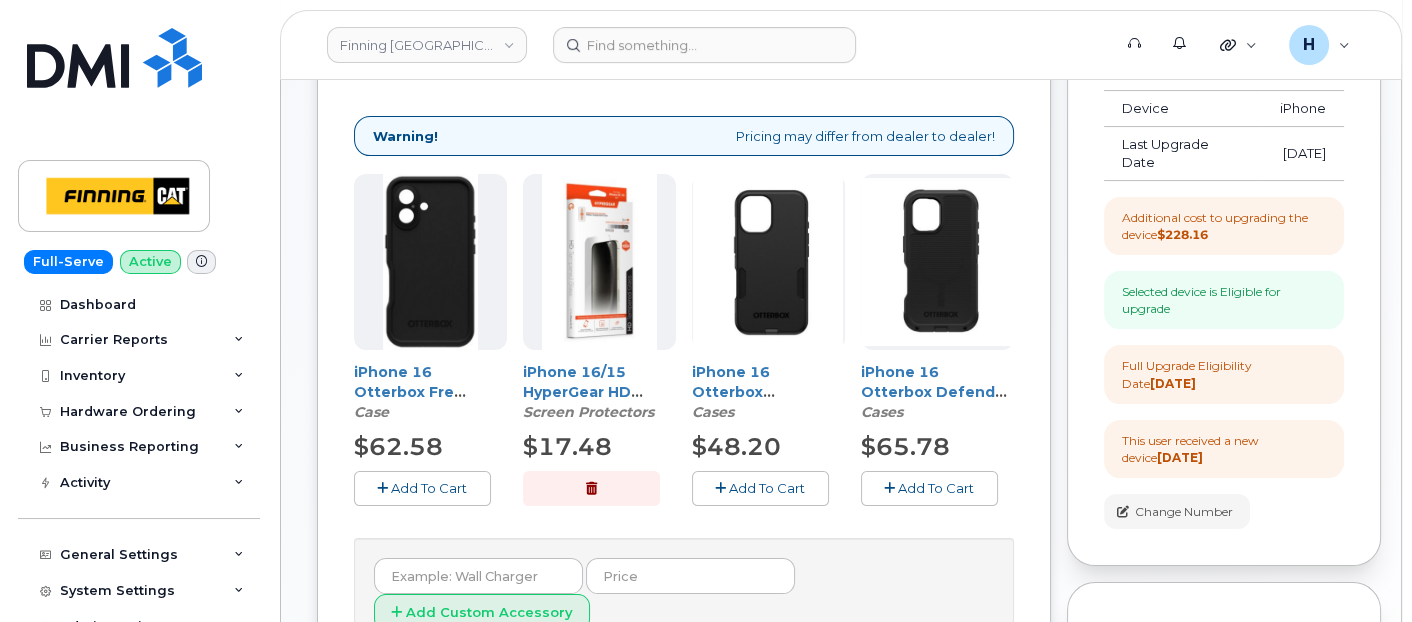 click on "Add To Cart" at bounding box center (760, 488) 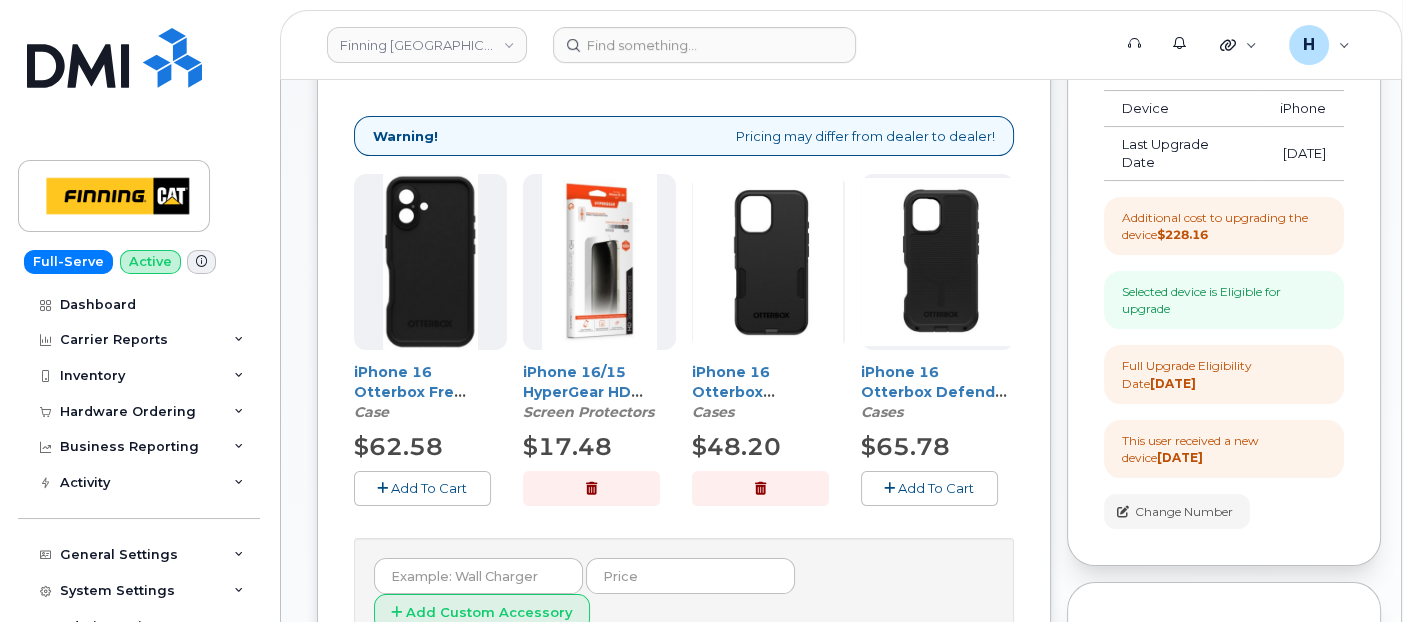 click at bounding box center [760, 488] 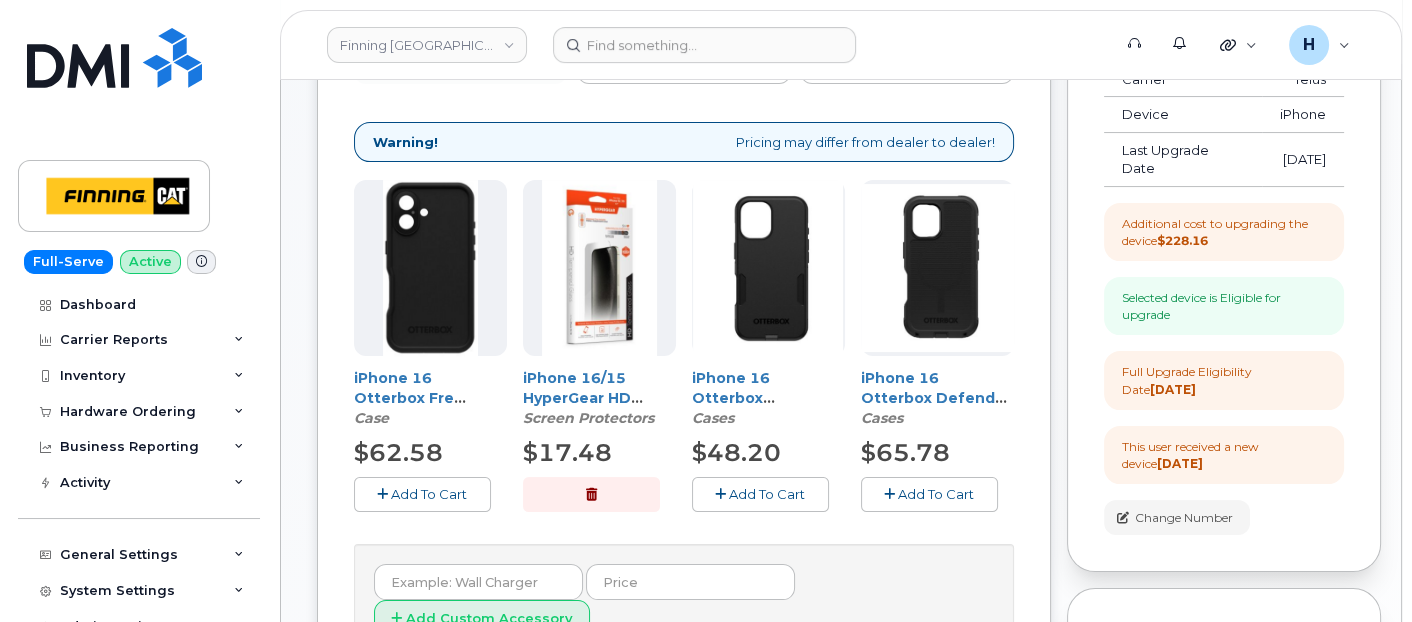 scroll, scrollTop: 236, scrollLeft: 0, axis: vertical 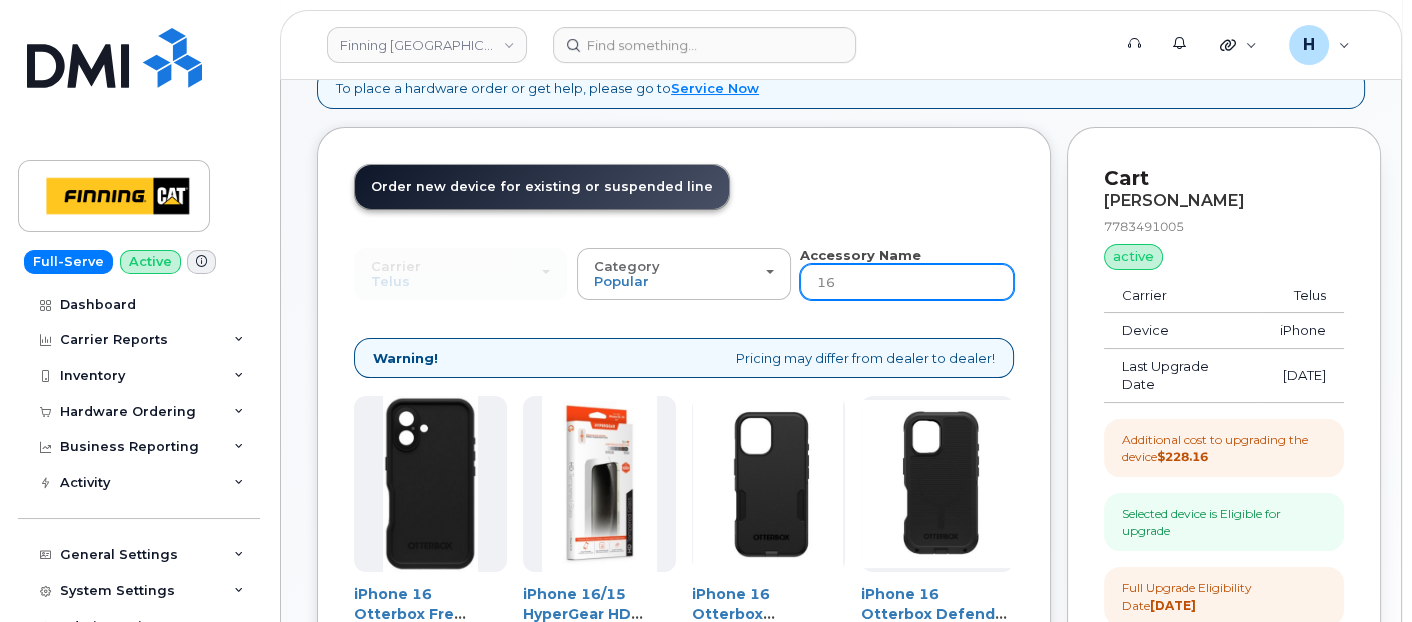drag, startPoint x: 842, startPoint y: 294, endPoint x: 795, endPoint y: 291, distance: 47.095646 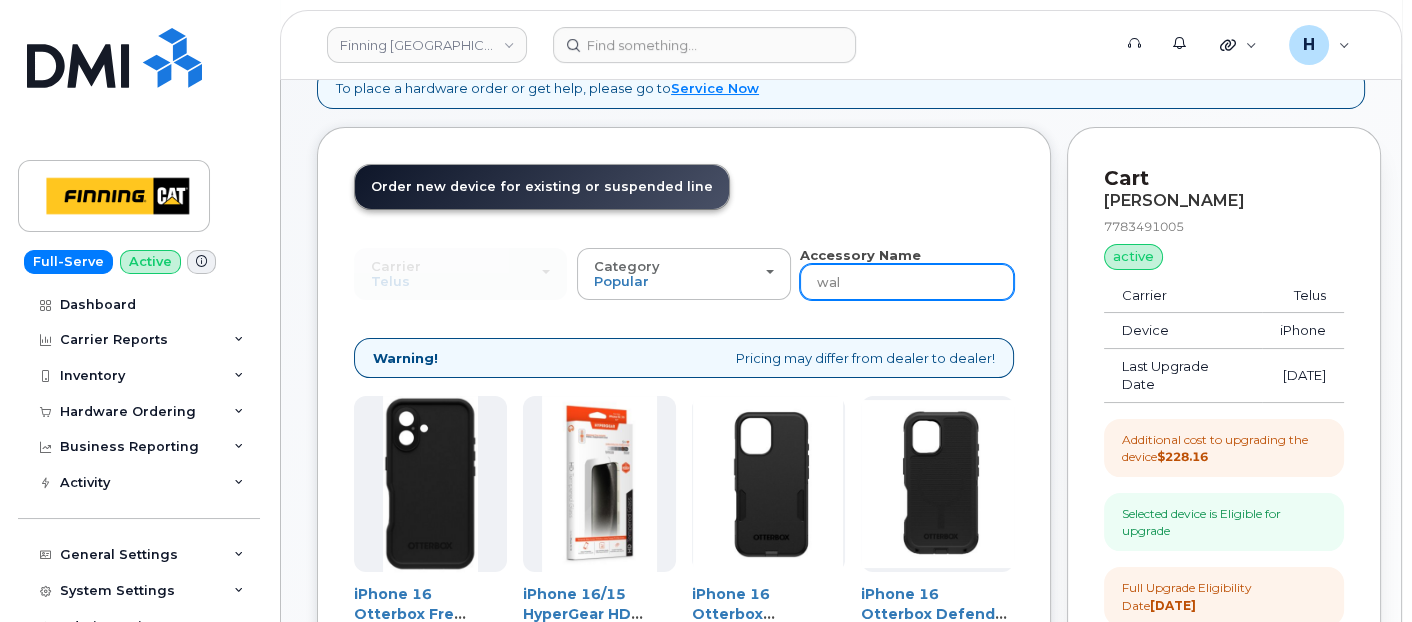 type on "wall" 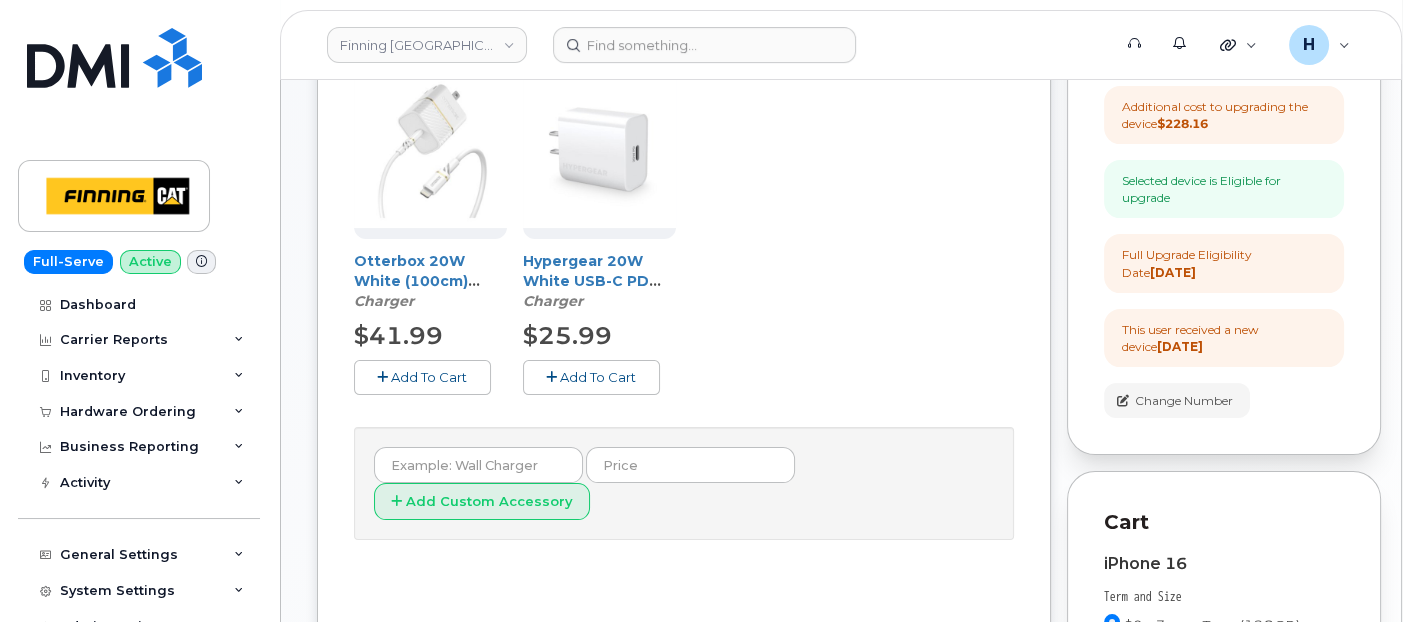 click on "Add To Cart" at bounding box center (598, 377) 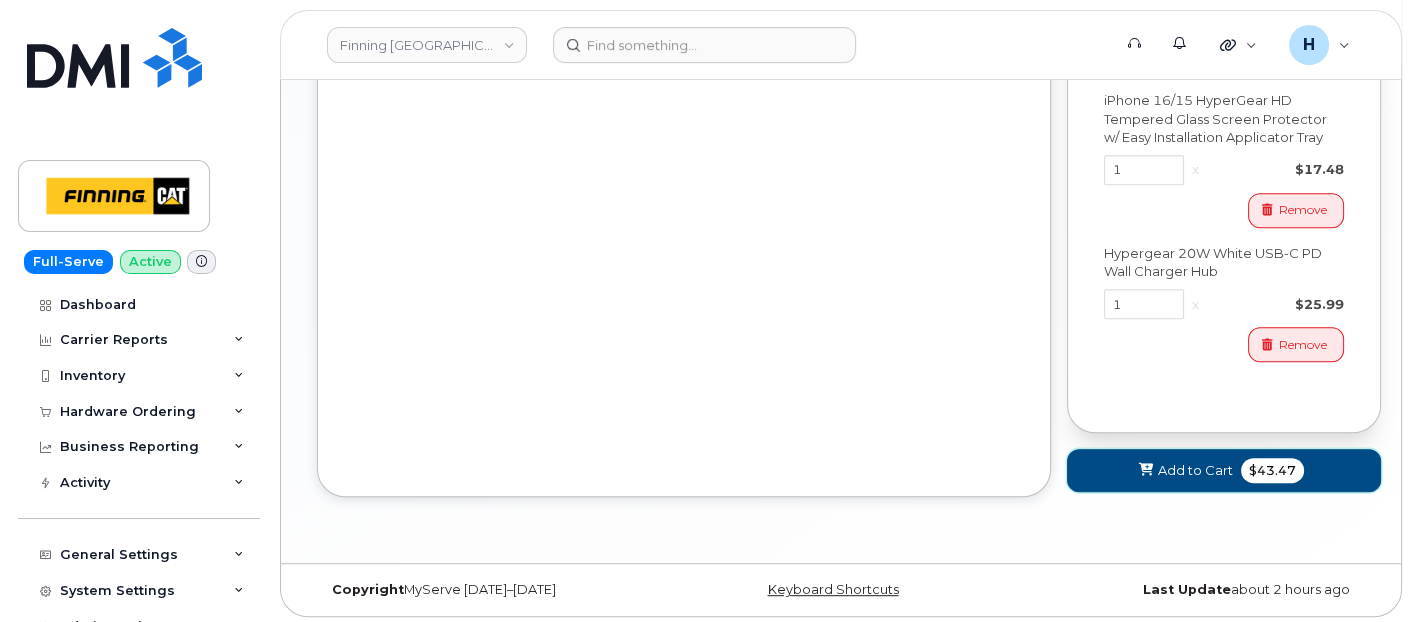 click on "Add to Cart
$43.47" at bounding box center [1224, 470] 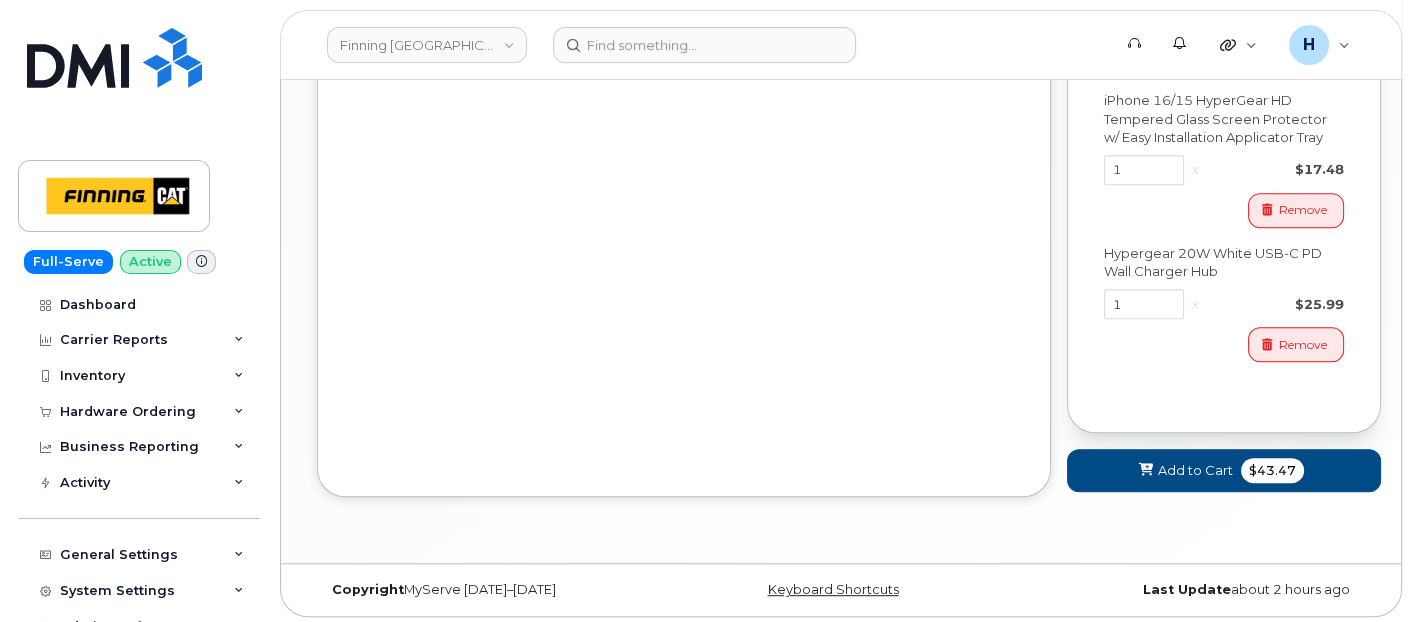 scroll, scrollTop: 428, scrollLeft: 0, axis: vertical 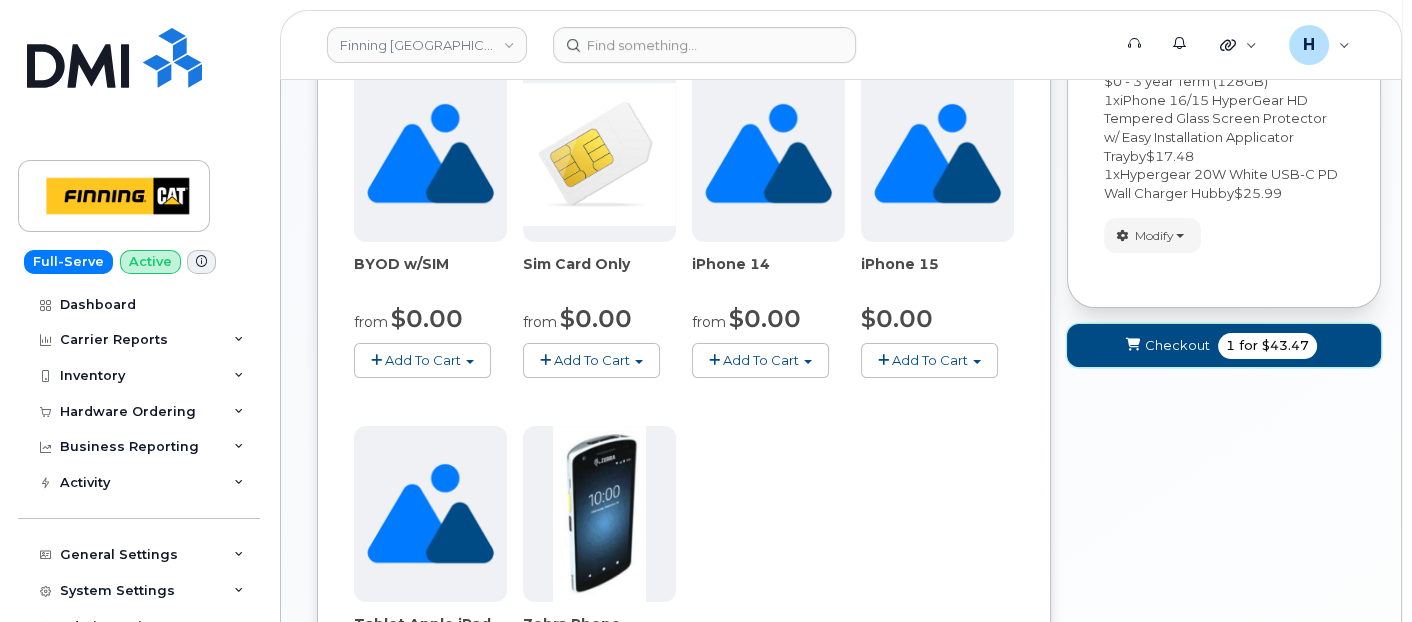 click at bounding box center [1133, 345] 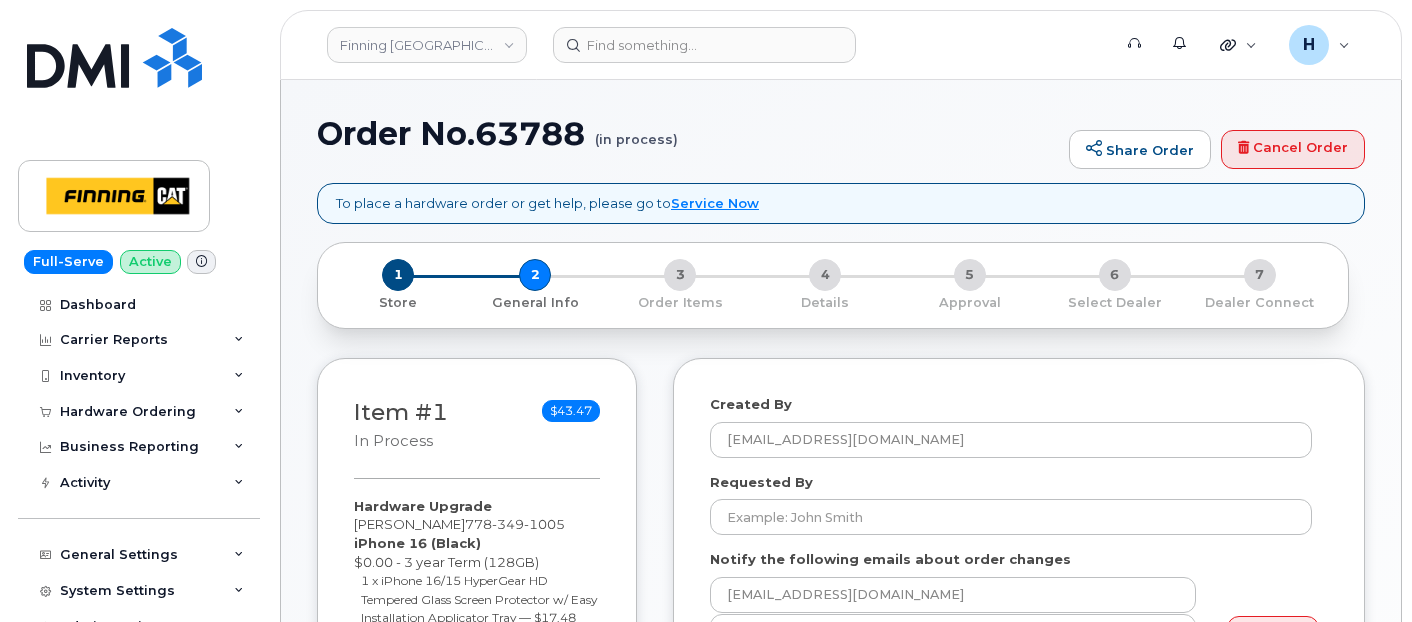 select 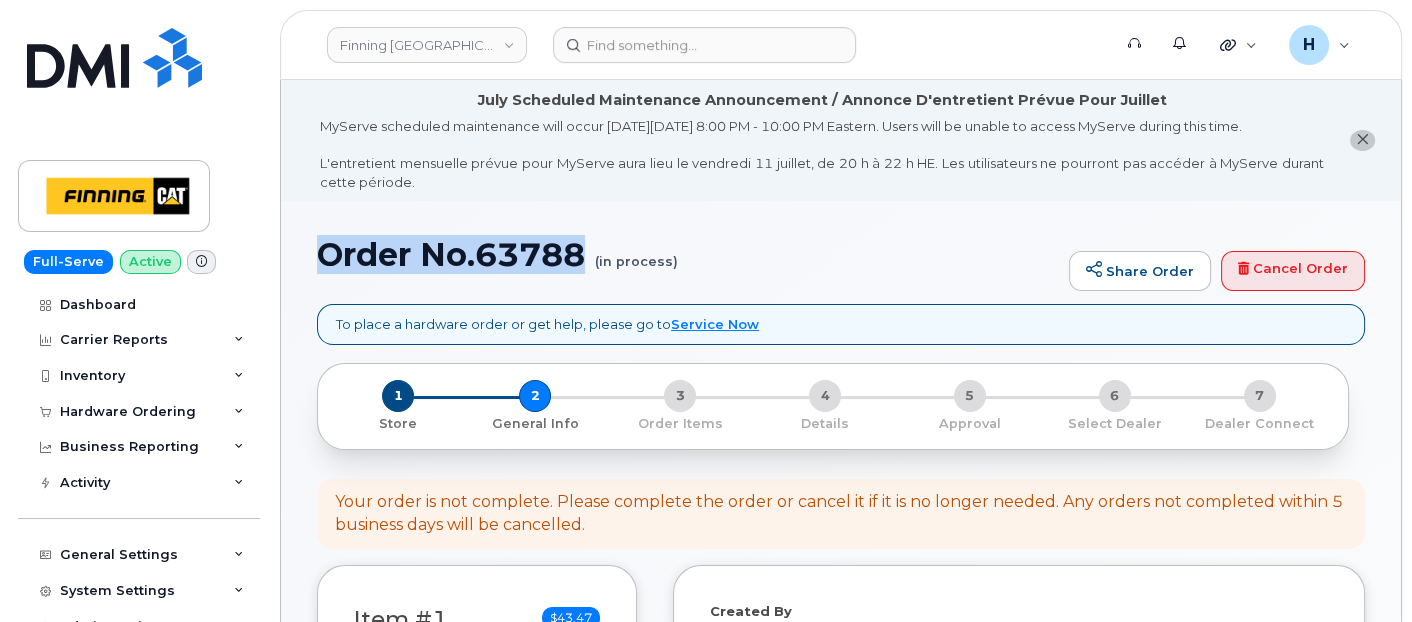 drag, startPoint x: 0, startPoint y: 0, endPoint x: 637, endPoint y: 235, distance: 678.9654 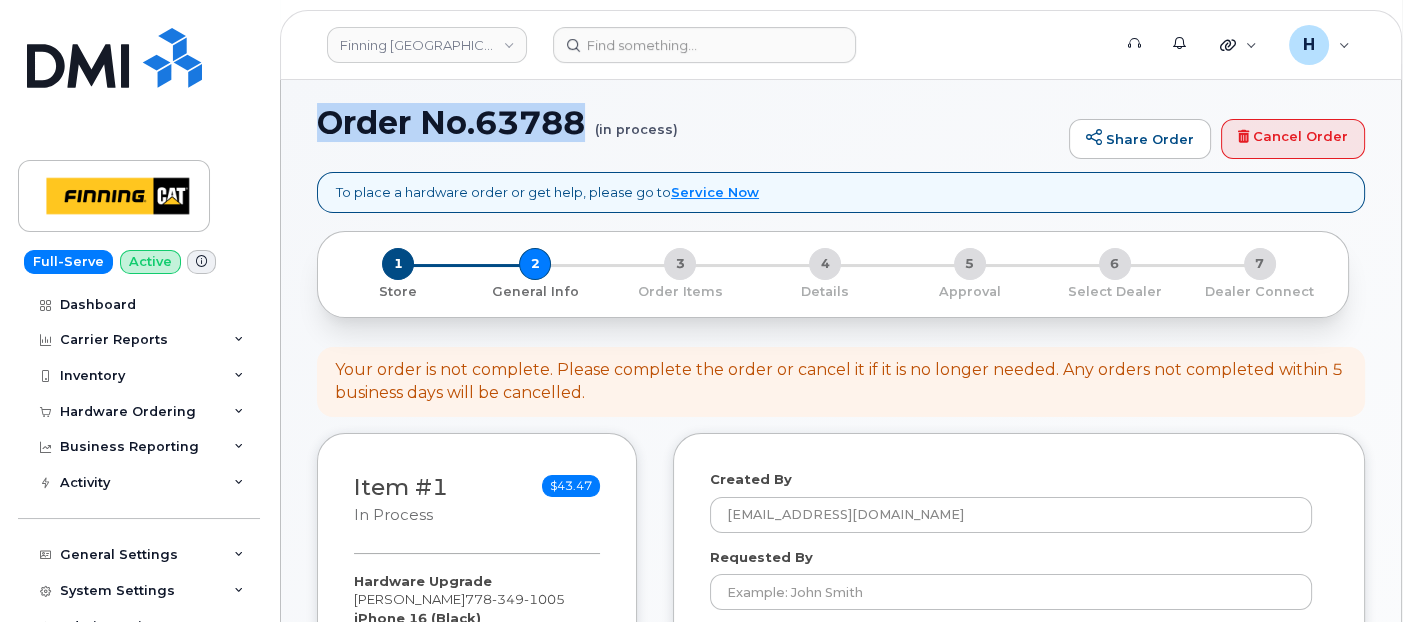 scroll, scrollTop: 333, scrollLeft: 0, axis: vertical 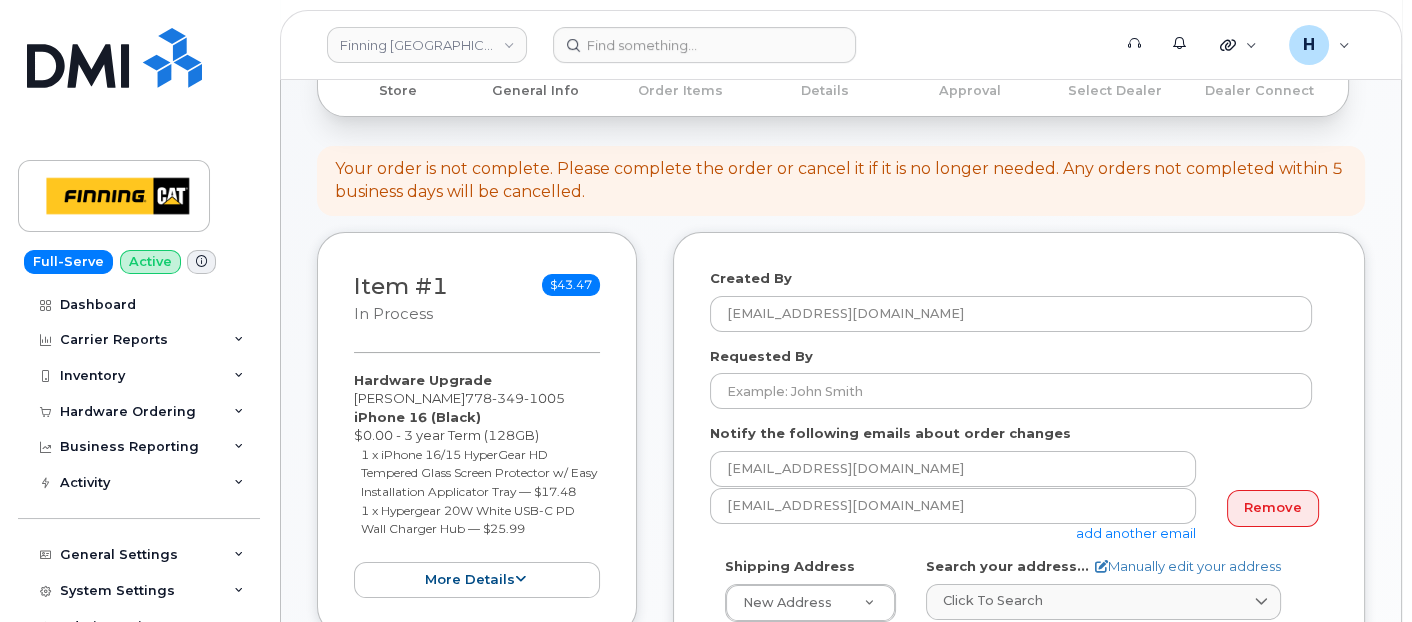 drag, startPoint x: 341, startPoint y: 368, endPoint x: 551, endPoint y: 548, distance: 276.58633 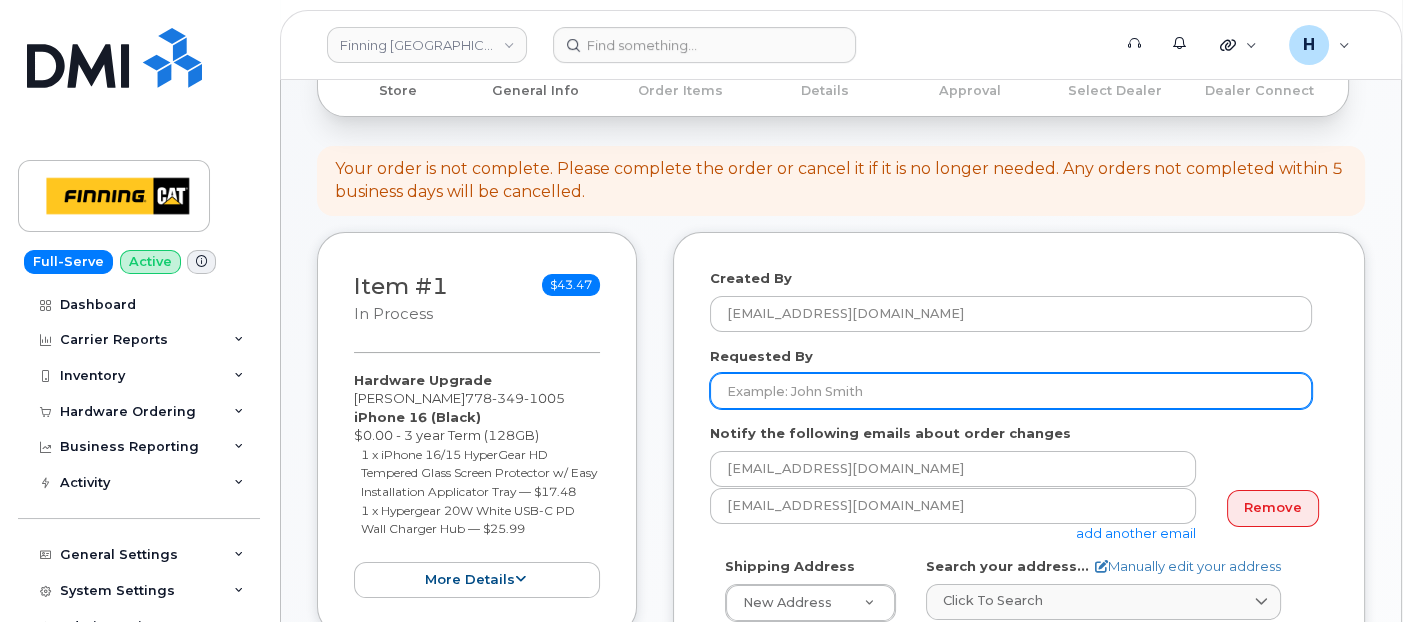 click on "Requested By" at bounding box center (1011, 391) 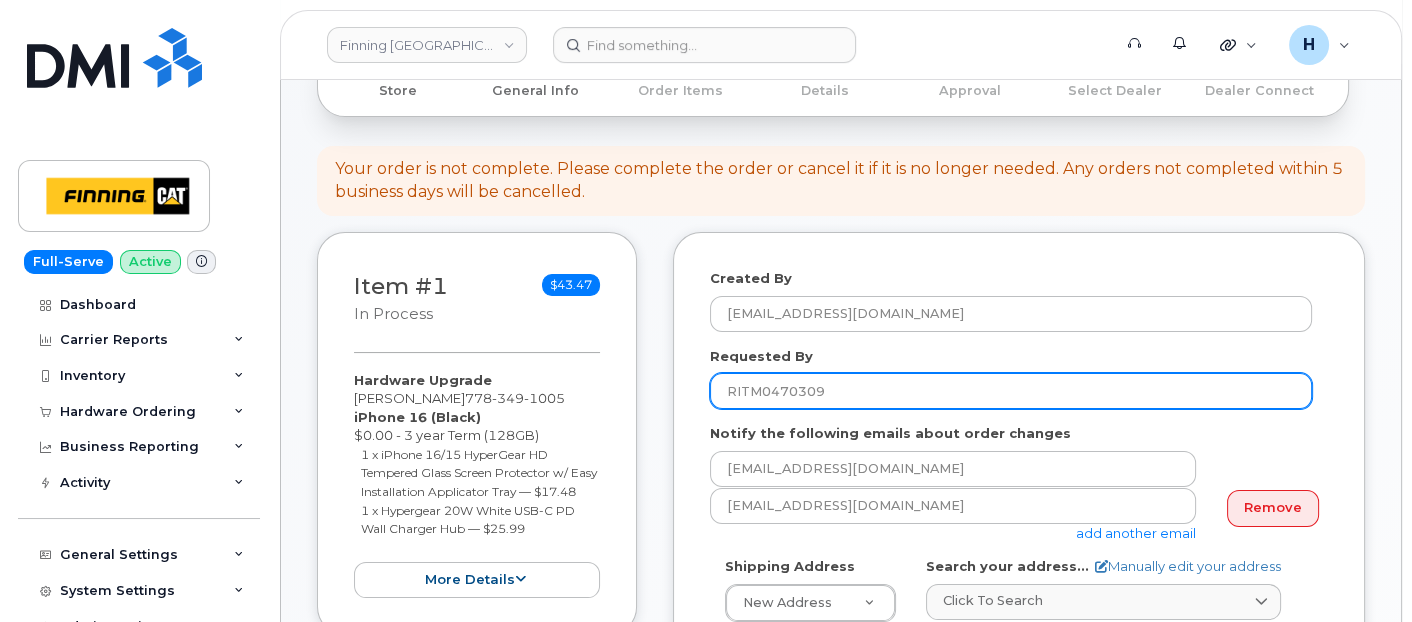 type on "RITM0470309" 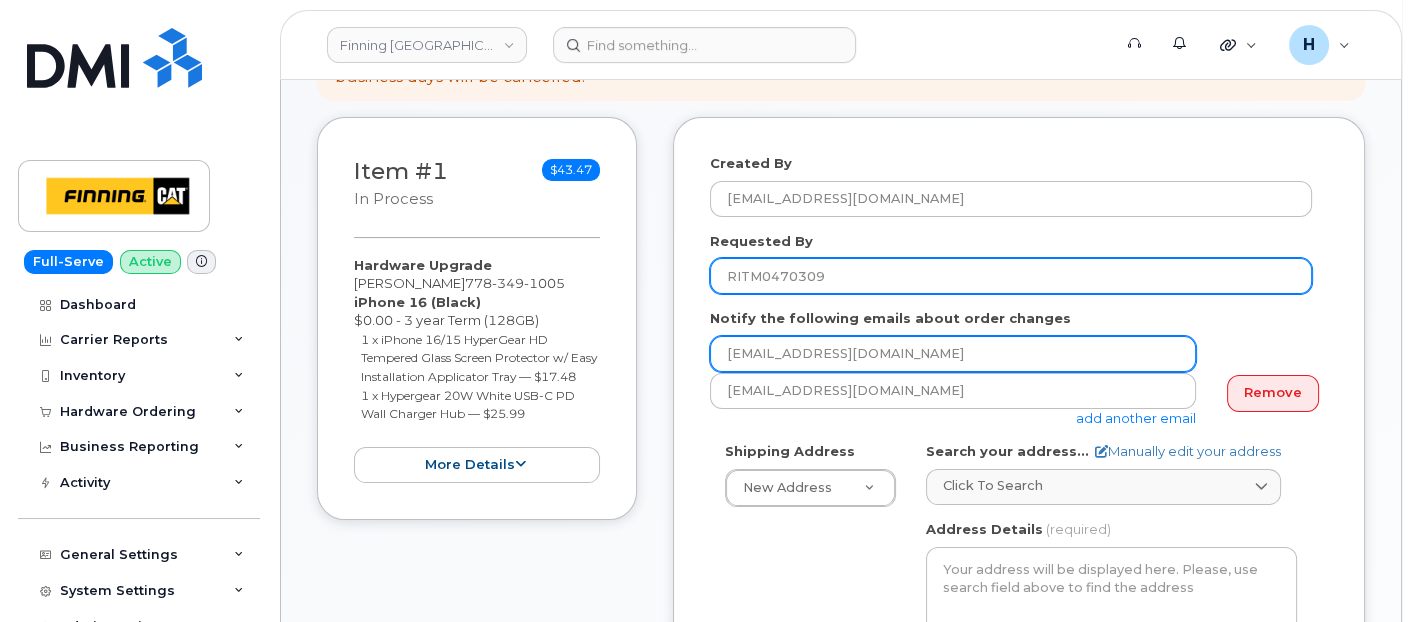 scroll, scrollTop: 555, scrollLeft: 0, axis: vertical 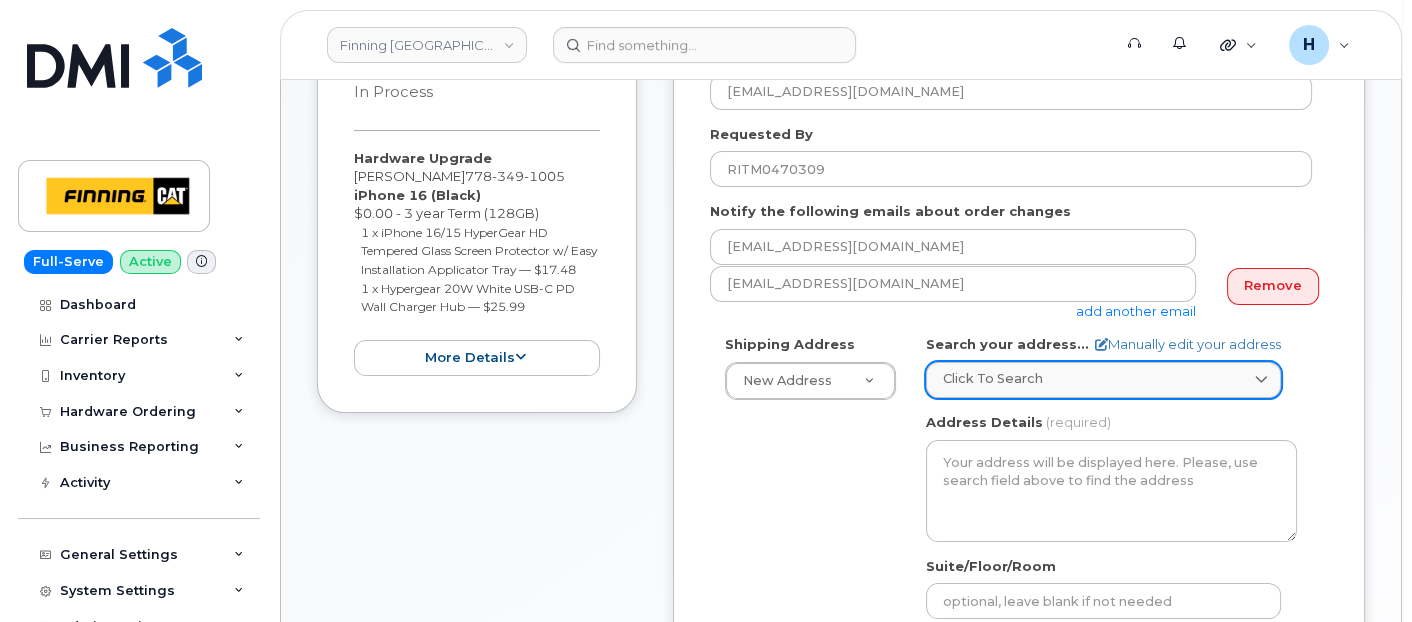 click on "Click to search" at bounding box center [1103, 380] 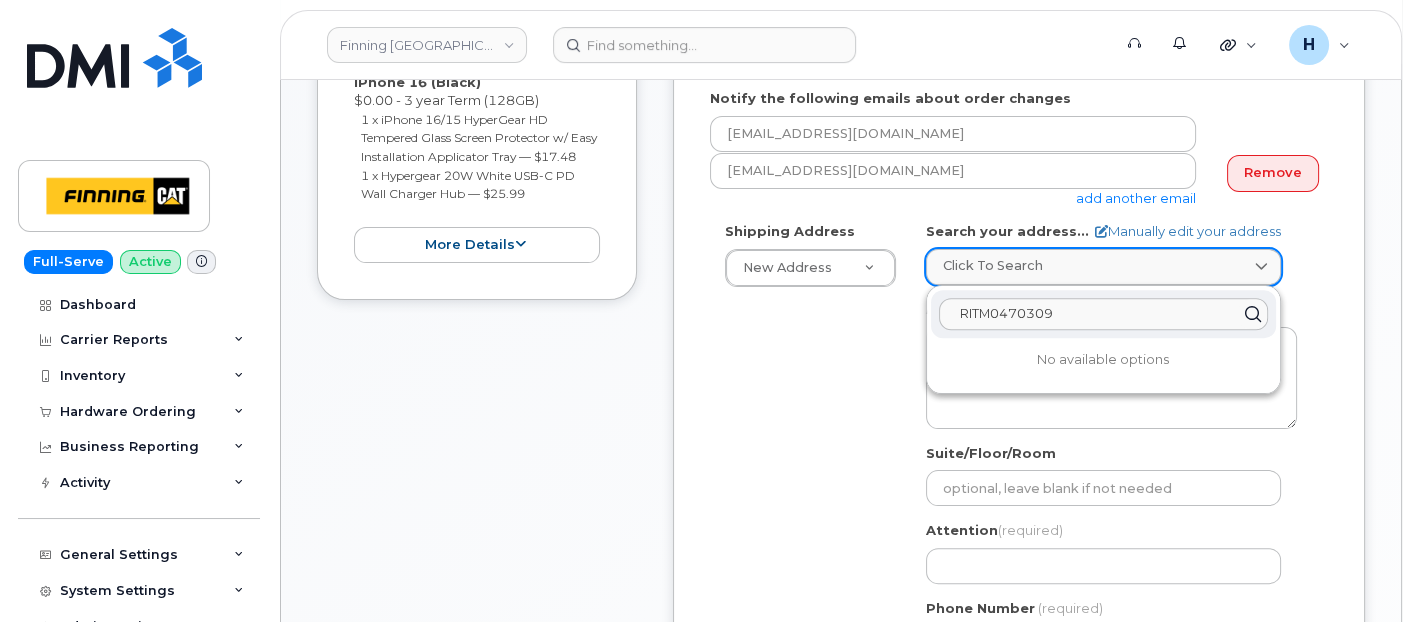 scroll, scrollTop: 777, scrollLeft: 0, axis: vertical 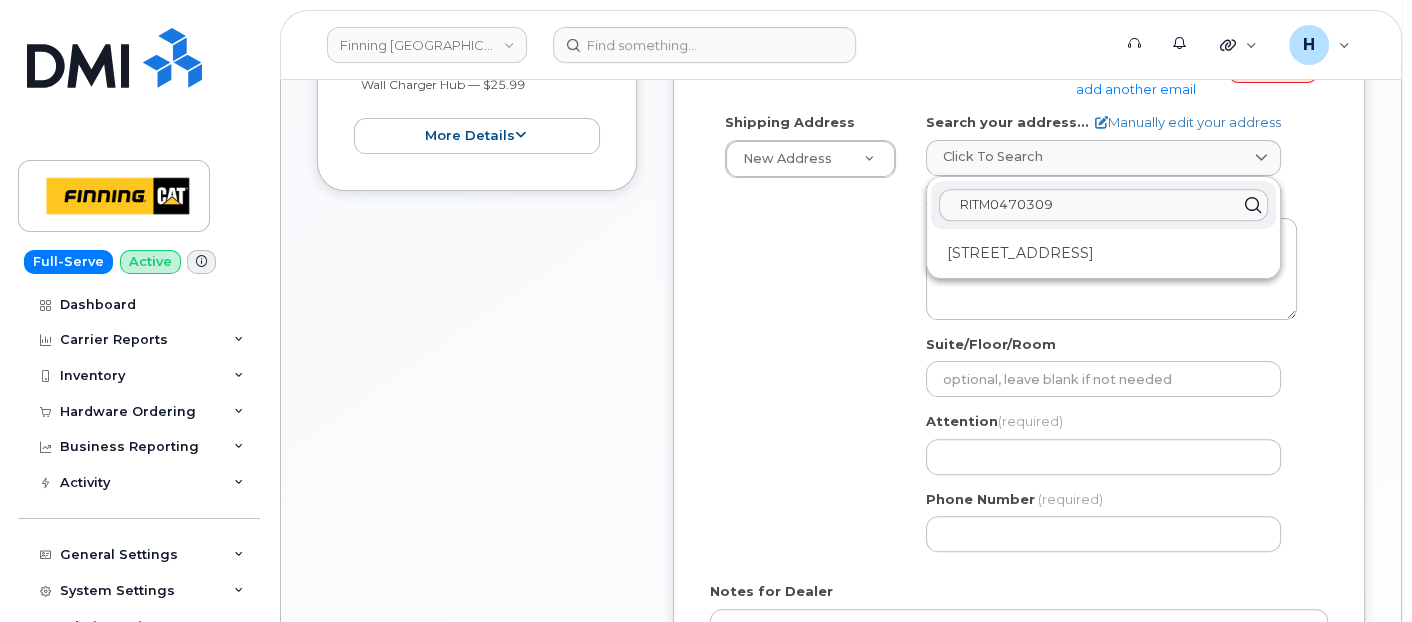 drag, startPoint x: 1097, startPoint y: 202, endPoint x: 798, endPoint y: 206, distance: 299.02676 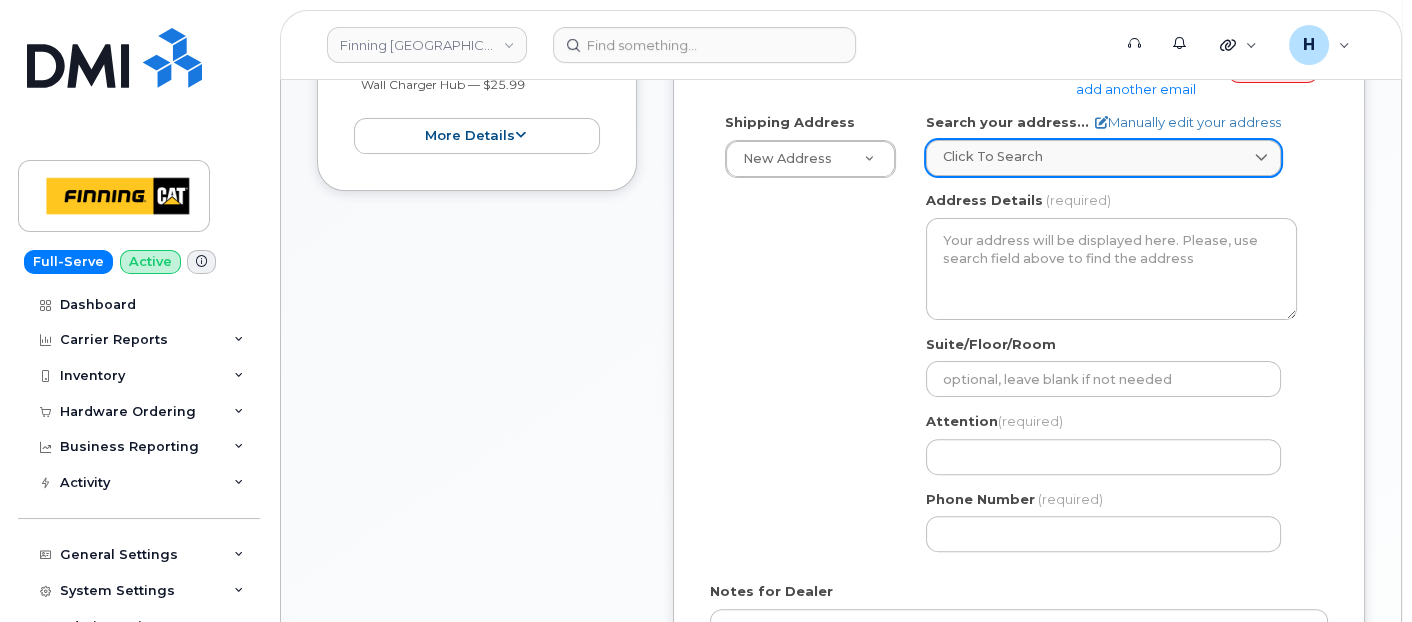 click on "Click to search" 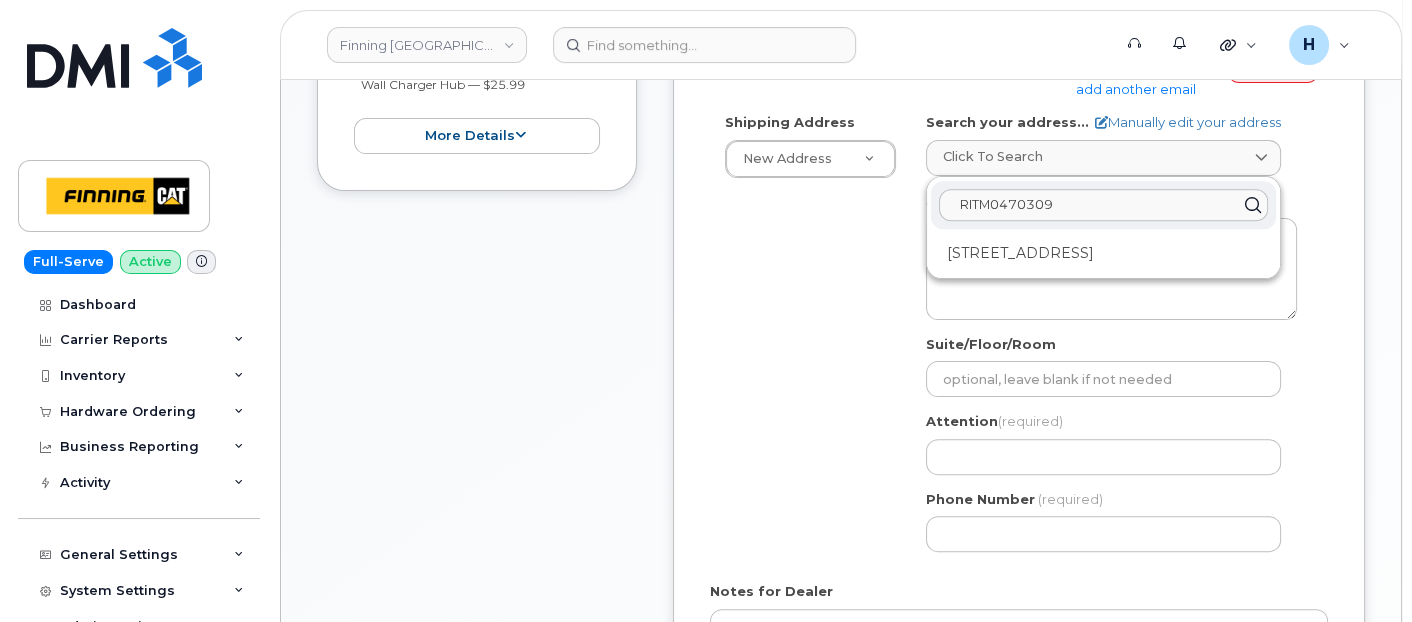 click on "RITM0470309" at bounding box center [1103, 205] 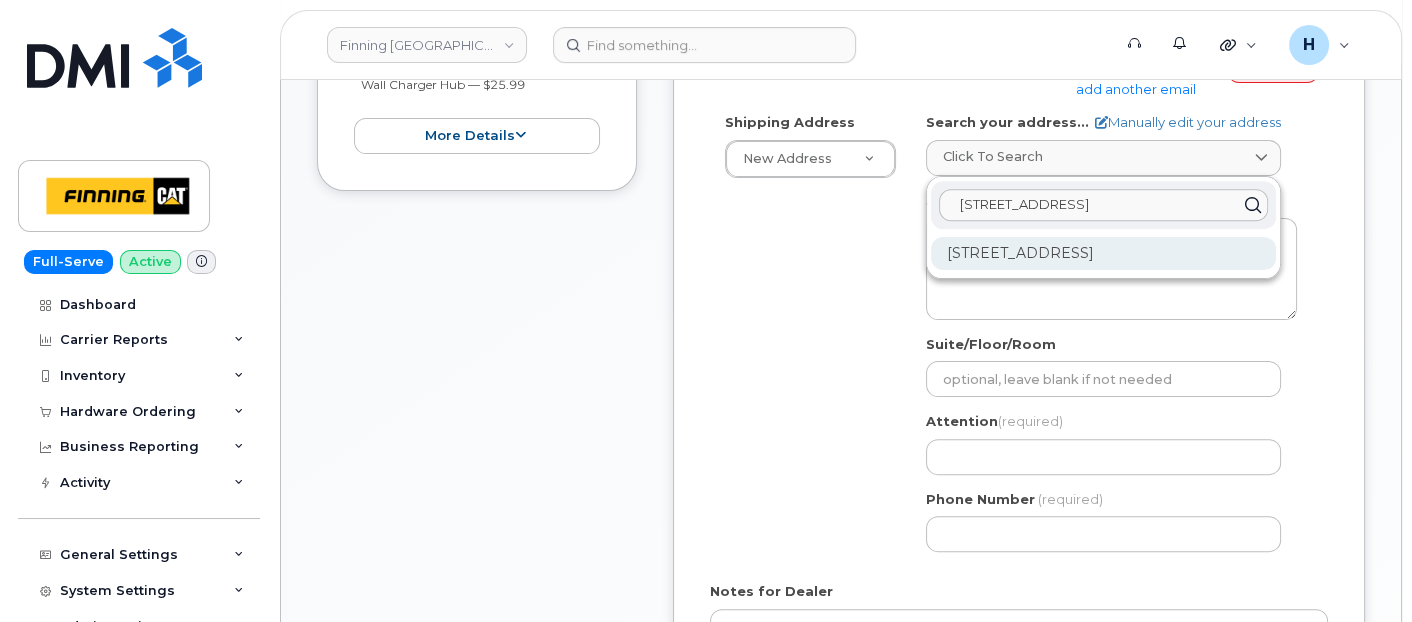 type on "19100 94 Ave." 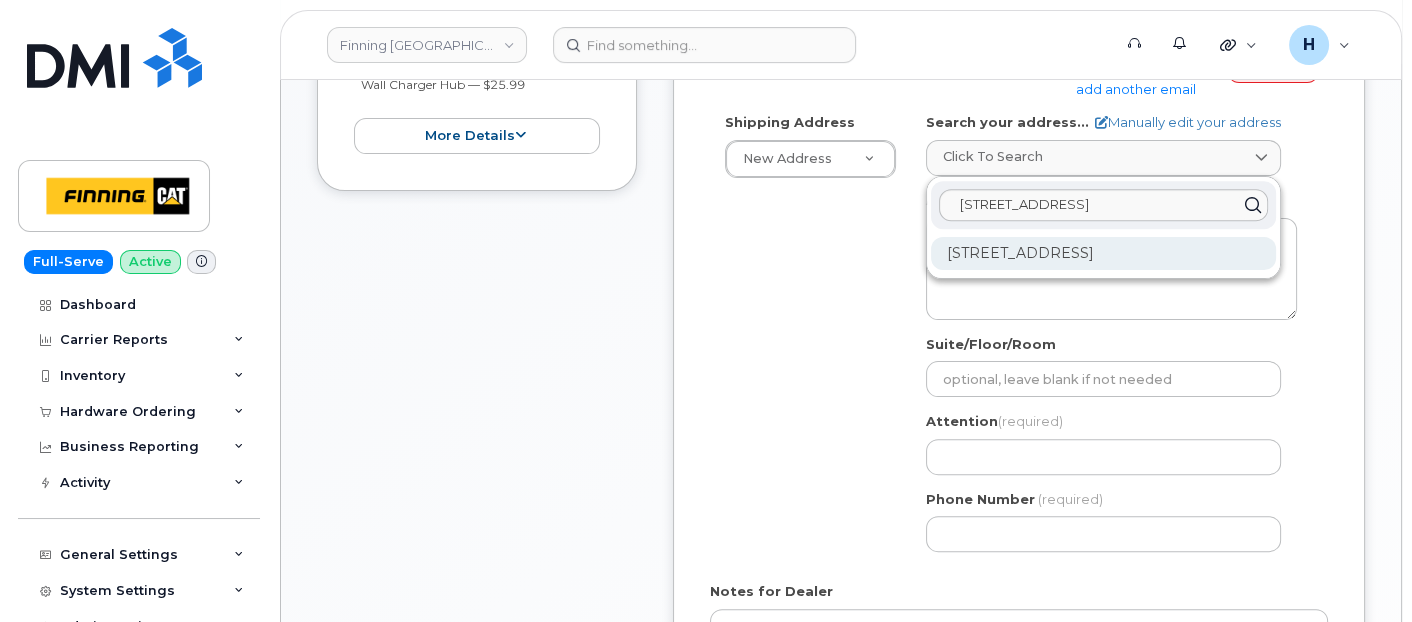 click on "19100 94 Ave Surrey BC V4N 5C3" 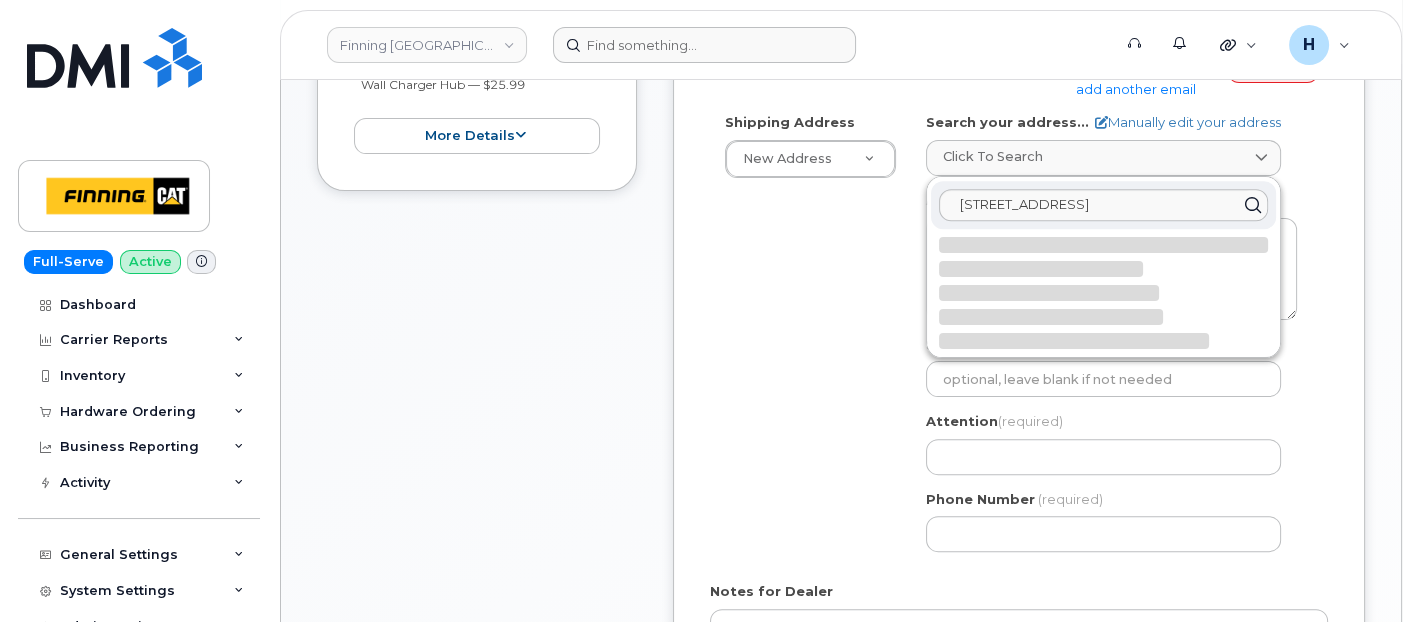 select 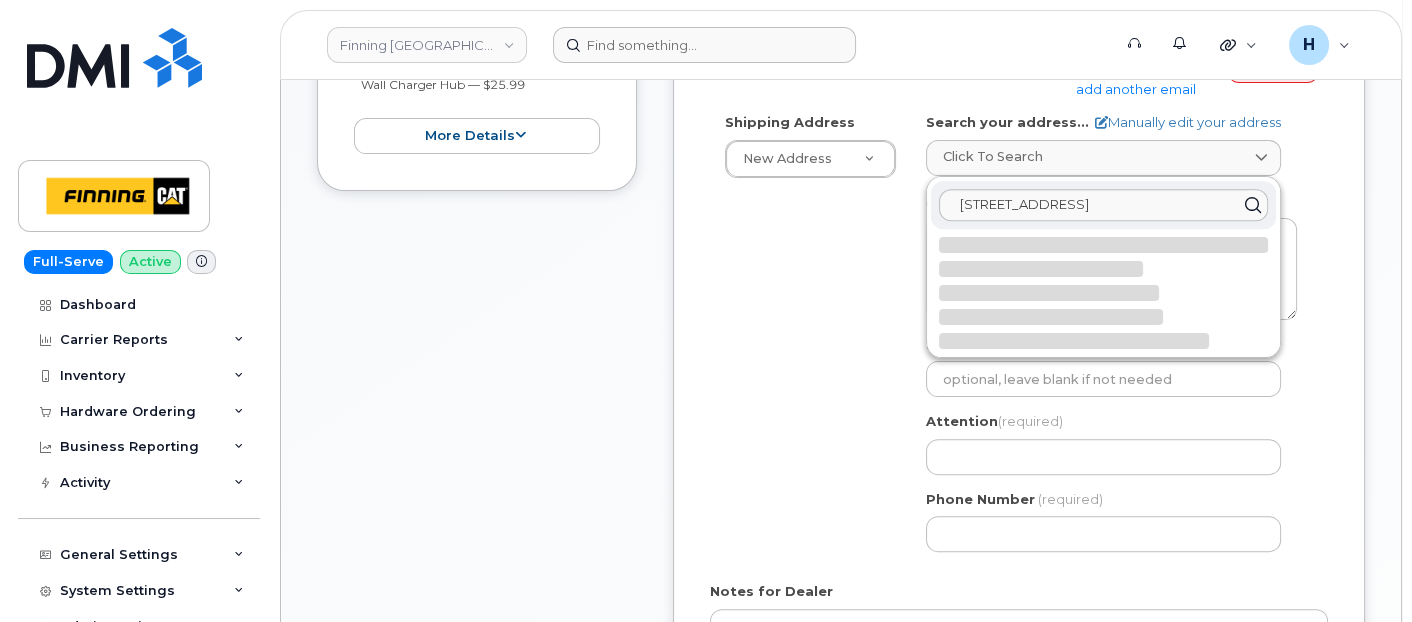 type on "19100 94 Ave
SURREY BC V4N 5C3
CANADA" 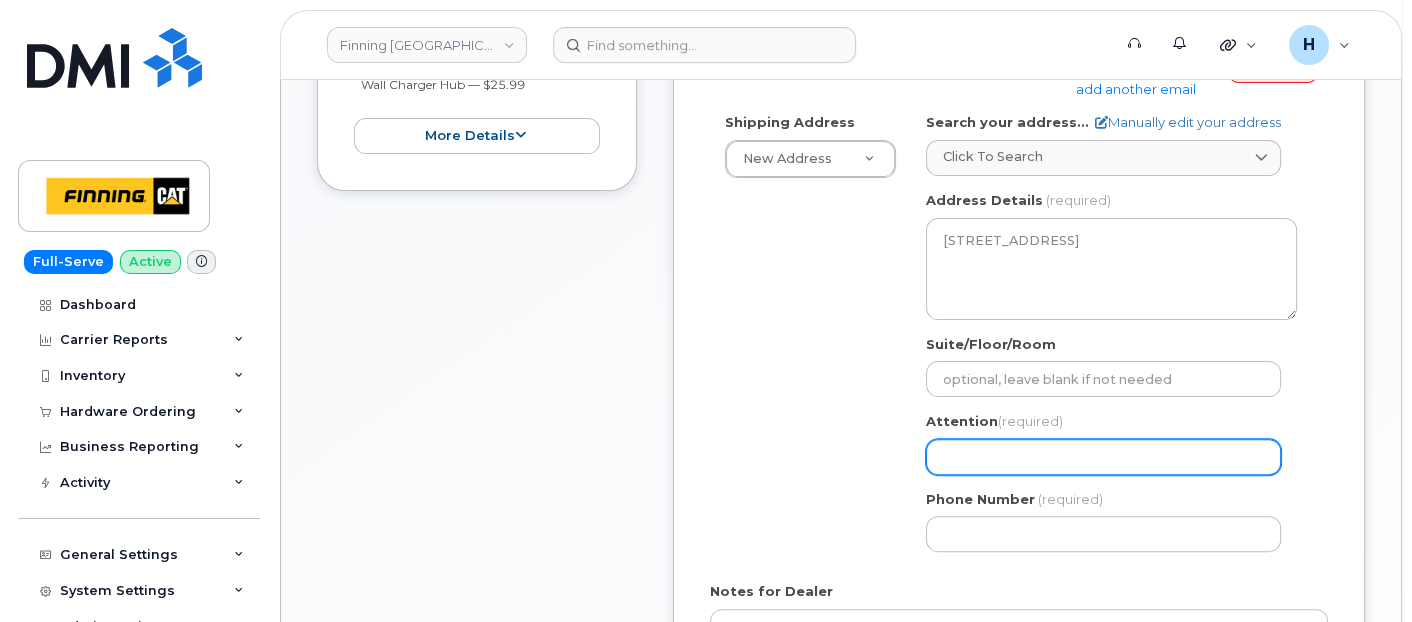 click on "Attention
(required)" at bounding box center [1103, 457] 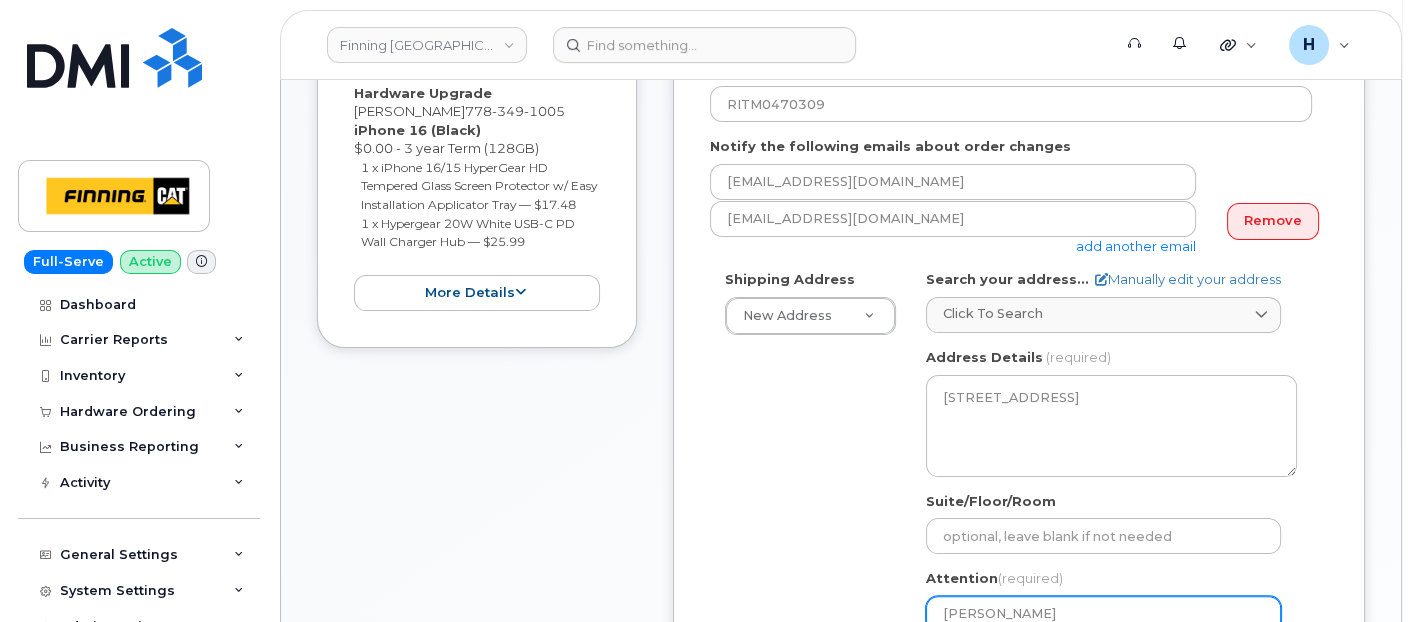 scroll, scrollTop: 555, scrollLeft: 0, axis: vertical 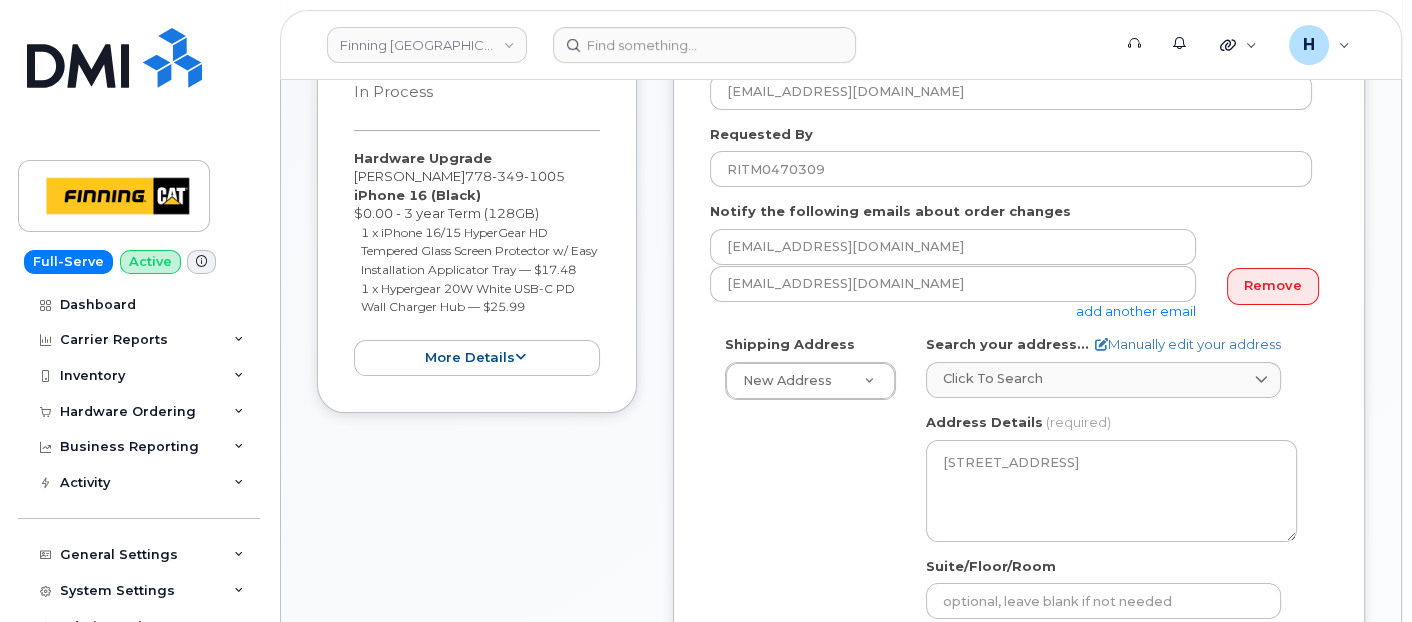 type on "[PERSON_NAME]" 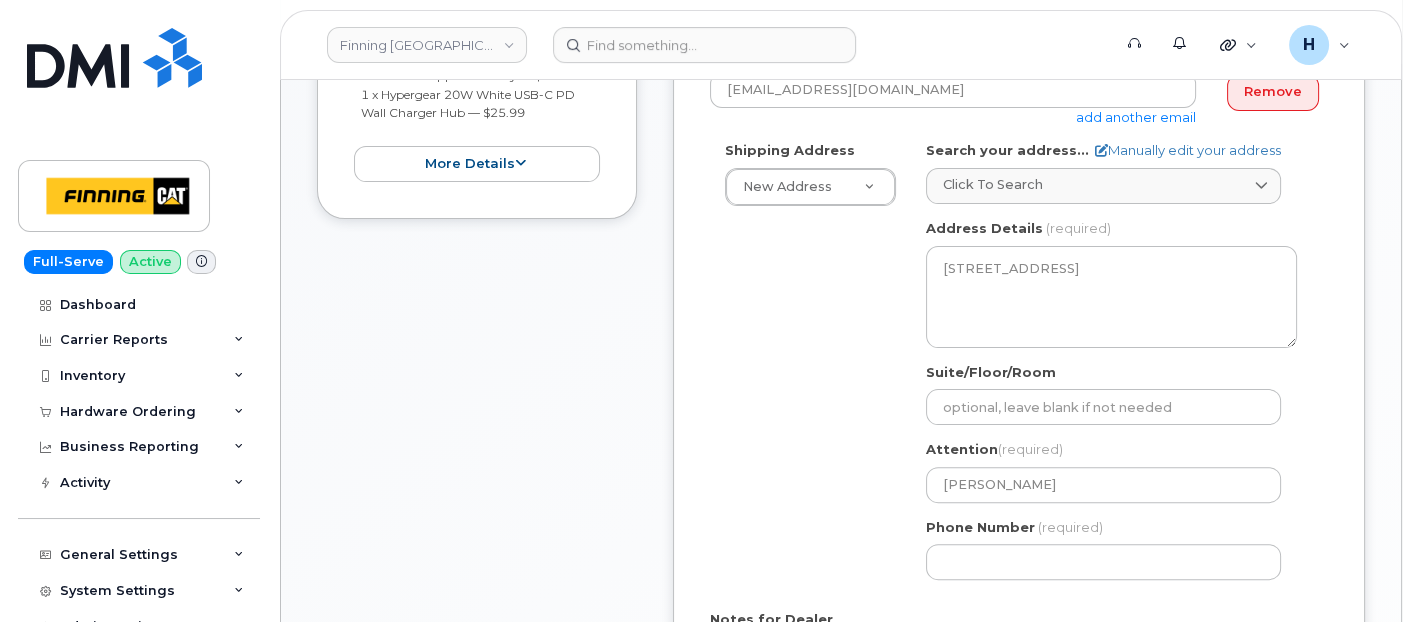 scroll, scrollTop: 1000, scrollLeft: 0, axis: vertical 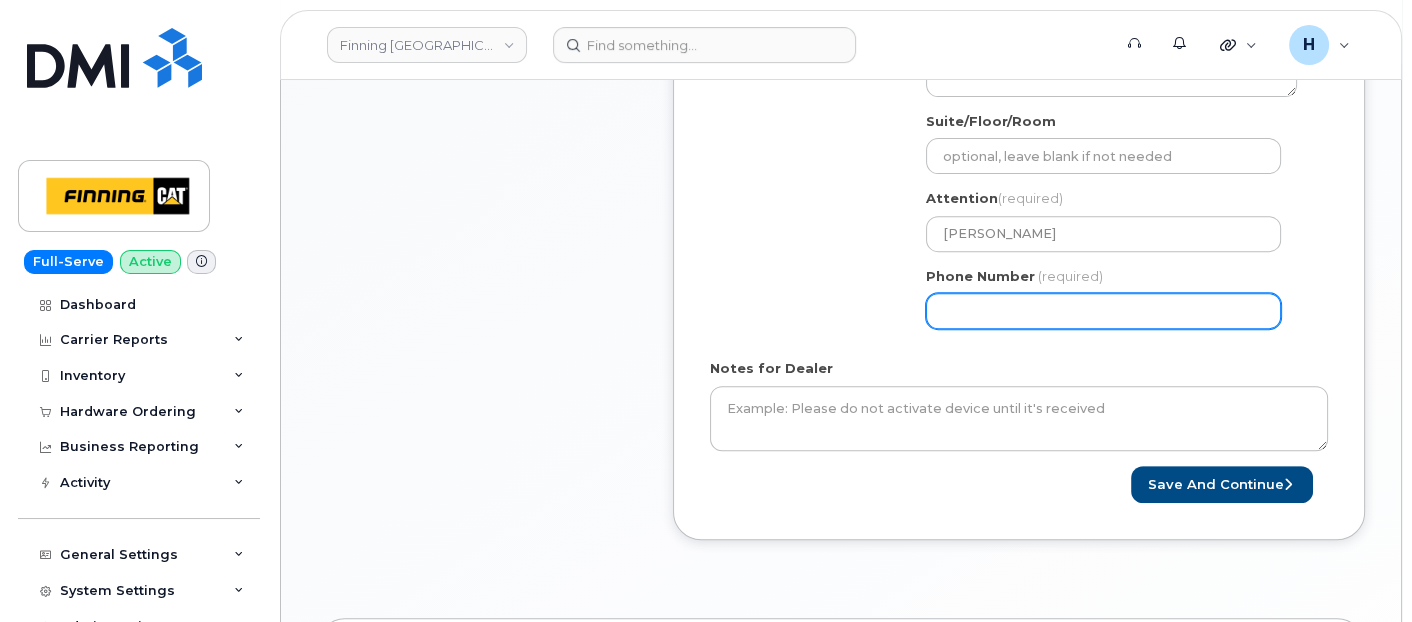 drag, startPoint x: 955, startPoint y: 312, endPoint x: 753, endPoint y: 274, distance: 205.54318 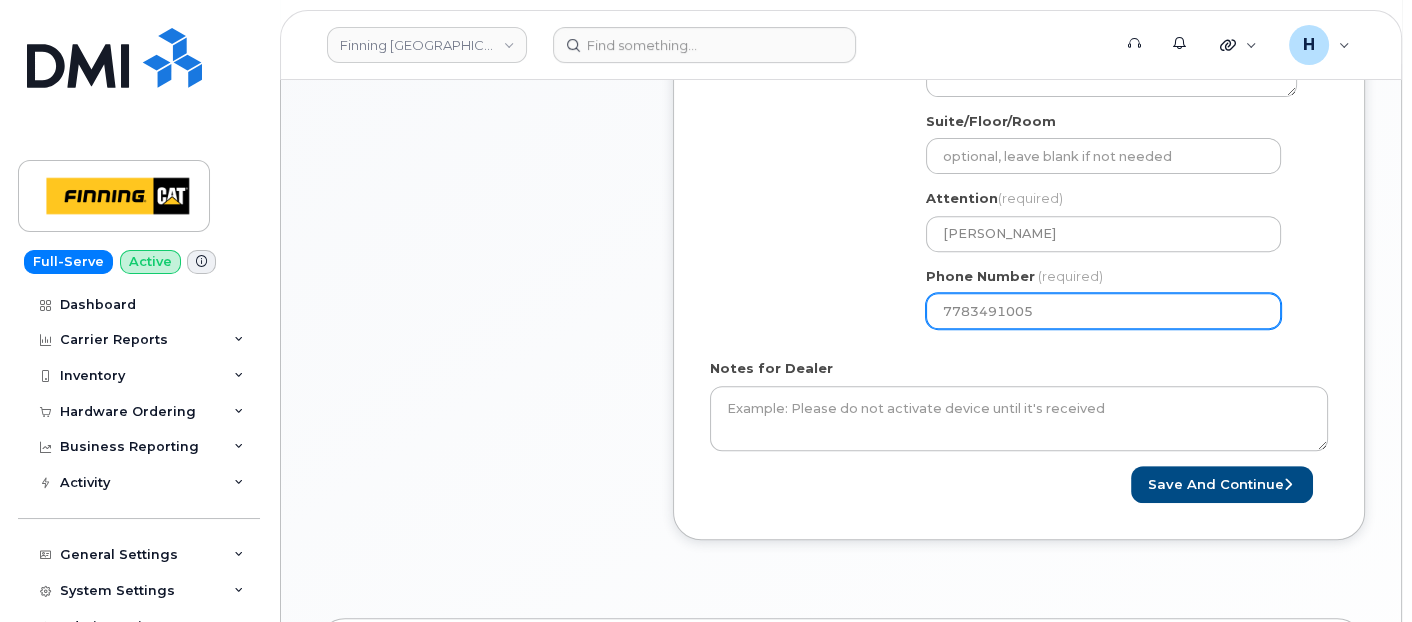 type on "7783491005" 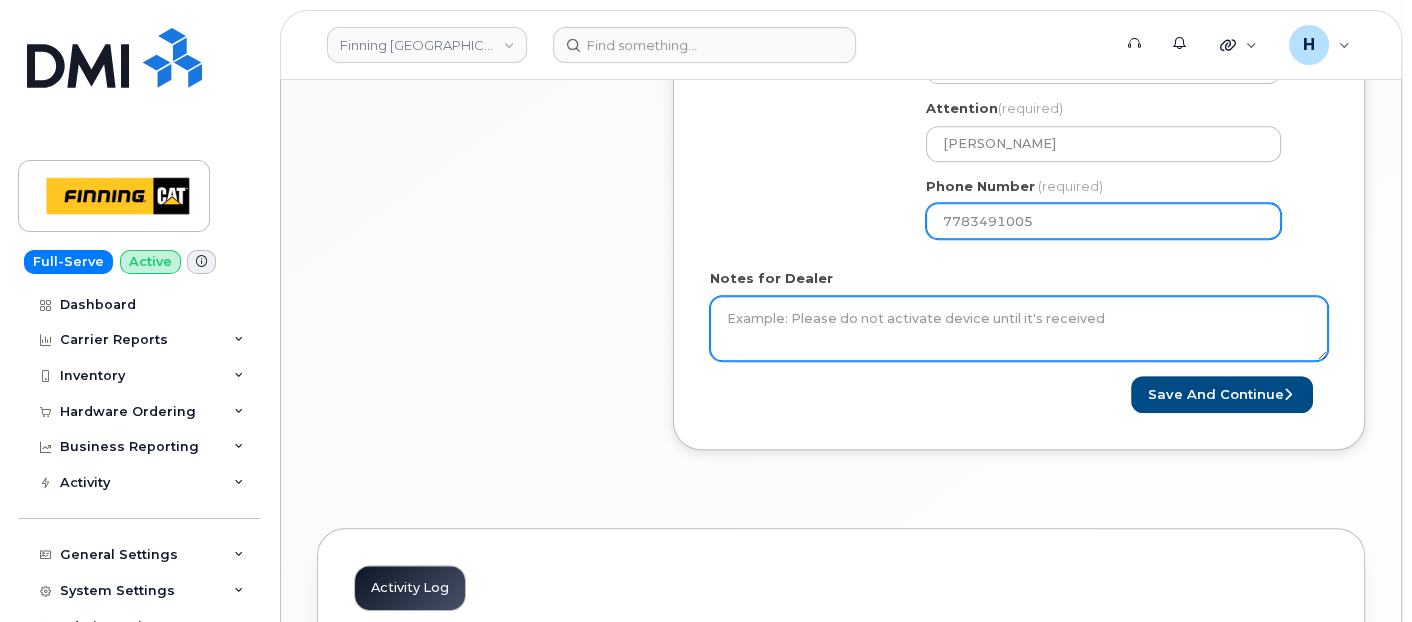 scroll, scrollTop: 1111, scrollLeft: 0, axis: vertical 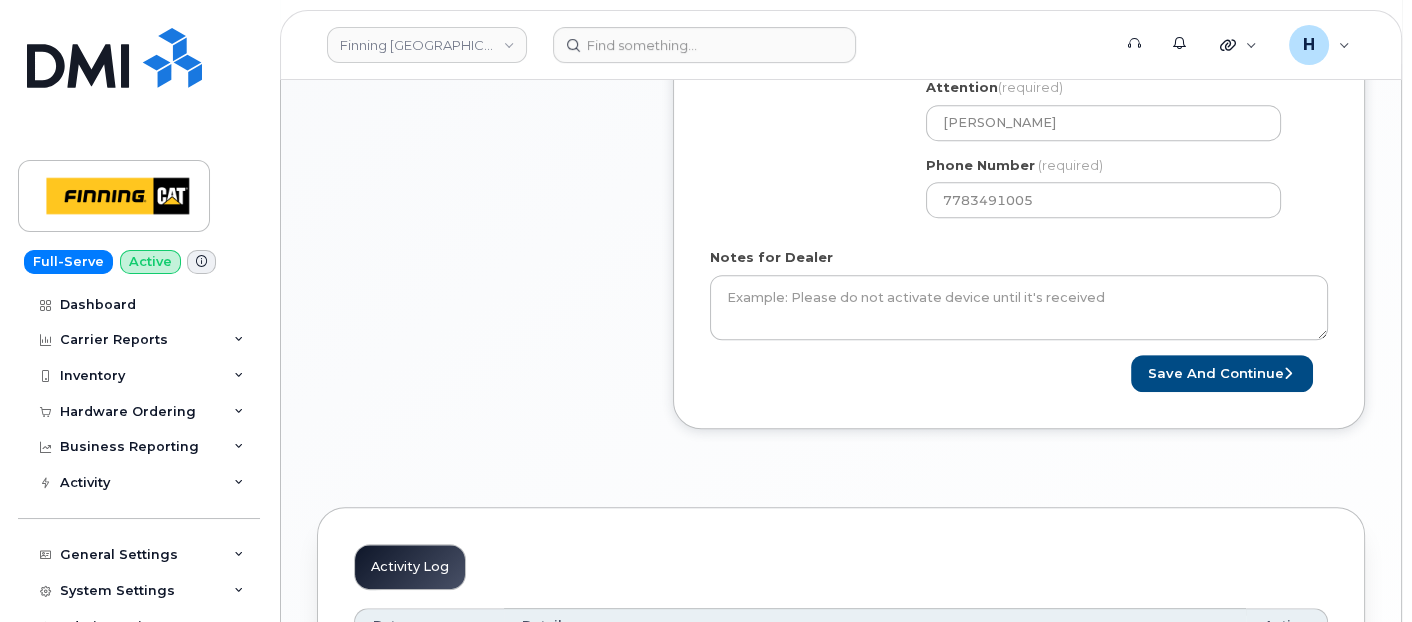 click on "Notes for Dealer" at bounding box center [1019, 294] 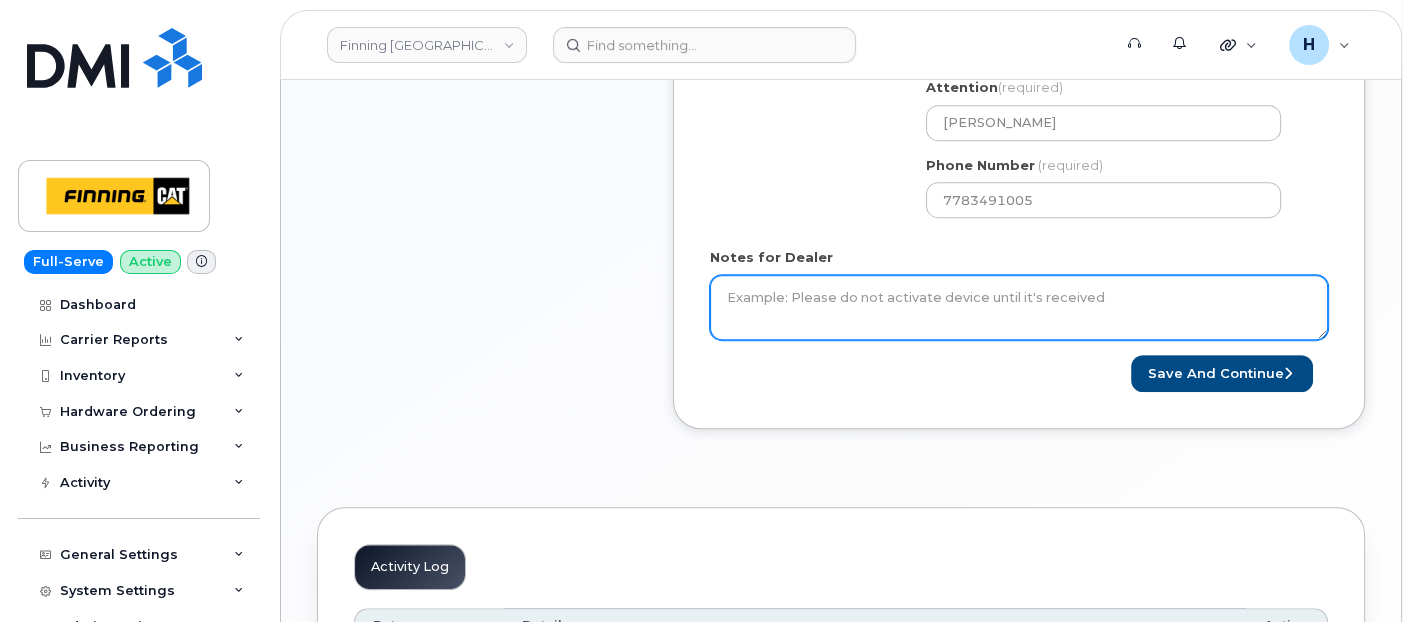 paste on "Hardware Upgrade
Russ Peterson 7783491005
iPhone 16 (Black)
$0.00 - 3 year Term (128GB)
1 x iPhone 16/15 HyperGear HD Tempered Glass Screen Protector w/ Easy Installation Applicator Tray — $17.48
1 x Hypergear 20W White USB-C PD Wall Charger Hub — $25.99
A per User comments, No Case will be sent, will ship screen protector and wall hub with the device.
SIM Card Info: 8912230102351110030 (Executive)" 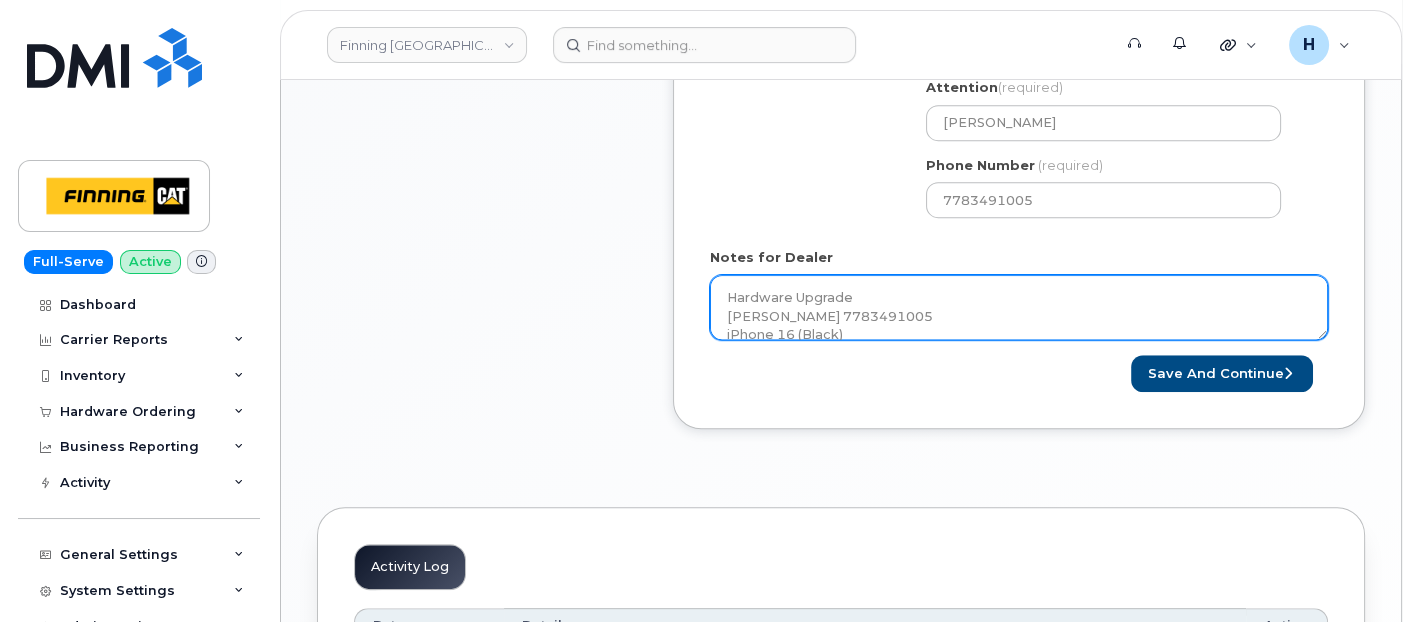 click on "Notes for Dealer
Hardware Upgrade
Russ Peterson 7783491005
iPhone 16 (Black)
$0.00 - 3 year Term (128GB)
1 x iPhone 16/15 HyperGear HD Tempered Glass Screen Protector w/ Easy Installation Applicator Tray — $17.48
1 x Hypergear 20W White USB-C PD Wall Charger Hub — $25.99
A per User comments, No Case will be sent, will ship screen protector and wall hub with the device.
SIM Card Info: 8912230102351110030 (Executive)" at bounding box center (1019, 294) 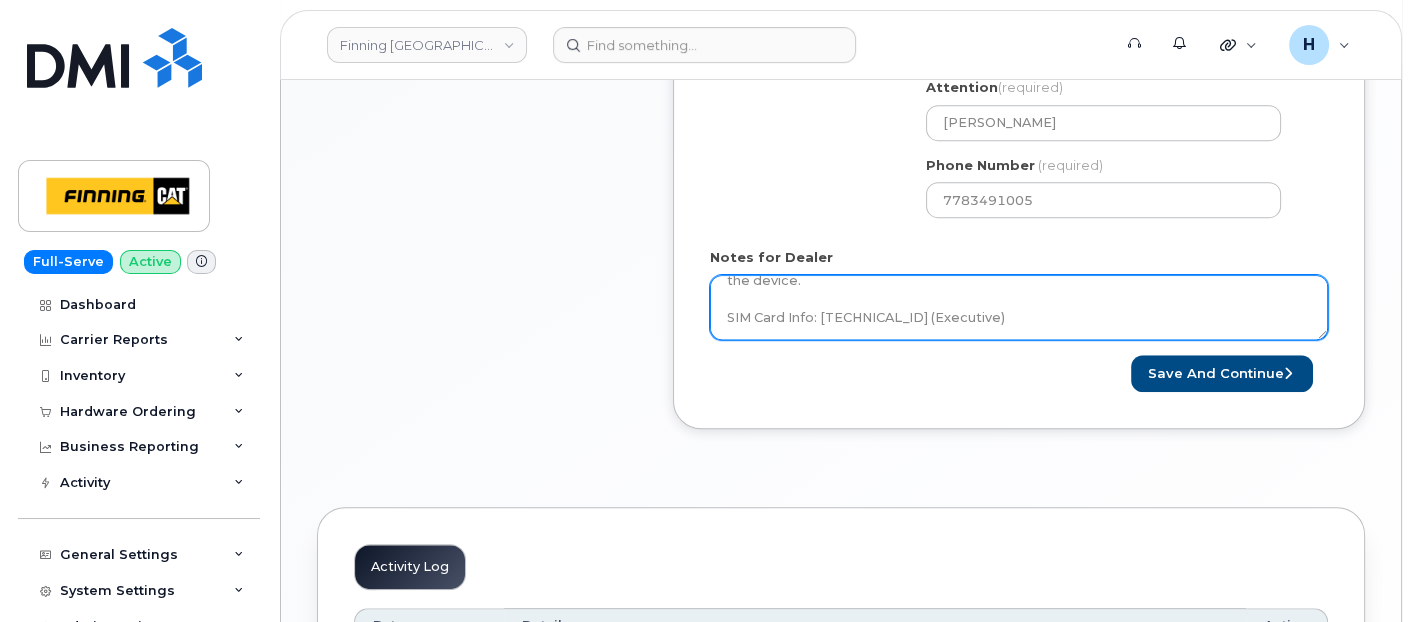 click on "Hardware Upgrade
Russ Peterson 7783491005
iPhone 16 (Black)
$0.00 - 3 year Term (128GB)
1 x iPhone 16/15 HyperGear HD Tempered Glass Screen Protector w/ Easy Installation Applicator Tray — $17.48
1 x Hypergear 20W White USB-C PD Wall Charger Hub — $25.99
A per User comments, No Case will be sent, will ship screen protector and wall hub with the device.
SIM Card Info: 8912230102351110030 (Executive)" at bounding box center [1019, 308] 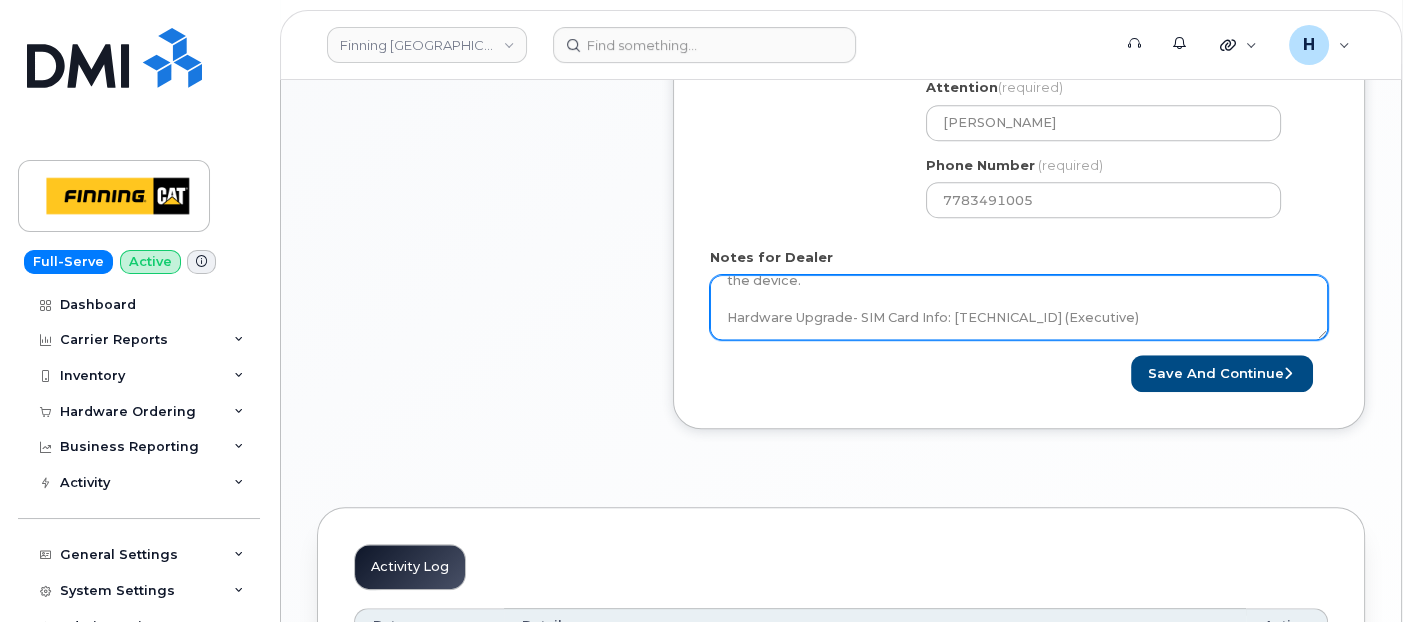 drag, startPoint x: 1203, startPoint y: 313, endPoint x: 711, endPoint y: 315, distance: 492.00406 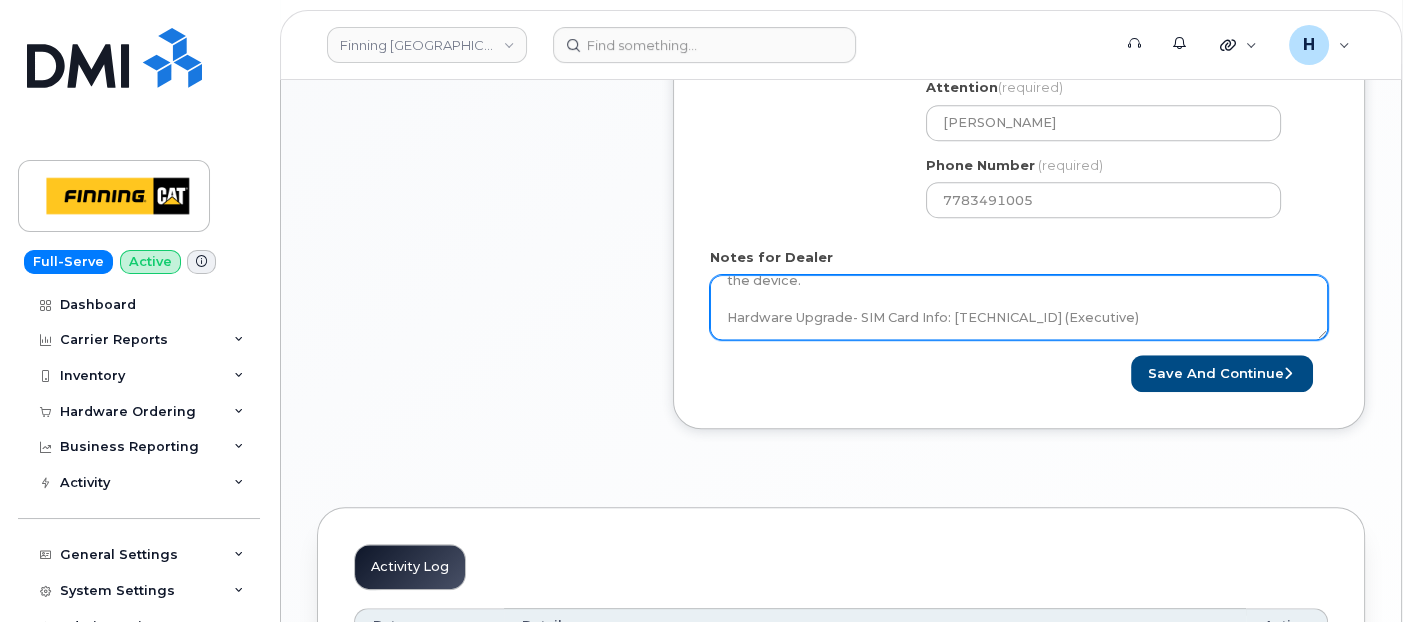 click on "Hardware Upgrade
Russ Peterson 7783491005
iPhone 16 (Black)
$0.00 - 3 year Term (128GB)
1 x iPhone 16/15 HyperGear HD Tempered Glass Screen Protector w/ Easy Installation Applicator Tray — $17.48
1 x Hypergear 20W White USB-C PD Wall Charger Hub — $25.99
A per User comments, No Case will be sent, will ship screen protector and wall hub with the device.
Hardware Upgrade- SIM Card Info: 8912230102351110030 (Executive)" at bounding box center (1019, 308) 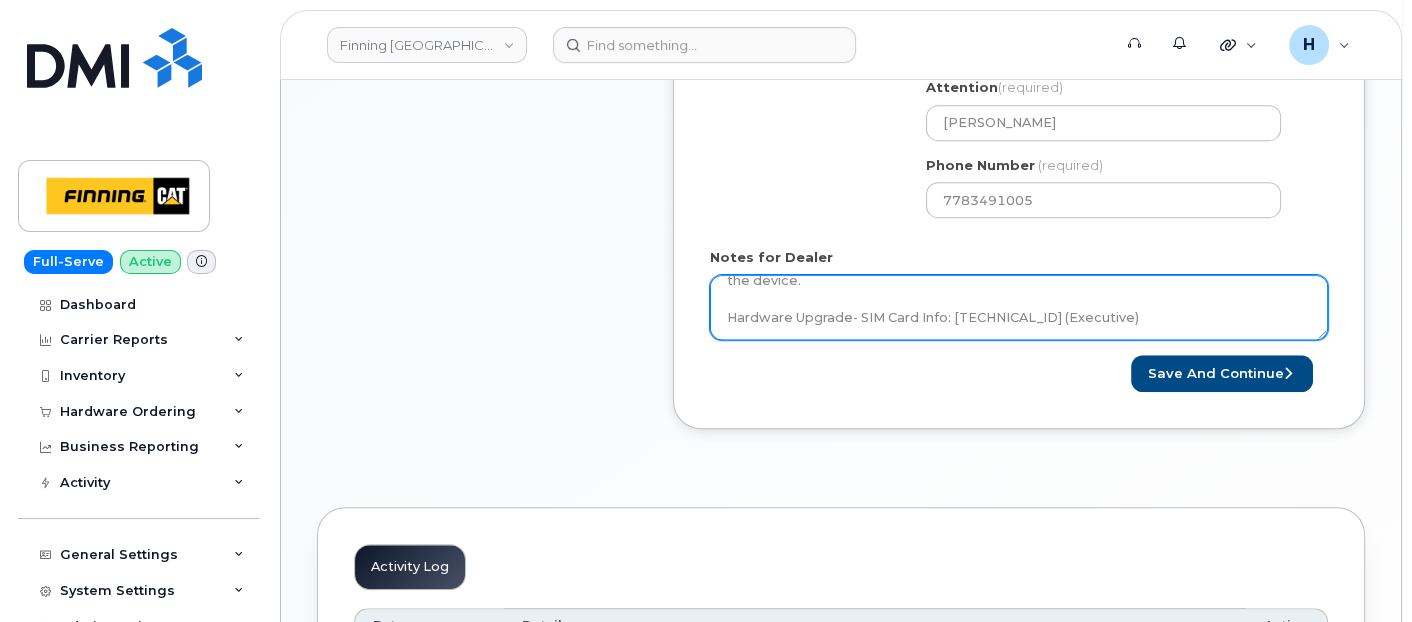 scroll, scrollTop: 204, scrollLeft: 0, axis: vertical 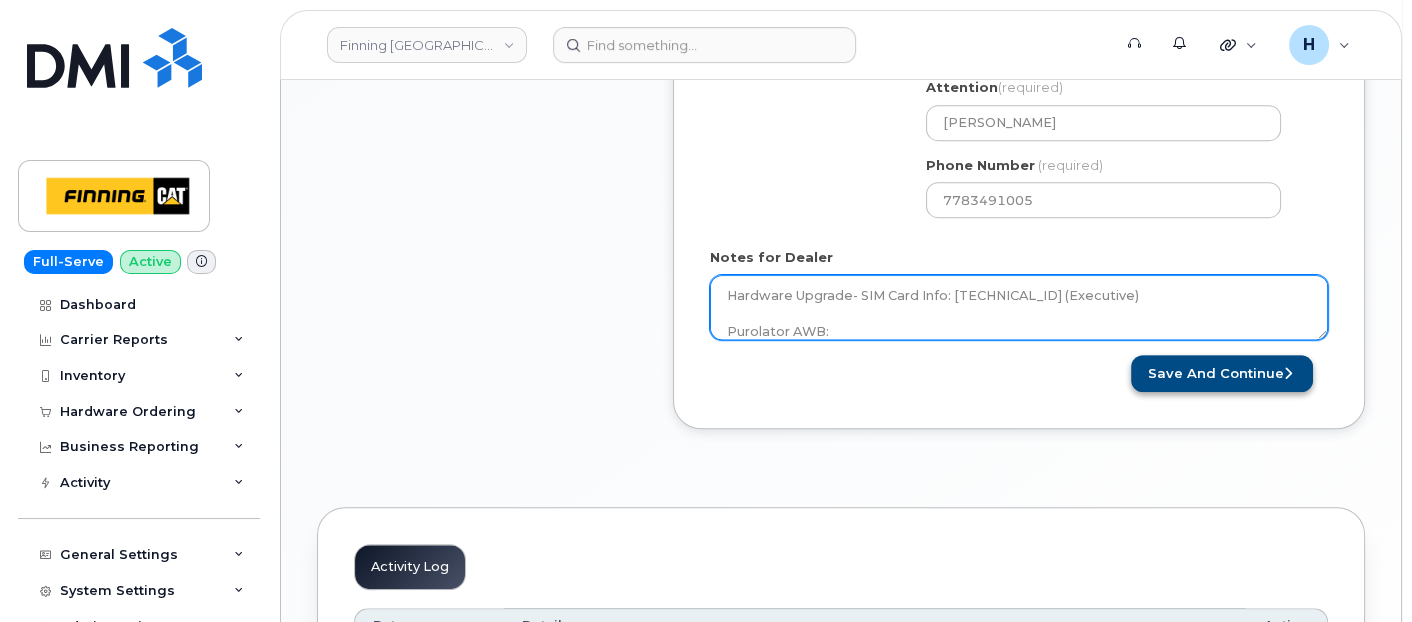 type on "Hardware Upgrade
Russ Peterson 7783491005
iPhone 16 (Black)
$0.00 - 3 year Term (128GB)
1 x iPhone 16/15 HyperGear HD Tempered Glass Screen Protector w/ Easy Installation Applicator Tray — $17.48
1 x Hypergear 20W White USB-C PD Wall Charger Hub — $25.99
A per User comments, No Case will be sent, will ship screen protector and wall hub with the device.
Hardware Upgrade- SIM Card Info: 8912230102351110030 (Executive)
Purolator AWB:" 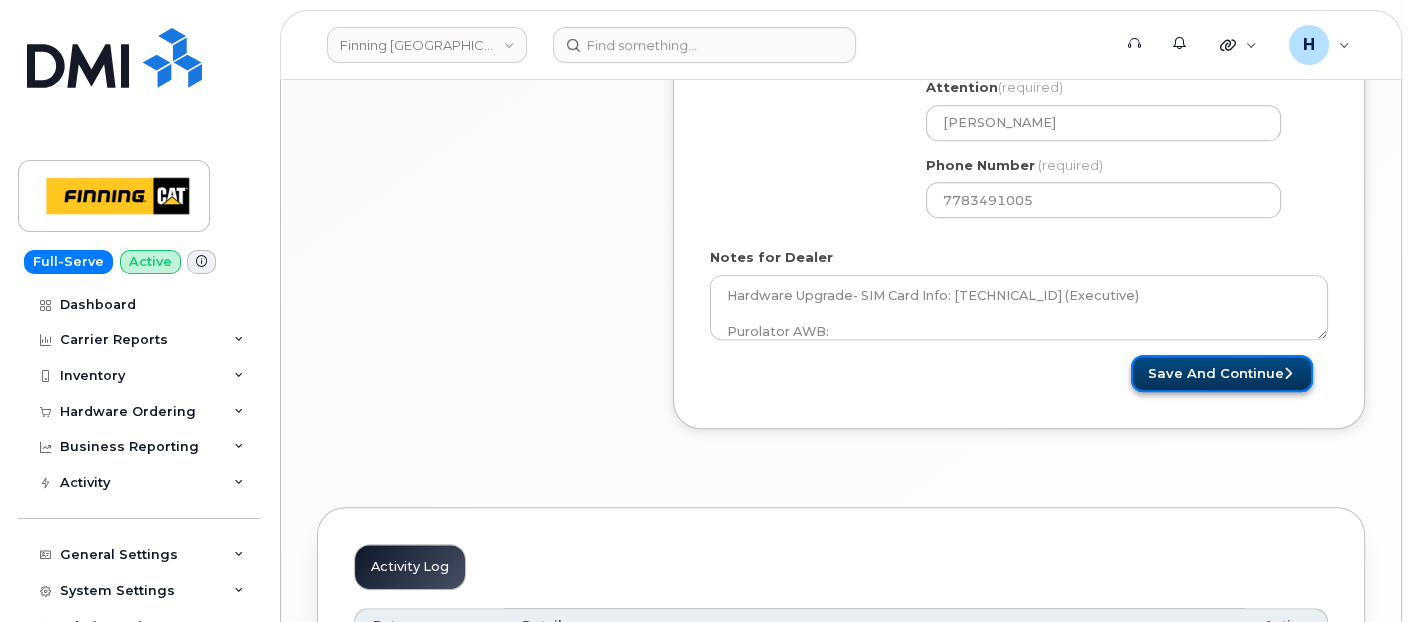 click on "Save and Continue" at bounding box center [1222, 373] 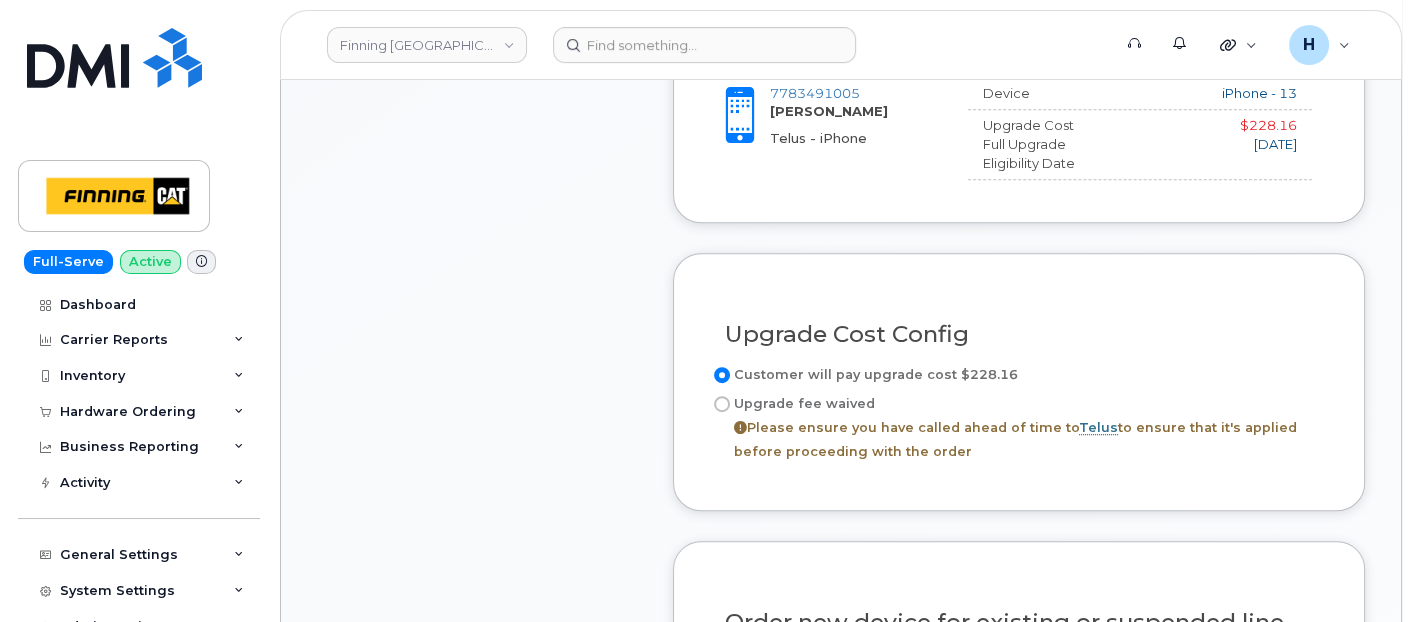 scroll, scrollTop: 1232, scrollLeft: 0, axis: vertical 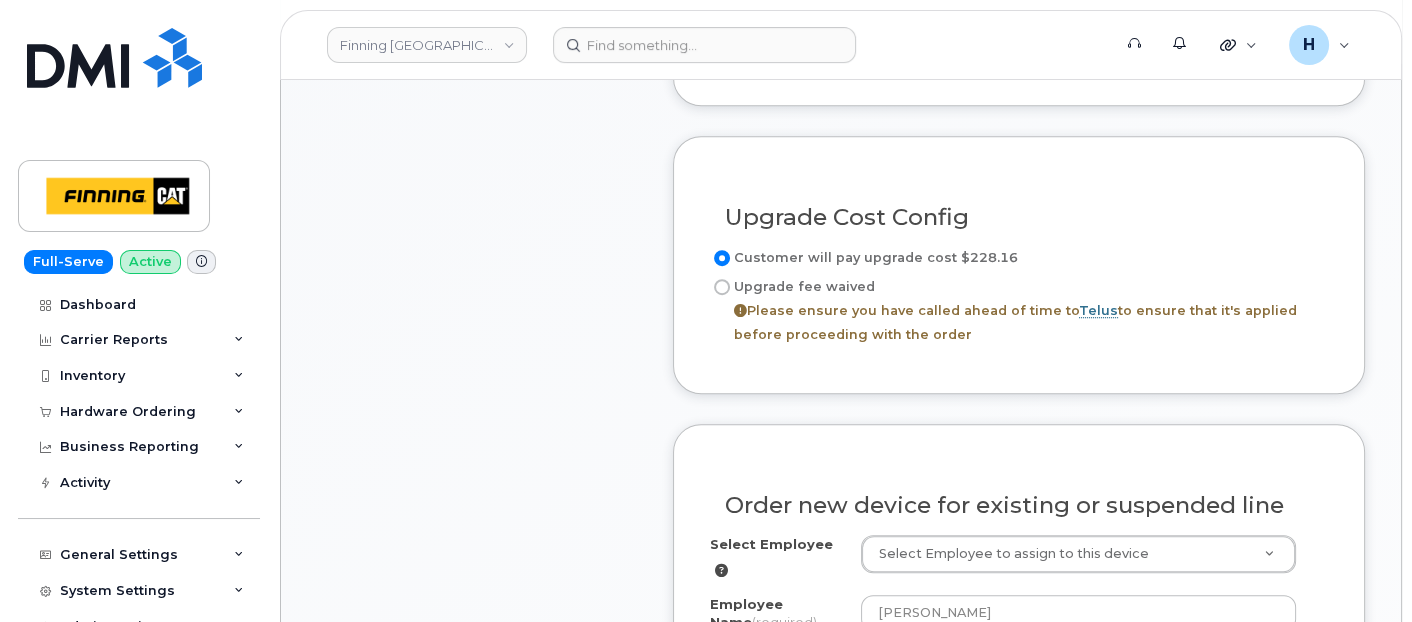 click on "Upgrade fee waived
Please ensure you have called ahead of time to
Telus
to ensure that it's applied before proceeding with the order" at bounding box center [1019, 311] 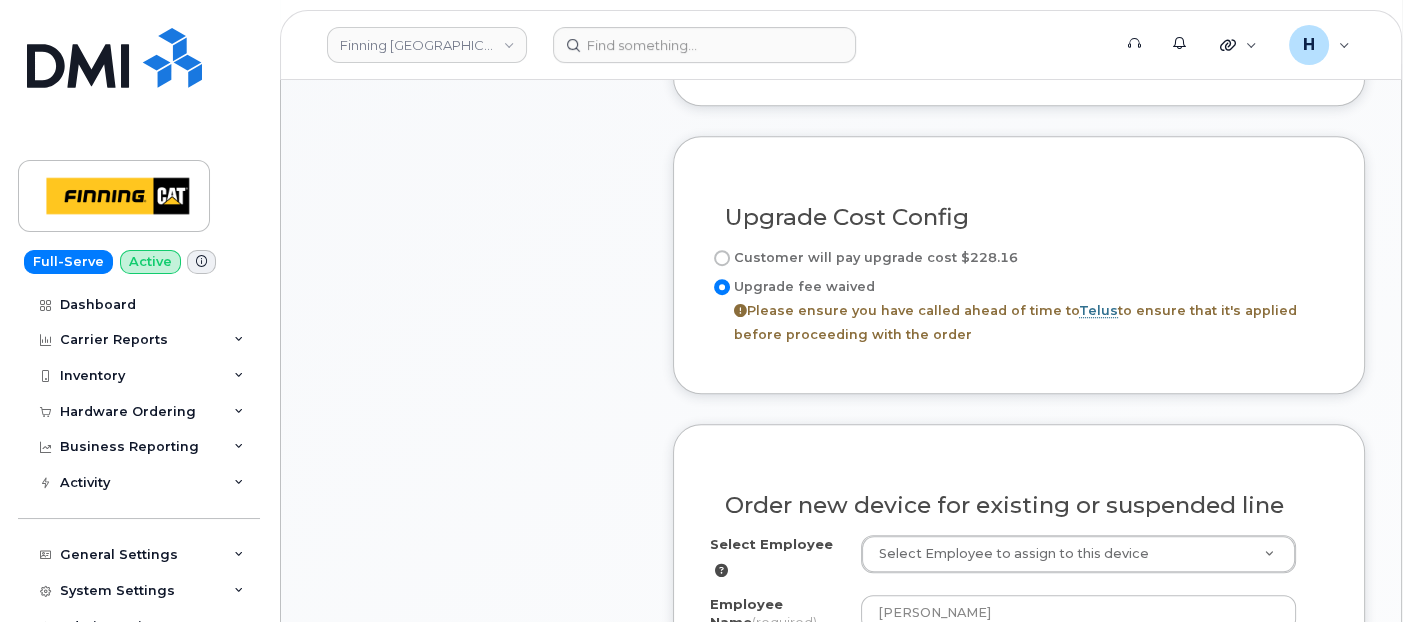 scroll, scrollTop: 677, scrollLeft: 0, axis: vertical 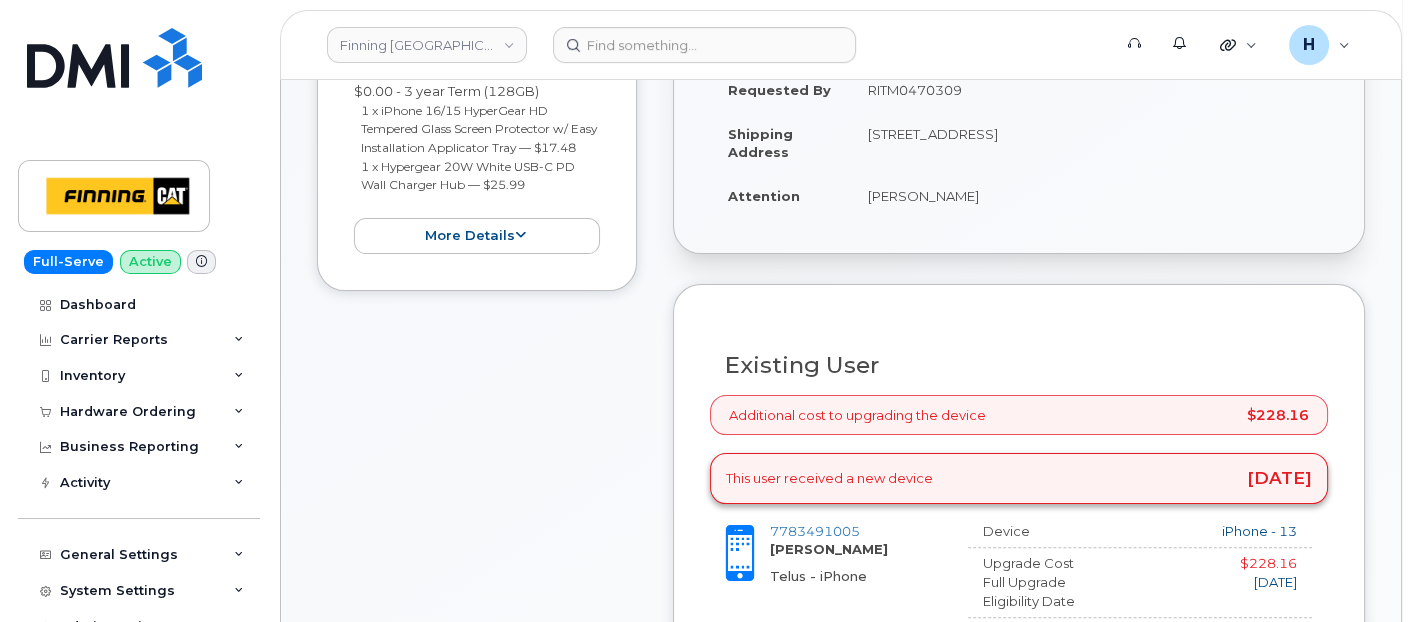 copy on "[PERSON_NAME]" 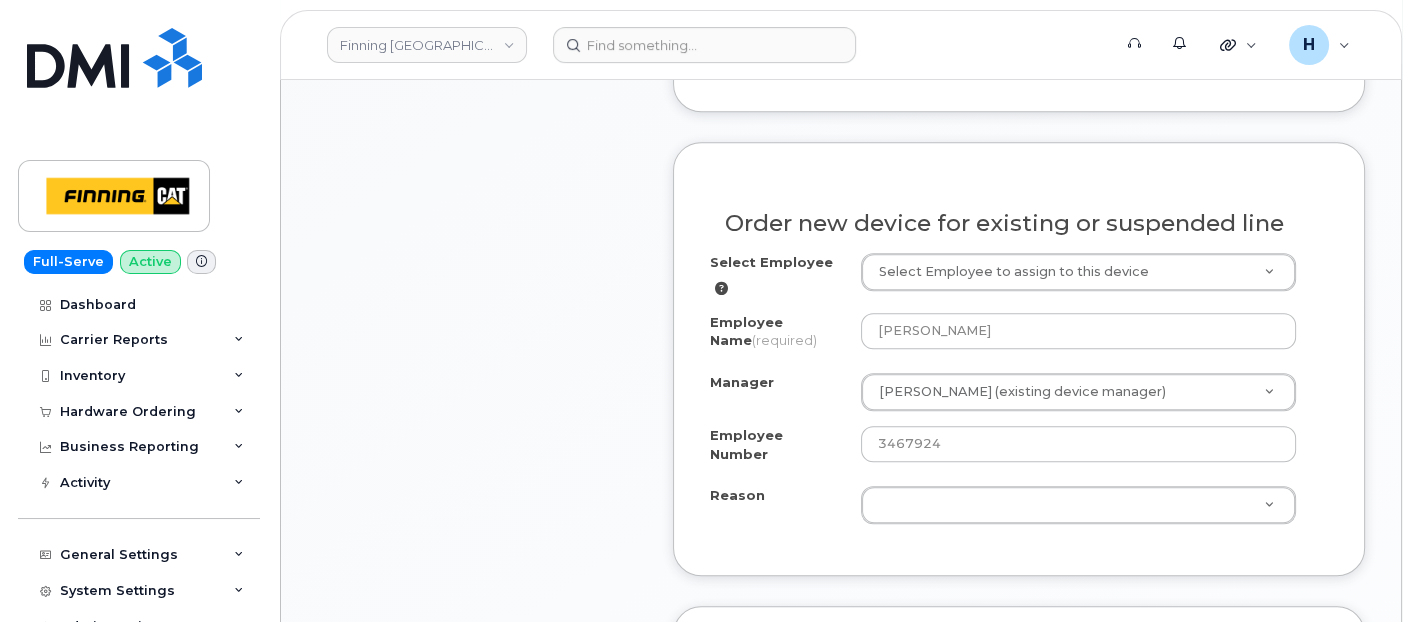 scroll, scrollTop: 1565, scrollLeft: 0, axis: vertical 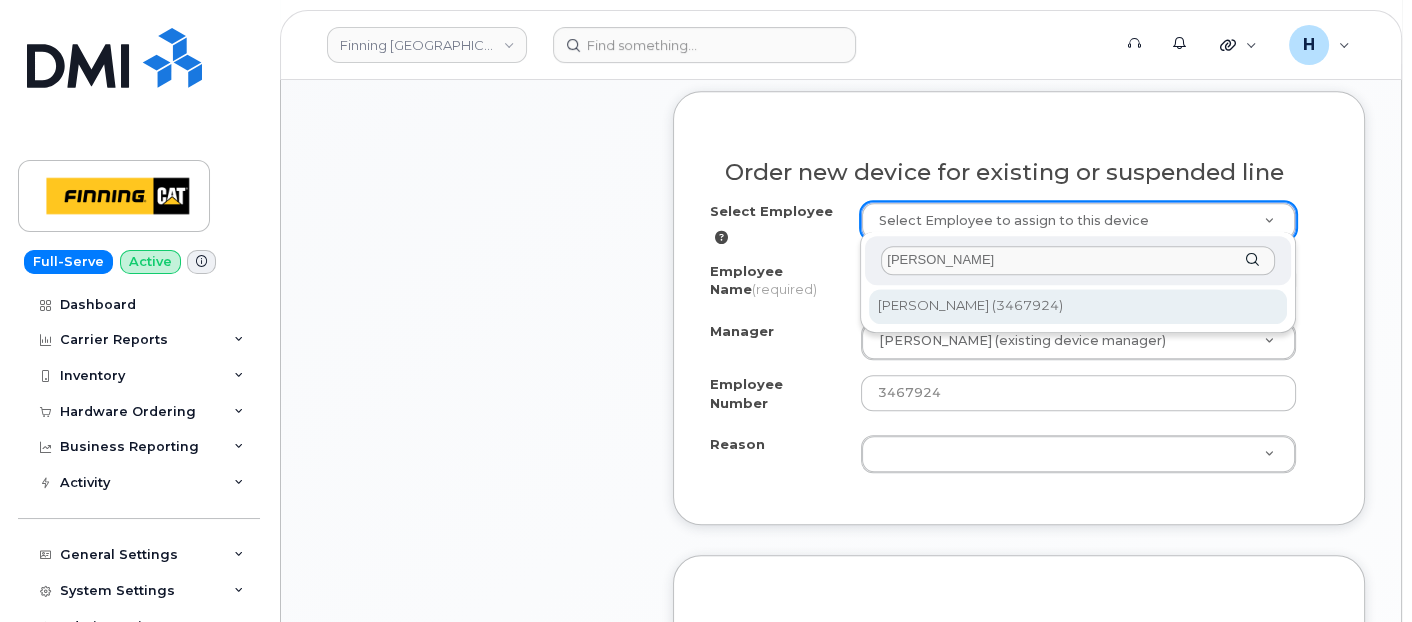 type on "[PERSON_NAME]" 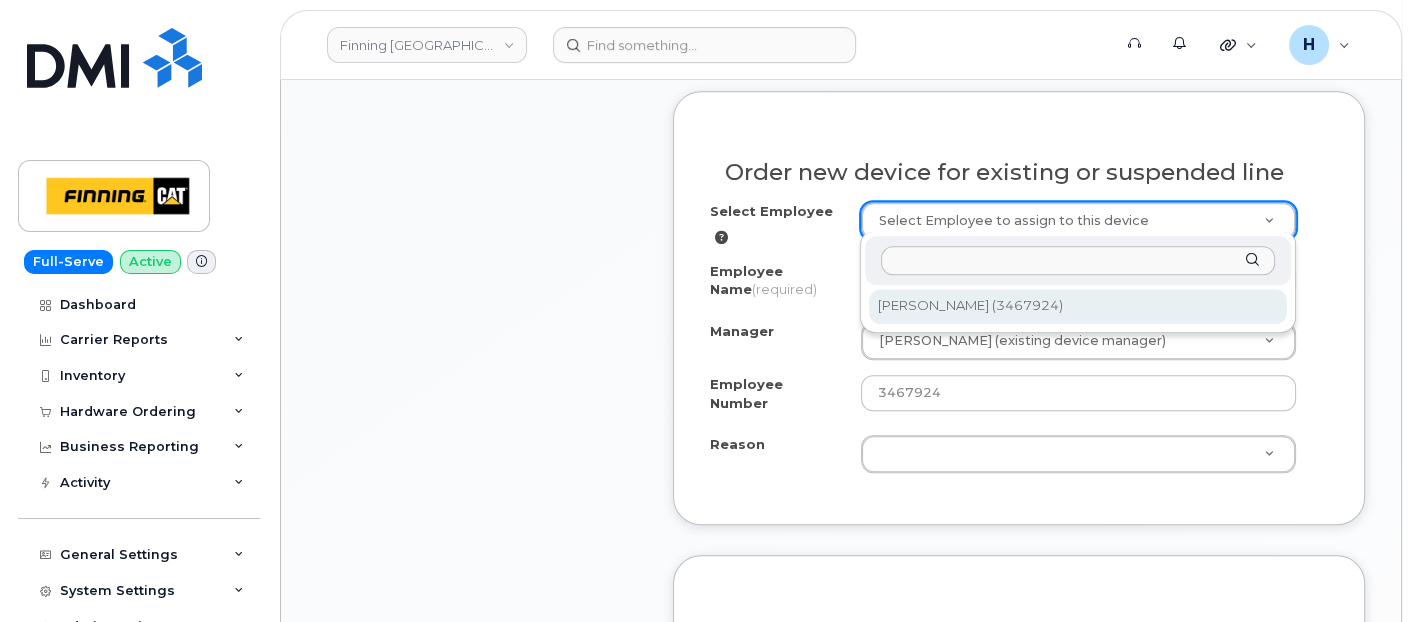 select on "15222" 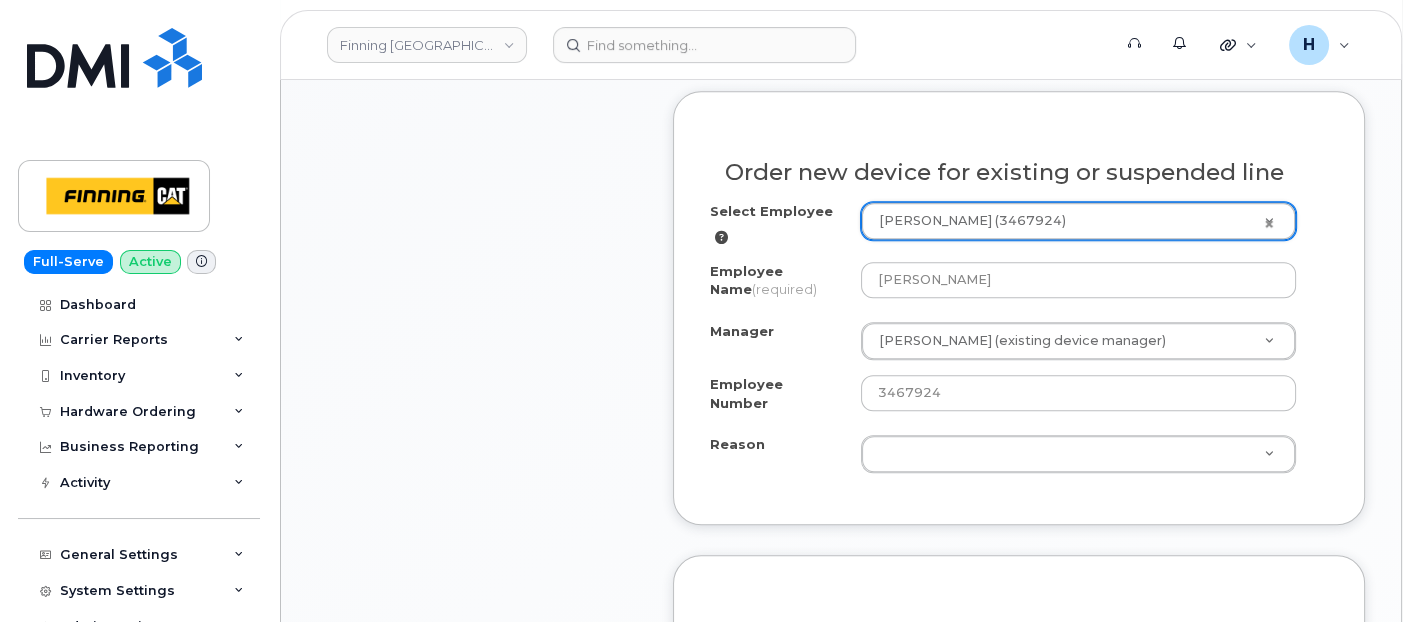 scroll, scrollTop: 1788, scrollLeft: 0, axis: vertical 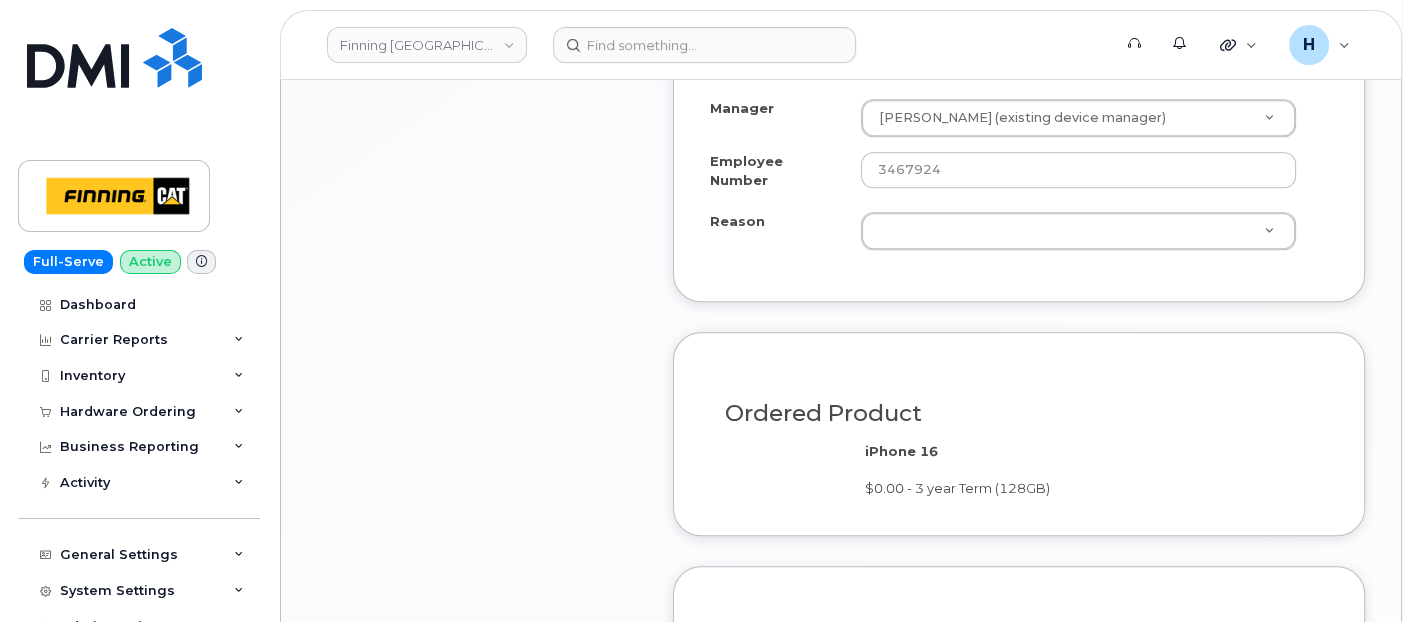 click on "Select Employee
Russ Peterson (3467924)     15149
Employee Name
(required)
Russ Peterson
Manager
Nik Jackman (existing device manager)      Manager             Manager                     Aaron Andersen
Aaron Edwards
Aaron Fair
Aaron Glasser
Aaron Kirouac
Abbas Mohamed
Adam Brumwell
Adam Crowston
Adam Komar
Adam Mailloux
Adam Pifko
Adam Prpich-Storowotsky
Adelle Gascon
Adrijana Heigl
Alan Bourdon
Alan Novotny
Alan Pickrell
Alan West
Albert Au
Albert Sum
Al D&#39;Ambrosio
Alejandro Lazarevic
Alena Godin
Alexander Partsch
Alexandre De Moraes Zanelatto
Alex Colquhoun
Alex Gassler
Alex Ivkovic
Alihan Sevin
Ali Jinnah
Alistair Pangracs
Allan Huliganga
Allan Nordick
Allan Potzold
Allen Kramer
Allison Dancey
Al Madge
Alphonse Gagnon
Alvaro Lopes
Alvin Khau
Alvin Mah
Alvohn Williams
Alyse Wynn
Aly Wilson
Amanda Bodnar" at bounding box center [1019, 114] 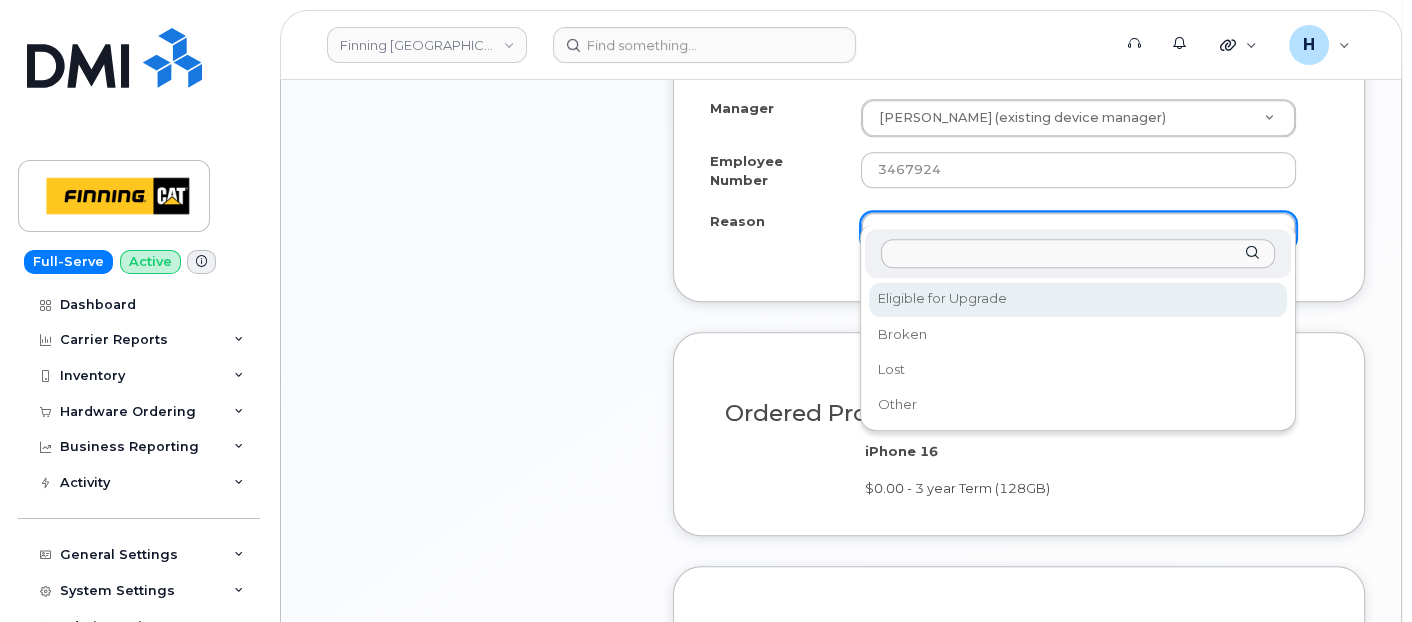 drag, startPoint x: 928, startPoint y: 193, endPoint x: 926, endPoint y: 210, distance: 17.117243 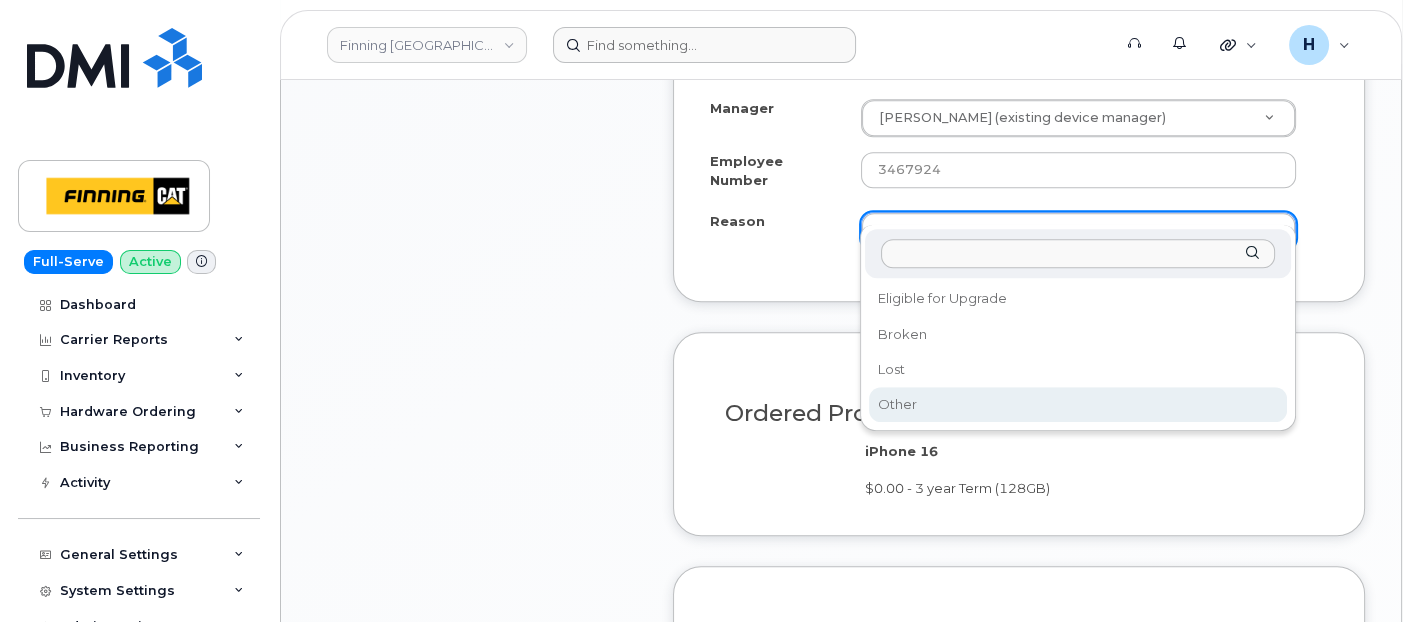 drag, startPoint x: 922, startPoint y: 393, endPoint x: 743, endPoint y: 60, distance: 378.06085 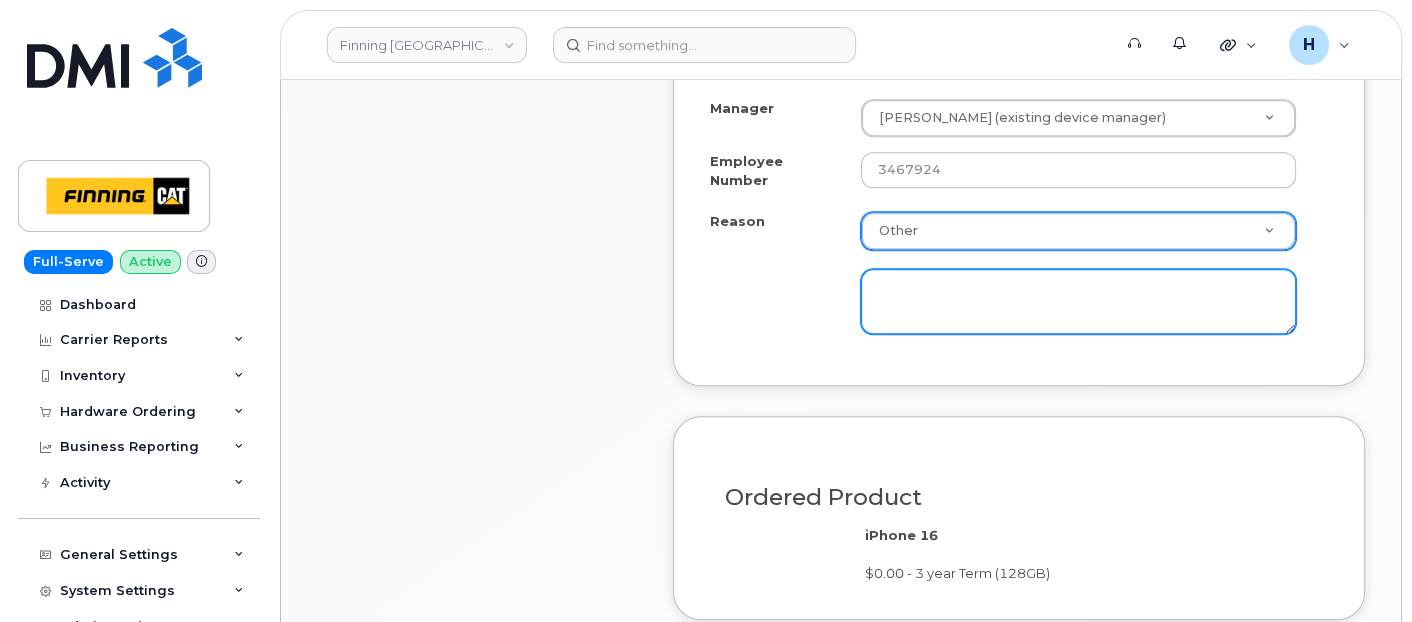 click at bounding box center [1079, 302] 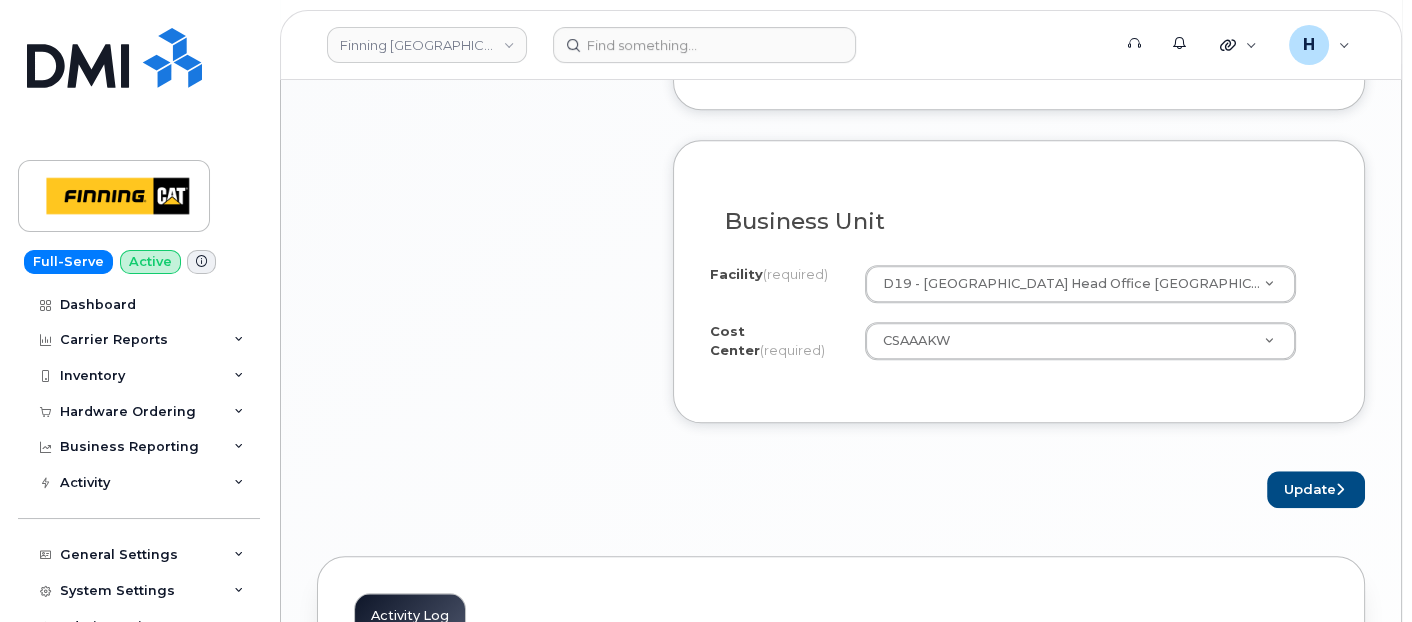 scroll, scrollTop: 2343, scrollLeft: 0, axis: vertical 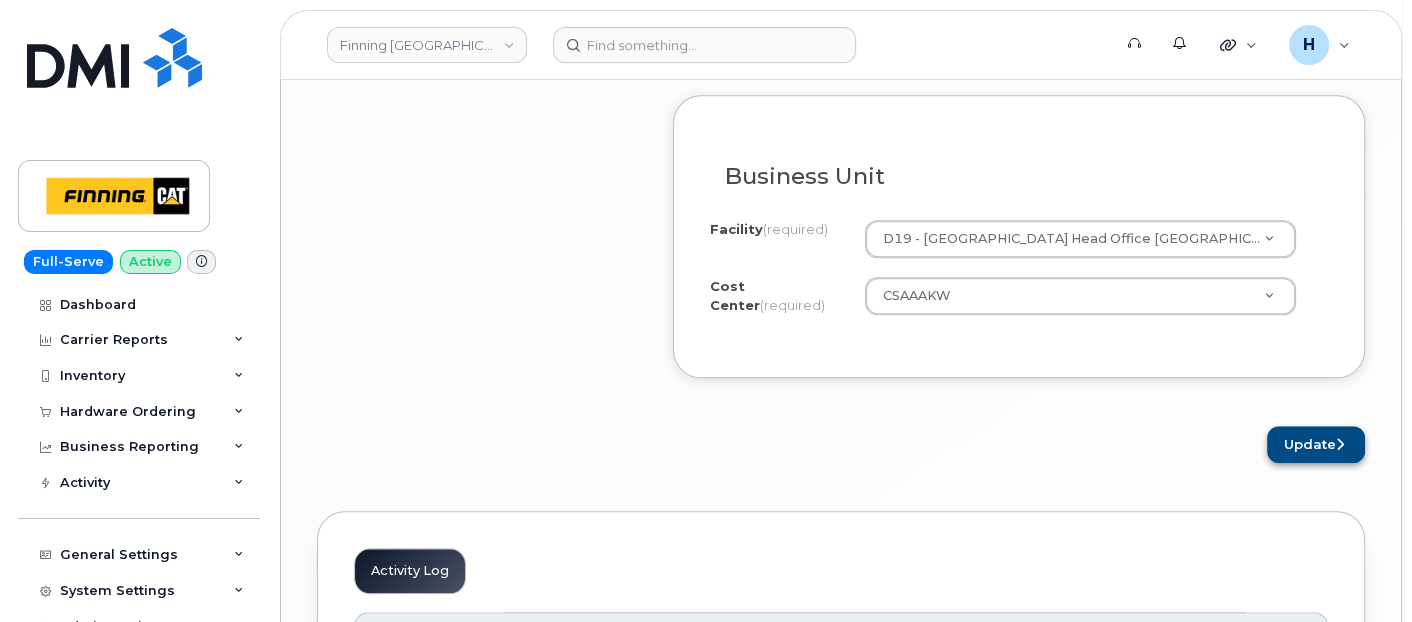 type on "EDUF: $199.64- Approved" 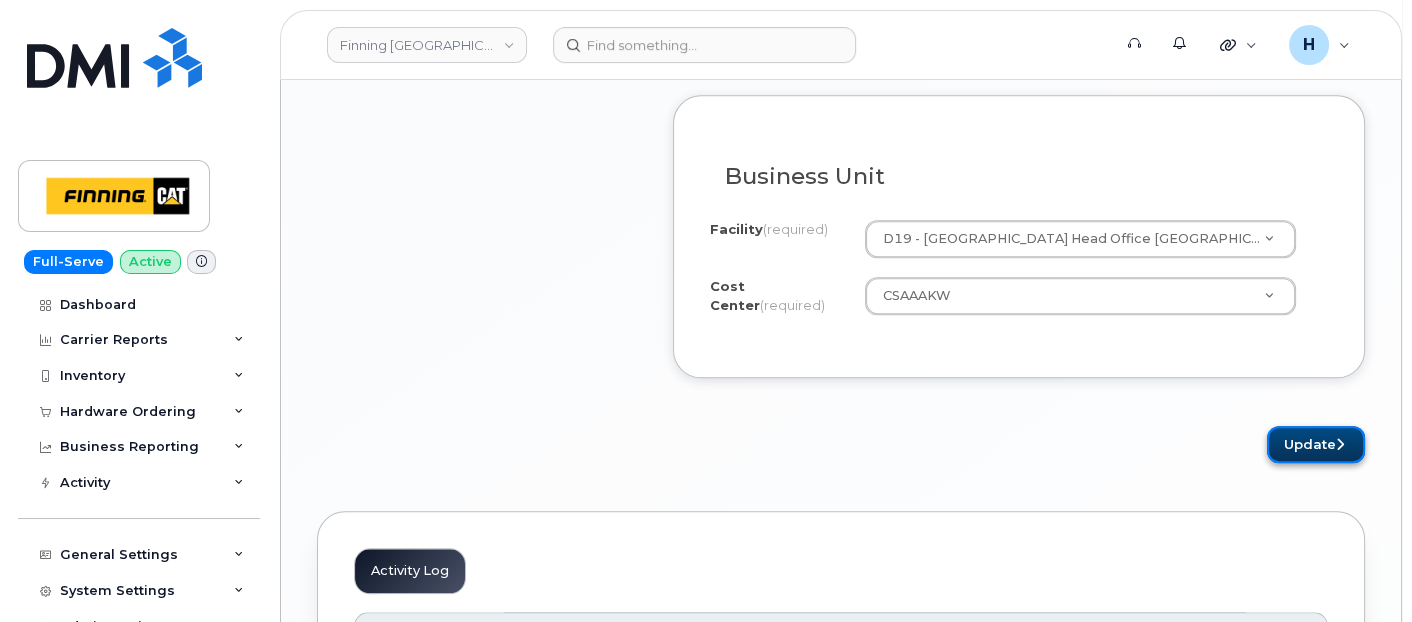 click on "Update" at bounding box center [1316, 444] 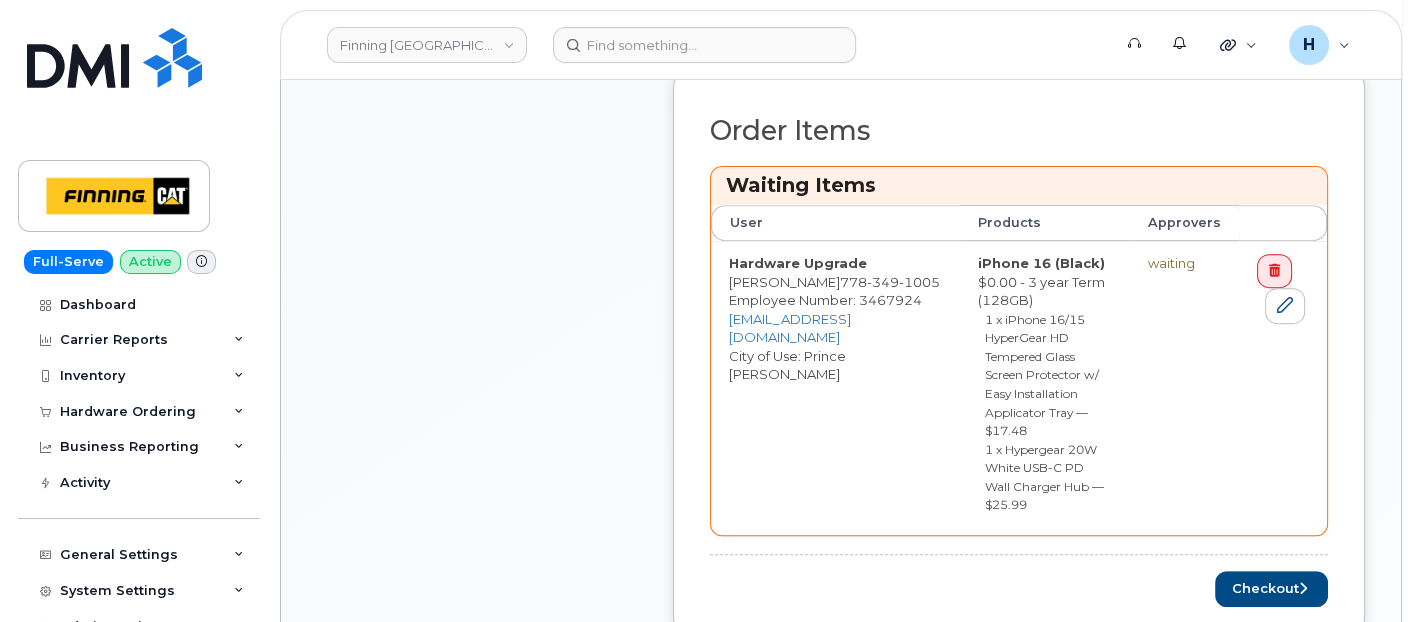 scroll, scrollTop: 1222, scrollLeft: 0, axis: vertical 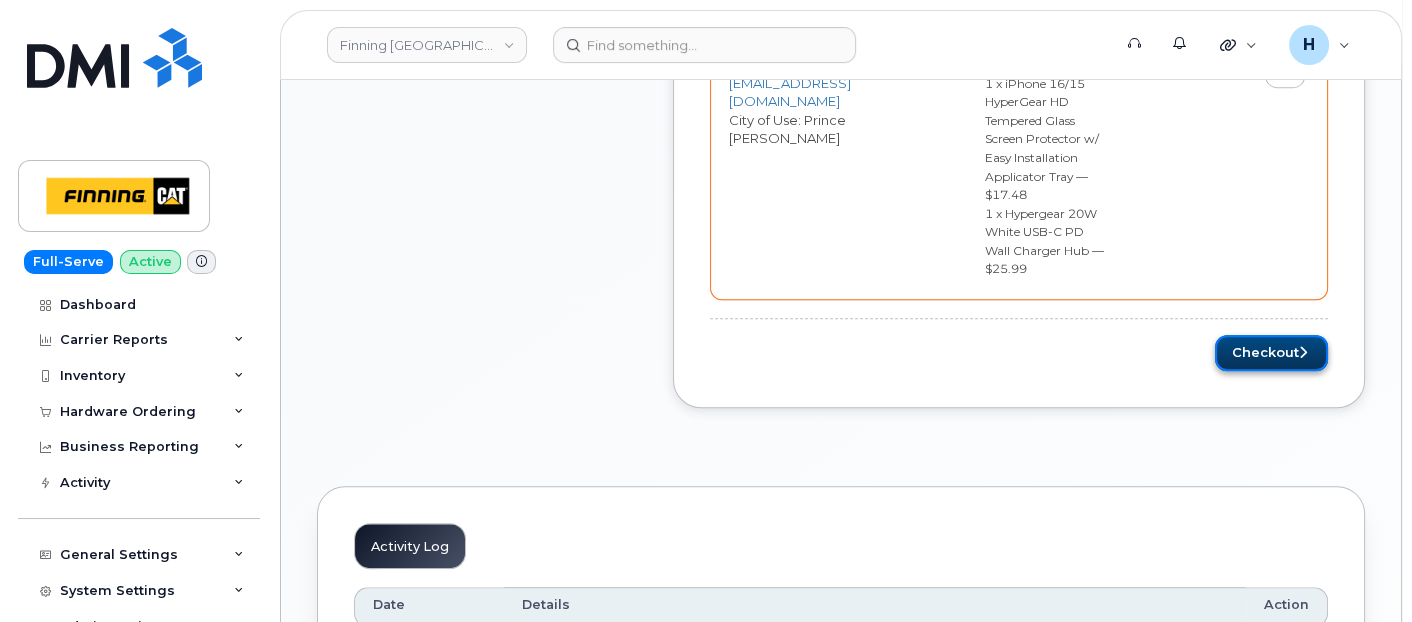 click on "Checkout" at bounding box center (1271, 353) 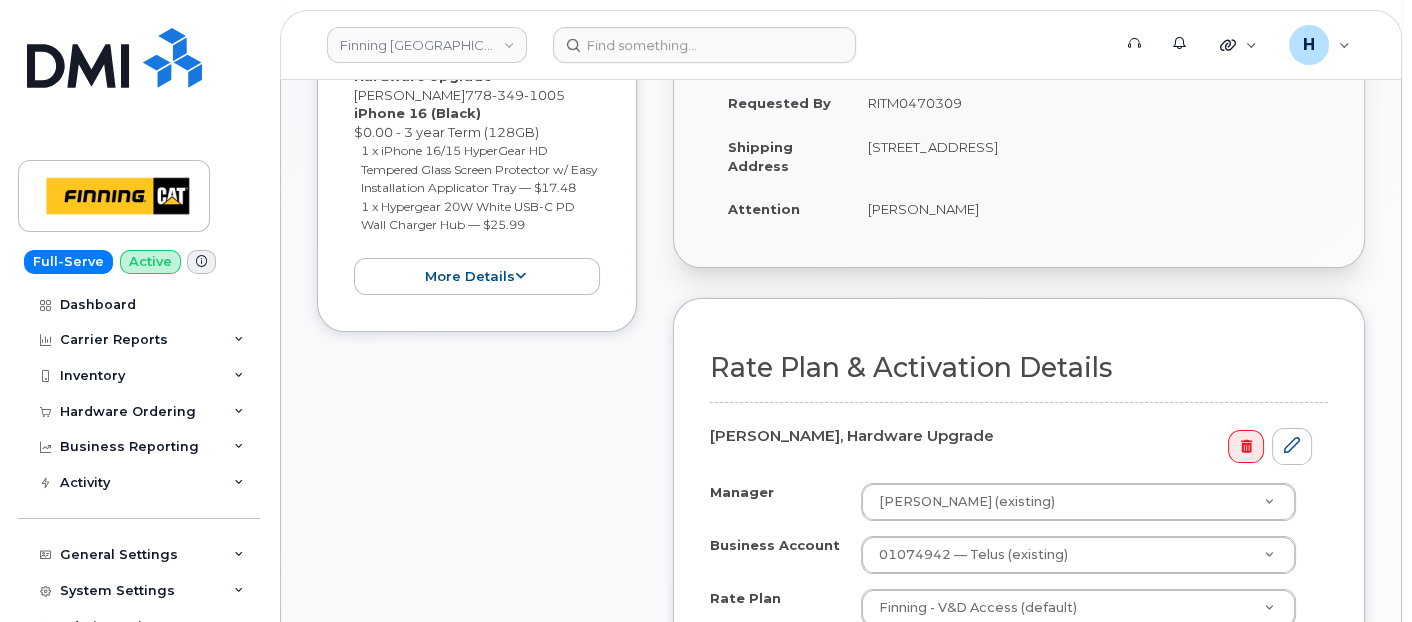 scroll, scrollTop: 777, scrollLeft: 0, axis: vertical 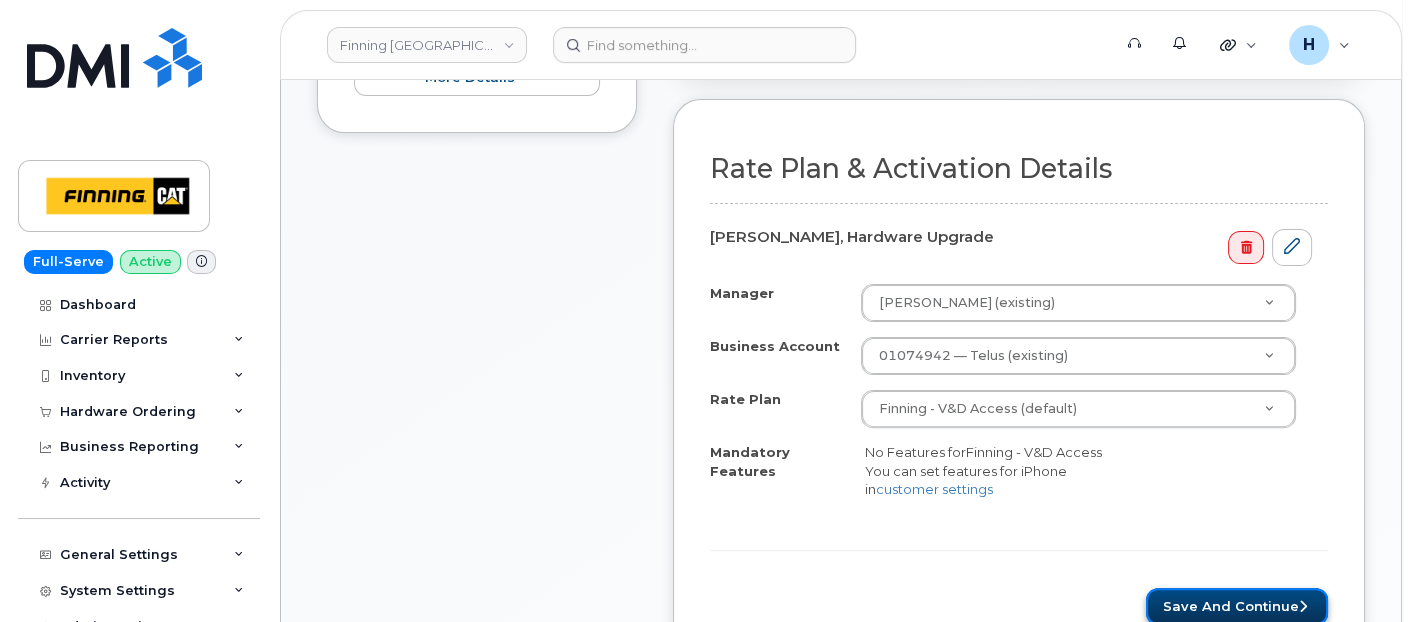 click on "Save and Continue" at bounding box center (1237, 606) 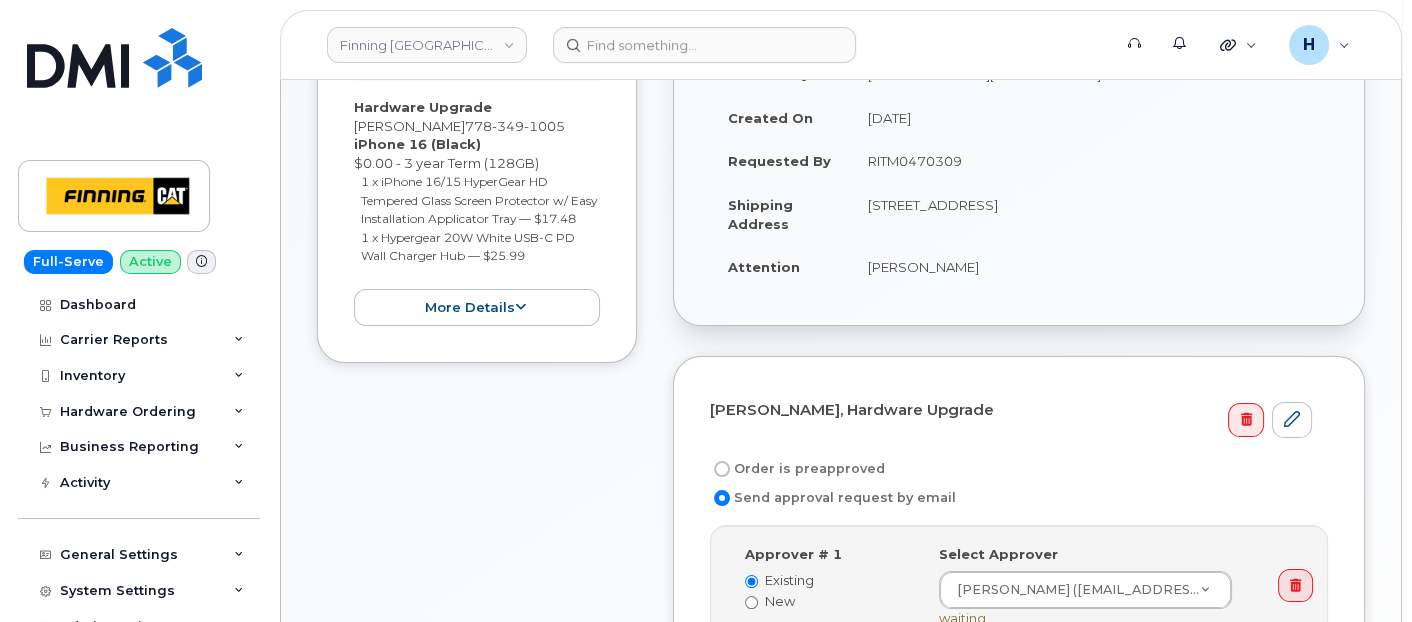 scroll, scrollTop: 555, scrollLeft: 0, axis: vertical 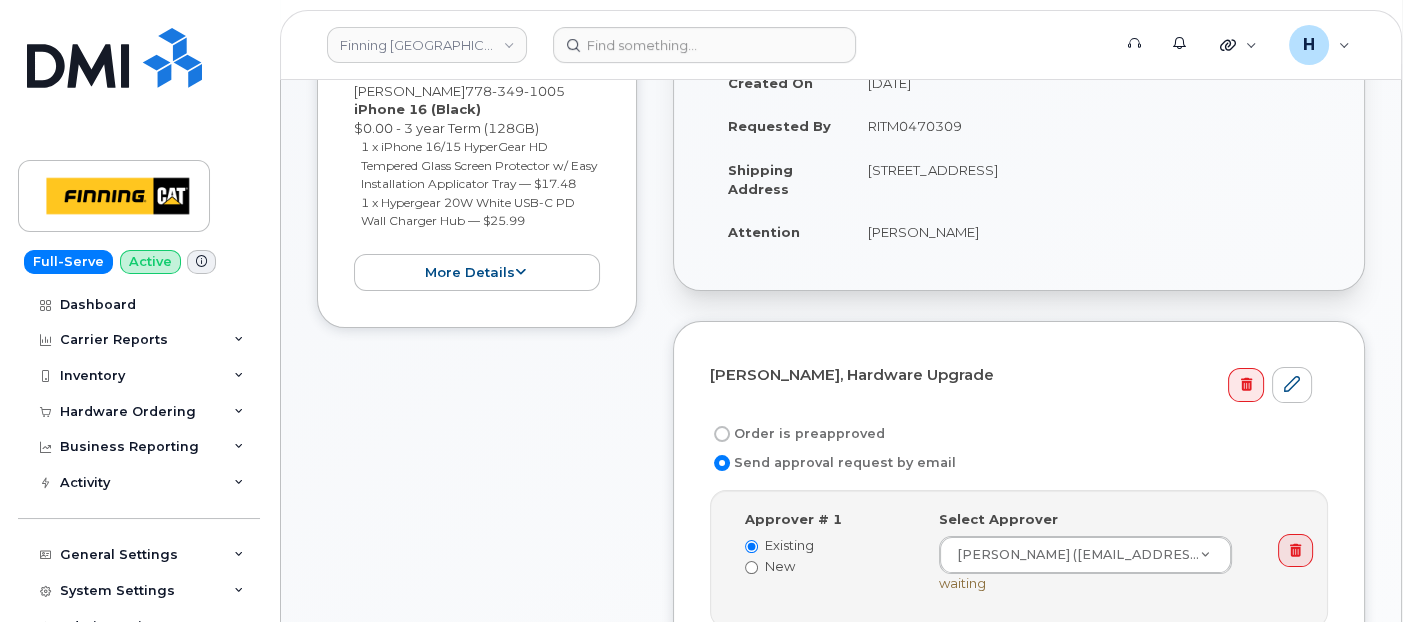 drag, startPoint x: 852, startPoint y: 419, endPoint x: 844, endPoint y: 125, distance: 294.10883 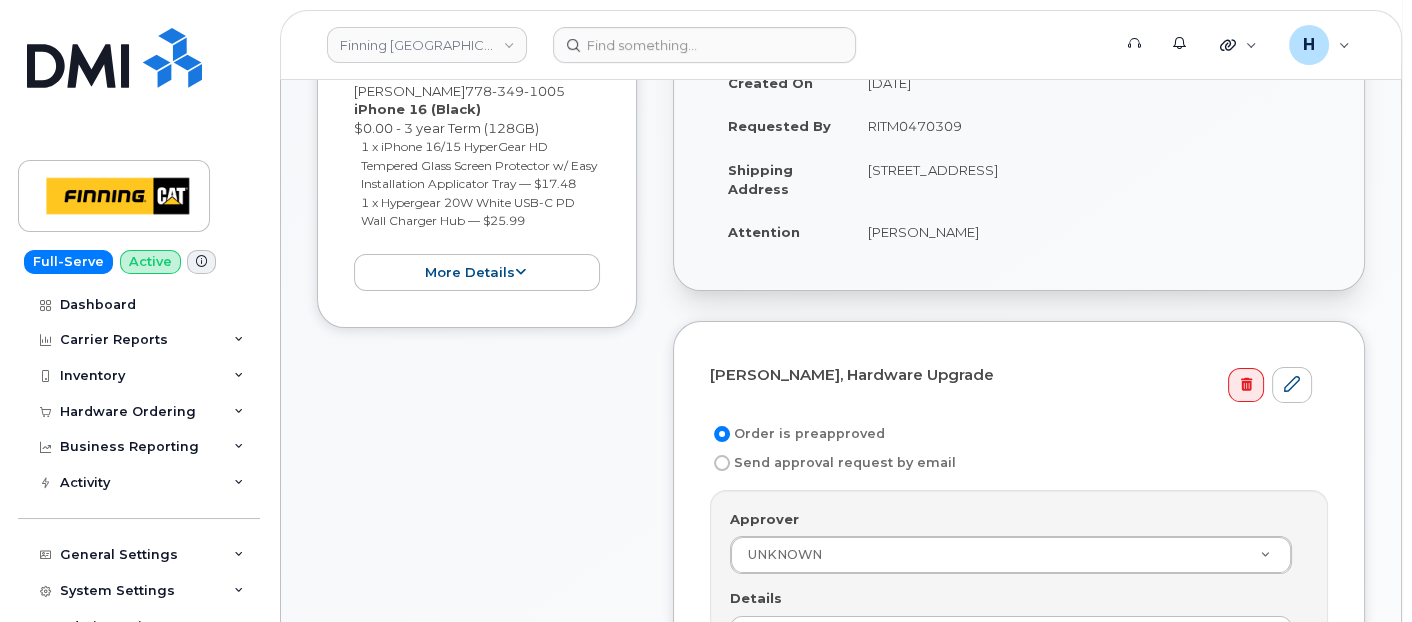 drag, startPoint x: 871, startPoint y: 127, endPoint x: 985, endPoint y: 125, distance: 114.01754 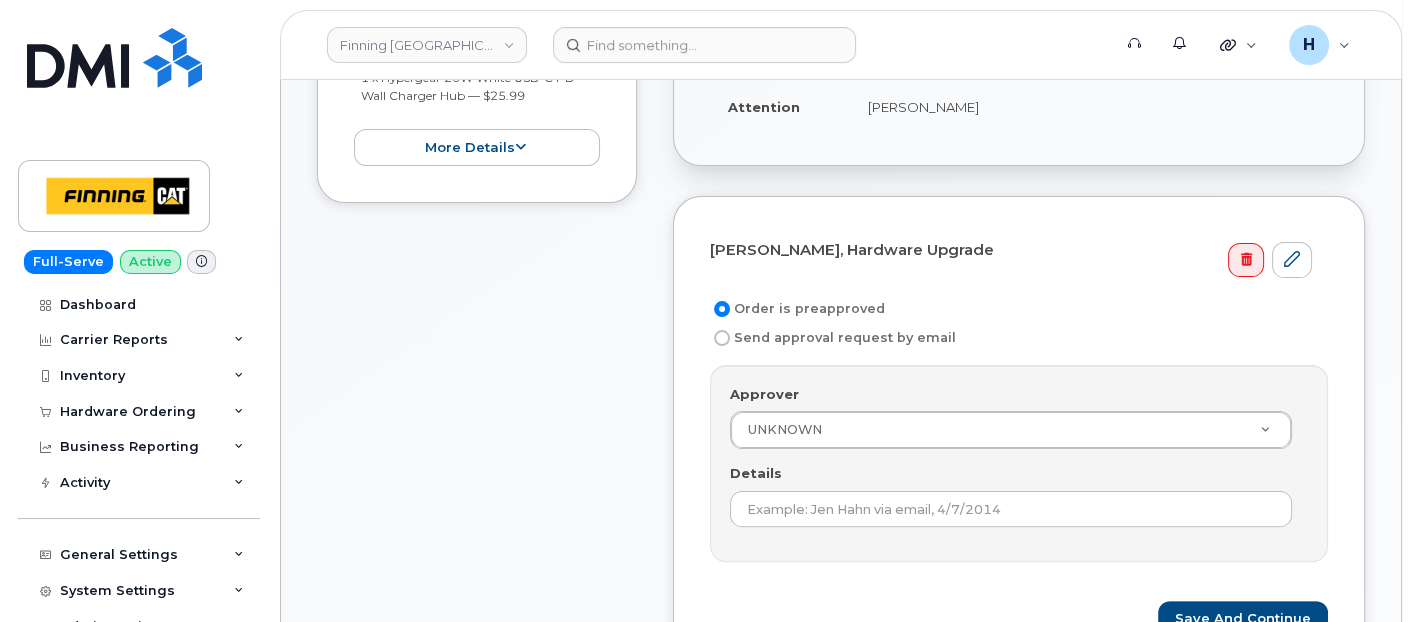 scroll, scrollTop: 777, scrollLeft: 0, axis: vertical 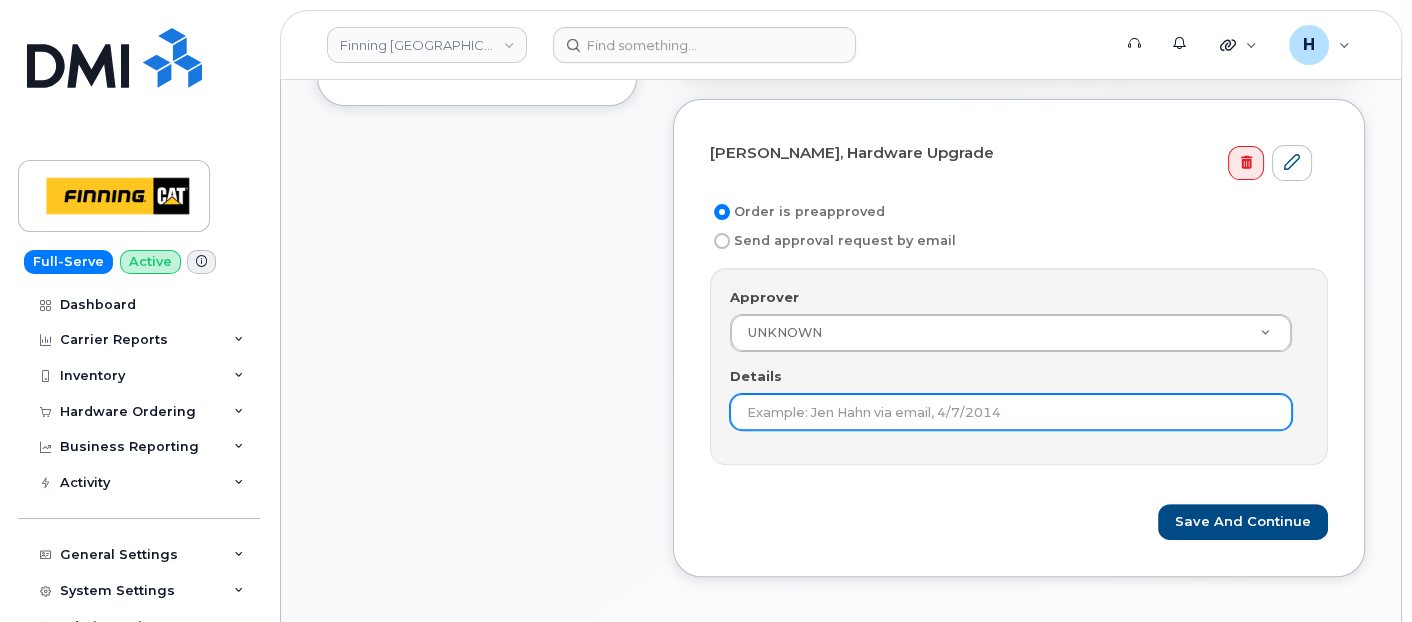 drag, startPoint x: 785, startPoint y: 387, endPoint x: 821, endPoint y: 374, distance: 38.27532 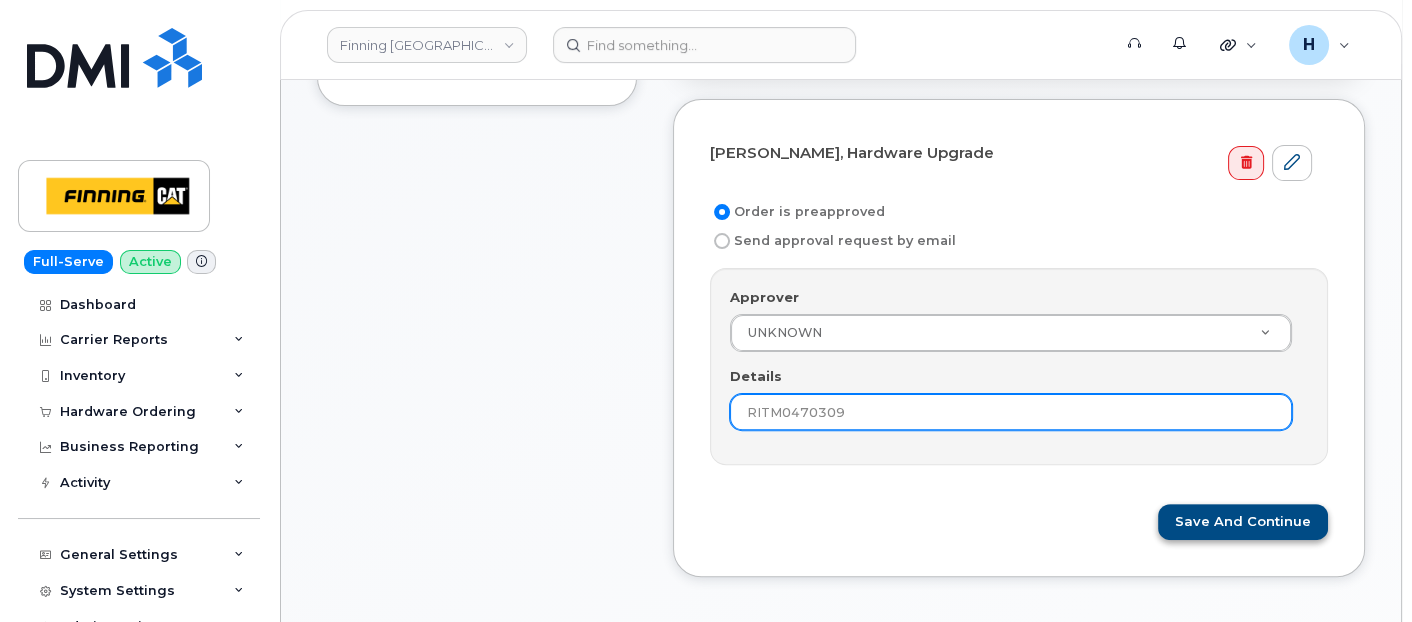 type on "RITM0470309" 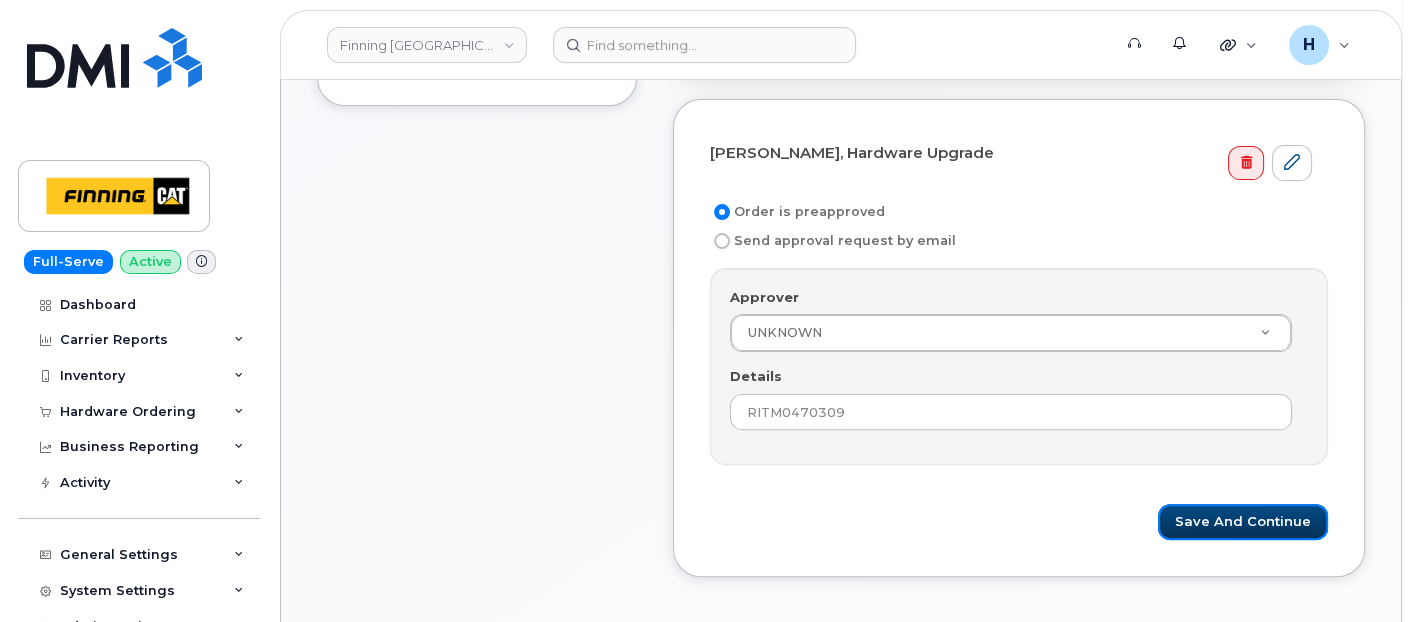 drag, startPoint x: 1217, startPoint y: 507, endPoint x: 0, endPoint y: 582, distance: 1219.3088 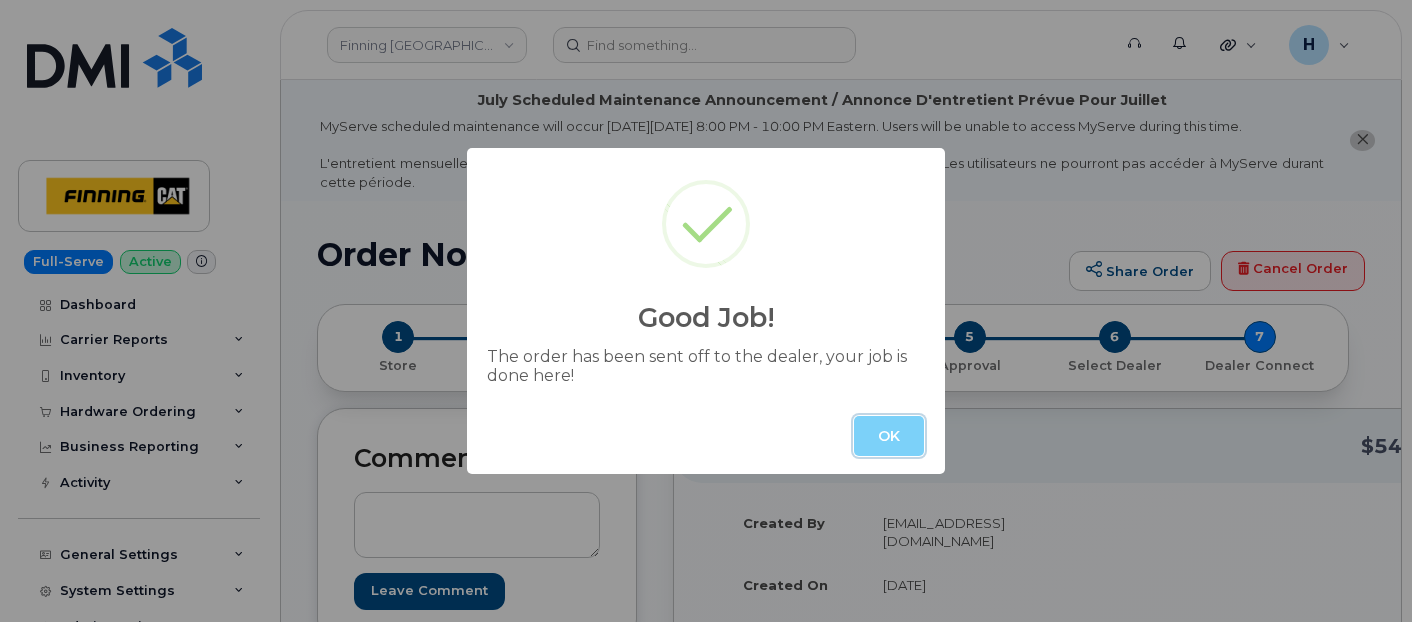 scroll, scrollTop: 0, scrollLeft: 0, axis: both 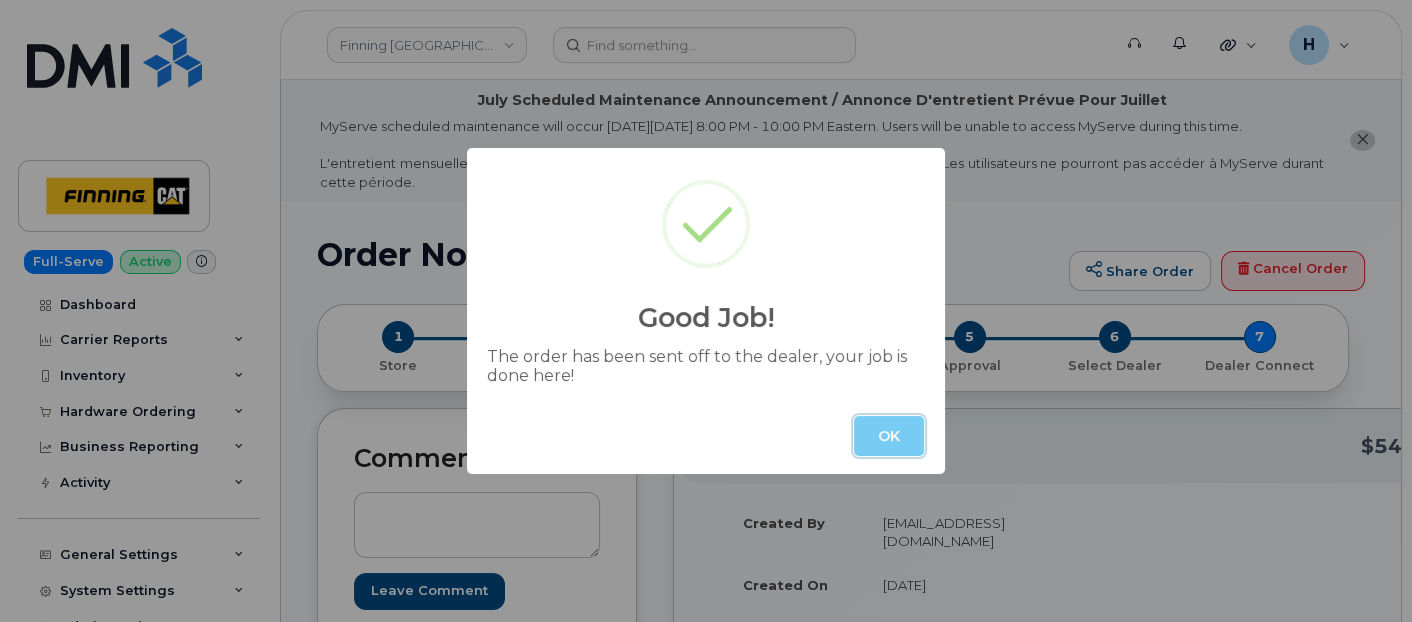 click on "OK" at bounding box center [889, 436] 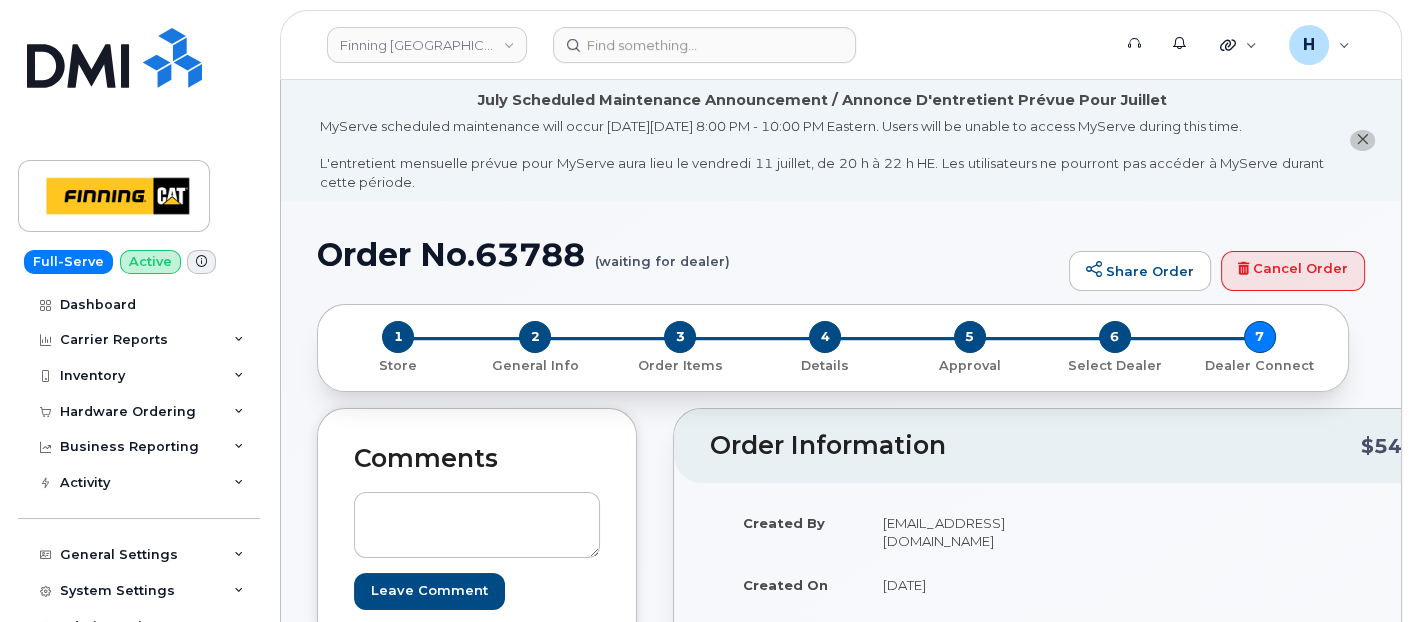 scroll, scrollTop: 222, scrollLeft: 0, axis: vertical 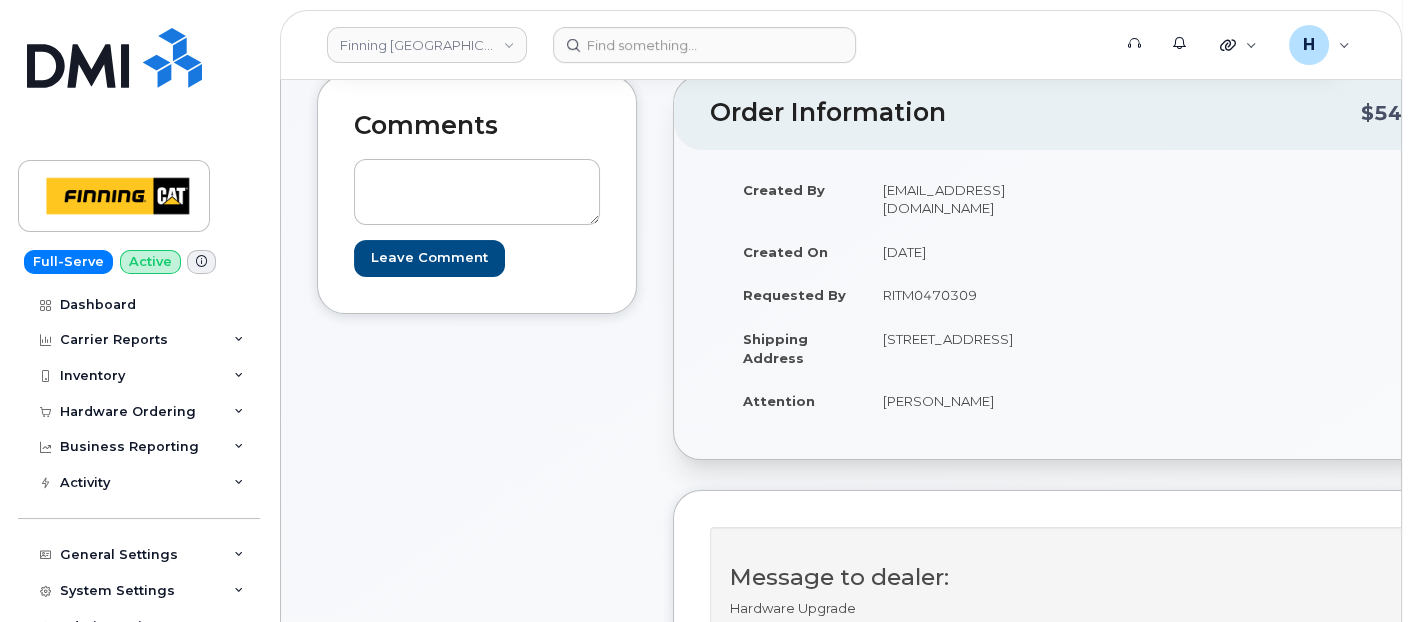 drag, startPoint x: 873, startPoint y: 399, endPoint x: 980, endPoint y: 394, distance: 107.11676 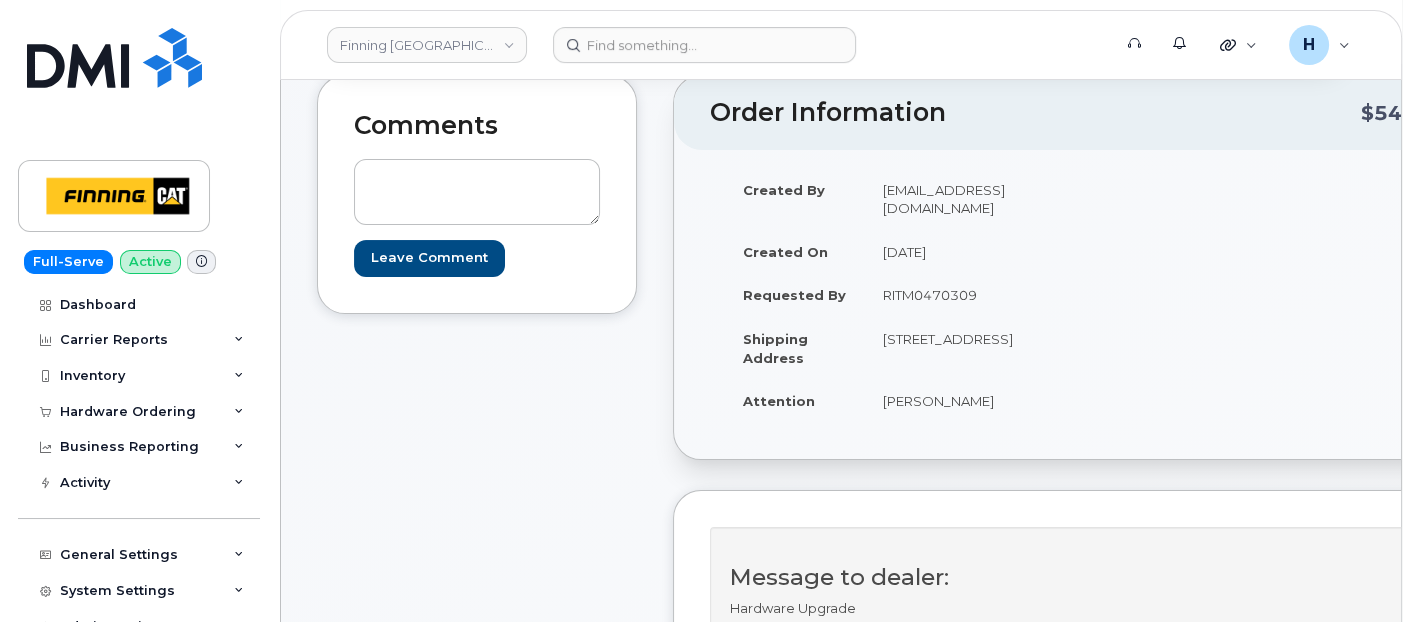 drag, startPoint x: 877, startPoint y: 274, endPoint x: 1005, endPoint y: 272, distance: 128.01562 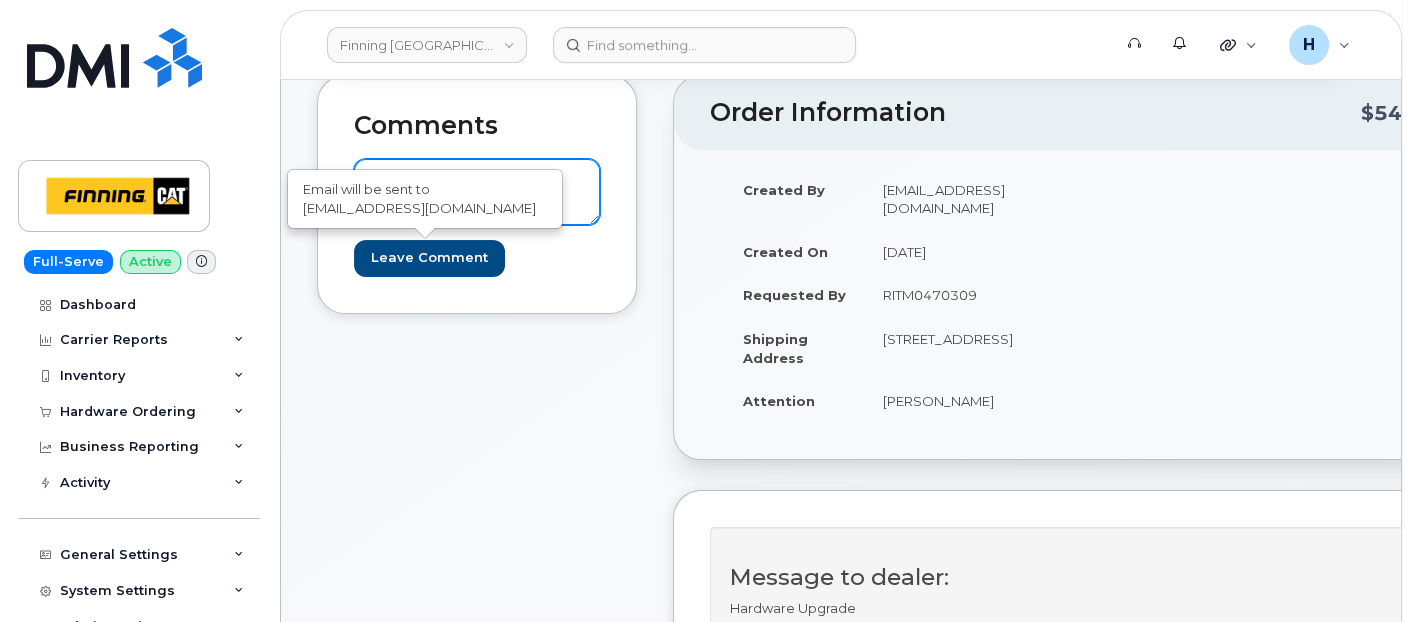 click at bounding box center [477, 192] 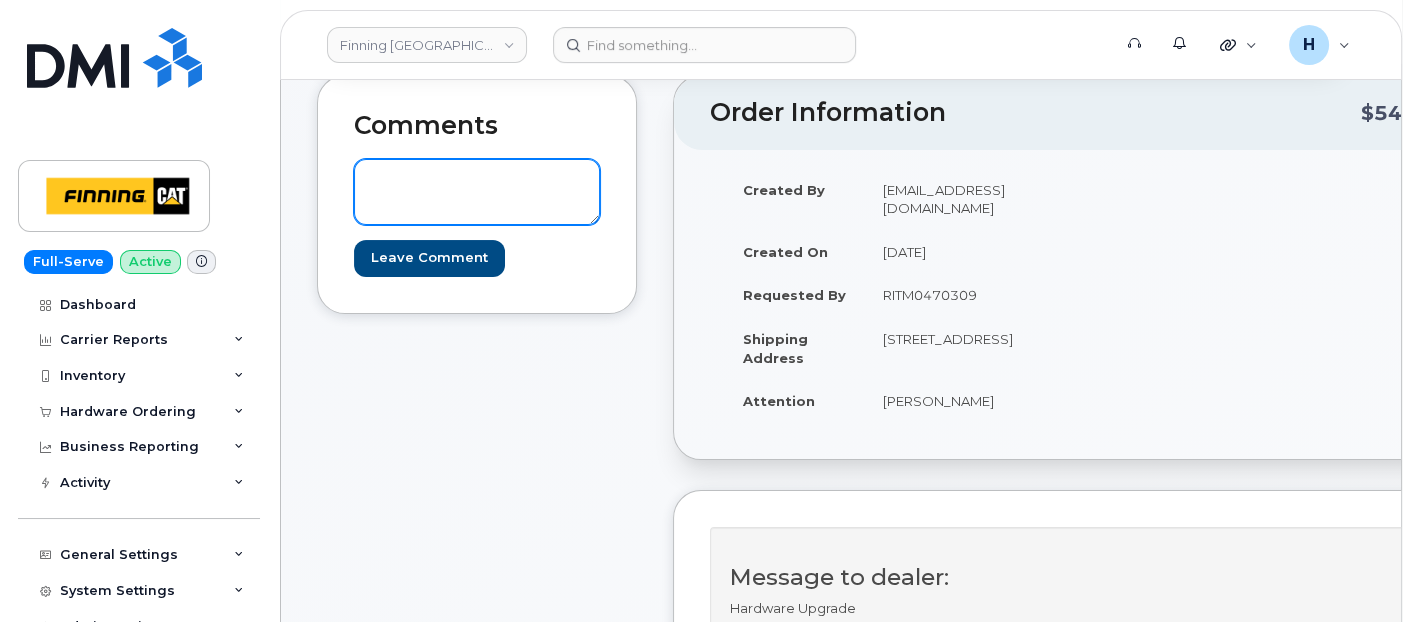 paste on "Order #TL38548692" 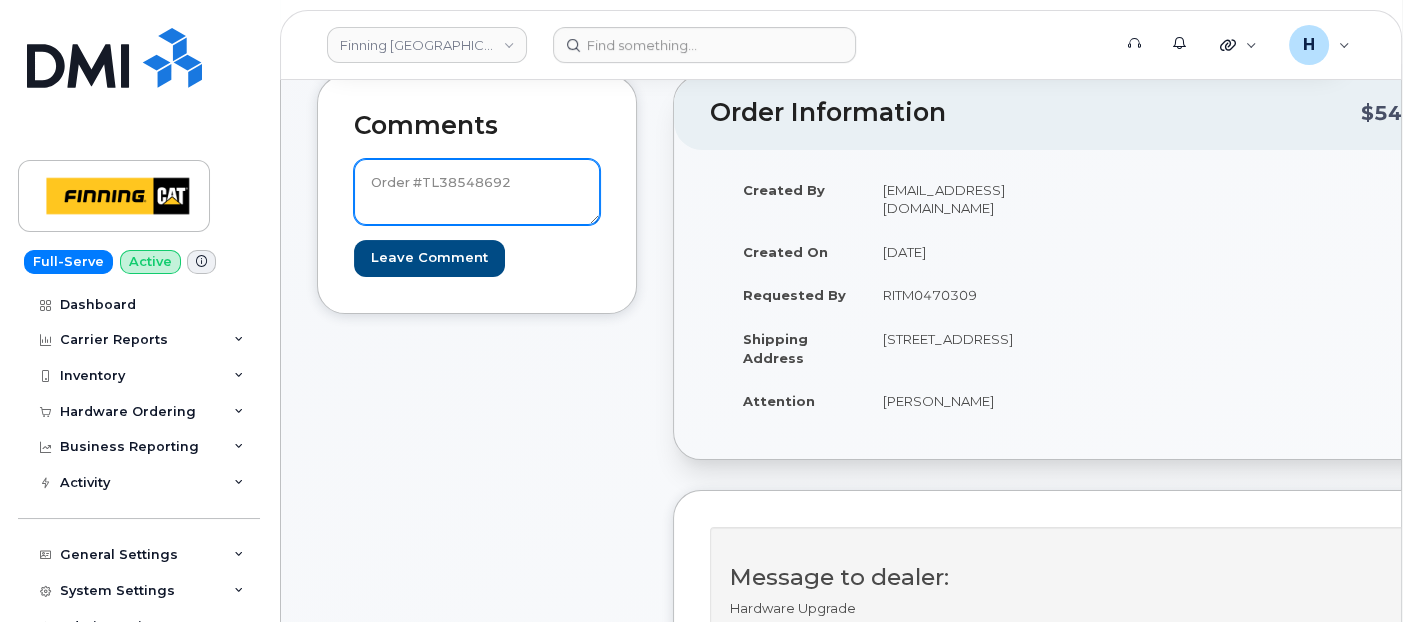 click on "Order #TL38548692" at bounding box center [477, 192] 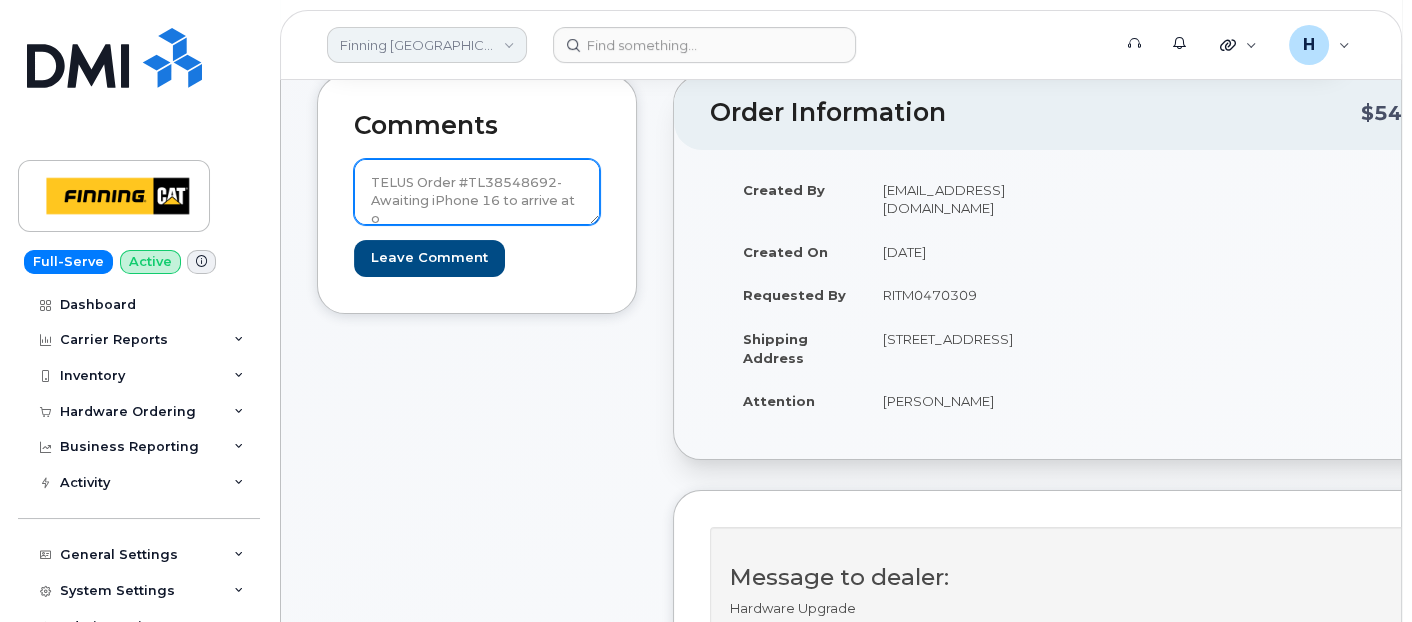 scroll, scrollTop: 3, scrollLeft: 0, axis: vertical 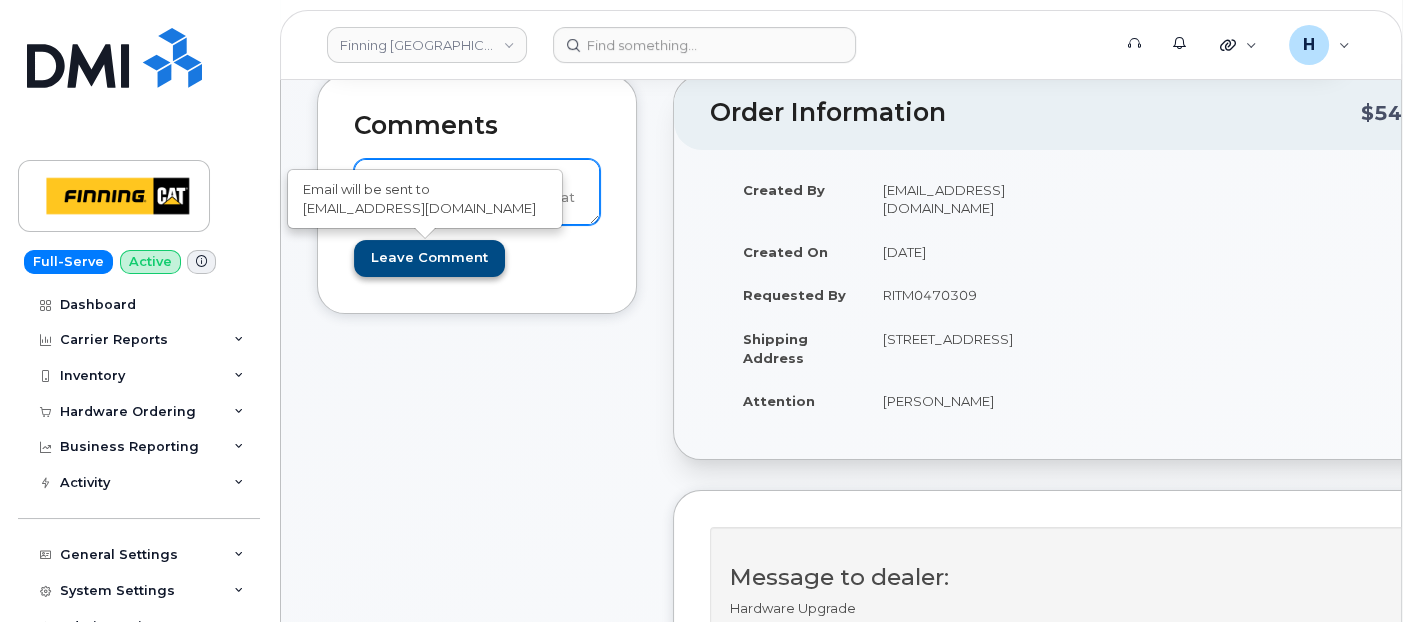 type on "TELUS Order #TL38548692- Awaiting iPhone 16 to arrive at our facility." 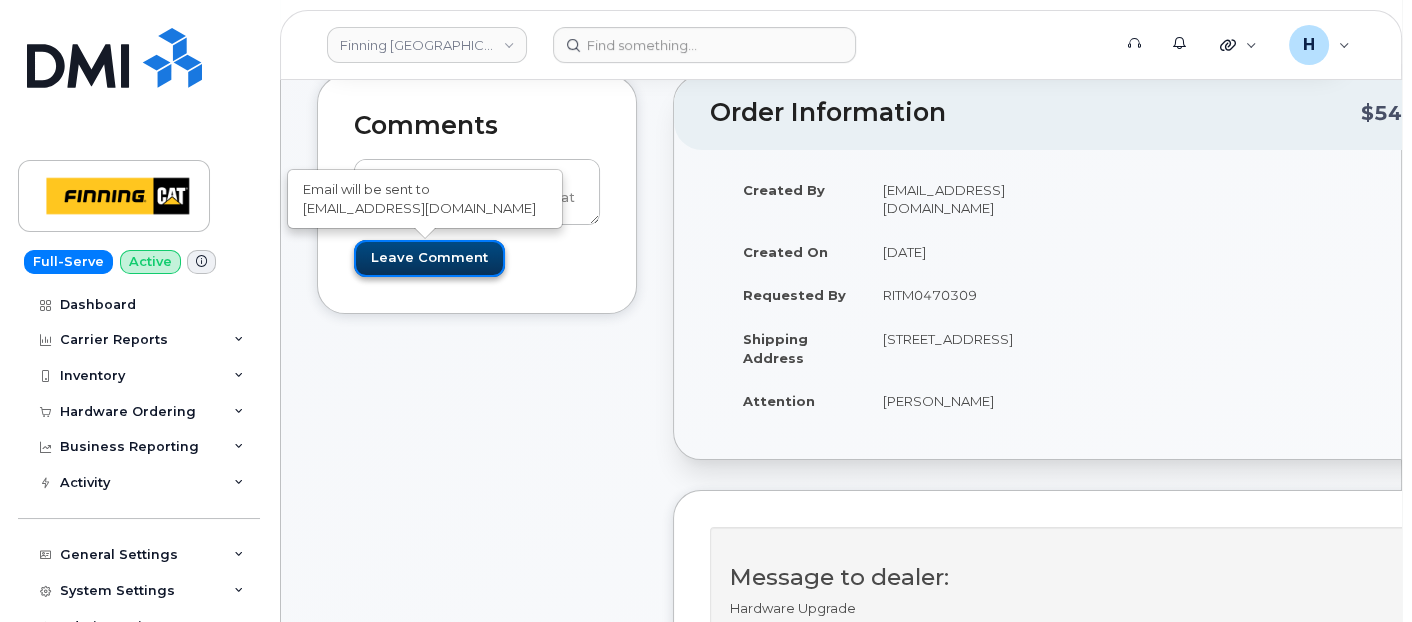 click on "Leave Comment" at bounding box center (429, 258) 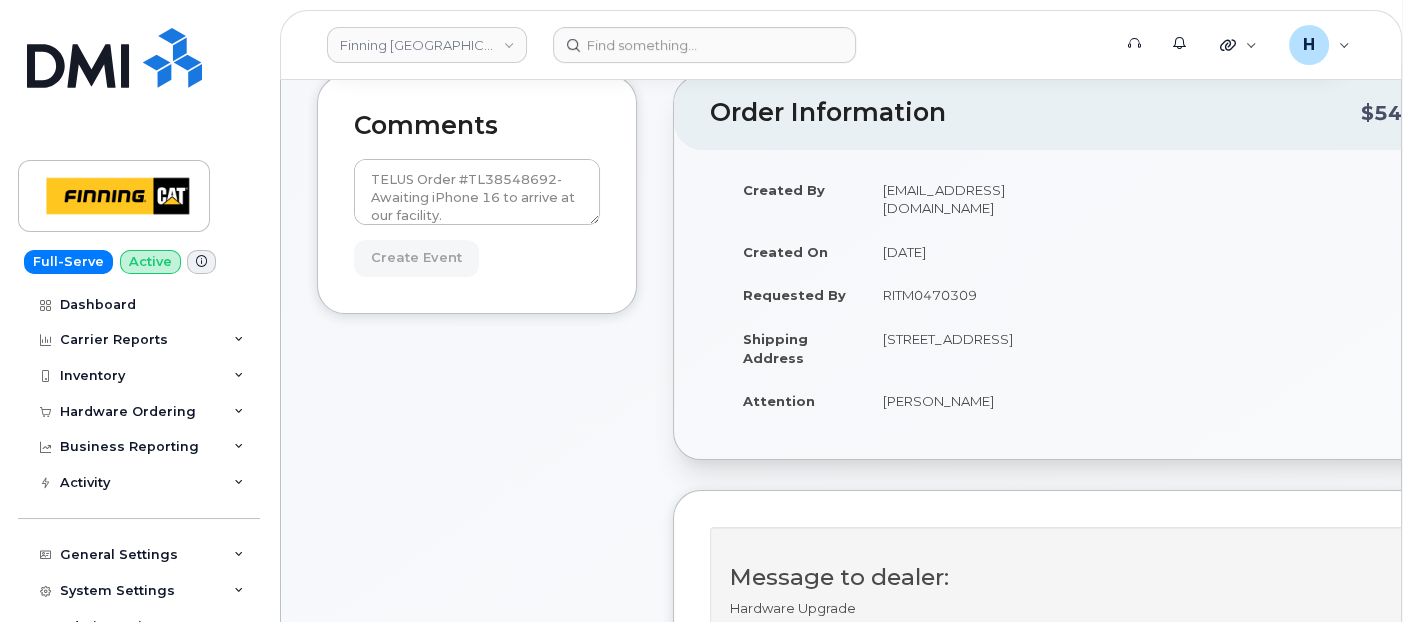 type on "Create Event" 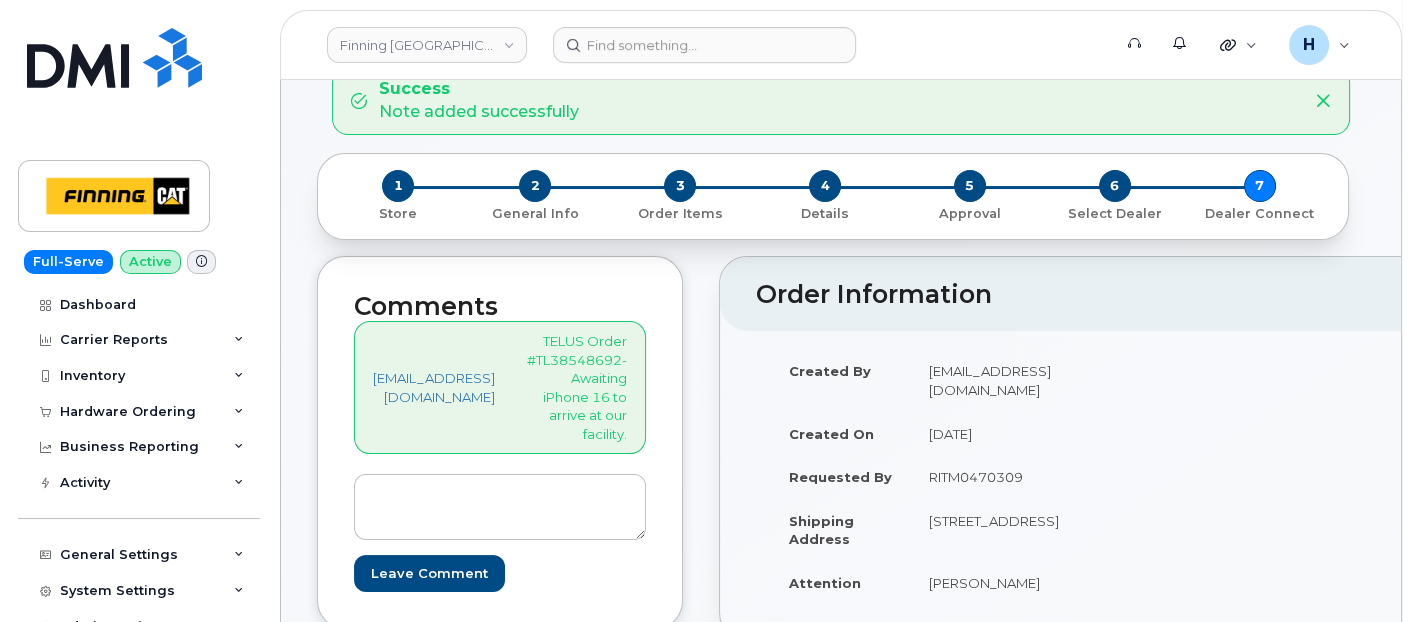 scroll, scrollTop: 444, scrollLeft: 0, axis: vertical 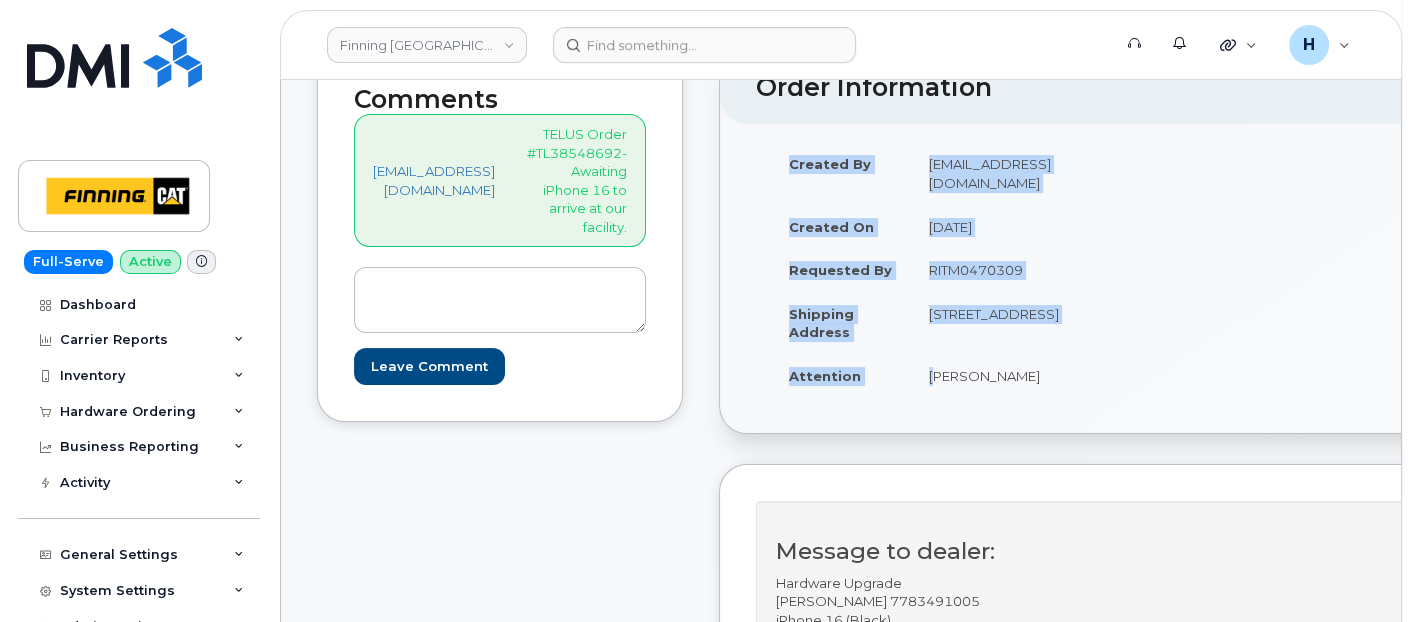 drag, startPoint x: 934, startPoint y: 387, endPoint x: 1054, endPoint y: 397, distance: 120.41595 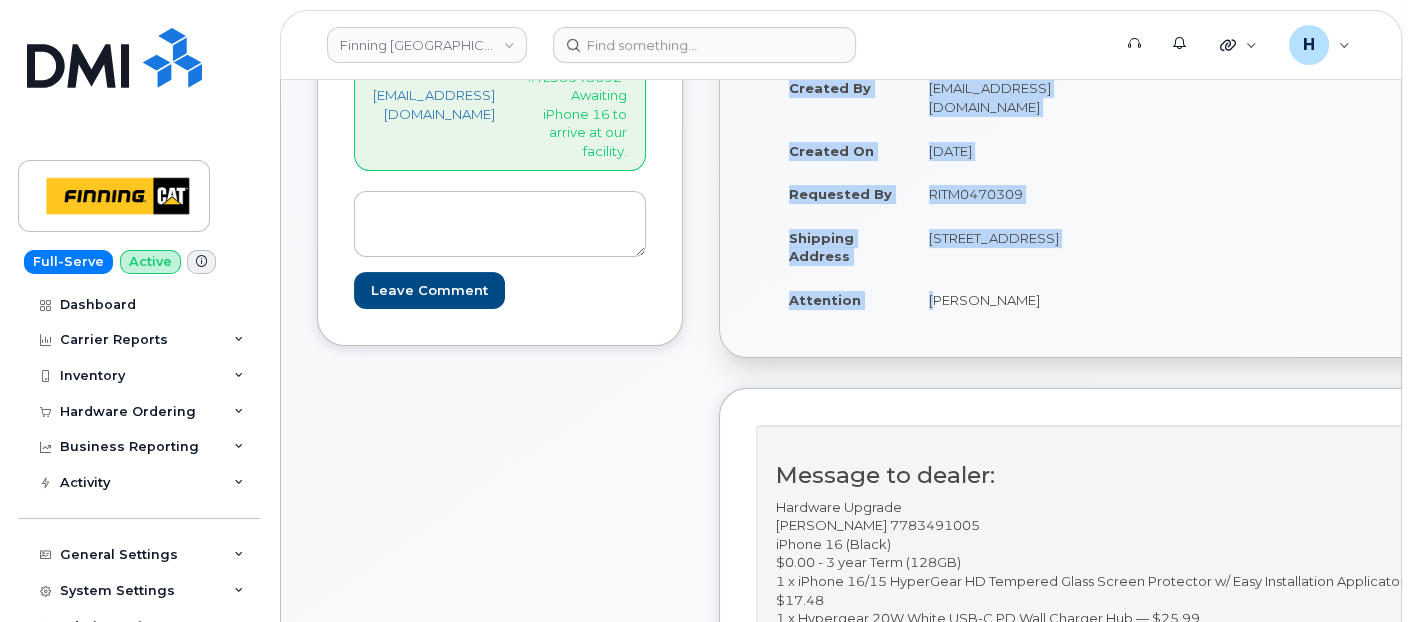 scroll, scrollTop: 555, scrollLeft: 0, axis: vertical 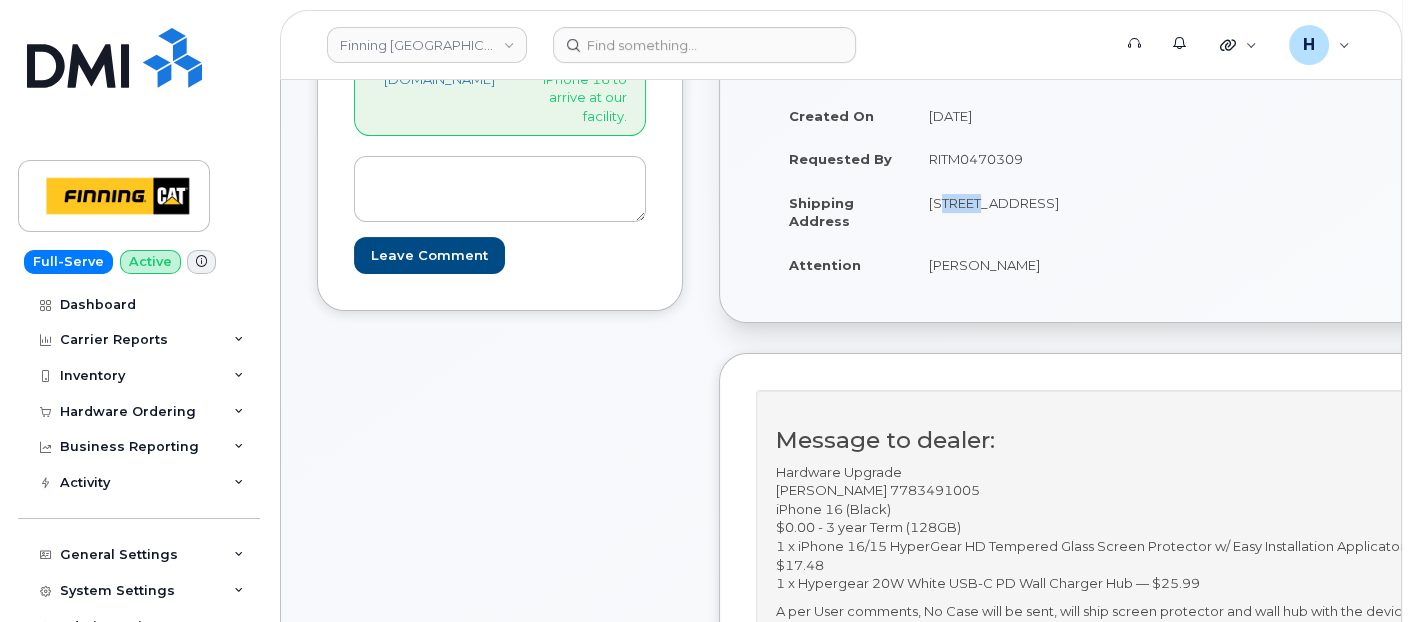 drag, startPoint x: 938, startPoint y: 187, endPoint x: 985, endPoint y: 182, distance: 47.26521 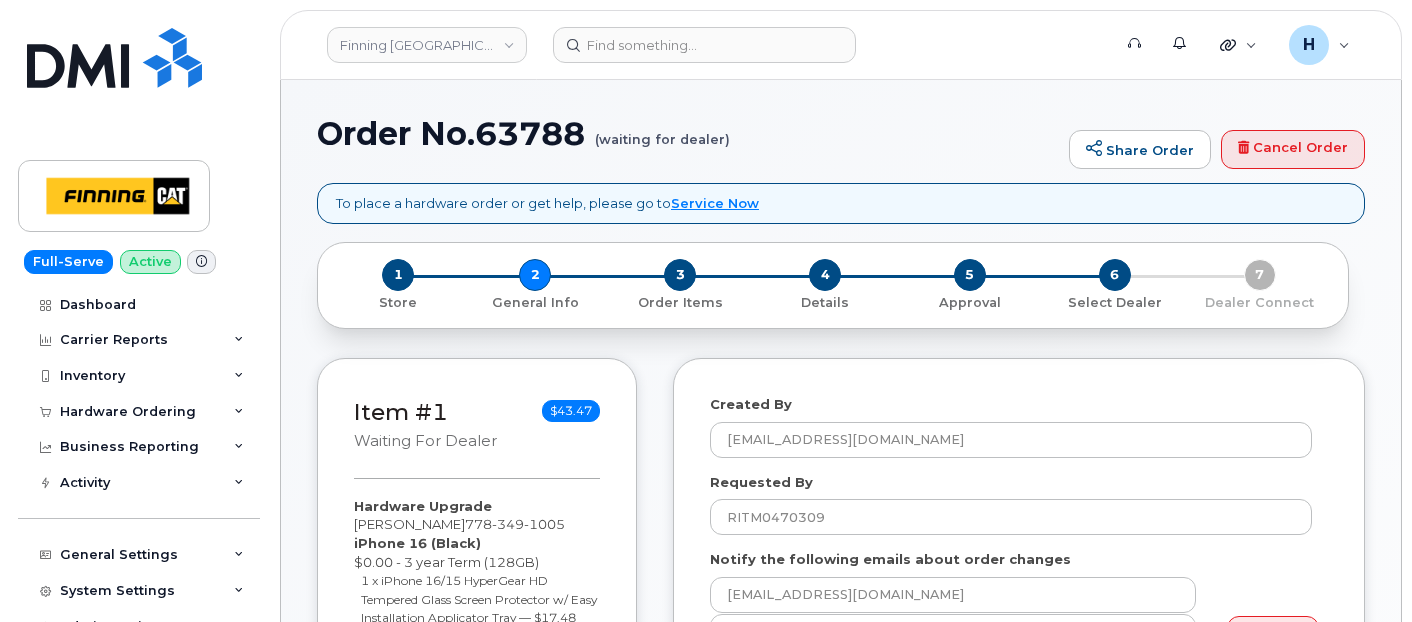 select 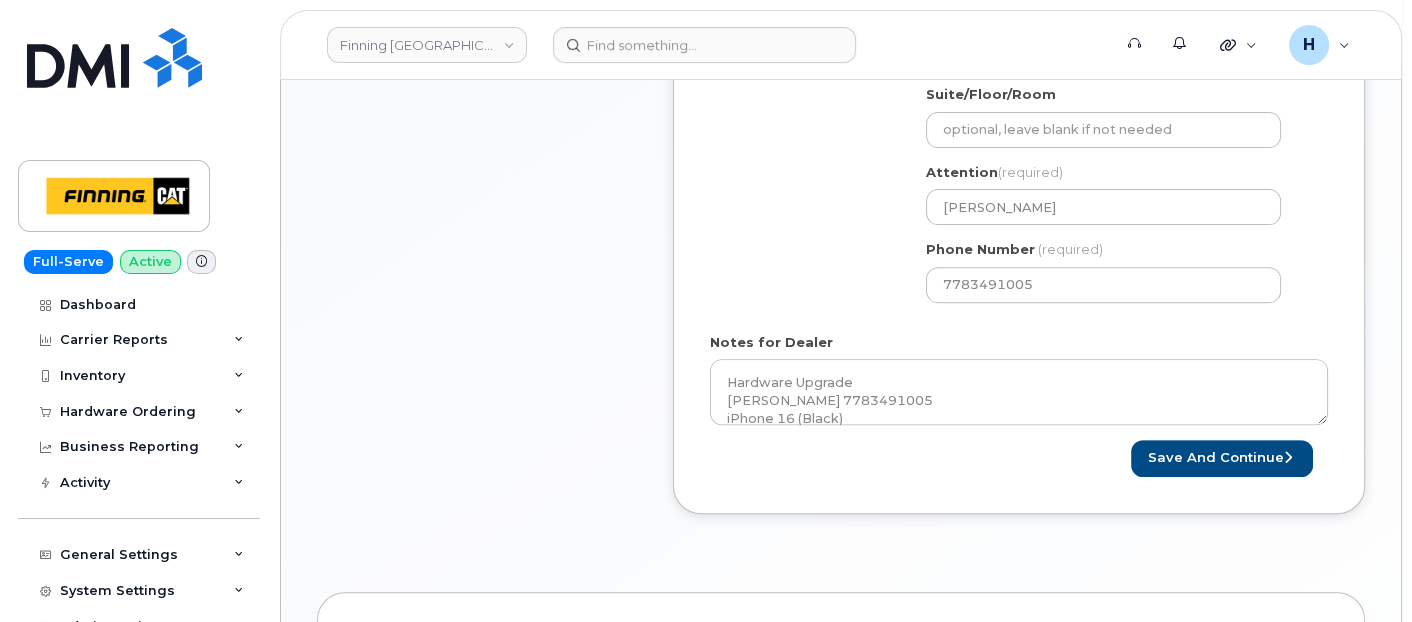 scroll, scrollTop: 1111, scrollLeft: 0, axis: vertical 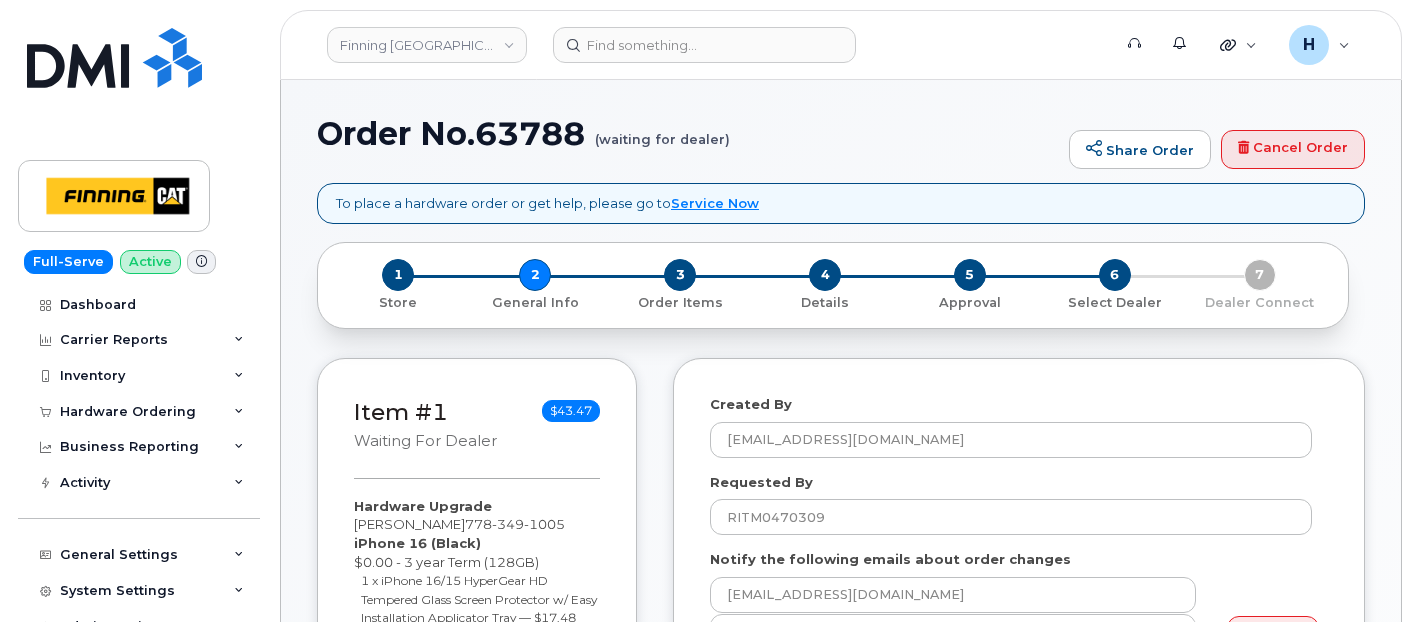 select 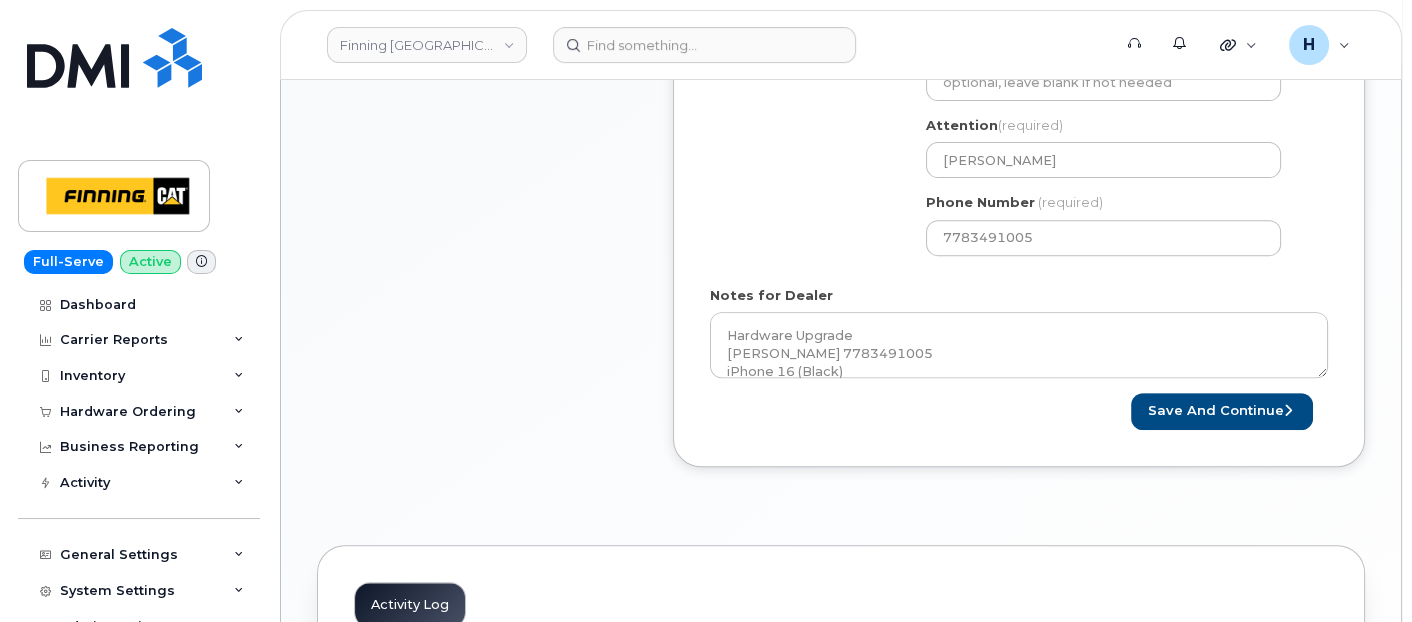 scroll, scrollTop: 1120, scrollLeft: 0, axis: vertical 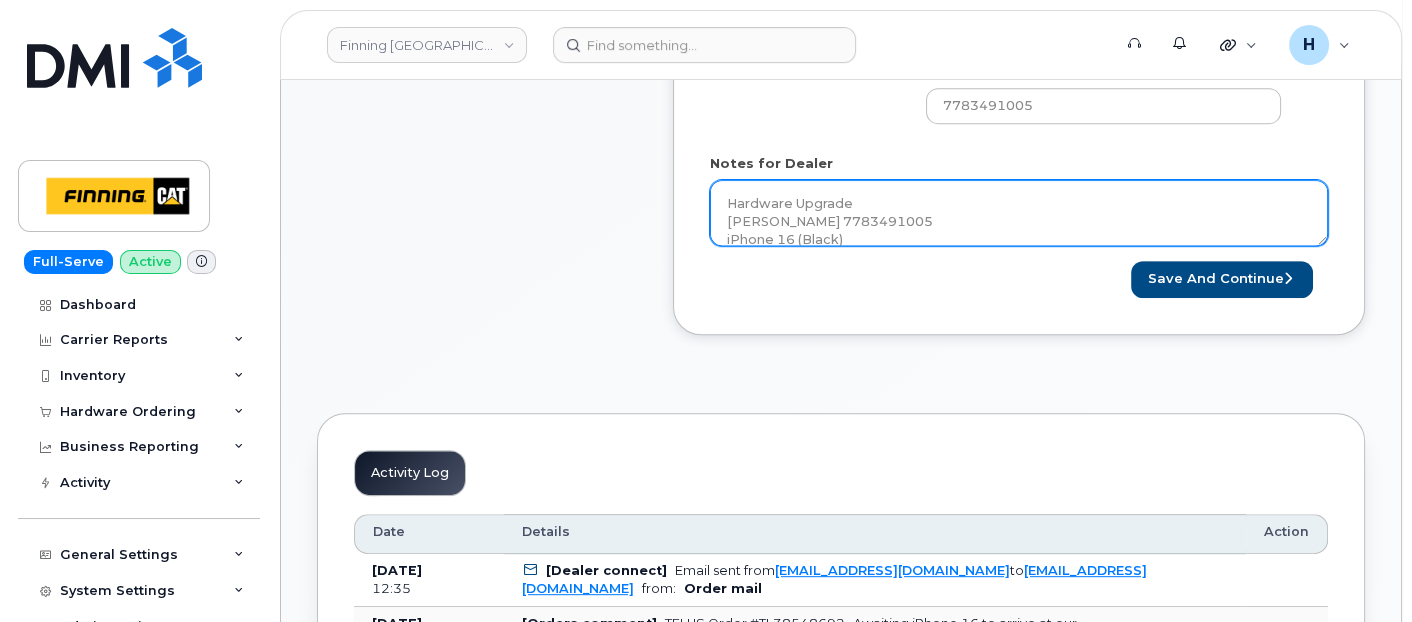 click on "Hardware Upgrade
[PERSON_NAME] 7783491005
iPhone 16 (Black)
$0.00 - 3 year Term (128GB)
1 x iPhone 16/15 HyperGear HD Tempered Glass Screen Protector w/ Easy Installation Applicator Tray — $17.48
1 x Hypergear 20W White USB-C PD Wall Charger Hub — $25.99
A per User comments, No Case will be sent, will ship screen protector and wall hub with the device.
Hardware Upgrade- SIM Card Info: [TECHNICAL_ID] (Executive)
Purolator AWB:" at bounding box center (1019, 213) 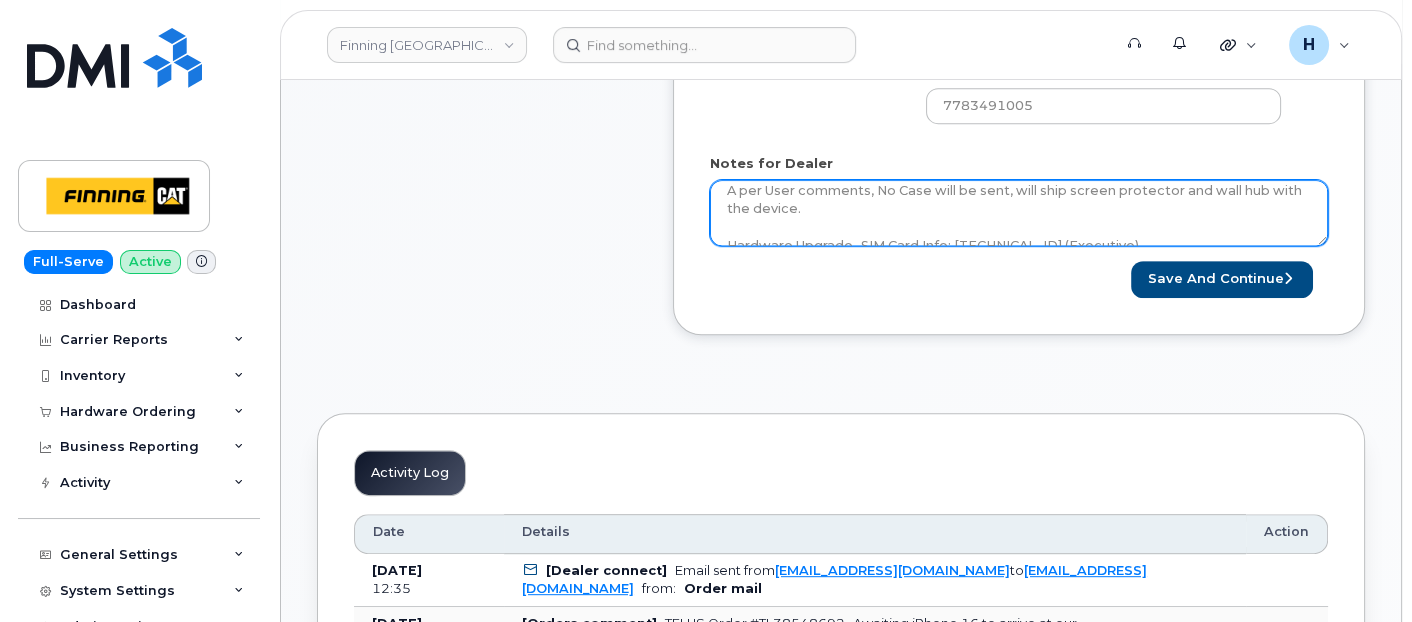 scroll, scrollTop: 237, scrollLeft: 0, axis: vertical 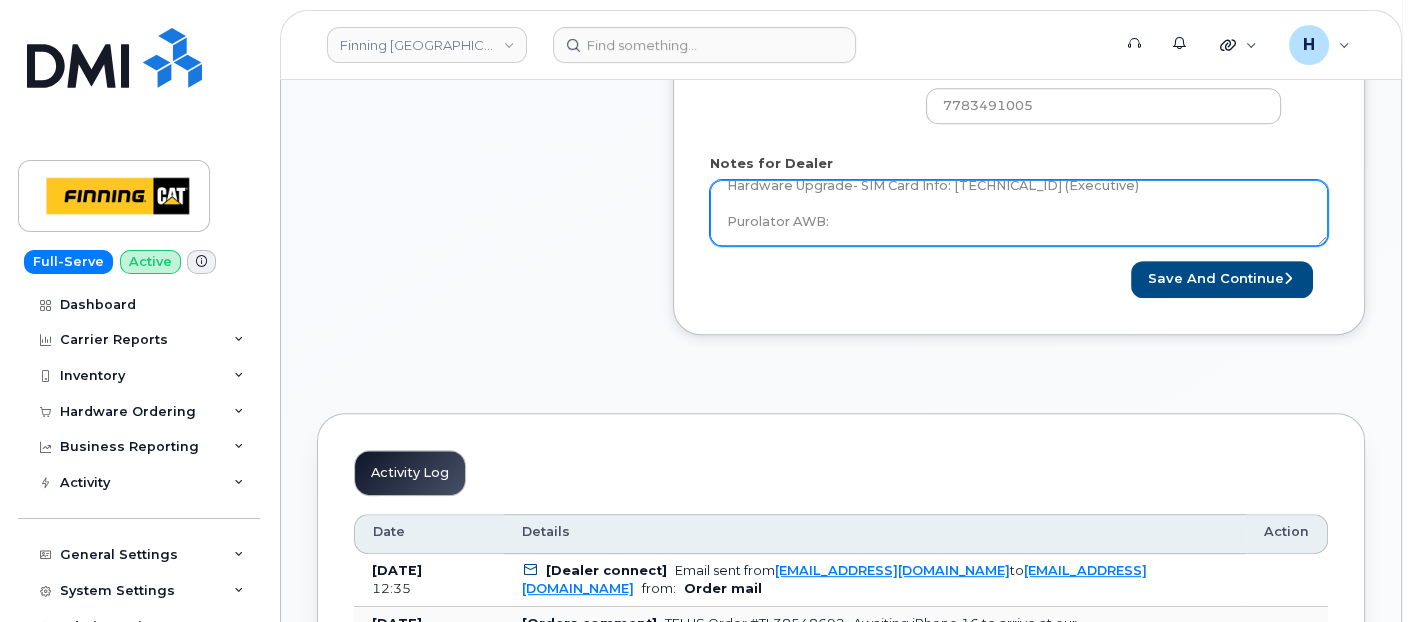 click on "Hardware Upgrade
[PERSON_NAME] 7783491005
iPhone 16 (Black)
$0.00 - 3 year Term (128GB)
1 x iPhone 16/15 HyperGear HD Tempered Glass Screen Protector w/ Easy Installation Applicator Tray — $17.48
1 x Hypergear 20W White USB-C PD Wall Charger Hub — $25.99
A per User comments, No Case will be sent, will ship screen protector and wall hub with the device.
Hardware Upgrade- SIM Card Info: [TECHNICAL_ID] (Executive)
Purolator AWB:" at bounding box center (1019, 213) 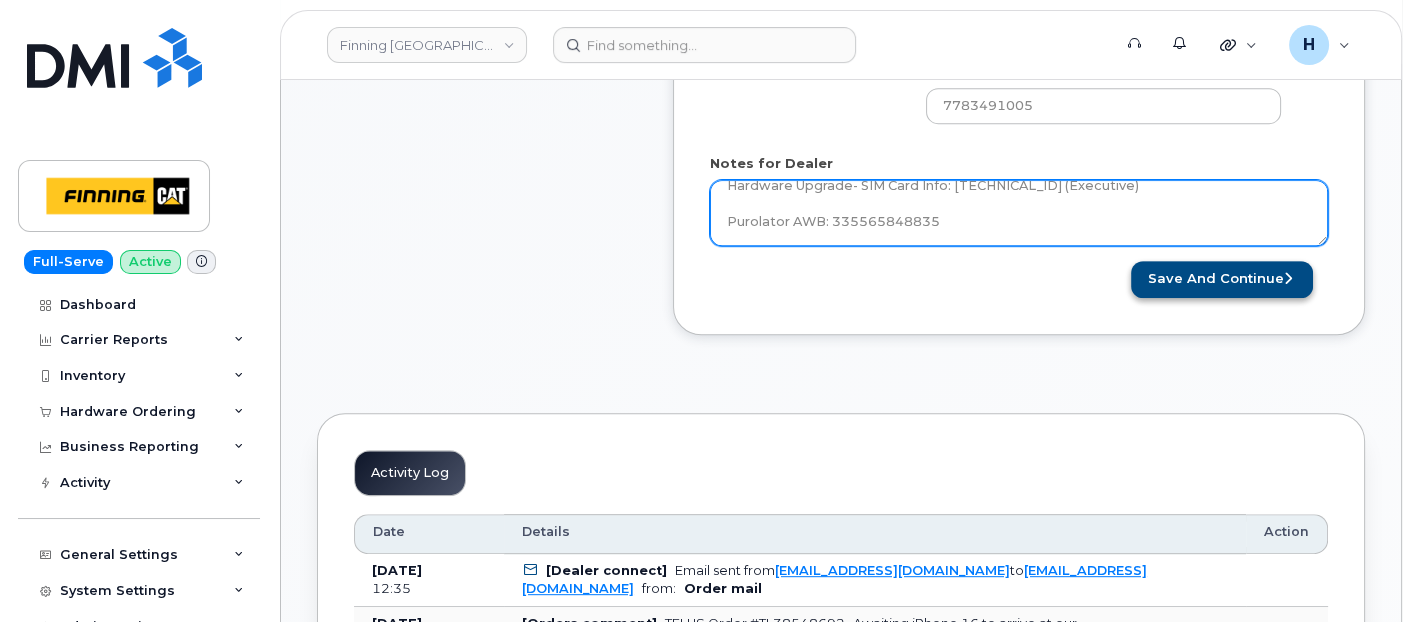 type on "Hardware Upgrade
[PERSON_NAME] 7783491005
iPhone 16 (Black)
$0.00 - 3 year Term (128GB)
1 x iPhone 16/15 HyperGear HD Tempered Glass Screen Protector w/ Easy Installation Applicator Tray — $17.48
1 x Hypergear 20W White USB-C PD Wall Charger Hub — $25.99
A per User comments, No Case will be sent, will ship screen protector and wall hub with the device.
Hardware Upgrade- SIM Card Info: [TECHNICAL_ID] (Executive)
Purolator AWB: 335565848835" 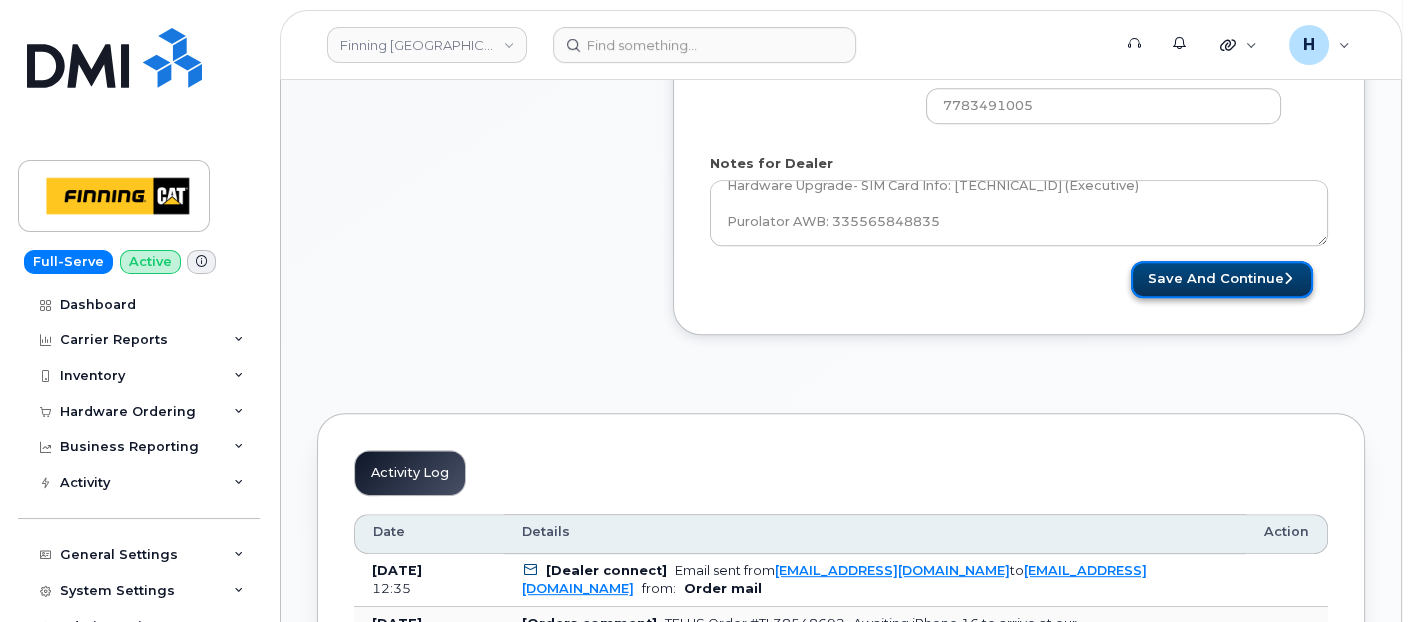click on "Save and Continue" at bounding box center (1222, 279) 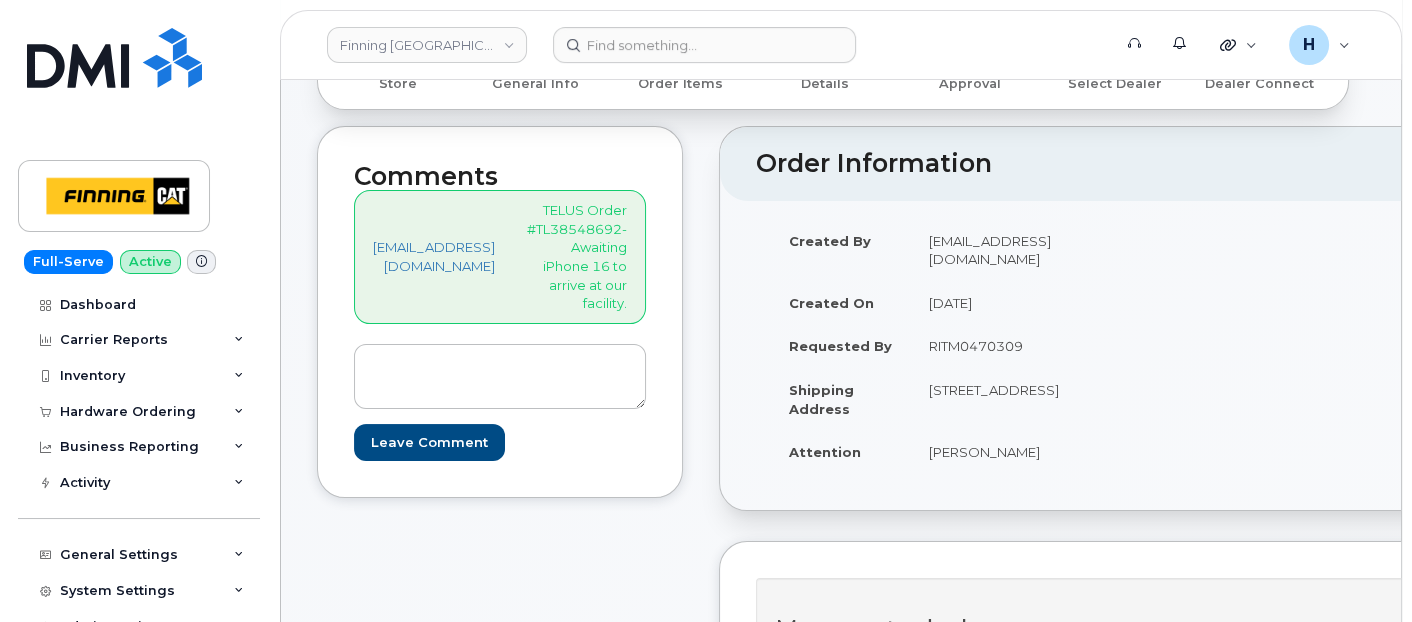 scroll, scrollTop: 222, scrollLeft: 0, axis: vertical 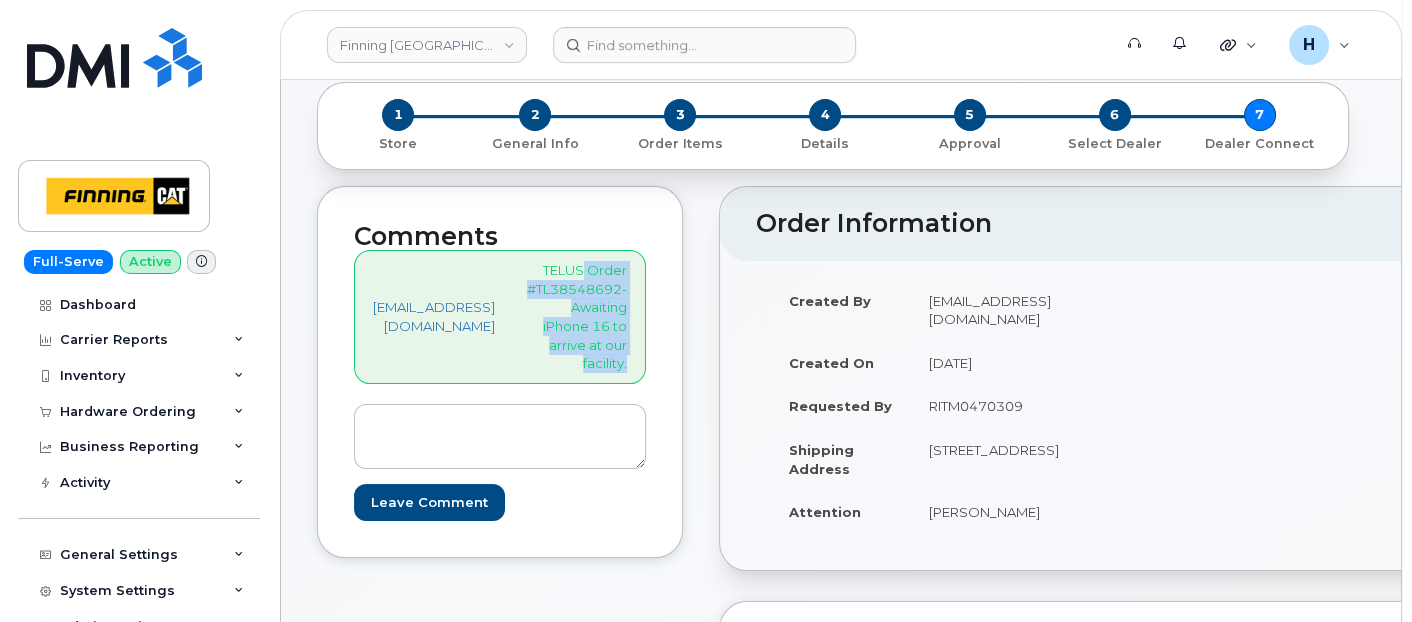 drag, startPoint x: 644, startPoint y: 365, endPoint x: 599, endPoint y: 271, distance: 104.21612 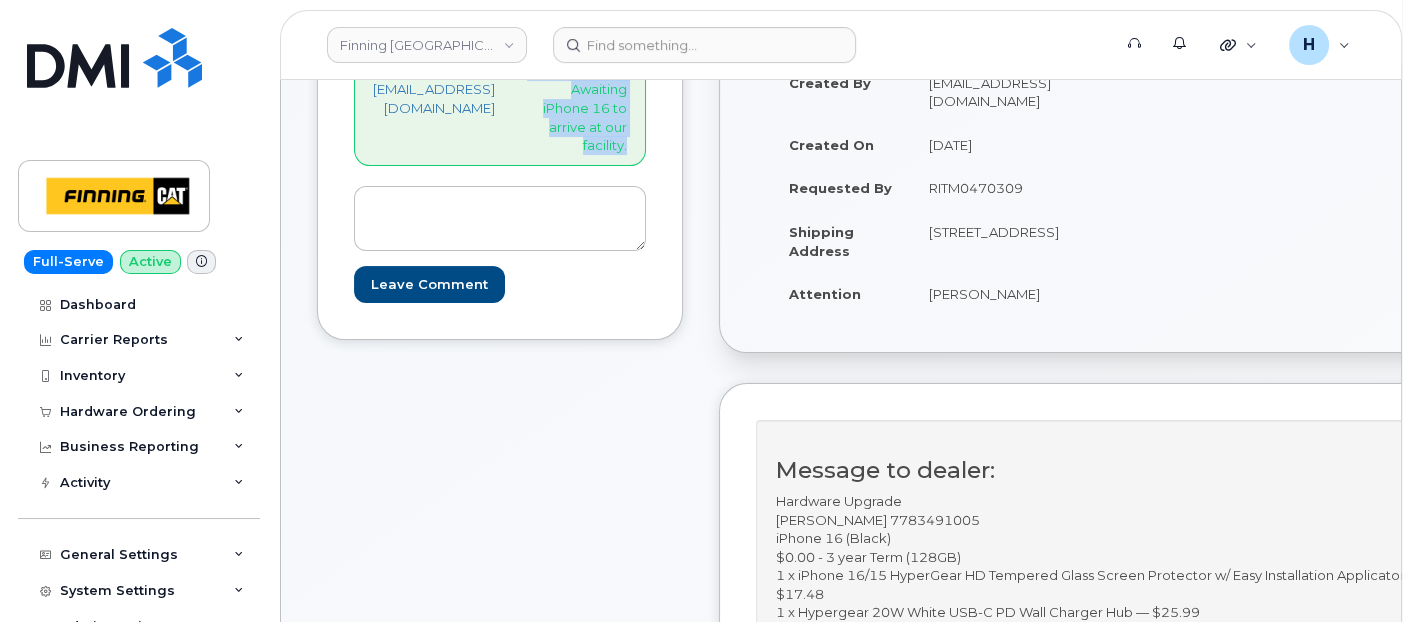 scroll, scrollTop: 666, scrollLeft: 0, axis: vertical 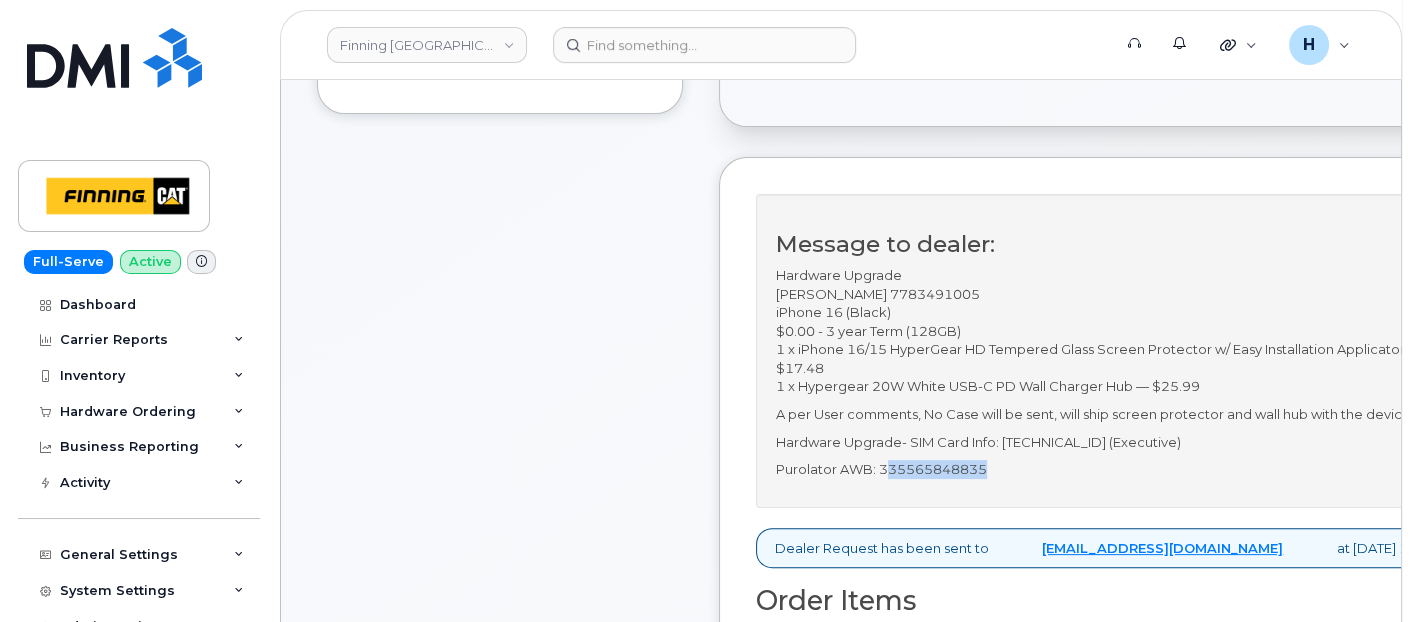 drag, startPoint x: 1017, startPoint y: 492, endPoint x: 901, endPoint y: 488, distance: 116.06895 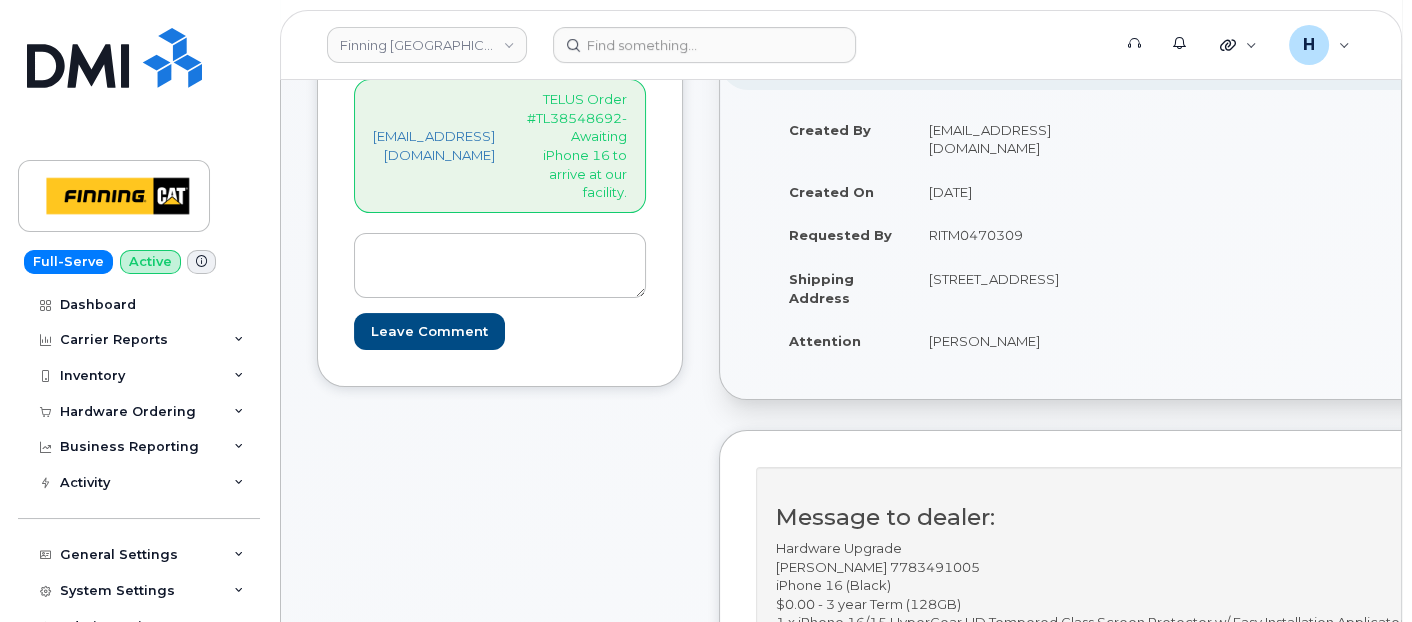 scroll, scrollTop: 222, scrollLeft: 0, axis: vertical 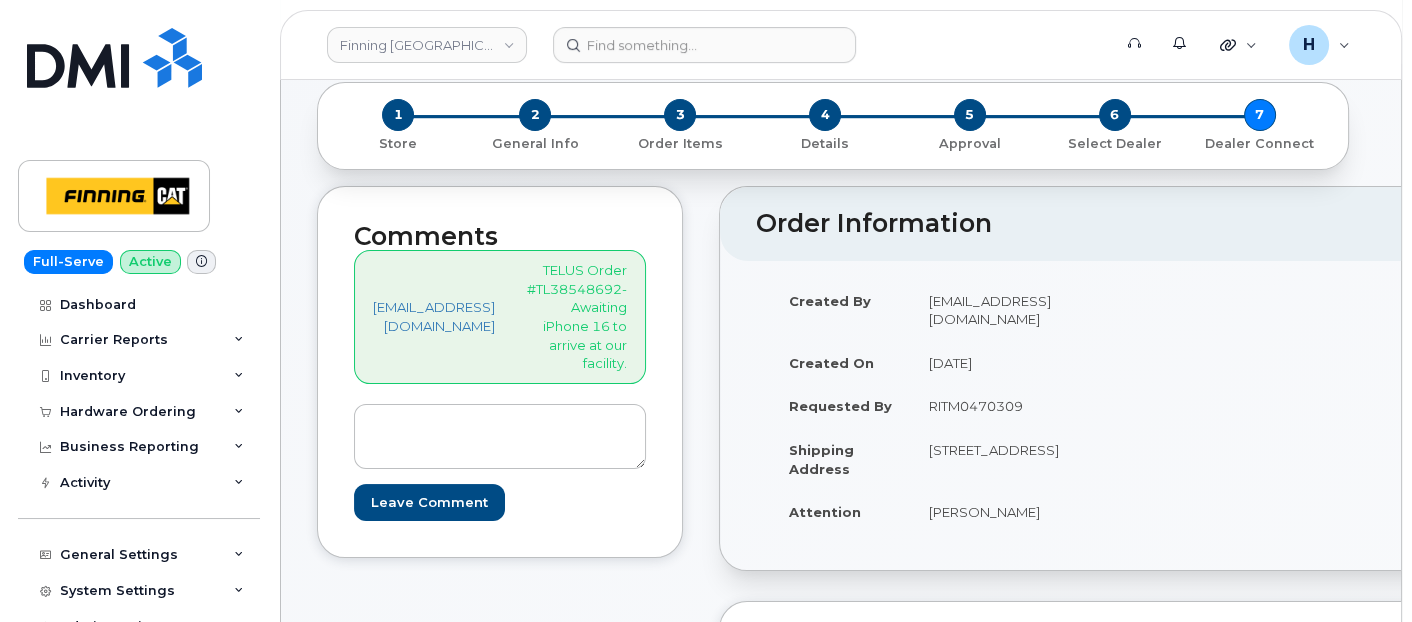 drag, startPoint x: 938, startPoint y: 507, endPoint x: 1086, endPoint y: 513, distance: 148.12157 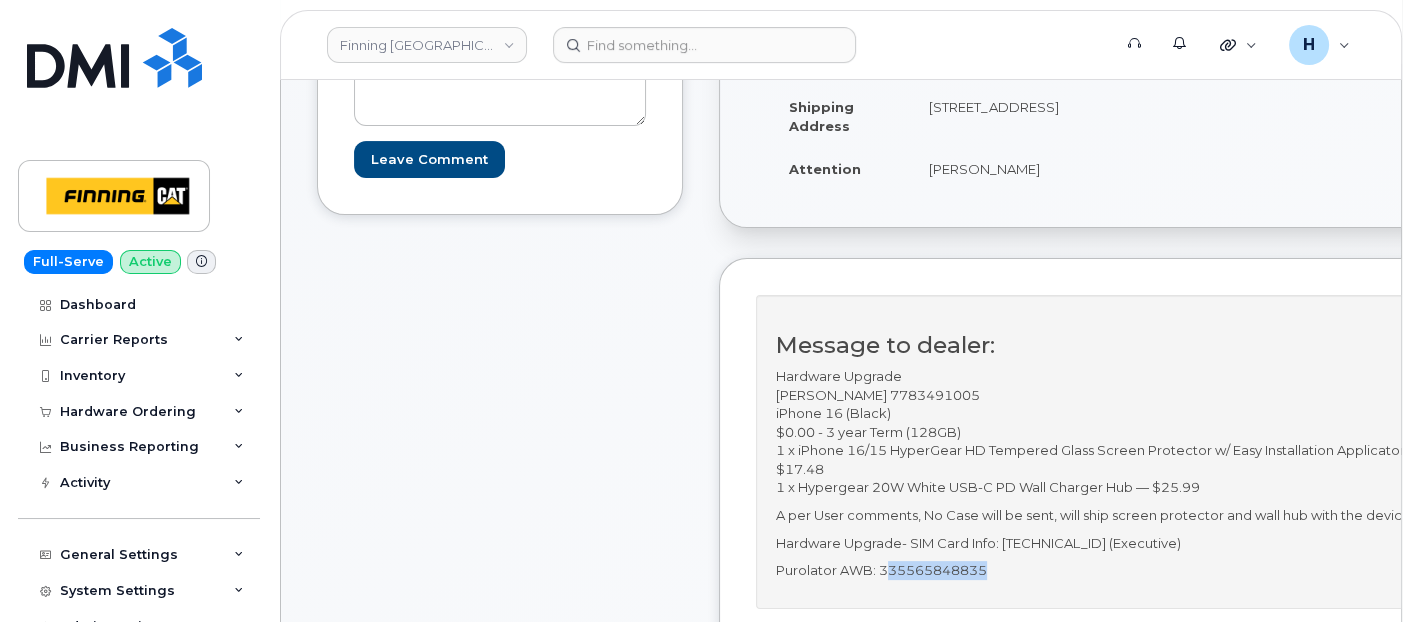 scroll, scrollTop: 666, scrollLeft: 0, axis: vertical 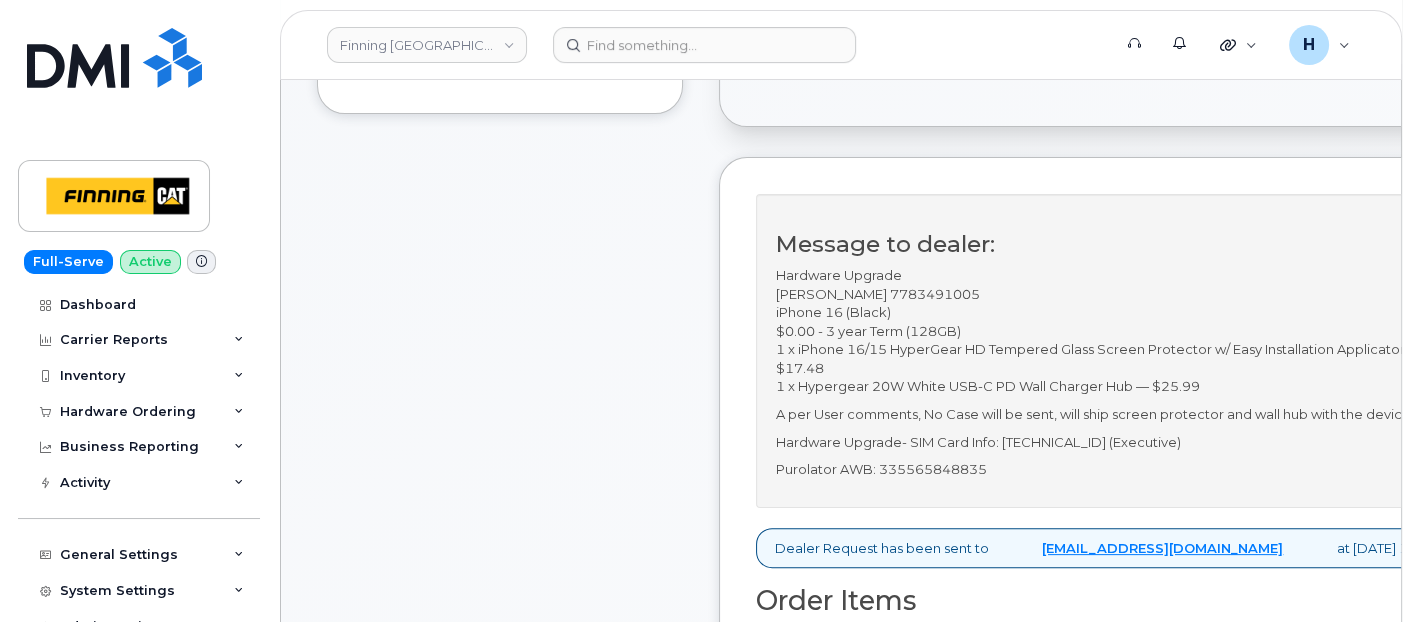 click on "Hardware Upgrade
Russ Peterson 7783491005
iPhone 16 (Black)
$0.00 - 3 year Term (128GB)
1 x iPhone 16/15 HyperGear HD Tempered Glass Screen Protector w/ Easy Installation Applicator Tray — $17.48
1 x Hypergear 20W White USB-C PD Wall Charger Hub — $25.99" at bounding box center (1118, 331) 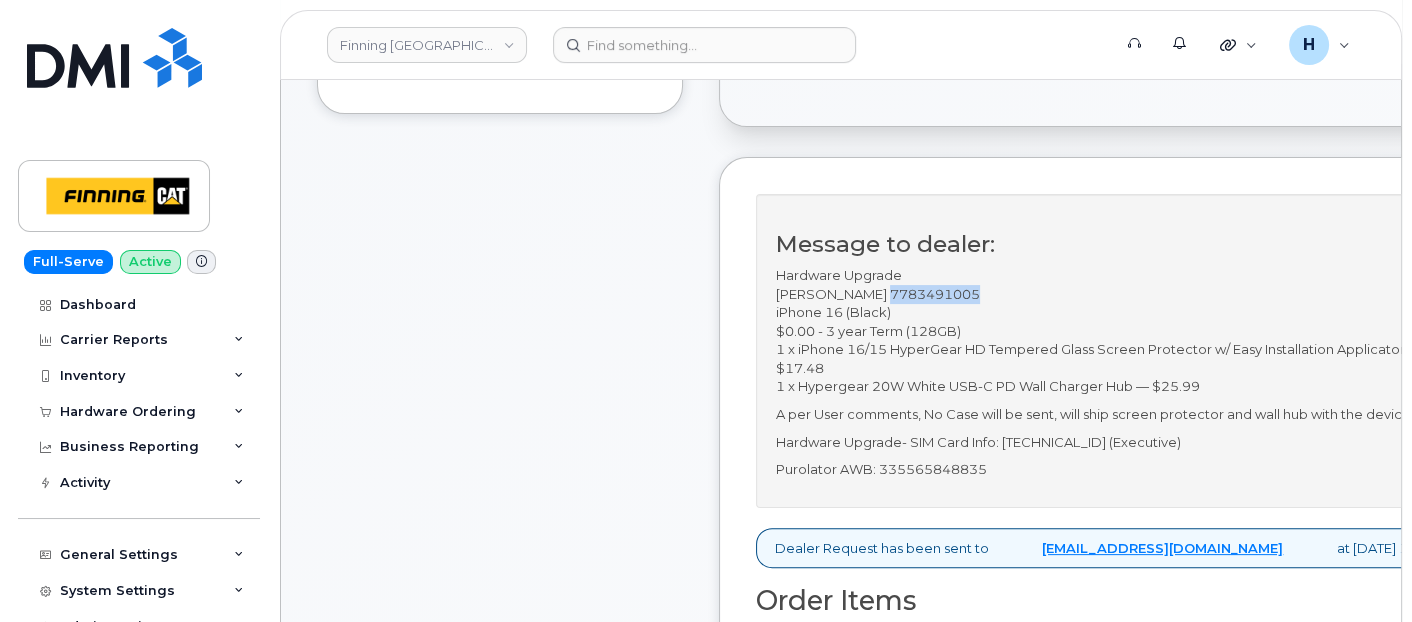 click on "Hardware Upgrade
Russ Peterson 7783491005
iPhone 16 (Black)
$0.00 - 3 year Term (128GB)
1 x iPhone 16/15 HyperGear HD Tempered Glass Screen Protector w/ Easy Installation Applicator Tray — $17.48
1 x Hypergear 20W White USB-C PD Wall Charger Hub — $25.99" at bounding box center [1118, 331] 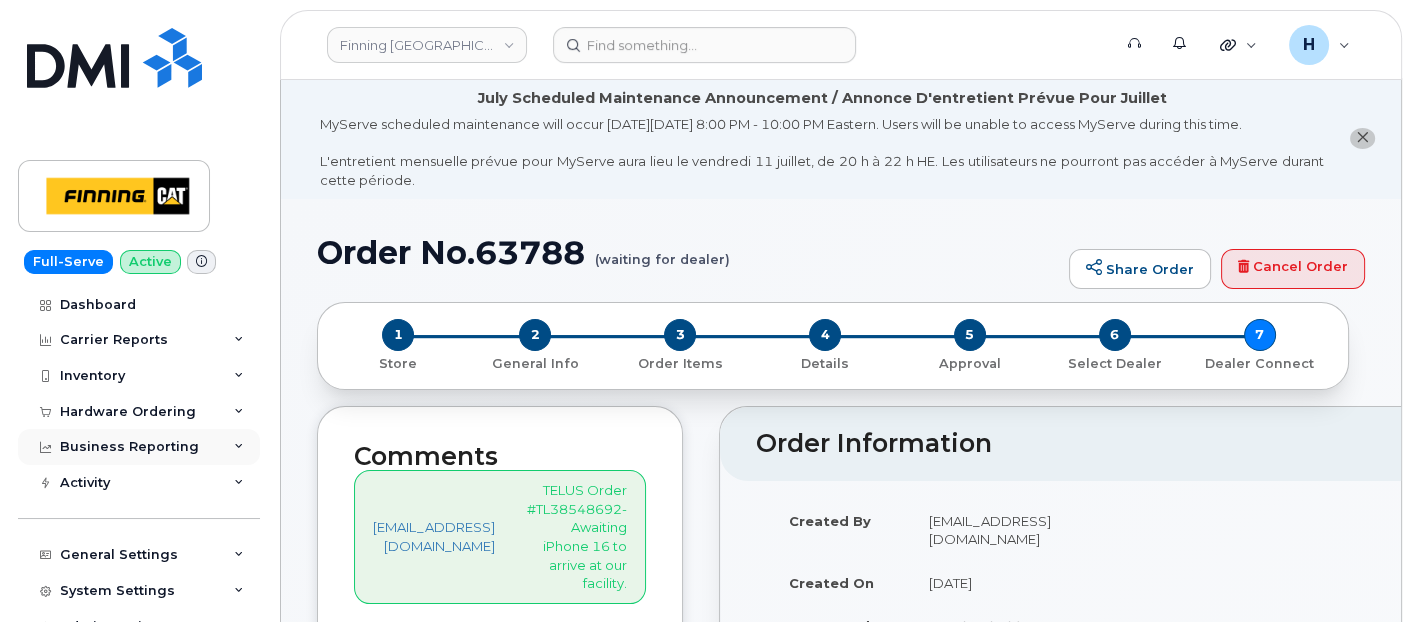 scroll, scrollTop: 0, scrollLeft: 0, axis: both 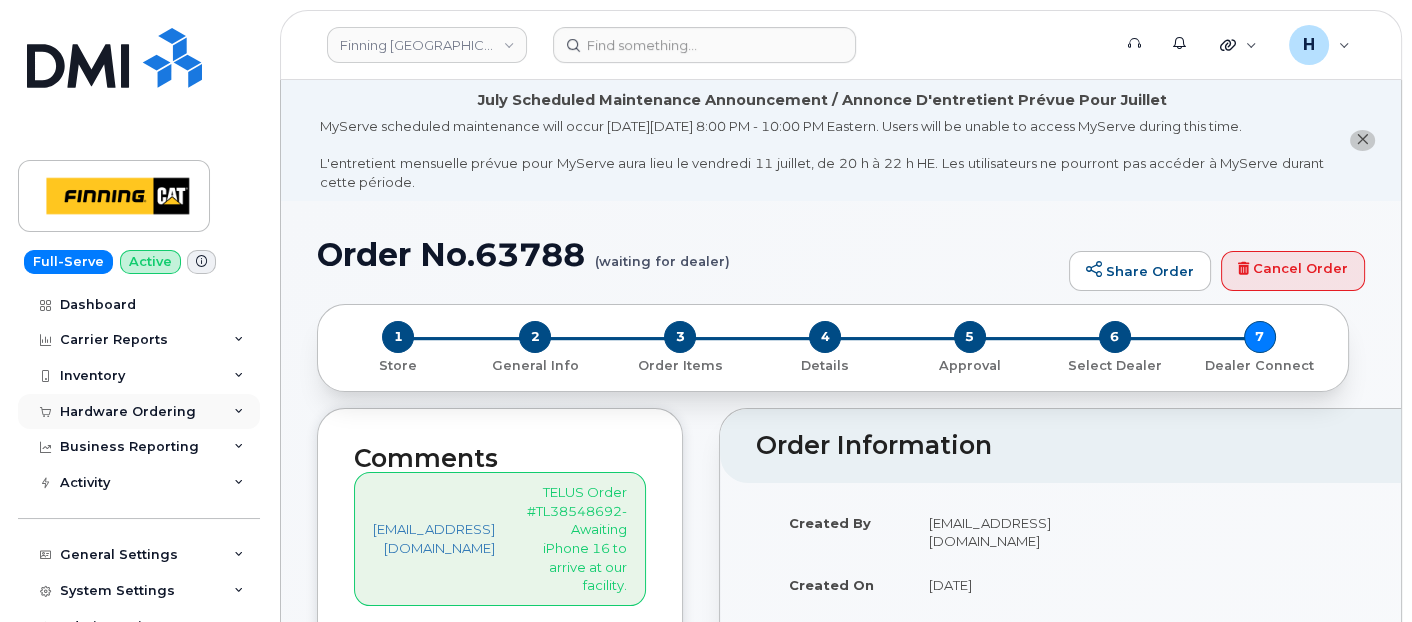 click on "Hardware Ordering" at bounding box center (128, 412) 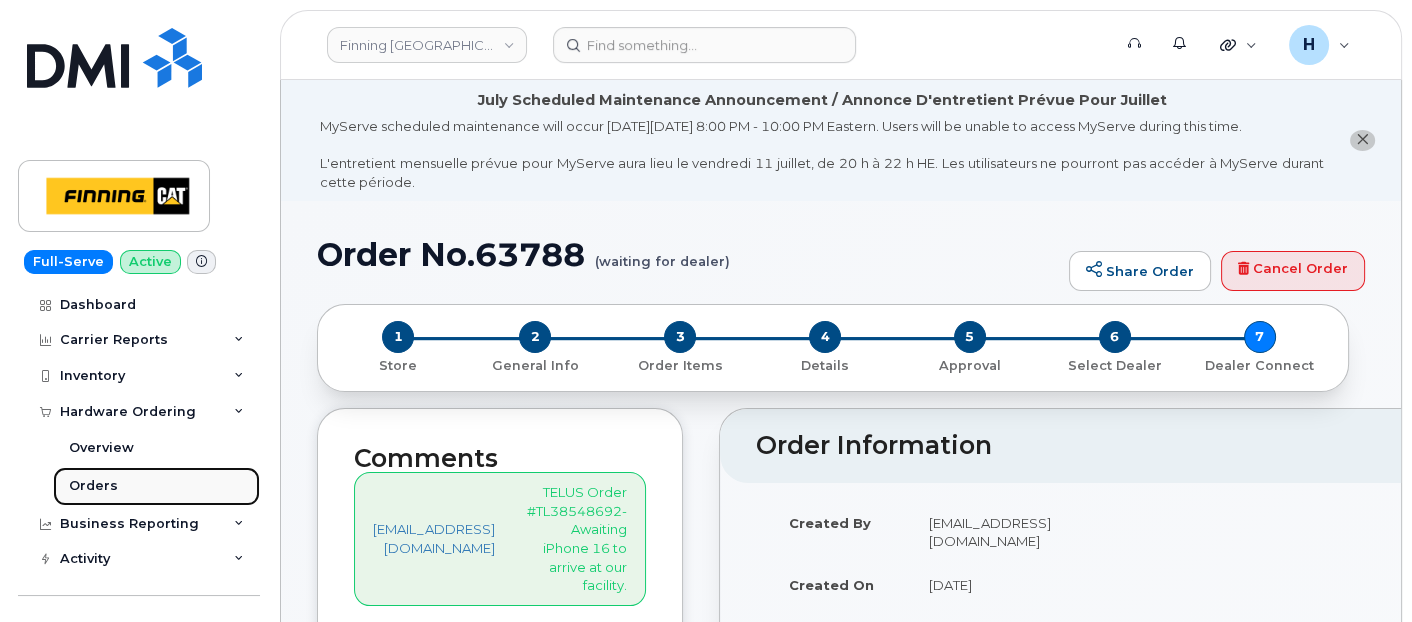 click on "Orders" at bounding box center [93, 486] 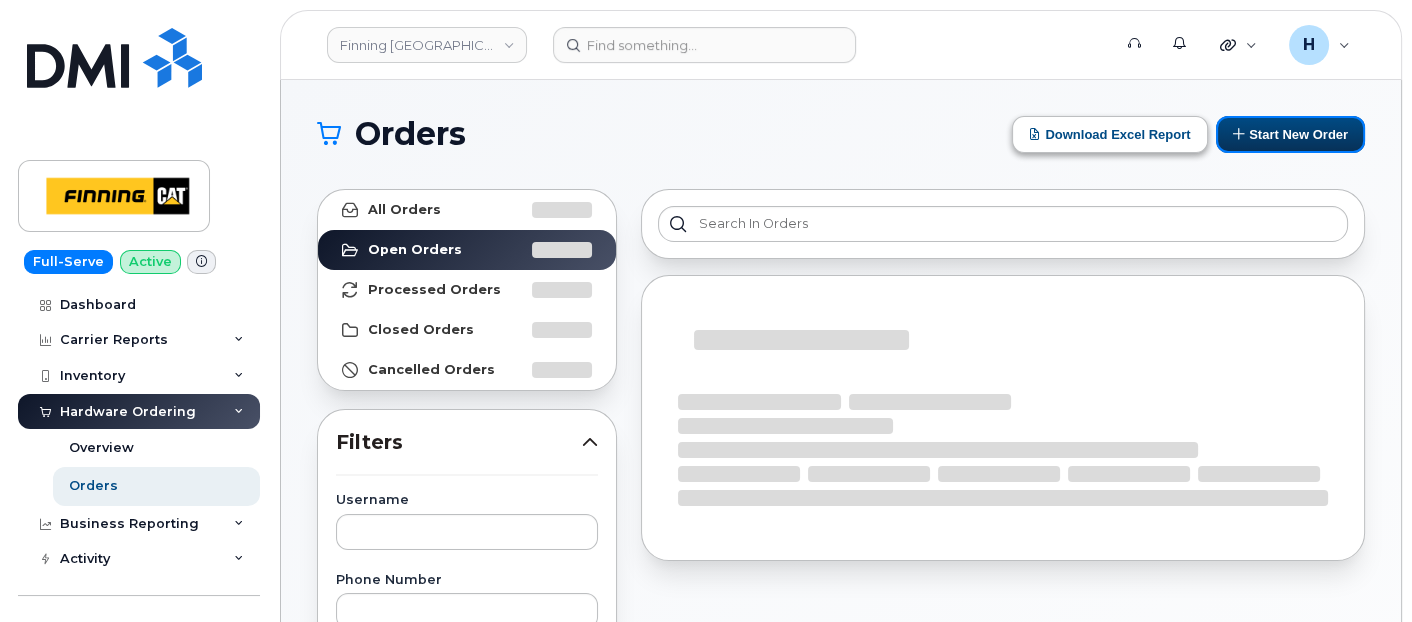 click on "Start New Order" at bounding box center [1290, 134] 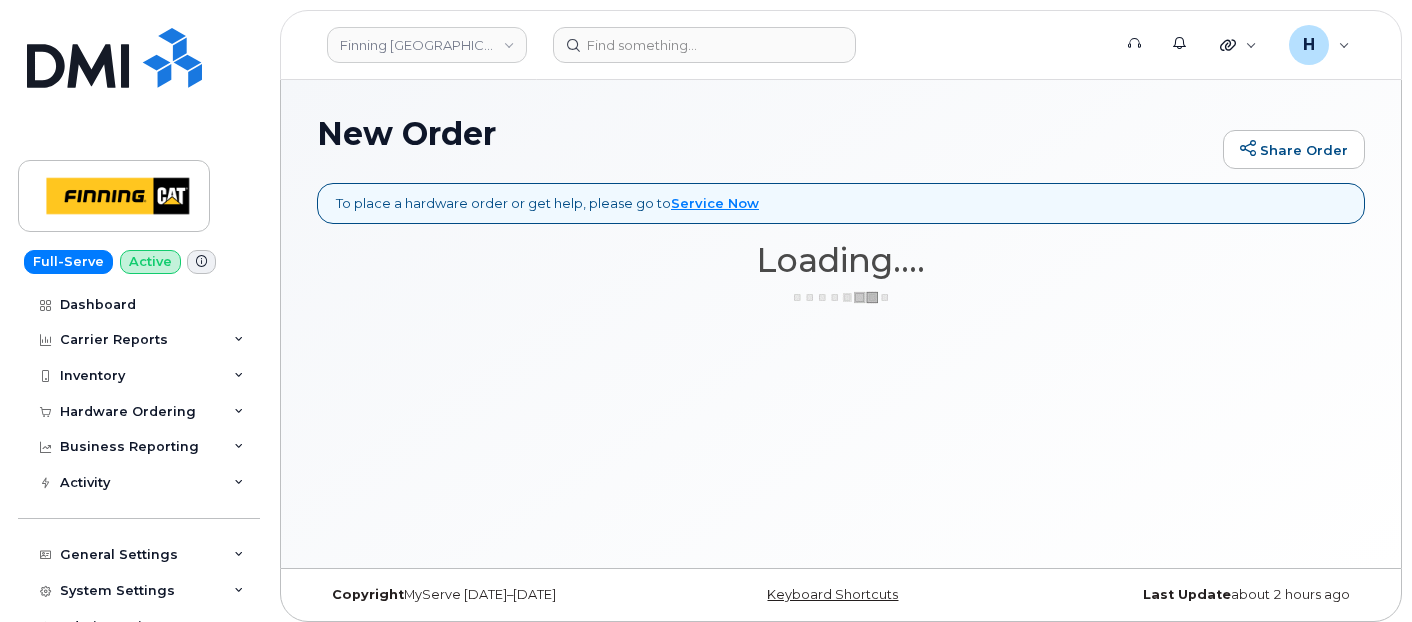 scroll, scrollTop: 0, scrollLeft: 0, axis: both 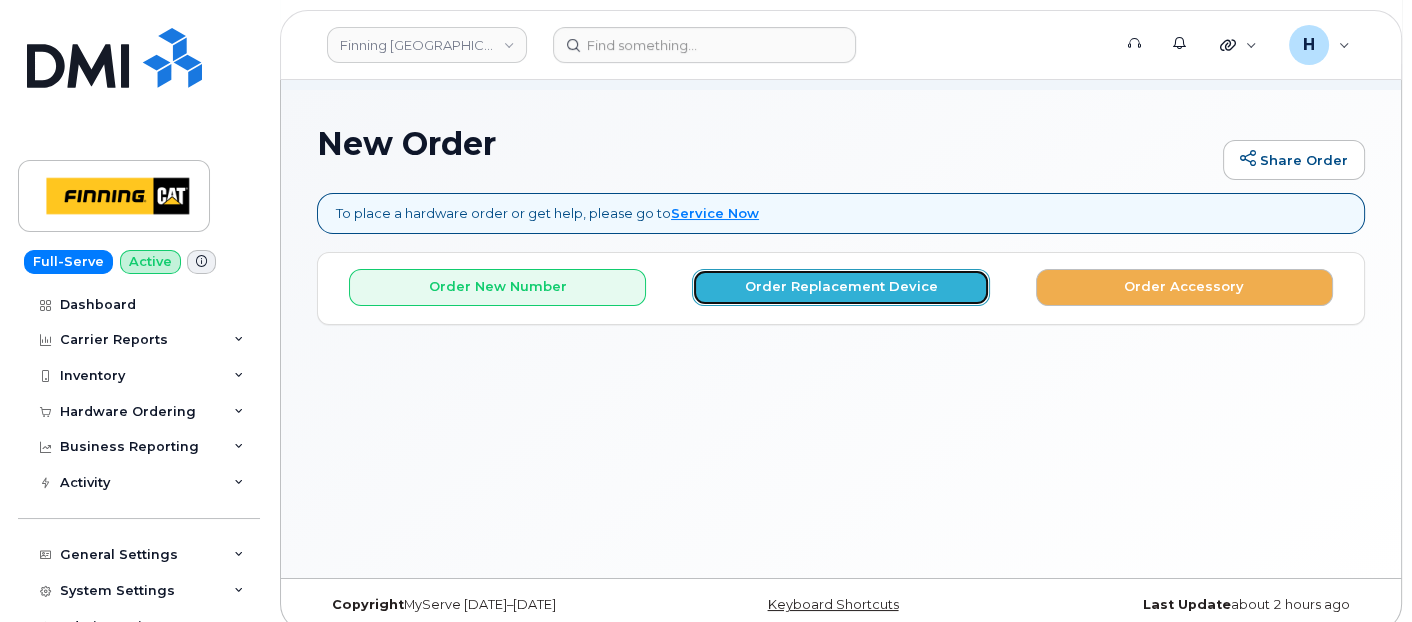 click on "Order Replacement Device" at bounding box center [840, 287] 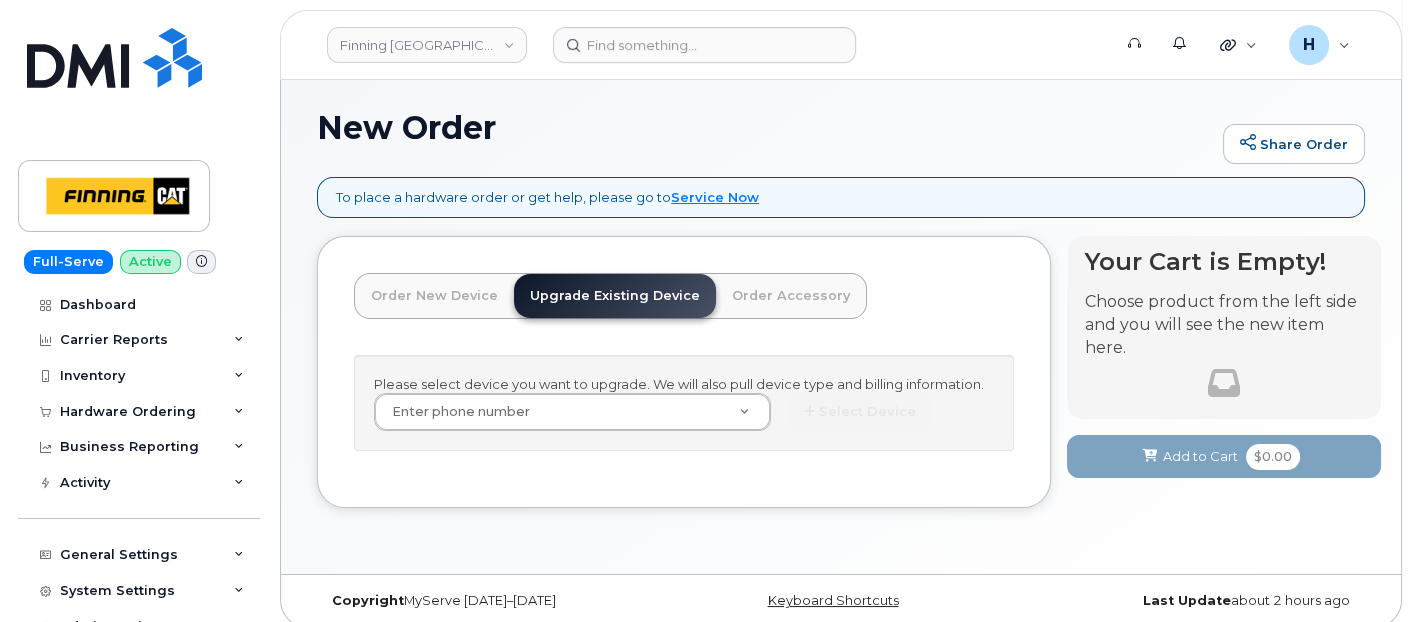 scroll, scrollTop: 140, scrollLeft: 0, axis: vertical 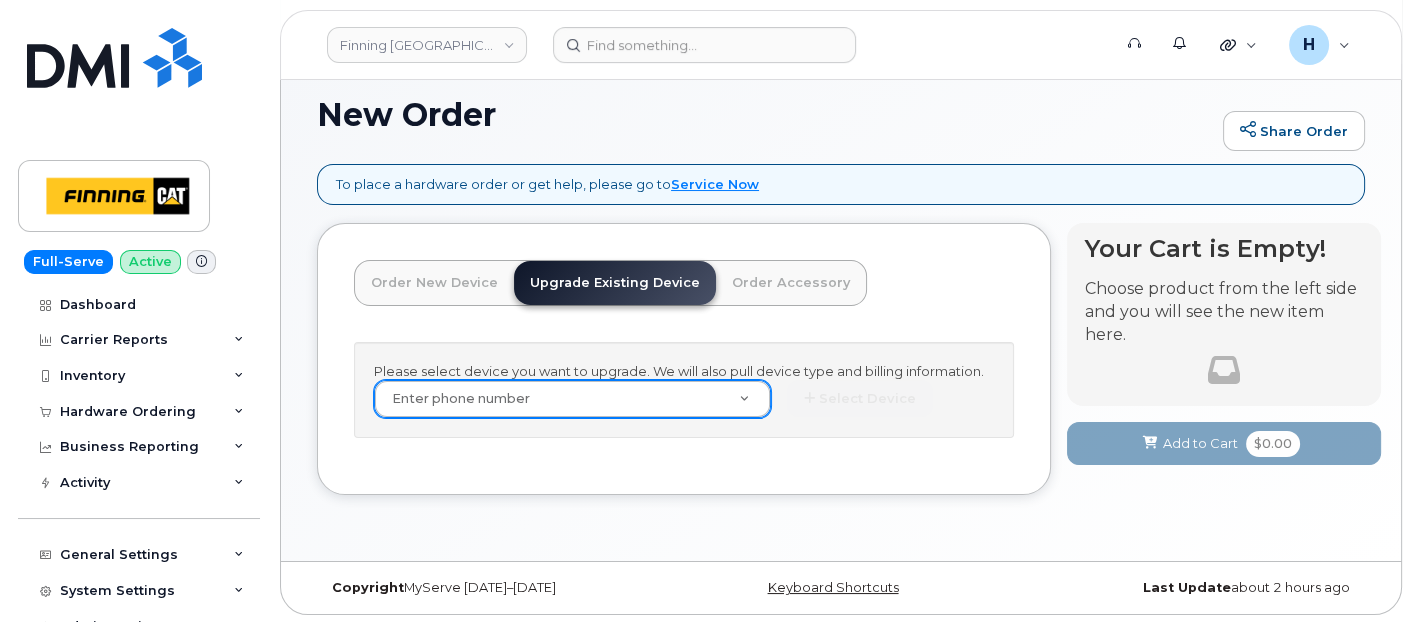 drag, startPoint x: 393, startPoint y: 377, endPoint x: 404, endPoint y: 410, distance: 34.785053 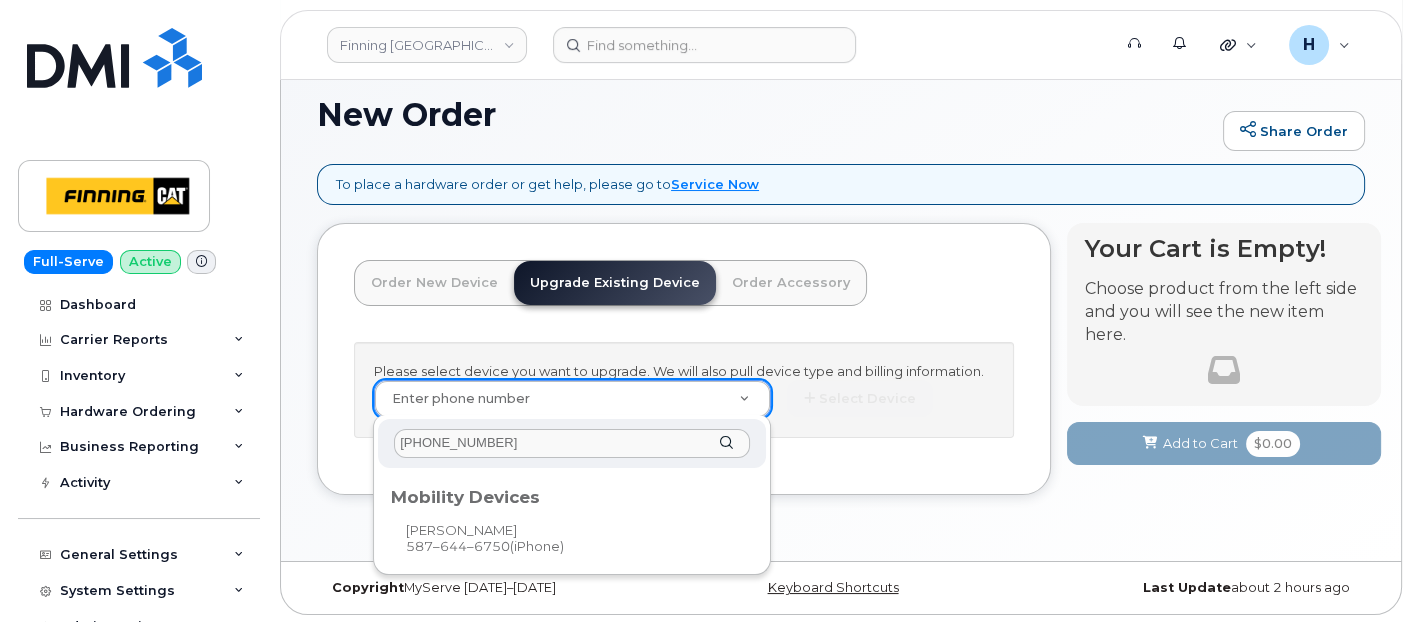 type on "[PHONE_NUMBER]" 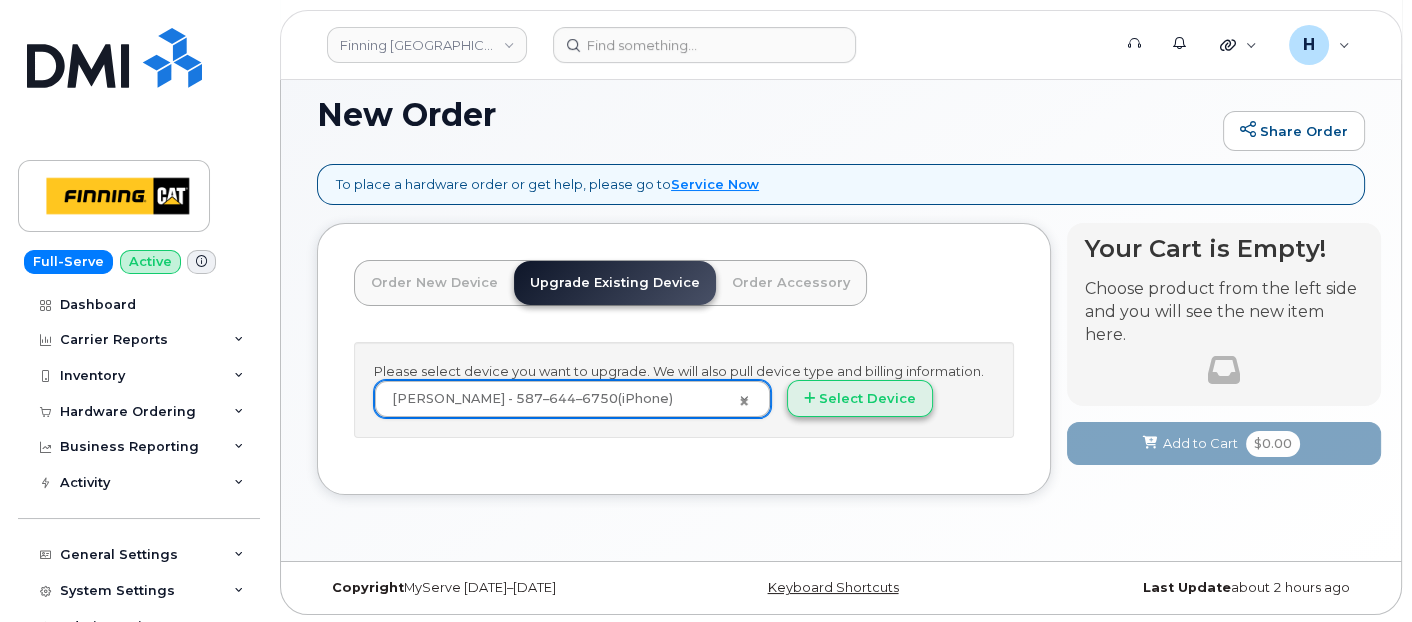 drag, startPoint x: 782, startPoint y: 421, endPoint x: 874, endPoint y: 391, distance: 96.76776 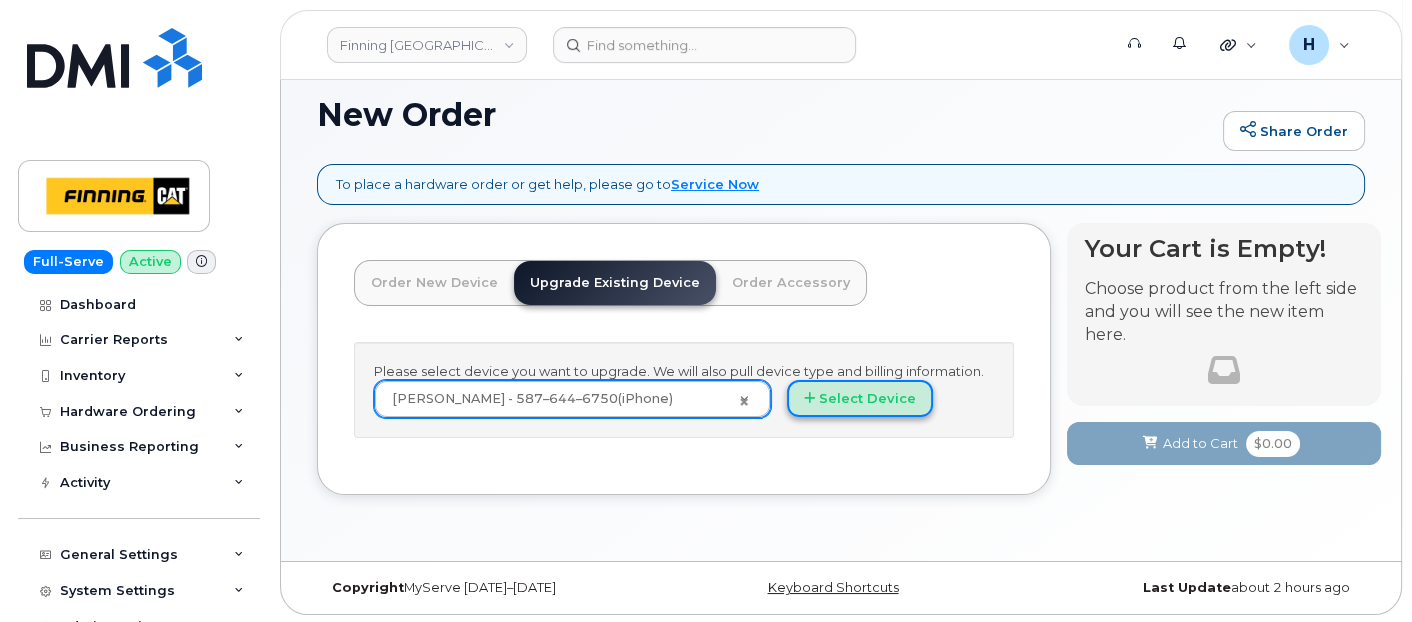 click on "Select Device" at bounding box center (860, 398) 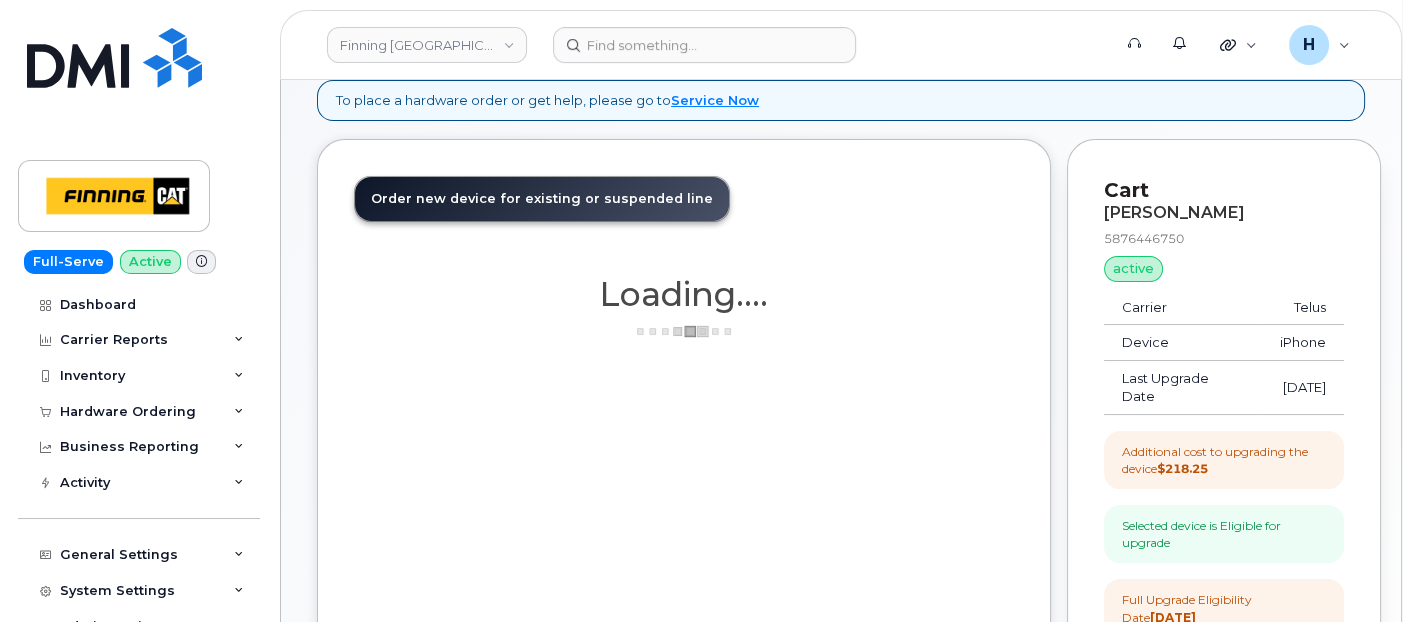 scroll, scrollTop: 584, scrollLeft: 0, axis: vertical 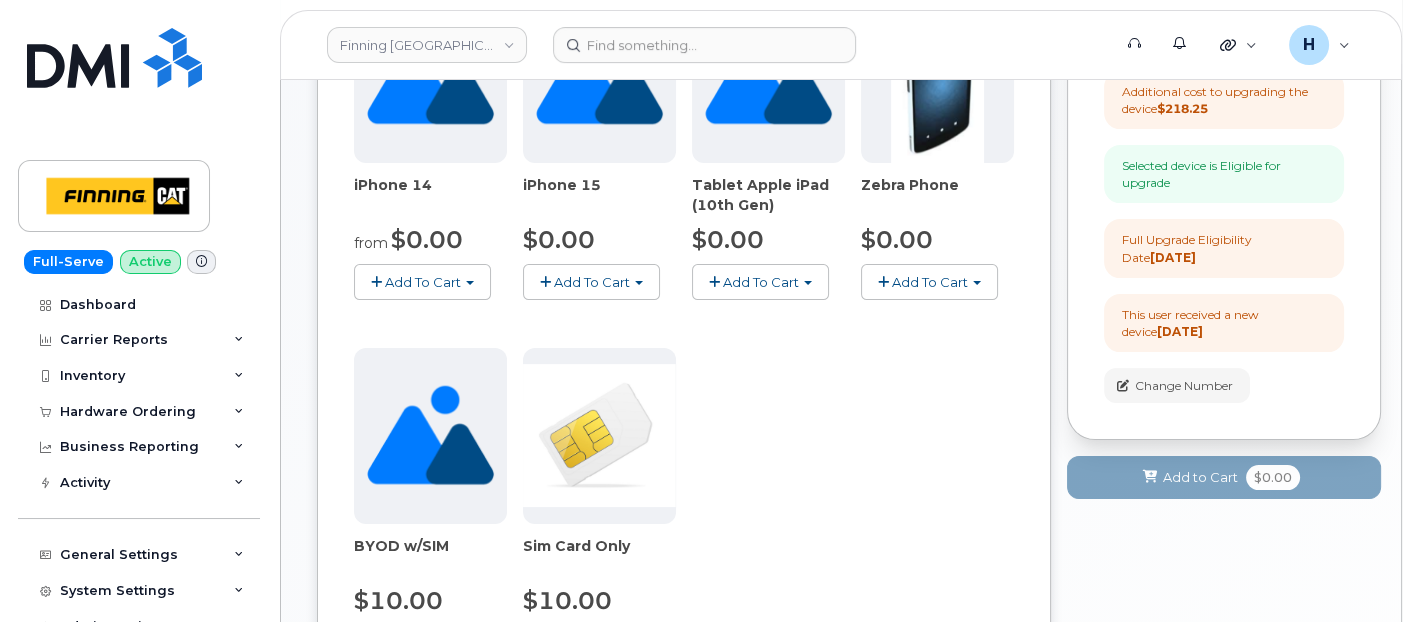 click on "Add To Cart" at bounding box center [591, 281] 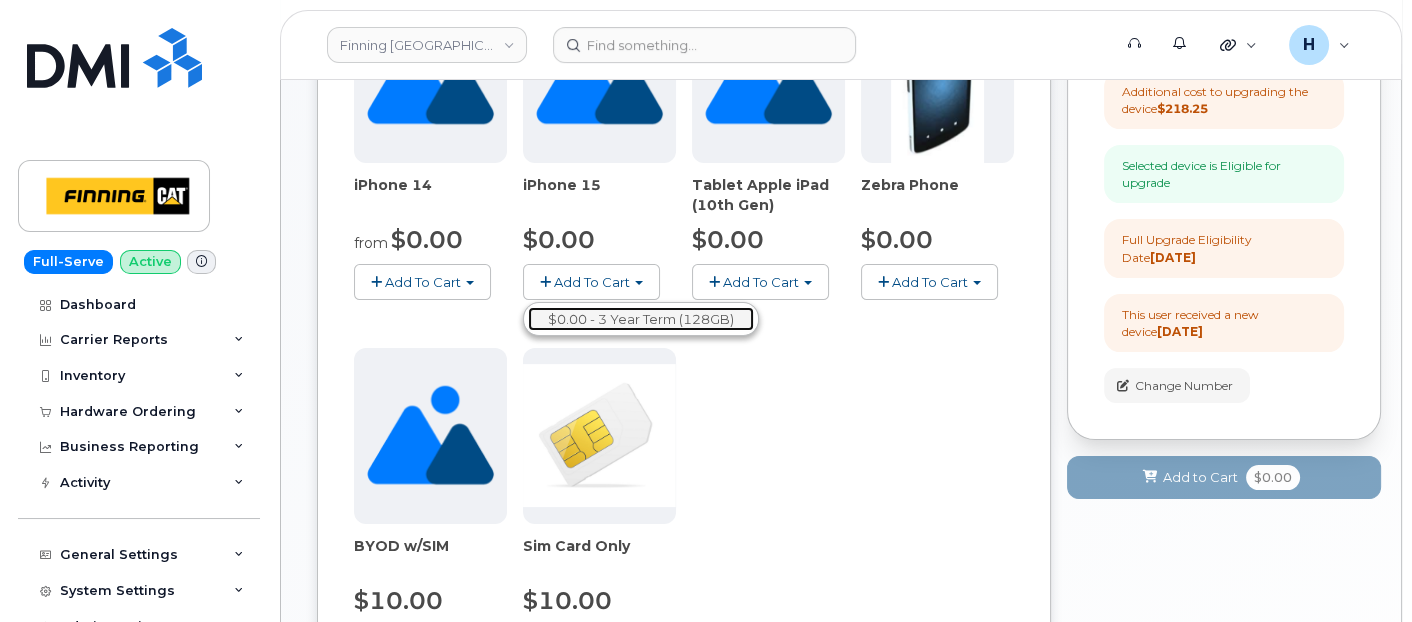 drag, startPoint x: 644, startPoint y: 321, endPoint x: 601, endPoint y: 238, distance: 93.47727 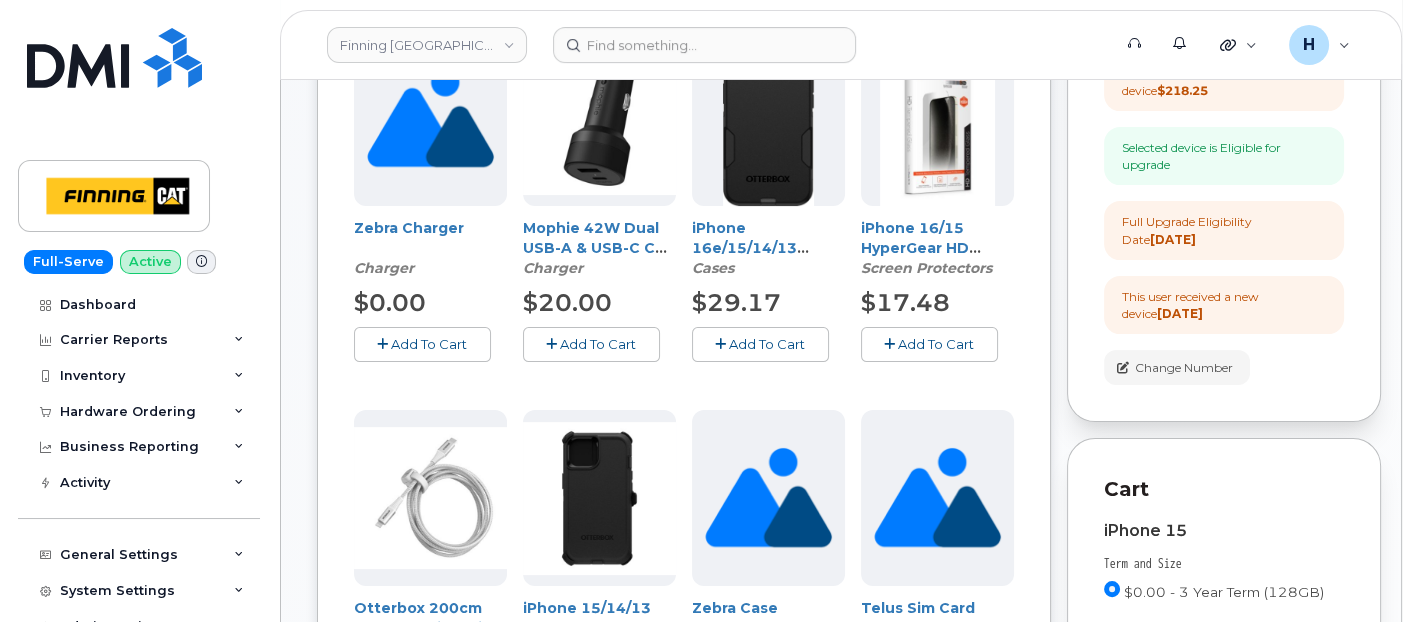 scroll, scrollTop: 584, scrollLeft: 0, axis: vertical 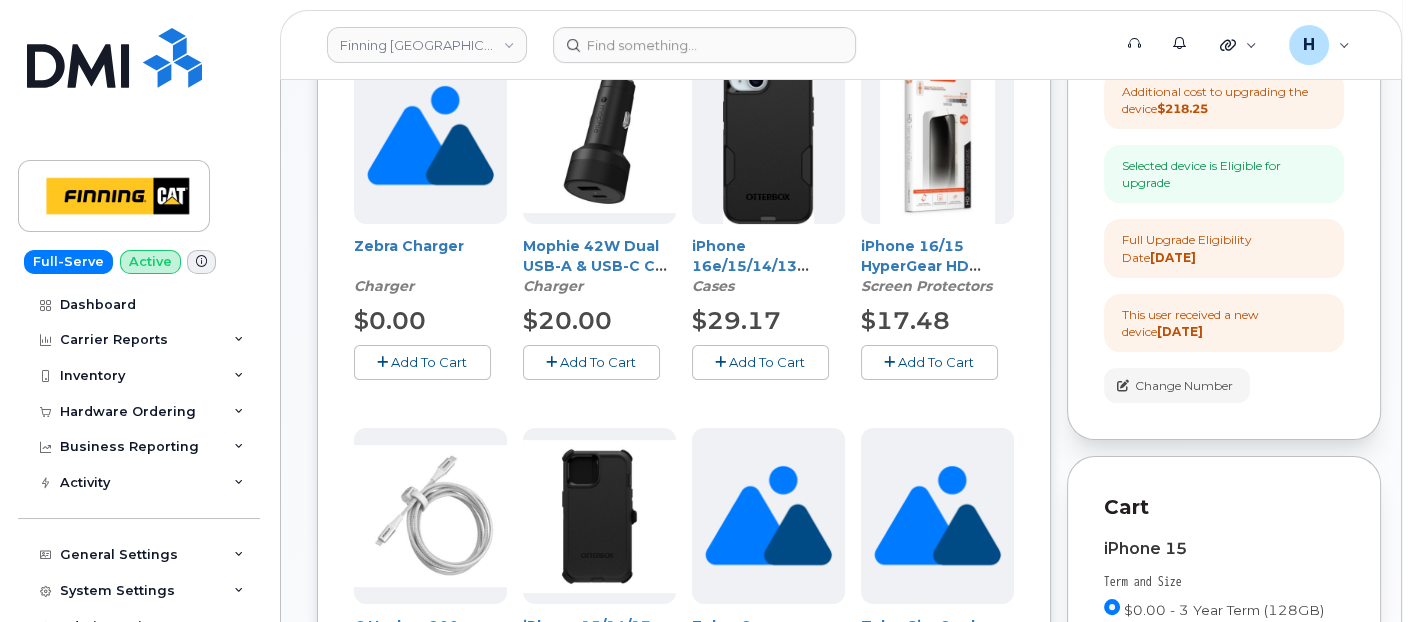 click on "Add To Cart" at bounding box center [929, 362] 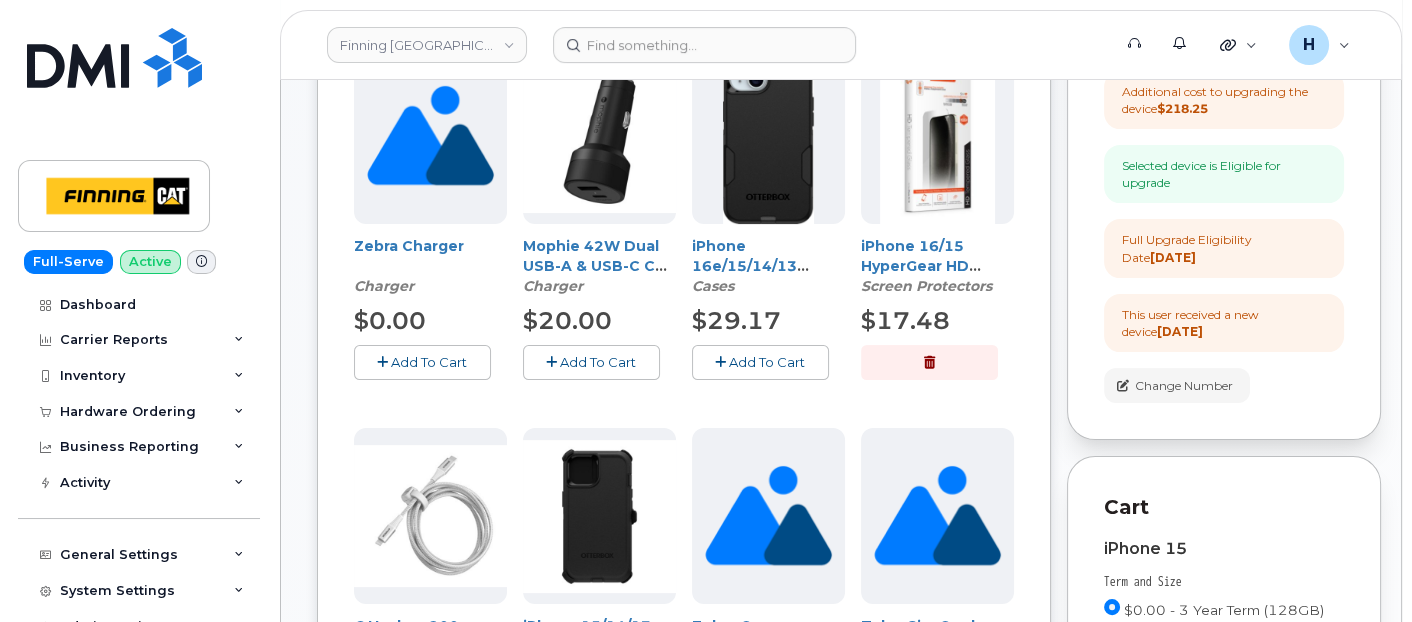 click on "Add To Cart" at bounding box center [767, 362] 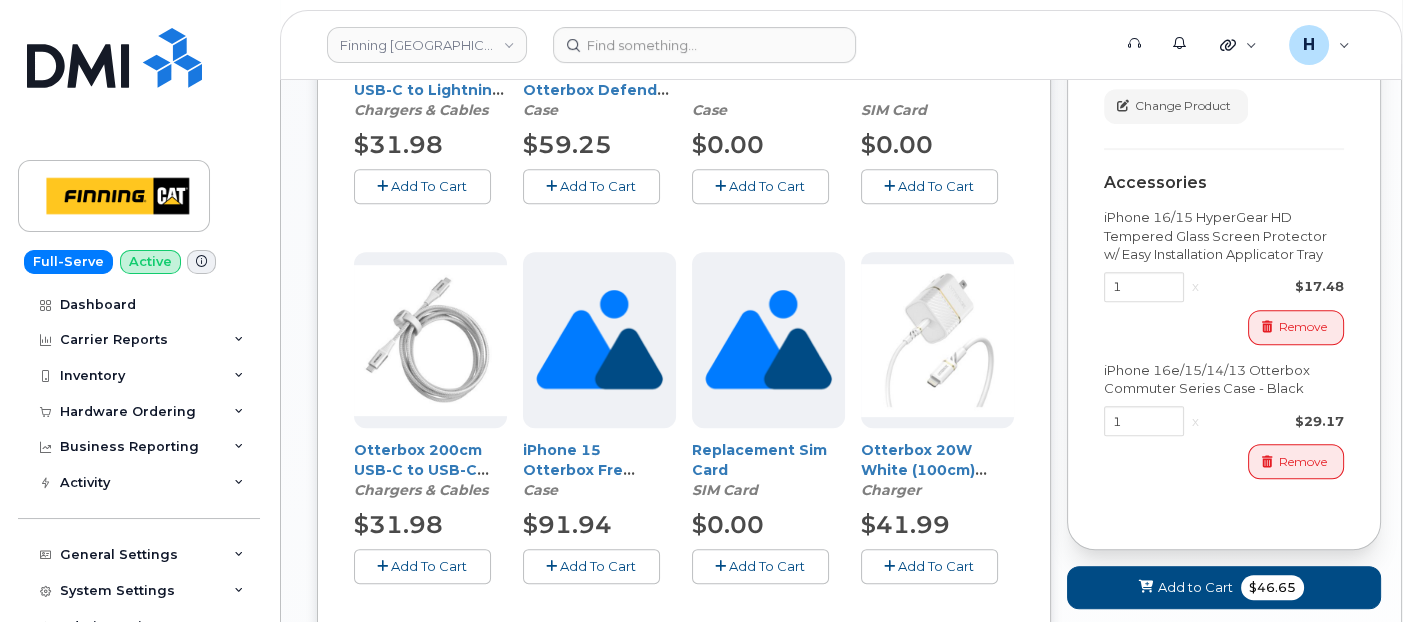 scroll, scrollTop: 1584, scrollLeft: 0, axis: vertical 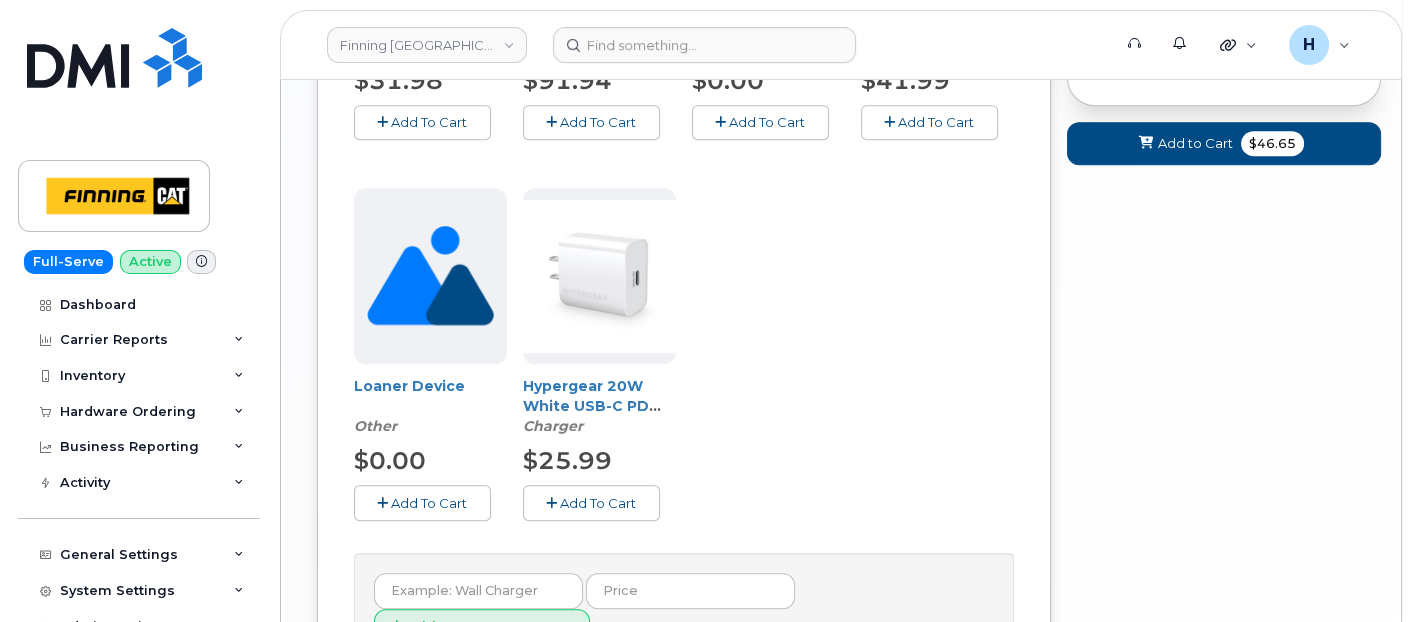 click on "Add To Cart" at bounding box center [591, 502] 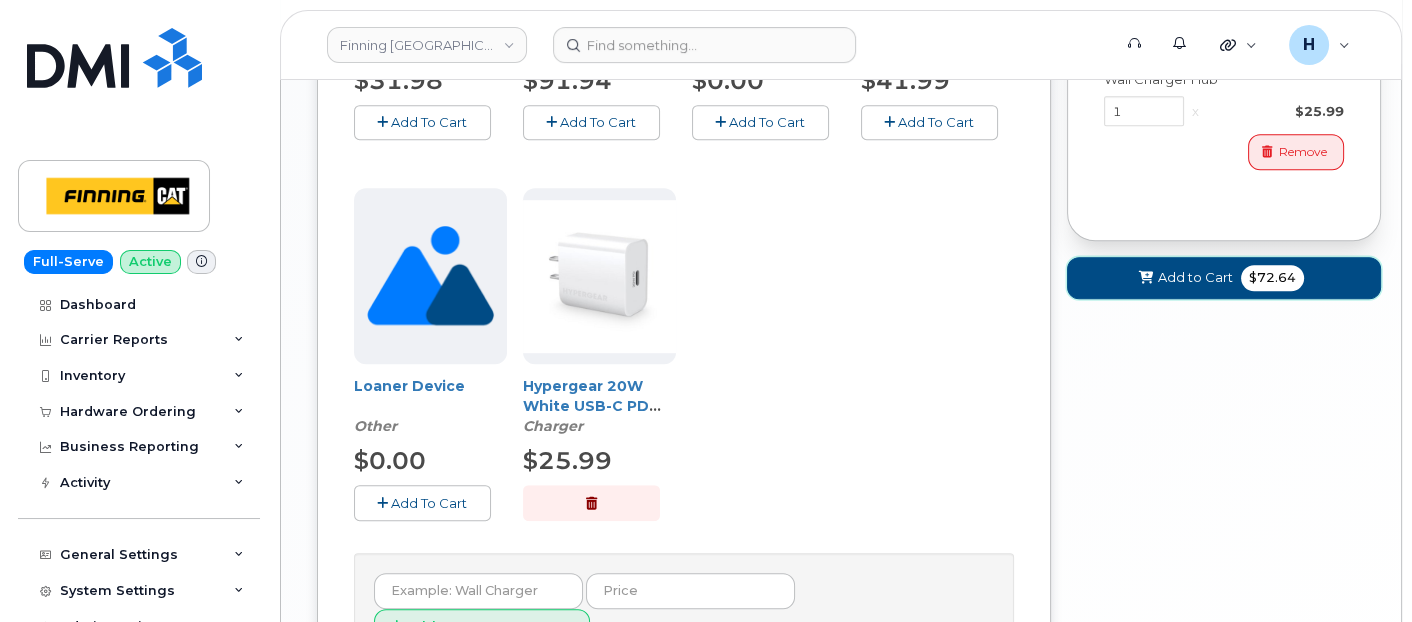 click on "Add to Cart
$72.64" at bounding box center [1224, 278] 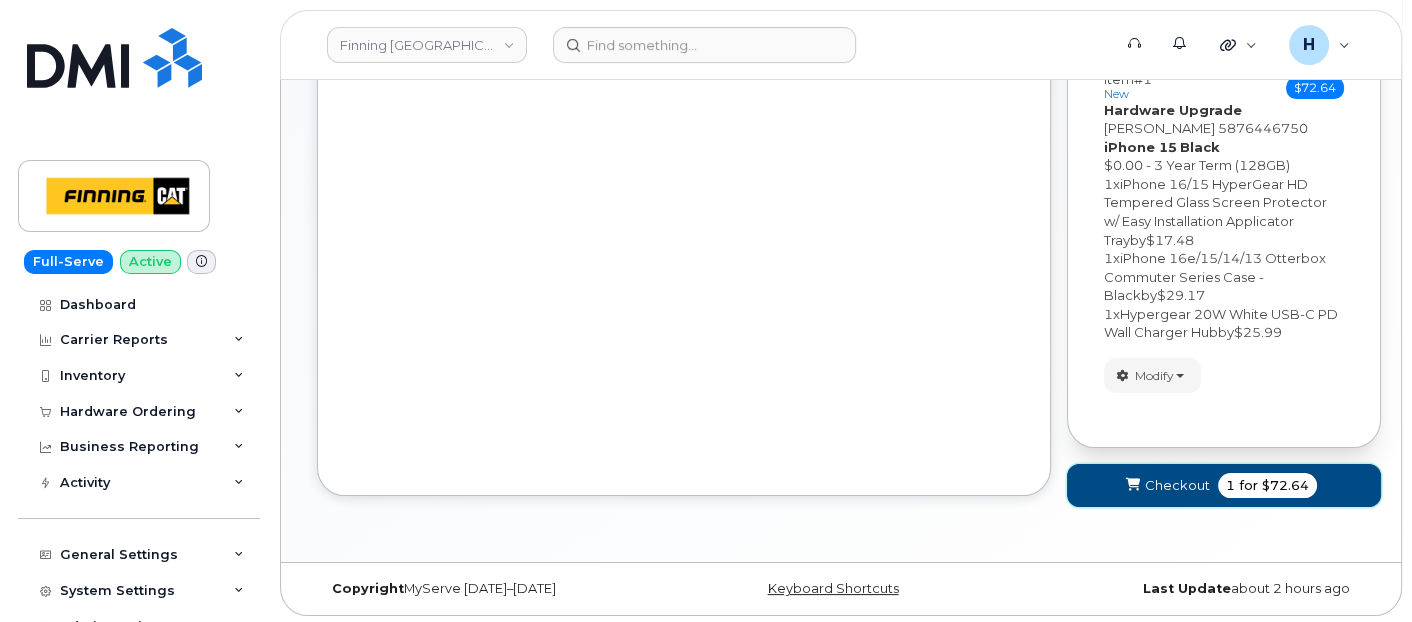 click on "Checkout
1
for
$72.64" at bounding box center (1224, 485) 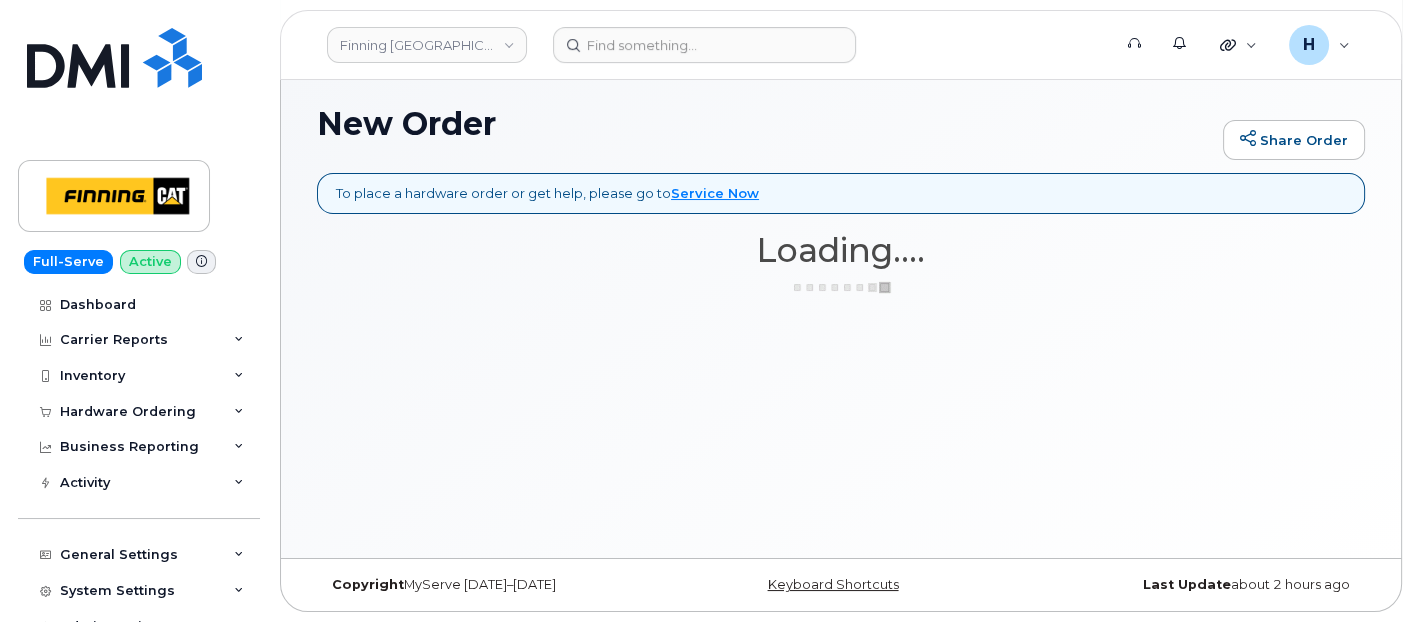 scroll, scrollTop: 130, scrollLeft: 0, axis: vertical 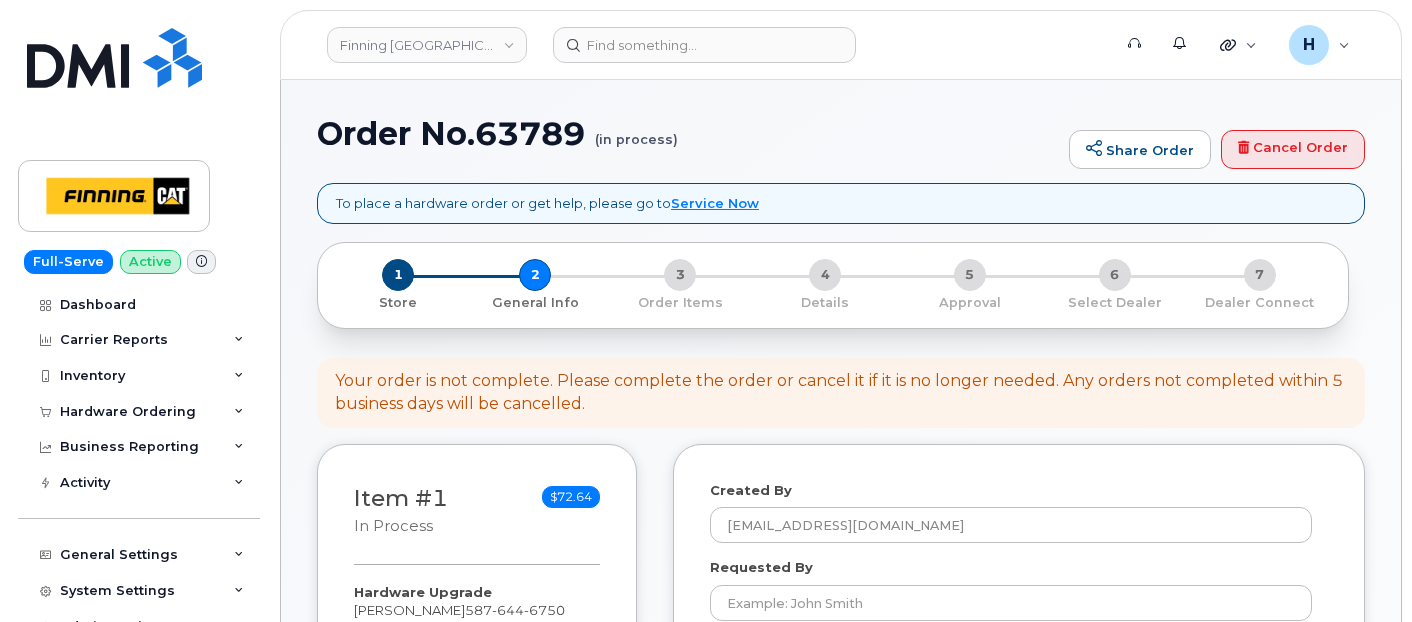 select 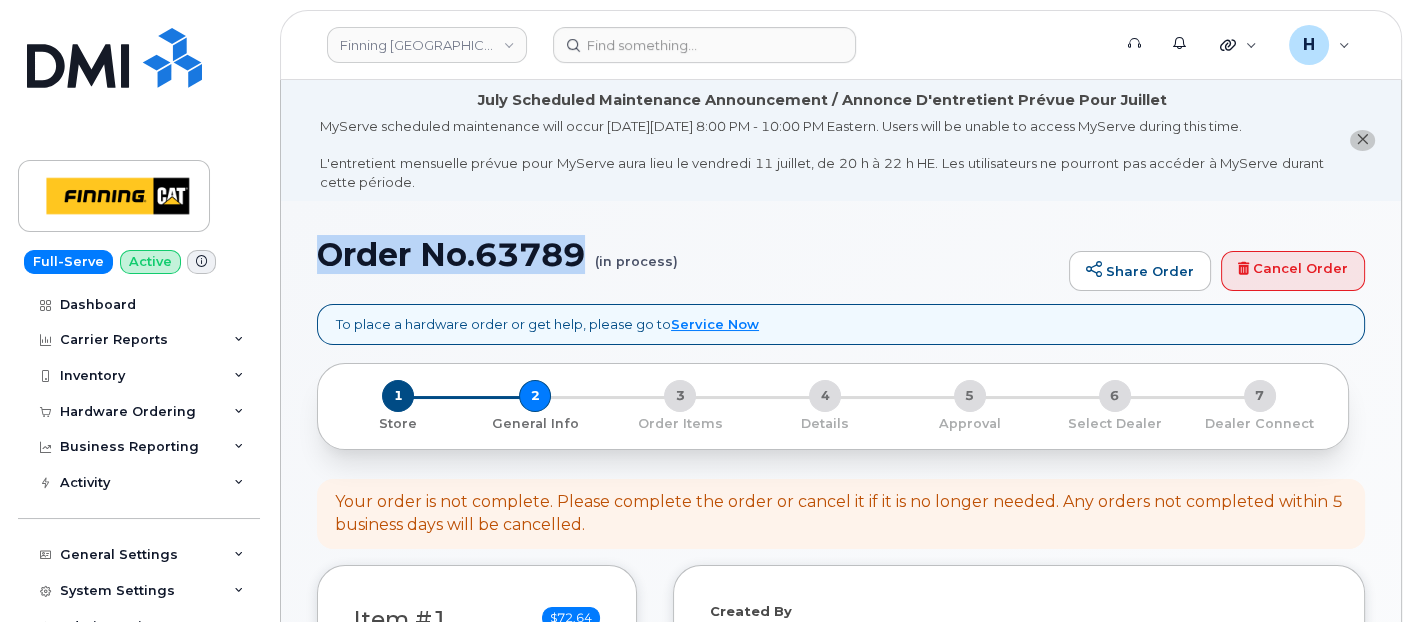 drag, startPoint x: 320, startPoint y: 254, endPoint x: 581, endPoint y: 260, distance: 261.06897 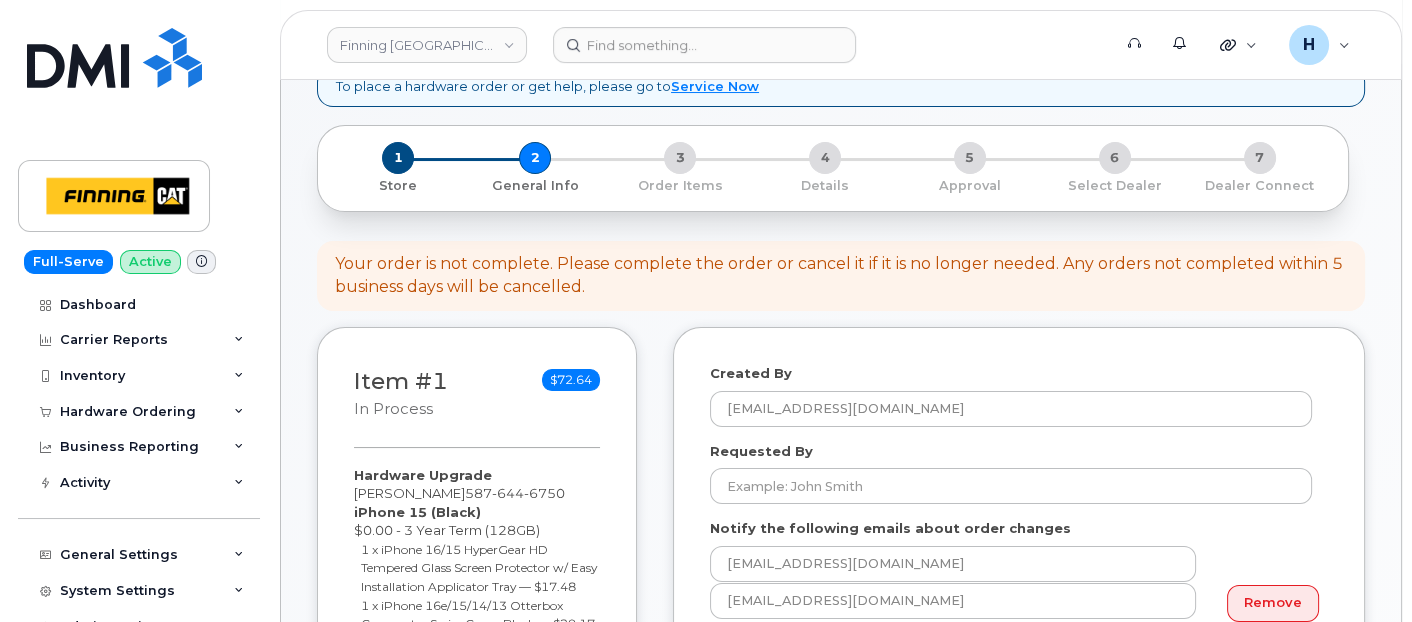scroll, scrollTop: 444, scrollLeft: 0, axis: vertical 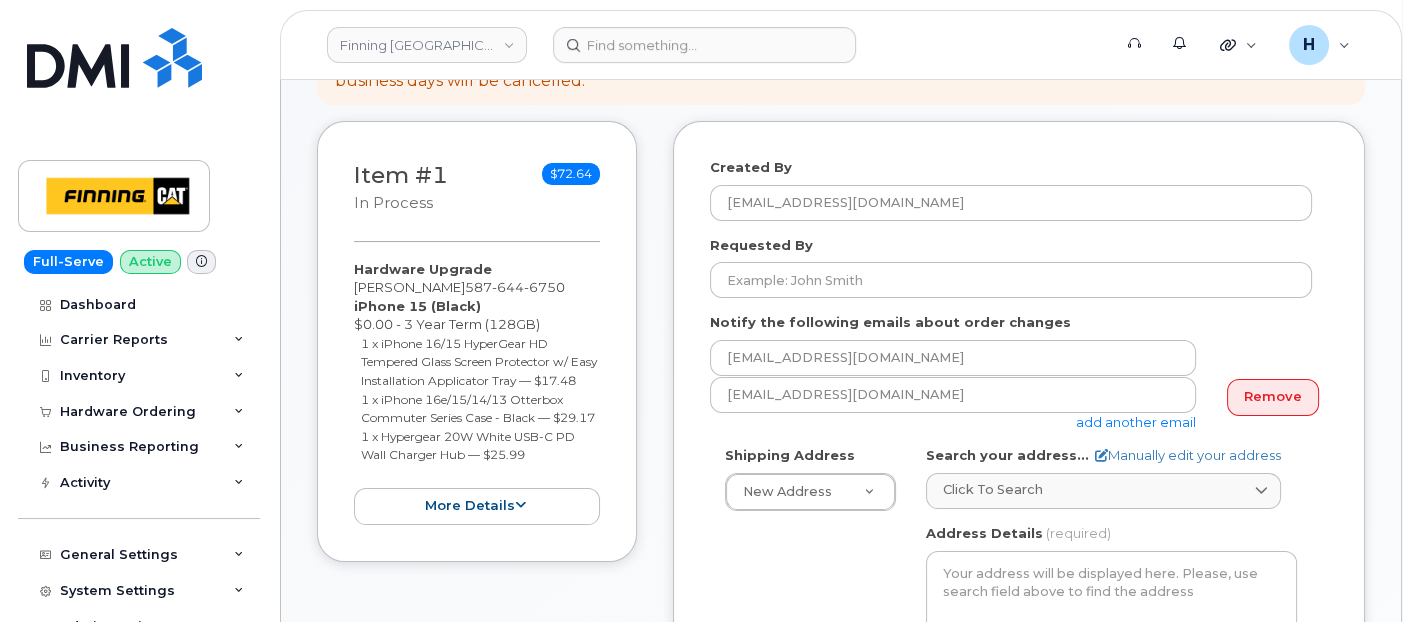drag, startPoint x: 343, startPoint y: 266, endPoint x: 555, endPoint y: 489, distance: 307.6898 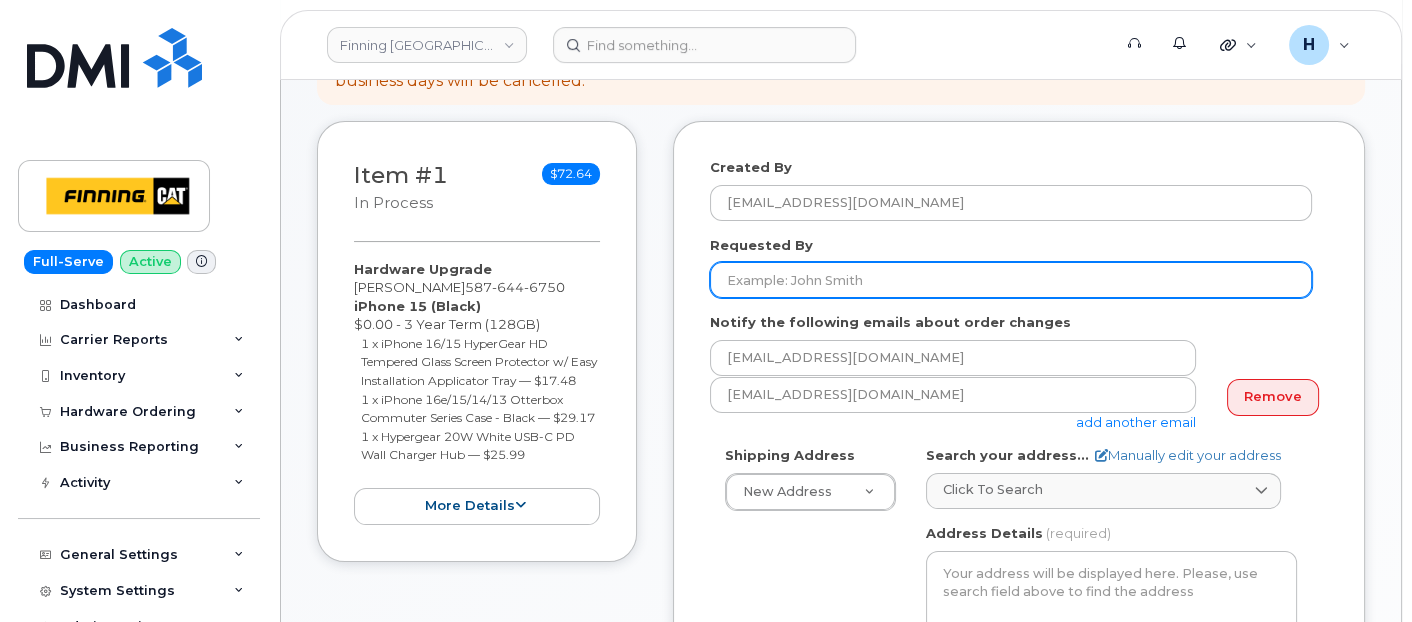 drag, startPoint x: 855, startPoint y: 274, endPoint x: 536, endPoint y: 8, distance: 415.35165 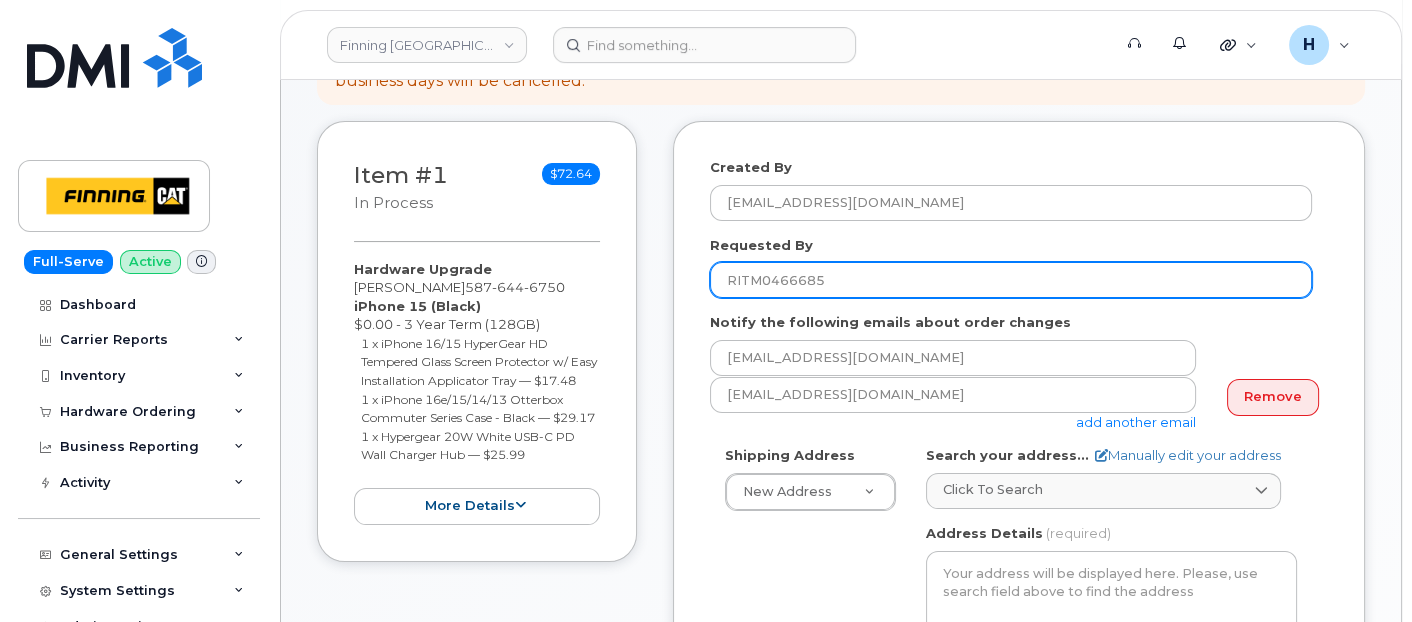 type on "RITM0466685" 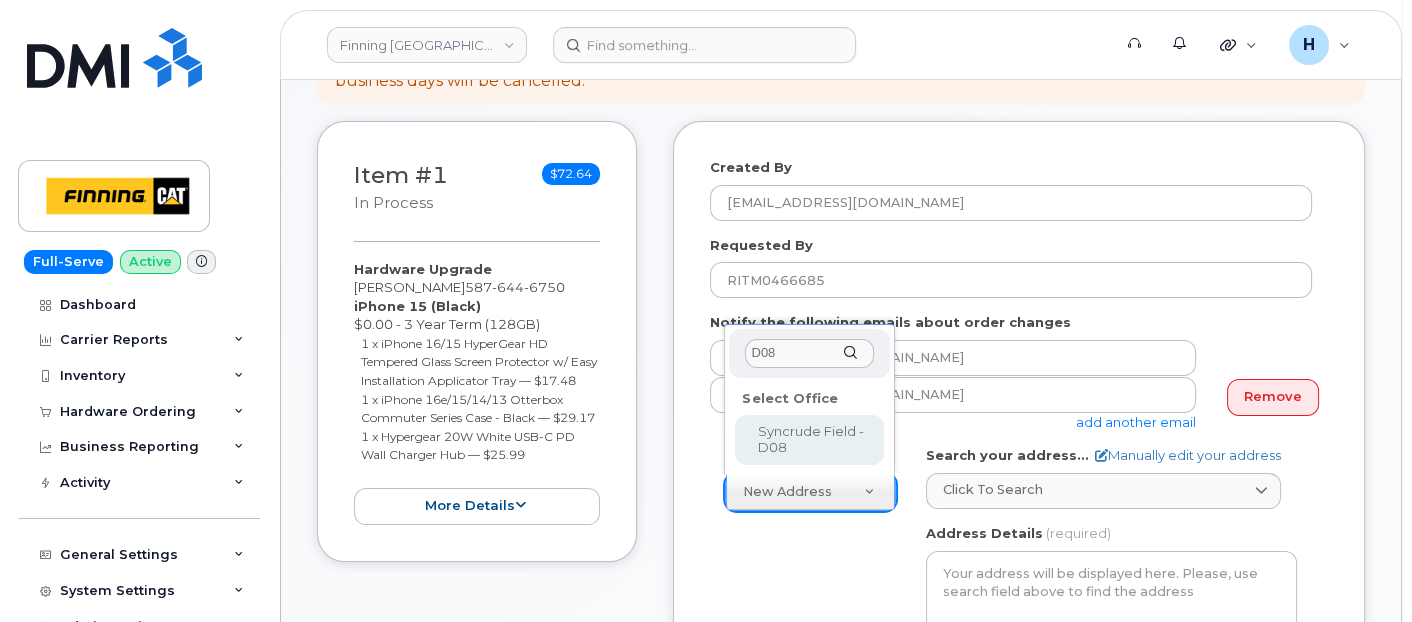 type on "D08" 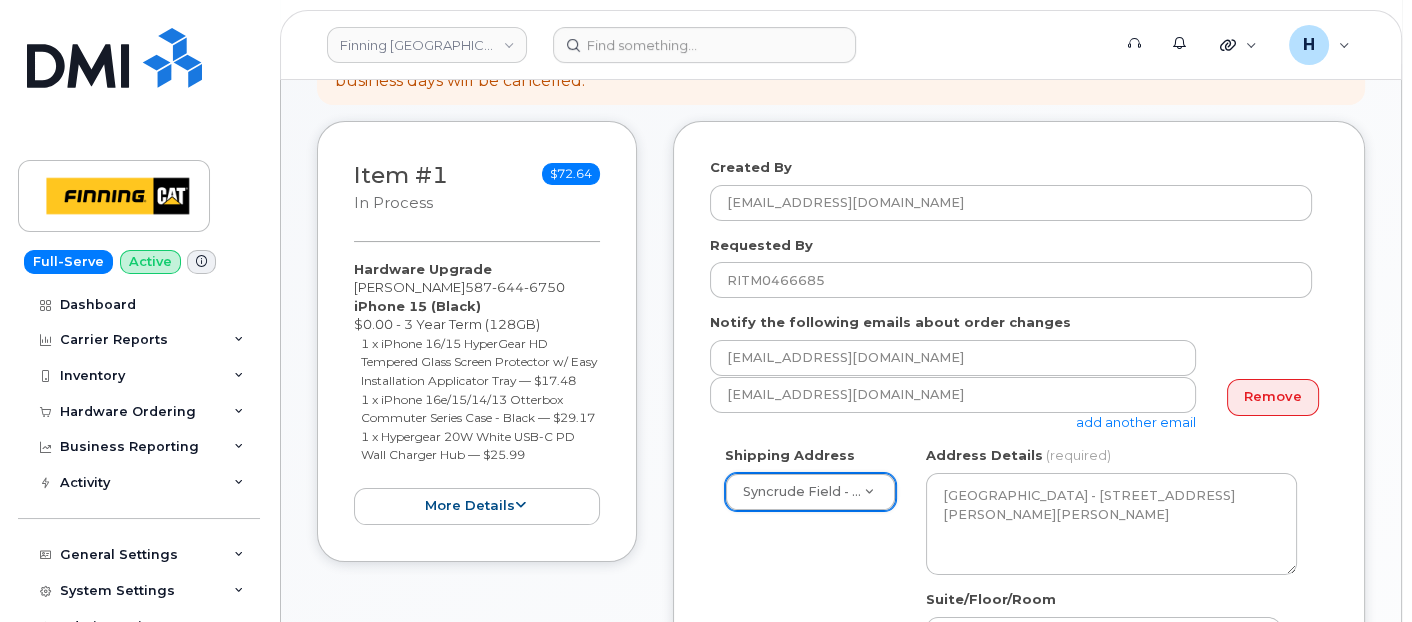 scroll, scrollTop: 777, scrollLeft: 0, axis: vertical 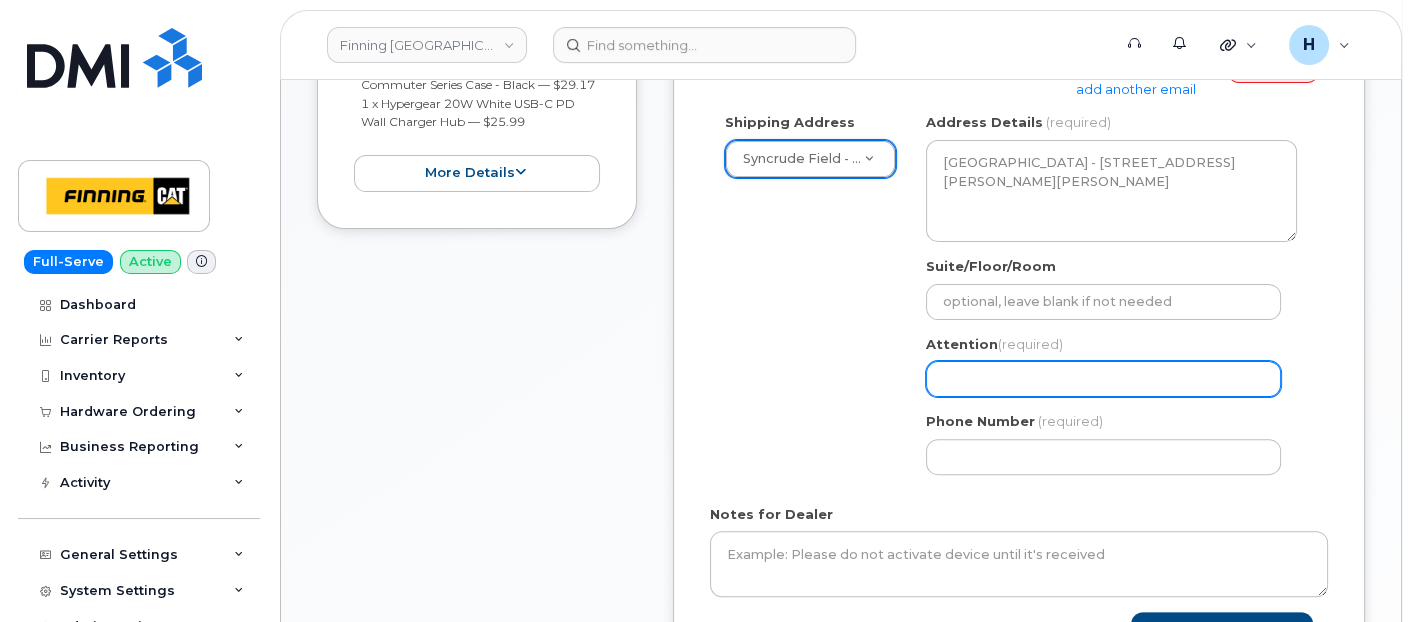 click on "Attention
(required)" at bounding box center (1103, 379) 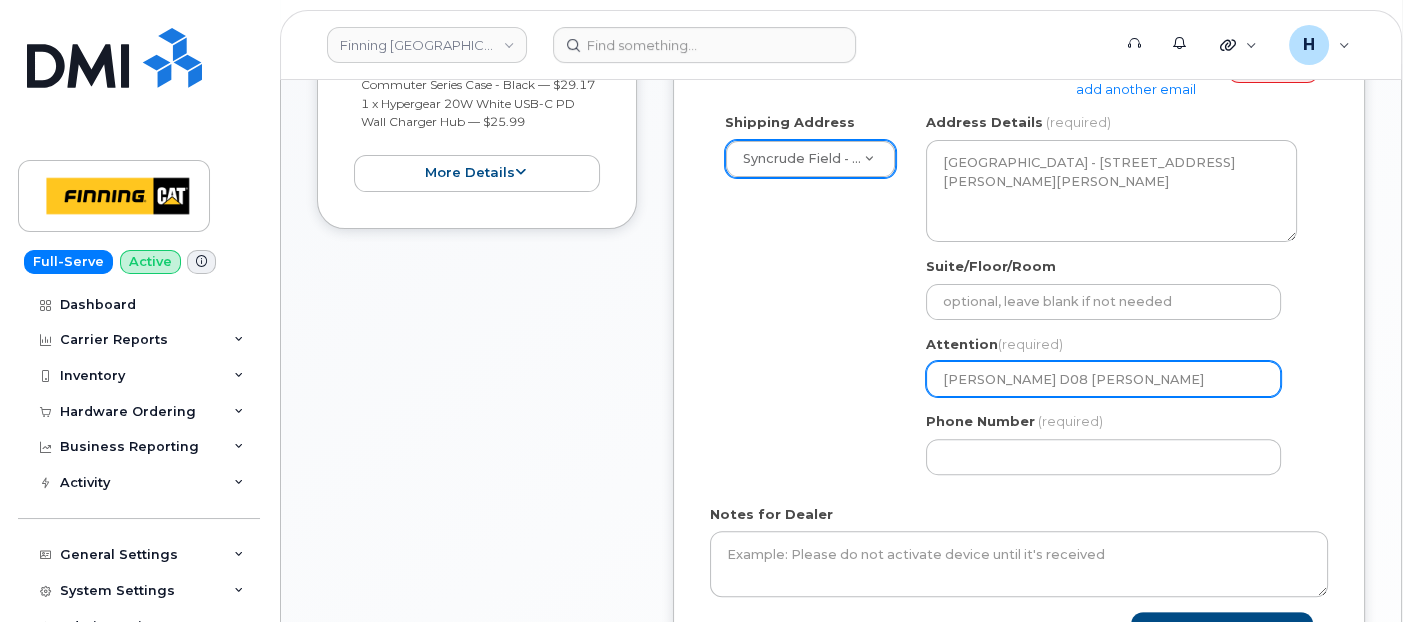 click on "Mike Miller D08 feild" at bounding box center (1103, 379) 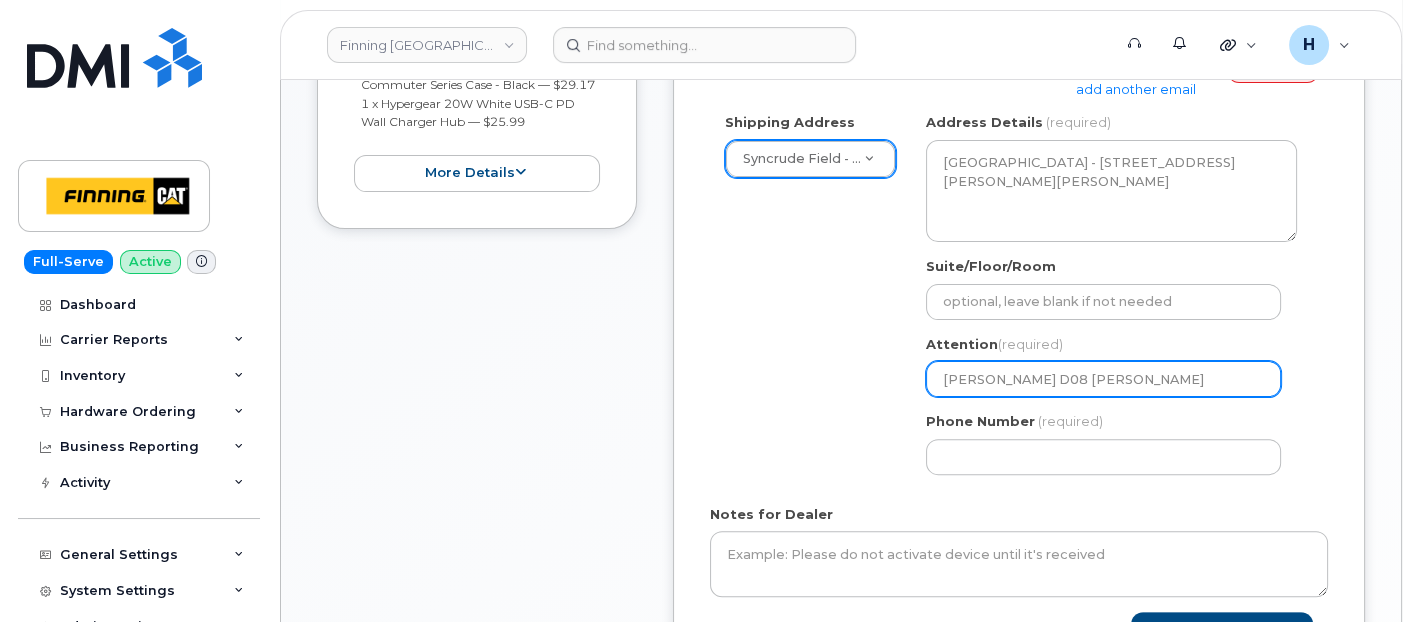 select 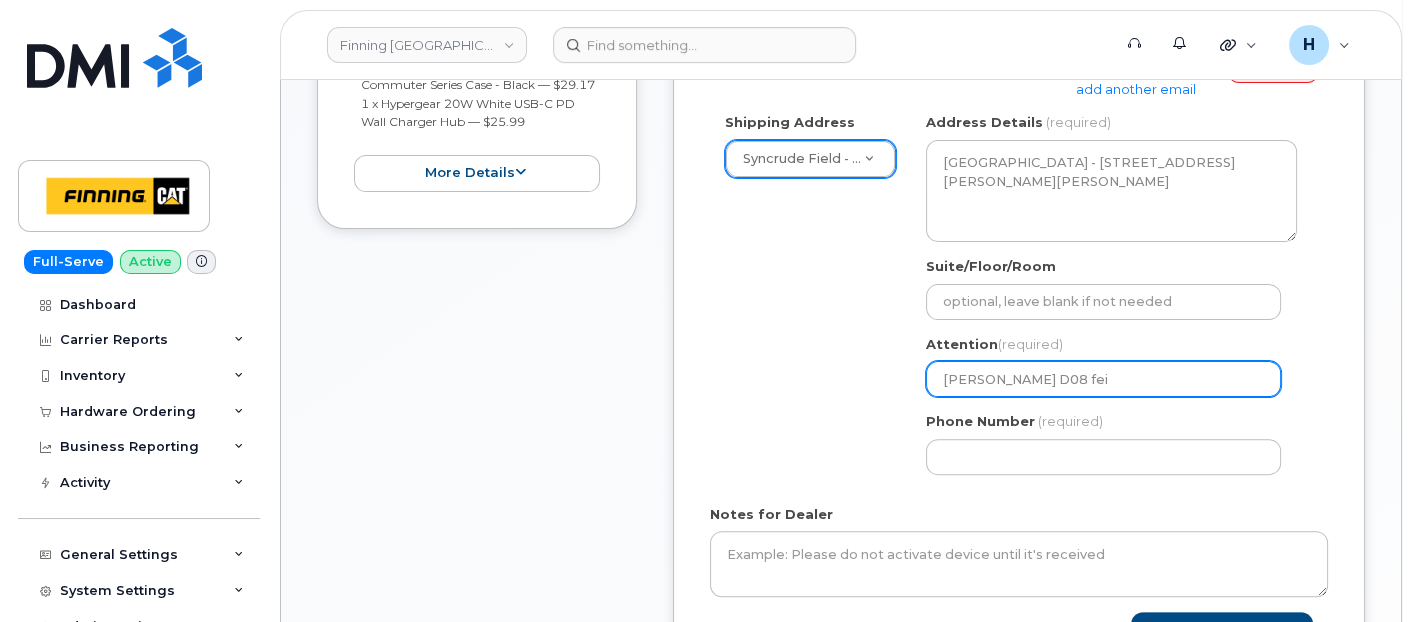 select 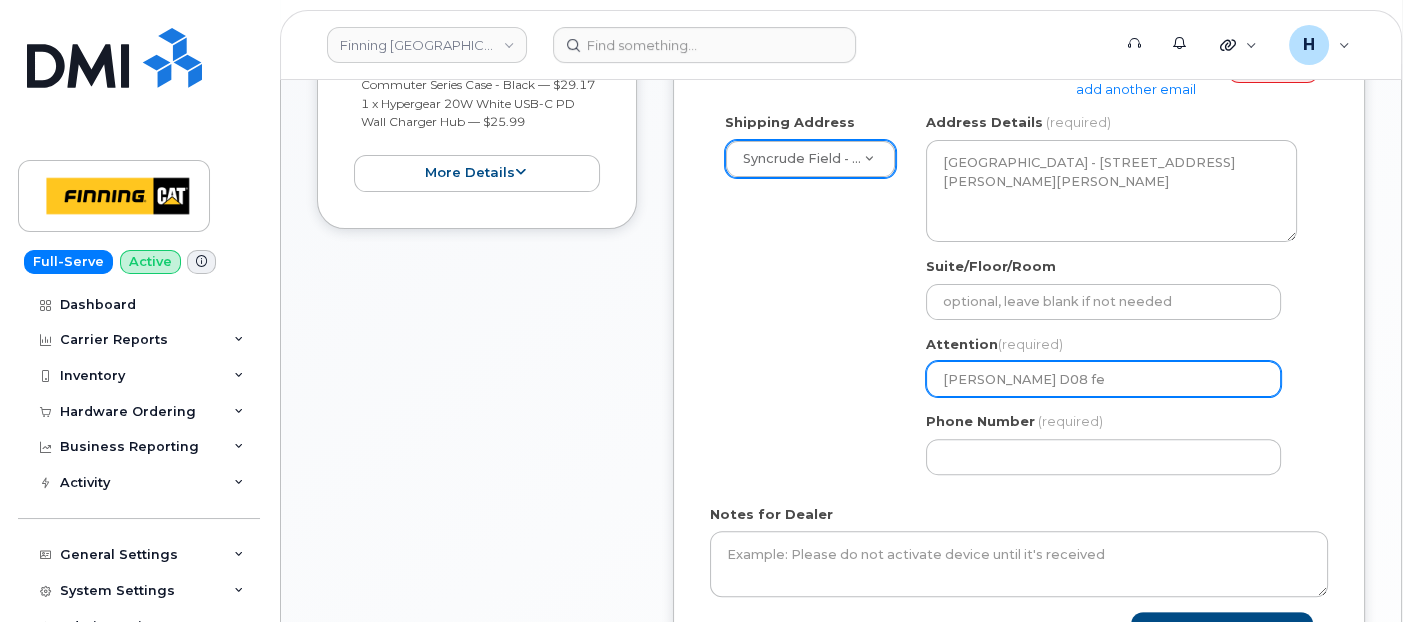 select 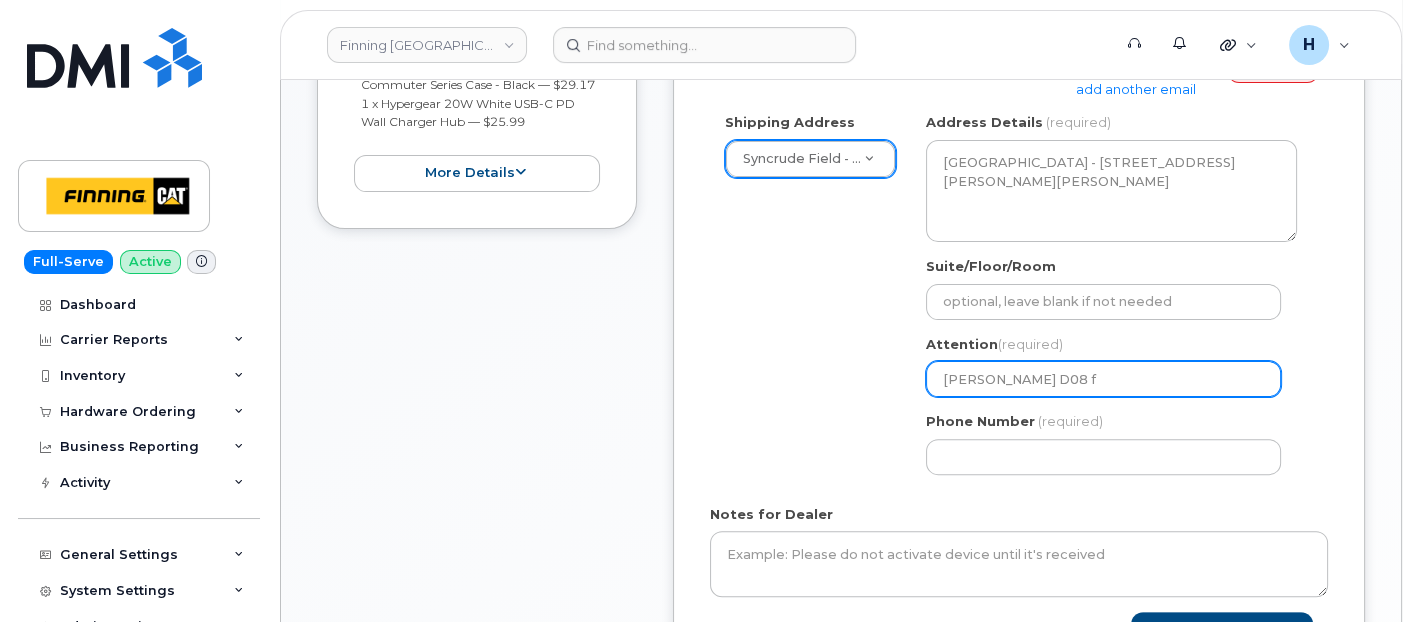 select 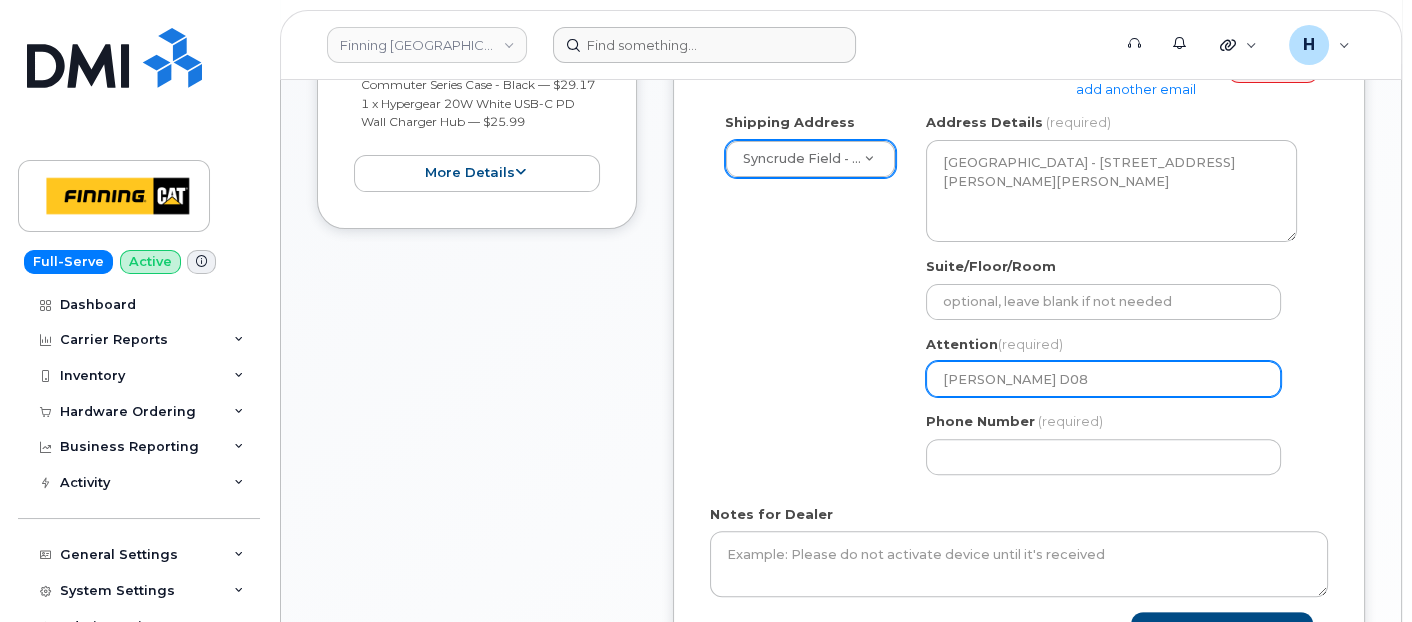 type on "[PERSON_NAME] D08" 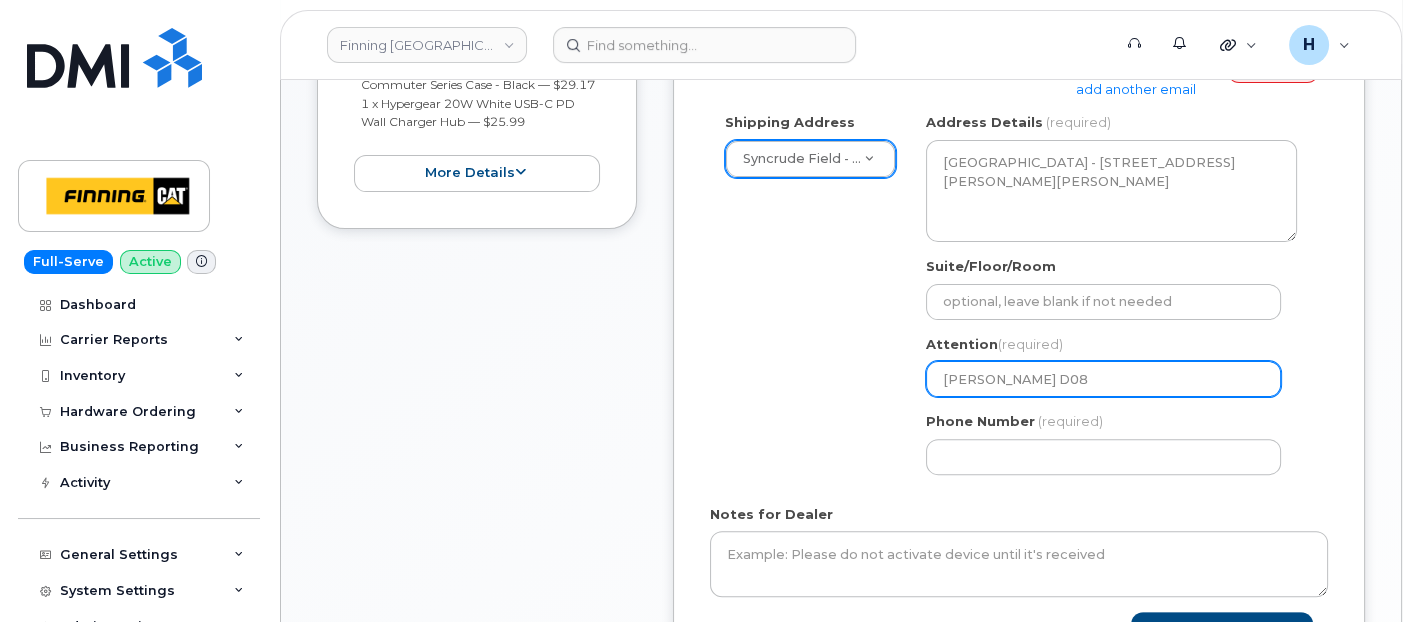 scroll, scrollTop: 888, scrollLeft: 0, axis: vertical 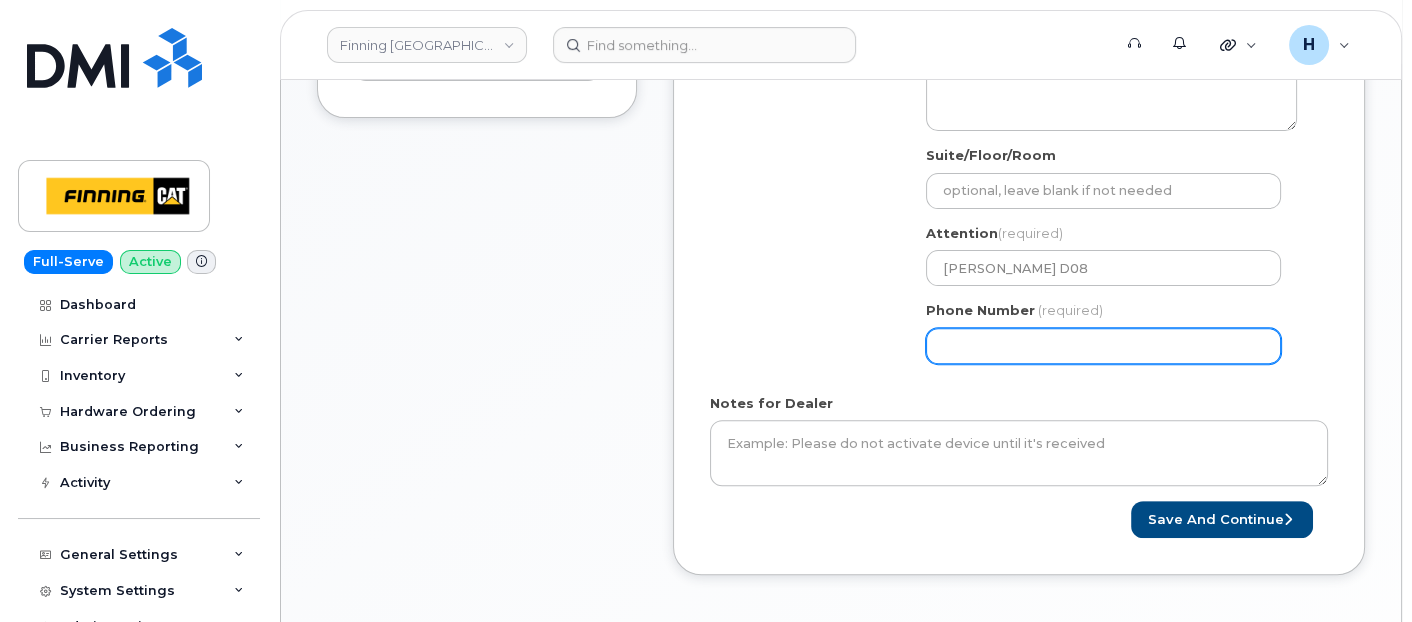 click on "Phone Number" at bounding box center [1103, 346] 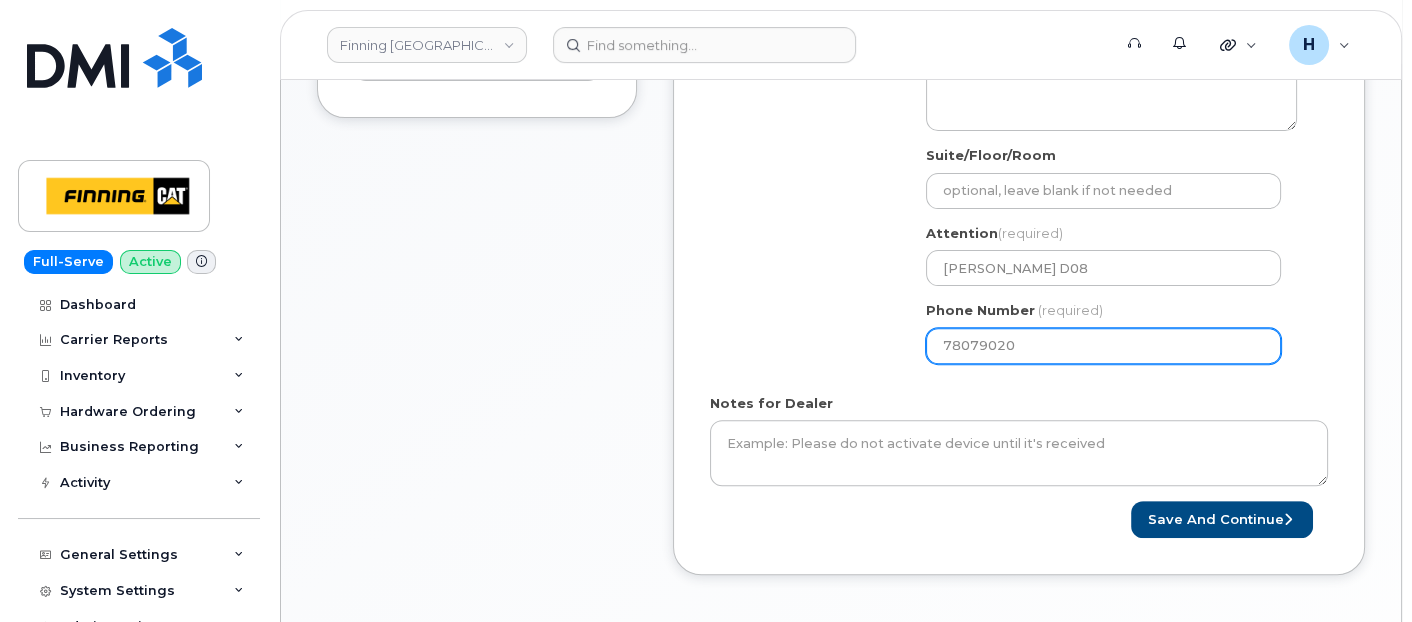 type on "780790201" 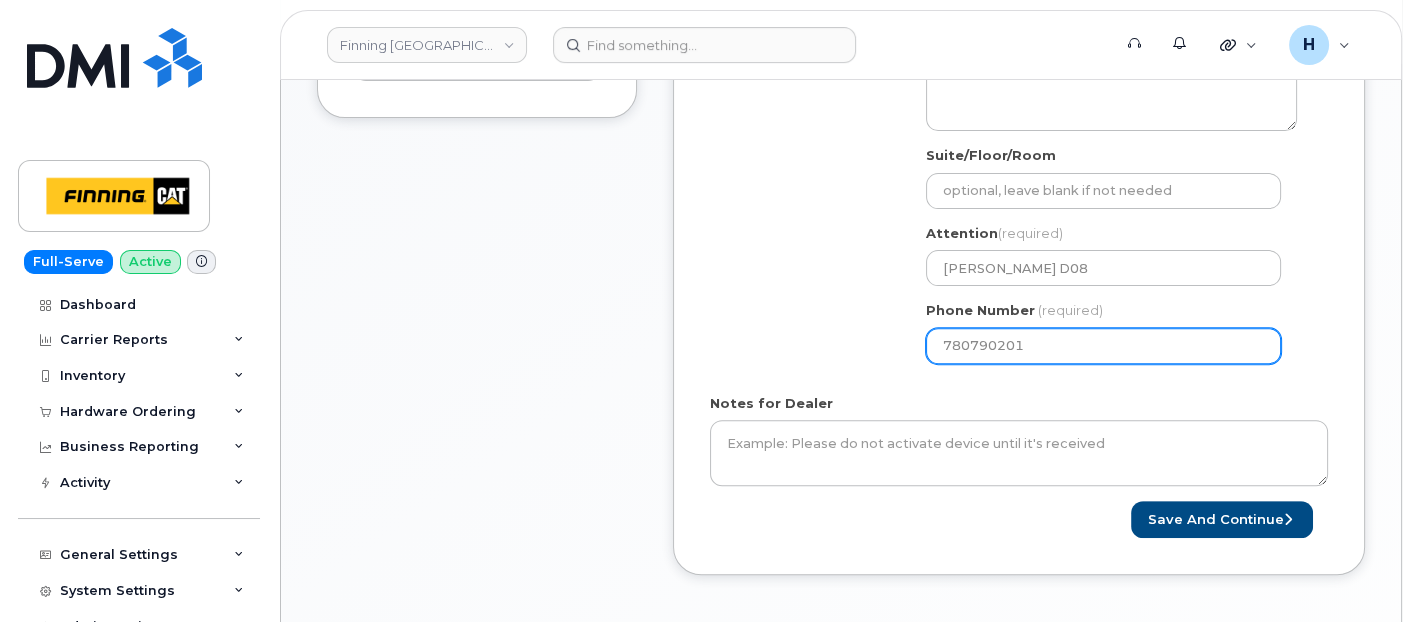 select 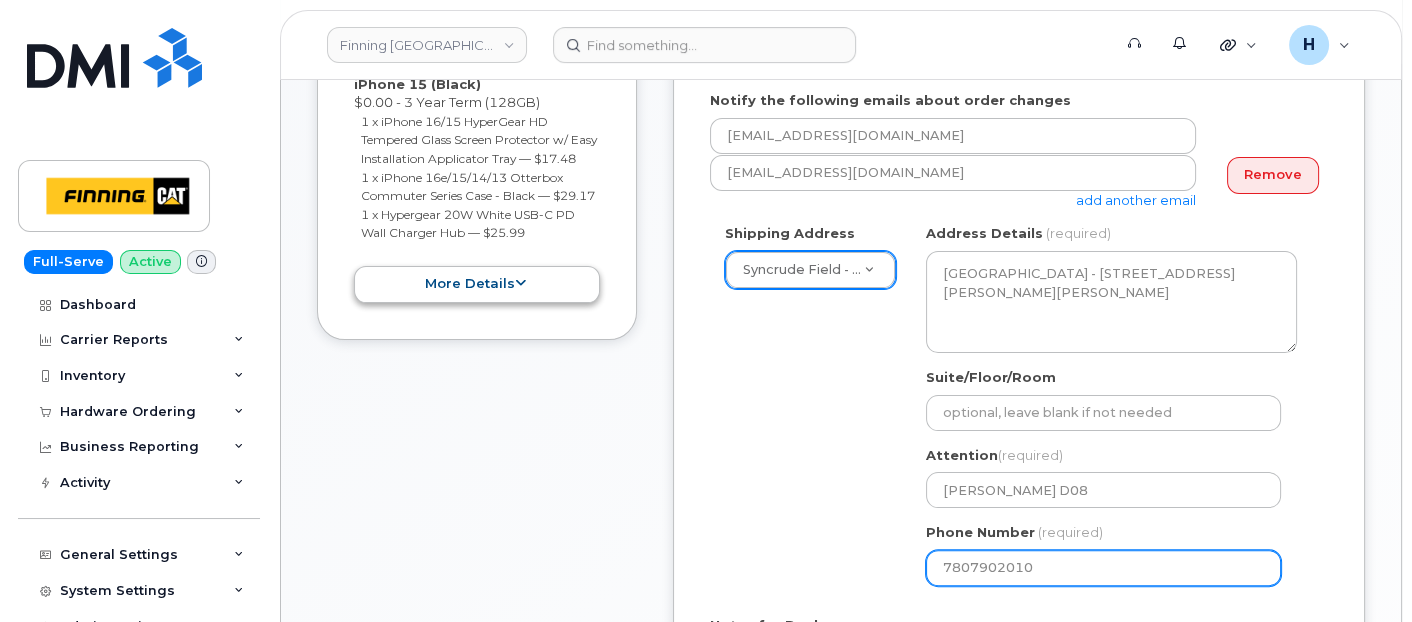 scroll, scrollTop: 333, scrollLeft: 0, axis: vertical 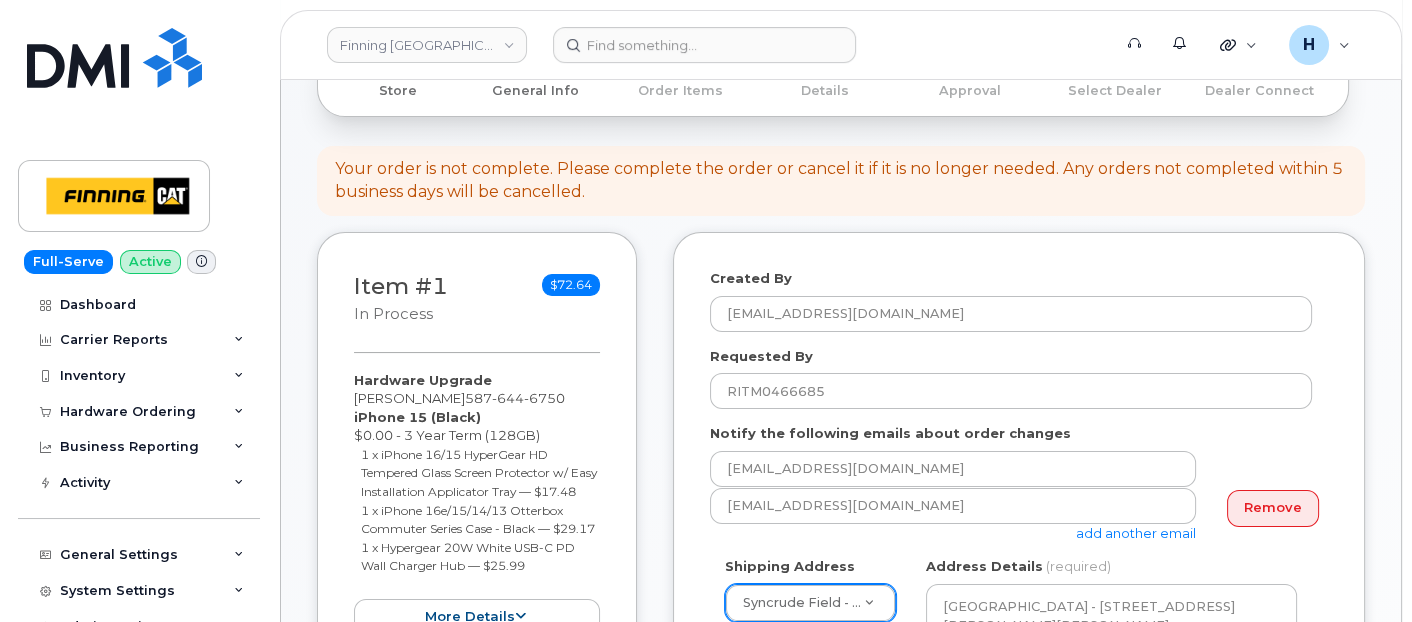 type on "7807902010" 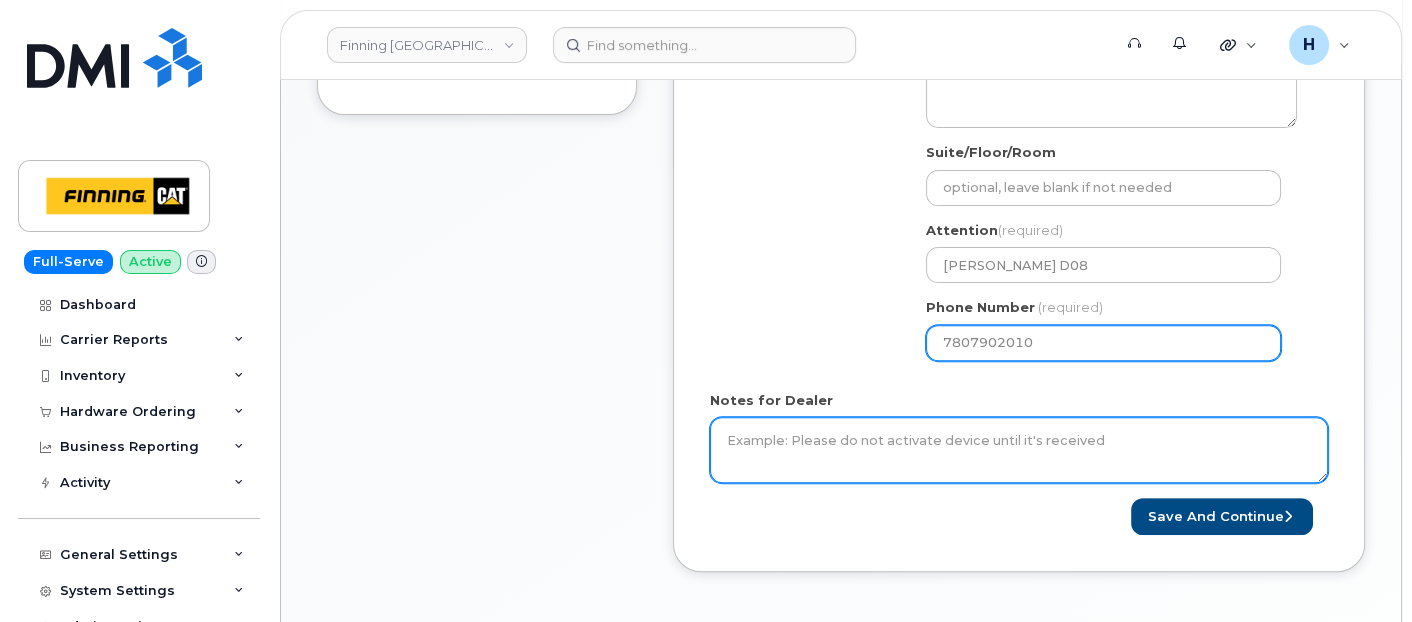scroll, scrollTop: 1000, scrollLeft: 0, axis: vertical 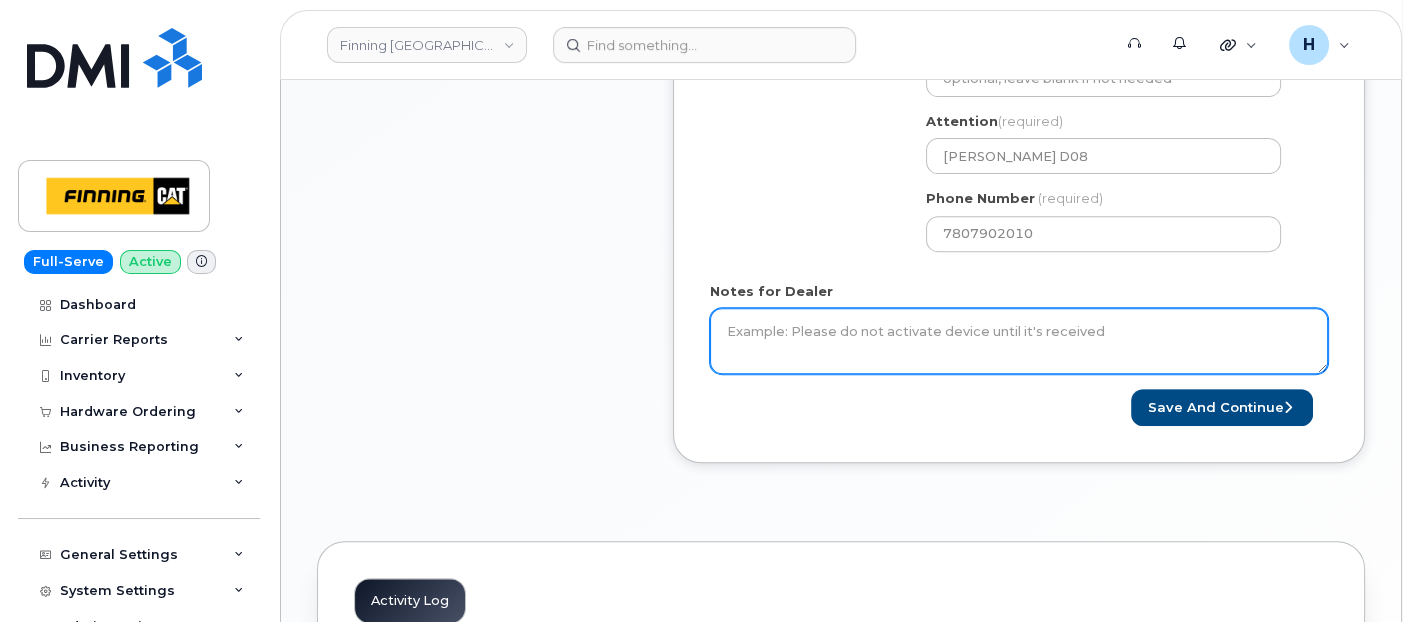 click on "Notes for Dealer" at bounding box center [1019, 341] 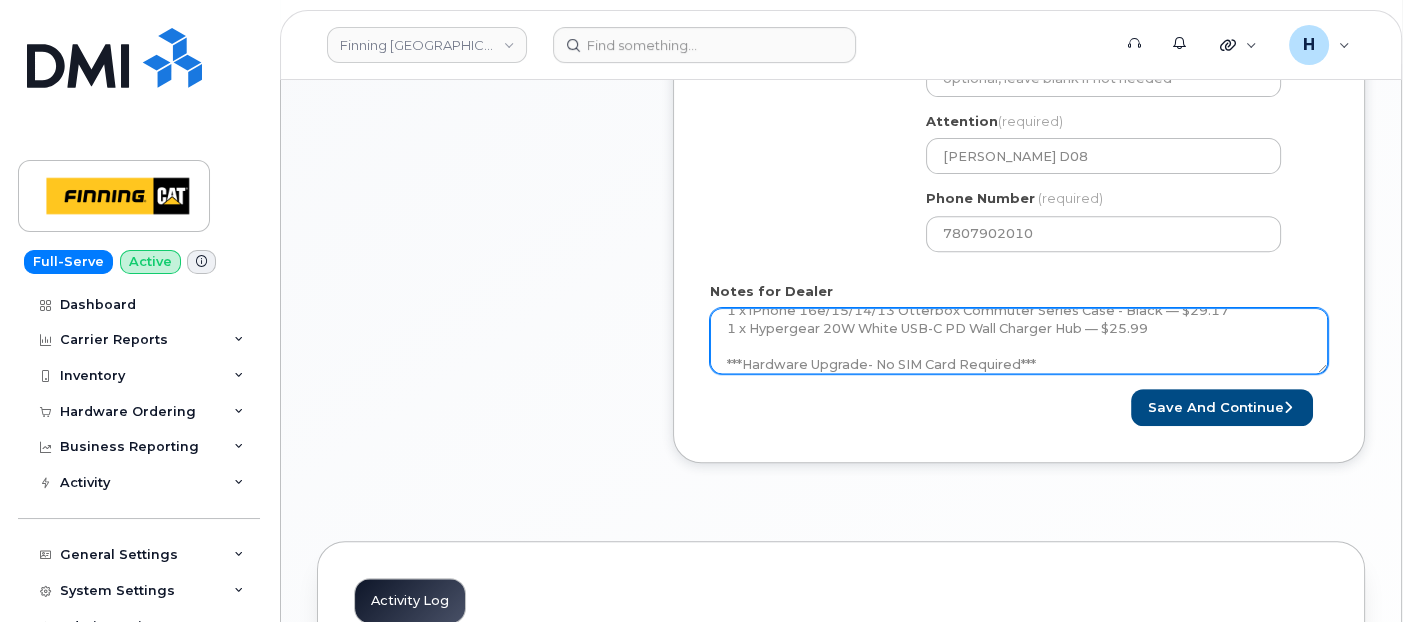 scroll, scrollTop: 168, scrollLeft: 0, axis: vertical 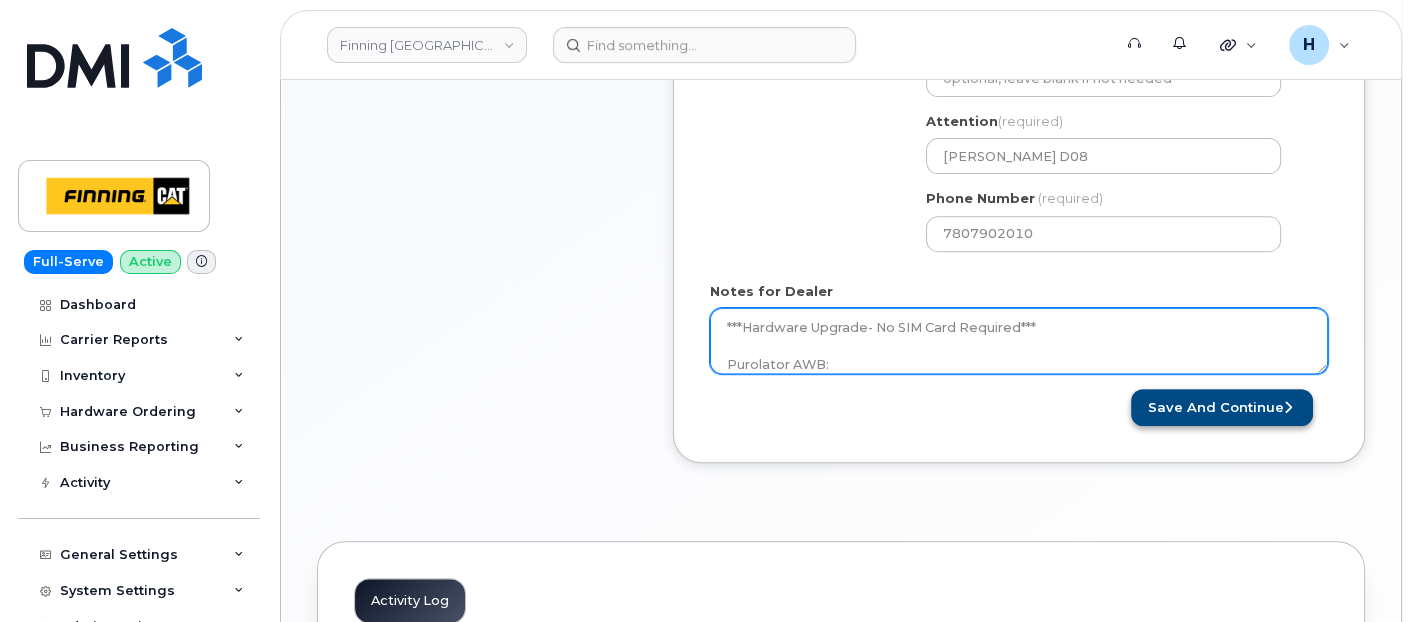 type on "Hardware Upgrade
Doug Harder 5876446750
iPhone 15 (Black)
$0.00 - 3 Year Term (128GB)
1 x iPhone 16/15 HyperGear HD Tempered Glass Screen Protector w/ Easy Installation Applicator Tray — $17.48
1 x iPhone 16e/15/14/13 Otterbox Commuter Series Case - Black — $29.17
1 x Hypergear 20W White USB-C PD Wall Charger Hub — $25.99
***Hardware Upgrade- No SIM Card Required***
Purolator AWB:" 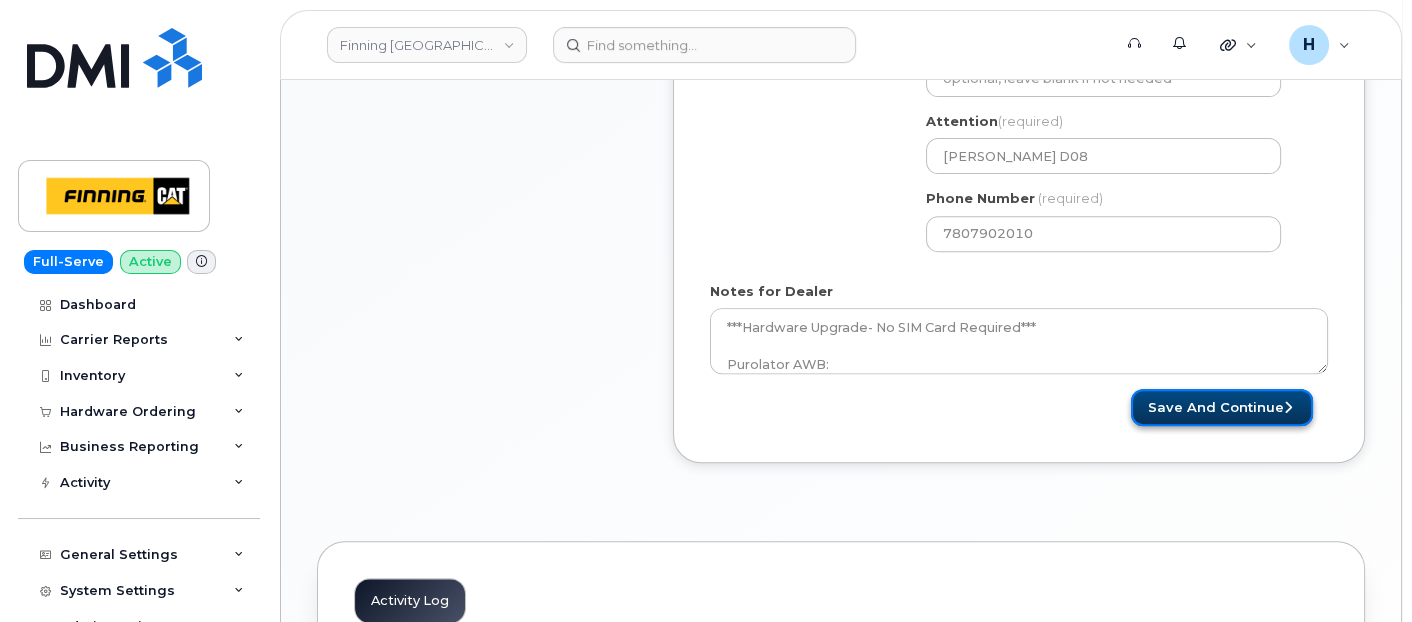 click on "Save and Continue" at bounding box center (1222, 407) 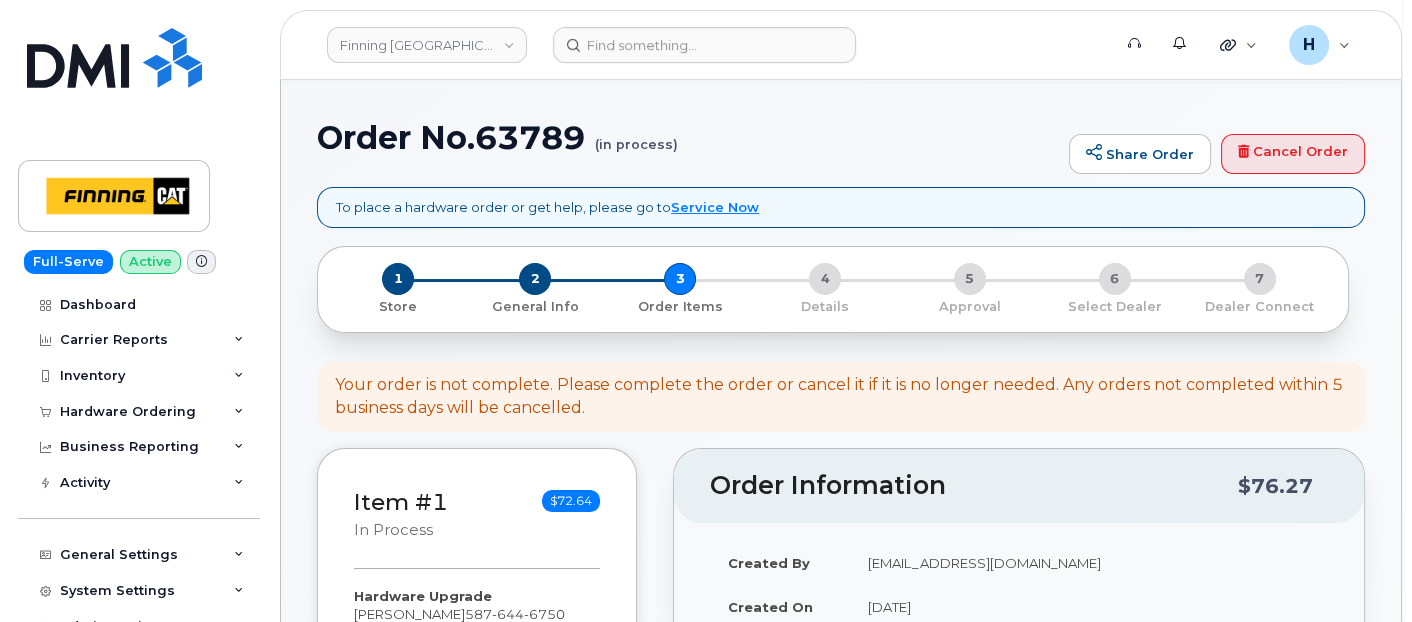 scroll, scrollTop: 0, scrollLeft: 0, axis: both 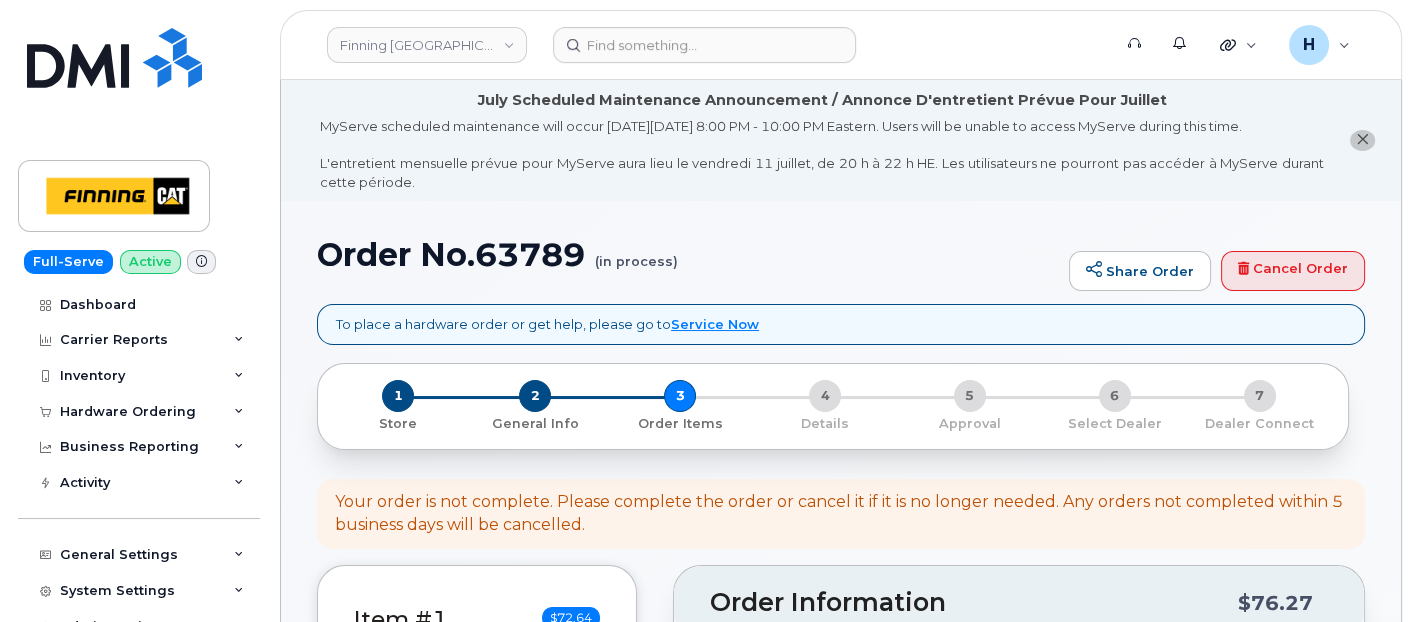 drag, startPoint x: 691, startPoint y: 393, endPoint x: 806, endPoint y: 405, distance: 115.62439 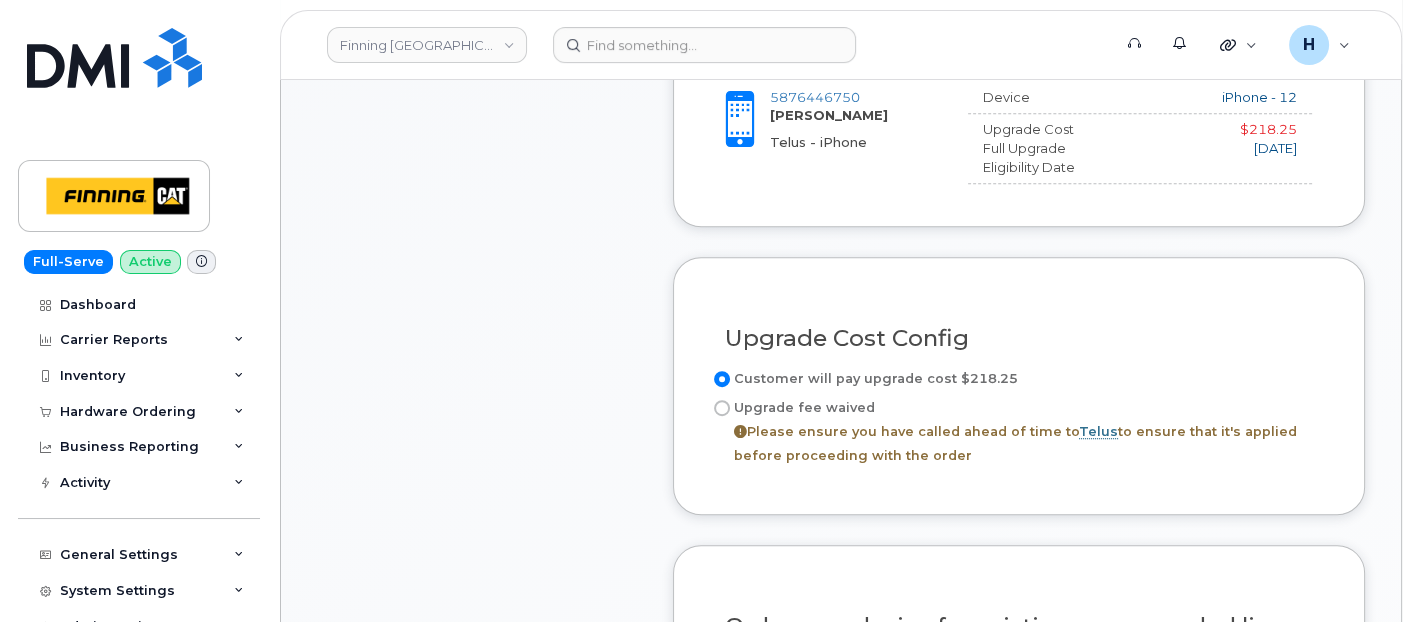 click on "Upgrade fee waived
Please ensure you have called ahead of time to
Telus
to ensure that it's applied before proceeding with the order" at bounding box center (1019, 432) 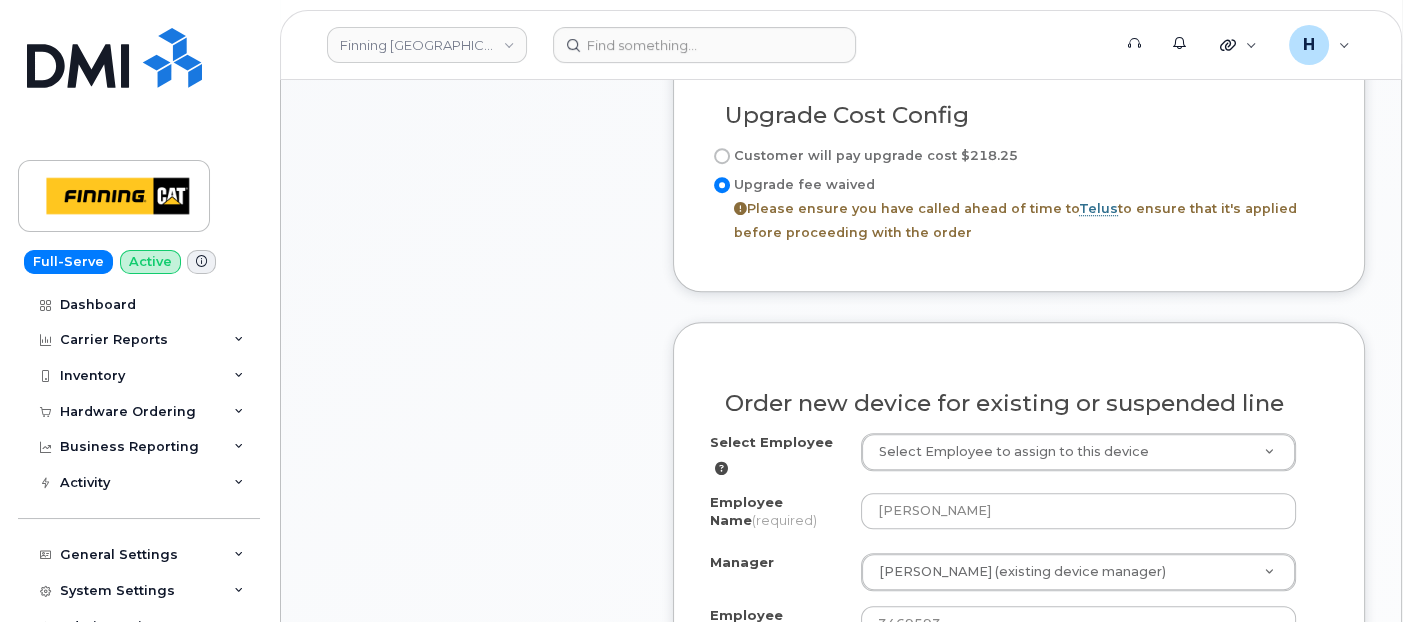 scroll, scrollTop: 1444, scrollLeft: 0, axis: vertical 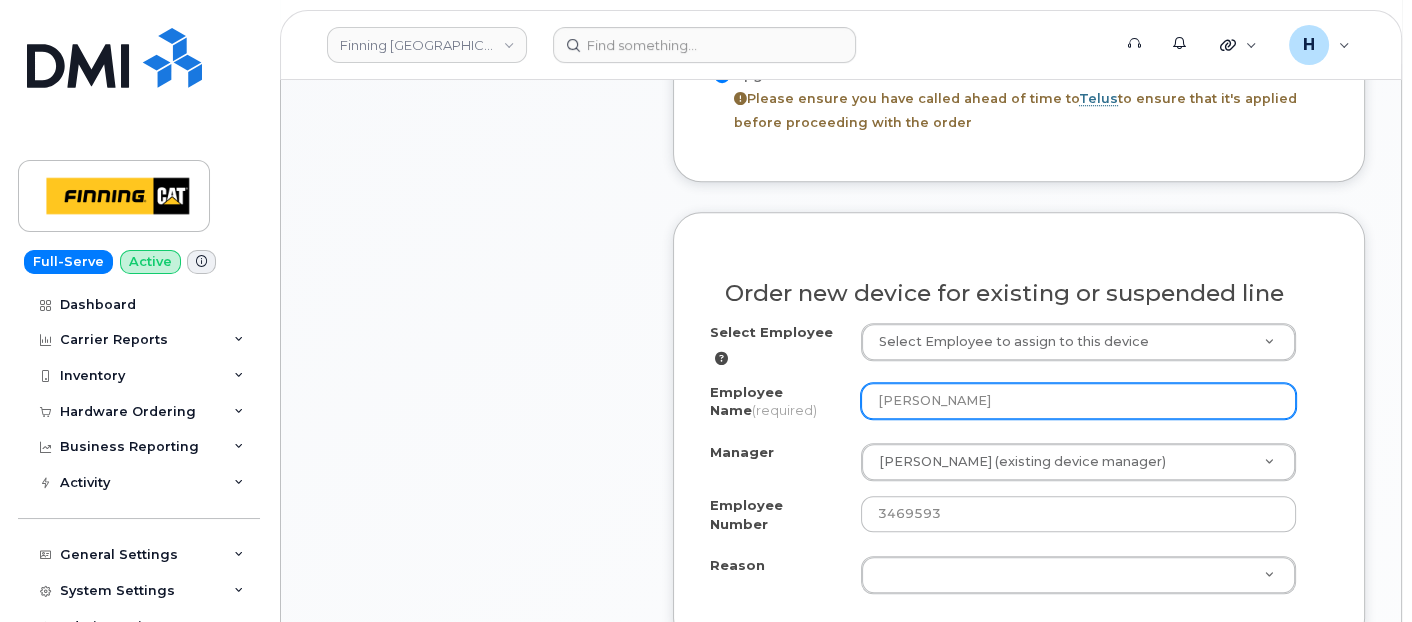 drag, startPoint x: 974, startPoint y: 391, endPoint x: 836, endPoint y: 391, distance: 138 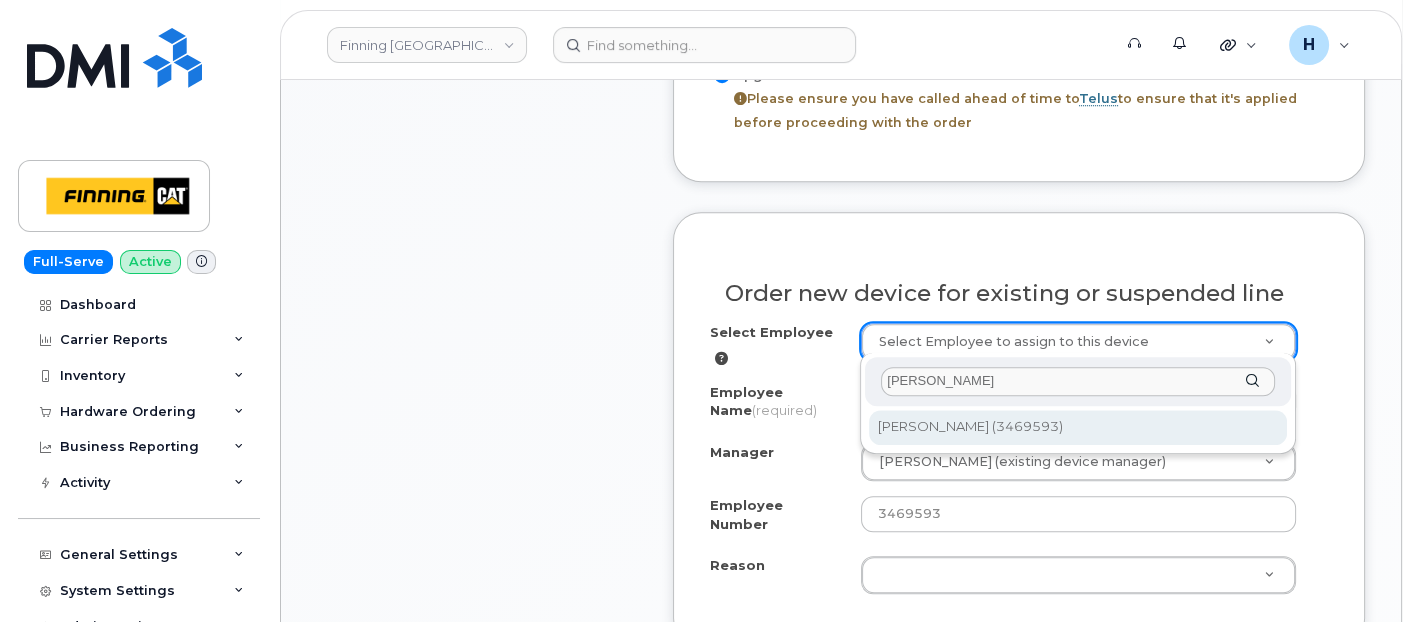 type on "[PERSON_NAME]" 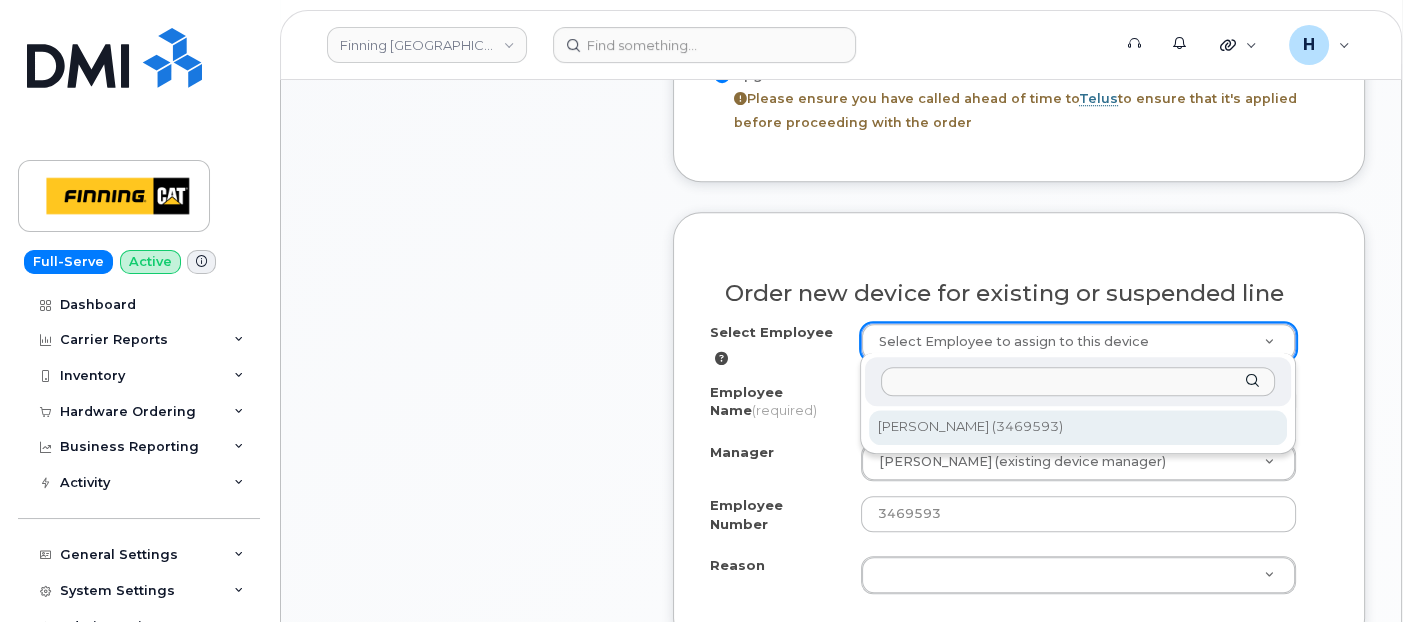 select on "575800" 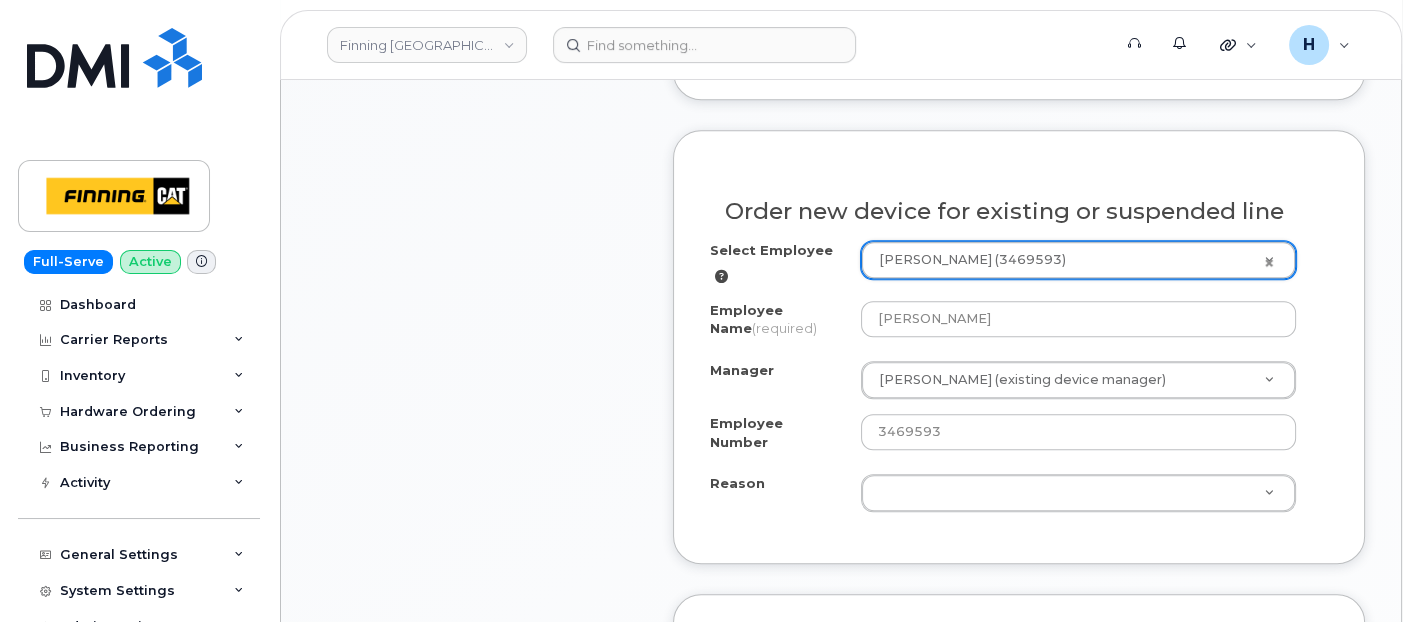 scroll, scrollTop: 1666, scrollLeft: 0, axis: vertical 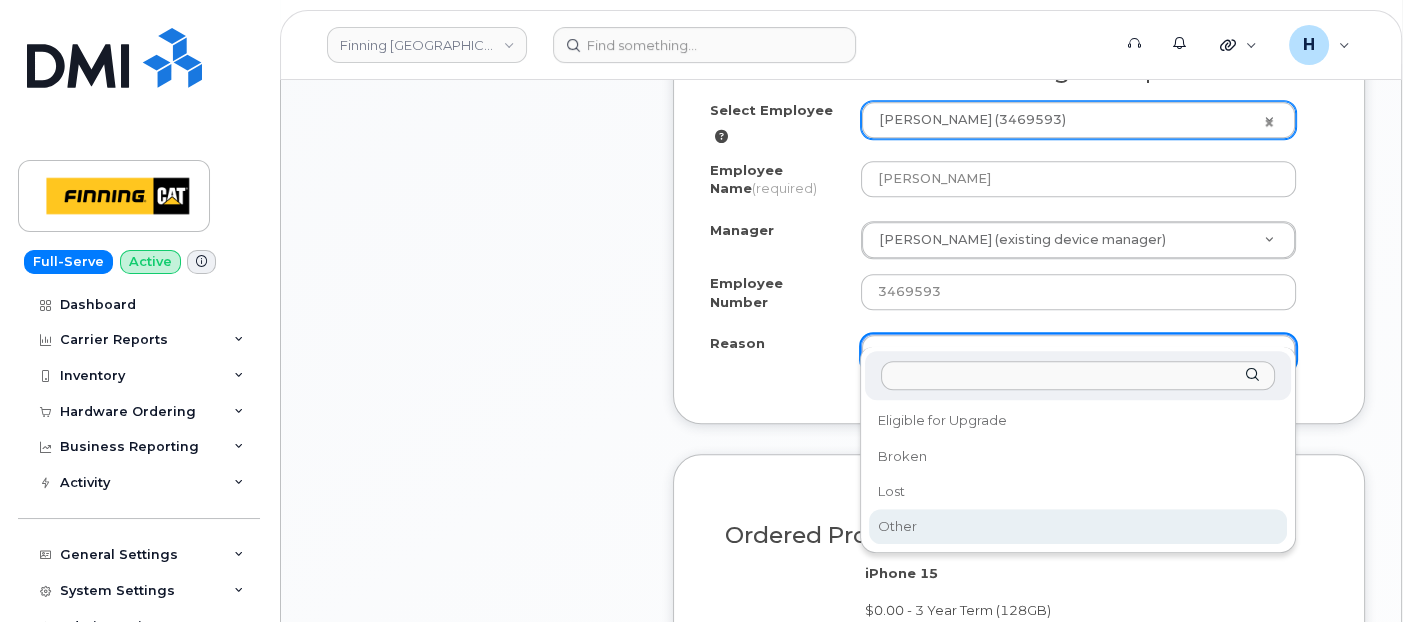 select on "other" 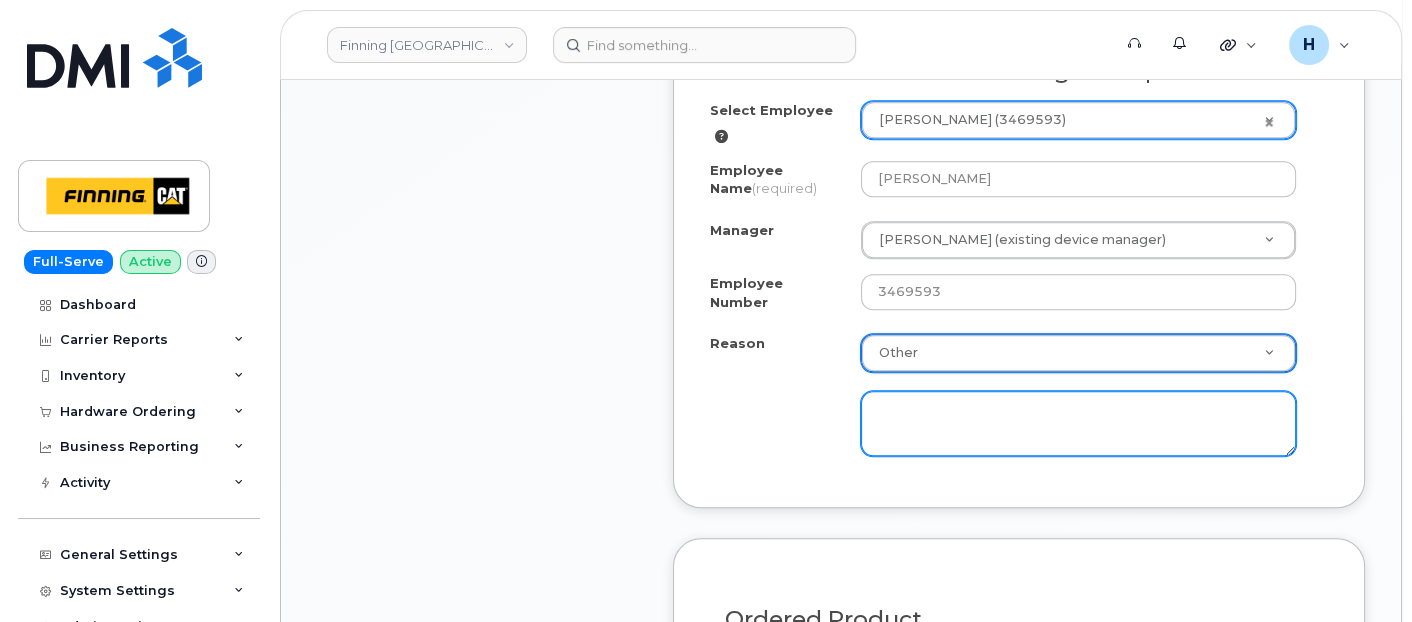 click at bounding box center (1079, 424) 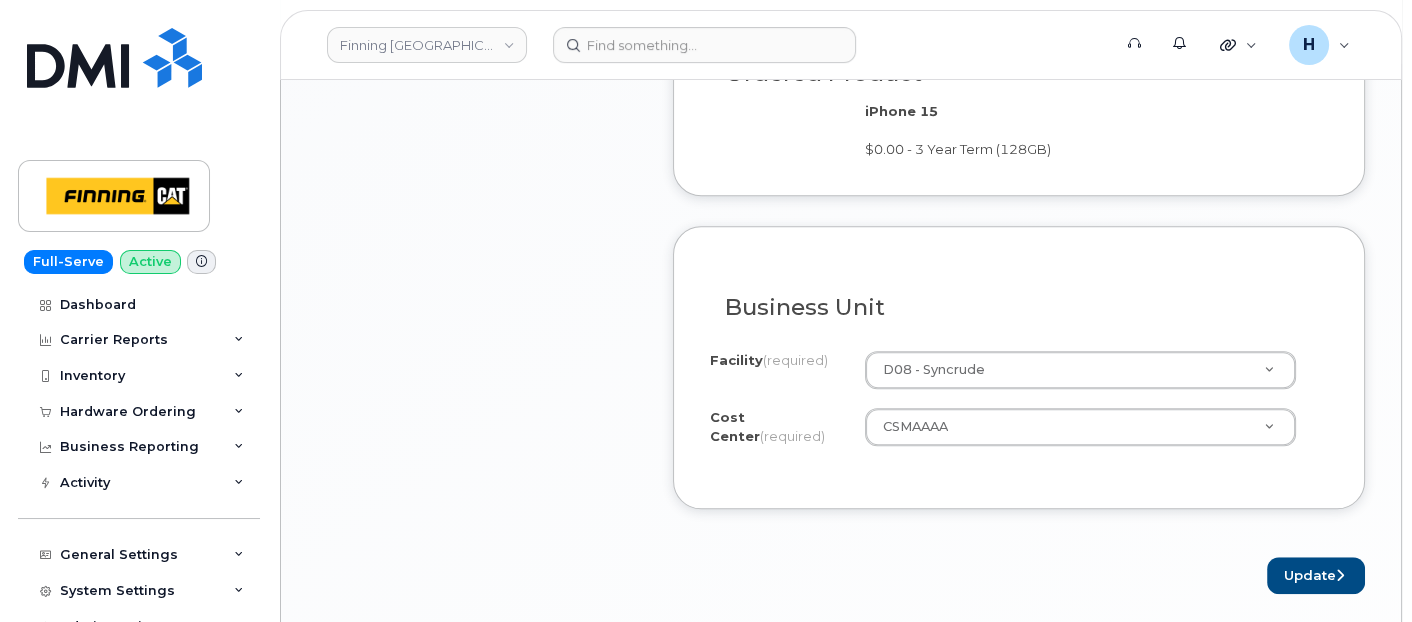 scroll, scrollTop: 2333, scrollLeft: 0, axis: vertical 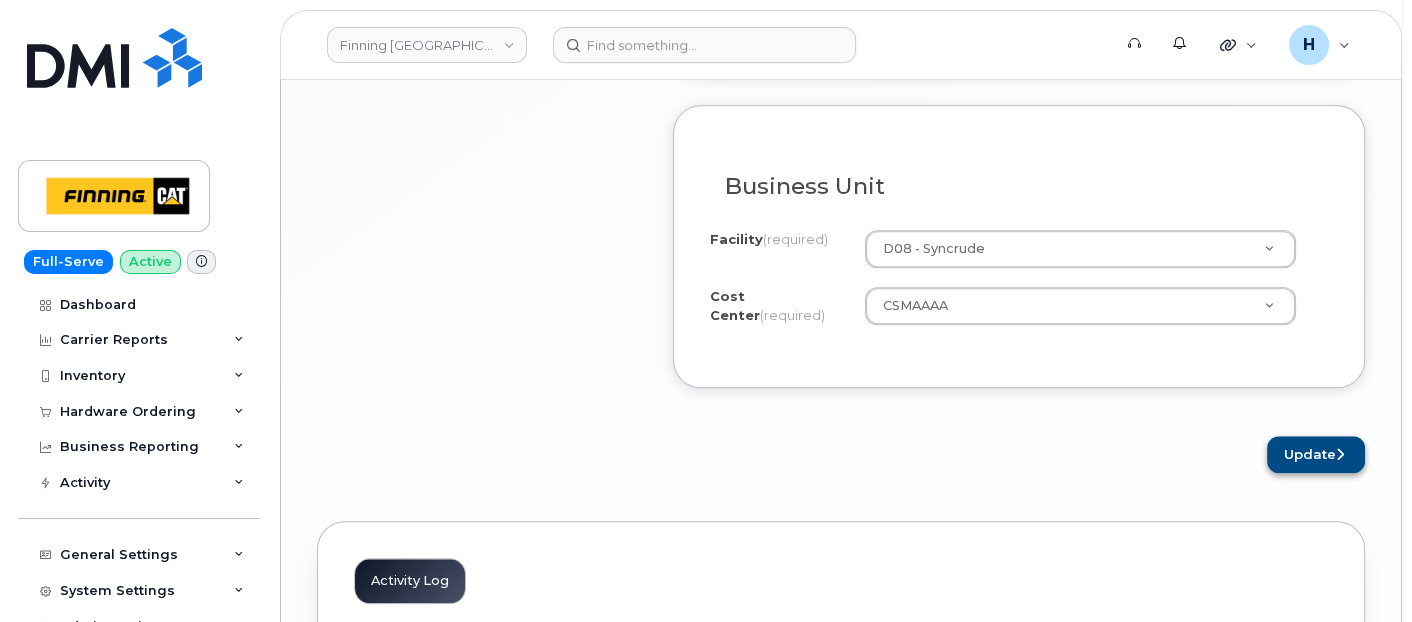 type on "EDUF: $218.25- Approved." 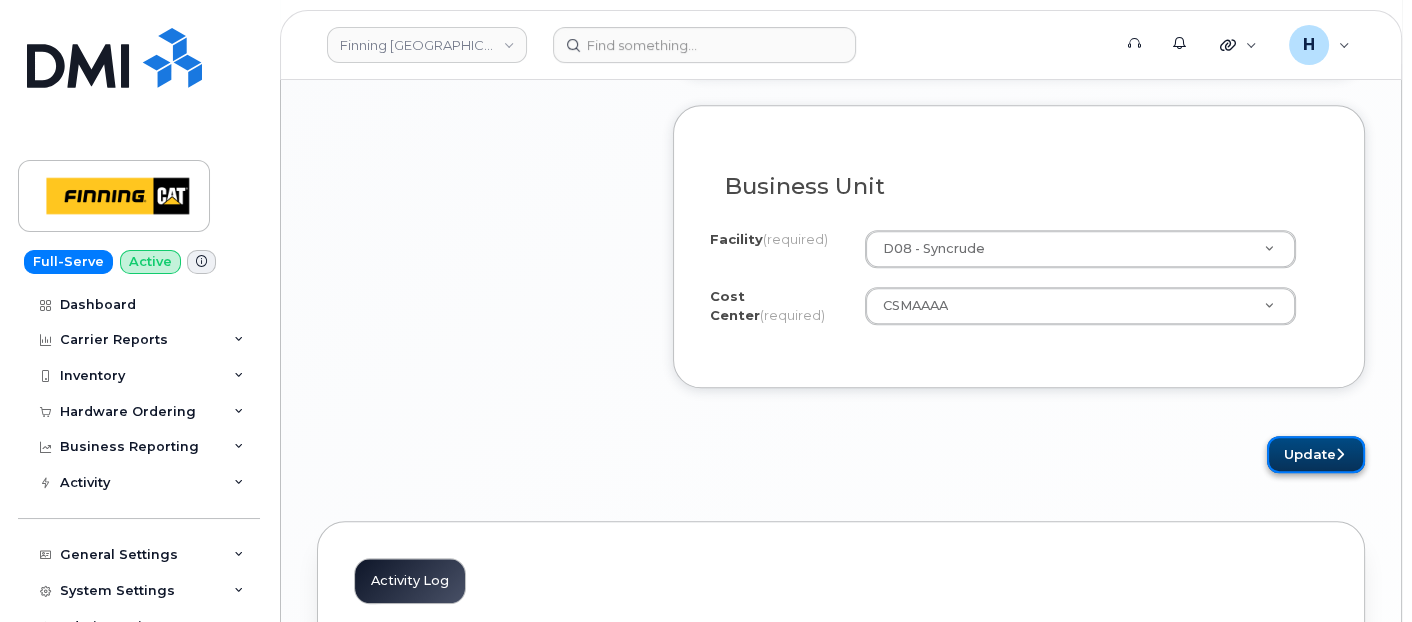 click on "Update" at bounding box center [1316, 454] 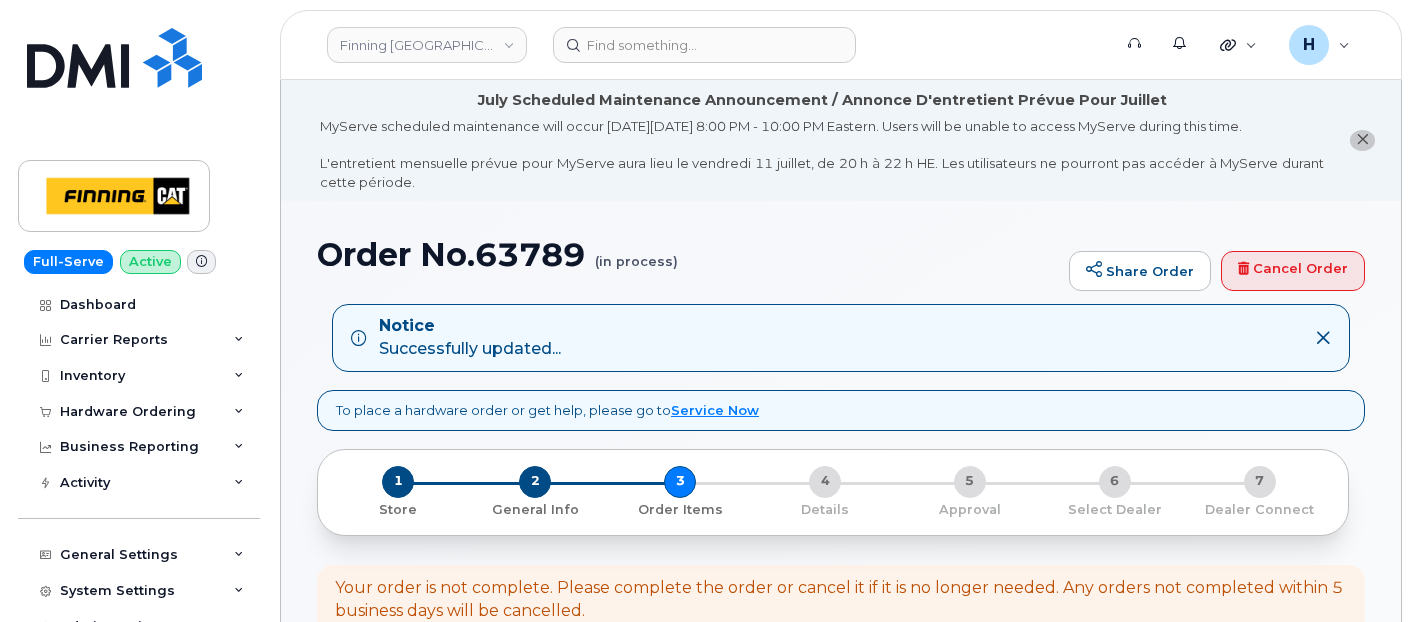 scroll, scrollTop: 0, scrollLeft: 0, axis: both 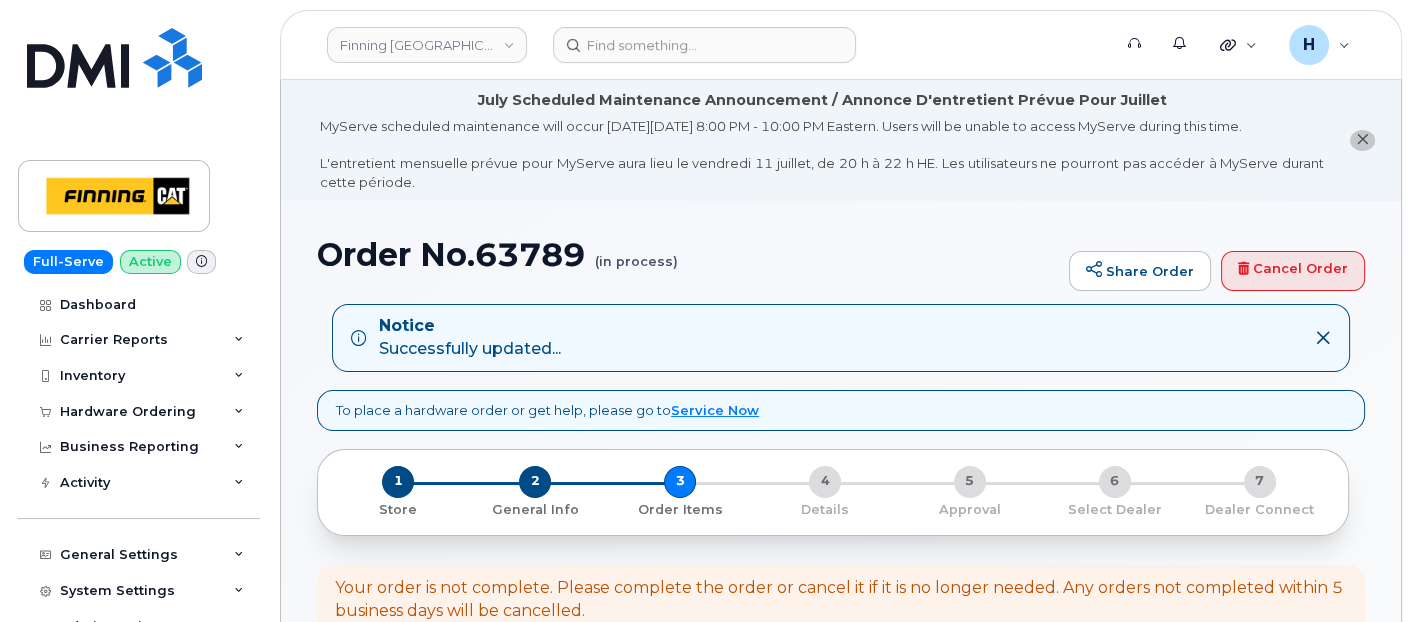 click on "Order No.63789
(in process)" at bounding box center (688, 254) 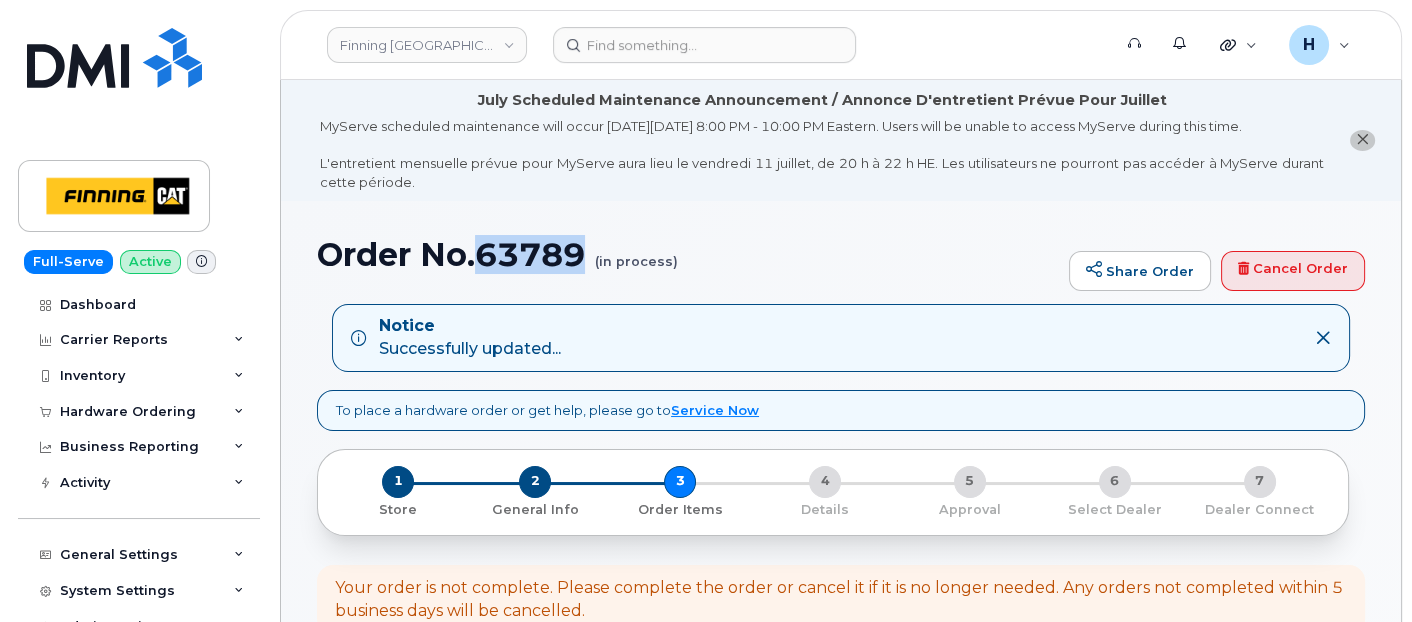 click on "Order No.63789
(in process)" at bounding box center [688, 254] 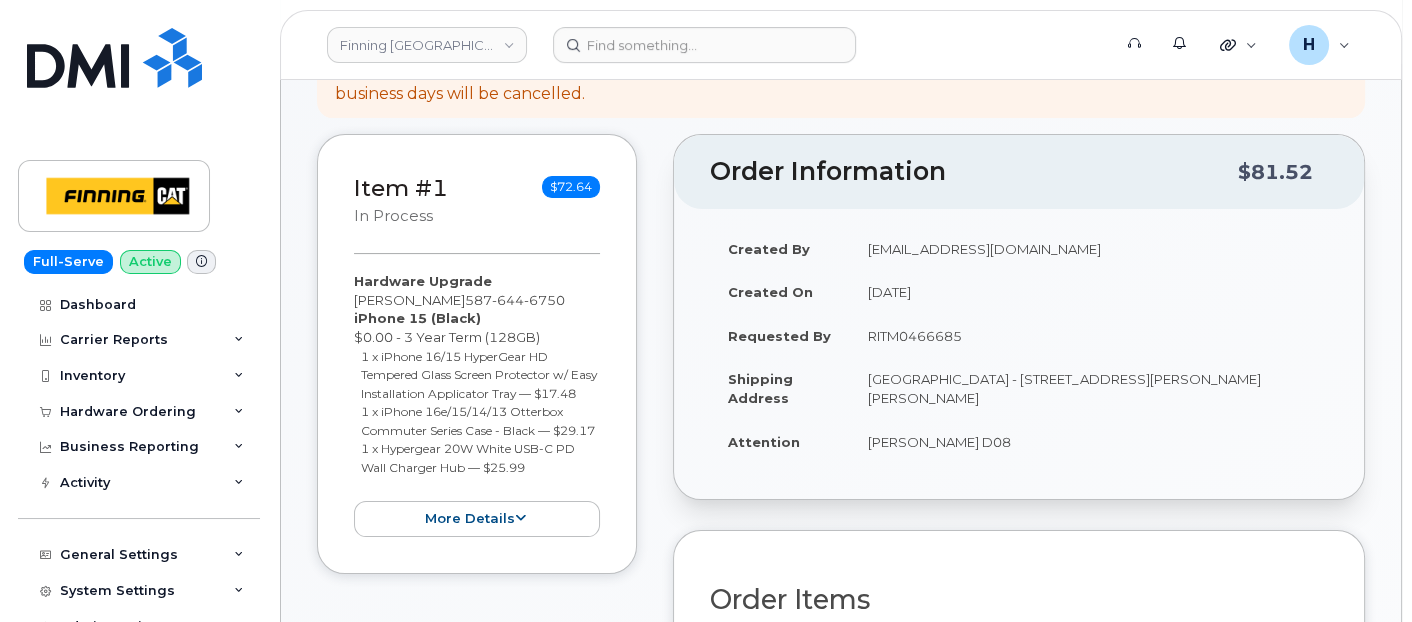 scroll, scrollTop: 666, scrollLeft: 0, axis: vertical 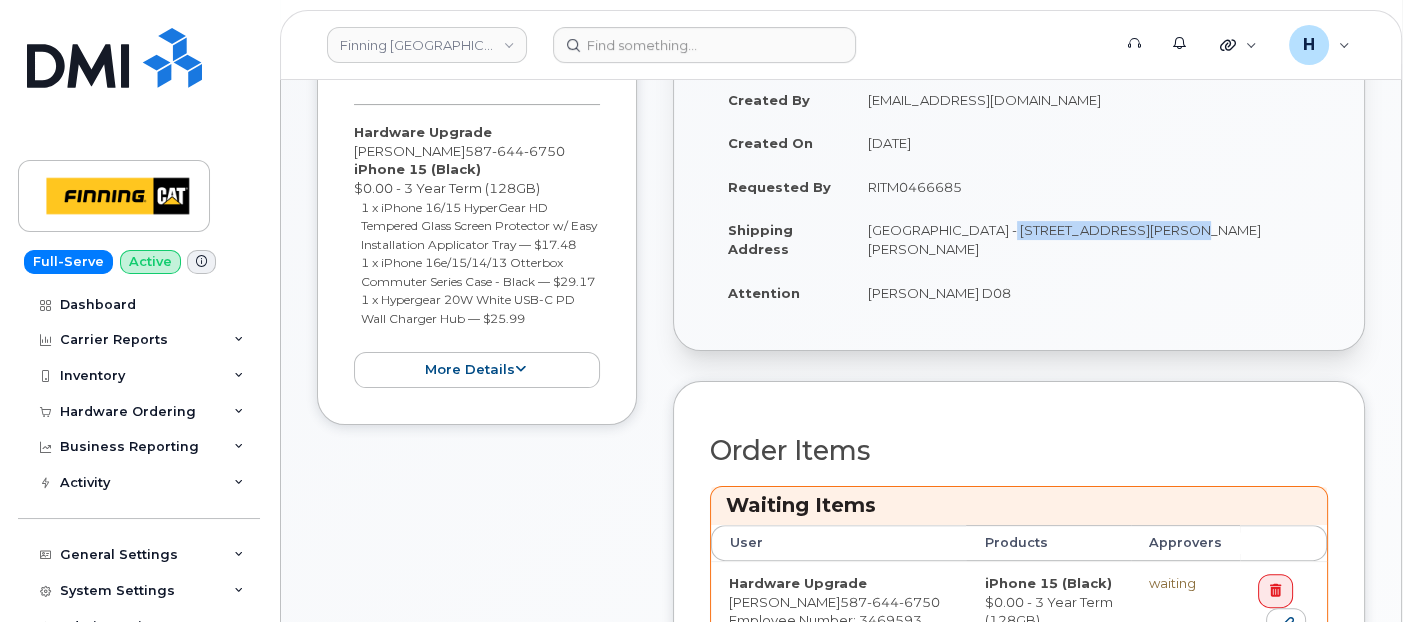 drag, startPoint x: 974, startPoint y: 220, endPoint x: 1143, endPoint y: 223, distance: 169.02663 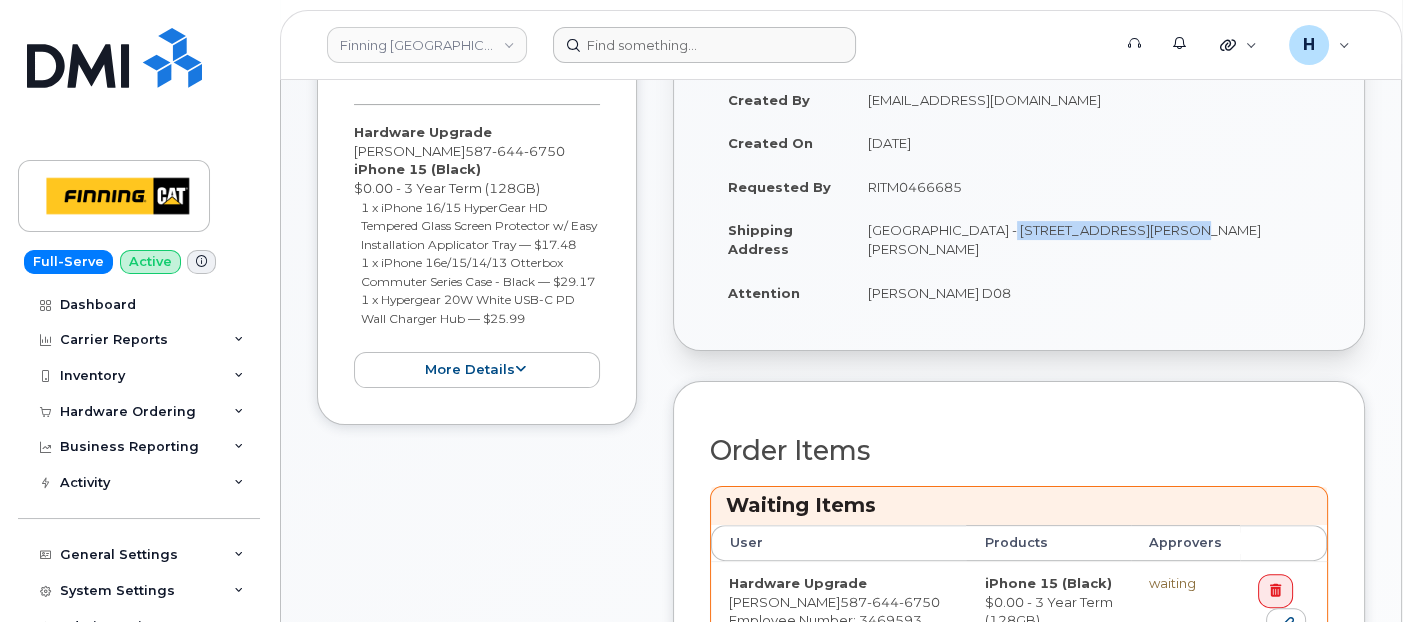 copy on "T0P 1C0" 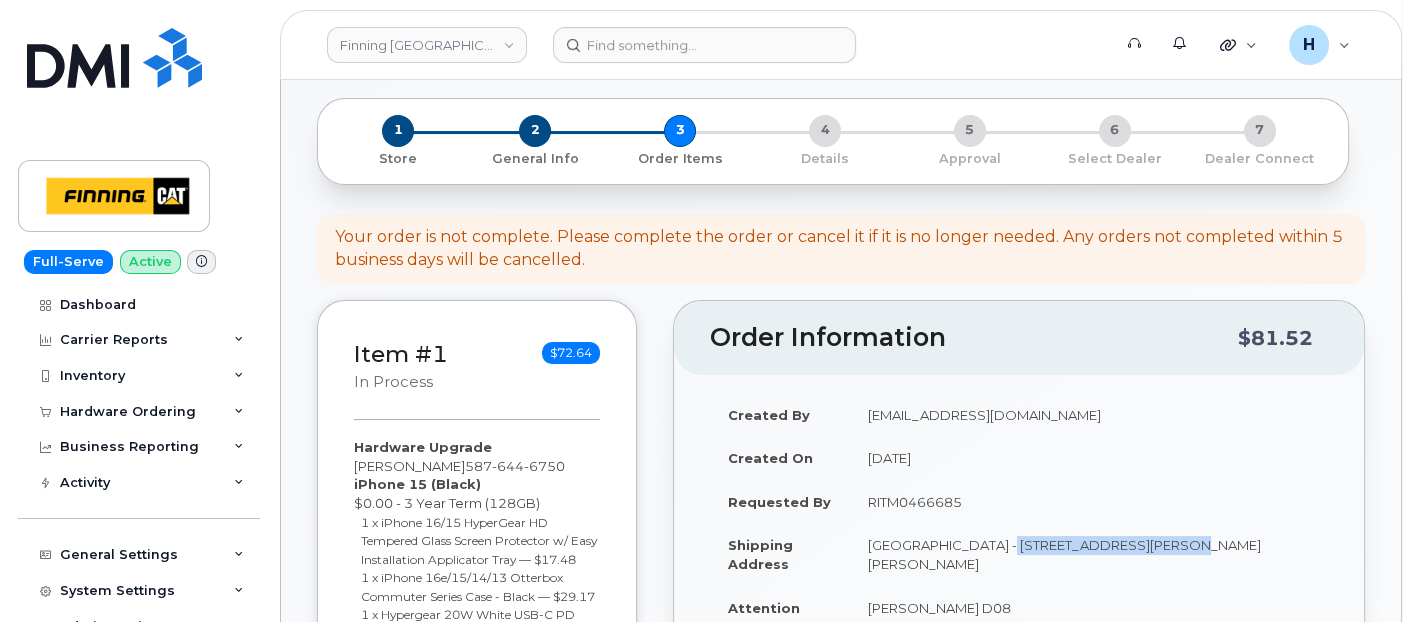 scroll, scrollTop: 222, scrollLeft: 0, axis: vertical 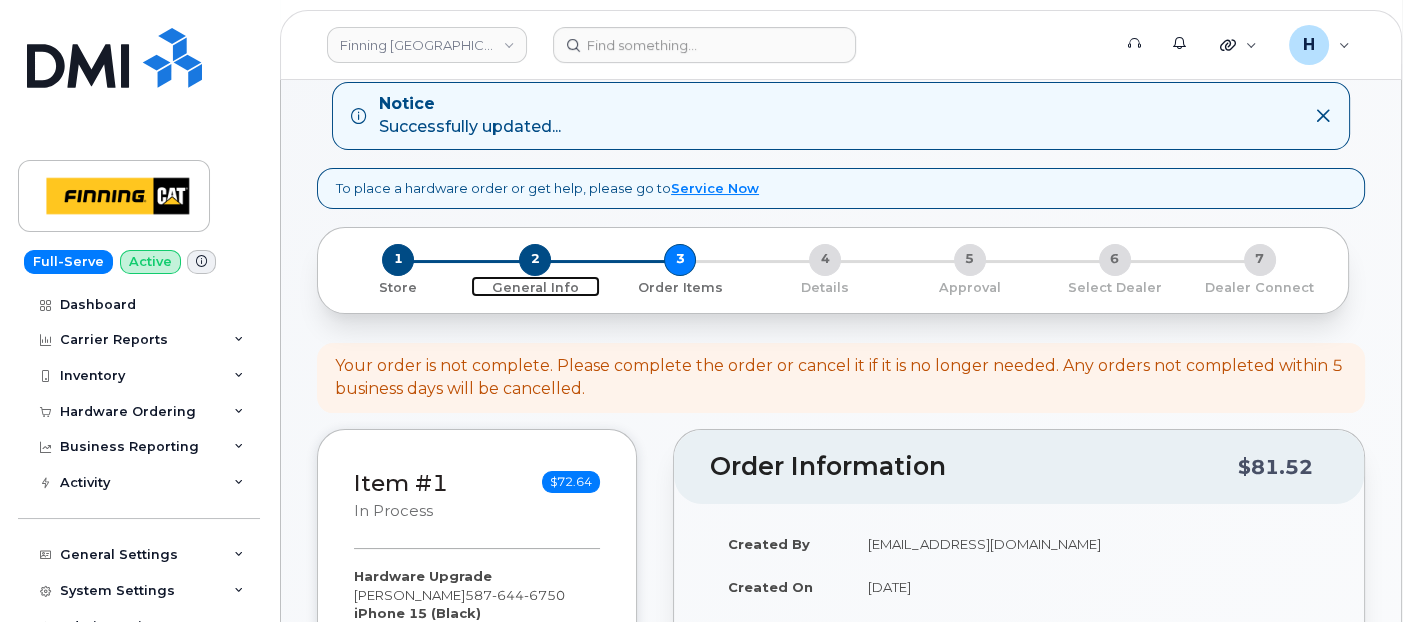 click on "2" at bounding box center (535, 260) 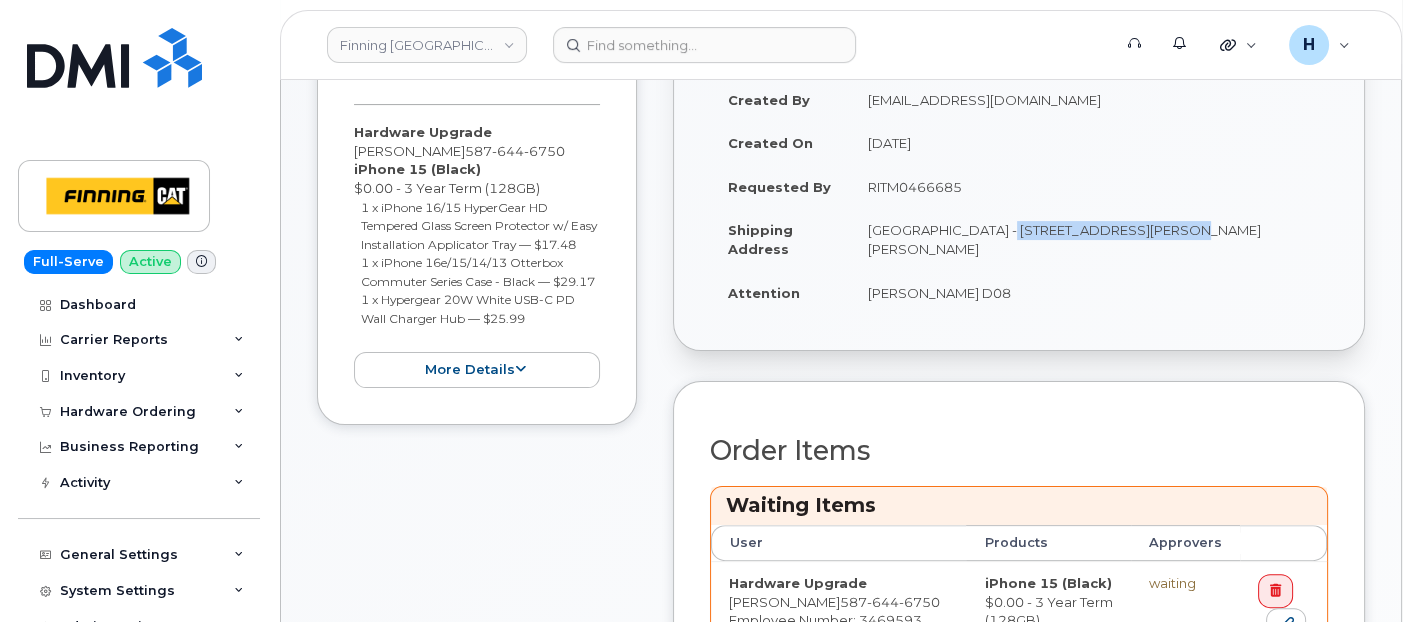 scroll, scrollTop: 892, scrollLeft: 0, axis: vertical 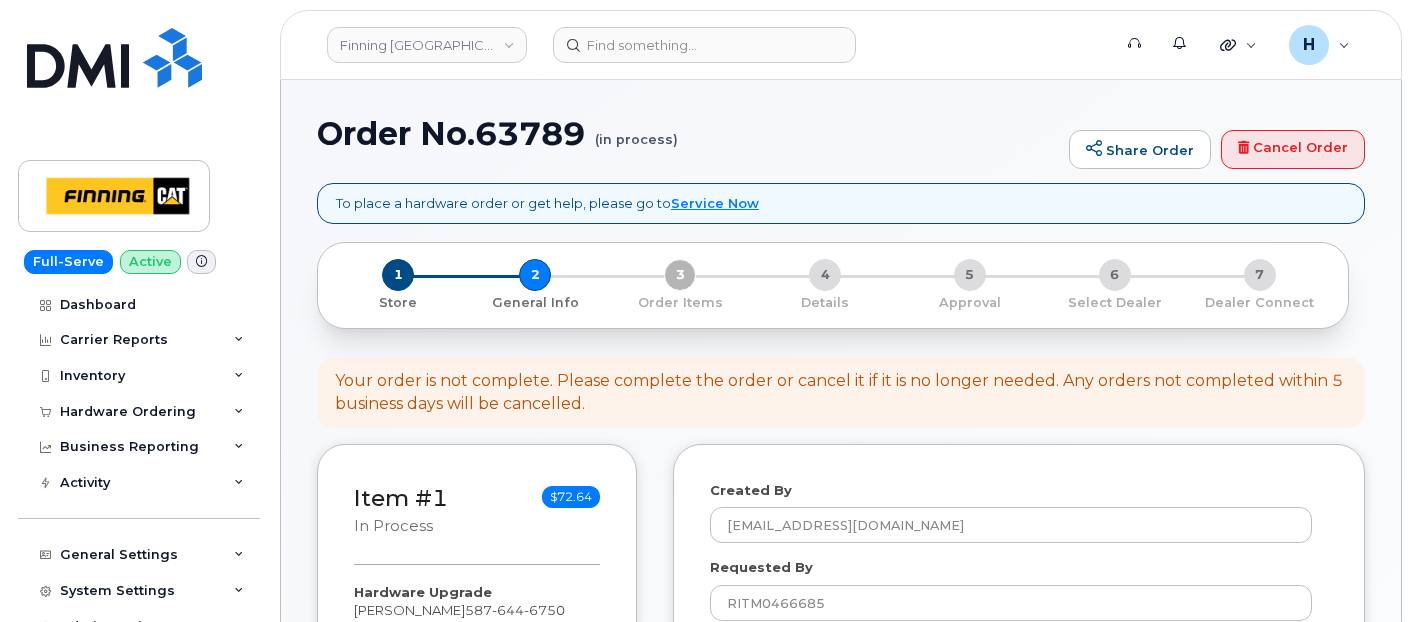 select 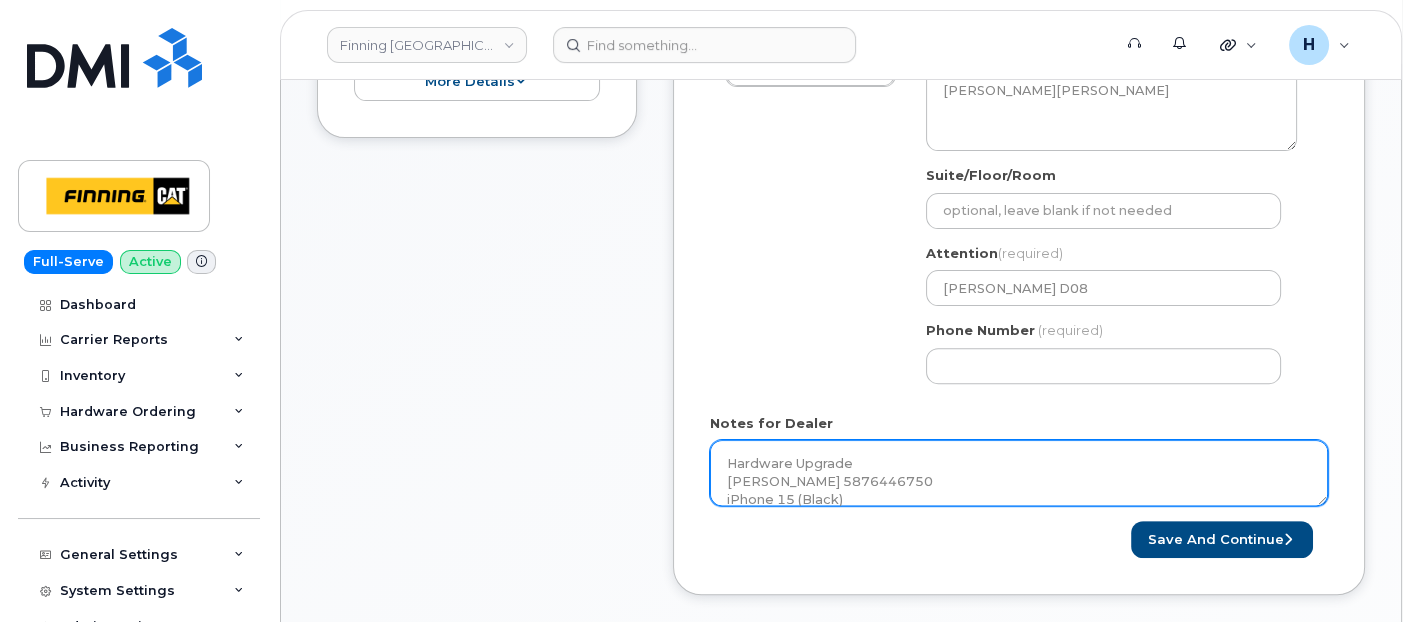 scroll, scrollTop: 898, scrollLeft: 0, axis: vertical 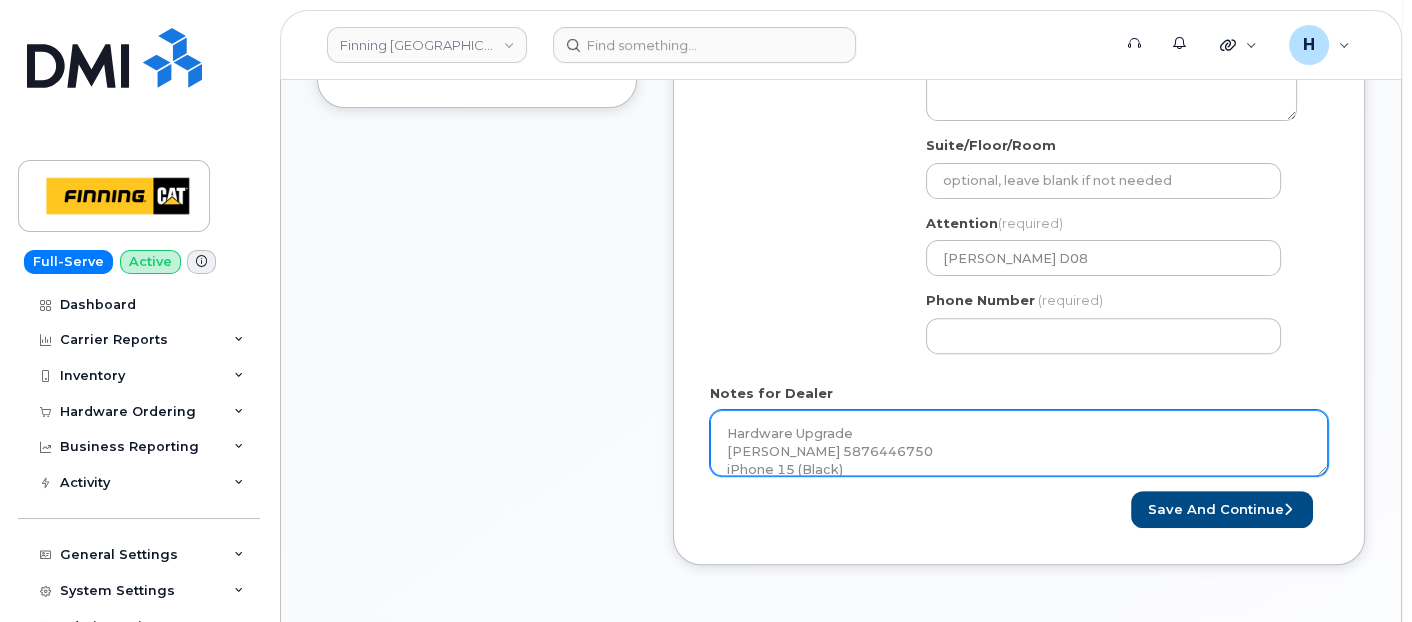click on "Hardware Upgrade
[PERSON_NAME] 5876446750
iPhone 15 (Black)
$0.00 - 3 Year Term (128GB)
1 x iPhone 16/15 HyperGear HD Tempered Glass Screen Protector w/ Easy Installation Applicator Tray — $17.48
1 x iPhone 16e/15/14/13 Otterbox Commuter Series Case - Black — $29.17
1 x Hypergear 20W White USB-C PD Wall Charger Hub — $25.99
***Hardware Upgrade- No SIM Card Required***
Purolator AWB:" at bounding box center [1019, 443] 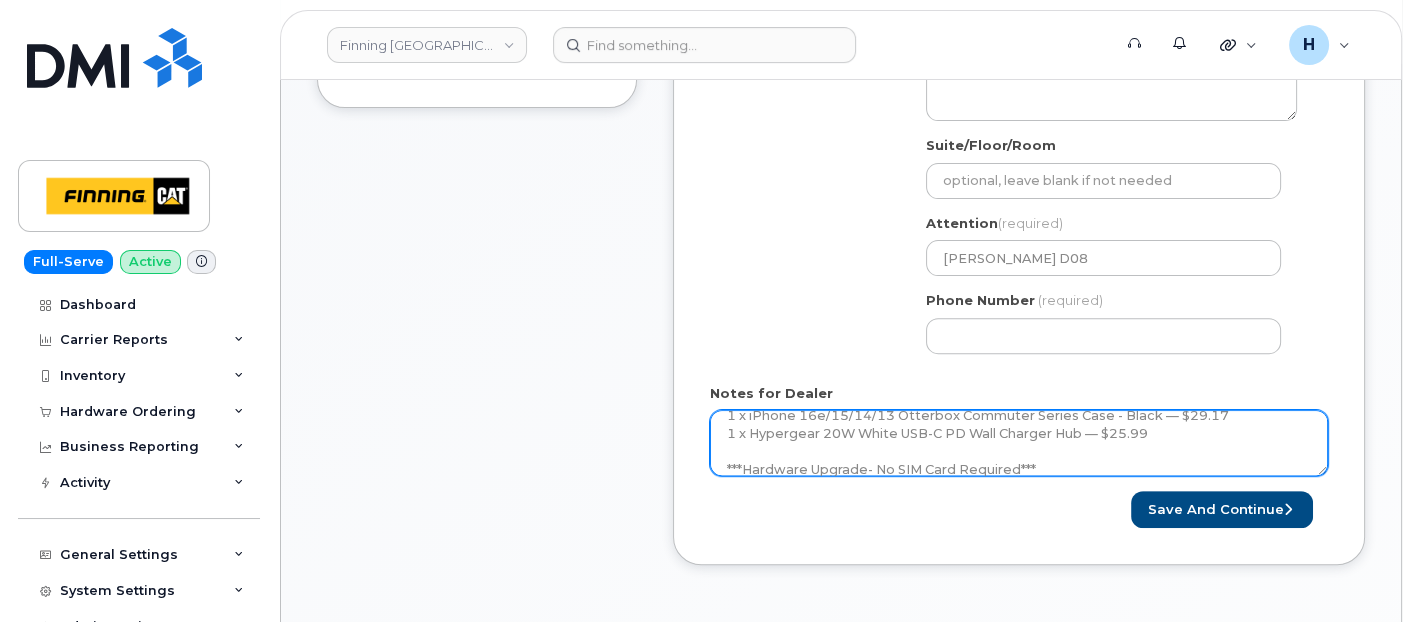 scroll, scrollTop: 182, scrollLeft: 0, axis: vertical 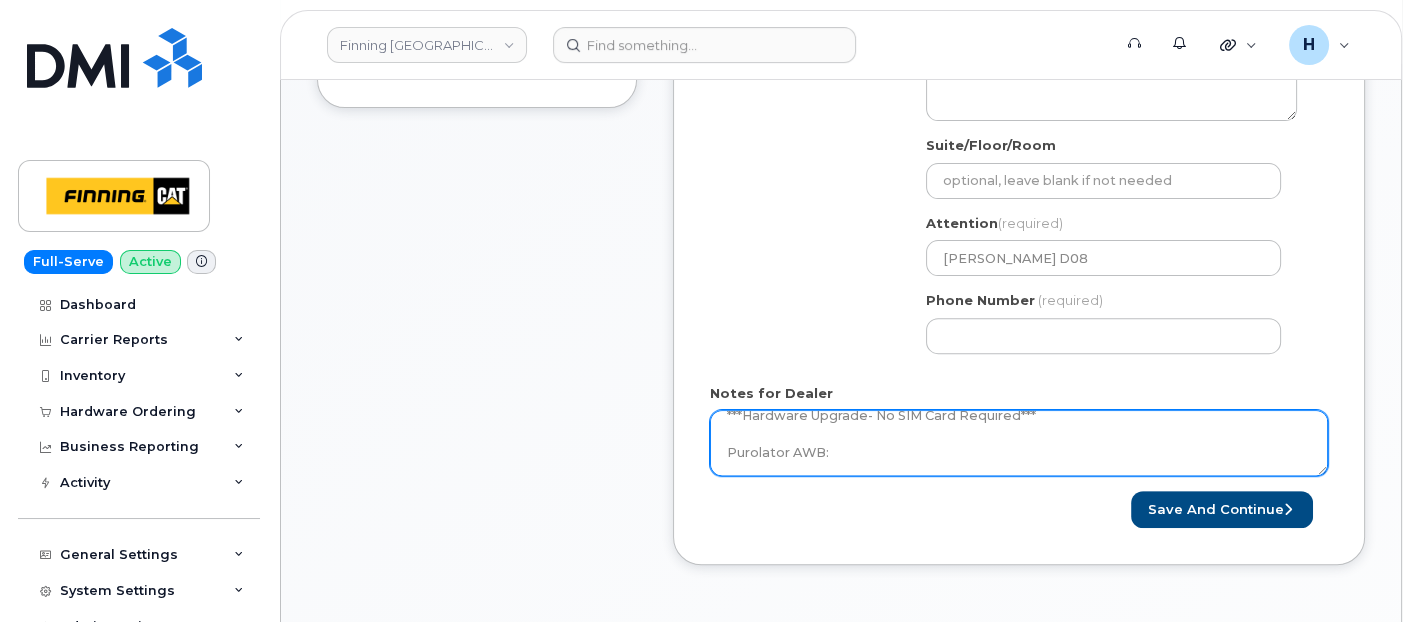 click on "Hardware Upgrade
[PERSON_NAME] 5876446750
iPhone 15 (Black)
$0.00 - 3 Year Term (128GB)
1 x iPhone 16/15 HyperGear HD Tempered Glass Screen Protector w/ Easy Installation Applicator Tray — $17.48
1 x iPhone 16e/15/14/13 Otterbox Commuter Series Case - Black — $29.17
1 x Hypergear 20W White USB-C PD Wall Charger Hub — $25.99
***Hardware Upgrade- No SIM Card Required***
Purolator AWB:" at bounding box center [1019, 443] 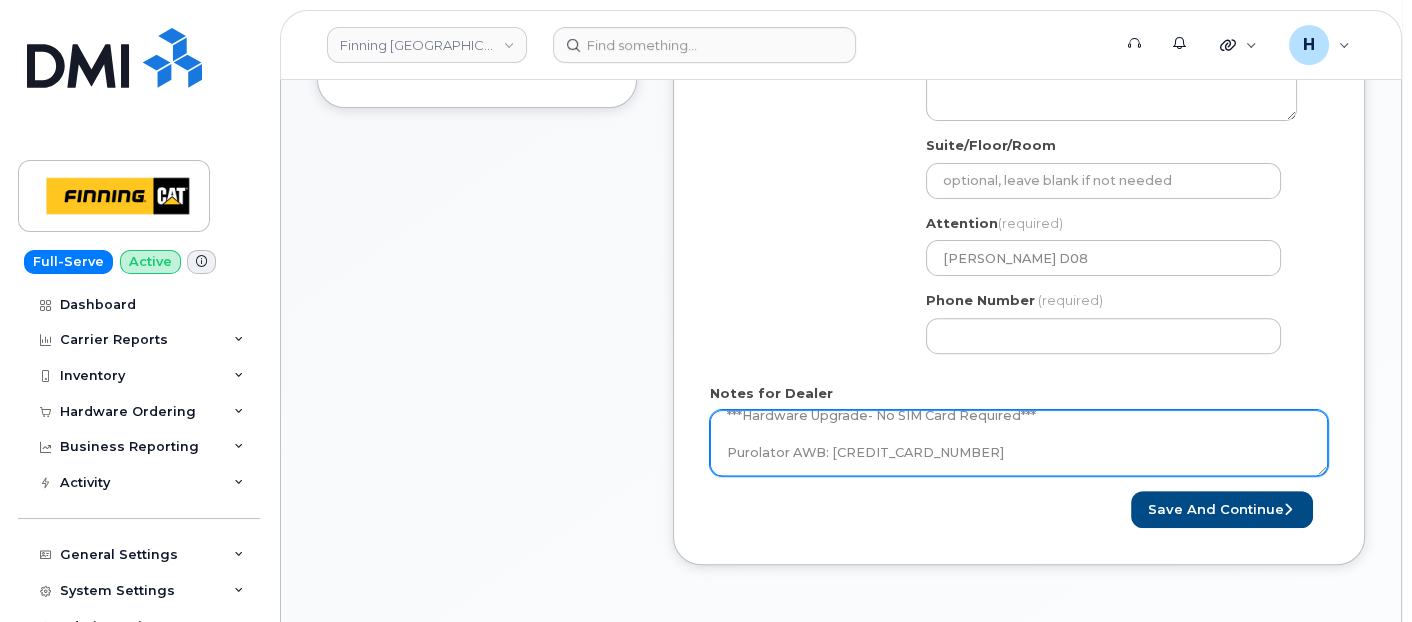type on "Hardware Upgrade
[PERSON_NAME] 5876446750
iPhone 15 (Black)
$0.00 - 3 Year Term (128GB)
1 x iPhone 16/15 HyperGear HD Tempered Glass Screen Protector w/ Easy Installation Applicator Tray — $17.48
1 x iPhone 16e/15/14/13 Otterbox Commuter Series Case - Black — $29.17
1 x Hypergear 20W White USB-C PD Wall Charger Hub — $25.99
***Hardware Upgrade- No SIM Card Required***
Purolator AWB: [CREDIT_CARD_NUMBER]" 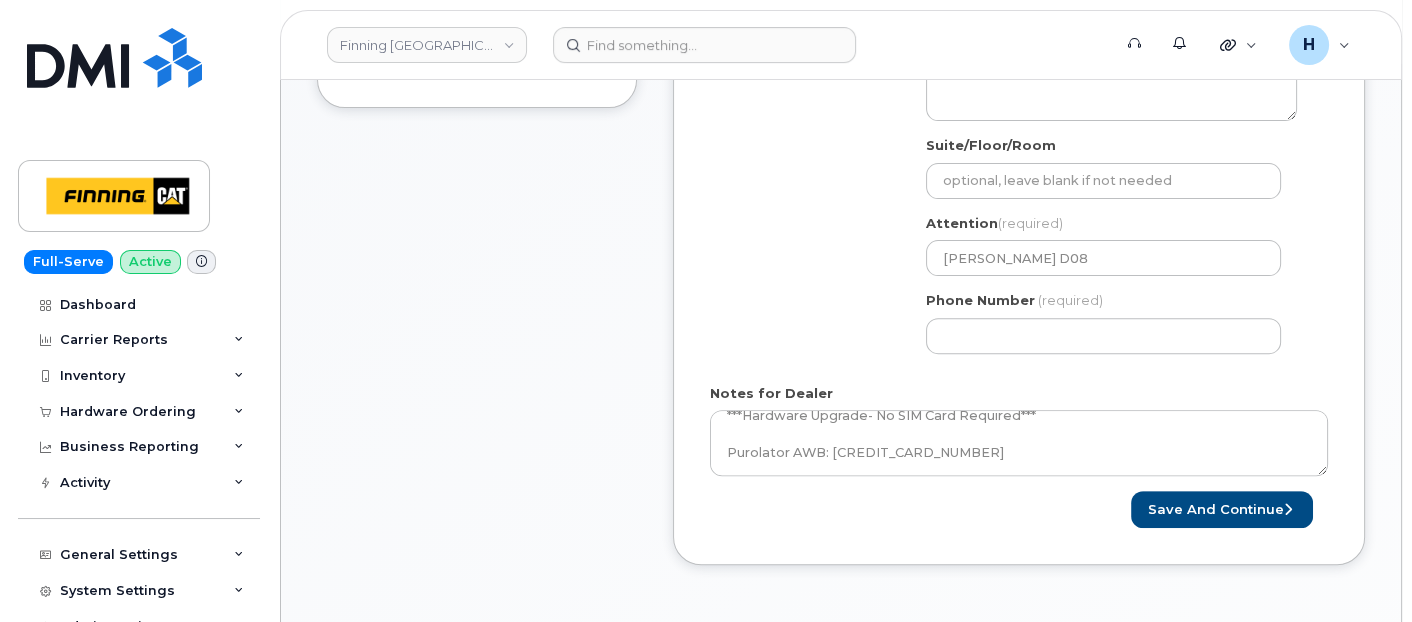 click on "Phone Number
(required)" at bounding box center [1111, 322] 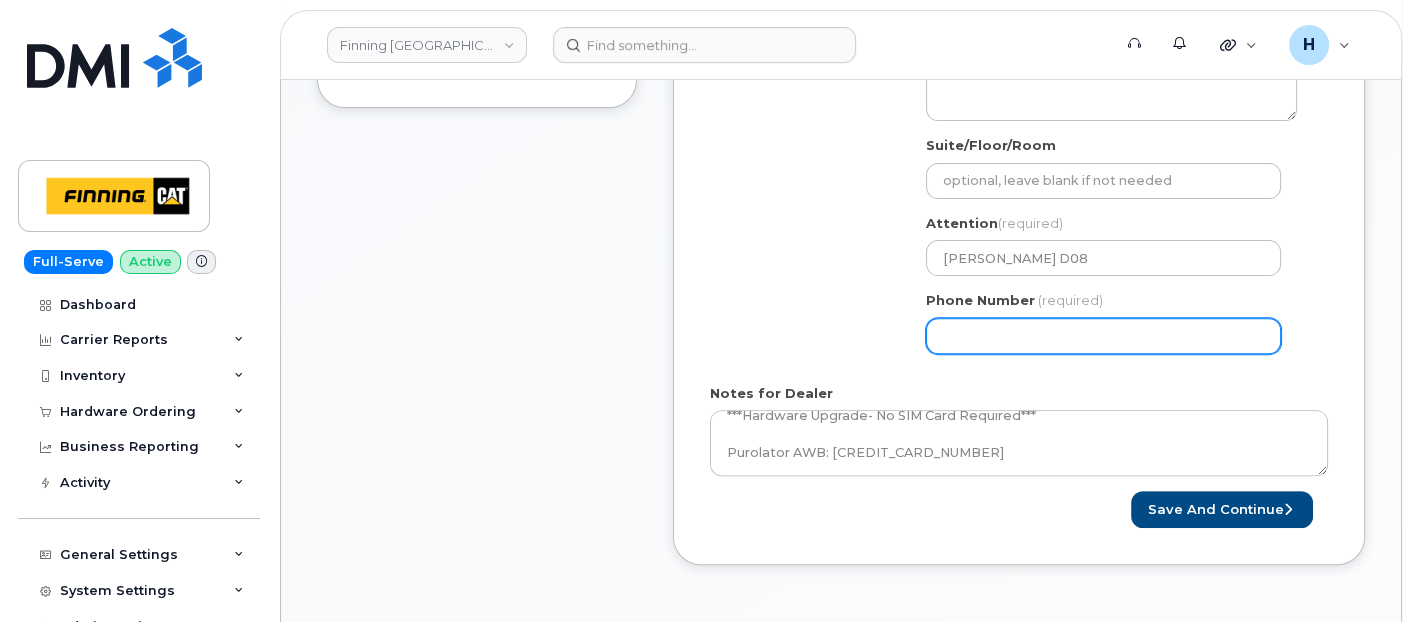 drag, startPoint x: 1022, startPoint y: 337, endPoint x: 1034, endPoint y: 325, distance: 16.970562 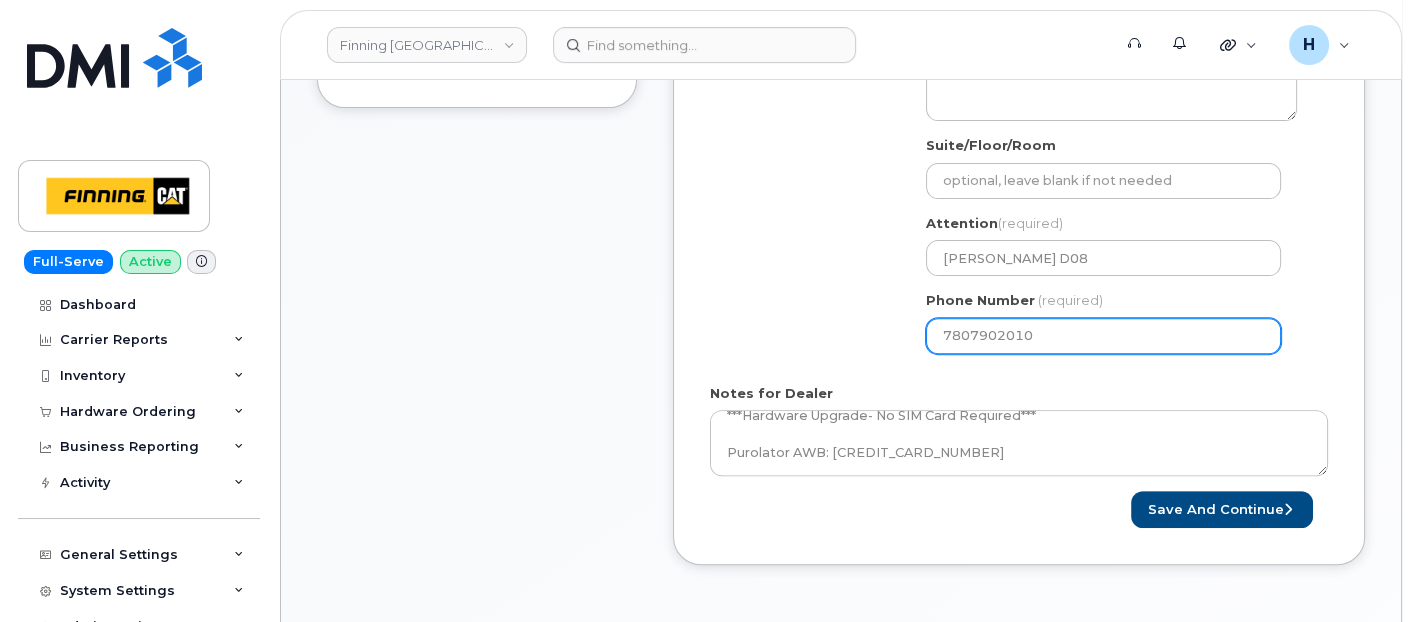 select 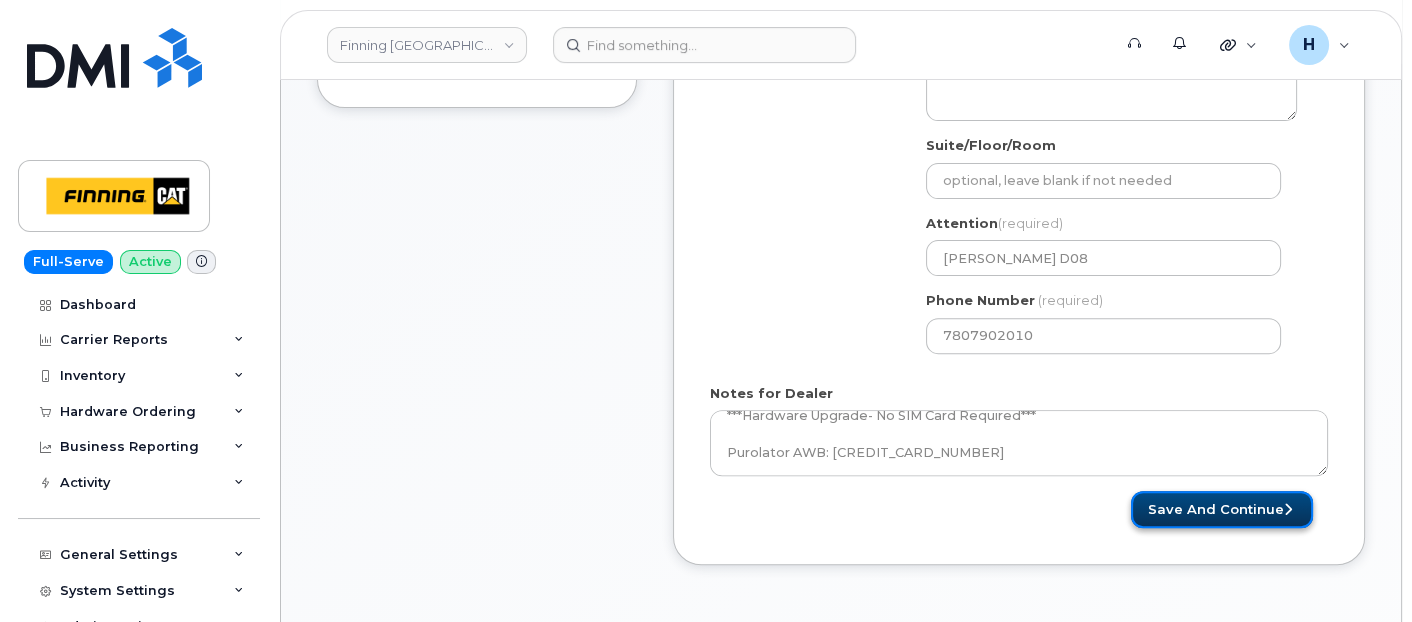 drag, startPoint x: 1180, startPoint y: 500, endPoint x: 710, endPoint y: 7, distance: 681.138 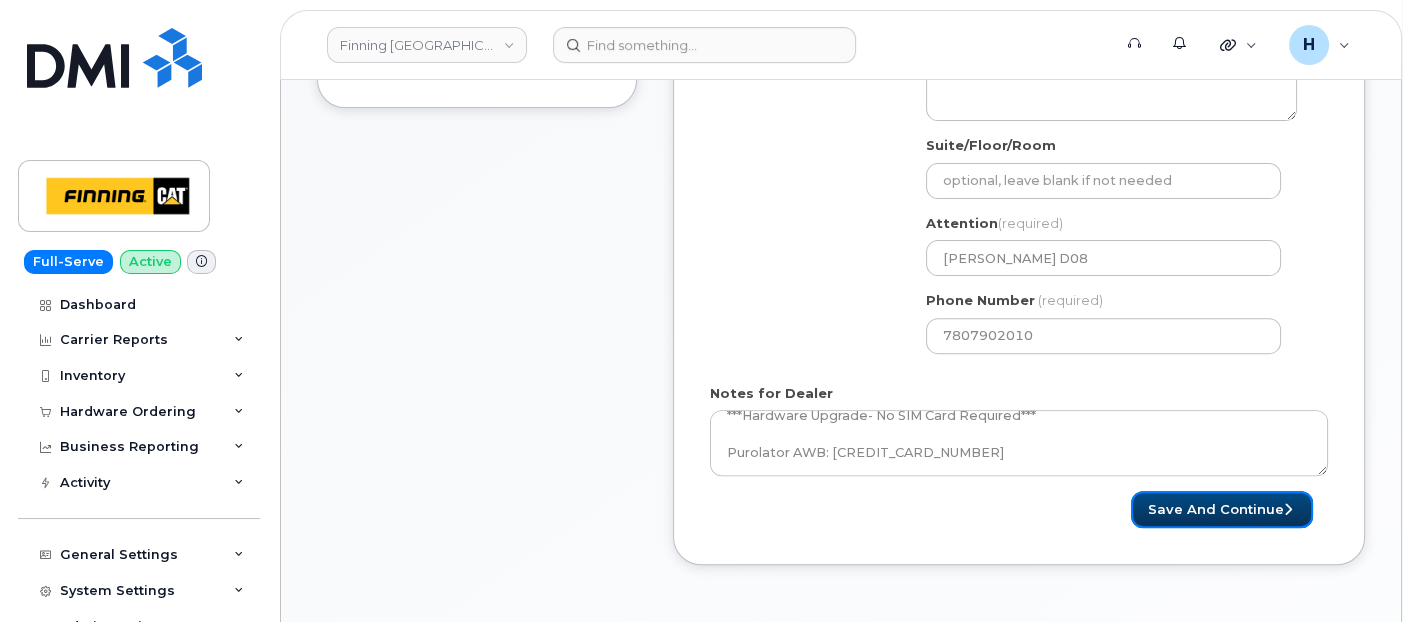 click on "Save and Continue" at bounding box center [1222, 509] 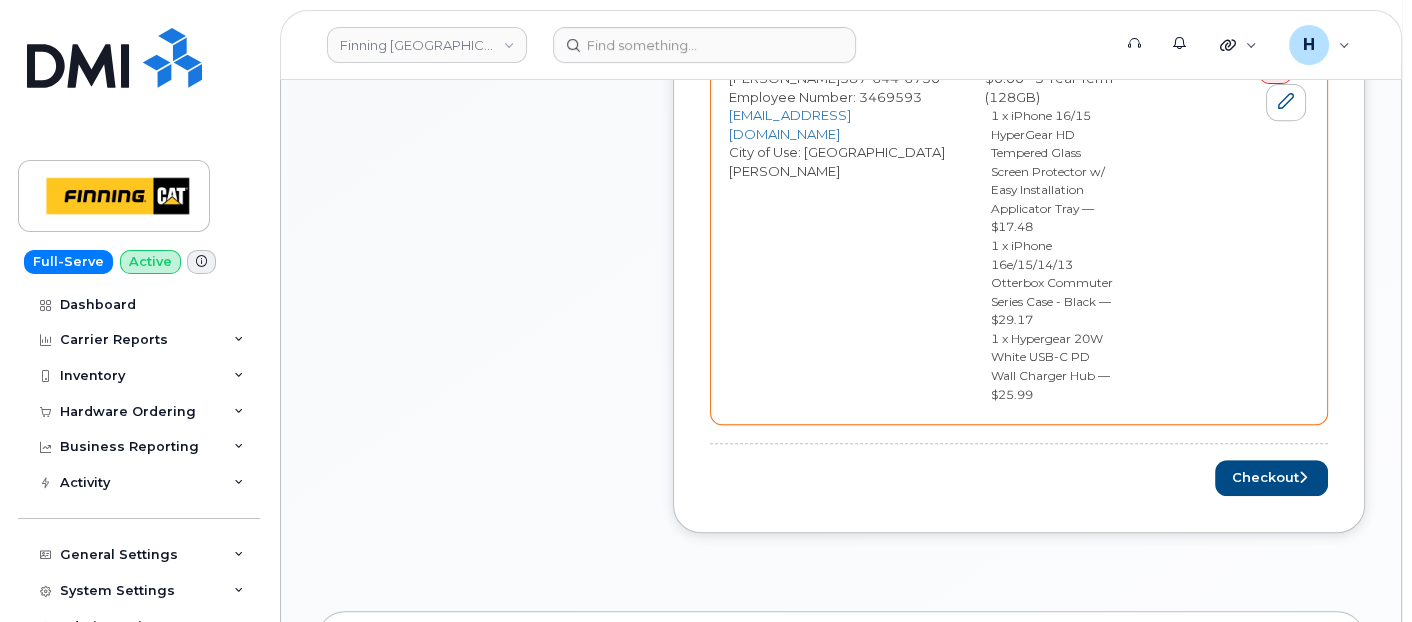 scroll, scrollTop: 1222, scrollLeft: 0, axis: vertical 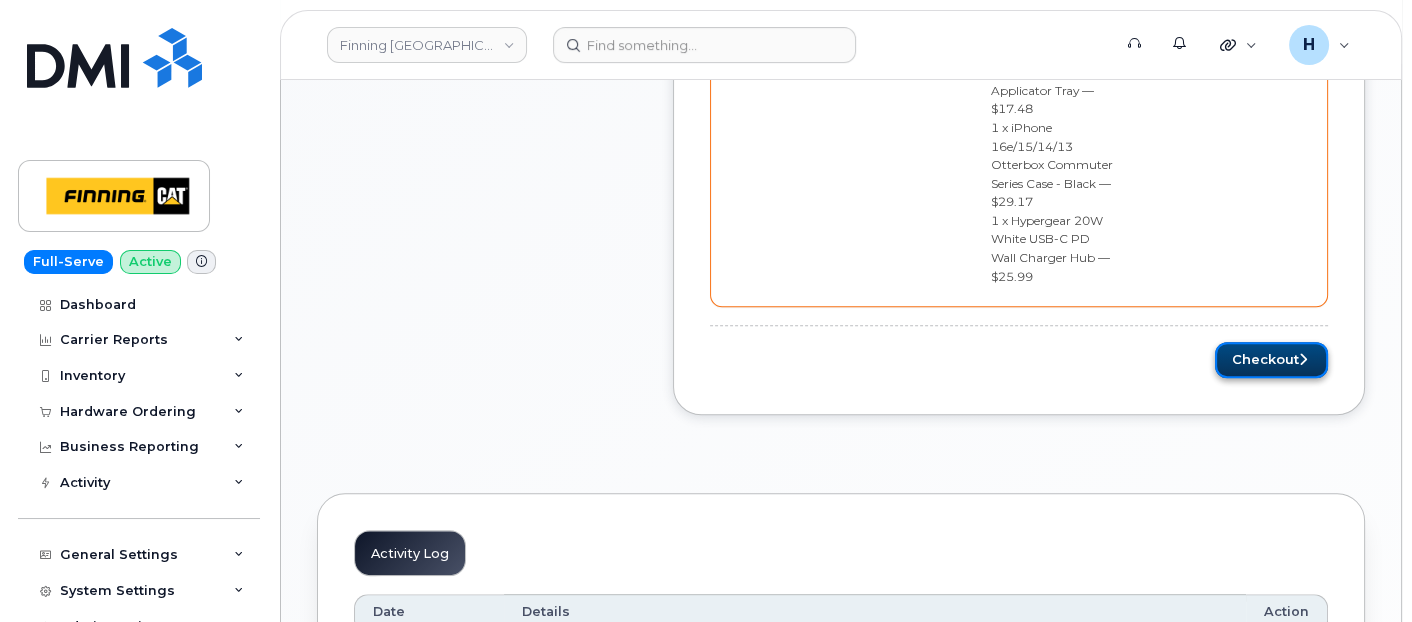 click on "Checkout" at bounding box center [1271, 360] 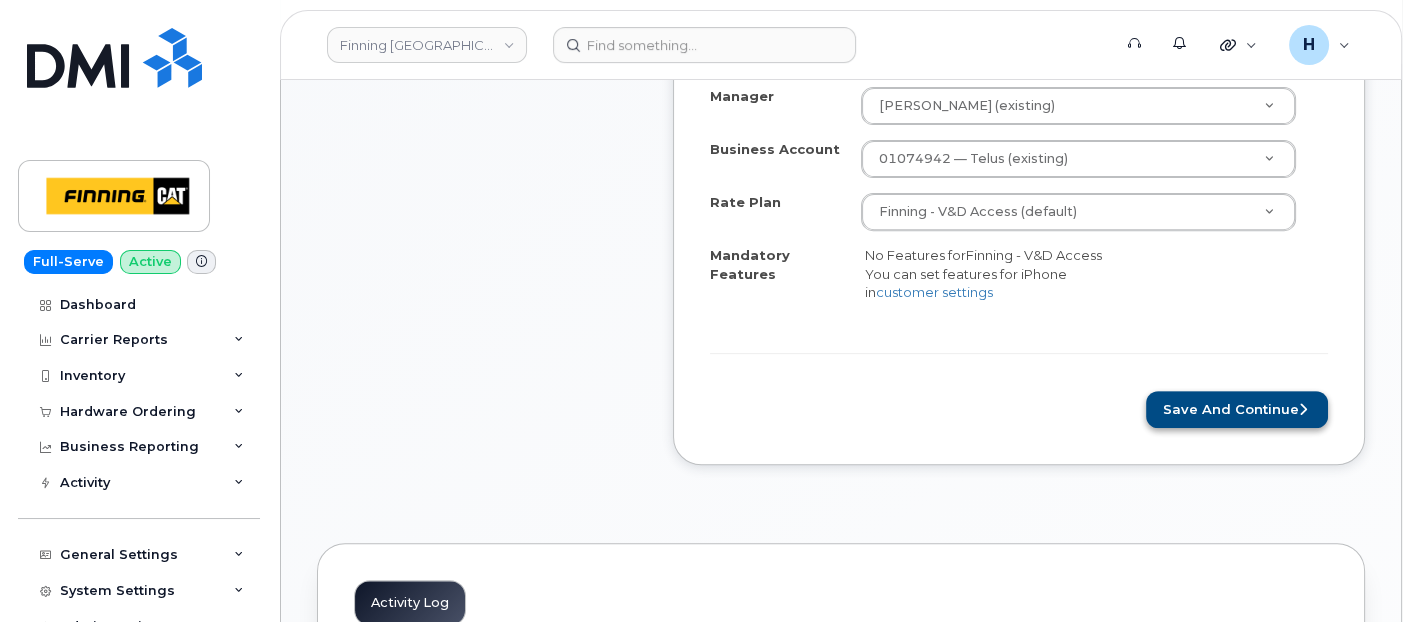 scroll, scrollTop: 1009, scrollLeft: 0, axis: vertical 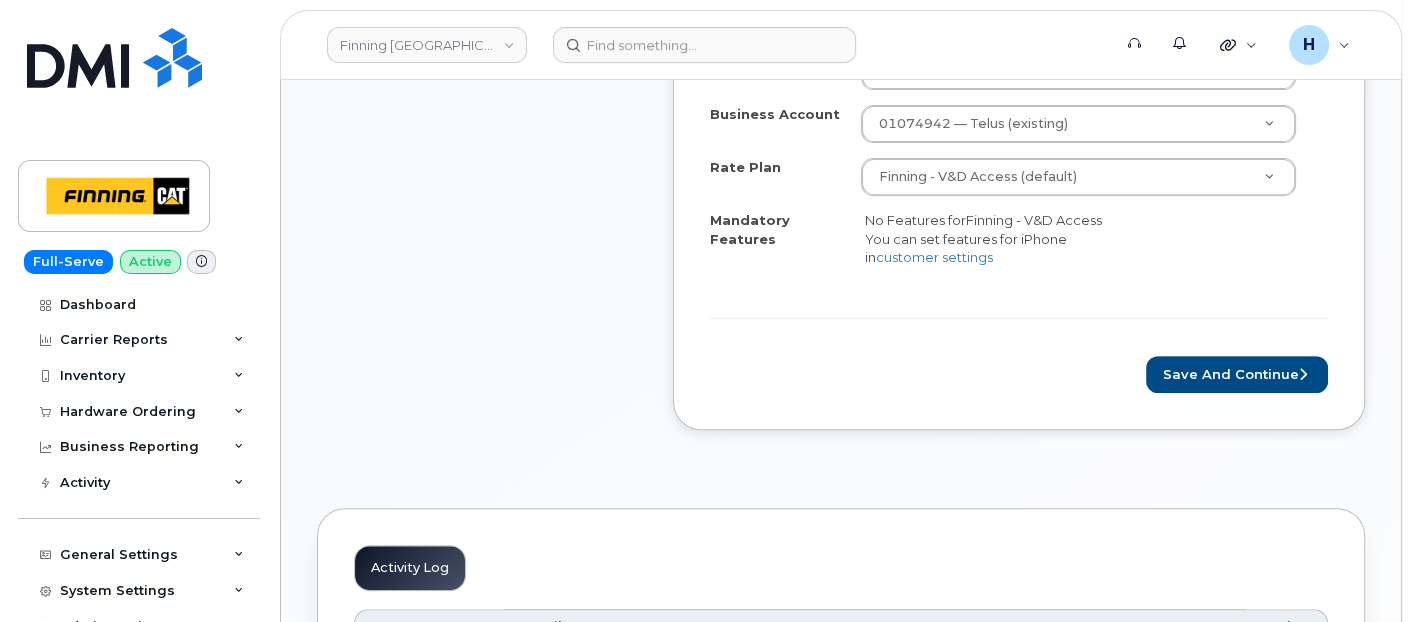 click on "Rate Plan & Activation Details
[PERSON_NAME], Hardware Upgrade
Manager
[PERSON_NAME] (existing)     Manager             Manager                     [PERSON_NAME] (existing)
[PERSON_NAME]
[PERSON_NAME]
[PERSON_NAME]
[PERSON_NAME]
[PERSON_NAME]
[PERSON_NAME]
[PERSON_NAME]
[PERSON_NAME]
[PERSON_NAME]
[PERSON_NAME]
[PERSON_NAME]
[PERSON_NAME]
[PERSON_NAME]
[PERSON_NAME]
[PERSON_NAME]
[PERSON_NAME]
[PERSON_NAME]
[PERSON_NAME]
[PERSON_NAME]
[PERSON_NAME]
[PERSON_NAME]
[PERSON_NAME]
[PERSON_NAME]
[PERSON_NAME]
[PERSON_NAME]
[PERSON_NAME]
[PERSON_NAME]
[PERSON_NAME]
[PERSON_NAME]
[PERSON_NAME]
[PERSON_NAME]
[PERSON_NAME]
[PERSON_NAME]
[PERSON_NAME]
[PERSON_NAME]
[PERSON_NAME]
Al [PERSON_NAME]
[PERSON_NAME]
[PERSON_NAME]
[PERSON_NAME]
[PERSON_NAME] [PERSON_NAME] [PERSON_NAME] [PERSON_NAME]
[PERSON_NAME]
[PERSON_NAME]
[PERSON_NAME]
[PERSON_NAME]" at bounding box center [1019, 157] 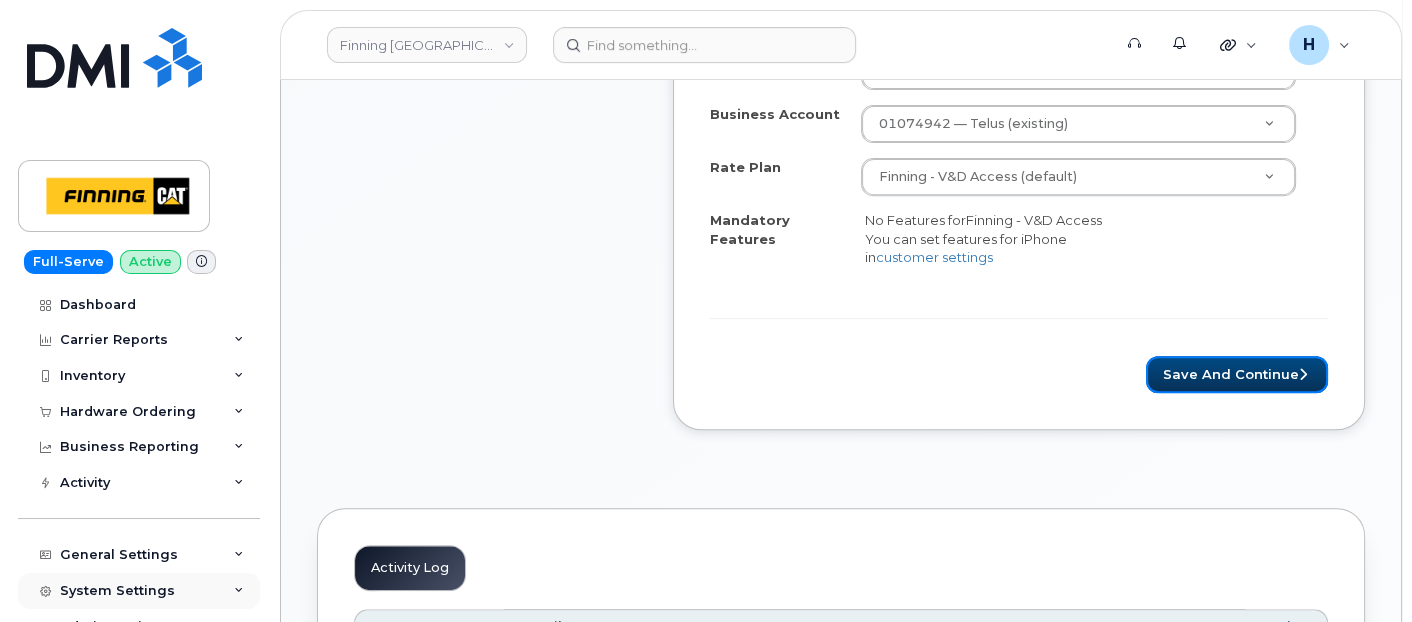 drag, startPoint x: 1237, startPoint y: 362, endPoint x: 200, endPoint y: 586, distance: 1060.9171 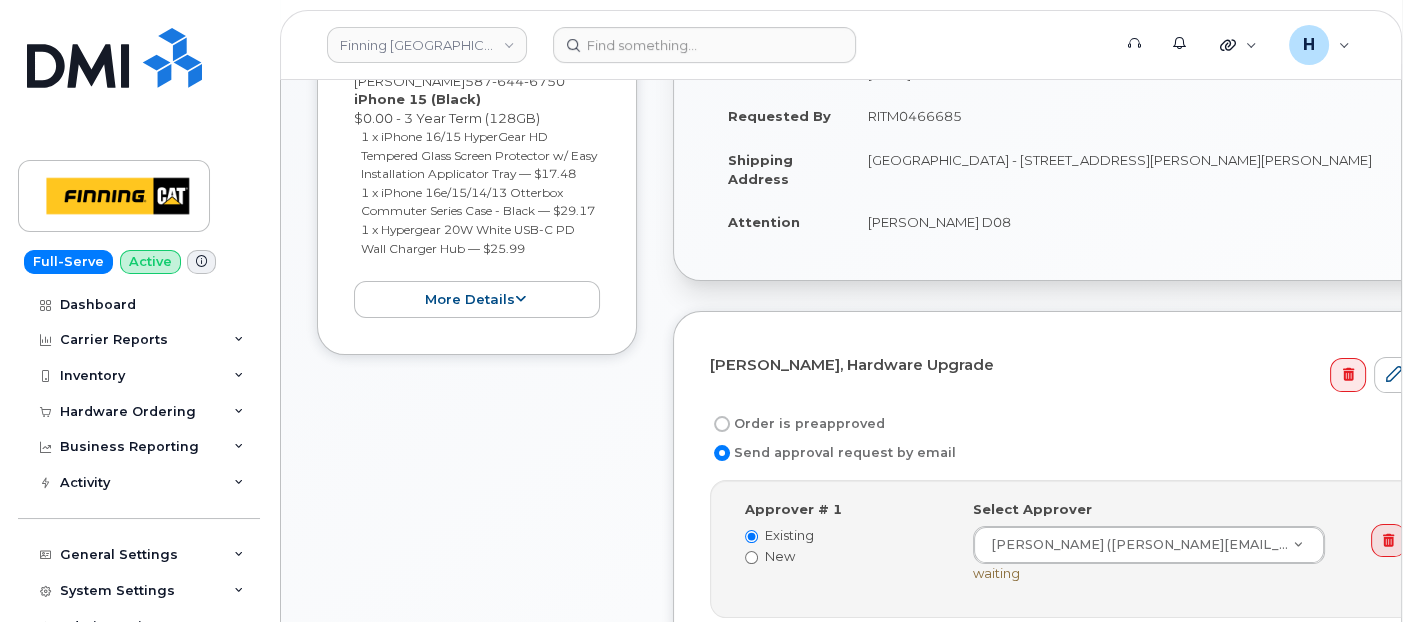 scroll, scrollTop: 676, scrollLeft: 0, axis: vertical 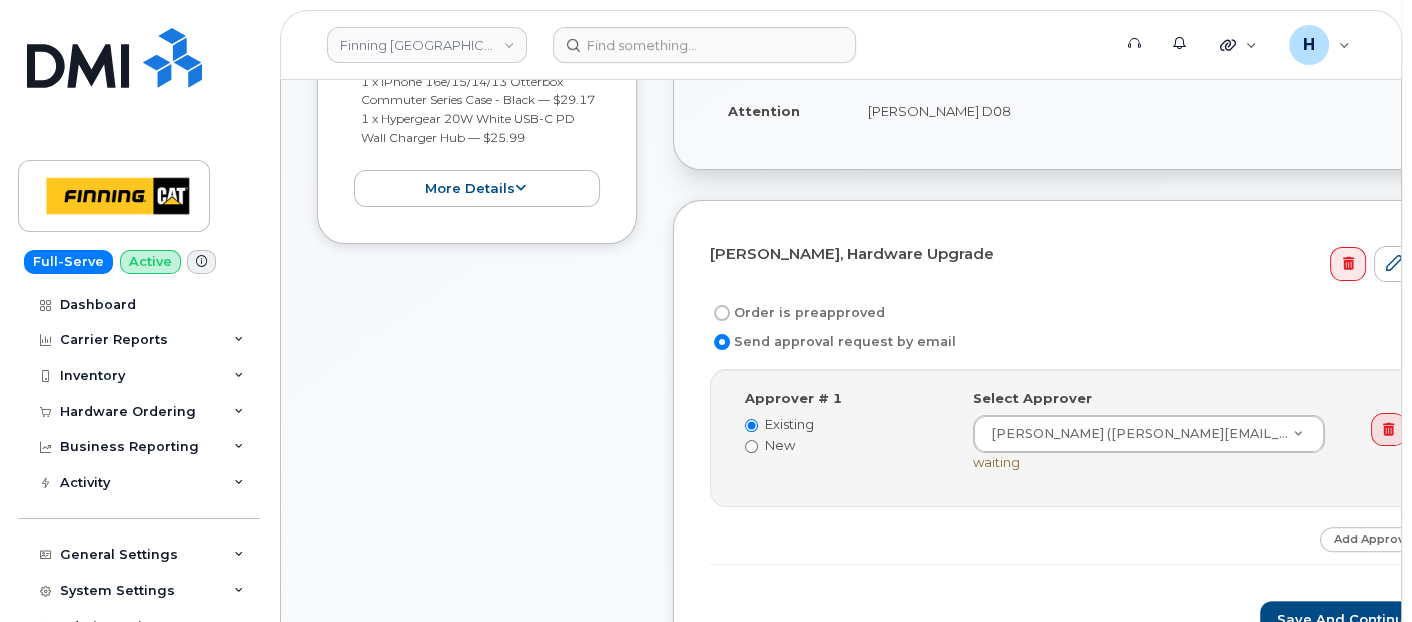 click on "Order is preapproved" at bounding box center (797, 313) 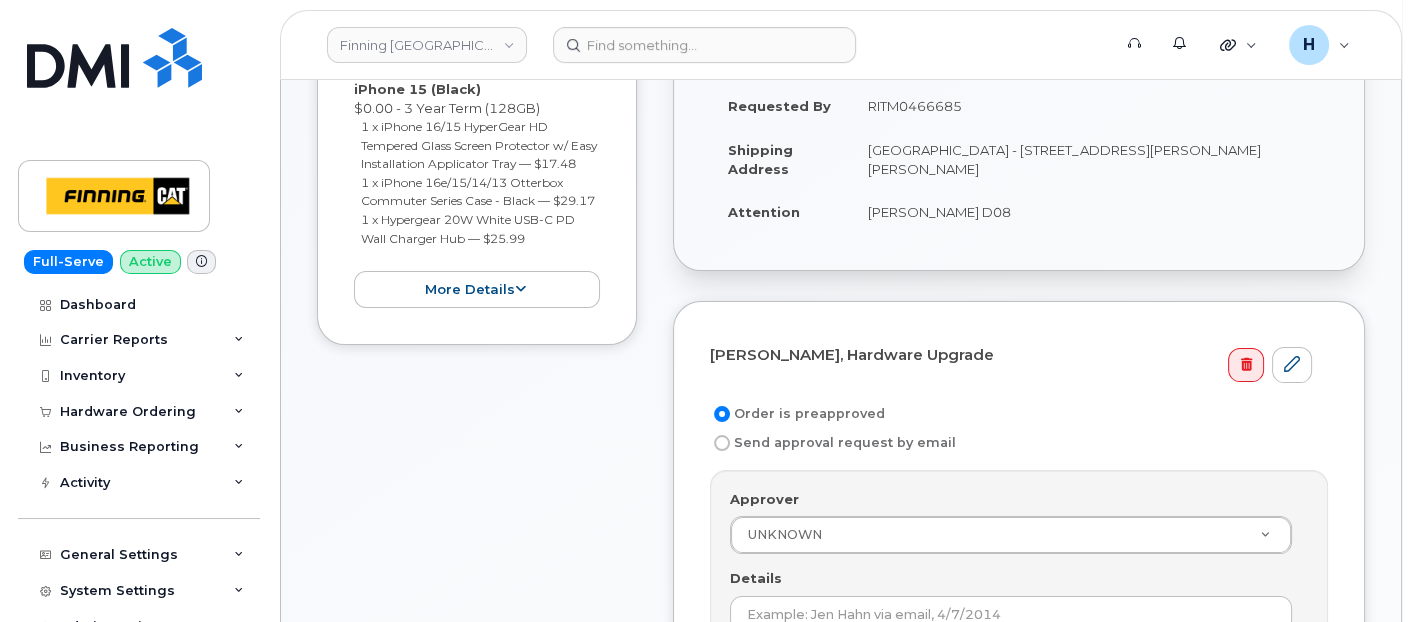 scroll, scrollTop: 454, scrollLeft: 0, axis: vertical 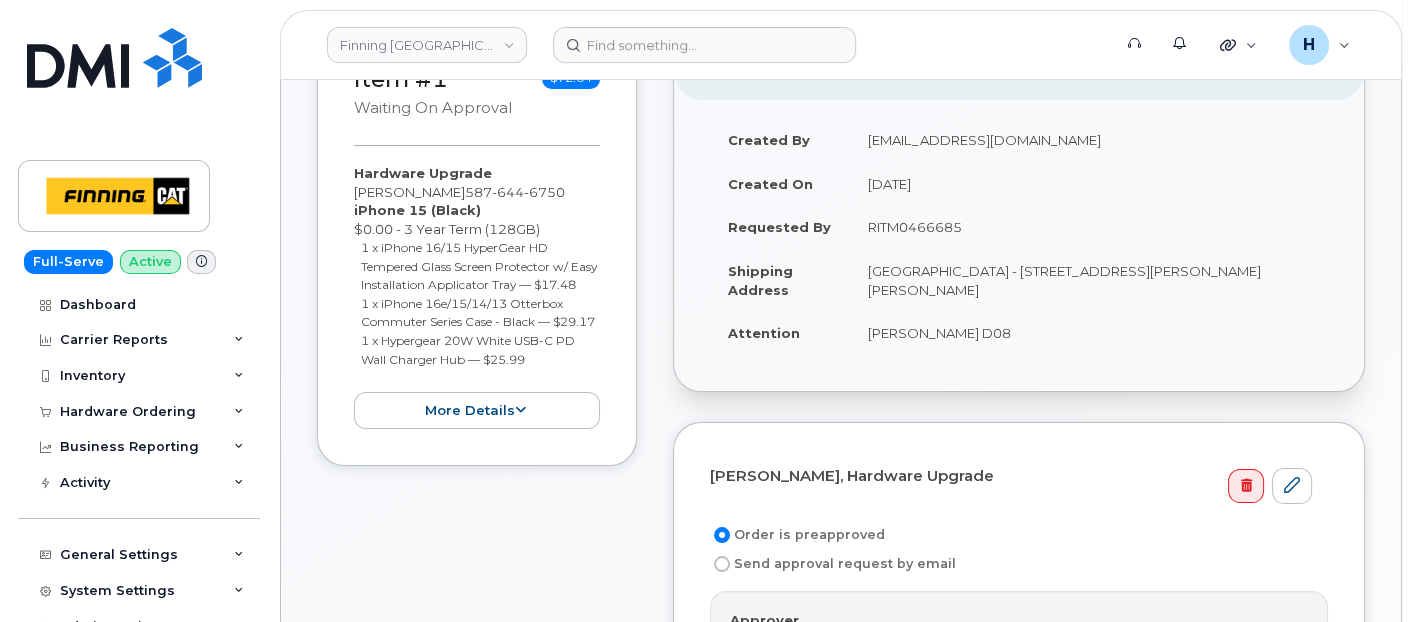 drag, startPoint x: 860, startPoint y: 231, endPoint x: 1005, endPoint y: 230, distance: 145.00345 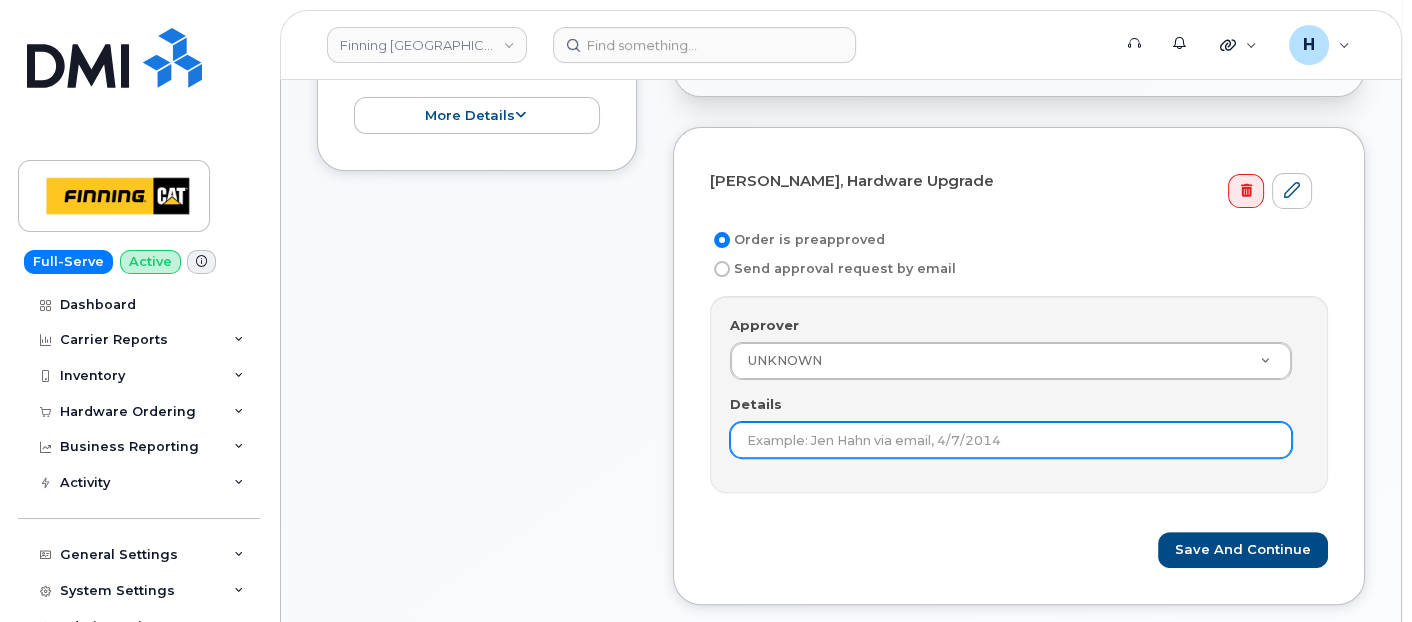 scroll, scrollTop: 787, scrollLeft: 0, axis: vertical 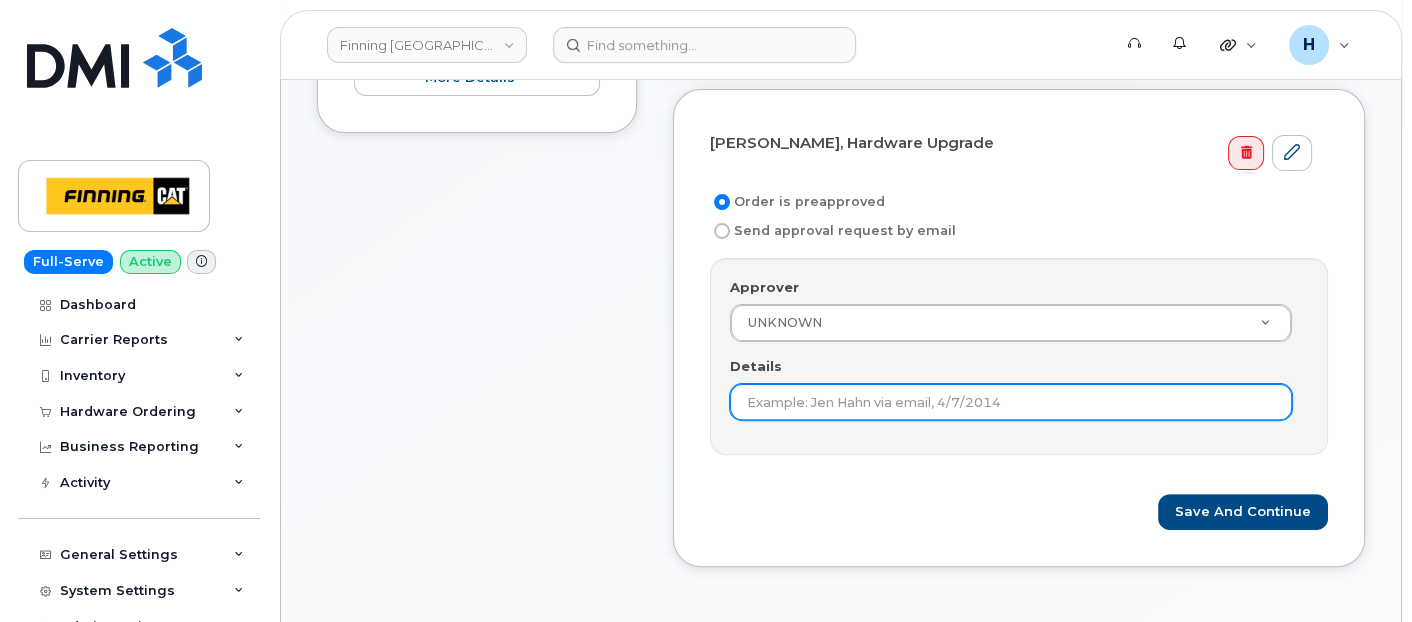 click on "Details" at bounding box center (1011, 402) 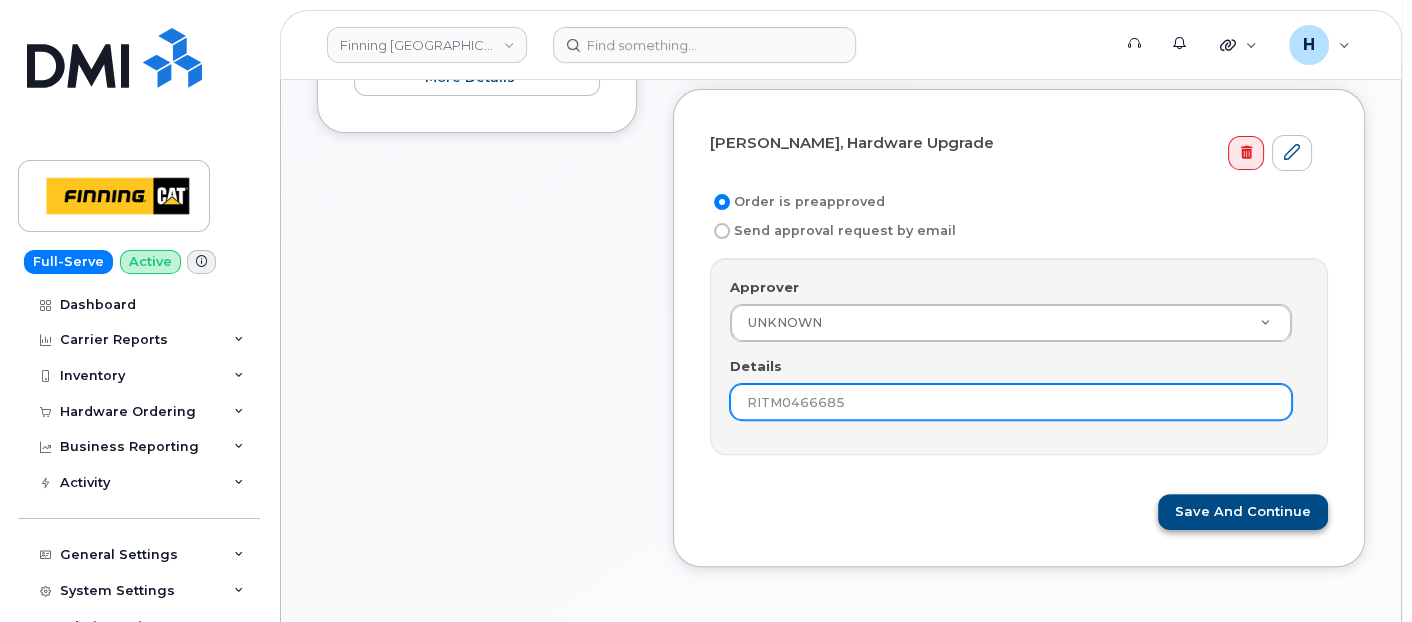 type on "RITM0466685" 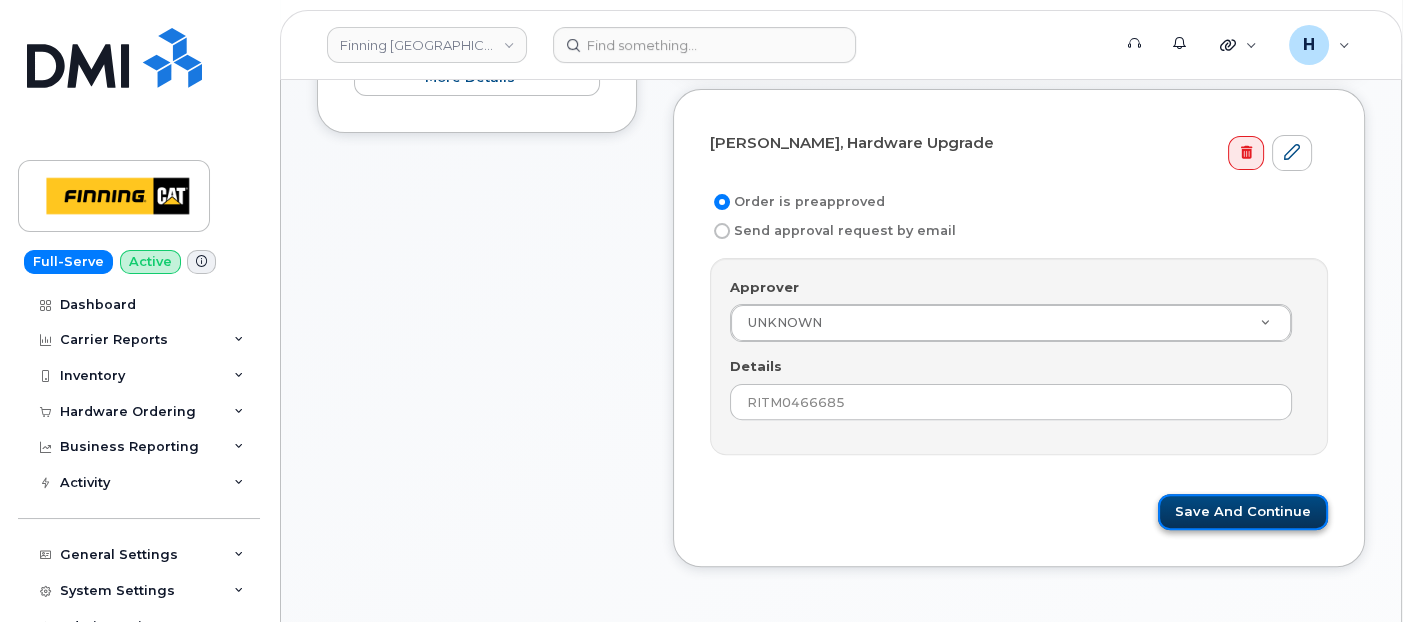 click on "Save and Continue" at bounding box center [1243, 512] 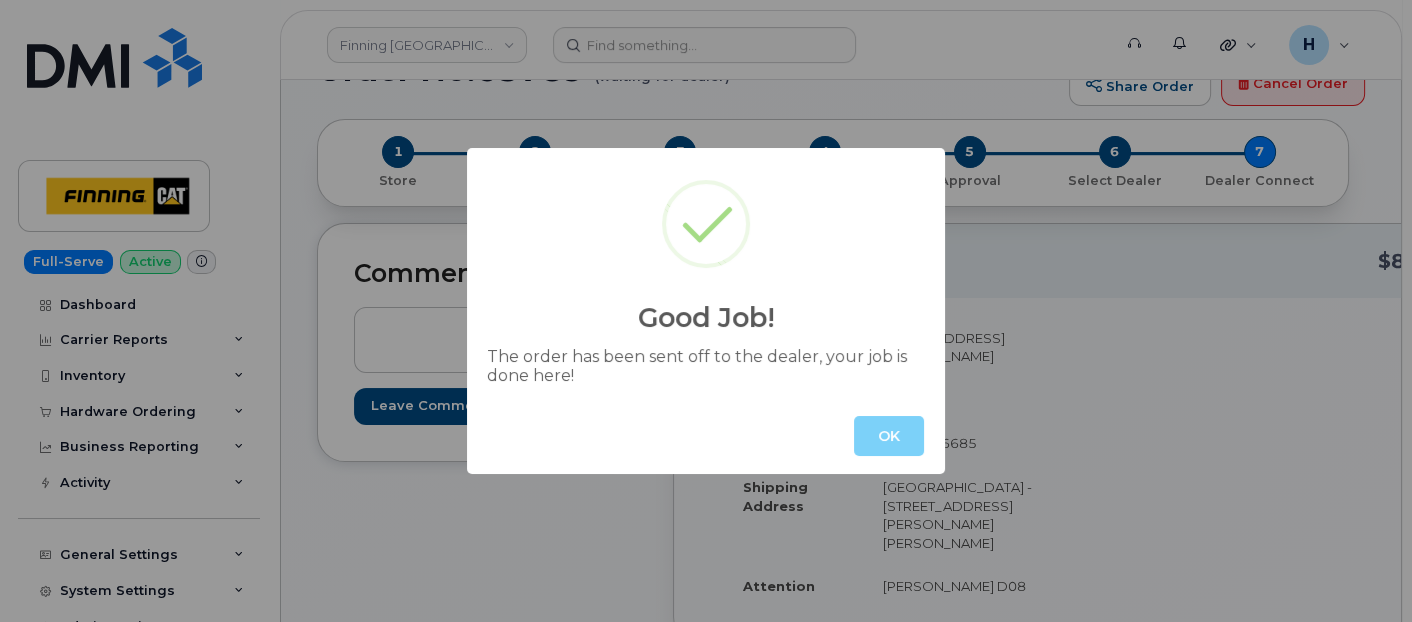 scroll, scrollTop: 333, scrollLeft: 0, axis: vertical 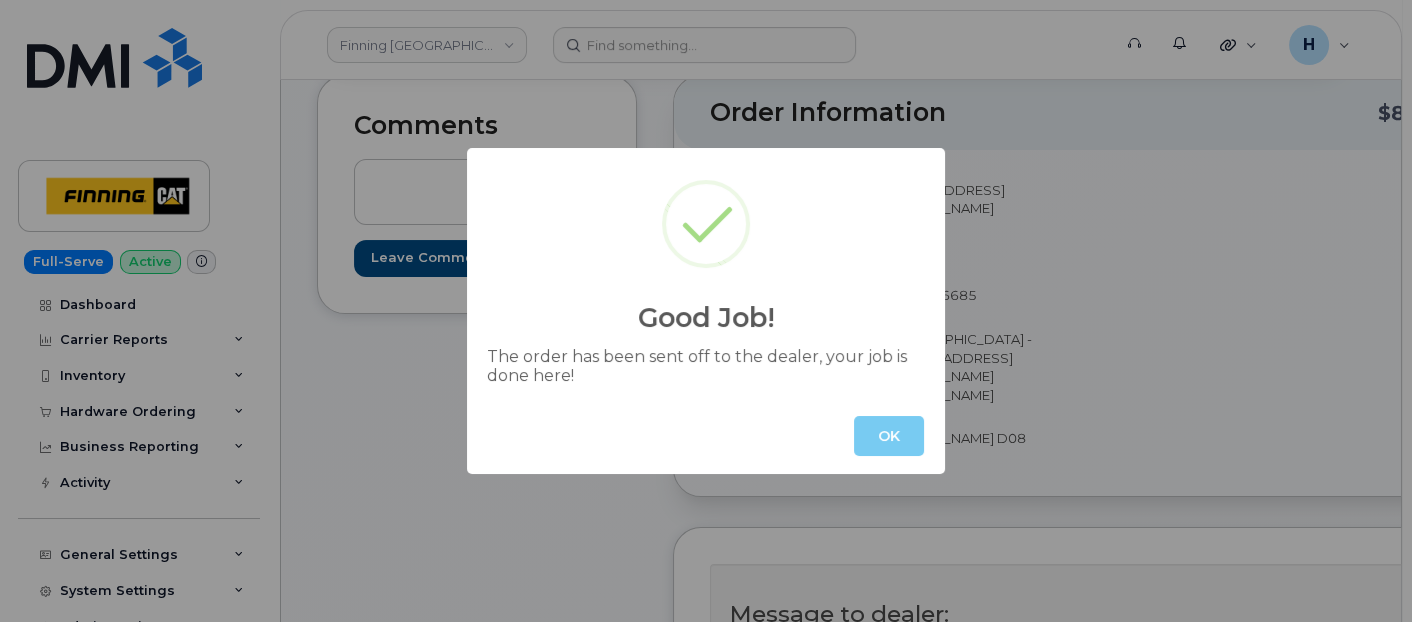 click on "OK" at bounding box center [889, 436] 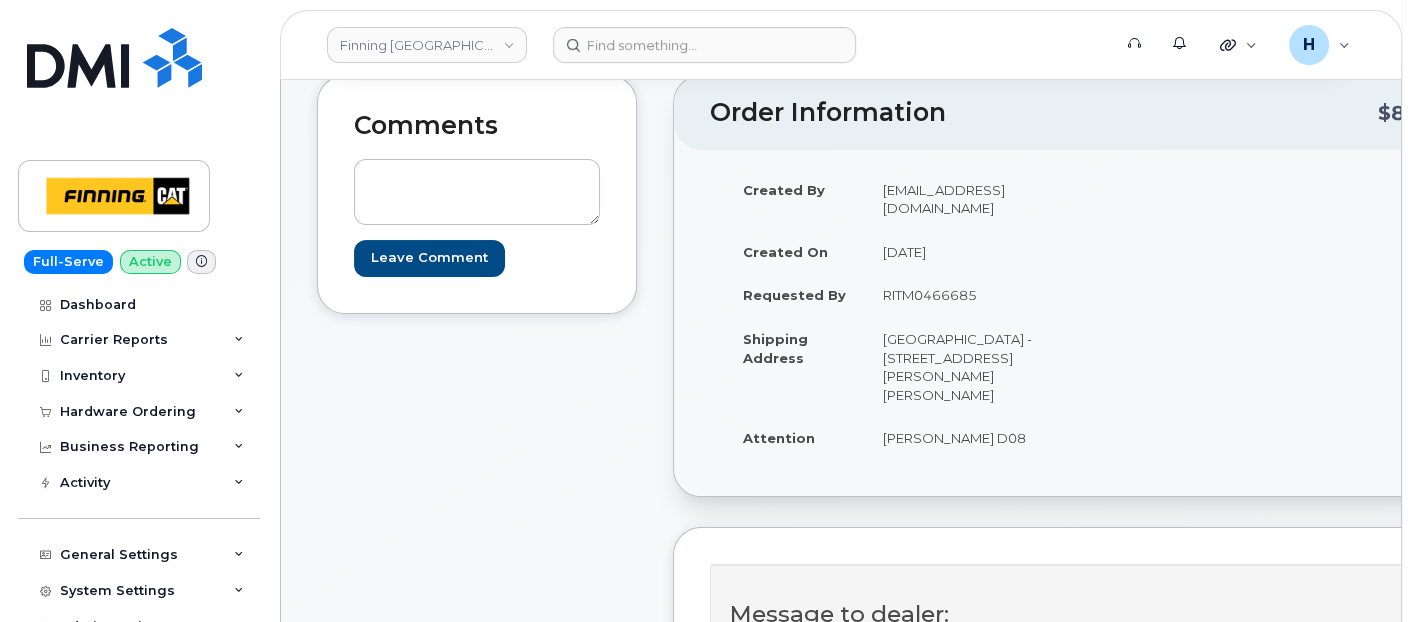 scroll, scrollTop: 666, scrollLeft: 0, axis: vertical 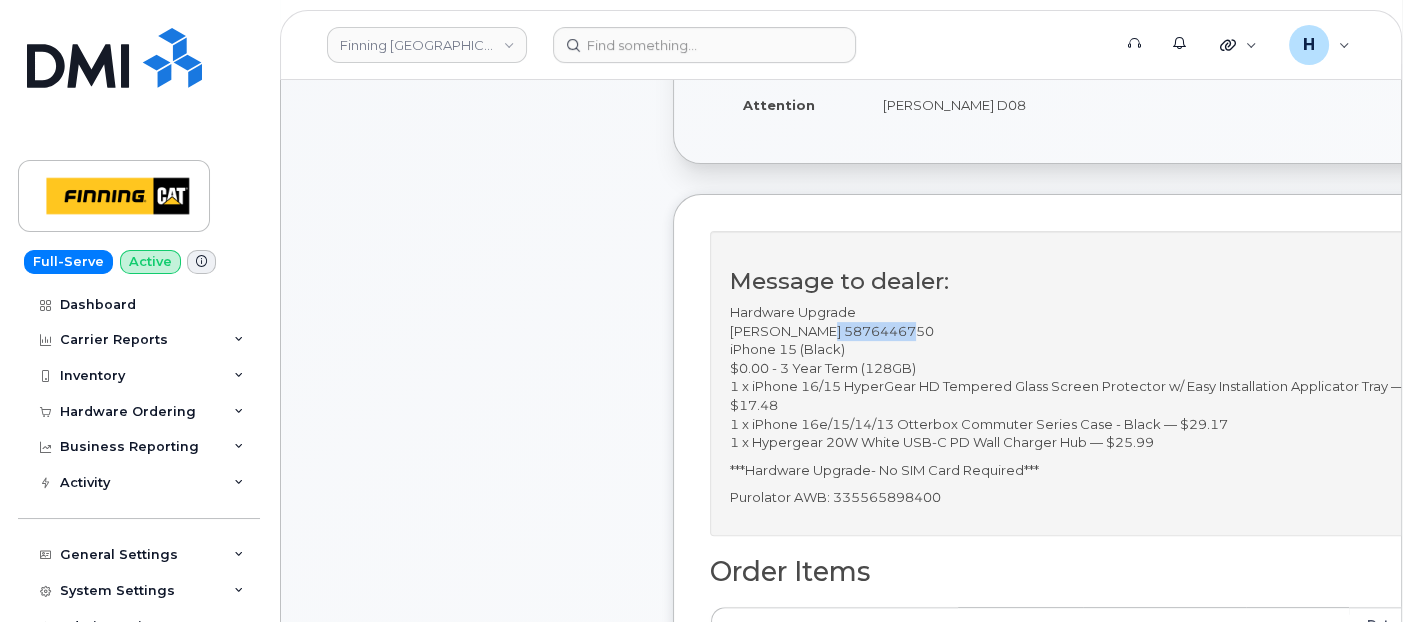drag, startPoint x: 936, startPoint y: 327, endPoint x: 821, endPoint y: 324, distance: 115.03912 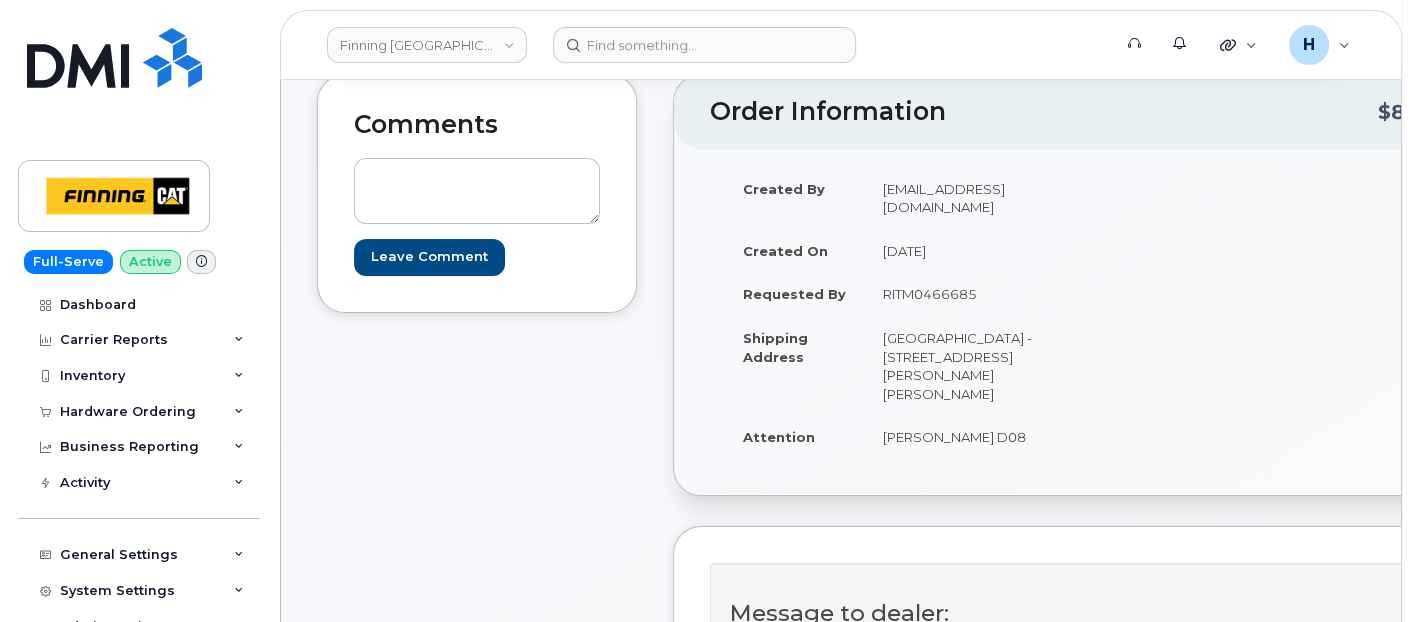 scroll, scrollTop: 333, scrollLeft: 0, axis: vertical 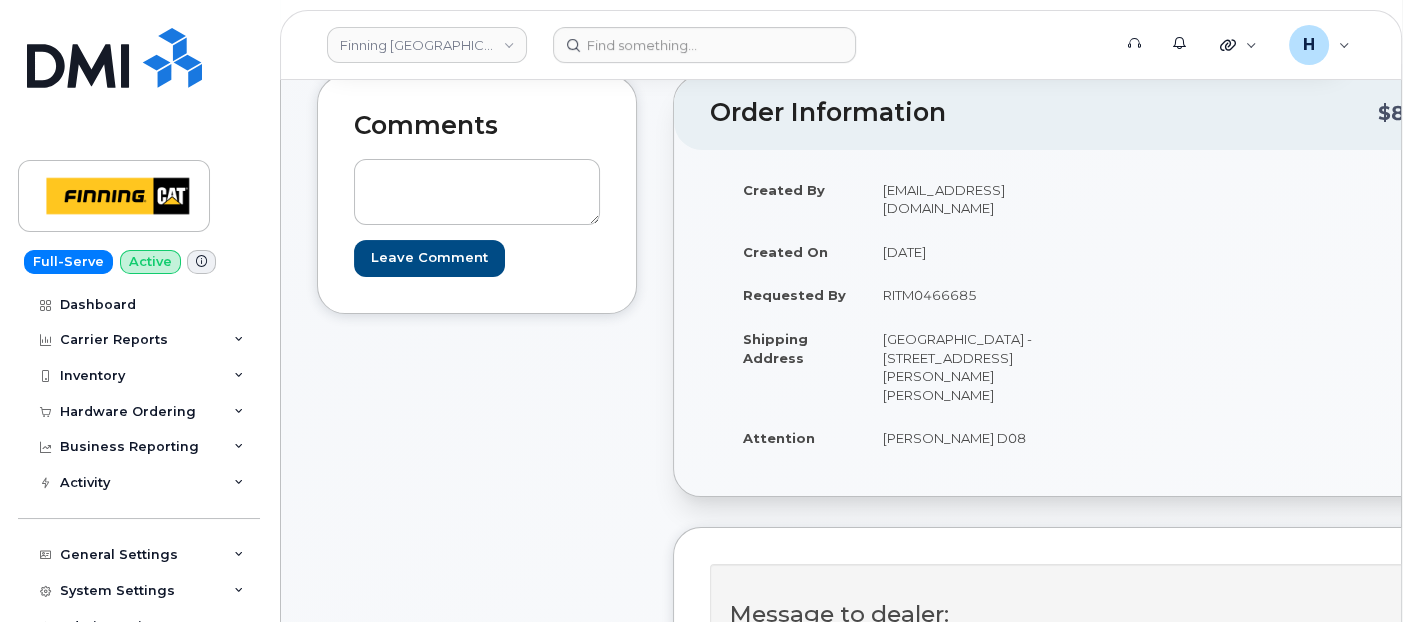 drag, startPoint x: 876, startPoint y: 277, endPoint x: 985, endPoint y: 280, distance: 109.041275 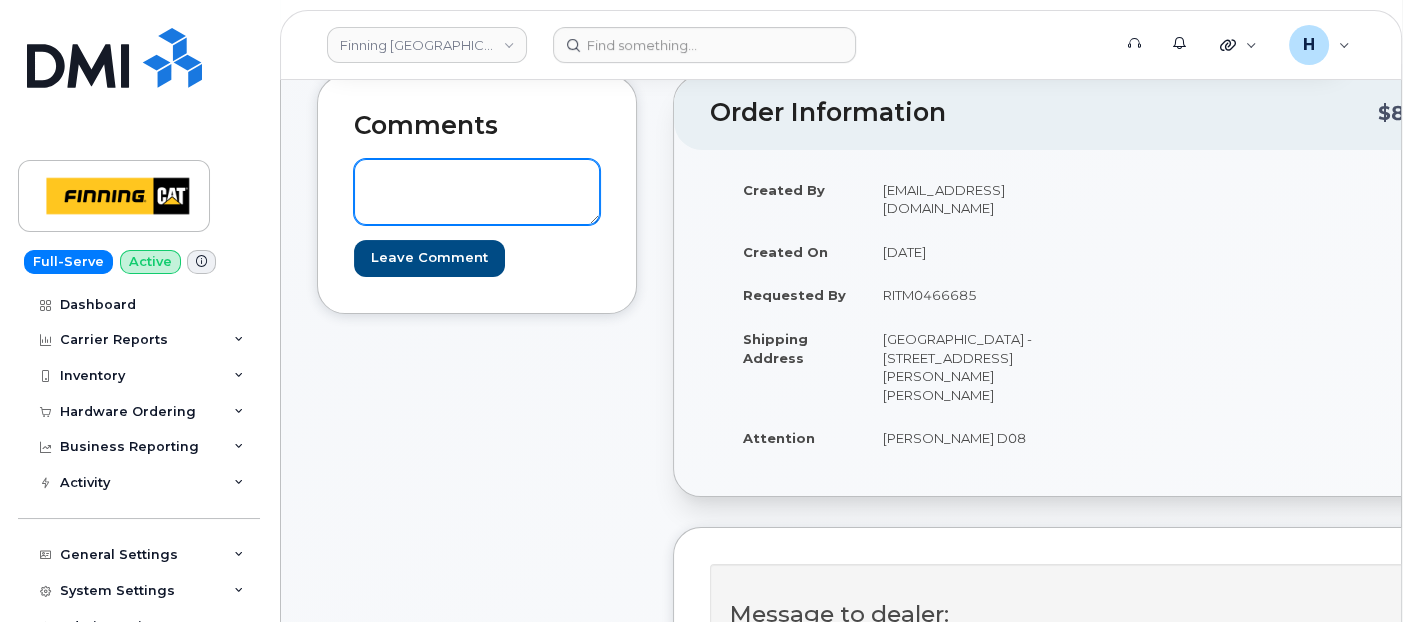 click at bounding box center [477, 192] 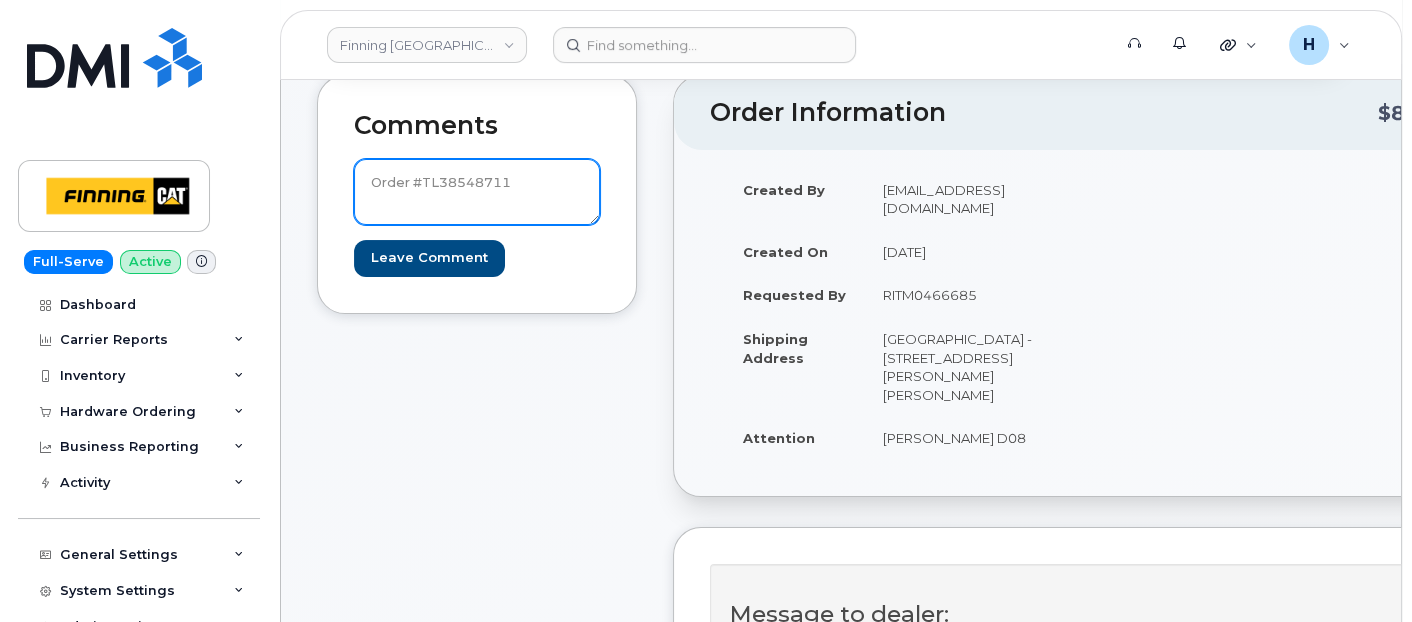 click on "Order #TL38548711" at bounding box center [477, 192] 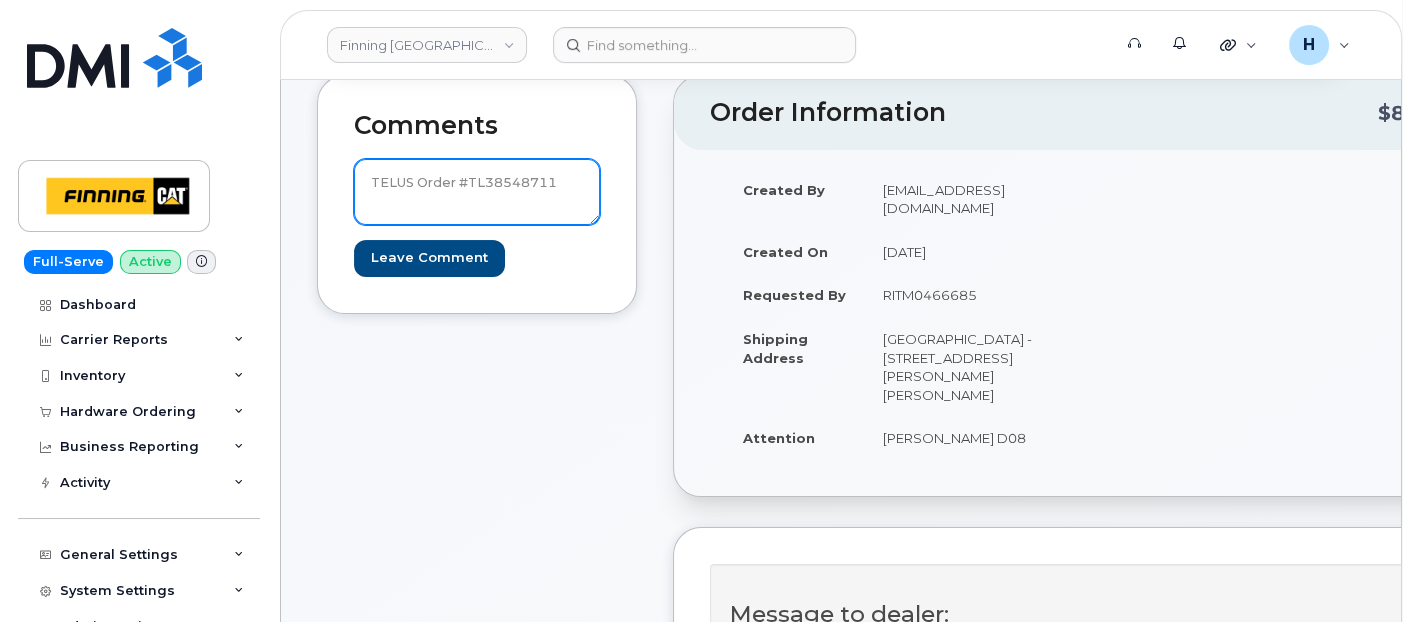 click on "TELUS Order #TL38548711" at bounding box center [477, 192] 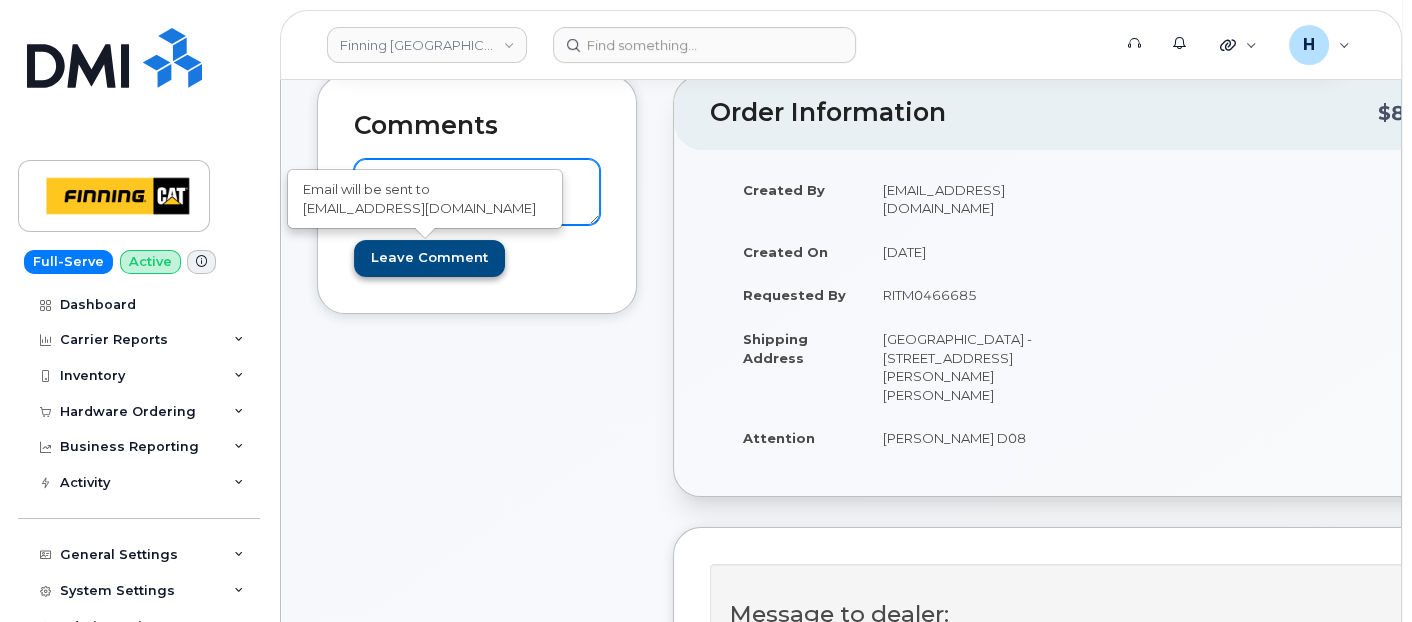 type on "TELUS Order #TL38548711" 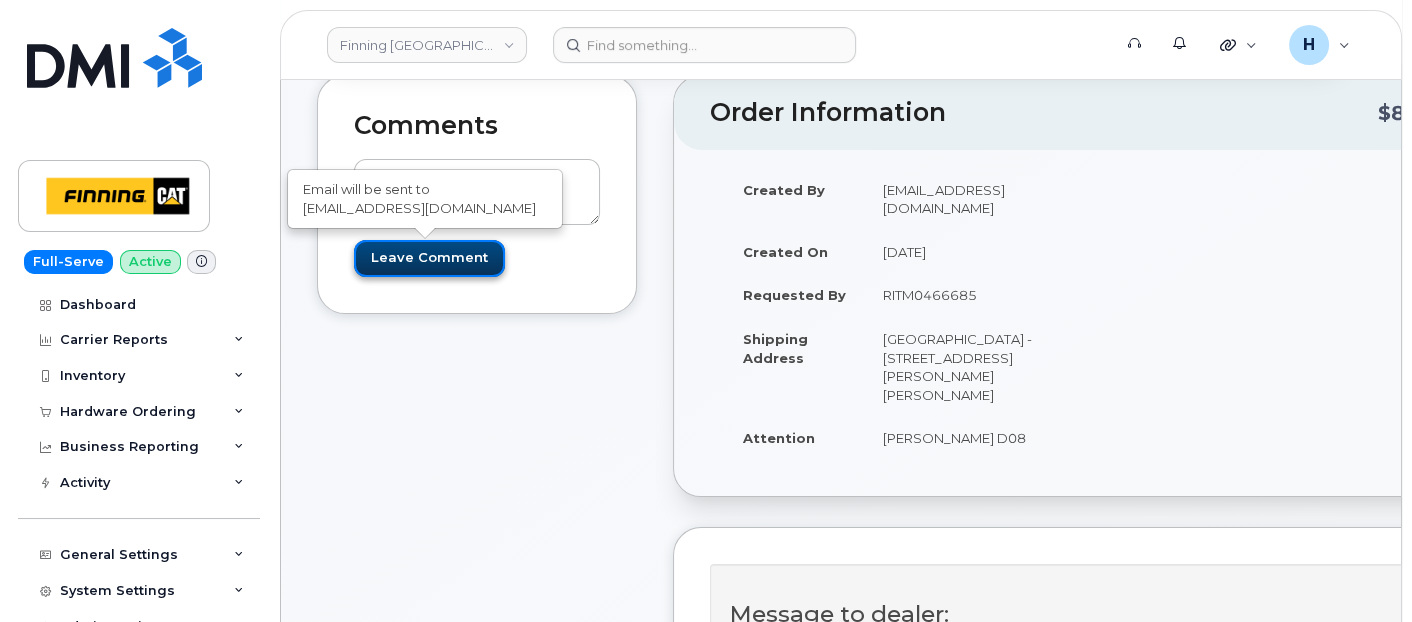 click on "Leave Comment" at bounding box center (429, 258) 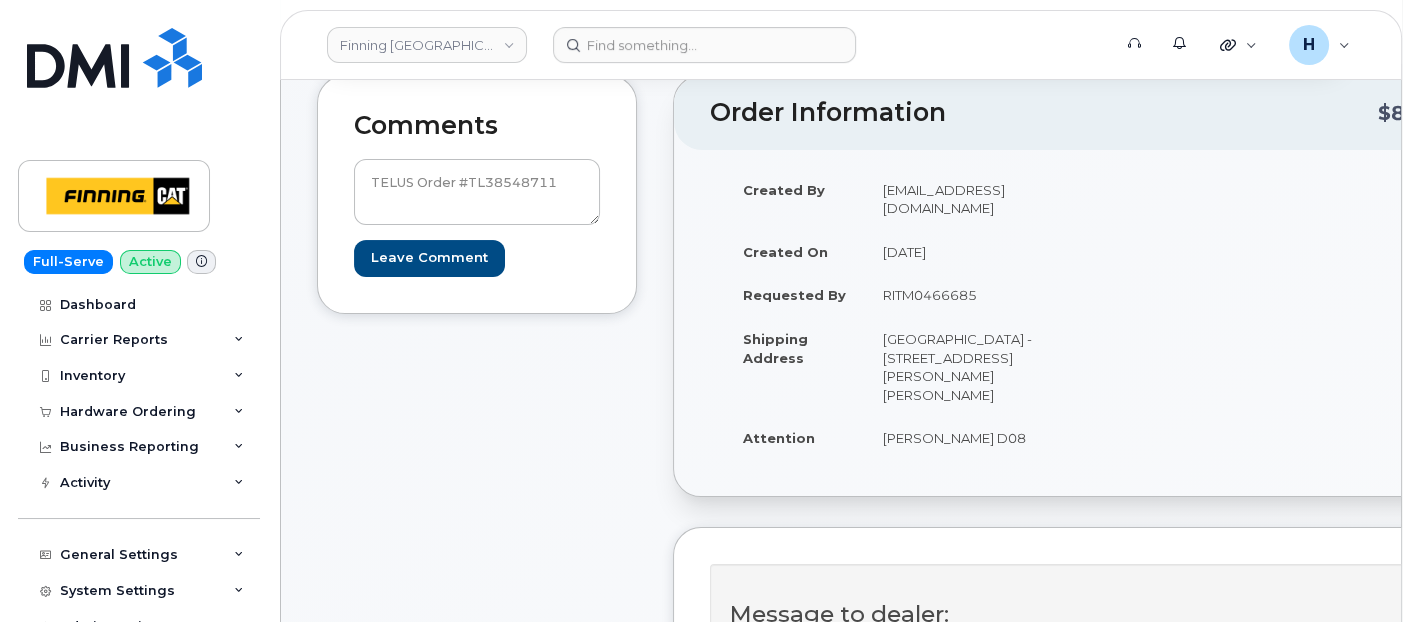type on "Create Event" 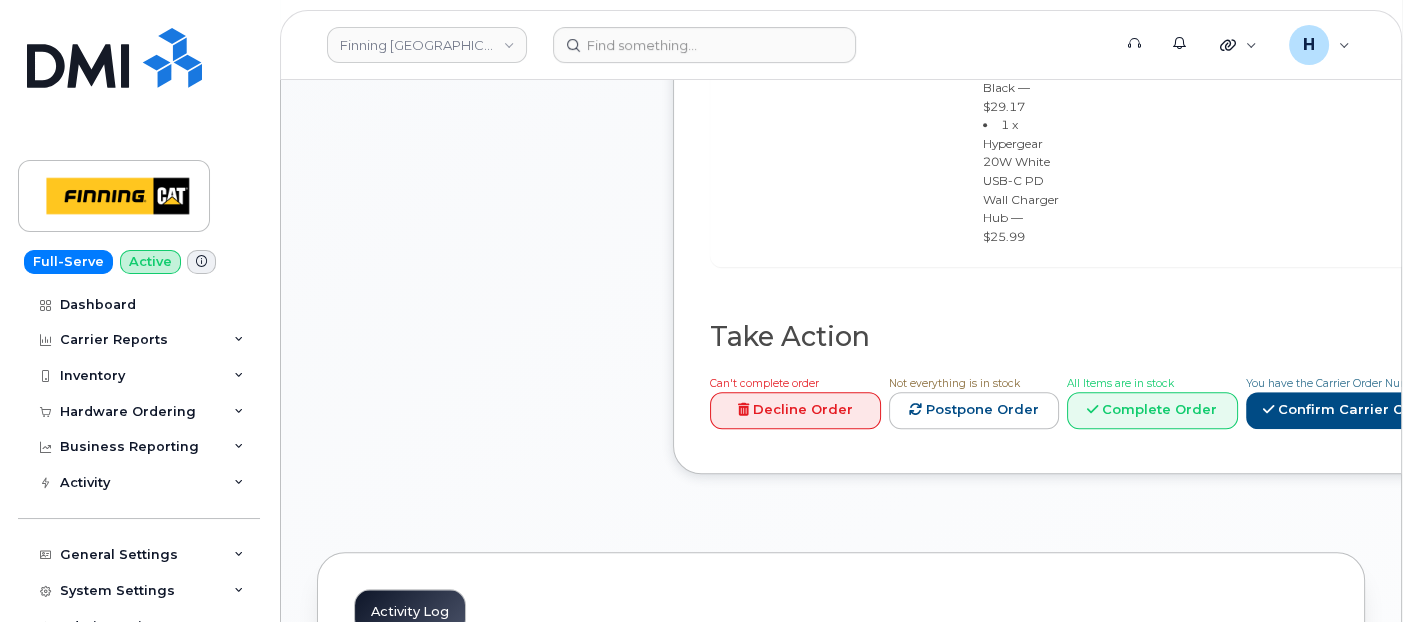 scroll, scrollTop: 1777, scrollLeft: 0, axis: vertical 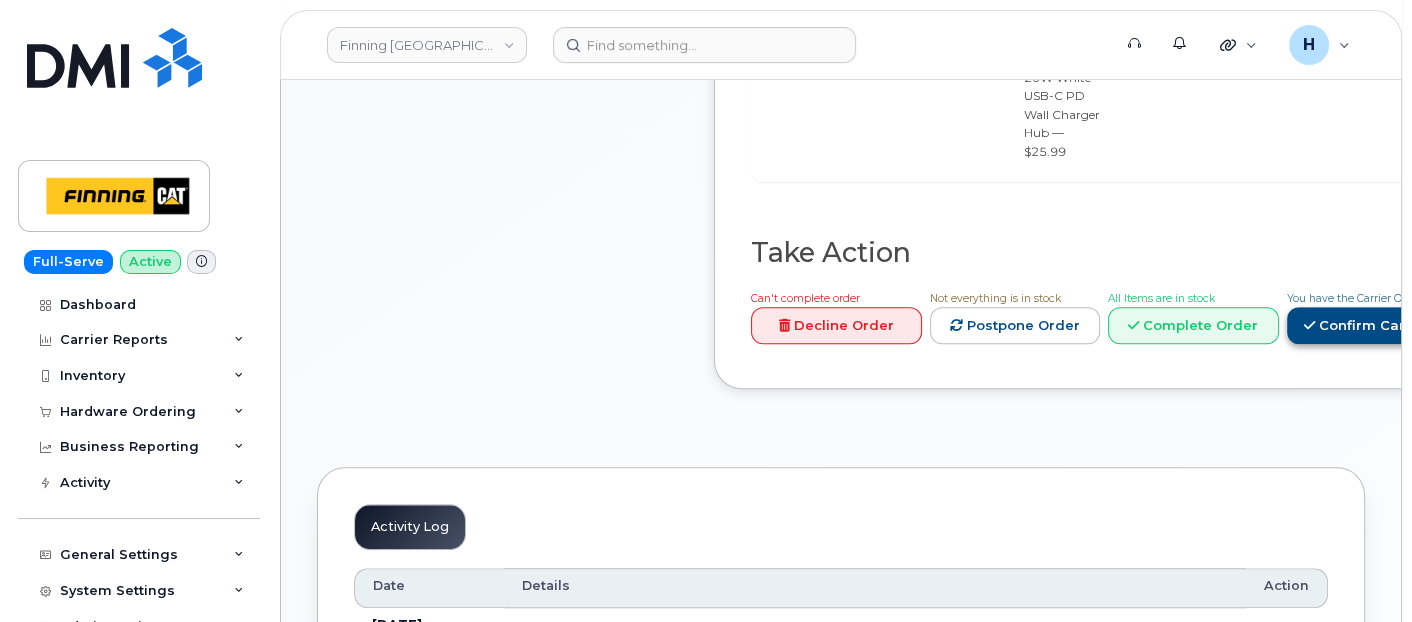 click on "Confirm Carrier Order" at bounding box center [1390, 325] 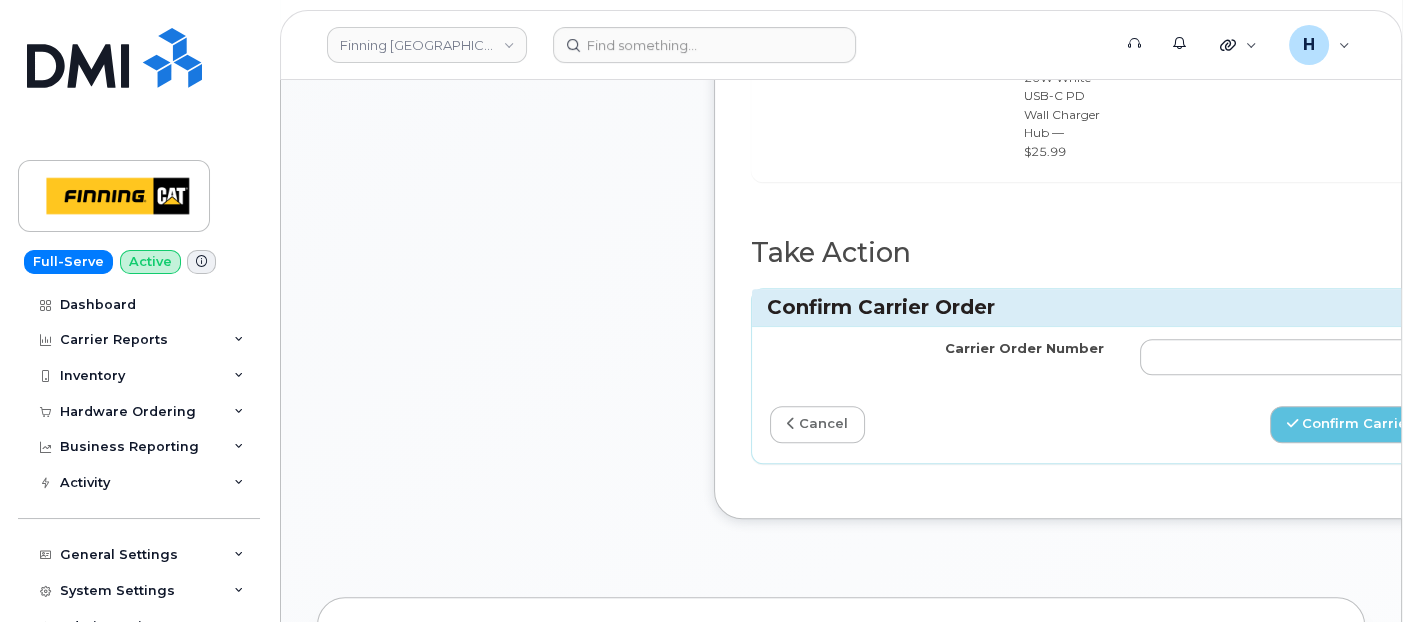 click at bounding box center [1307, 357] 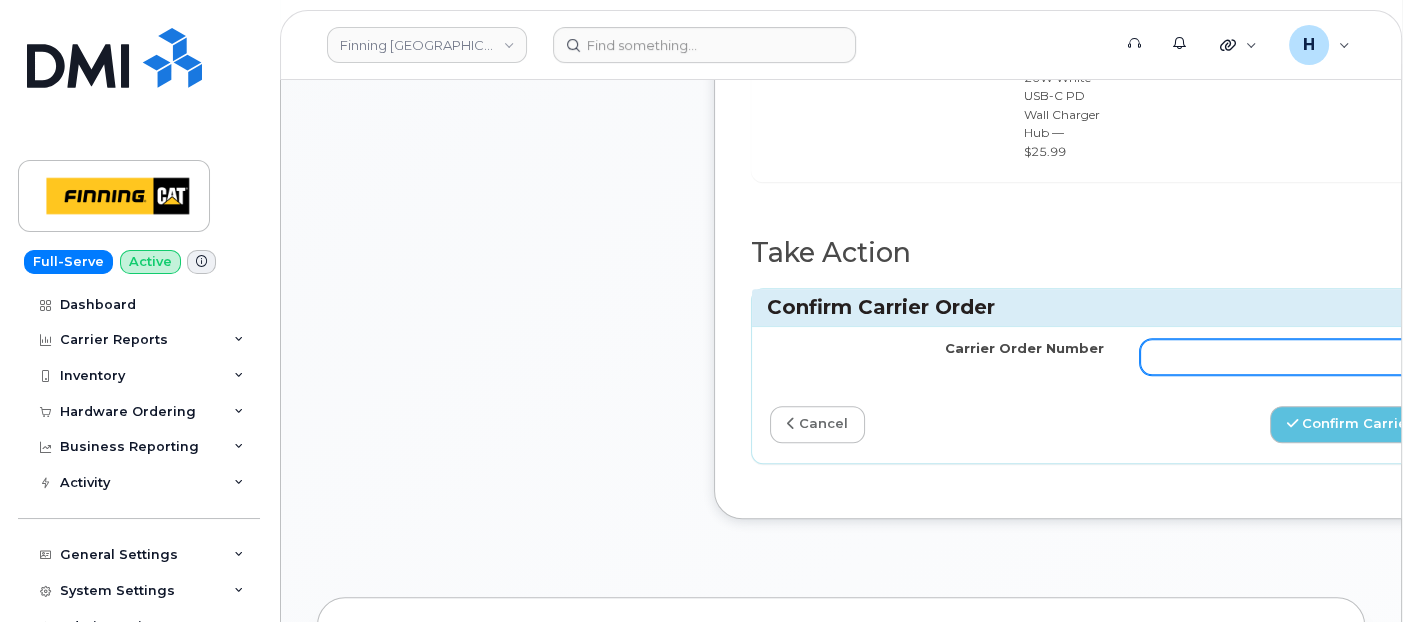 paste on "TL38548711" 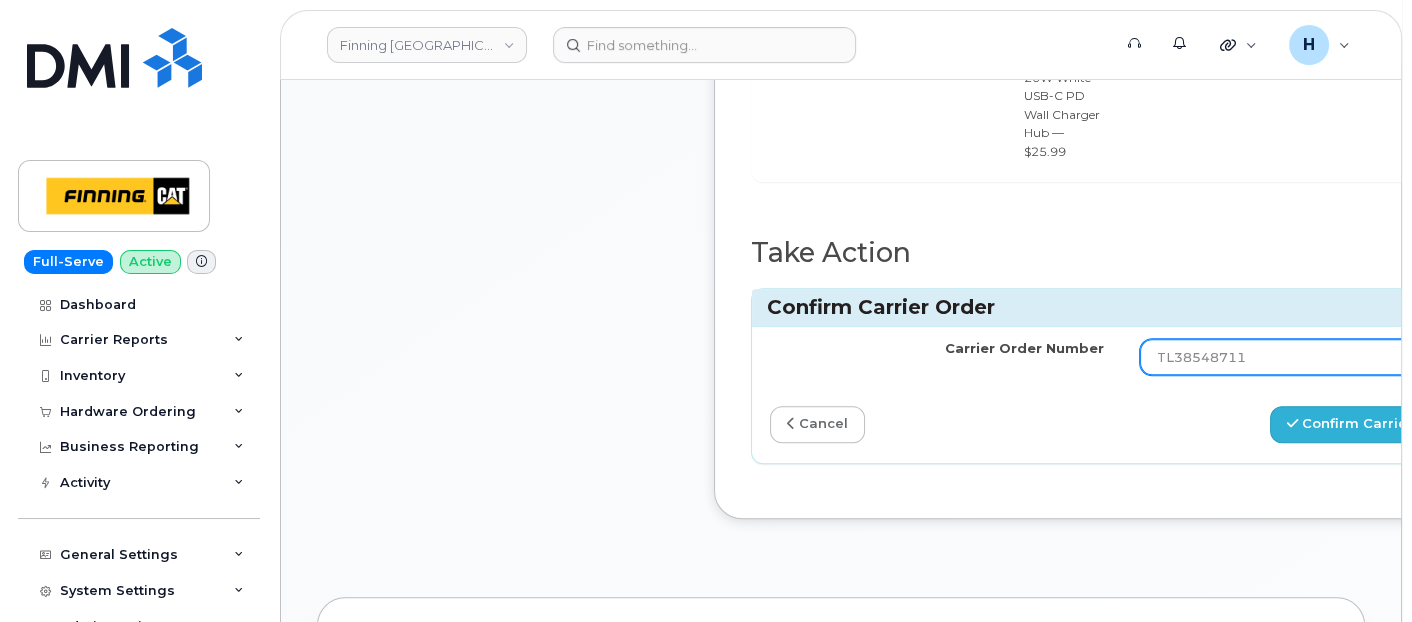 type on "TL38548711" 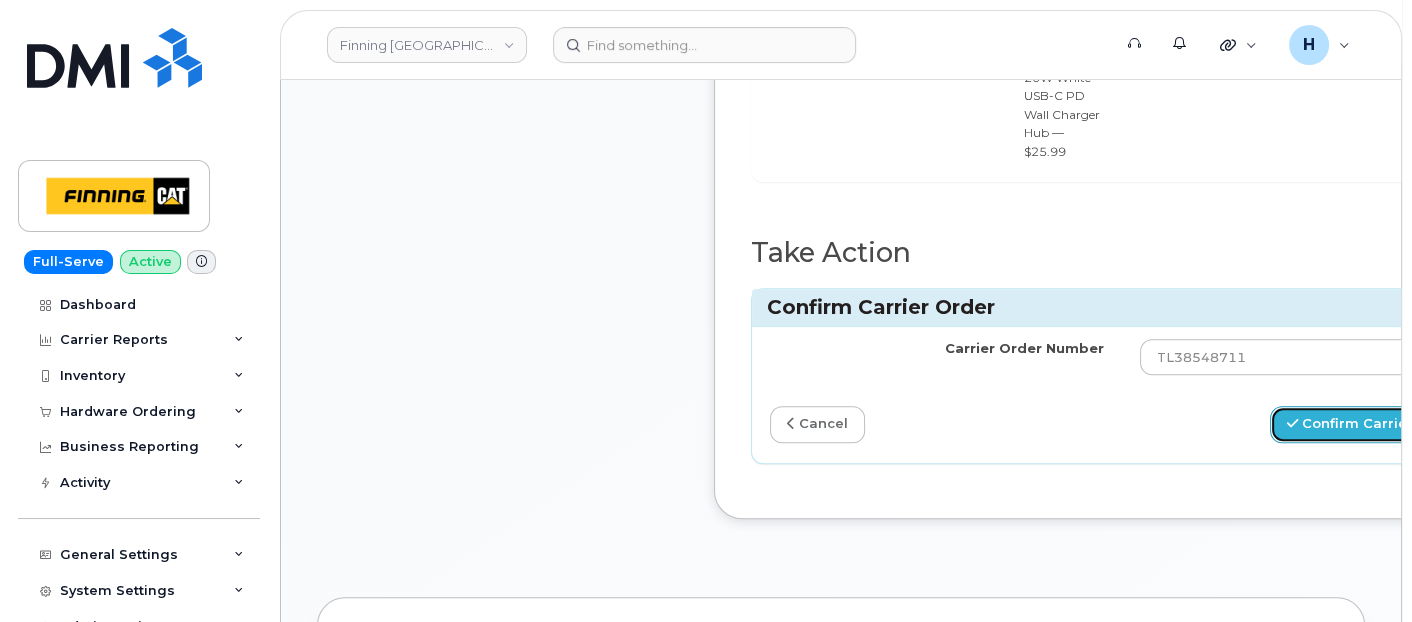 click on "Confirm Carrier Order" at bounding box center [1373, 424] 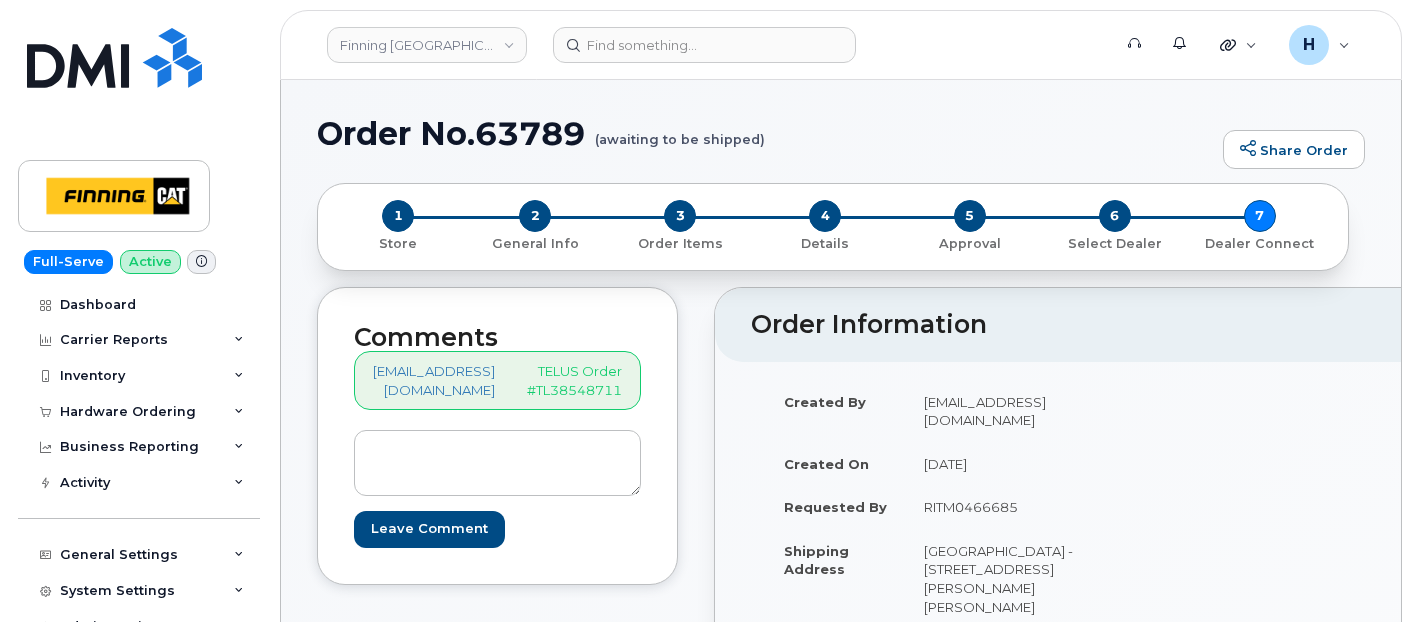scroll, scrollTop: 0, scrollLeft: 0, axis: both 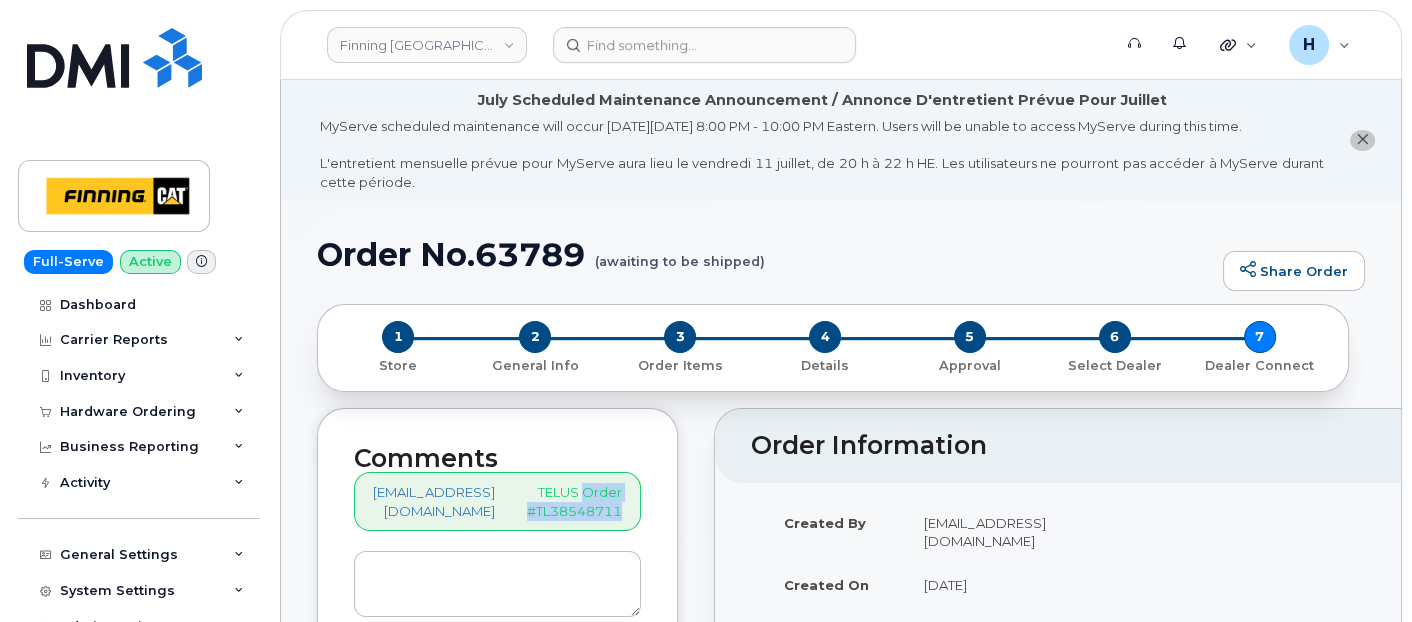 drag, startPoint x: 595, startPoint y: 485, endPoint x: 642, endPoint y: 514, distance: 55.226807 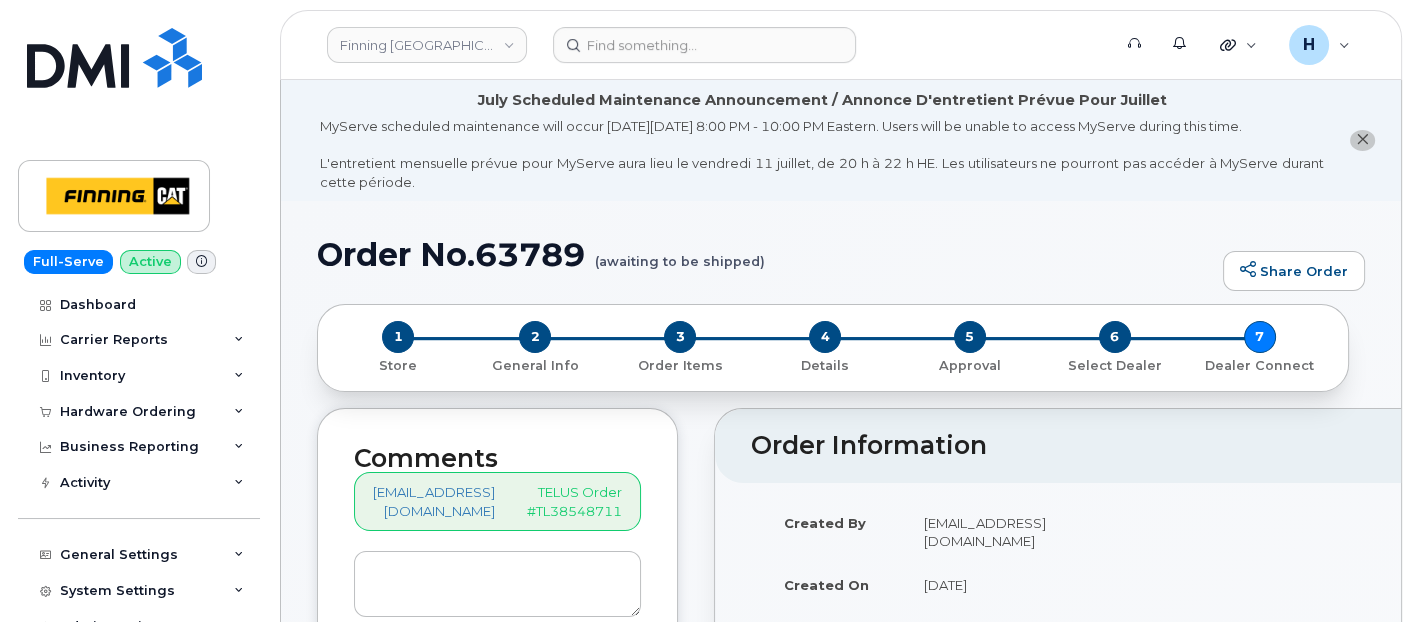 drag, startPoint x: 99, startPoint y: 408, endPoint x: 112, endPoint y: 454, distance: 47.801674 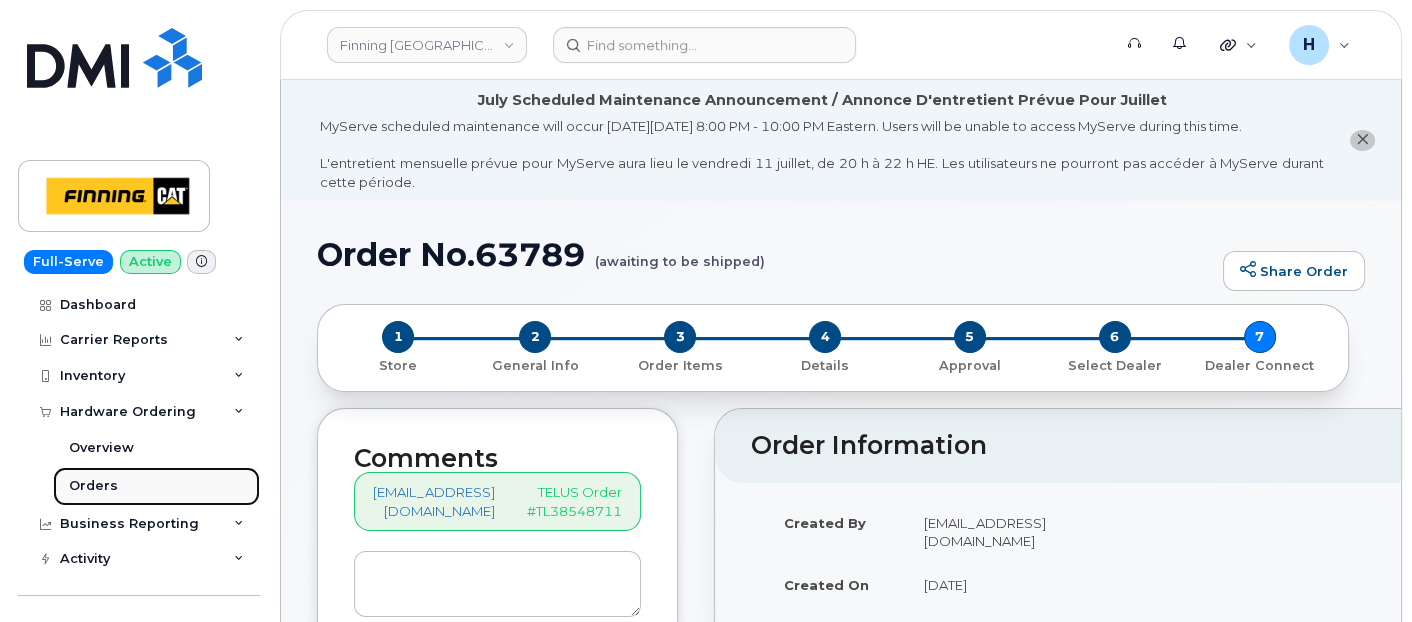 click on "Orders" at bounding box center (156, 486) 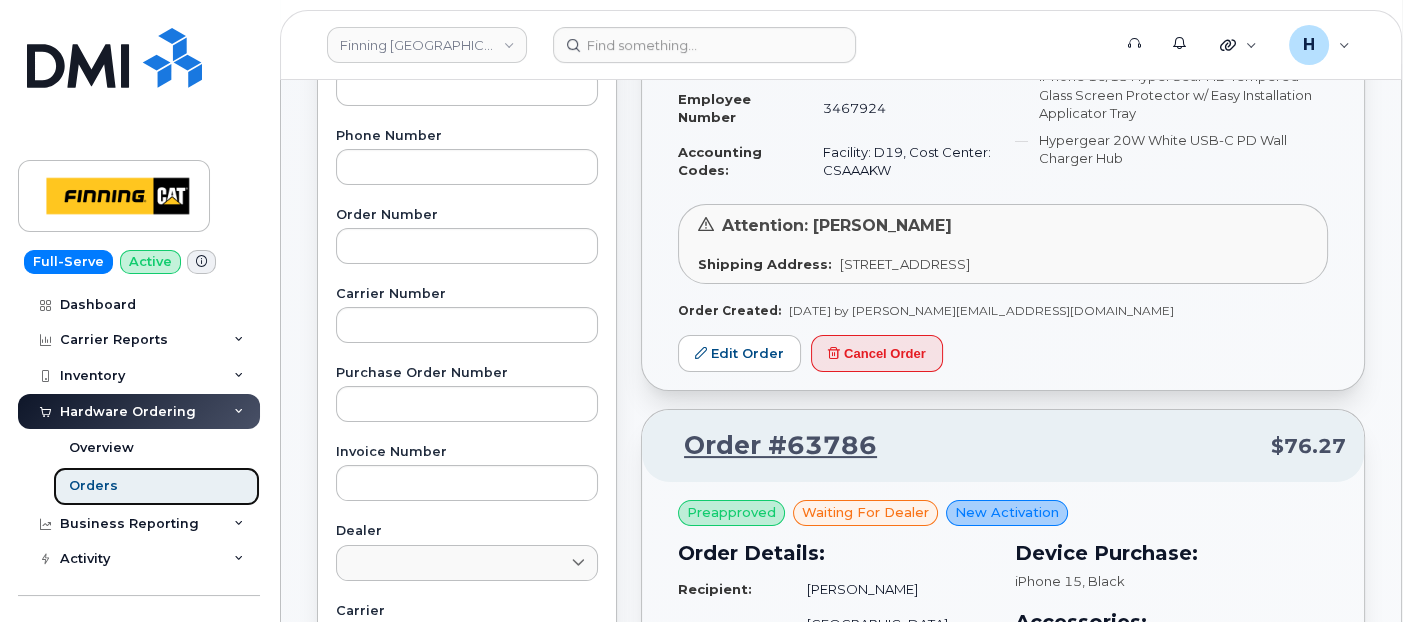 scroll, scrollTop: 555, scrollLeft: 0, axis: vertical 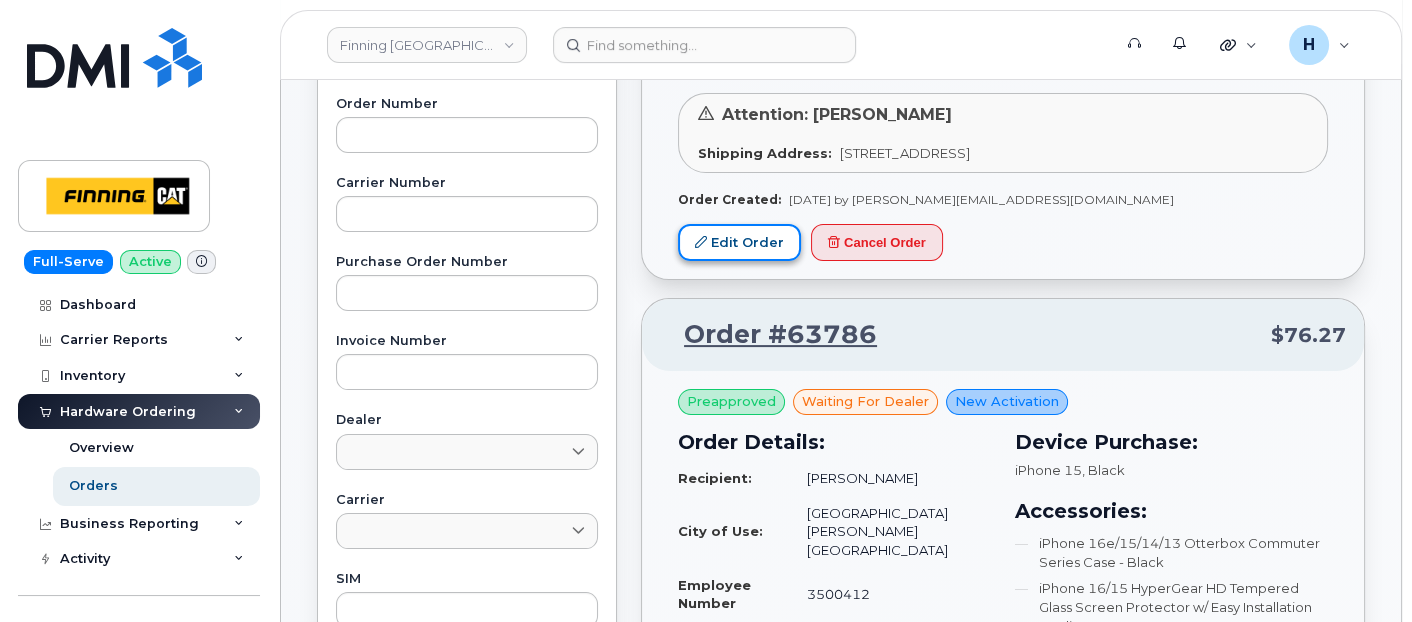 click on "Edit Order" at bounding box center (739, 242) 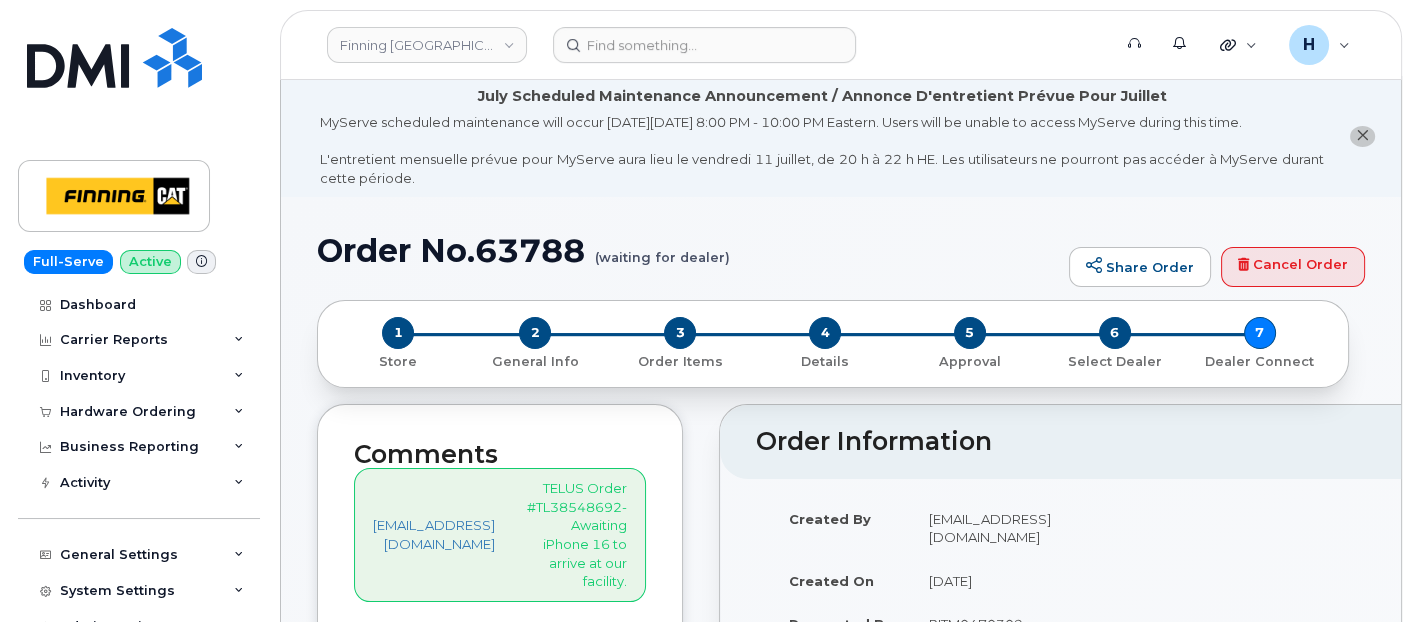 scroll, scrollTop: 0, scrollLeft: 0, axis: both 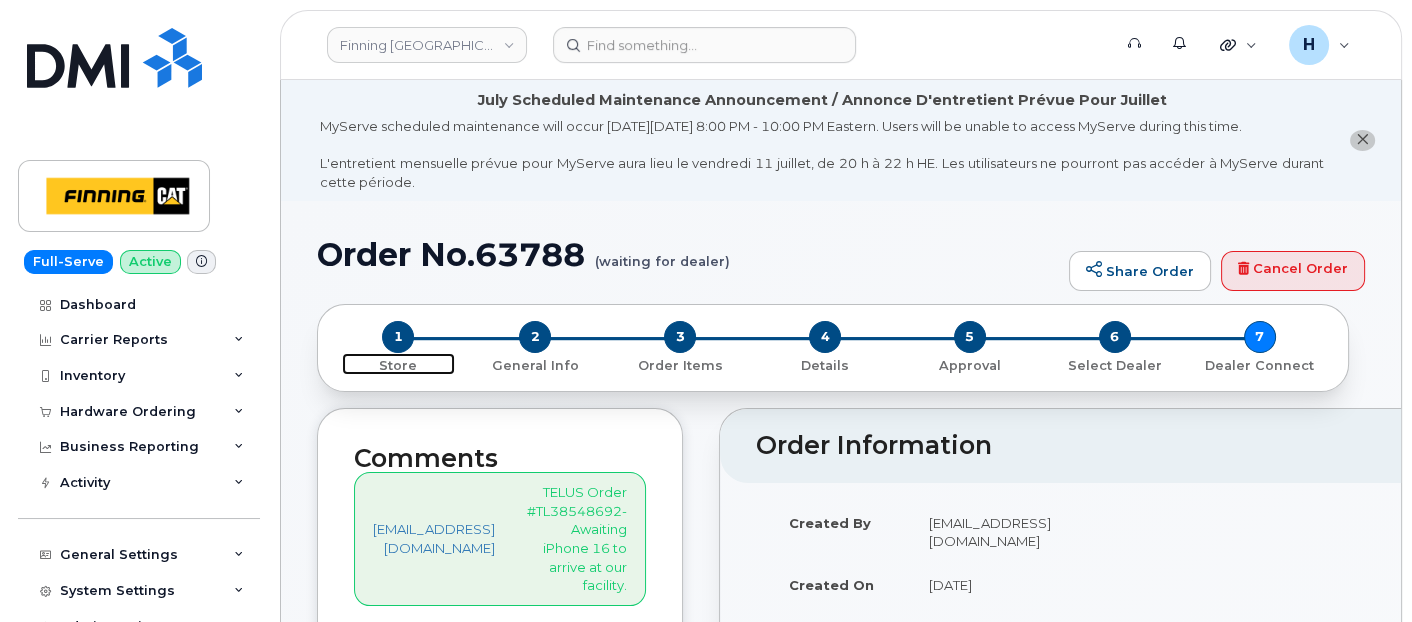 click on "1" at bounding box center (398, 337) 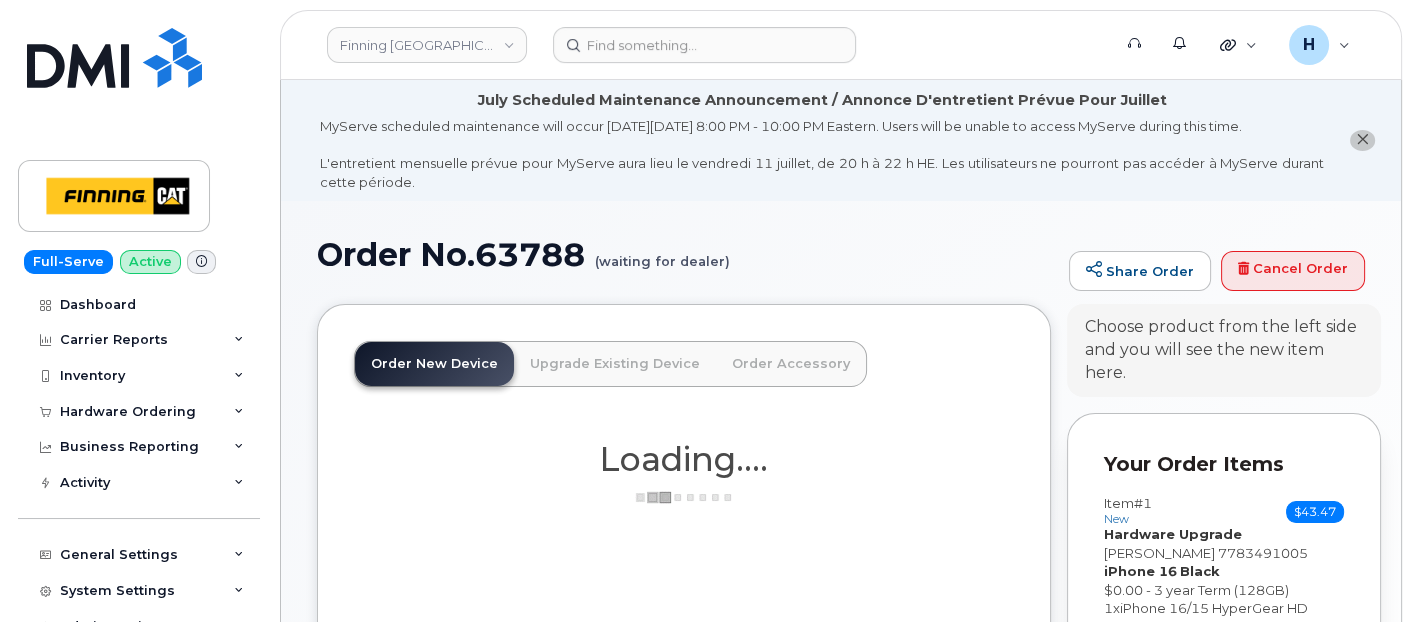 scroll, scrollTop: 369, scrollLeft: 0, axis: vertical 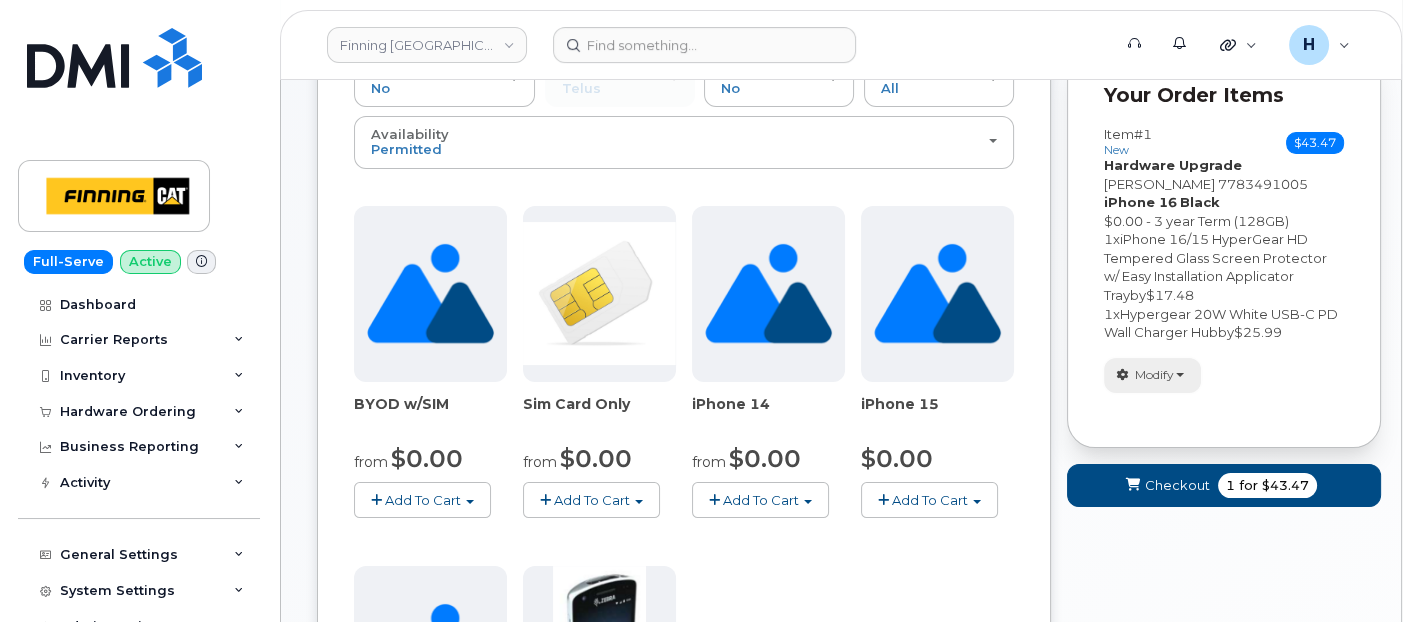 click on "Modify" at bounding box center (1152, 375) 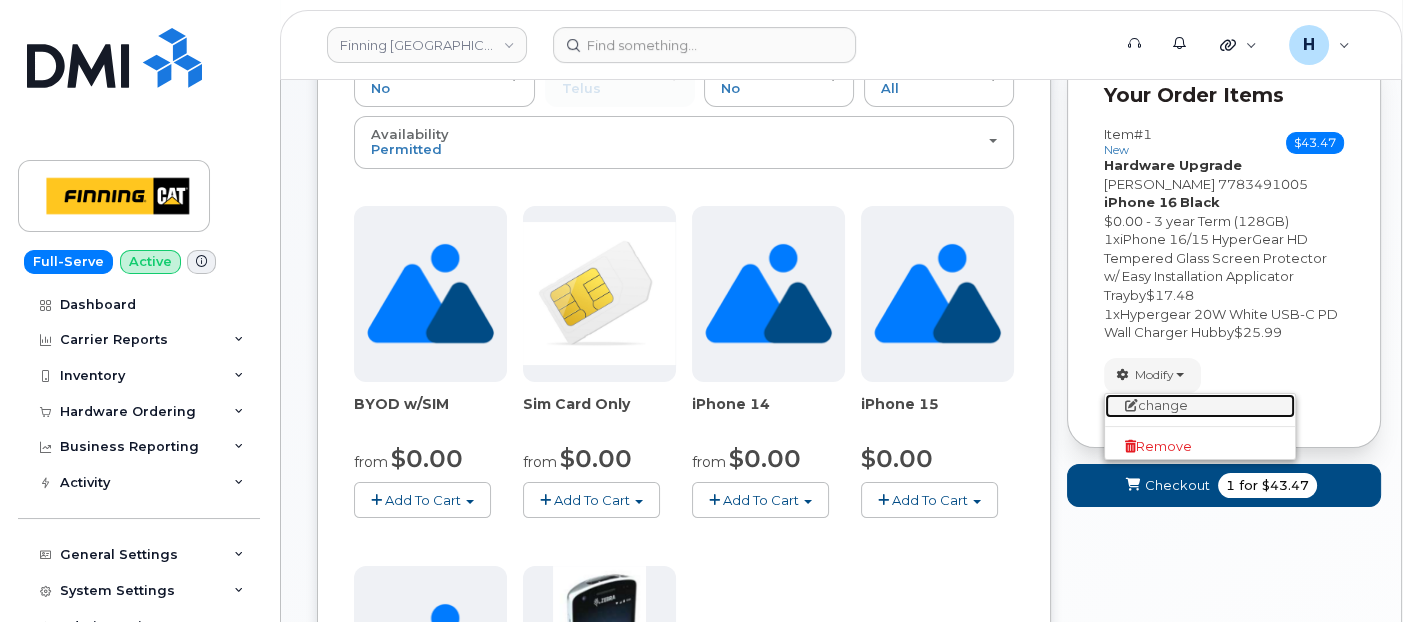 click on "change" at bounding box center (1200, 406) 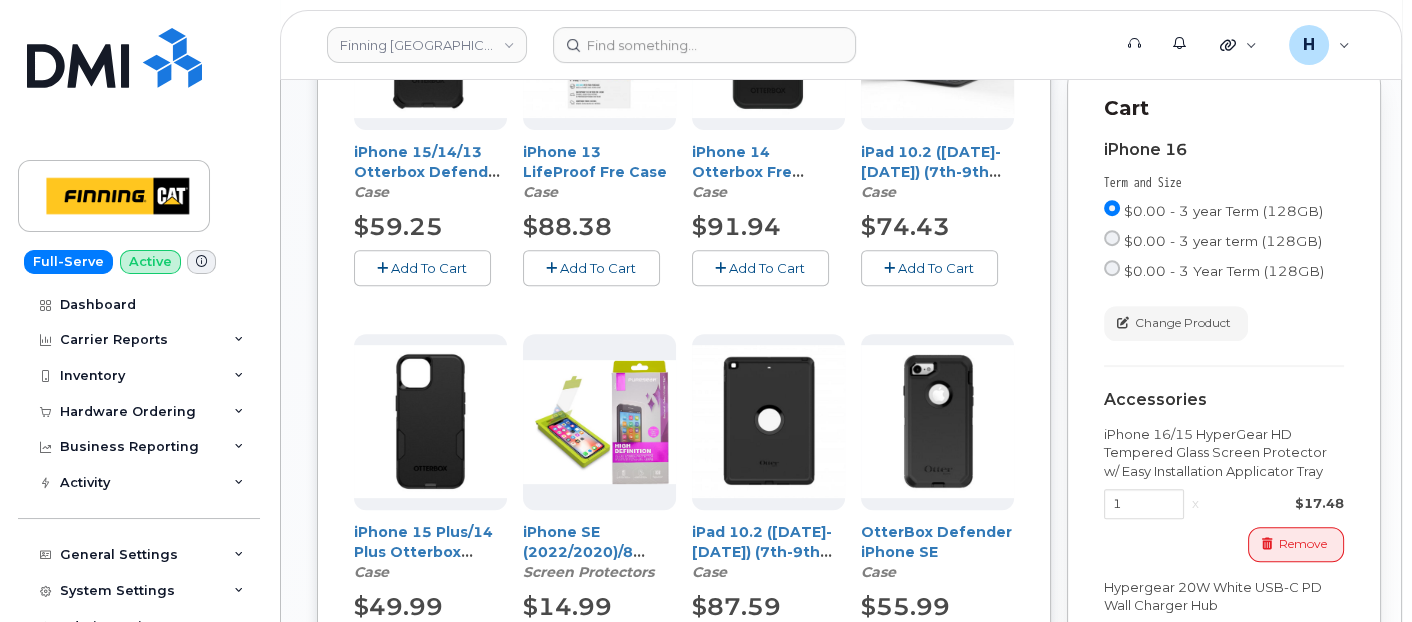 scroll, scrollTop: 1111, scrollLeft: 0, axis: vertical 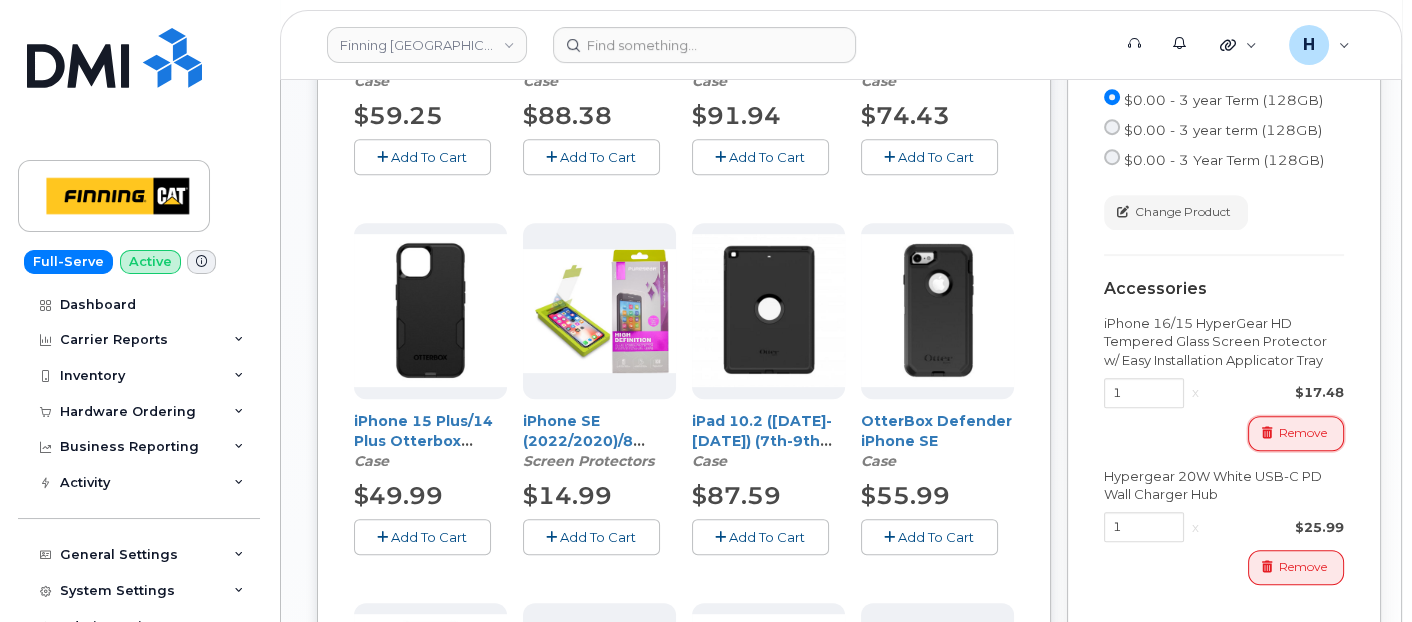 click on "Remove" at bounding box center (1303, 433) 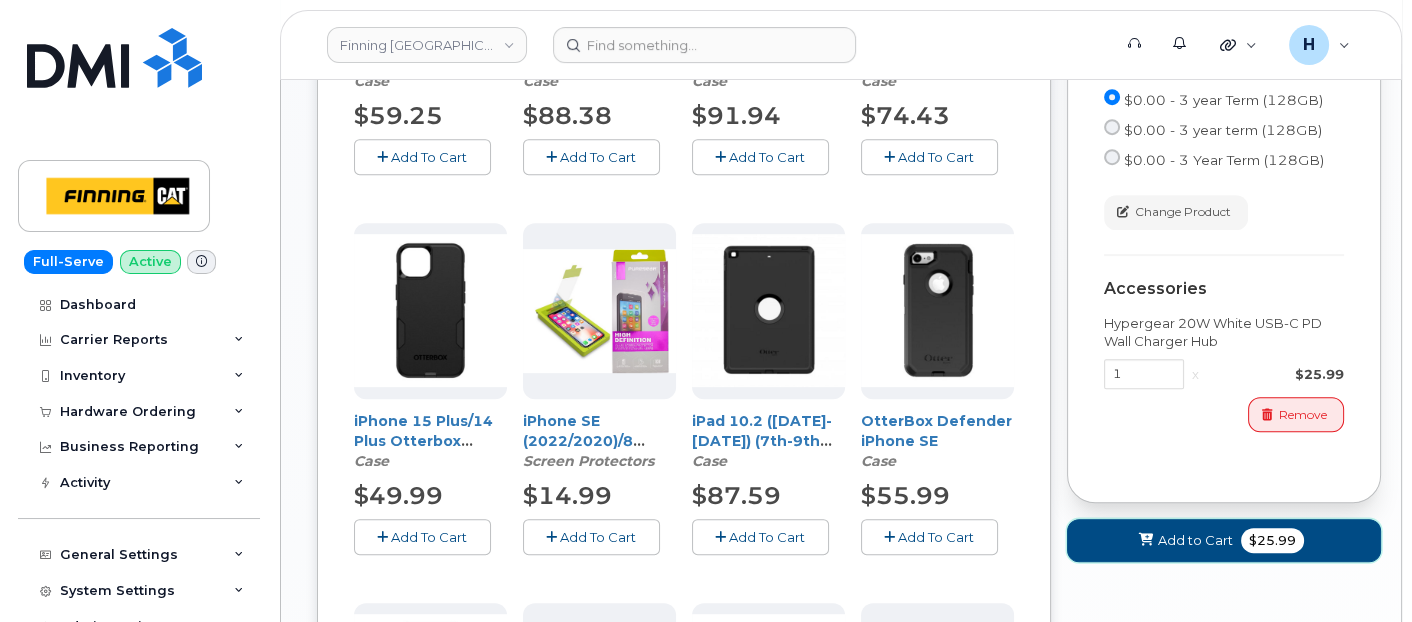 click at bounding box center (1145, 540) 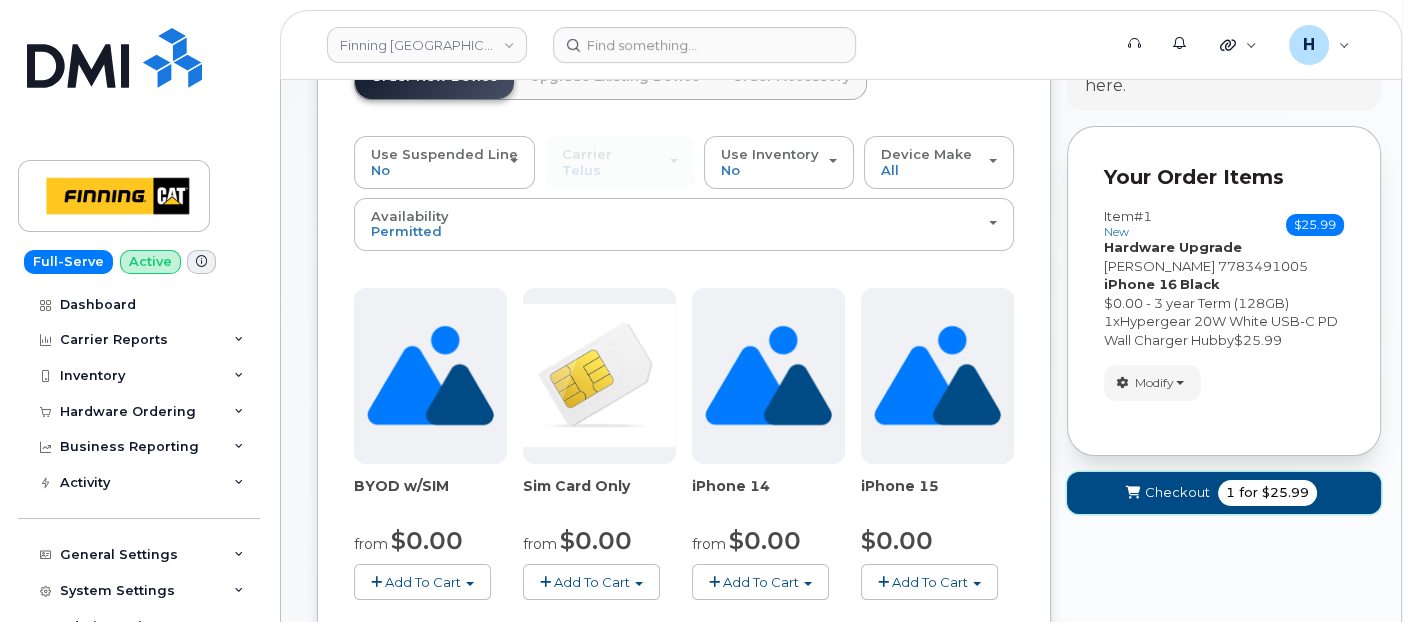 click on "Checkout" at bounding box center [1177, 492] 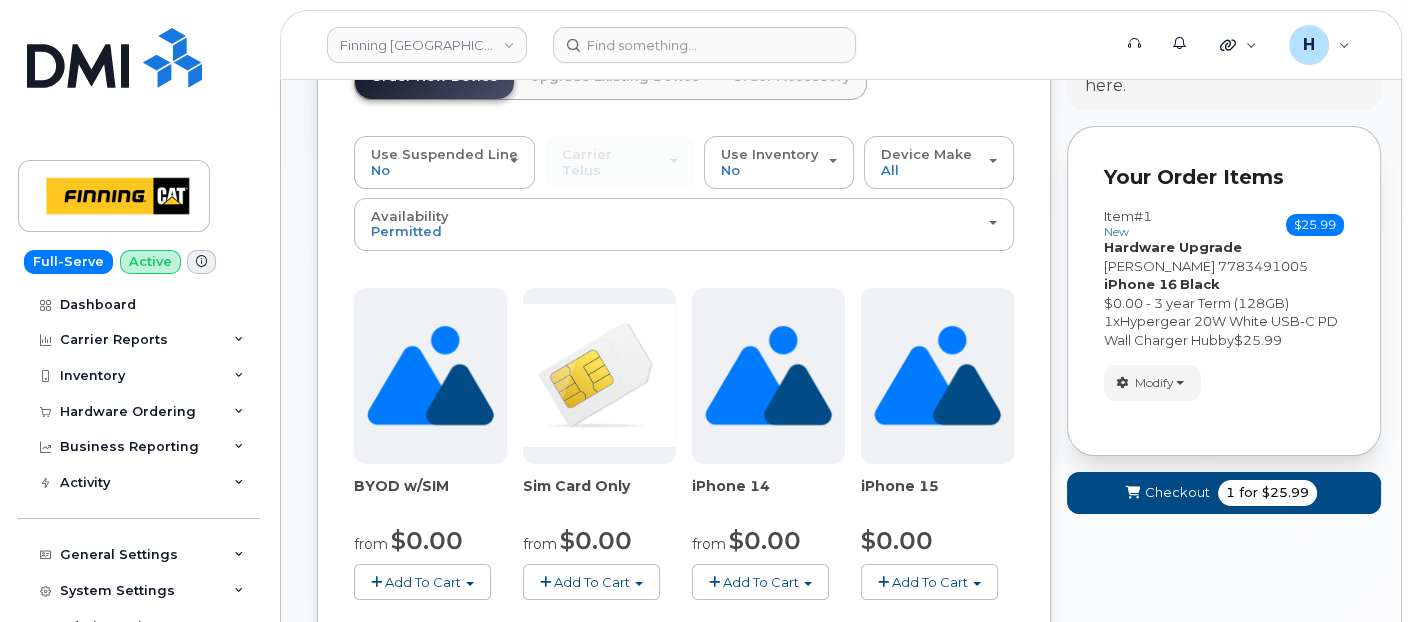 scroll, scrollTop: 130, scrollLeft: 0, axis: vertical 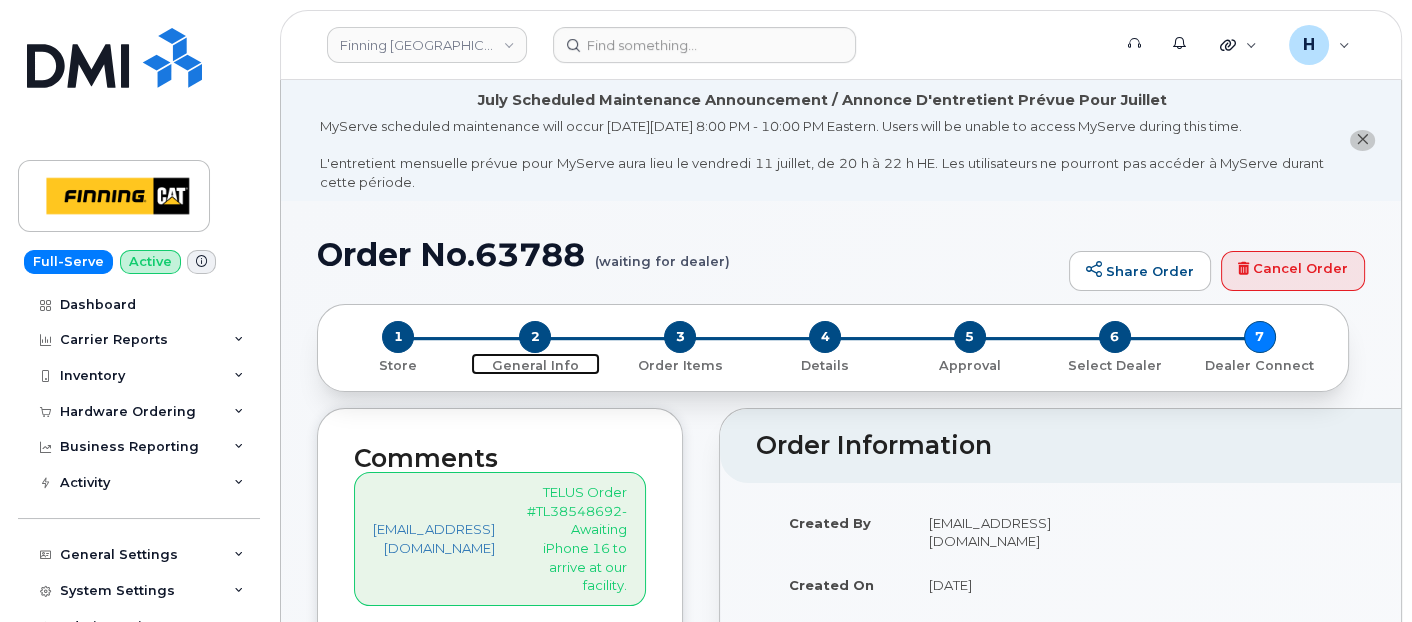 drag, startPoint x: 539, startPoint y: 333, endPoint x: 912, endPoint y: 472, distance: 398.05777 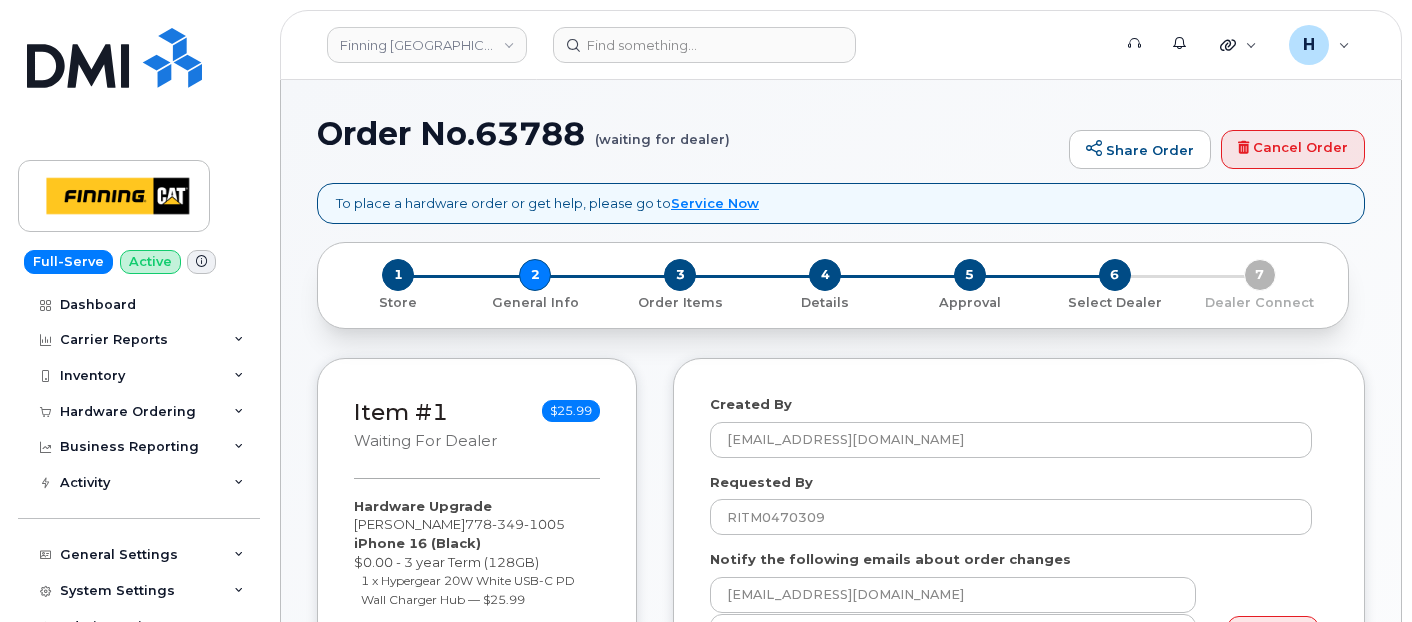 select 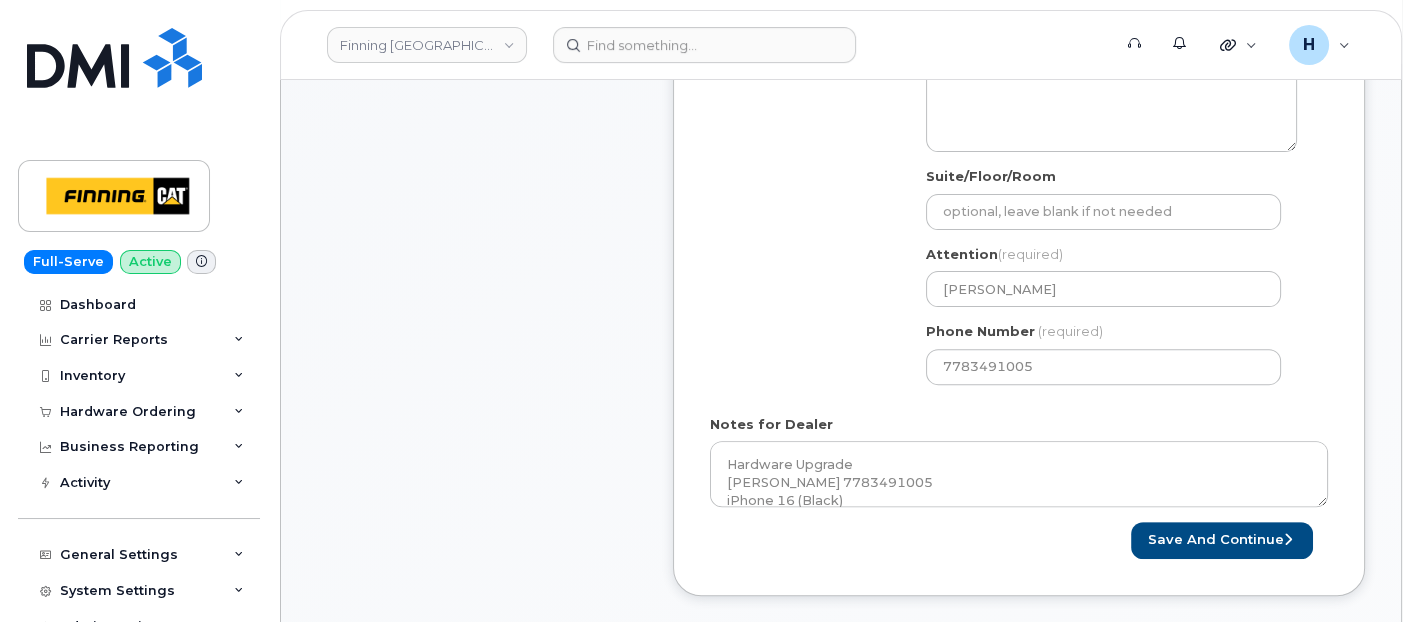 scroll, scrollTop: 1000, scrollLeft: 0, axis: vertical 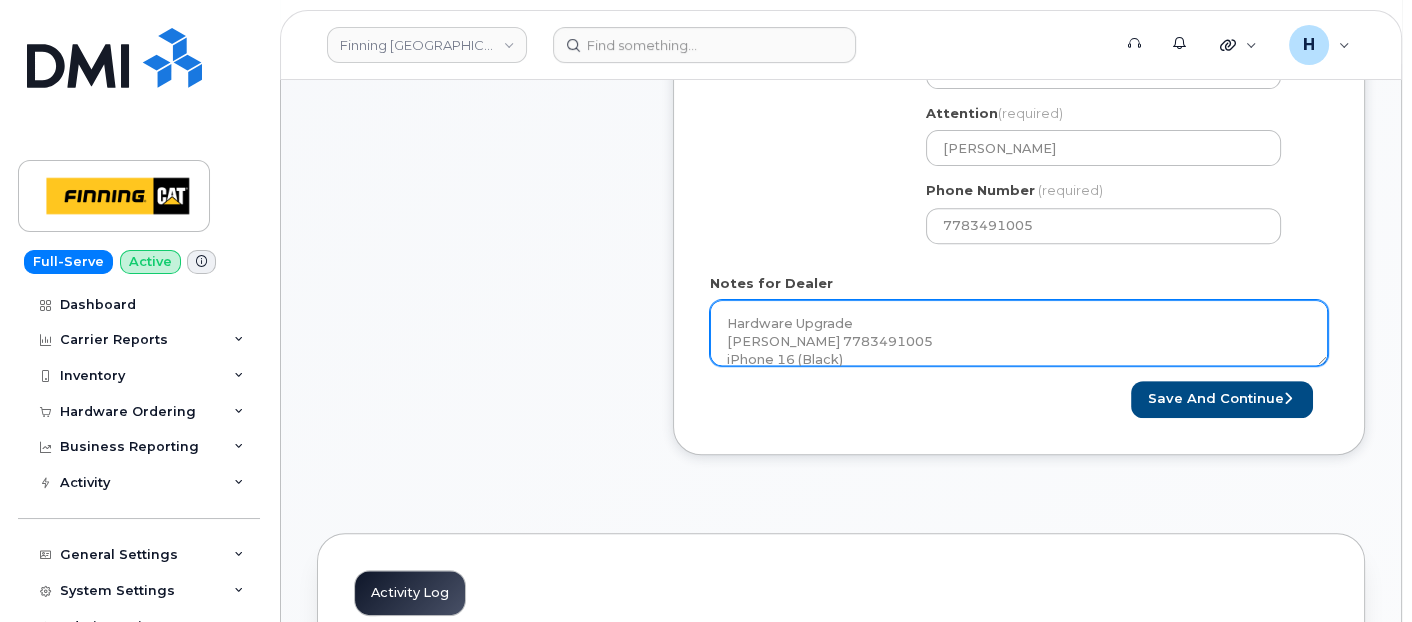 click on "Hardware Upgrade
[PERSON_NAME] 7783491005
iPhone 16 (Black)
$0.00 - 3 year Term (128GB)
1 x iPhone 16/15 HyperGear HD Tempered Glass Screen Protector w/ Easy Installation Applicator Tray — $17.48
1 x Hypergear 20W White USB-C PD Wall Charger Hub — $25.99
A per User comments, No Case will be sent, will ship screen protector and wall hub with the device.
Hardware Upgrade- SIM Card Info: [TECHNICAL_ID] (Executive)
Purolator AWB: 335565848835" at bounding box center [1019, 333] 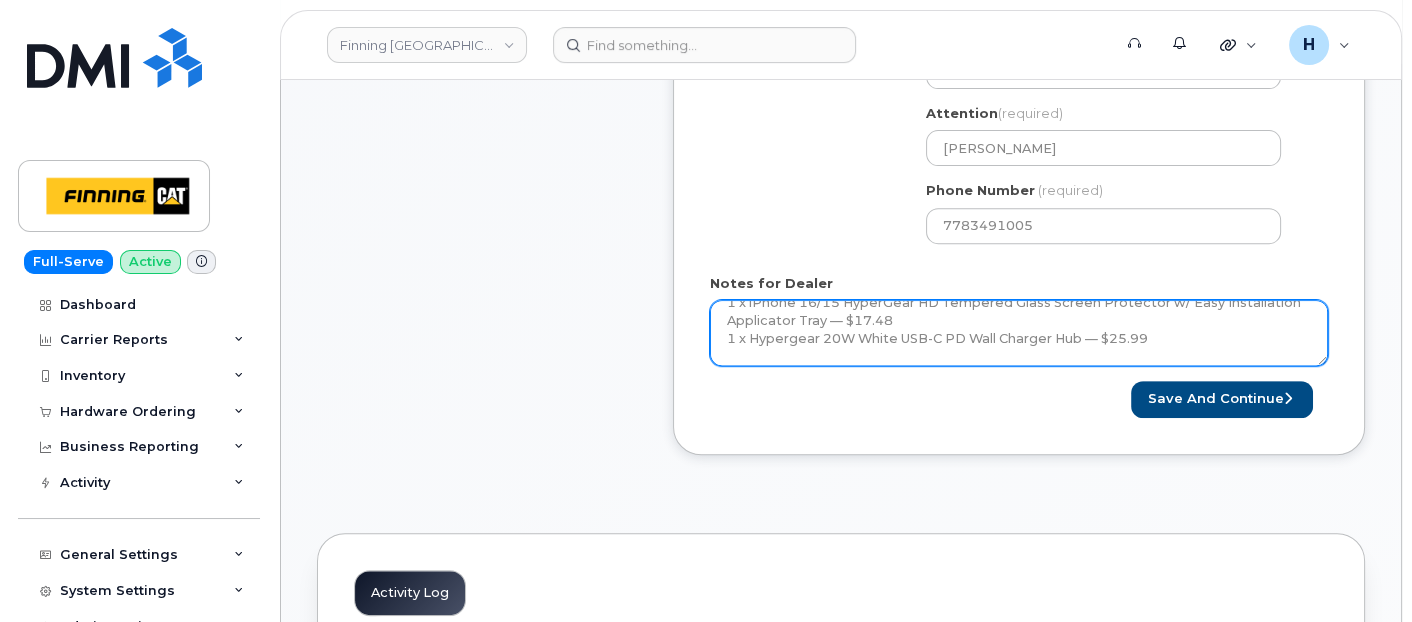 scroll, scrollTop: 113, scrollLeft: 0, axis: vertical 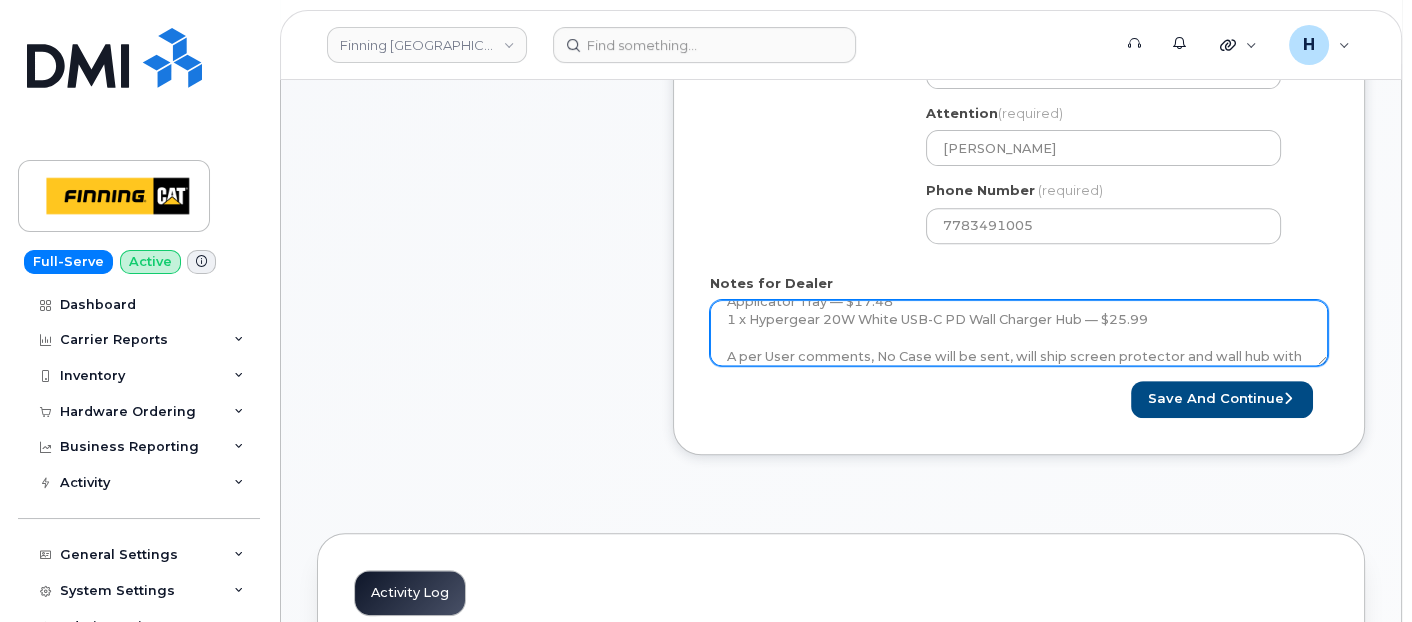 click on "Hardware Upgrade
Russ Peterson 7783491005
iPhone 16 (Black)
$0.00 - 3 year Term (128GB)
1 x iPhone 16/15 HyperGear HD Tempered Glass Screen Protector w/ Easy Installation Applicator Tray — $17.48
1 x Hypergear 20W White USB-C PD Wall Charger Hub — $25.99
A per User comments, No Case will be sent, will ship screen protector and wall hub with the device.
Hardware Upgrade- SIM Card Info: 8912230102351110030 (Executive)
Purolator AWB: 335565848835" at bounding box center [1019, 333] 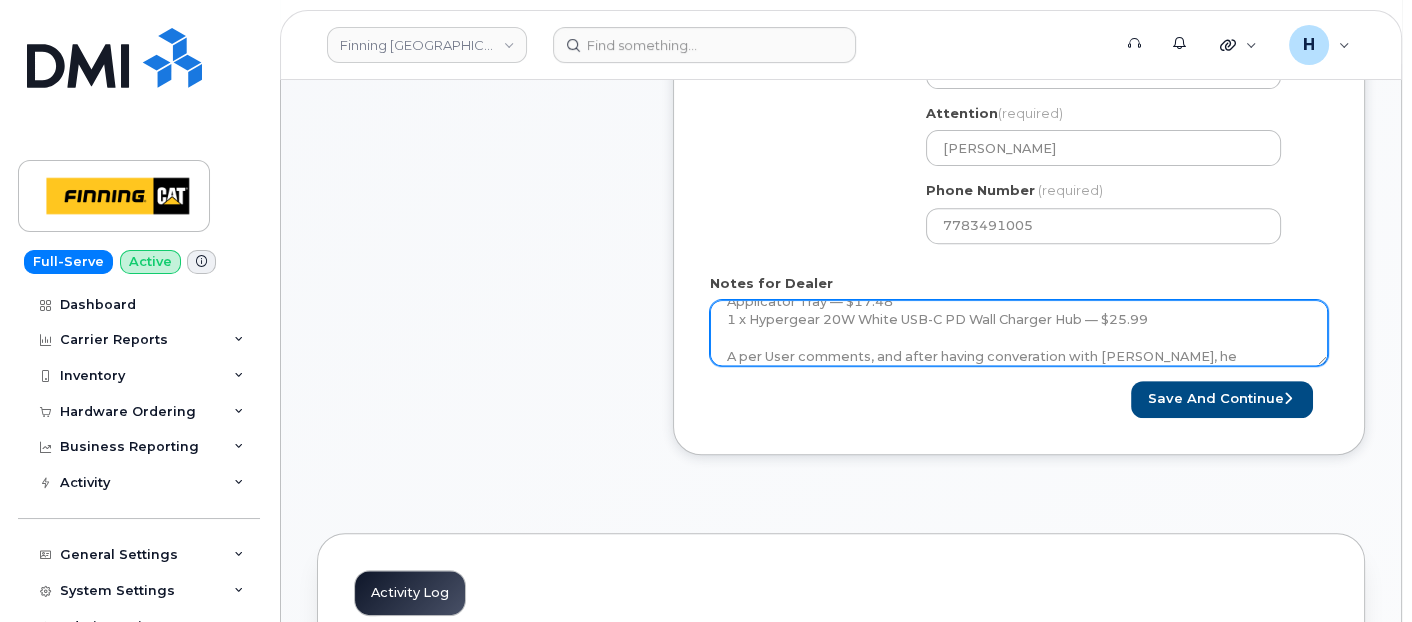 scroll, scrollTop: 131, scrollLeft: 0, axis: vertical 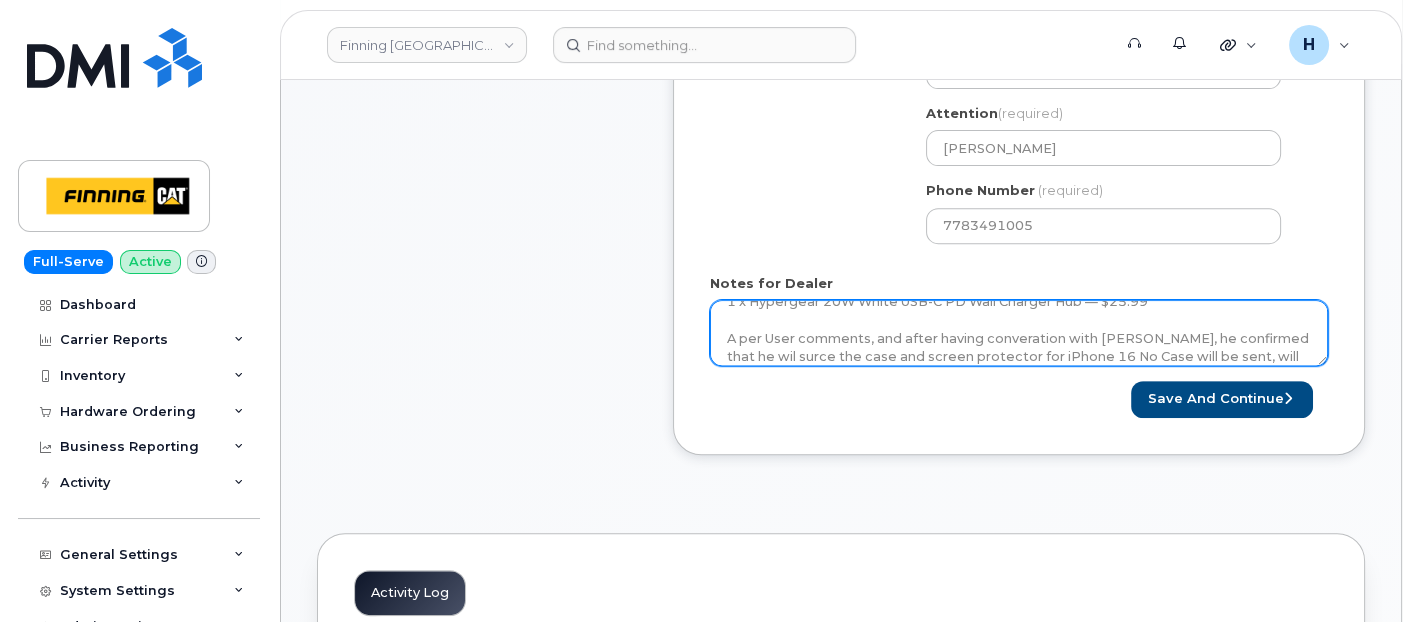 click on "Hardware Upgrade
Russ Peterson 7783491005
iPhone 16 (Black)
$0.00 - 3 year Term (128GB)
1 x iPhone 16/15 HyperGear HD Tempered Glass Screen Protector w/ Easy Installation Applicator Tray — $17.48
1 x Hypergear 20W White USB-C PD Wall Charger Hub — $25.99
A per User comments, No Case will be sent, will ship screen protector and wall hub with the device.
Hardware Upgrade- SIM Card Info: 8912230102351110030 (Executive)
Purolator AWB: 335565848835" at bounding box center [1019, 333] 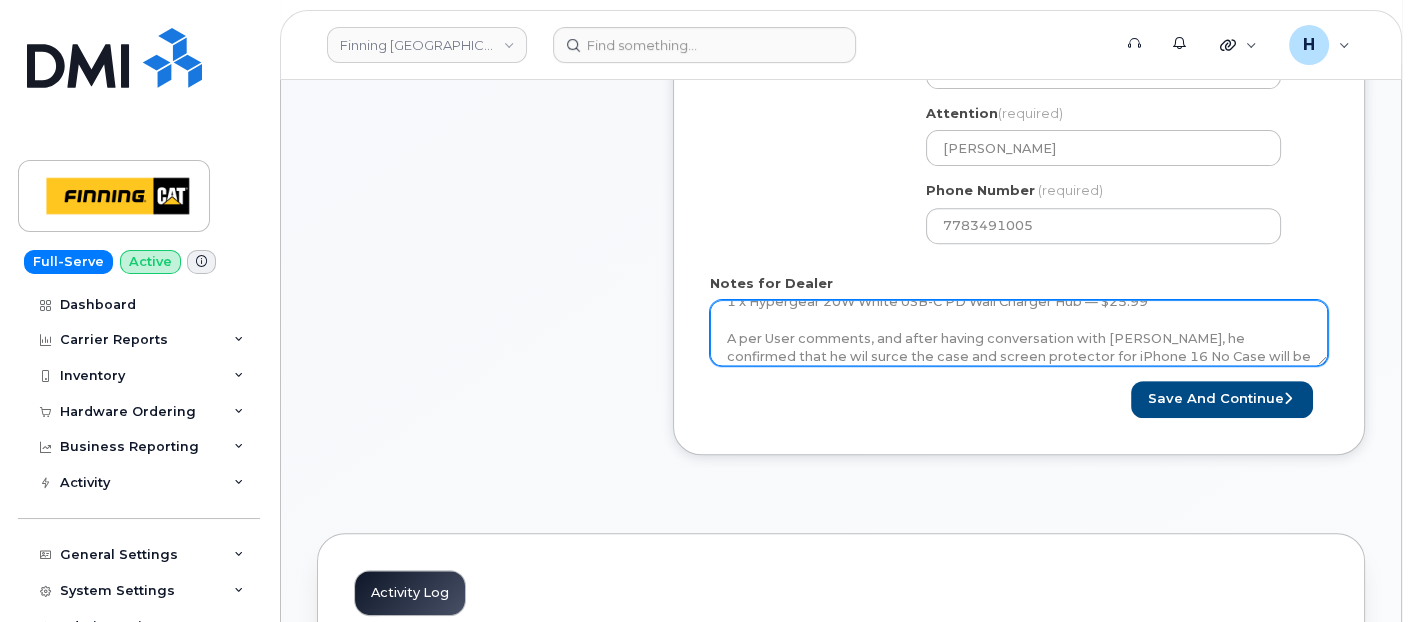click on "Hardware Upgrade
Russ Peterson 7783491005
iPhone 16 (Black)
$0.00 - 3 year Term (128GB)
1 x iPhone 16/15 HyperGear HD Tempered Glass Screen Protector w/ Easy Installation Applicator Tray — $17.48
1 x Hypergear 20W White USB-C PD Wall Charger Hub — $25.99
A per User comments, No Case will be sent, will ship screen protector and wall hub with the device.
Hardware Upgrade- SIM Card Info: 8912230102351110030 (Executive)
Purolator AWB: 335565848835" at bounding box center [1019, 333] 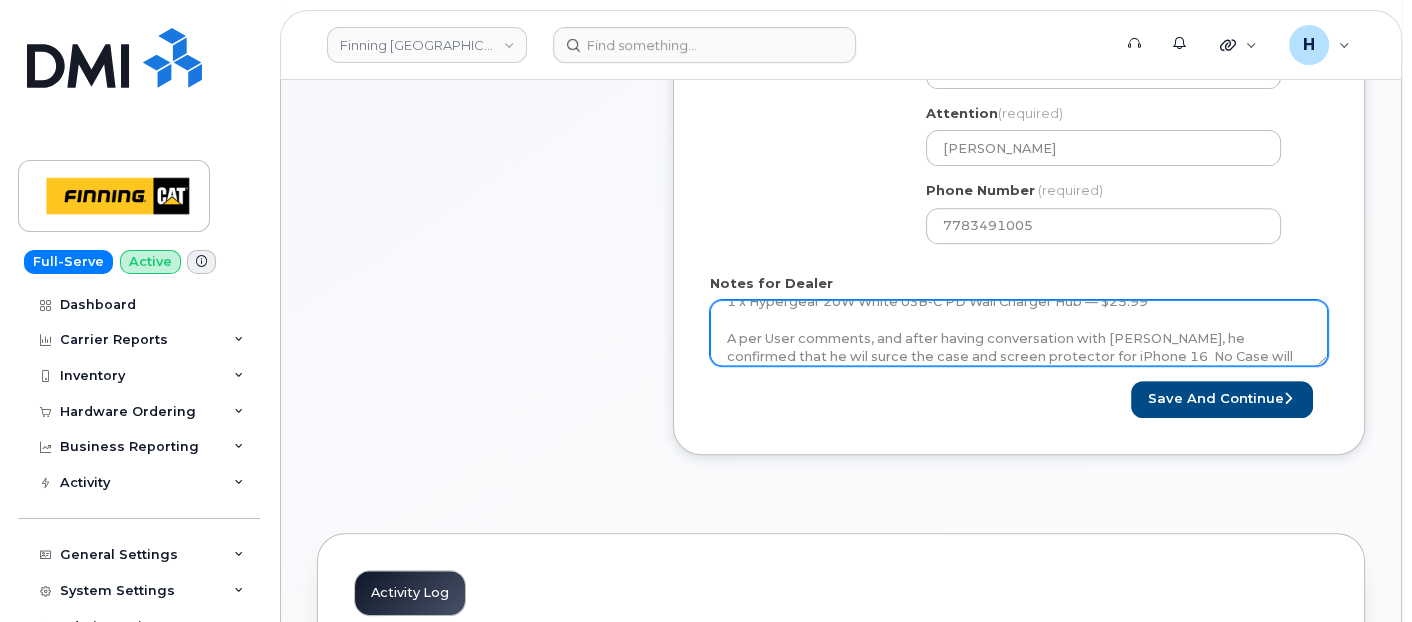 click on "Hardware Upgrade
Russ Peterson 7783491005
iPhone 16 (Black)
$0.00 - 3 year Term (128GB)
1 x iPhone 16/15 HyperGear HD Tempered Glass Screen Protector w/ Easy Installation Applicator Tray — $17.48
1 x Hypergear 20W White USB-C PD Wall Charger Hub — $25.99
A per User comments, No Case will be sent, will ship screen protector and wall hub with the device.
Hardware Upgrade- SIM Card Info: 8912230102351110030 (Executive)
Purolator AWB: 335565848835" at bounding box center (1019, 333) 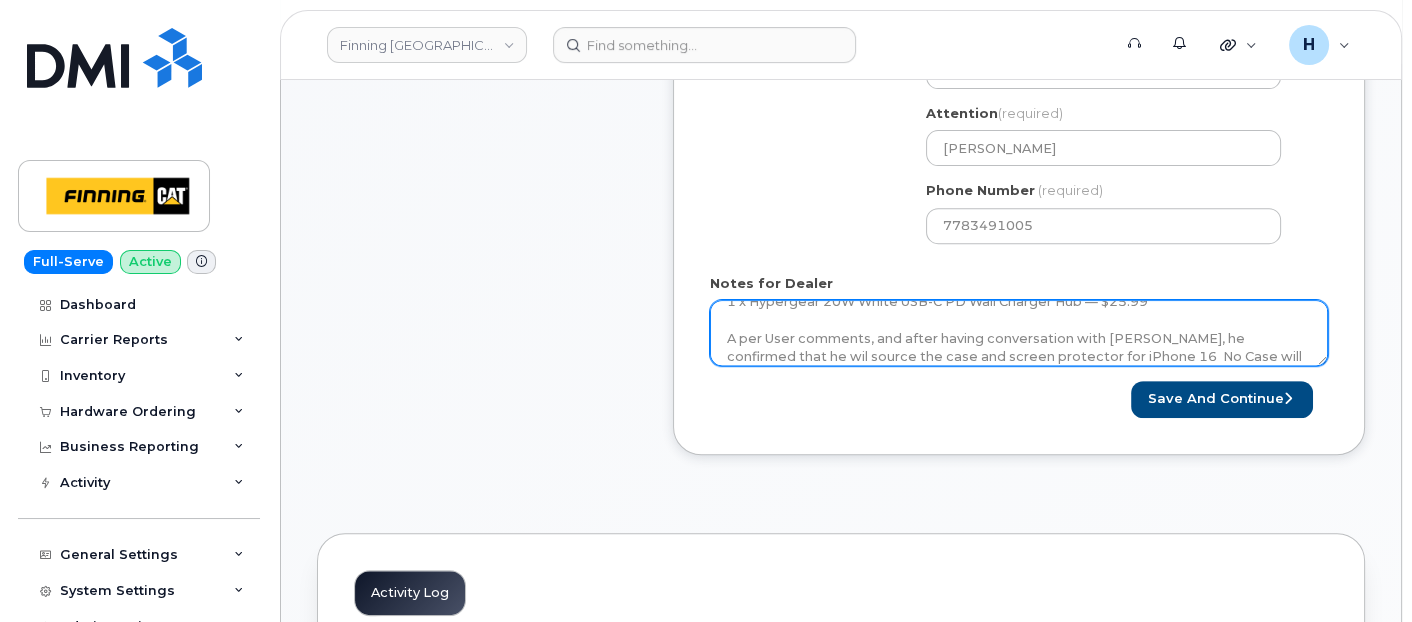 click on "Hardware Upgrade
Russ Peterson 7783491005
iPhone 16 (Black)
$0.00 - 3 year Term (128GB)
1 x iPhone 16/15 HyperGear HD Tempered Glass Screen Protector w/ Easy Installation Applicator Tray — $17.48
1 x Hypergear 20W White USB-C PD Wall Charger Hub — $25.99
A per User comments, No Case will be sent, will ship screen protector and wall hub with the device.
Hardware Upgrade- SIM Card Info: 8912230102351110030 (Executive)
Purolator AWB: 335565848835" at bounding box center (1019, 333) 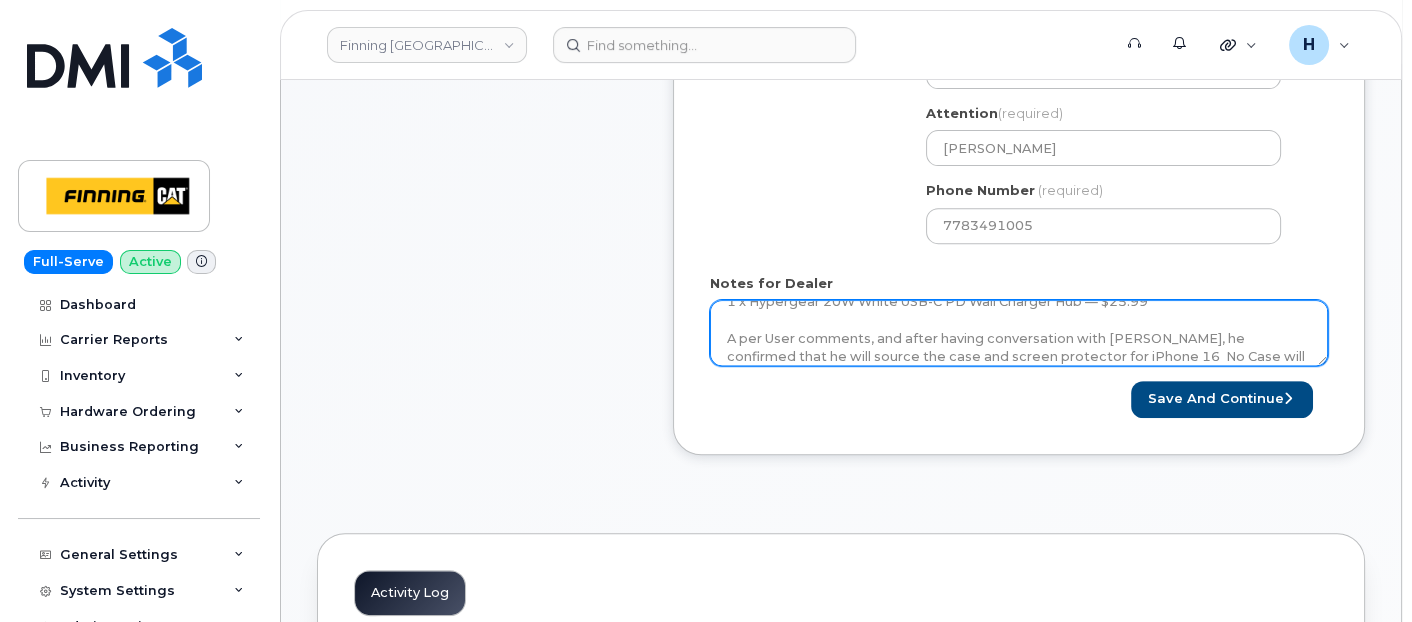 click on "Hardware Upgrade
Russ Peterson 7783491005
iPhone 16 (Black)
$0.00 - 3 year Term (128GB)
1 x iPhone 16/15 HyperGear HD Tempered Glass Screen Protector w/ Easy Installation Applicator Tray — $17.48
1 x Hypergear 20W White USB-C PD Wall Charger Hub — $25.99
A per User comments, No Case will be sent, will ship screen protector and wall hub with the device.
Hardware Upgrade- SIM Card Info: 8912230102351110030 (Executive)
Purolator AWB: 335565848835" at bounding box center (1019, 333) 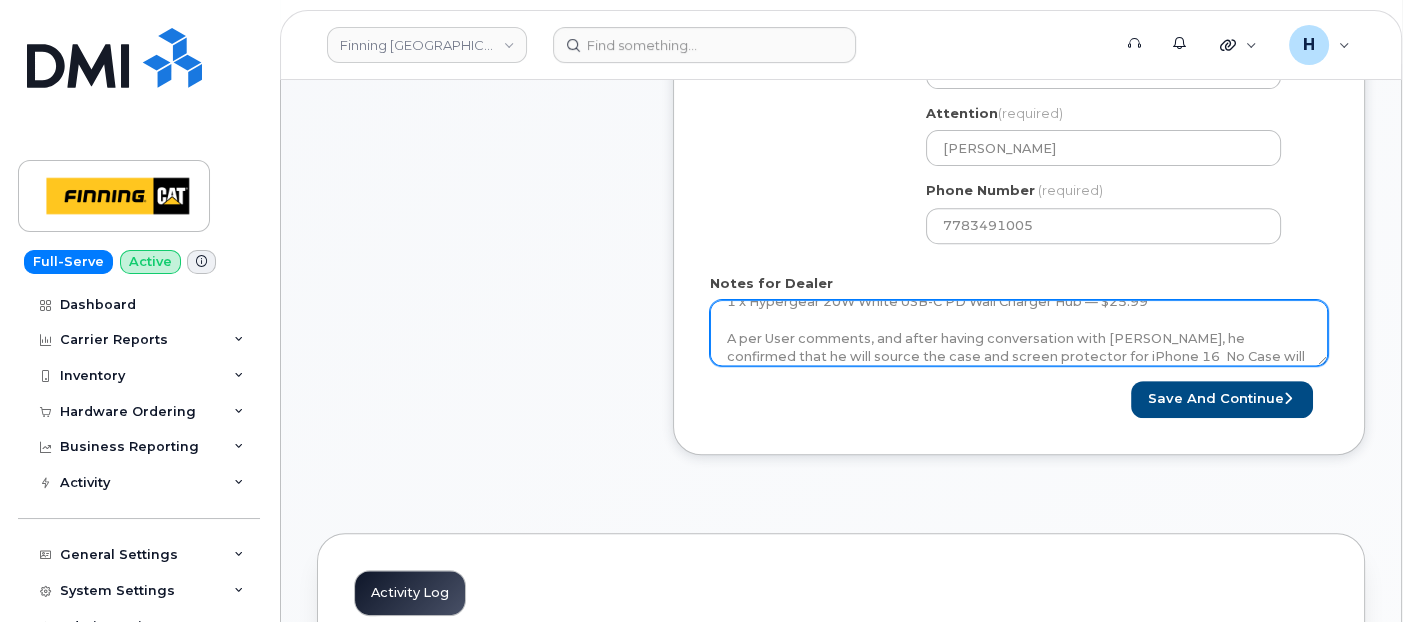 click on "Hardware Upgrade
Russ Peterson 7783491005
iPhone 16 (Black)
$0.00 - 3 year Term (128GB)
1 x iPhone 16/15 HyperGear HD Tempered Glass Screen Protector w/ Easy Installation Applicator Tray — $17.48
1 x Hypergear 20W White USB-C PD Wall Charger Hub — $25.99
A per User comments, No Case will be sent, will ship screen protector and wall hub with the device.
Hardware Upgrade- SIM Card Info: 8912230102351110030 (Executive)
Purolator AWB: 335565848835" at bounding box center (1019, 333) 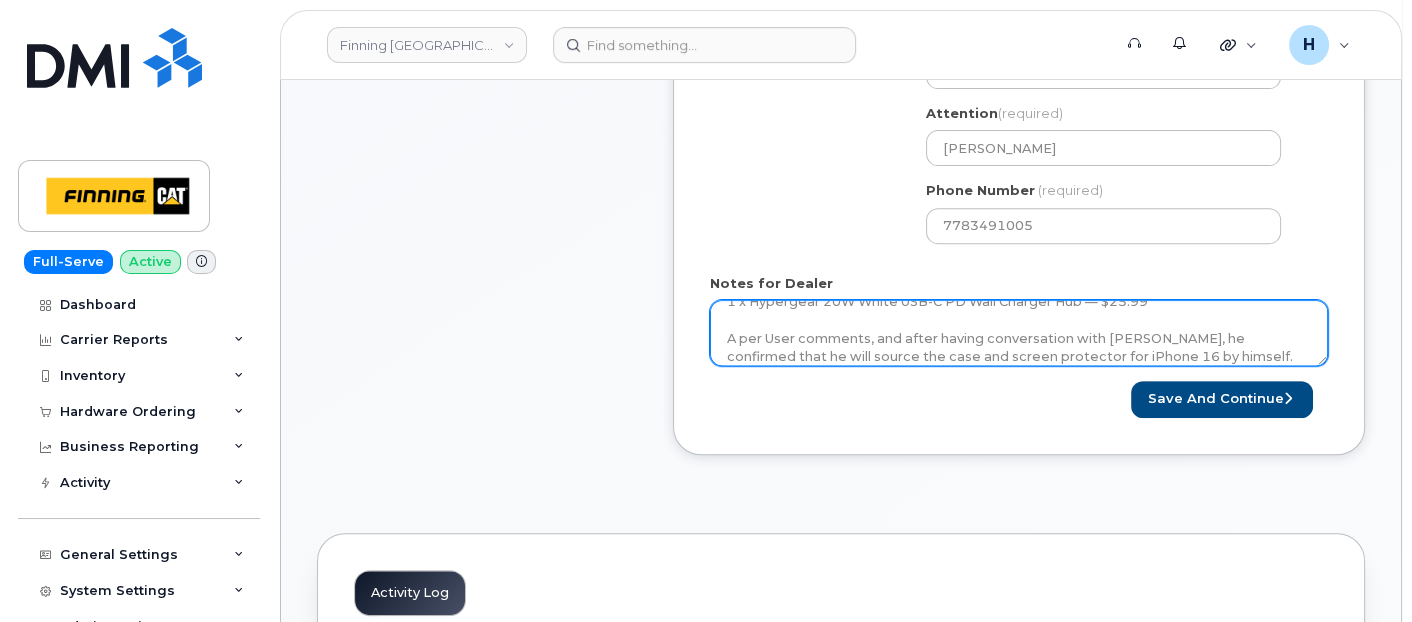 scroll, scrollTop: 149, scrollLeft: 0, axis: vertical 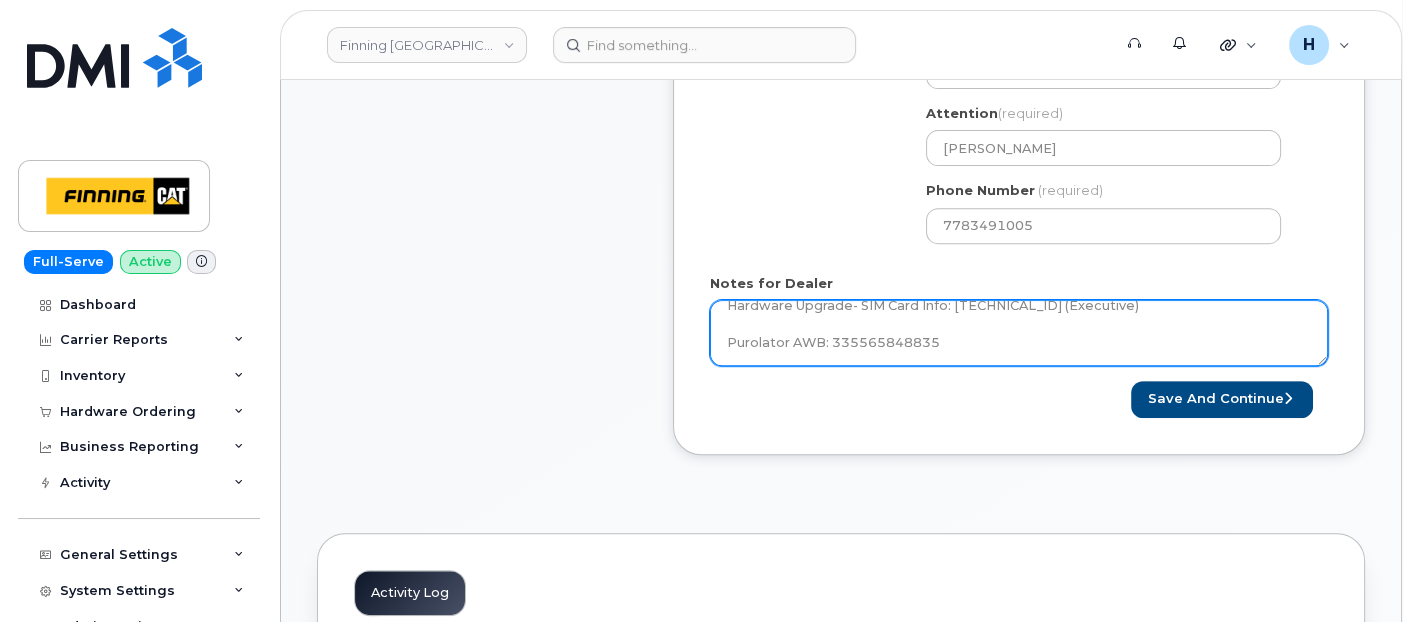 drag, startPoint x: 1174, startPoint y: 357, endPoint x: 1146, endPoint y: 362, distance: 28.442924 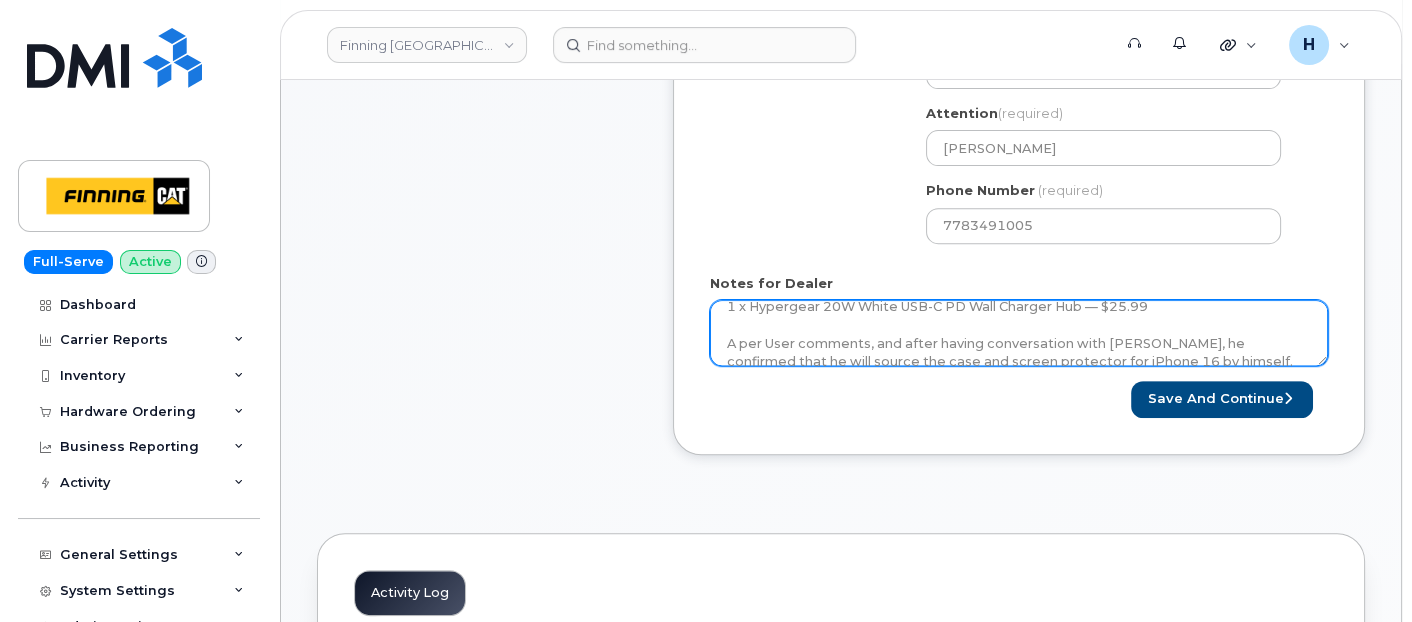 click on "Hardware Upgrade
Russ Peterson 7783491005
iPhone 16 (Black)
$0.00 - 3 year Term (128GB)
1 x iPhone 16/15 HyperGear HD Tempered Glass Screen Protector w/ Easy Installation Applicator Tray — $17.48
1 x Hypergear 20W White USB-C PD Wall Charger Hub — $25.99
A per User comments, No Case will be sent, will ship screen protector and wall hub with the device.
Hardware Upgrade- SIM Card Info: 8912230102351110030 (Executive)
Purolator AWB: 335565848835" at bounding box center [1019, 333] 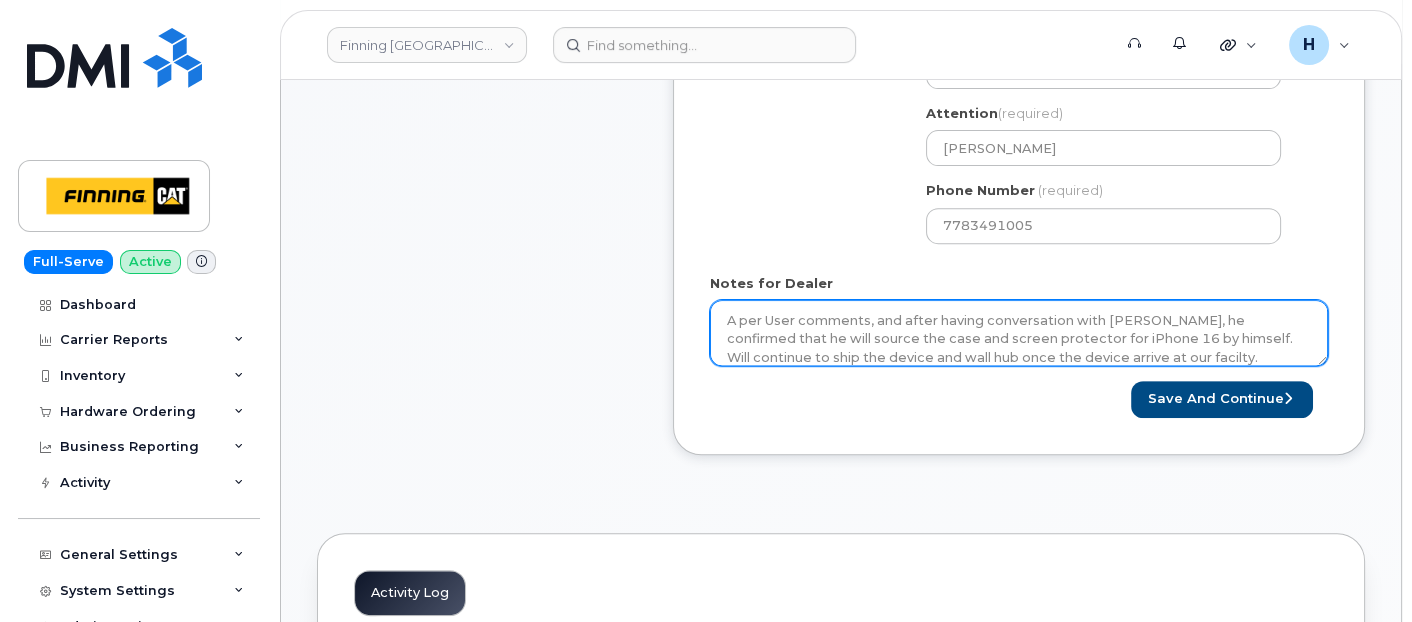 scroll, scrollTop: 168, scrollLeft: 0, axis: vertical 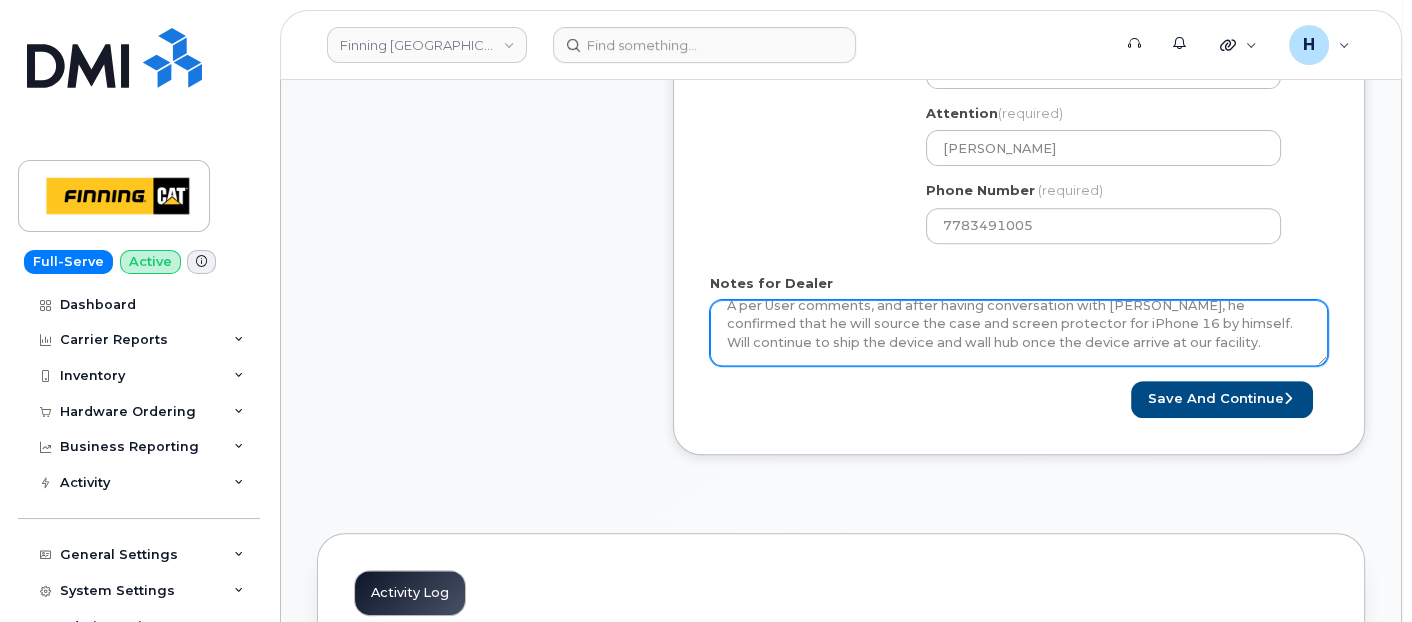 drag, startPoint x: 722, startPoint y: 305, endPoint x: 1194, endPoint y: 337, distance: 473.0835 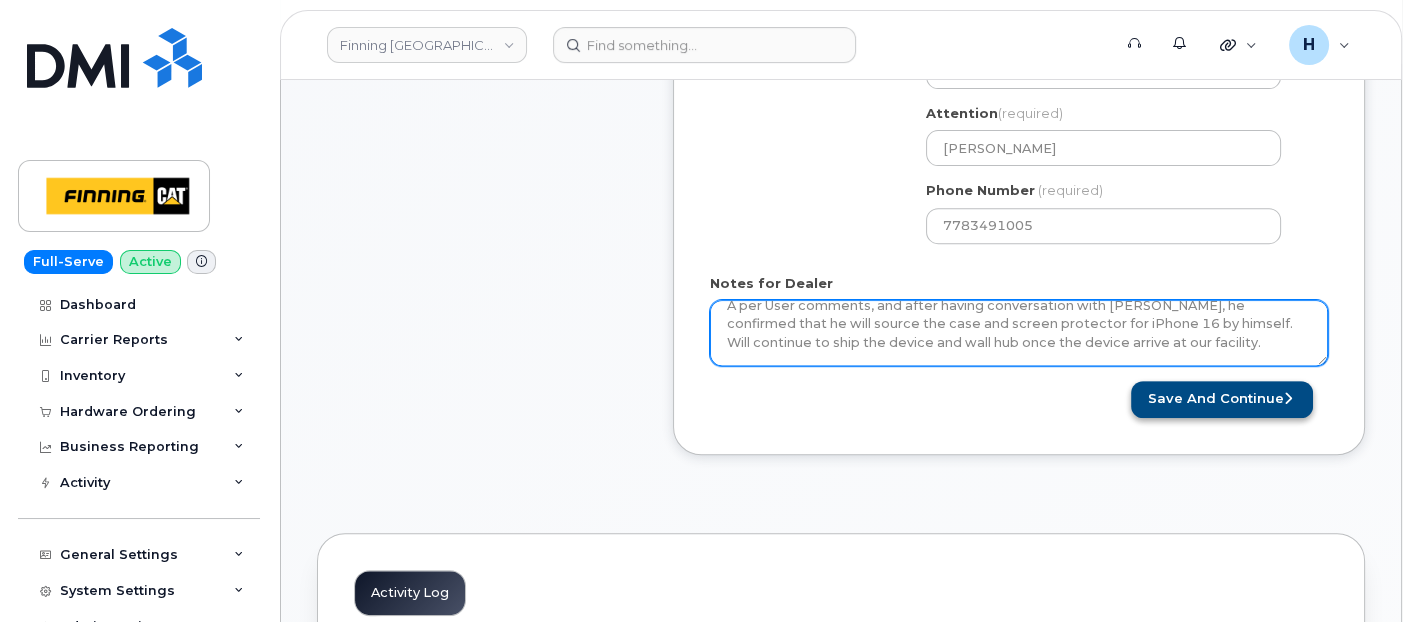 type on "Hardware Upgrade
Russ Peterson 7783491005
iPhone 16 (Black)
$0.00 - 3 year Term (128GB)
1 x iPhone 16/15 HyperGear HD Tempered Glass Screen Protector w/ Easy Installation Applicator Tray — $17.48
1 x Hypergear 20W White USB-C PD Wall Charger Hub — $25.99
A per User comments, and after having conversation with Sandy Denham, he confirmed that he will source the case and screen protector for iPhone 16 by himself. Will continue to ship the device and wall hub once the device arrive at our facility.
Hardware Upgrade- SIM Card Info: 8912230102351110030 (Executive)
Purolator AWB: 335565848835" 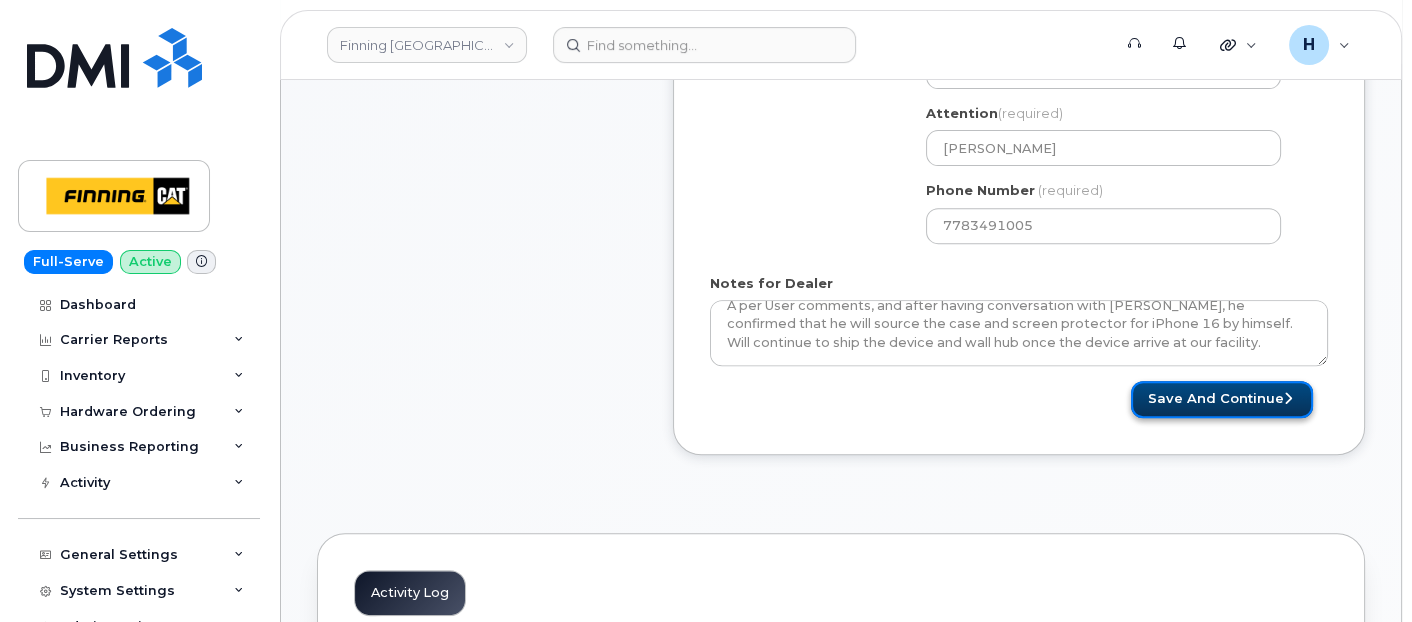 click on "Save and Continue" at bounding box center [1222, 399] 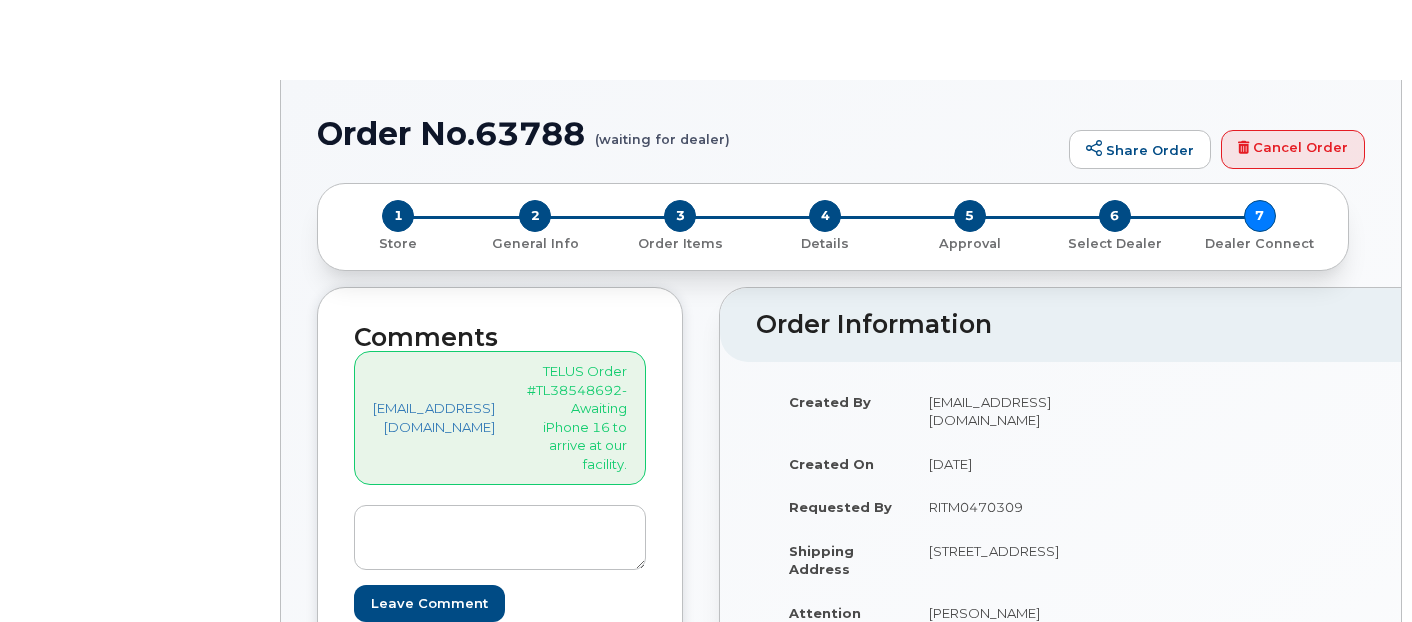 scroll, scrollTop: 0, scrollLeft: 0, axis: both 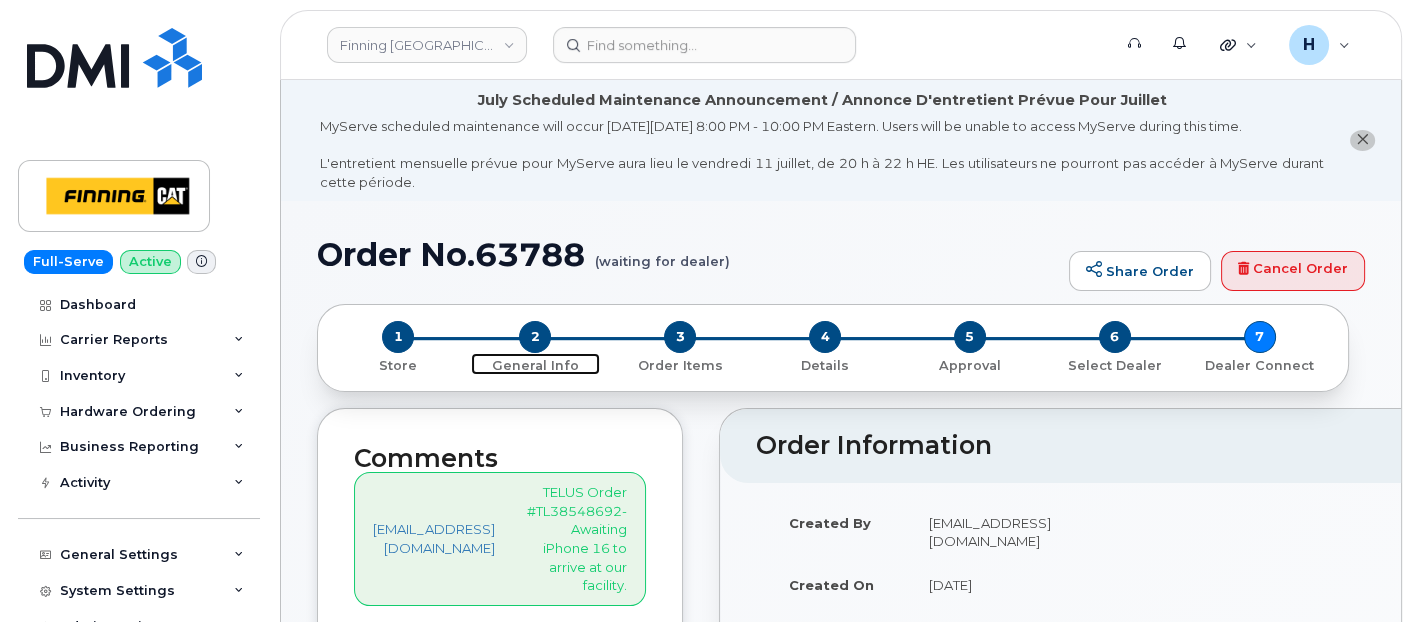 click on "2" at bounding box center (535, 337) 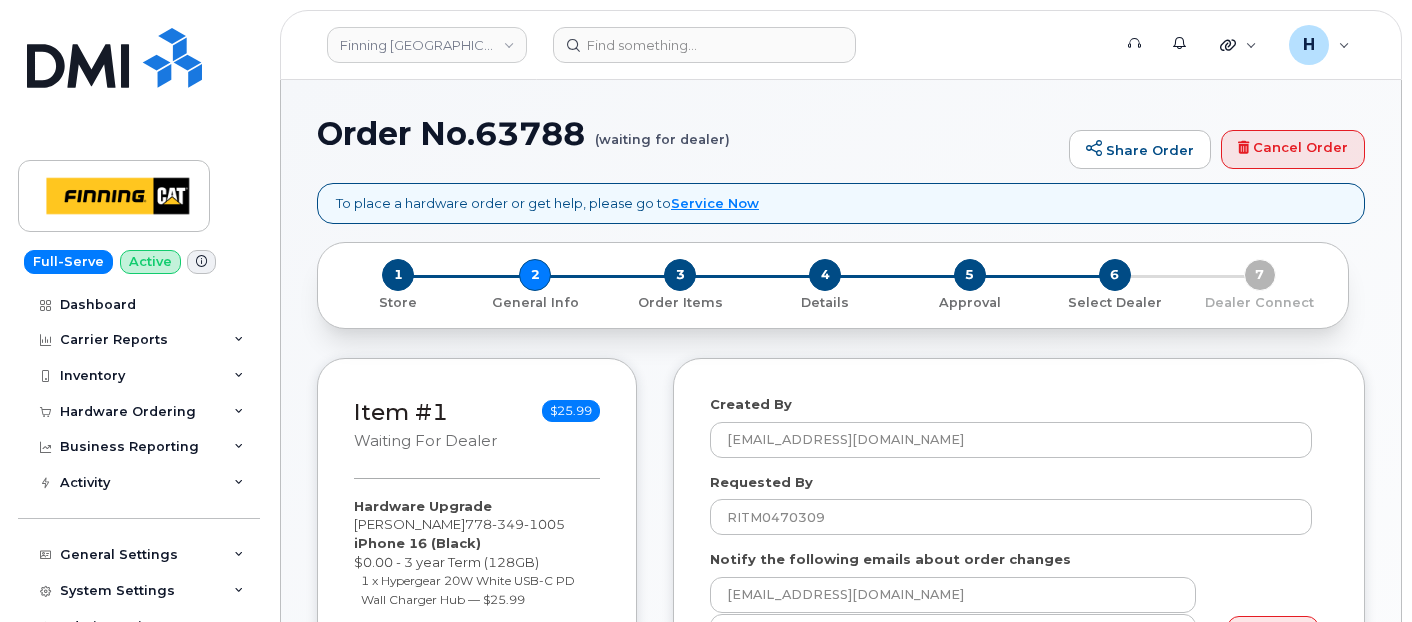 select 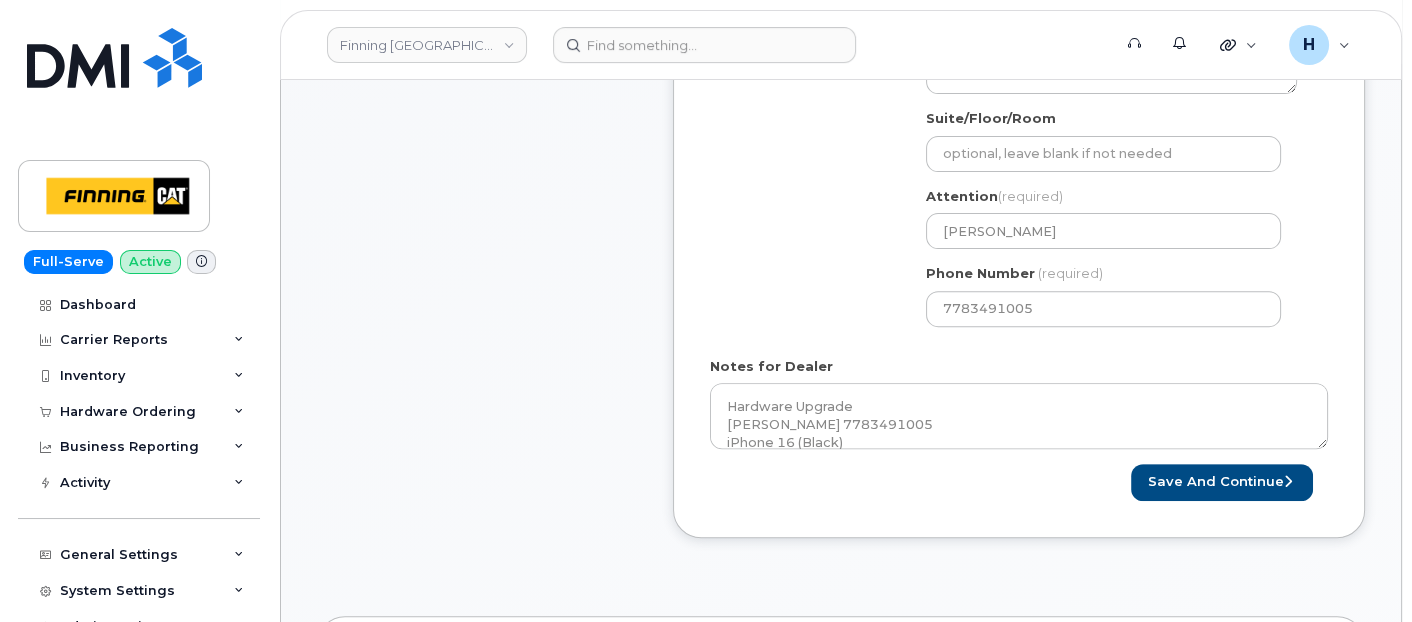scroll, scrollTop: 1000, scrollLeft: 0, axis: vertical 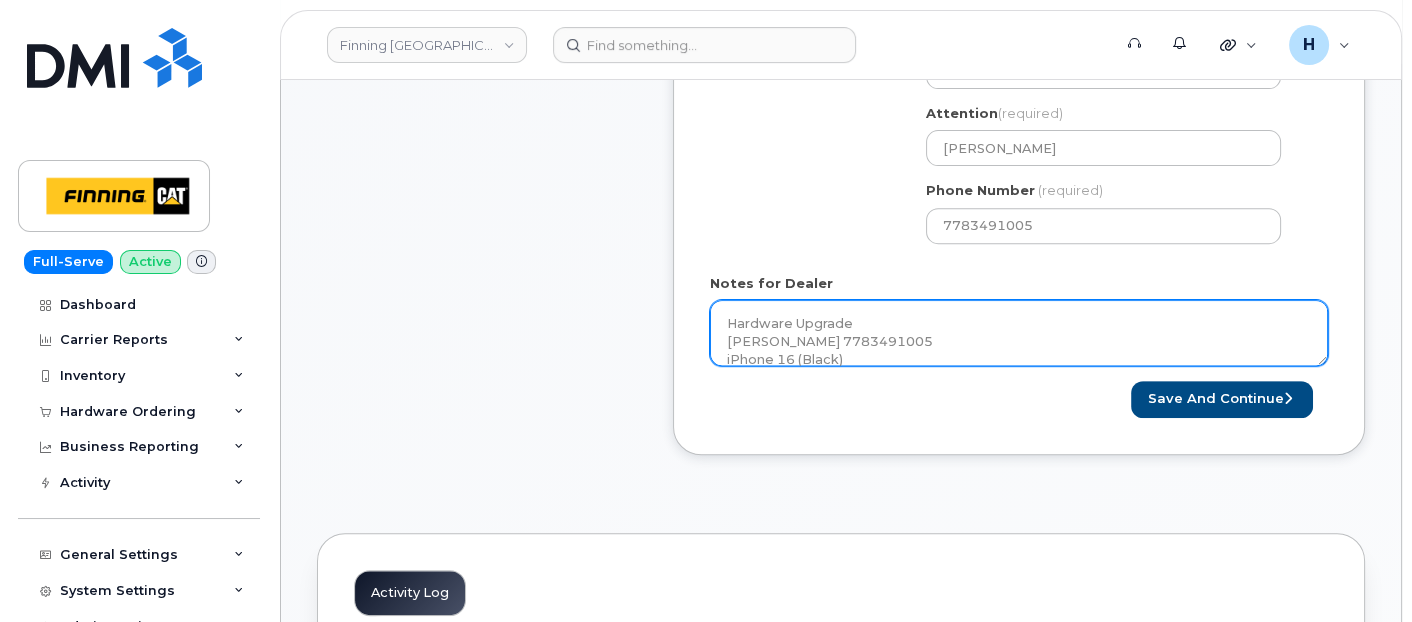 click on "Hardware Upgrade
Russ Peterson 7783491005
iPhone 16 (Black)
$0.00 - 3 year Term (128GB)
1 x iPhone 16/15 HyperGear HD Tempered Glass Screen Protector w/ Easy Installation Applicator Tray — $17.48
1 x Hypergear 20W White USB-C PD Wall Charger Hub — $25.99
A per User comments, and after having conversation with Sandy Denham, he confirmed that he will source the case and screen protector for iPhone 16 by himself. Will continue to ship the device and wall hub once the device arrive at our facility.
Hardware Upgrade- SIM Card Info: 8912230102351110030 (Executive)
Purolator AWB: 335565848835" at bounding box center (1019, 333) 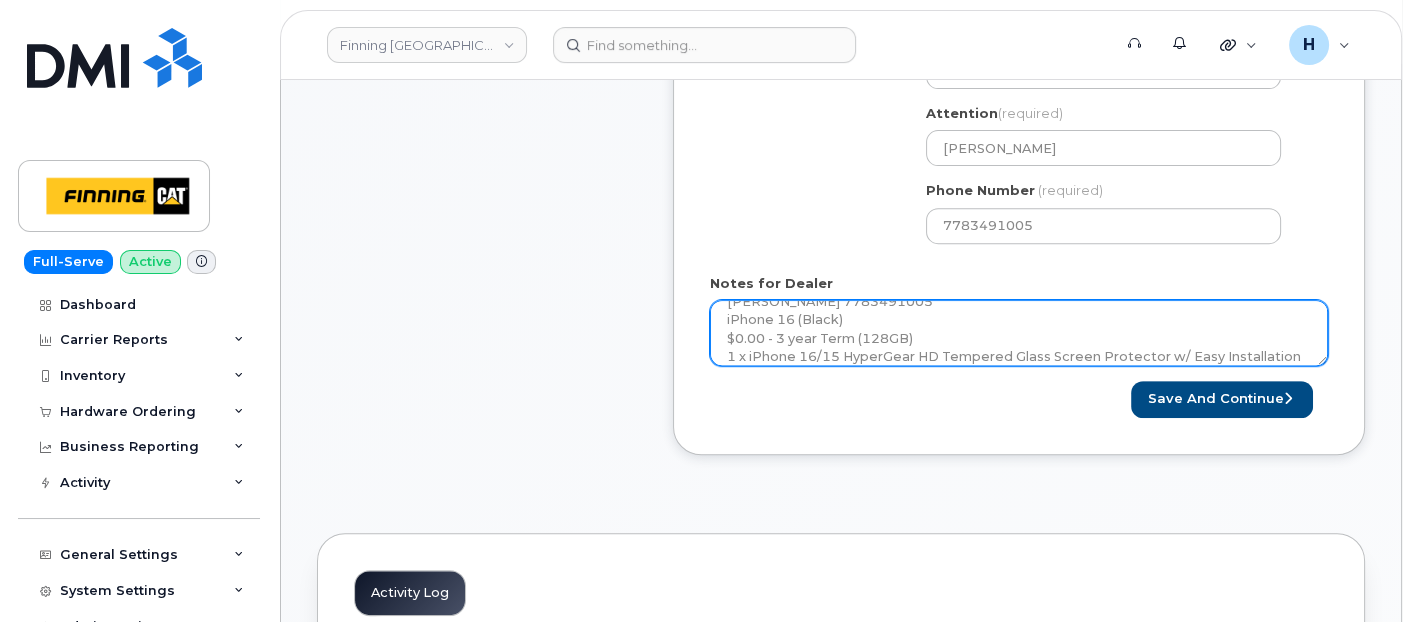 scroll, scrollTop: 58, scrollLeft: 0, axis: vertical 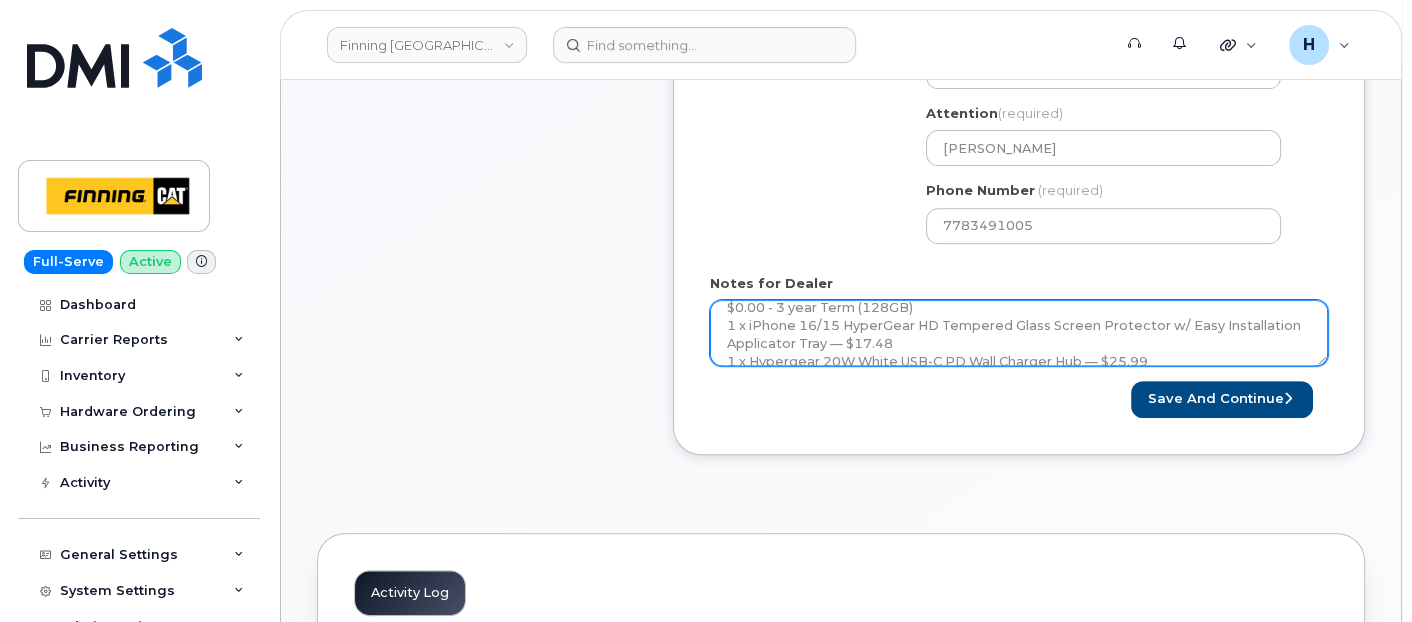 drag, startPoint x: 900, startPoint y: 349, endPoint x: 721, endPoint y: 312, distance: 182.78403 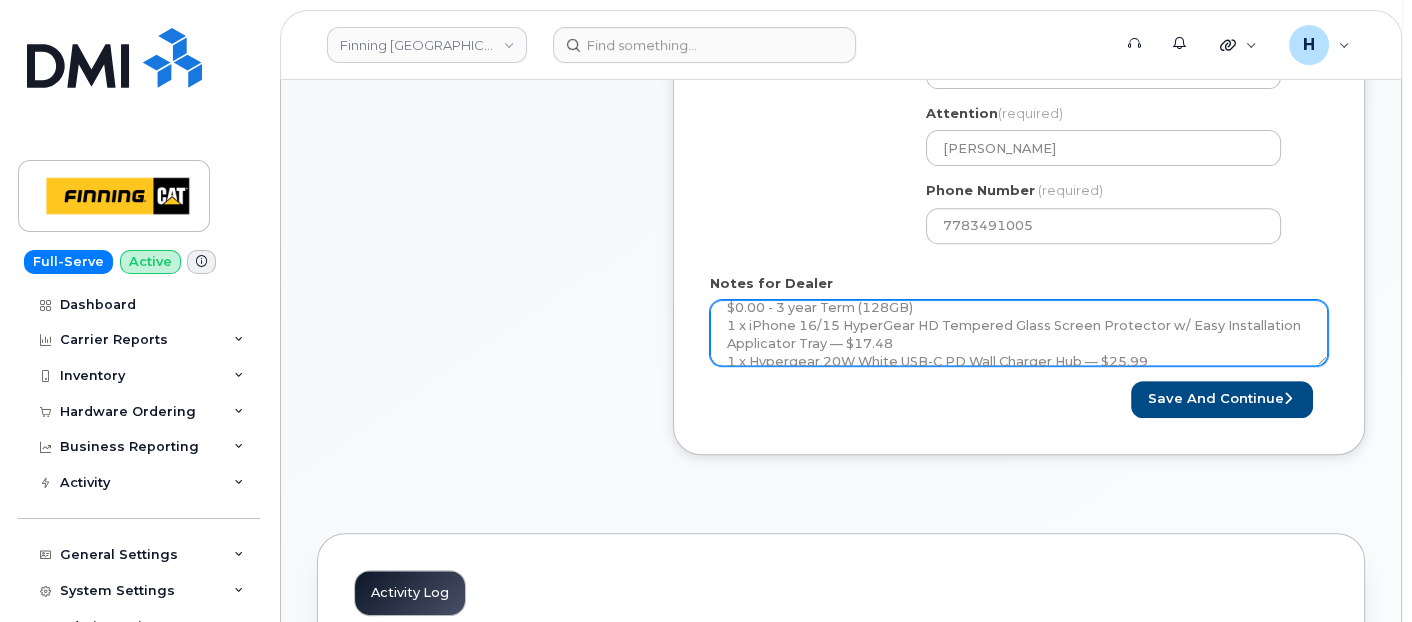 click on "Hardware Upgrade
Russ Peterson 7783491005
iPhone 16 (Black)
$0.00 - 3 year Term (128GB)
1 x iPhone 16/15 HyperGear HD Tempered Glass Screen Protector w/ Easy Installation Applicator Tray — $17.48
1 x Hypergear 20W White USB-C PD Wall Charger Hub — $25.99
A per User comments, and after having conversation with Sandy Denham, he confirmed that he will source the case and screen protector for iPhone 16 by himself. Will continue to ship the device and wall hub once the device arrive at our facility.
Hardware Upgrade- SIM Card Info: 8912230102351110030 (Executive)
Purolator AWB: 335565848835" at bounding box center (1019, 333) 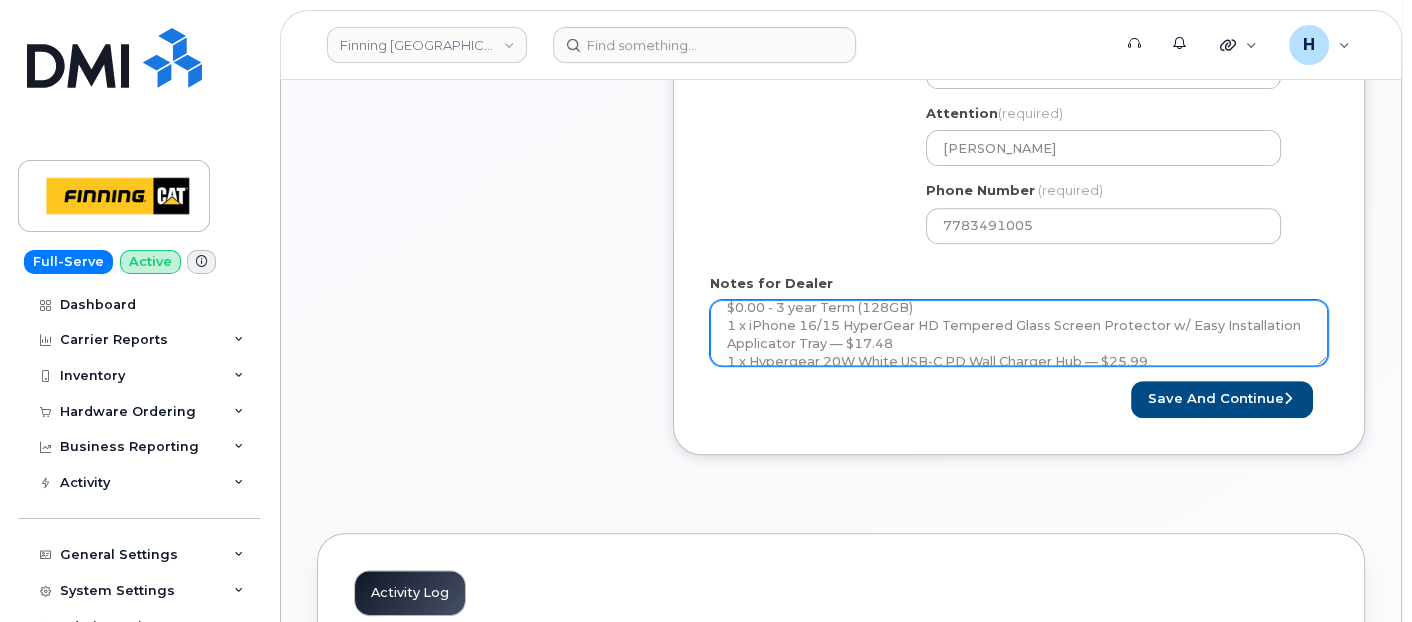 click on "Hardware Upgrade
Russ Peterson 7783491005
iPhone 16 (Black)
$0.00 - 3 year Term (128GB)
1 x iPhone 16/15 HyperGear HD Tempered Glass Screen Protector w/ Easy Installation Applicator Tray — $17.48
1 x Hypergear 20W White USB-C PD Wall Charger Hub — $25.99
A per User comments, and after having conversation with Sandy Denham, he confirmed that he will source the case and screen protector for iPhone 16 by himself. Will continue to ship the device and wall hub once the device arrive at our facility.
Hardware Upgrade- SIM Card Info: 8912230102351110030 (Executive)
Purolator AWB: 335565848835" at bounding box center [1019, 333] 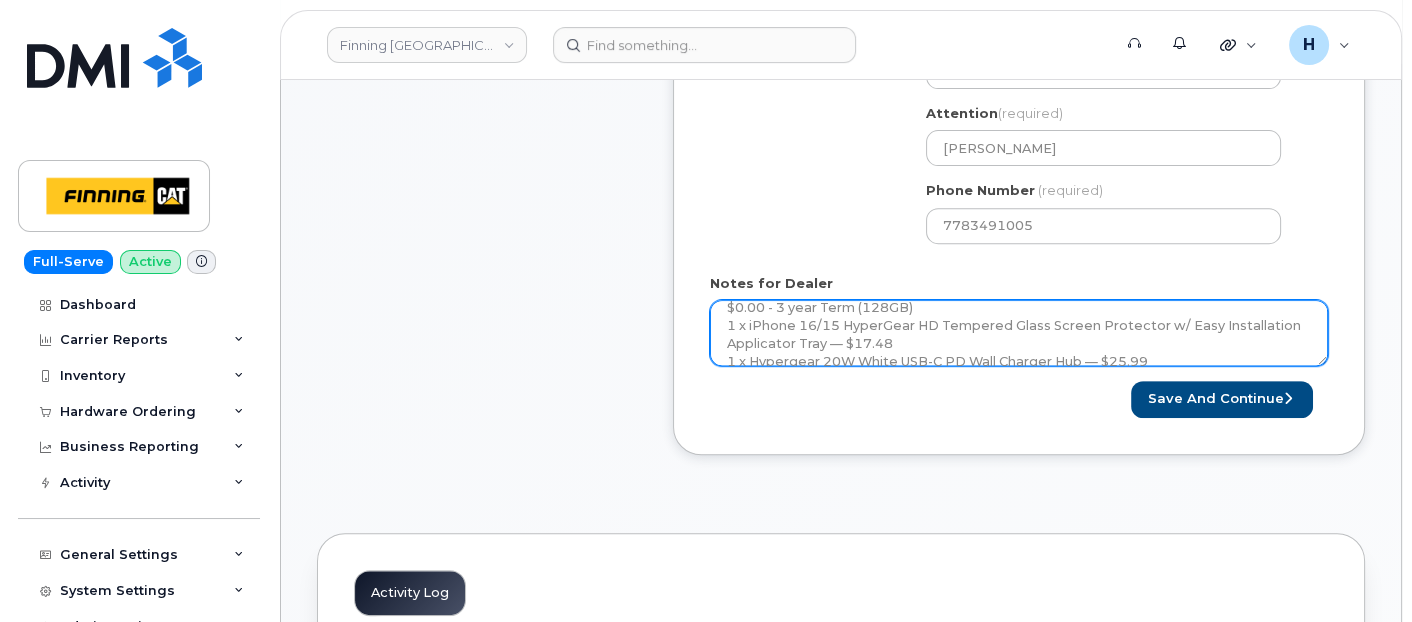 drag, startPoint x: 719, startPoint y: 321, endPoint x: 898, endPoint y: 339, distance: 179.90276 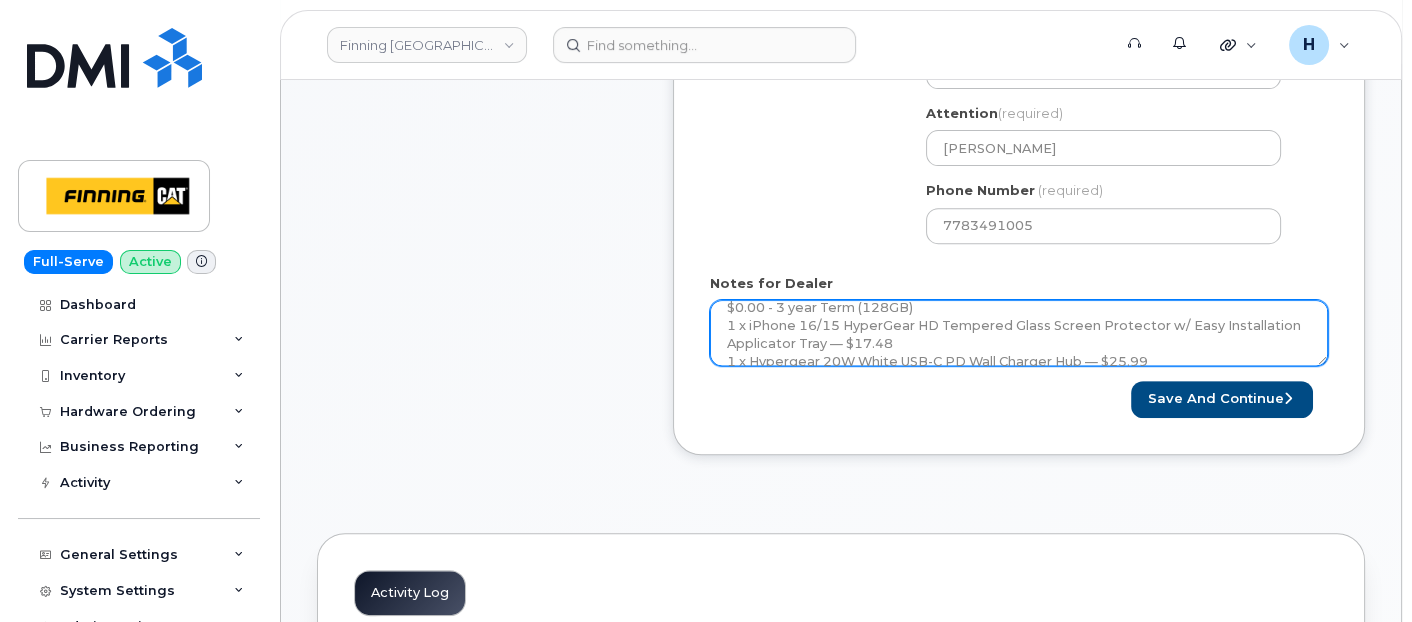 click on "Hardware Upgrade
Russ Peterson 7783491005
iPhone 16 (Black)
$0.00 - 3 year Term (128GB)
1 x iPhone 16/15 HyperGear HD Tempered Glass Screen Protector w/ Easy Installation Applicator Tray — $17.48
1 x Hypergear 20W White USB-C PD Wall Charger Hub — $25.99
A per User comments, and after having conversation with Sandy Denham, he confirmed that he will source the case and screen protector for iPhone 16 by himself. Will continue to ship the device and wall hub once the device arrive at our facility.
Hardware Upgrade- SIM Card Info: 8912230102351110030 (Executive)
Purolator AWB: 335565848835" at bounding box center [1019, 333] 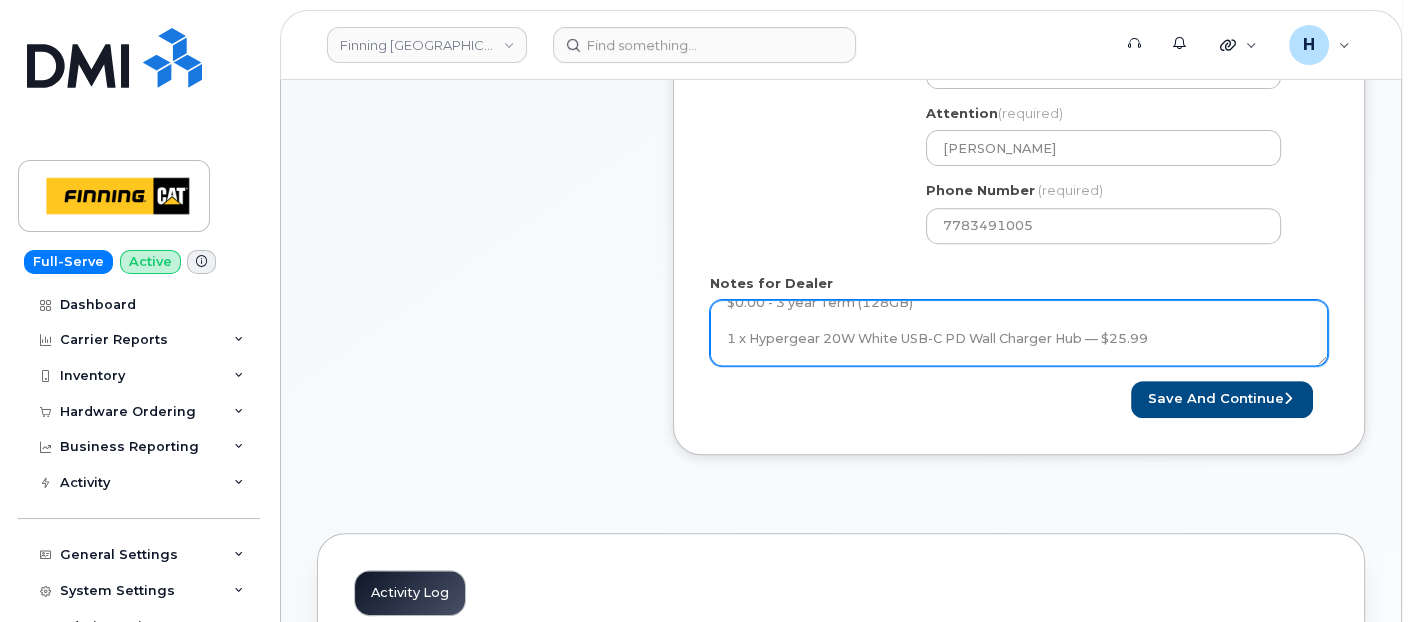 scroll, scrollTop: 94, scrollLeft: 0, axis: vertical 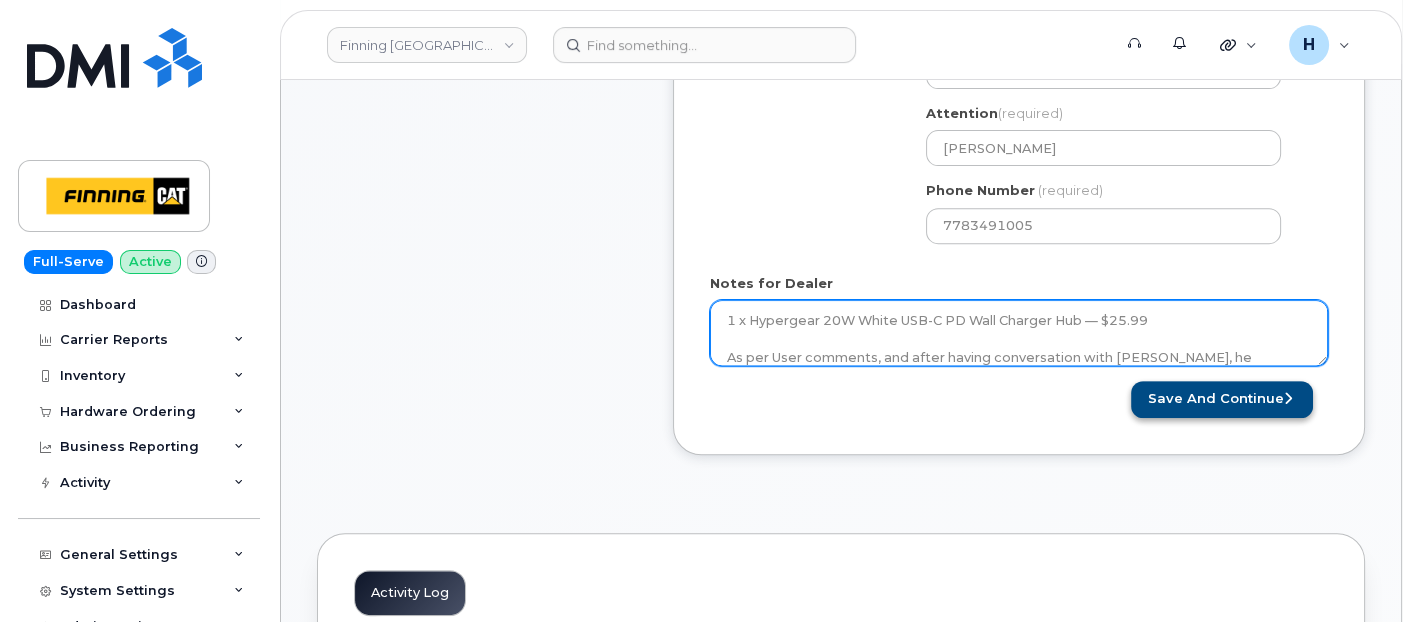 type on "Hardware Upgrade
Russ Peterson 7783491005
iPhone 16 (Black)
$0.00 - 3 year Term (128GB)
1 x Hypergear 20W White USB-C PD Wall Charger Hub — $25.99
As per User comments, and after having conversation with Sandy Denham, he confirmed that he will source the case and screen protector for iPhone 16 by himself. Will continue to ship the device and wall hub once the device arrive at our facility.
Hardware Upgrade- SIM Card Info: 8912230102351110030 (Executive)
Purolator AWB: 335565848835" 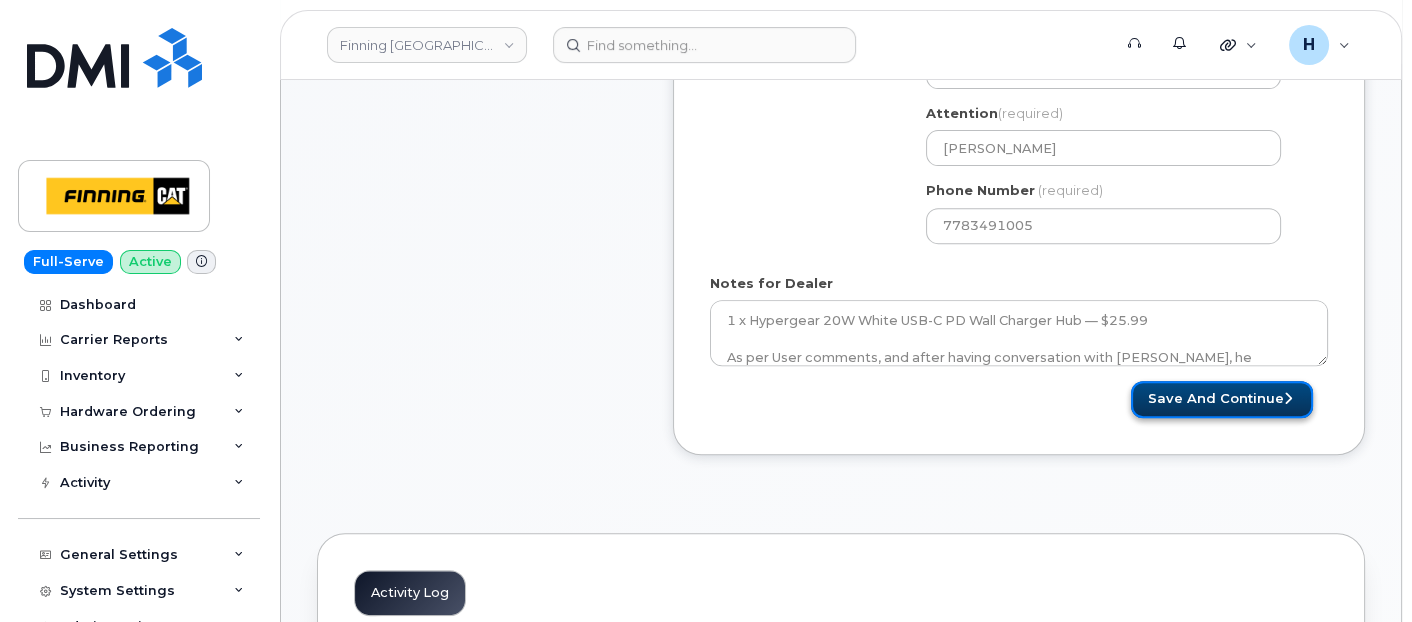click on "Save and Continue" at bounding box center (1222, 399) 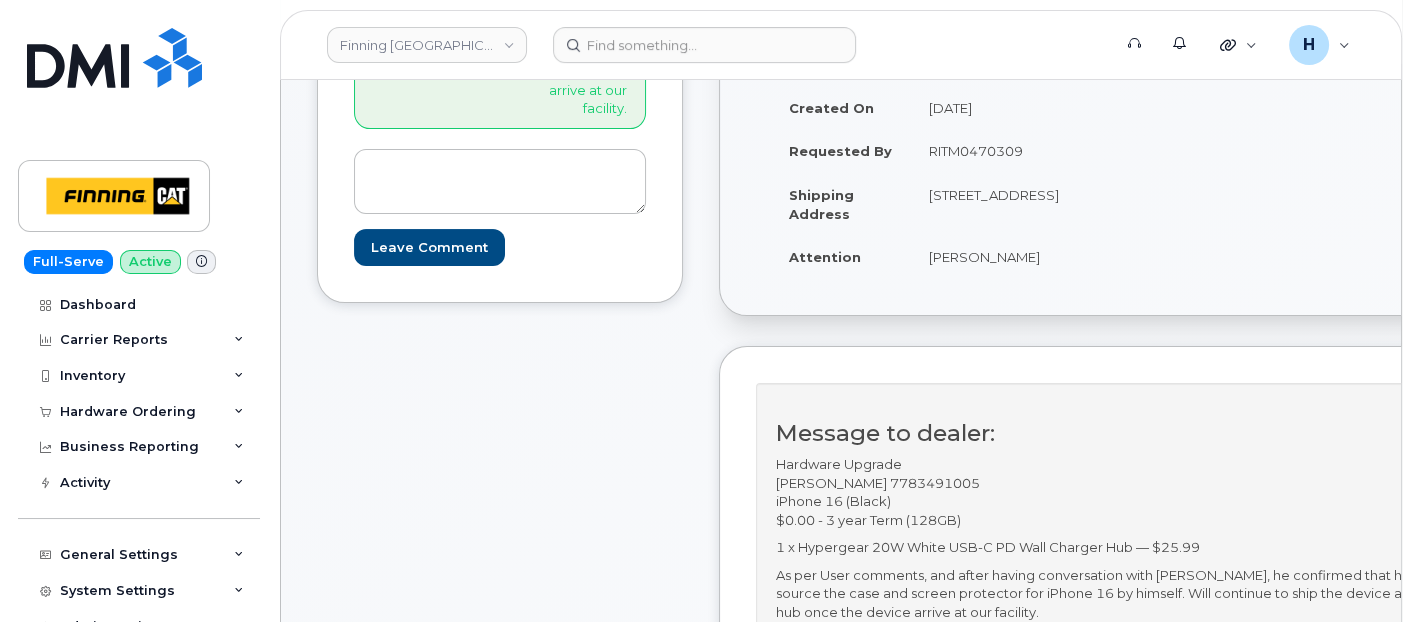 scroll, scrollTop: 777, scrollLeft: 0, axis: vertical 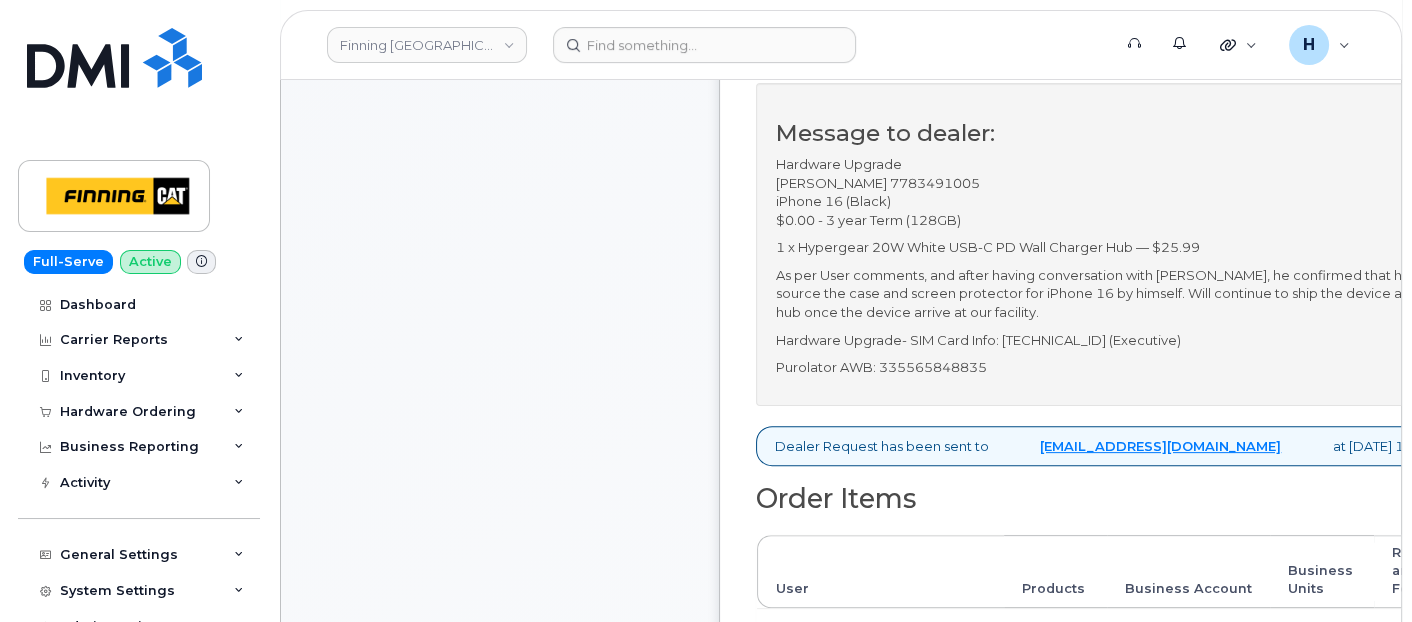 click on "Hardware Upgrade
[PERSON_NAME] 7783491005
iPhone 16 (Black)
$0.00 - 3 year Term (128GB)" at bounding box center (1116, 192) 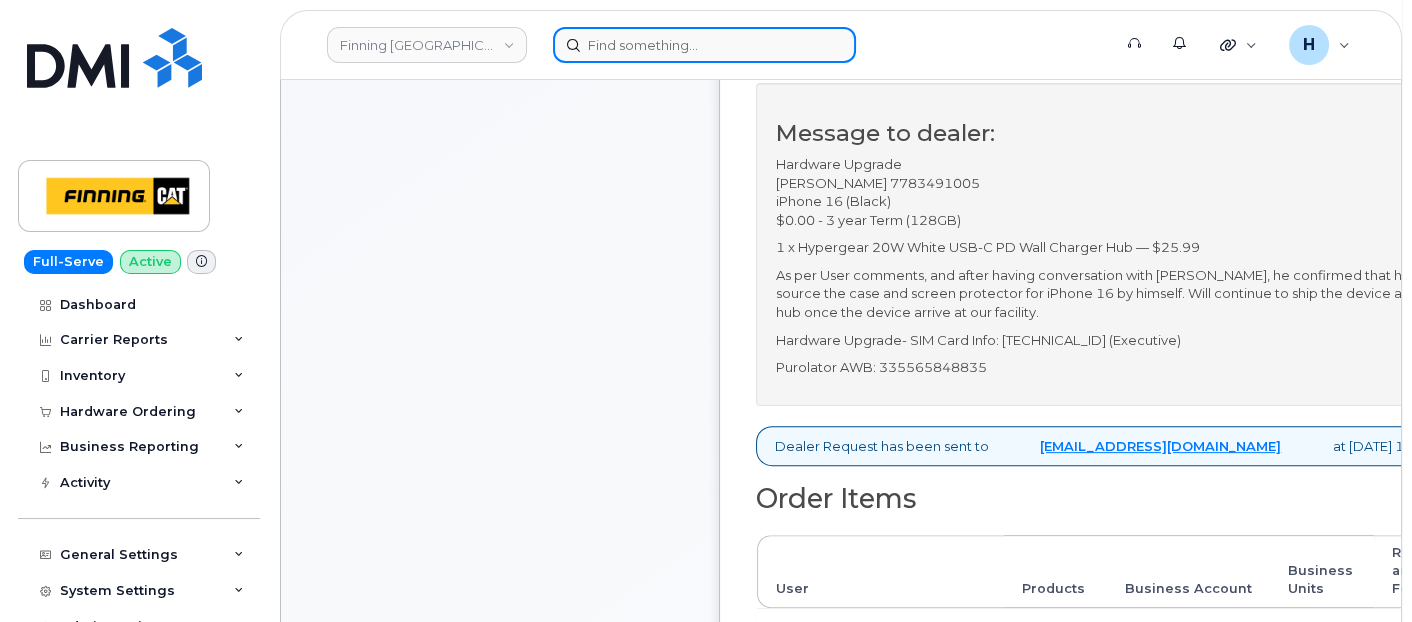 click at bounding box center (704, 45) 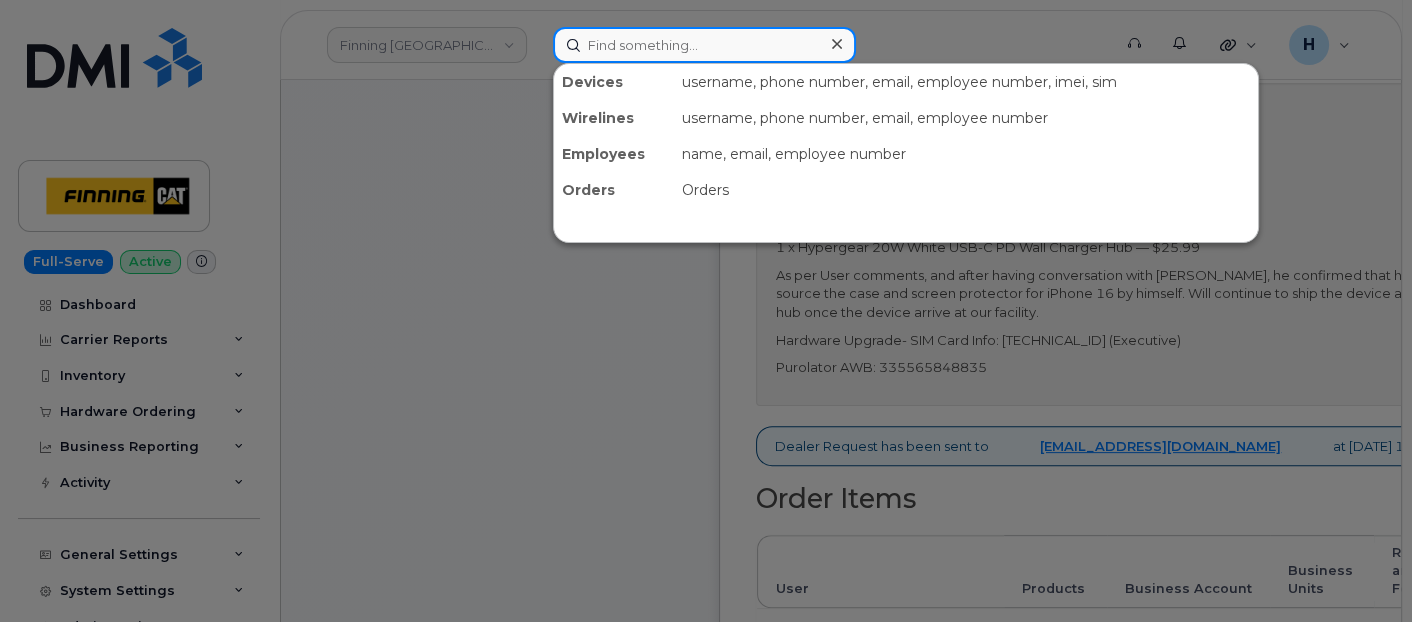paste on "587-645-0251" 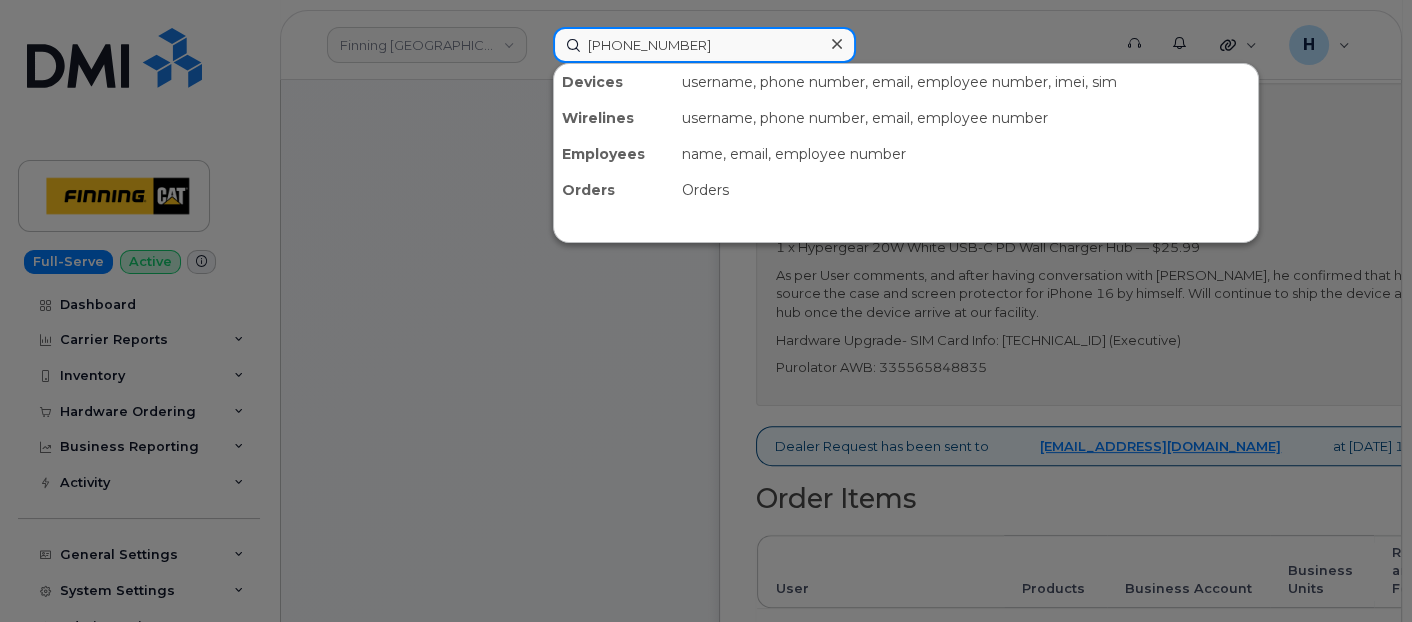 type on "587-645-0251" 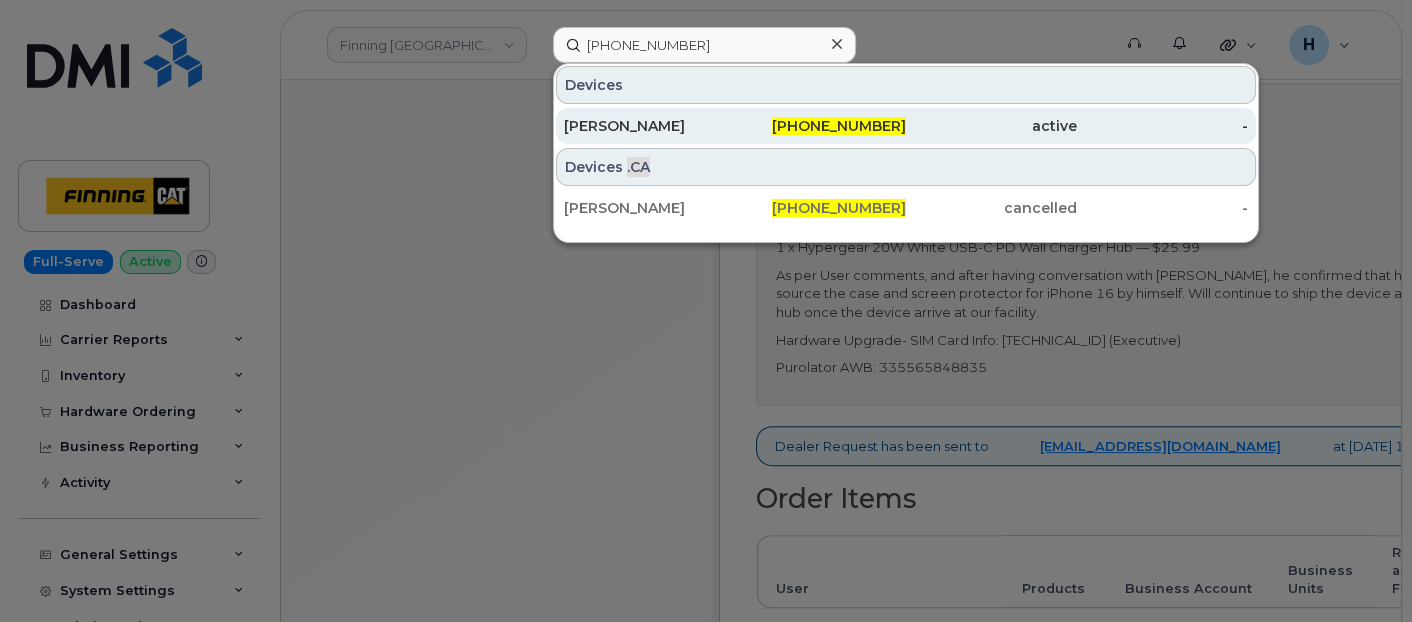 click on "[PERSON_NAME]" at bounding box center [649, 126] 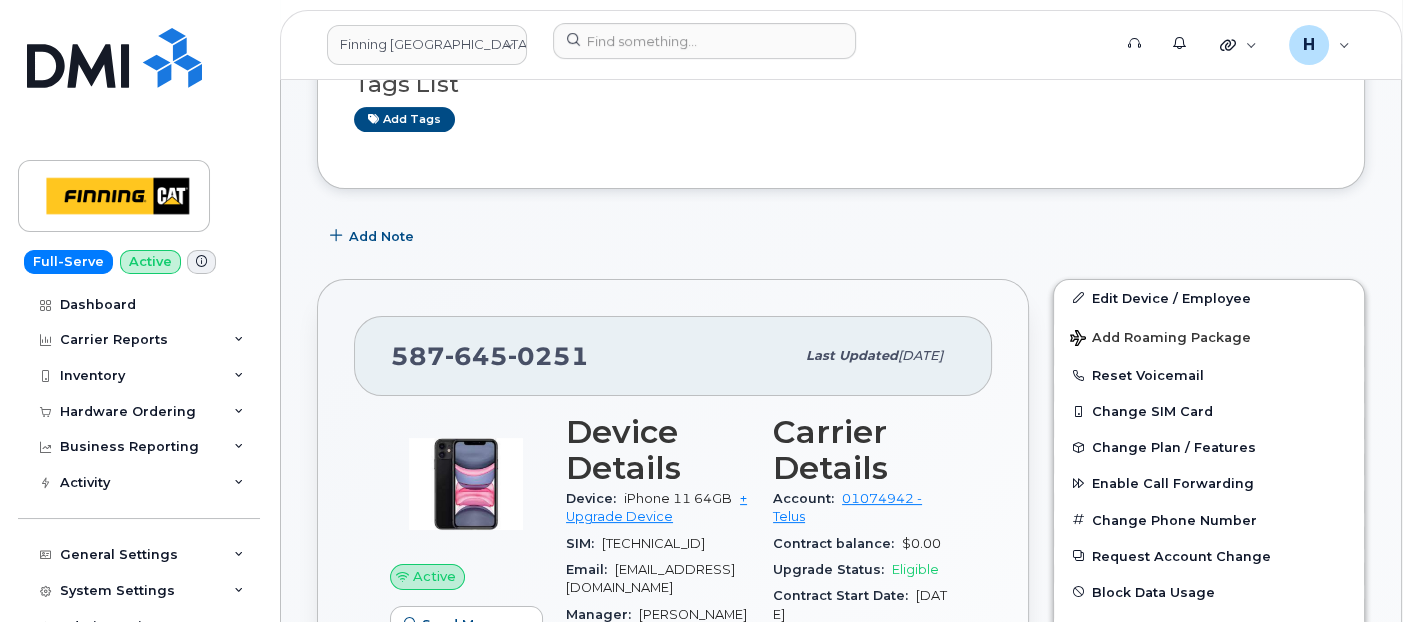 scroll, scrollTop: 666, scrollLeft: 0, axis: vertical 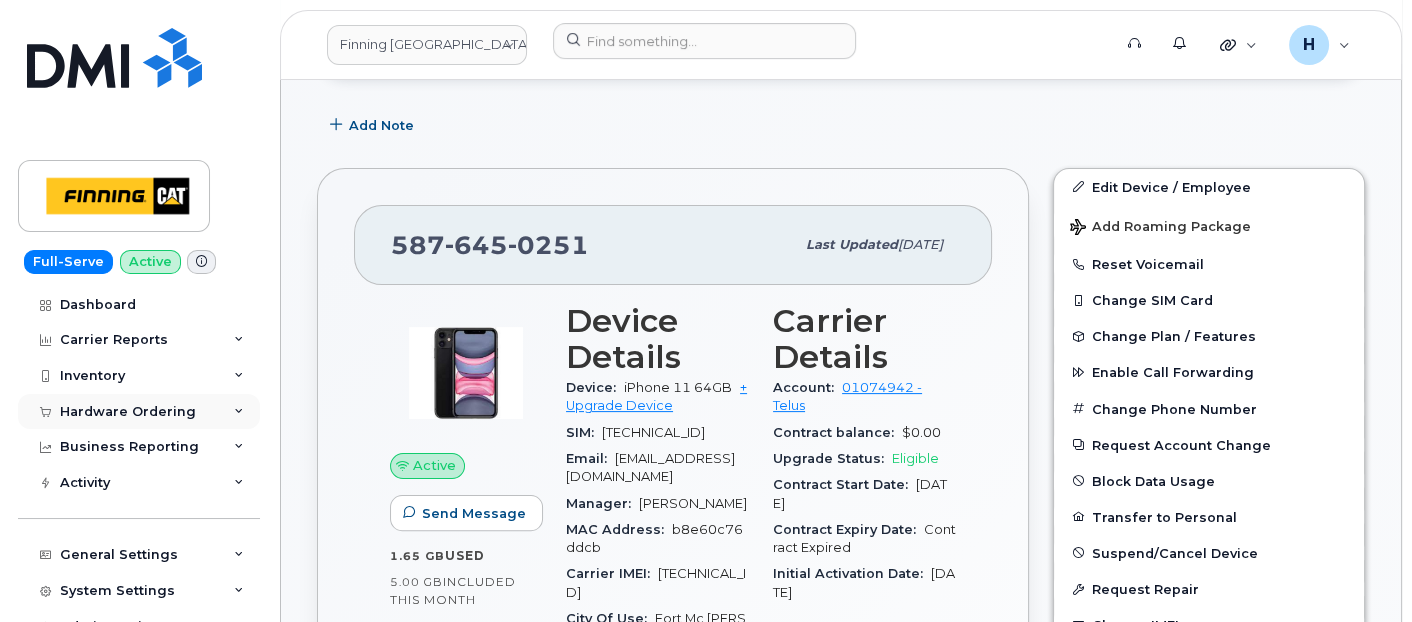 click on "Hardware Ordering" at bounding box center (128, 412) 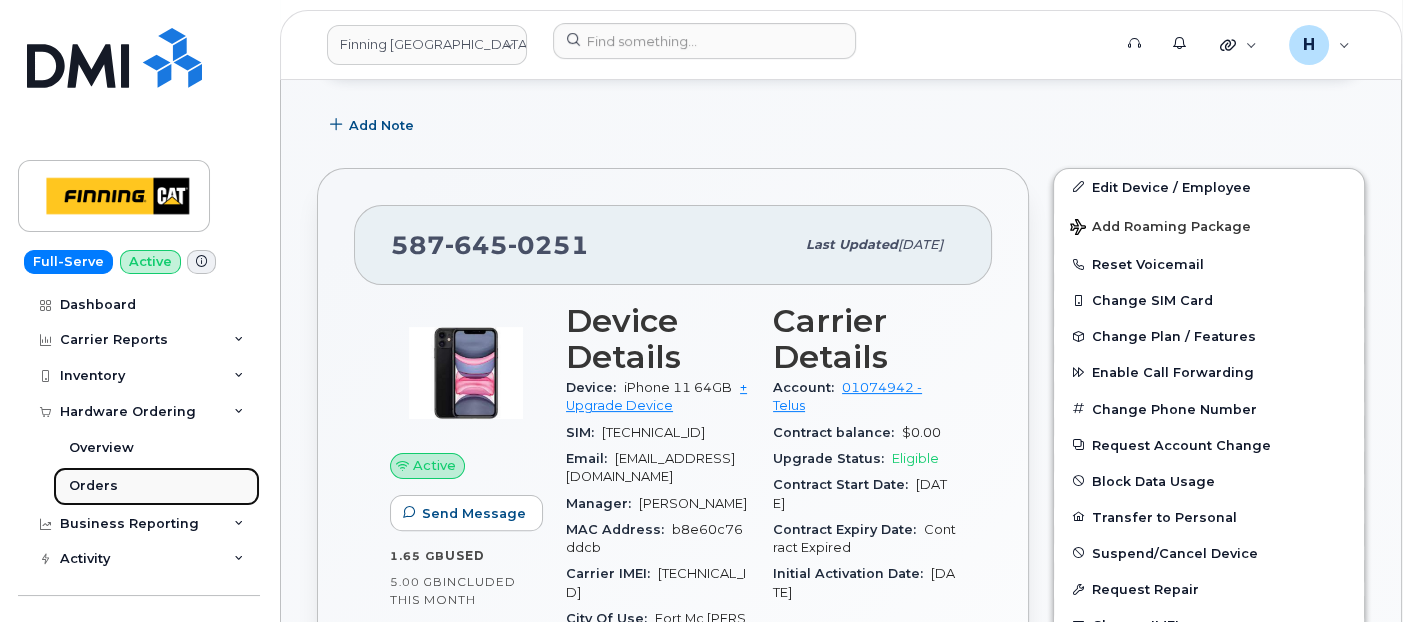 click on "Orders" at bounding box center (156, 486) 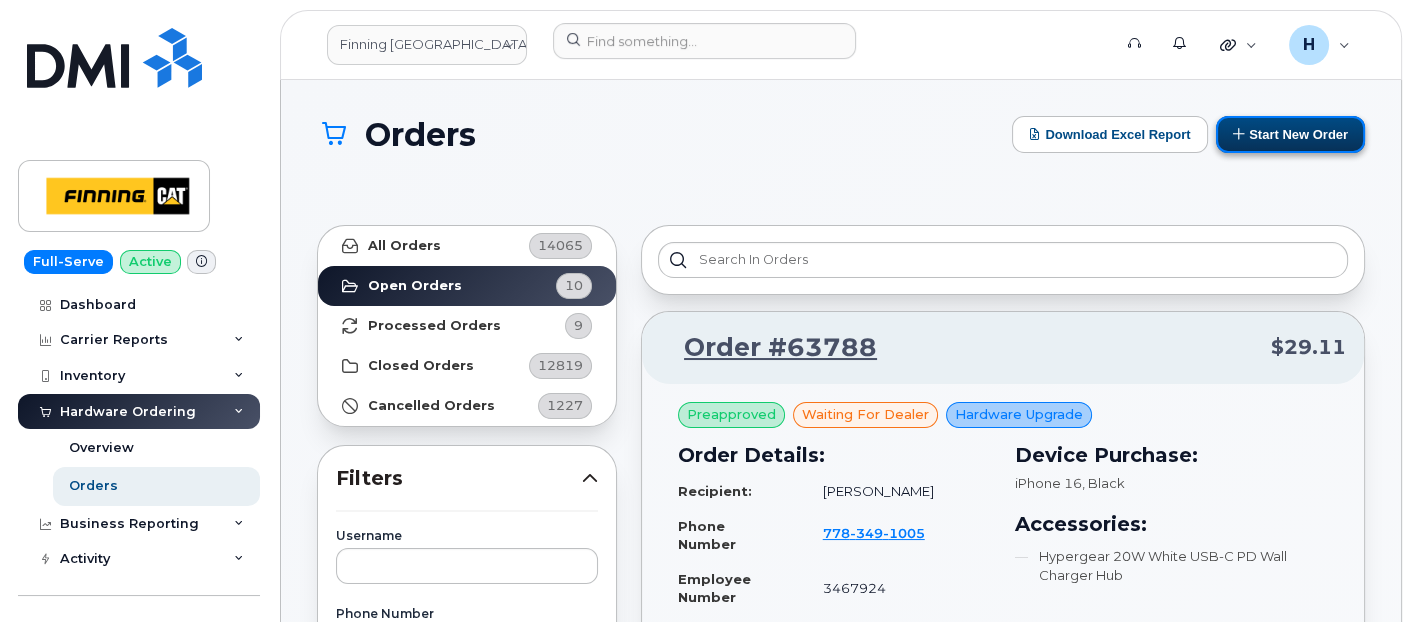 click on "Start New Order" at bounding box center (1290, 134) 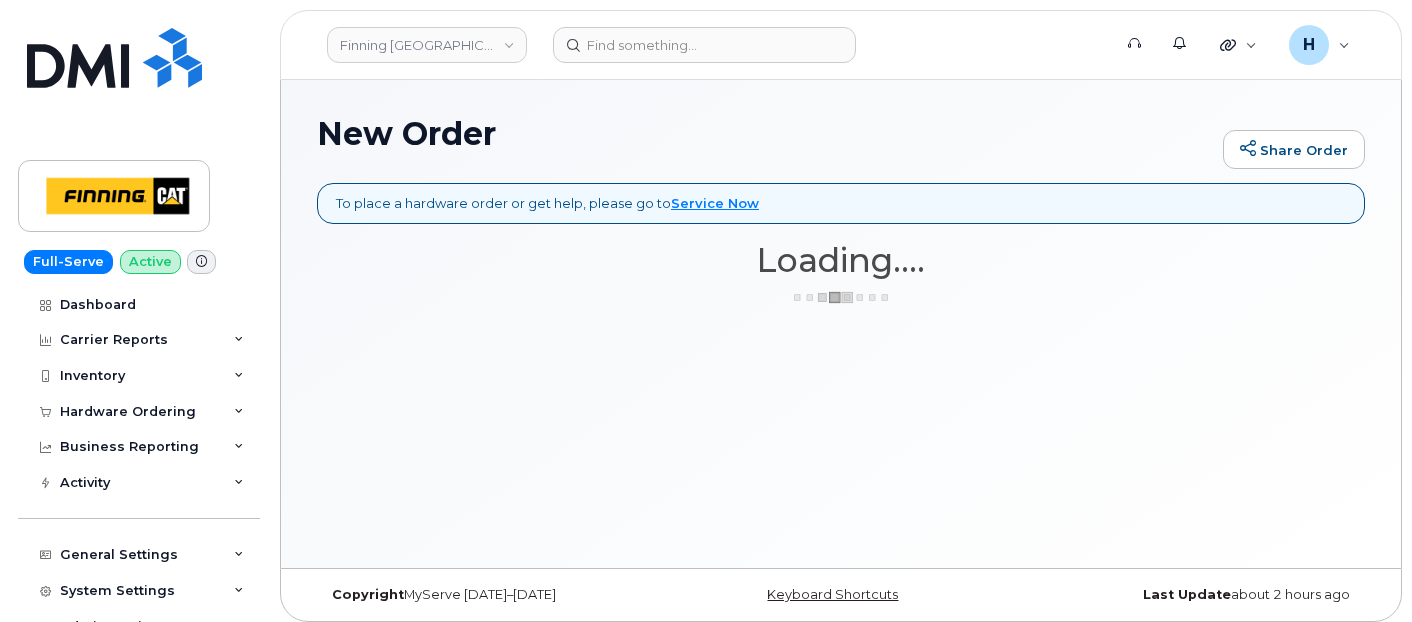 scroll, scrollTop: 0, scrollLeft: 0, axis: both 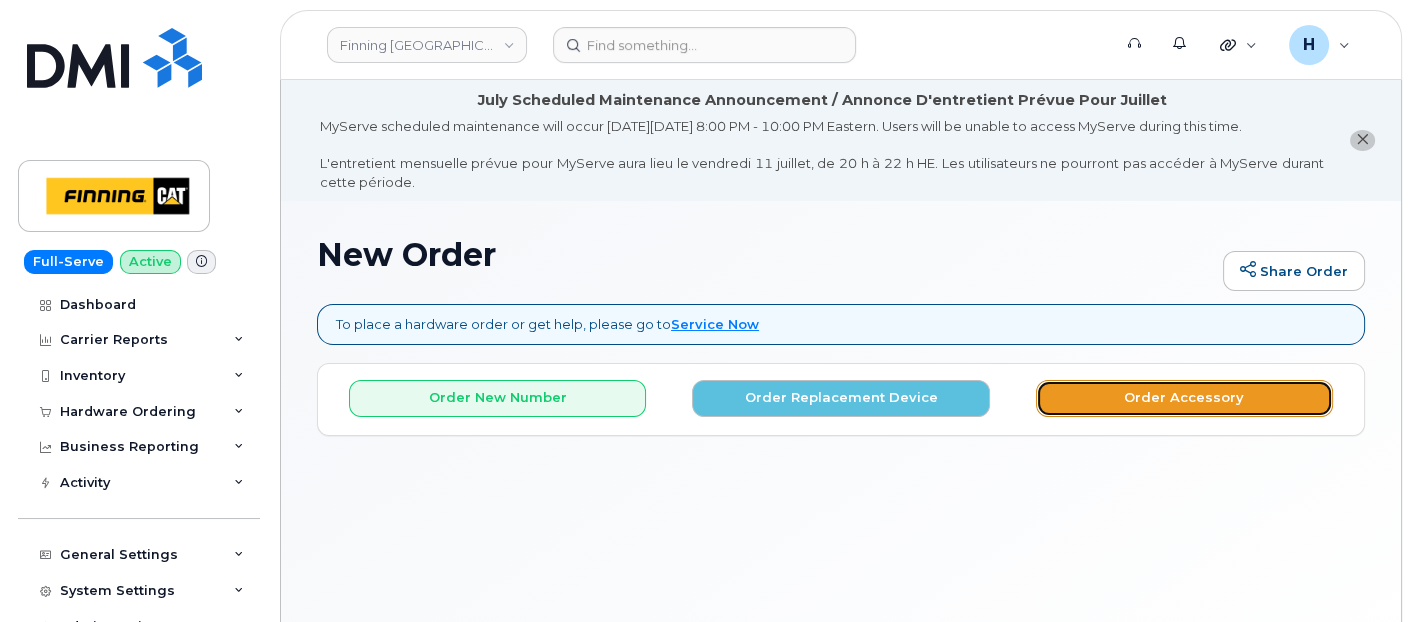 click on "Order Accessory" at bounding box center [1184, 398] 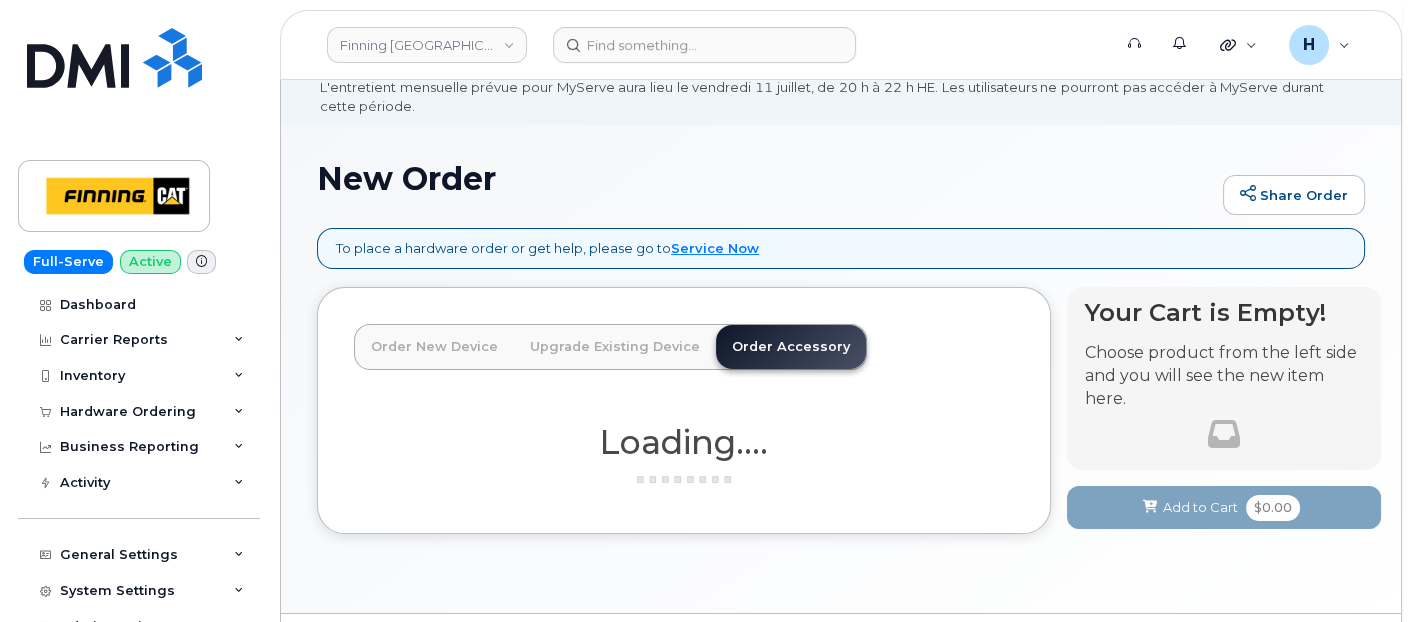scroll, scrollTop: 111, scrollLeft: 0, axis: vertical 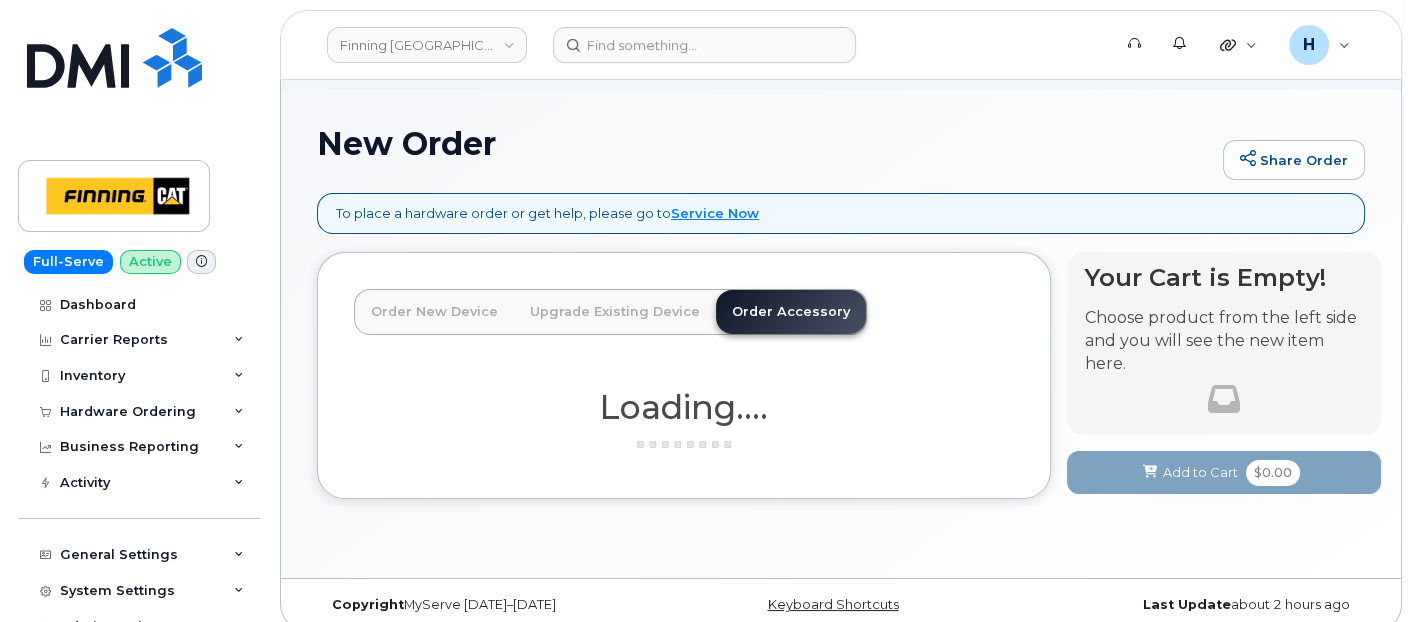 click on "Order Accessory" at bounding box center [791, 312] 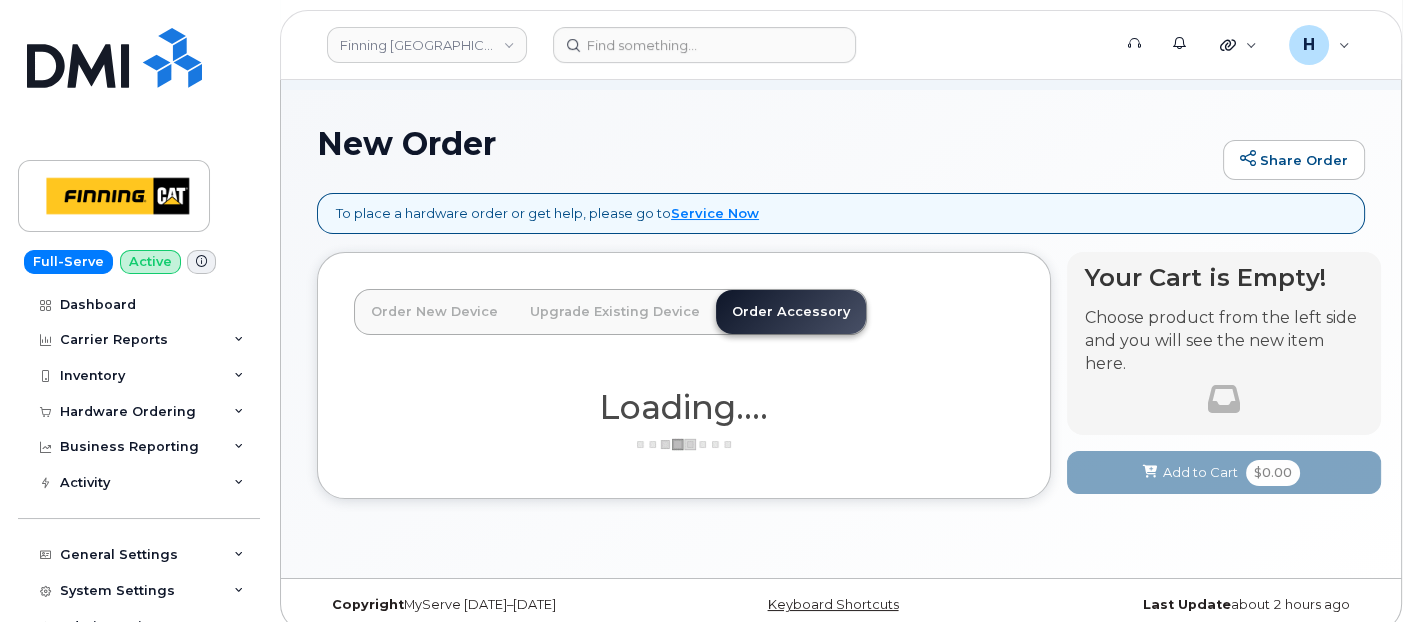 click on "Order Accessory" at bounding box center (791, 312) 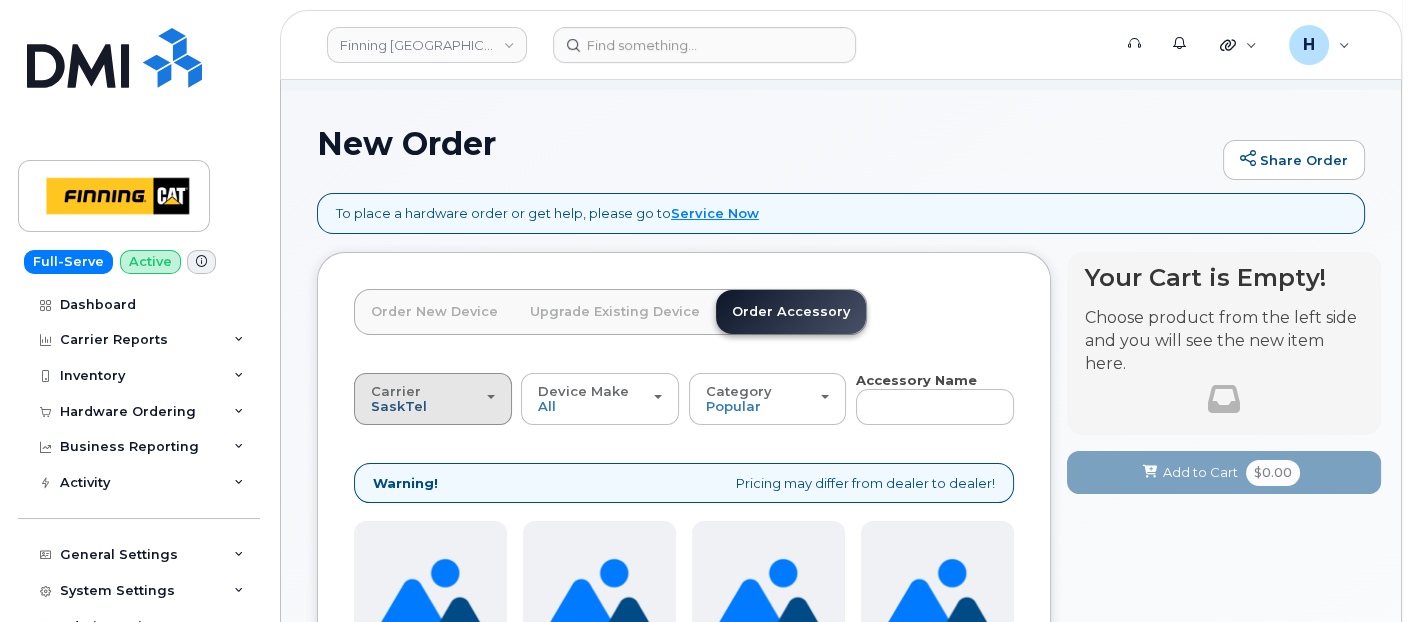 click on "SaskTel" at bounding box center [399, 406] 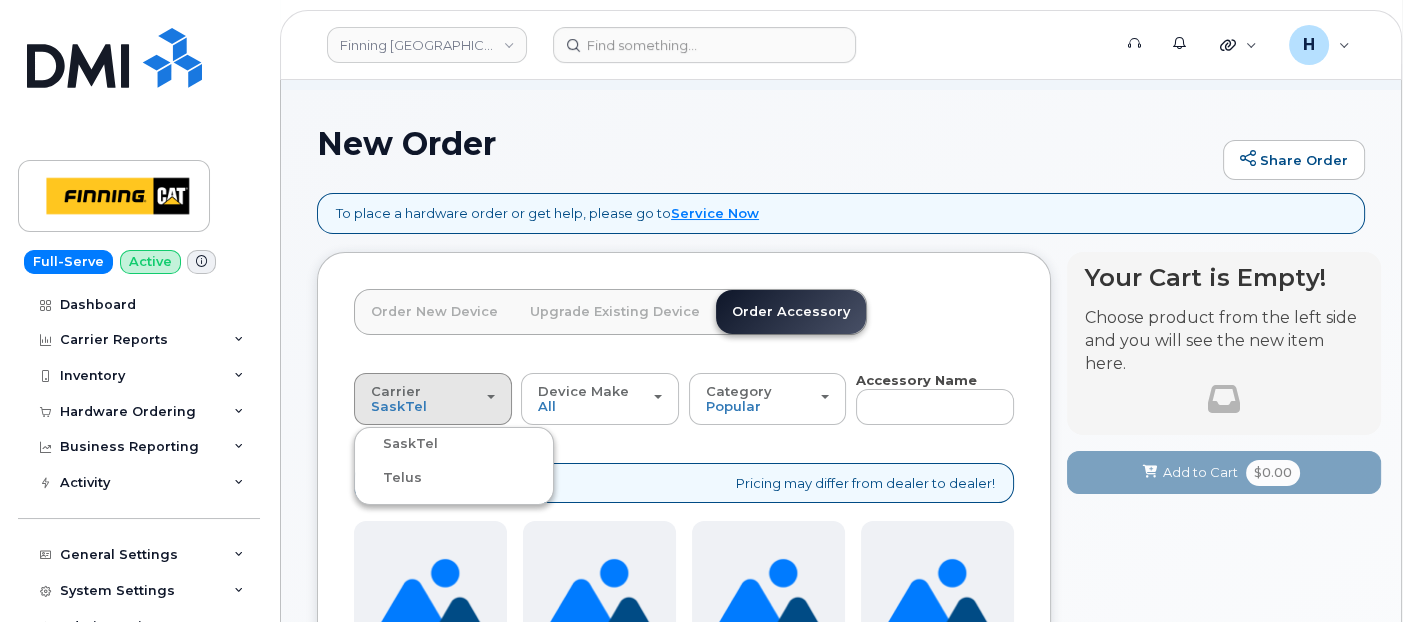 click on "Telus" at bounding box center [454, 478] 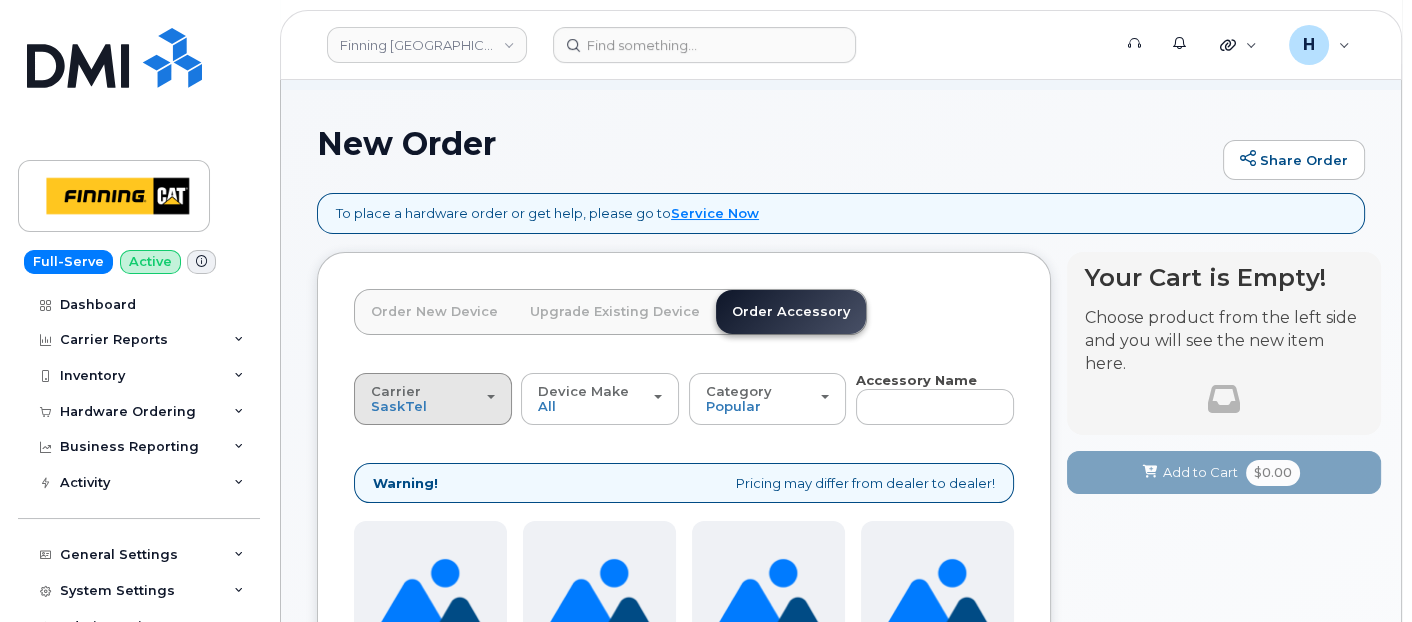 click on "Carrier" at bounding box center [396, 391] 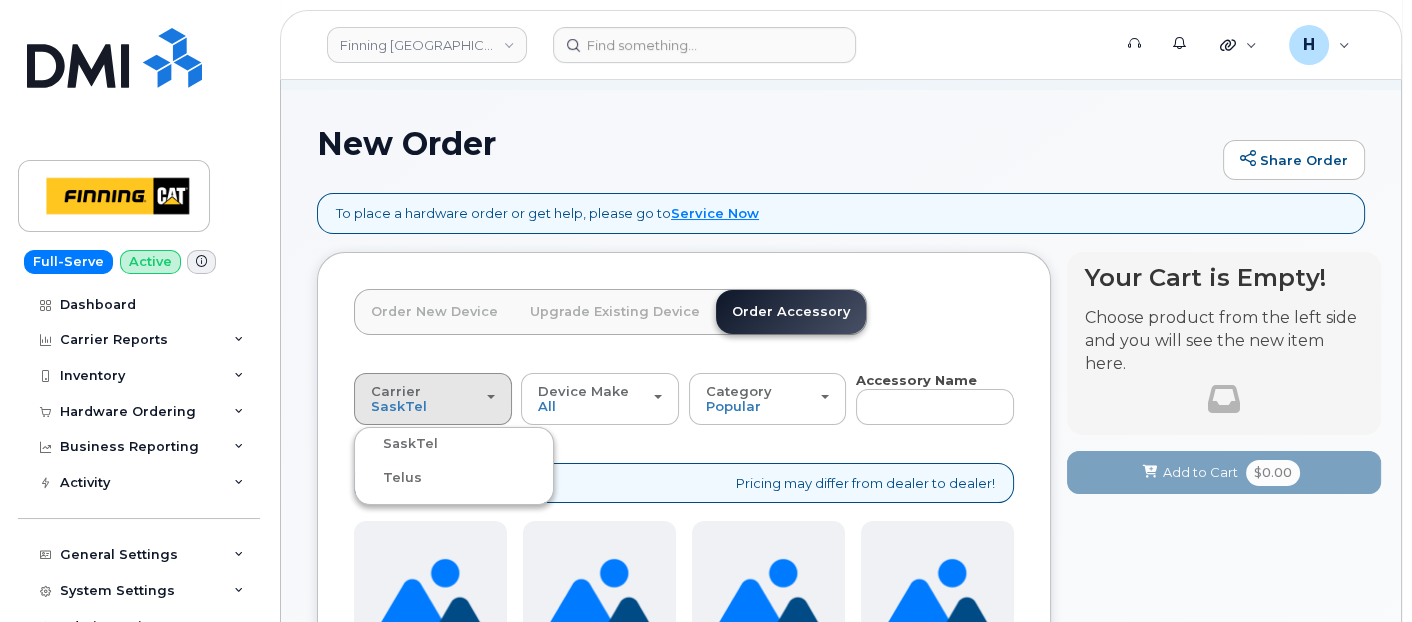 click on "Telus" at bounding box center (390, 478) 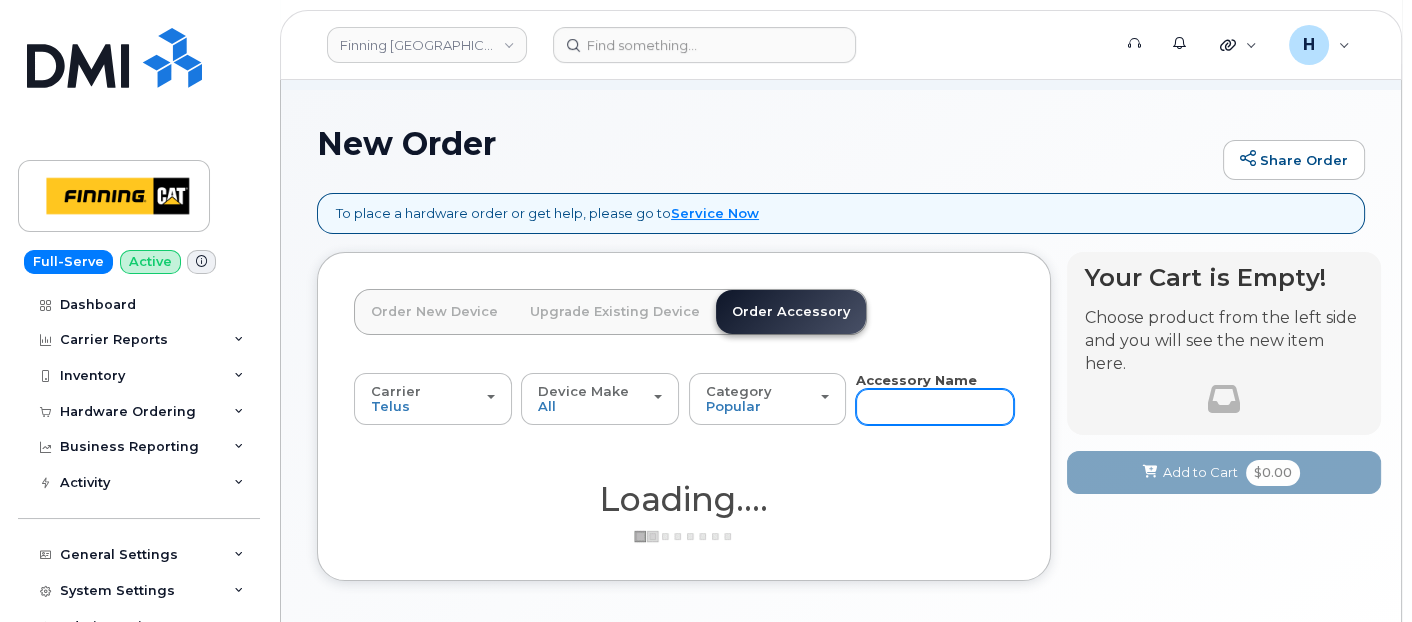 click at bounding box center [935, 407] 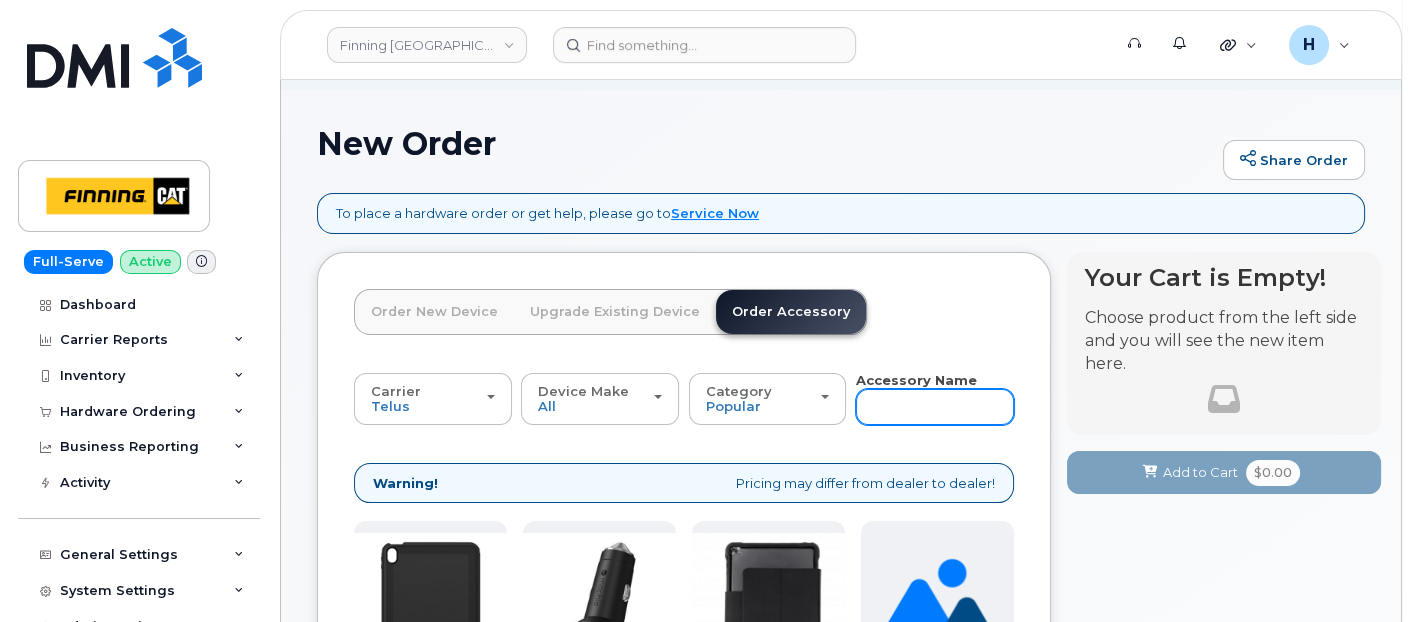 click at bounding box center [935, 407] 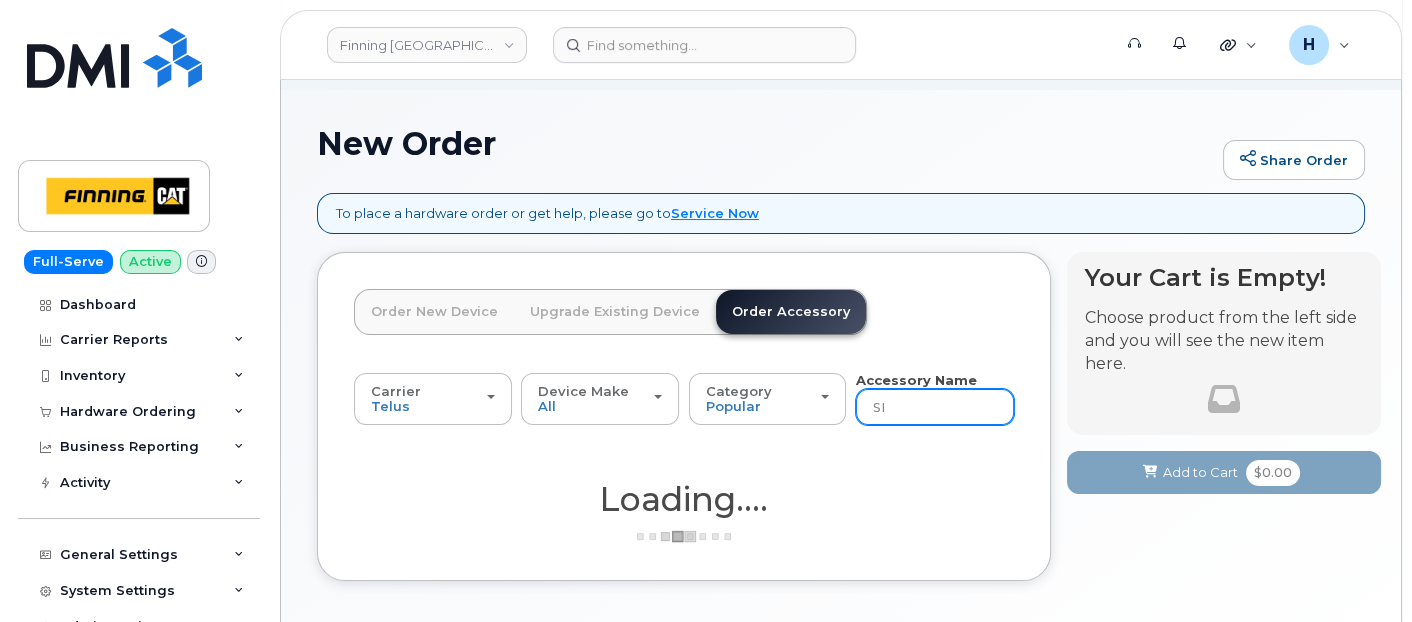type on "SIM" 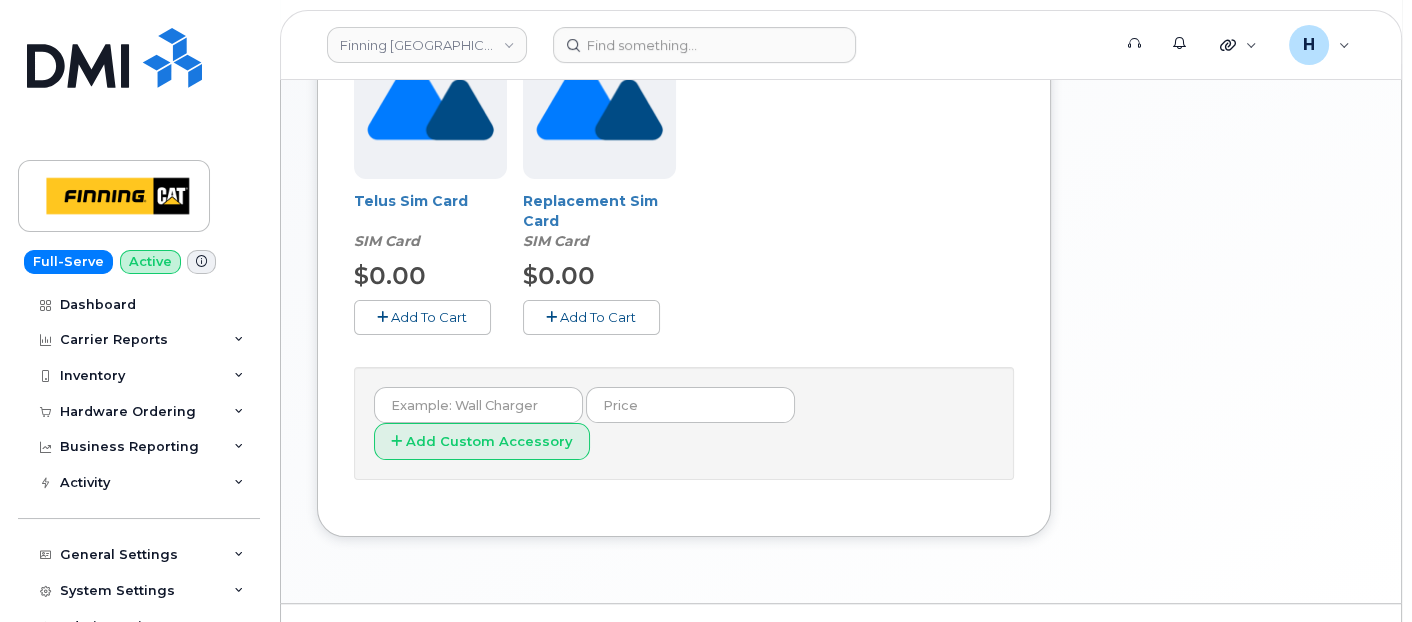 scroll, scrollTop: 633, scrollLeft: 0, axis: vertical 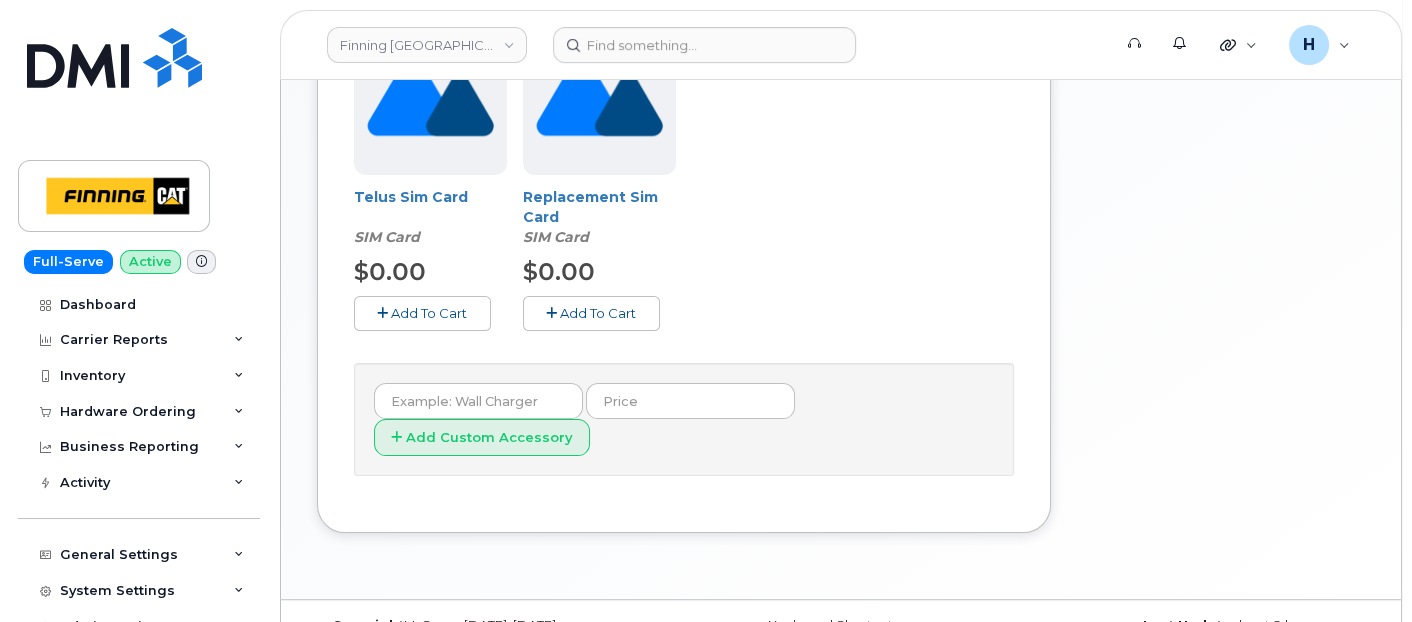 click on "Add To Cart" at bounding box center (422, 313) 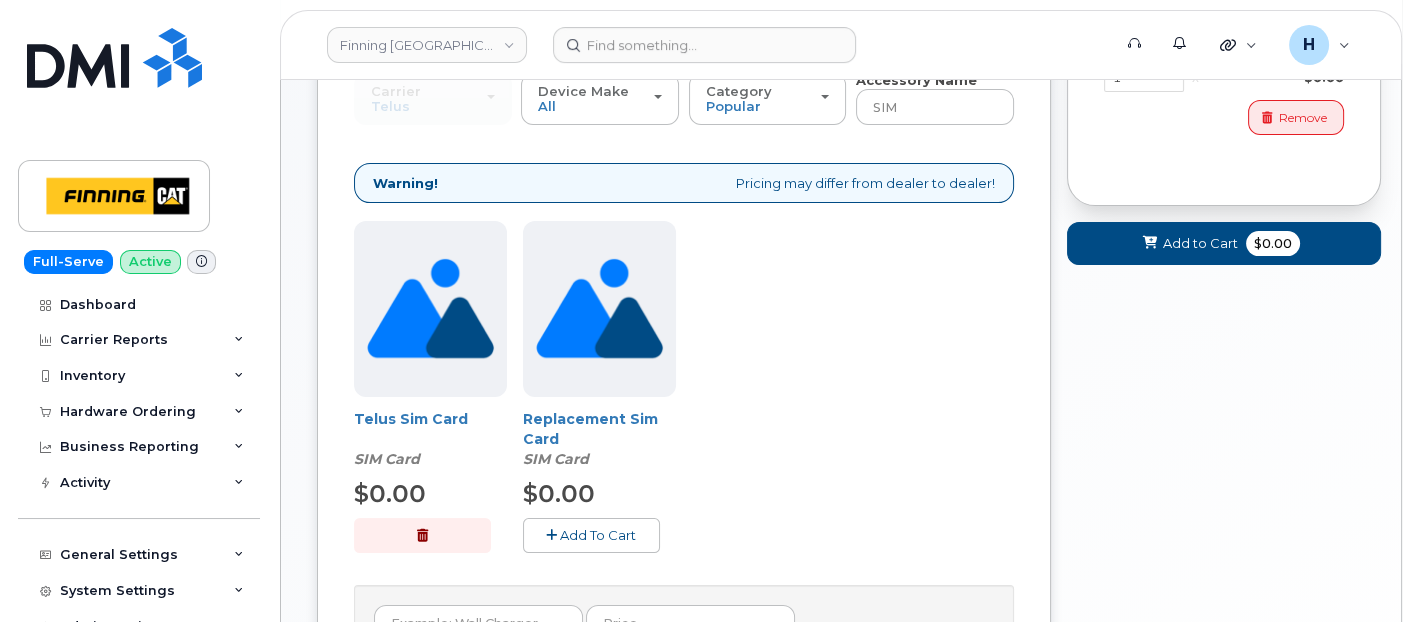 click on "Cart
active
suspended
Carrier
Device
Additional cost to upgrading the device
Selected device is Eligible for upgrade
Full Upgrade Eligibility Date
This user received a new device
Change Number
You can not change selected device for the existing item. Please, add new item instead.
Cart
ID
#undefined
Carrier
Unlocked
Accessories
Telus Sim Card
1
x
$0.00
Remove
Change Inventory Device
Cart
Telus Sim Card
1
x
$0.00
Remove
Add to Cart
$0.00
Carriers have limited orders to a maximum of 20 devices.   You have to do multiple orders of 20 devices.
Your Order Items
Checkout
0
for
$0.00" at bounding box center (1224, 126) 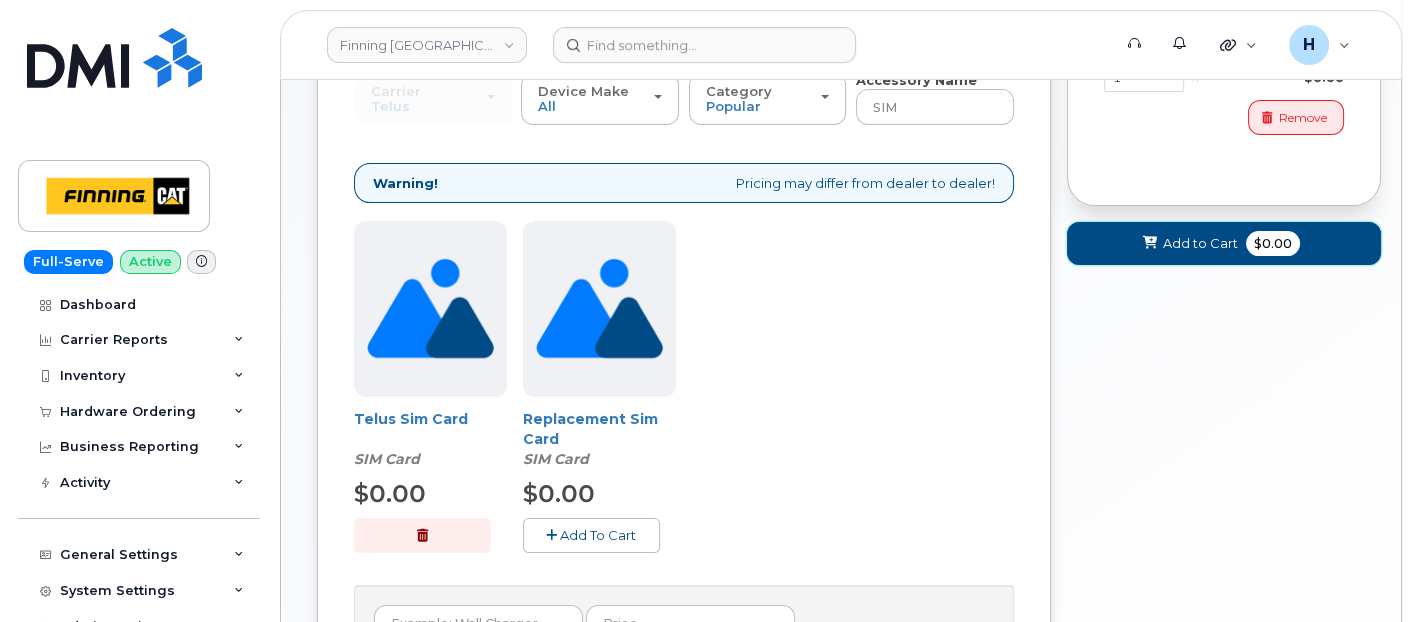 click on "Add to Cart
$0.00" at bounding box center (1224, 243) 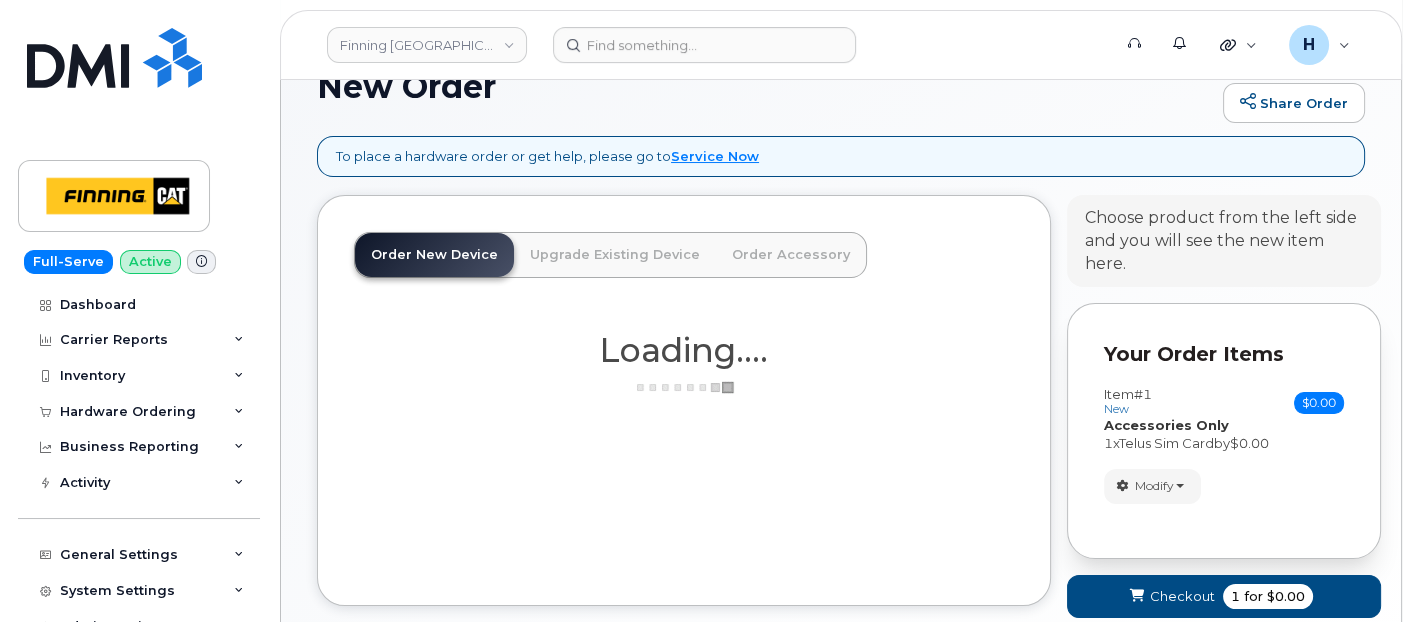 drag, startPoint x: 1142, startPoint y: 545, endPoint x: 1133, endPoint y: 608, distance: 63.63961 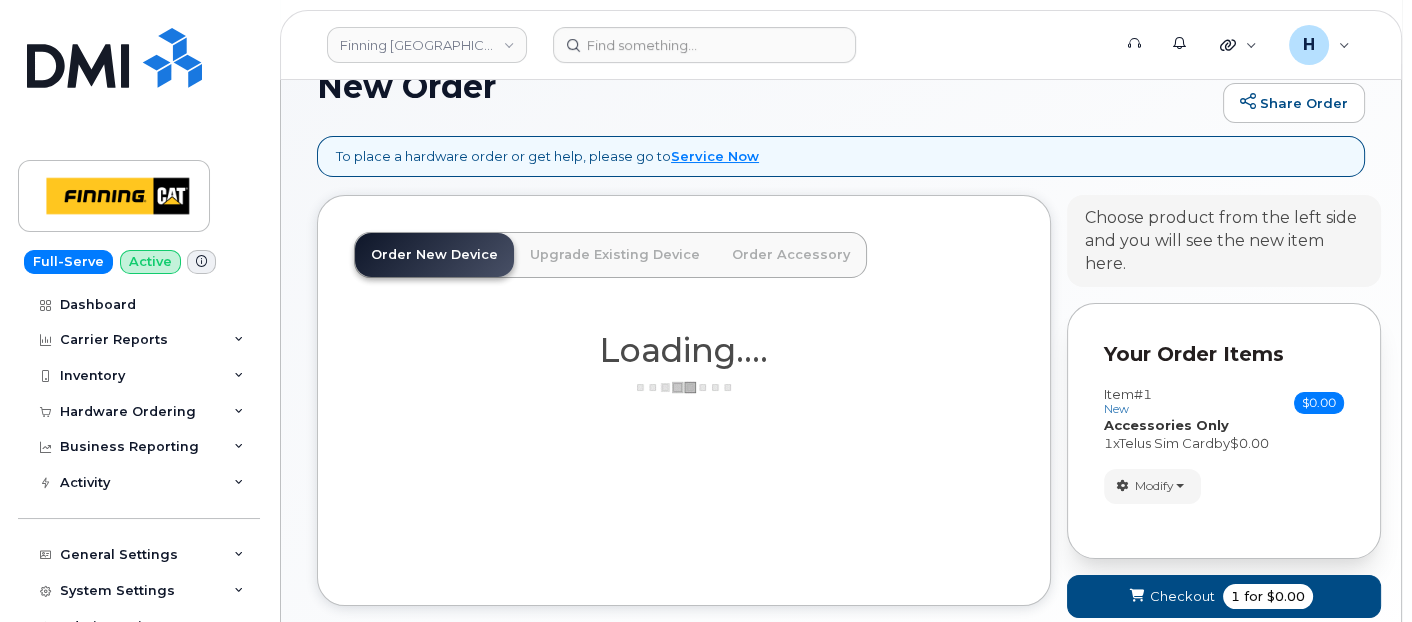 click on "Your Order Items
Item
#1
new
$0.00
Accessories Only
SIM Only Activation
New Activation
Hardware Upgrade
1
x
Telus Sim Card
by
$0.00
Modify
change
order only accessories
select suspended line
Remove
Checkout
1
for
$0.00" at bounding box center [1224, 469] 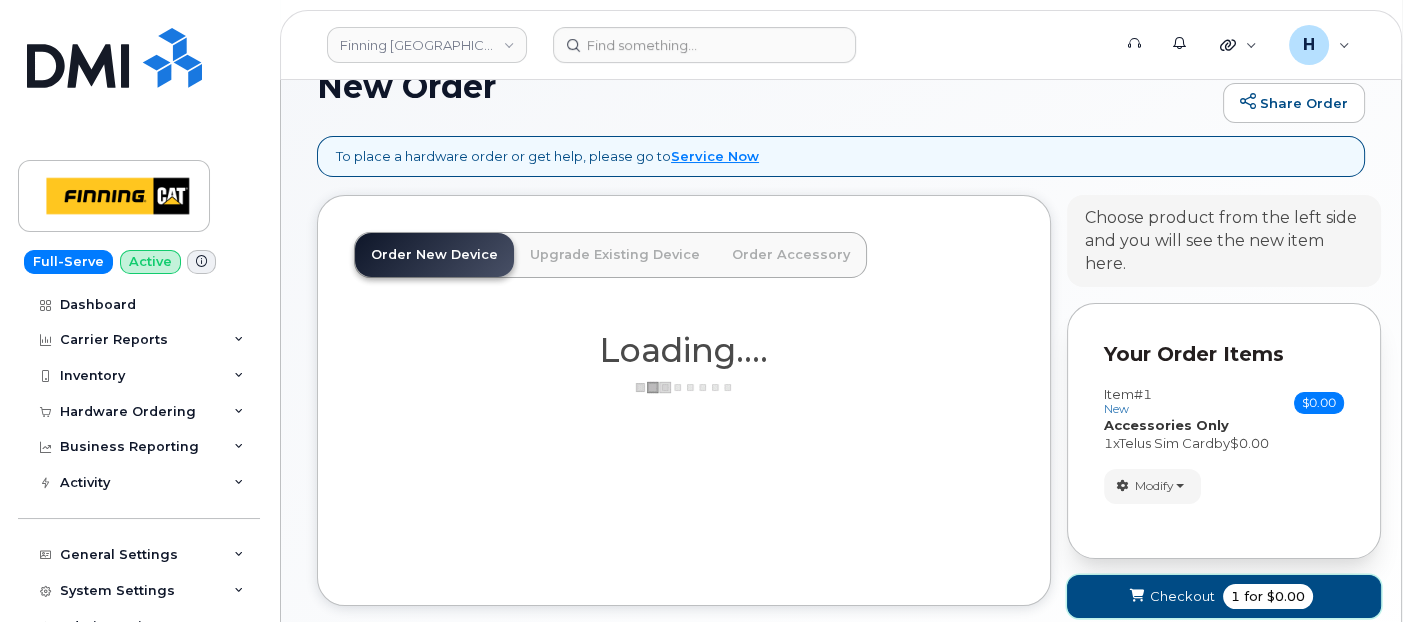 click on "Checkout
1
for
$0.00" at bounding box center (1224, 596) 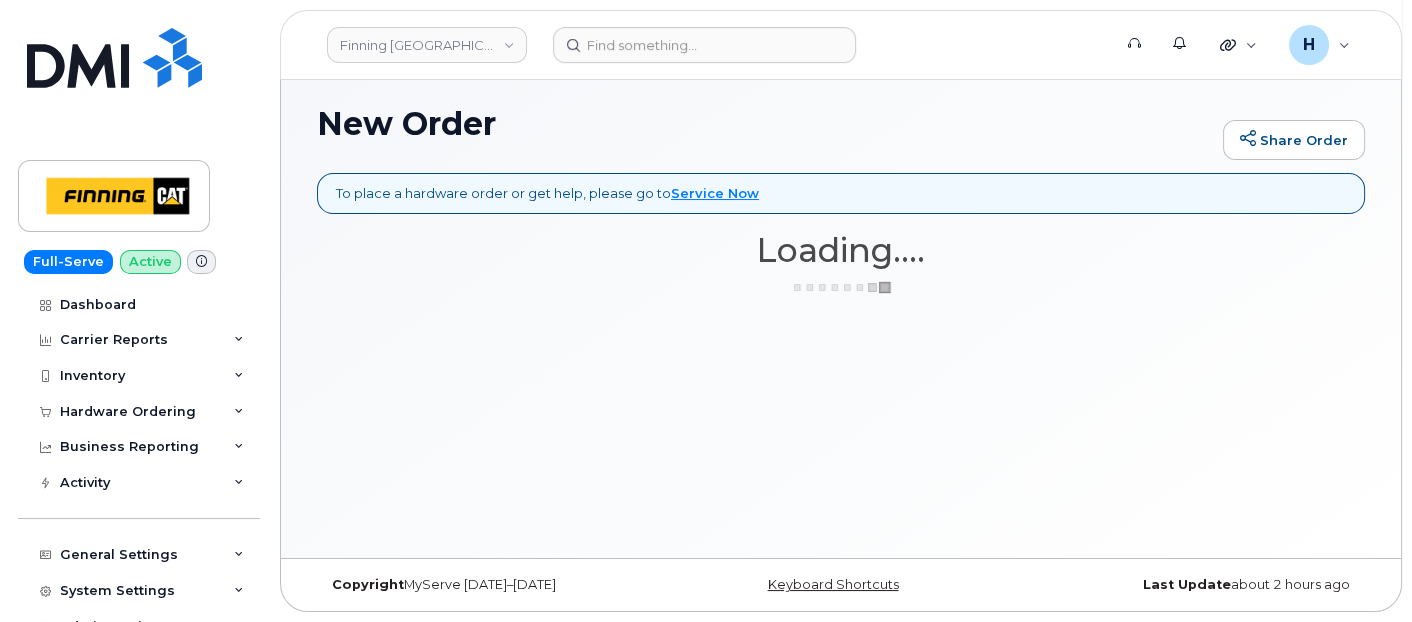 scroll, scrollTop: 130, scrollLeft: 0, axis: vertical 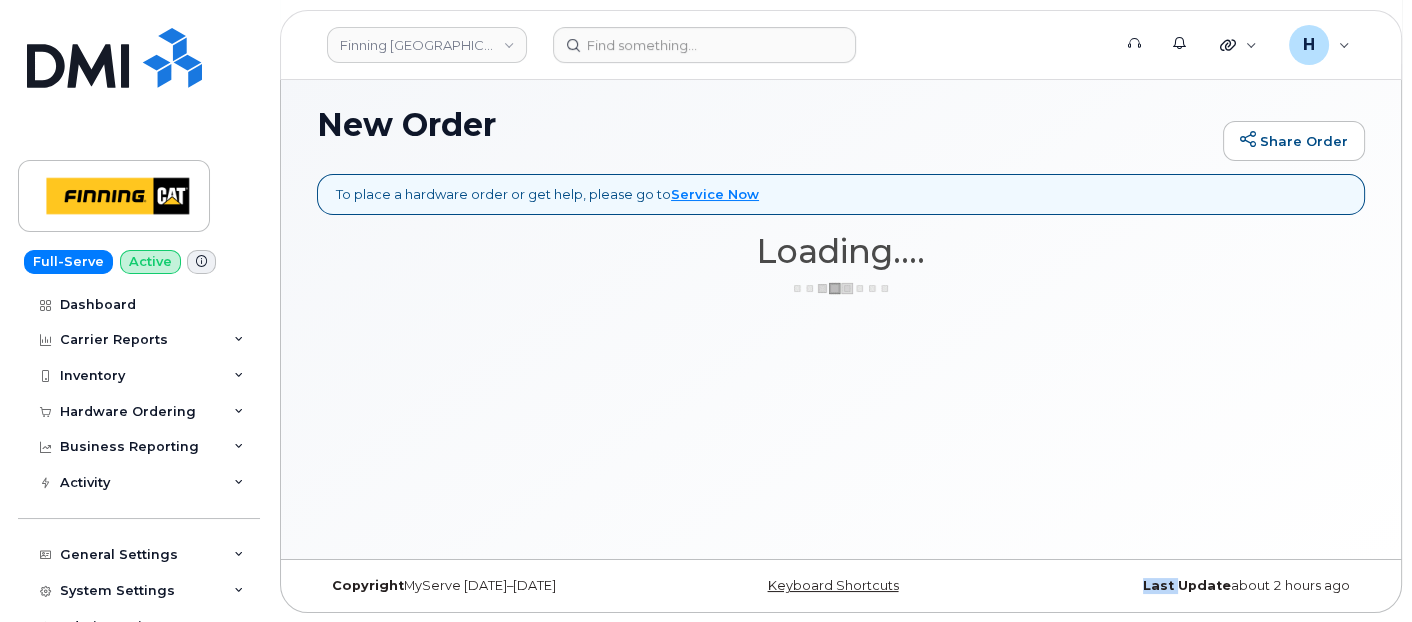 click on "Finning Canada   Support   Alerts Quicklinks Suspend / Cancel Device Change SIM Card Enable Call Forwarding Reset VM Password Add Roaming Package Request Repair Order New Device Add Device Transfer Line In H hakaur@dminc.com Help Desk English Français Adjust Account View Telus 01074942 SaskTel 02333438 My Account Wireless Admin Wireless Admin (Restricted) Wireless Admin (Read only) Employee  Enter Email  Sign out Full-Serve Active Dashboard Carrier Reports Monthly Billing Data Pooling Average Costing Accounting Roaming Reports Suspended Devices Suspension Candidates Custom Report Cost Variance Inventory Mobility Devices Data Conflicts Spare Hardware Import Hardware Ordering Overview Orders Business Reporting Business Unit Reports Country Report Activity Travel Requests Activity Log Device Status Updates Rate Plan Monitor General Settings My Account Locations Managers & Employees Usage Alerts Tags Data Pool Thresholds System Settings Accounting Codes Contacts Plans and Features Reporting Users Notes" at bounding box center [706, 246] 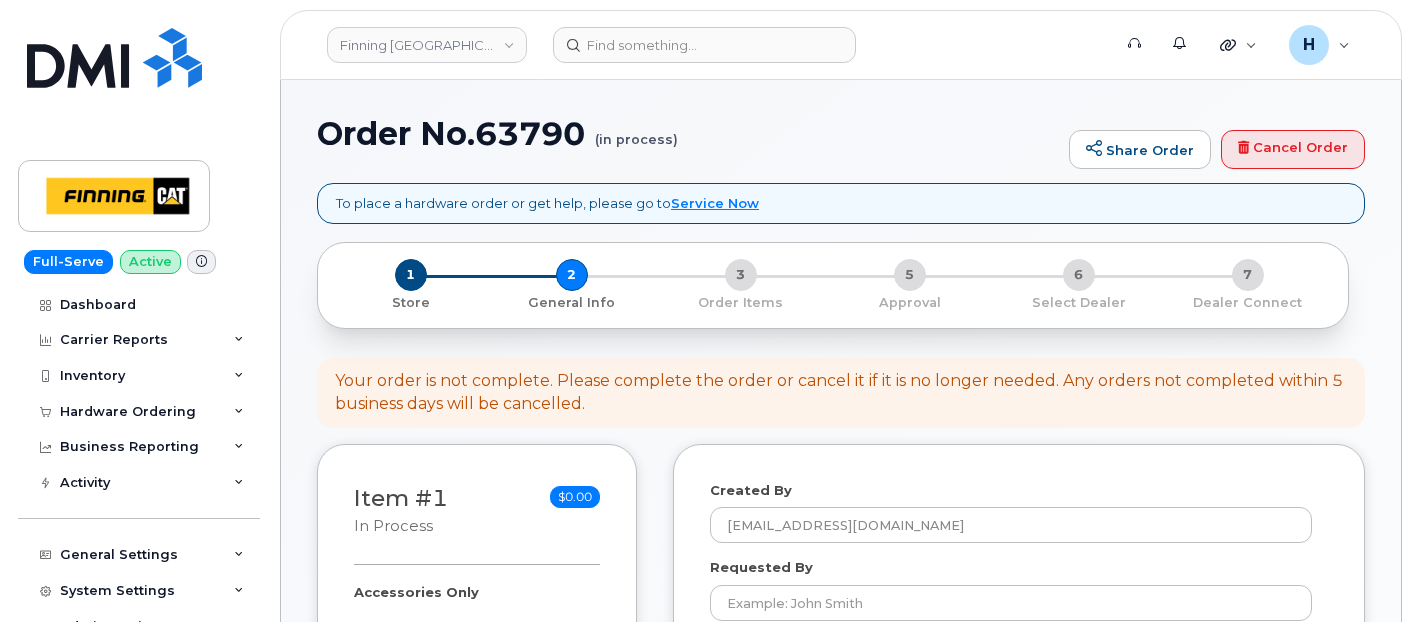 select 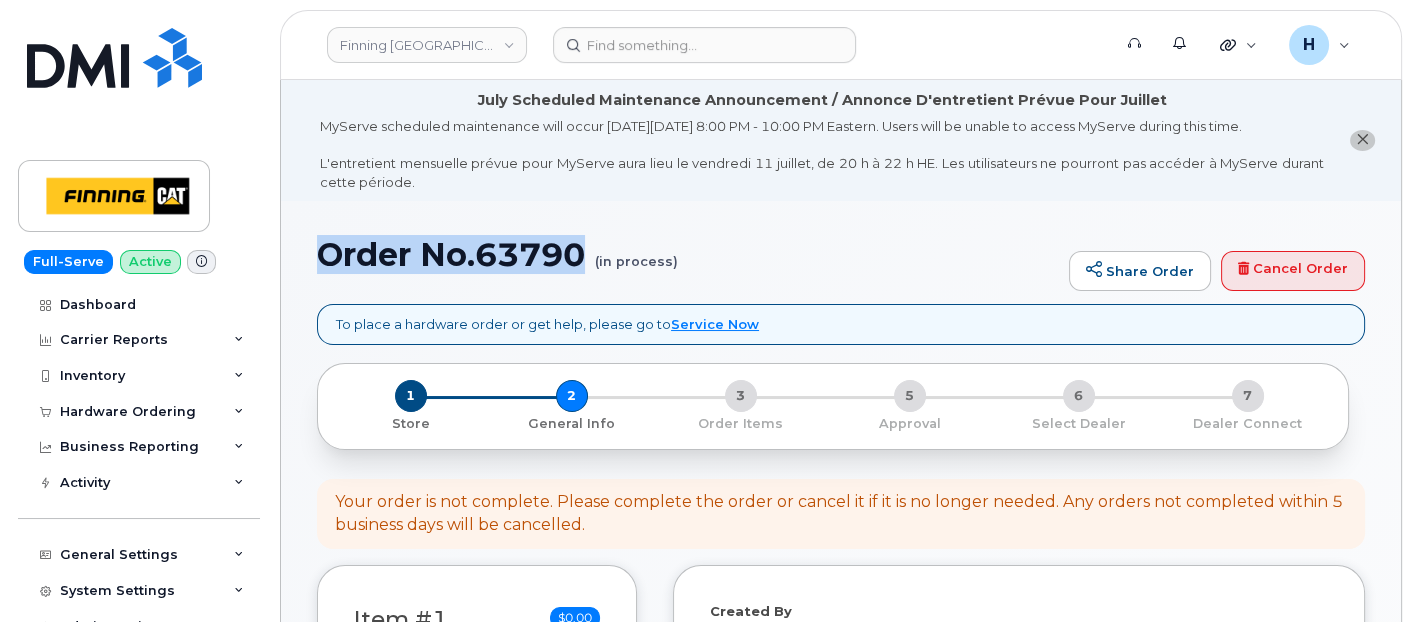 drag, startPoint x: 312, startPoint y: 253, endPoint x: 582, endPoint y: 260, distance: 270.09073 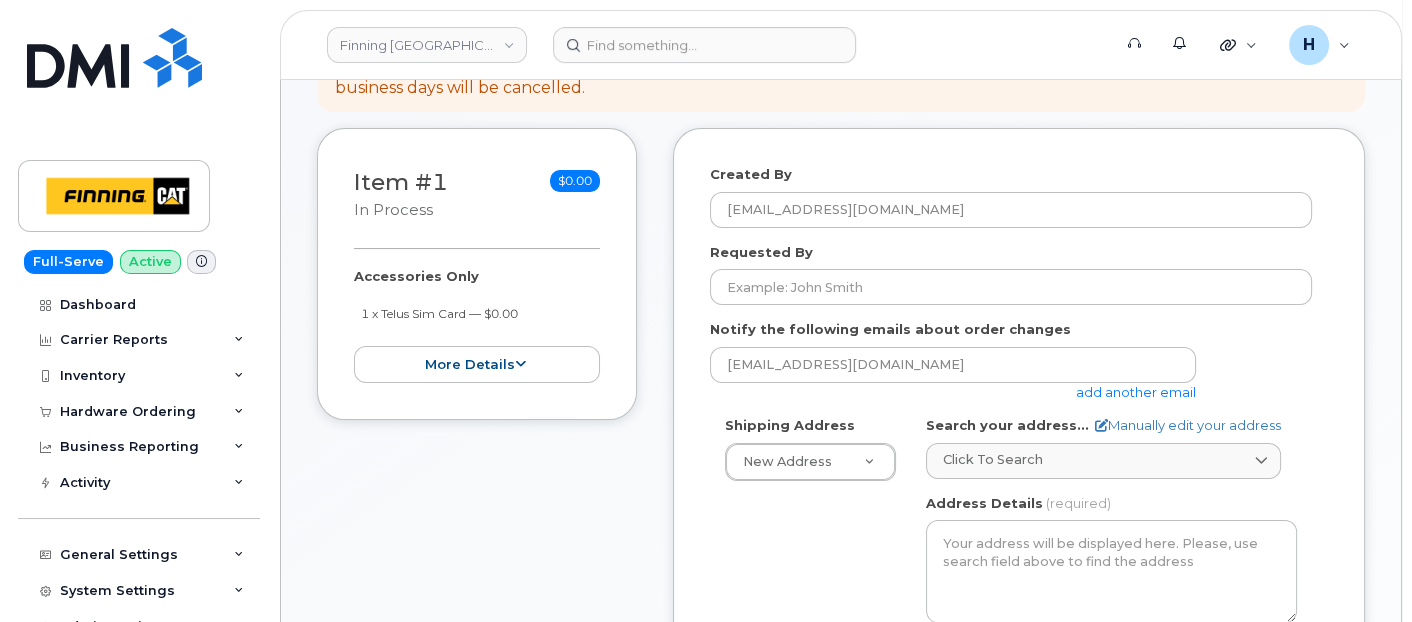 scroll, scrollTop: 444, scrollLeft: 0, axis: vertical 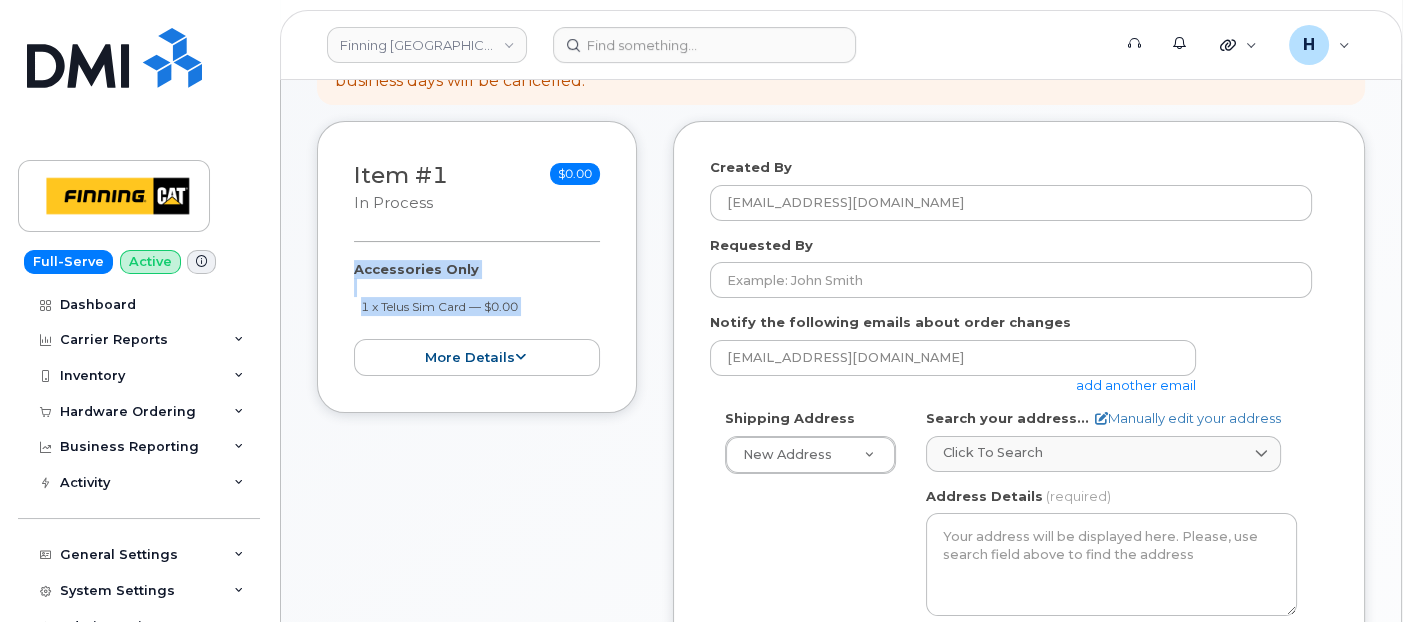 drag, startPoint x: 347, startPoint y: 265, endPoint x: 554, endPoint y: 314, distance: 212.72047 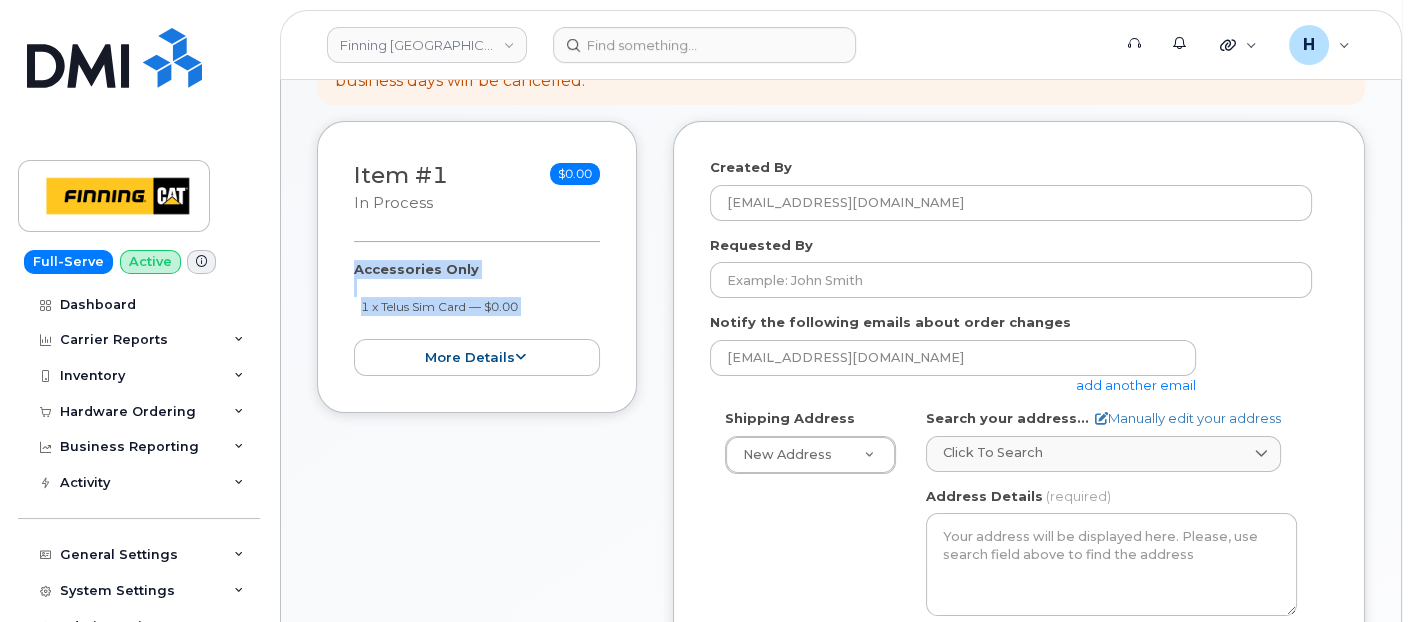 click on "Item #1
in process
$0.00
Accessories Only
1 x Telus Sim Card
—
$0.00
more details
Request
Accessories Only
Employee
Carrier Base
Telus
Requested Accessories
Telus Sim Card x 1
— $0.00
Accounting Codes
…
Estimated Shipping Charge
$5.00
Estimated Total
$5.00
collapse" at bounding box center (477, 267) 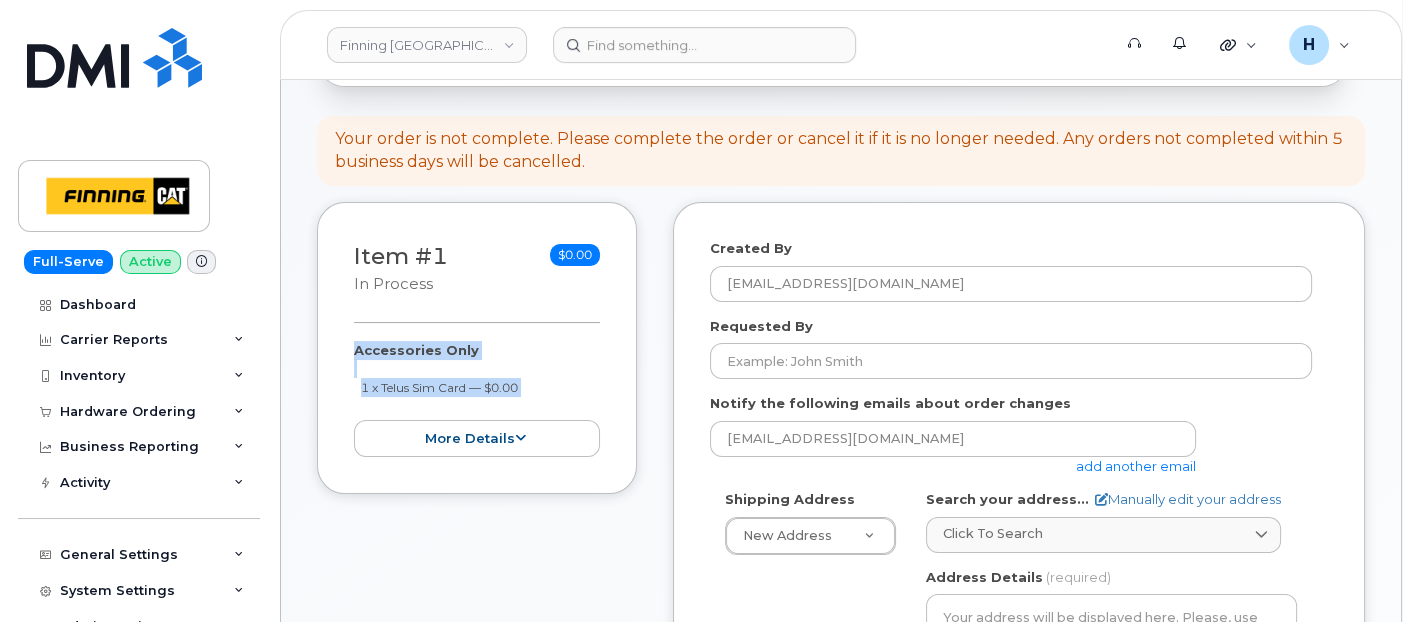 scroll, scrollTop: 222, scrollLeft: 0, axis: vertical 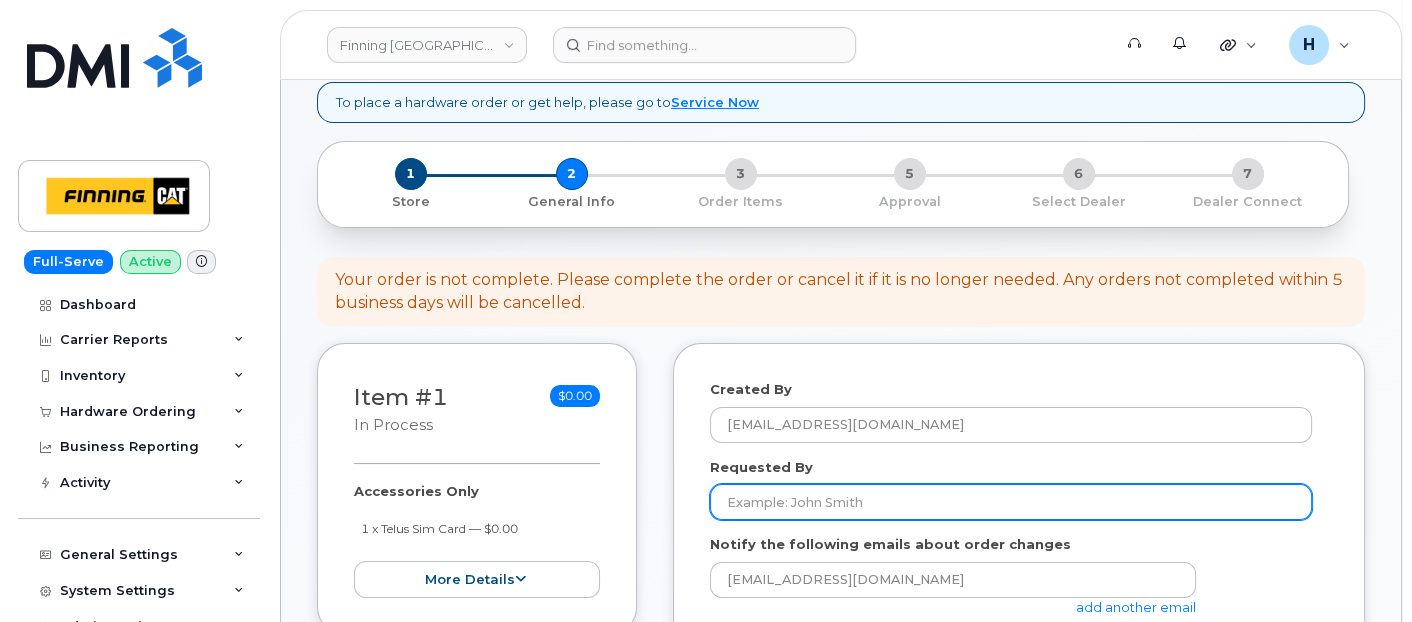 click on "Requested By" at bounding box center [1011, 502] 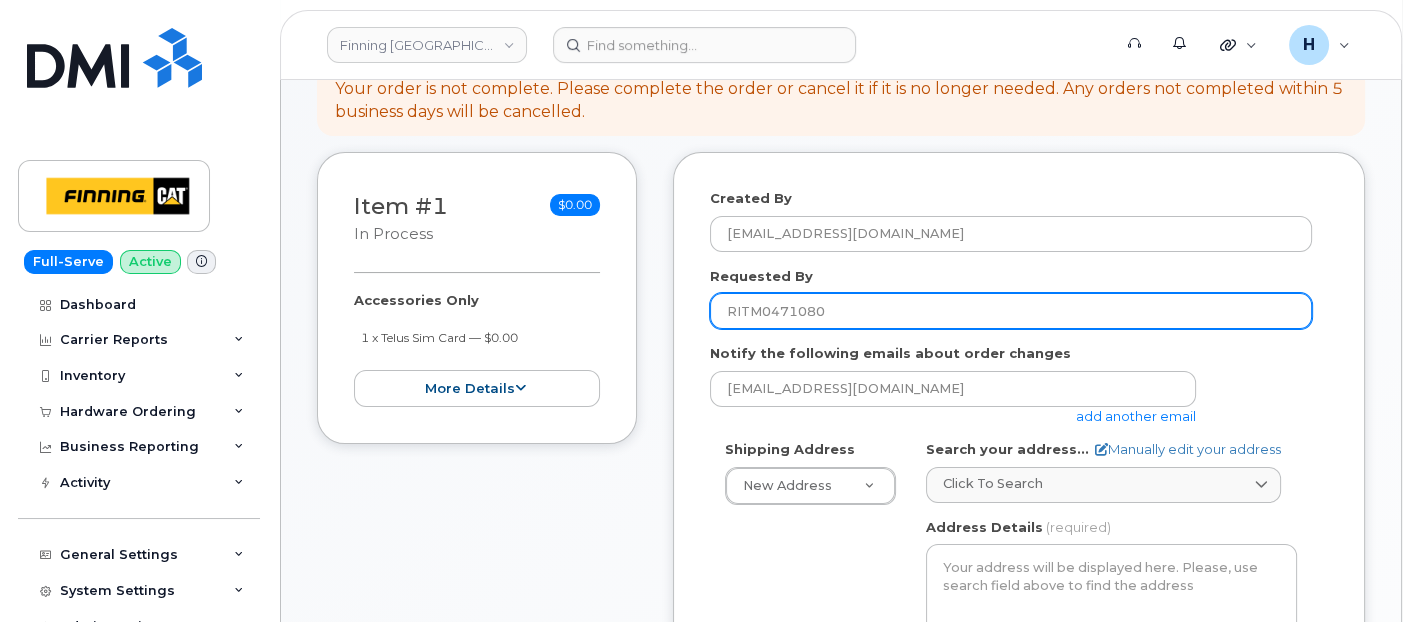 scroll, scrollTop: 666, scrollLeft: 0, axis: vertical 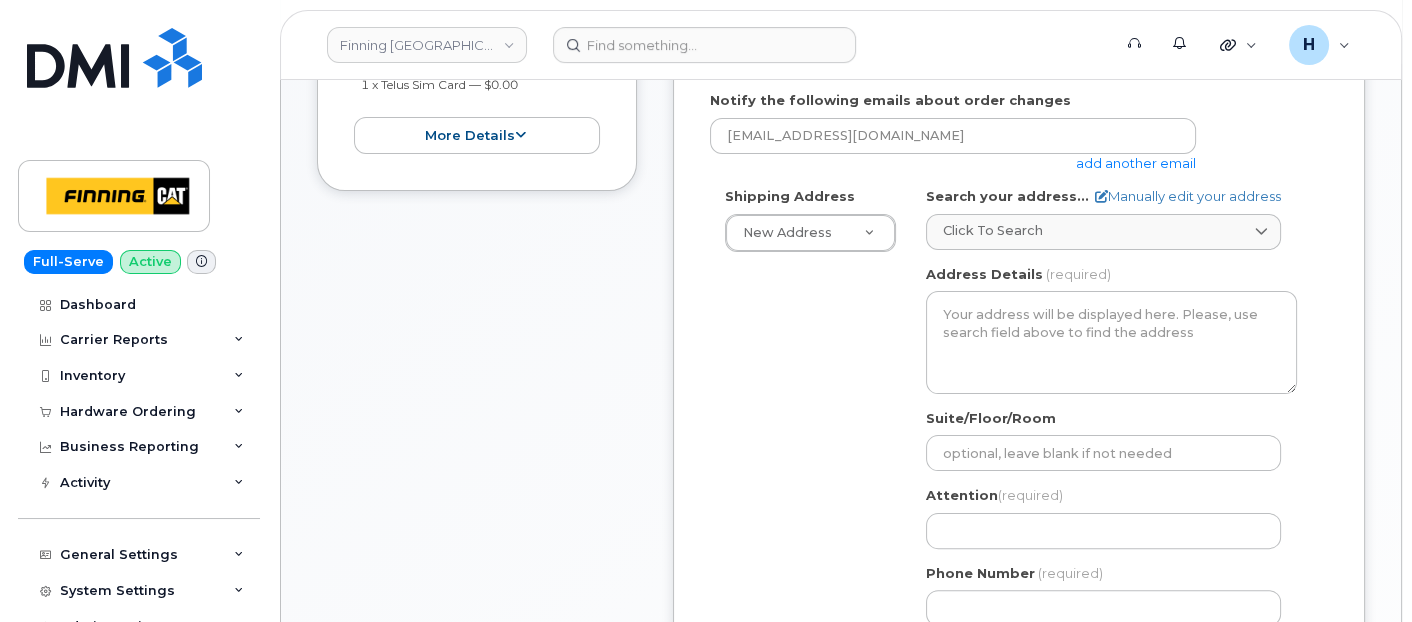 type on "RITM0471080" 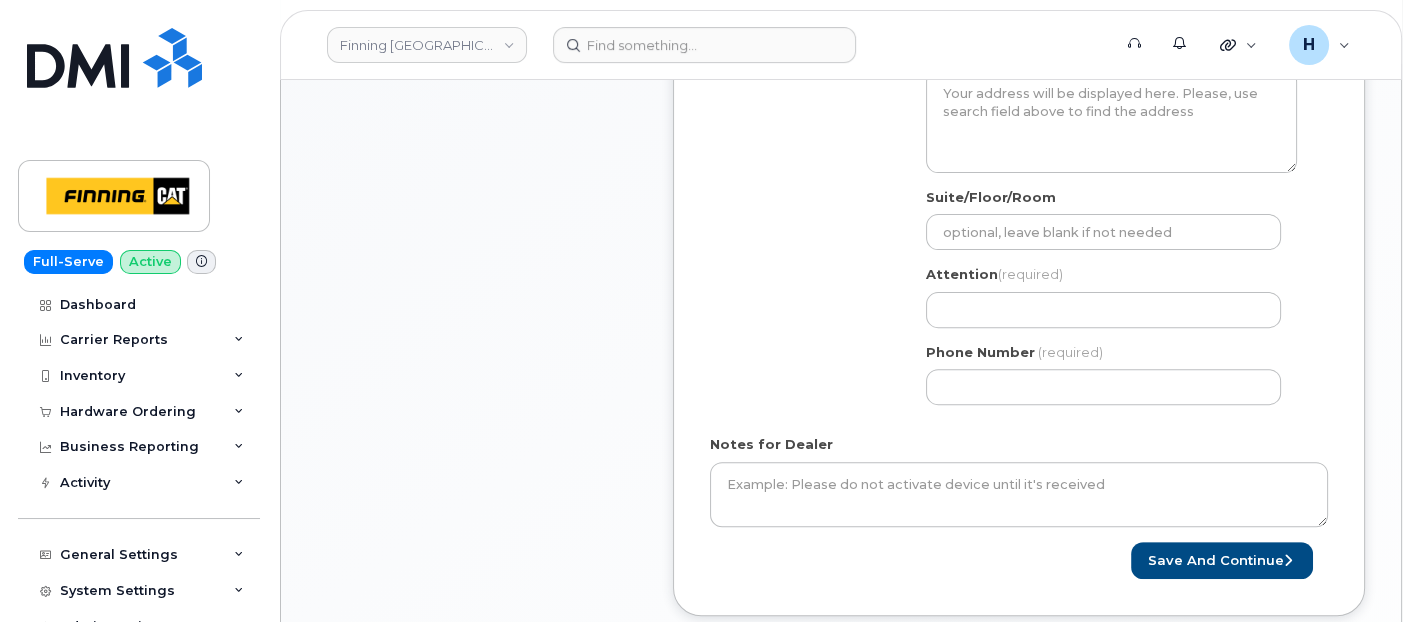scroll, scrollTop: 777, scrollLeft: 0, axis: vertical 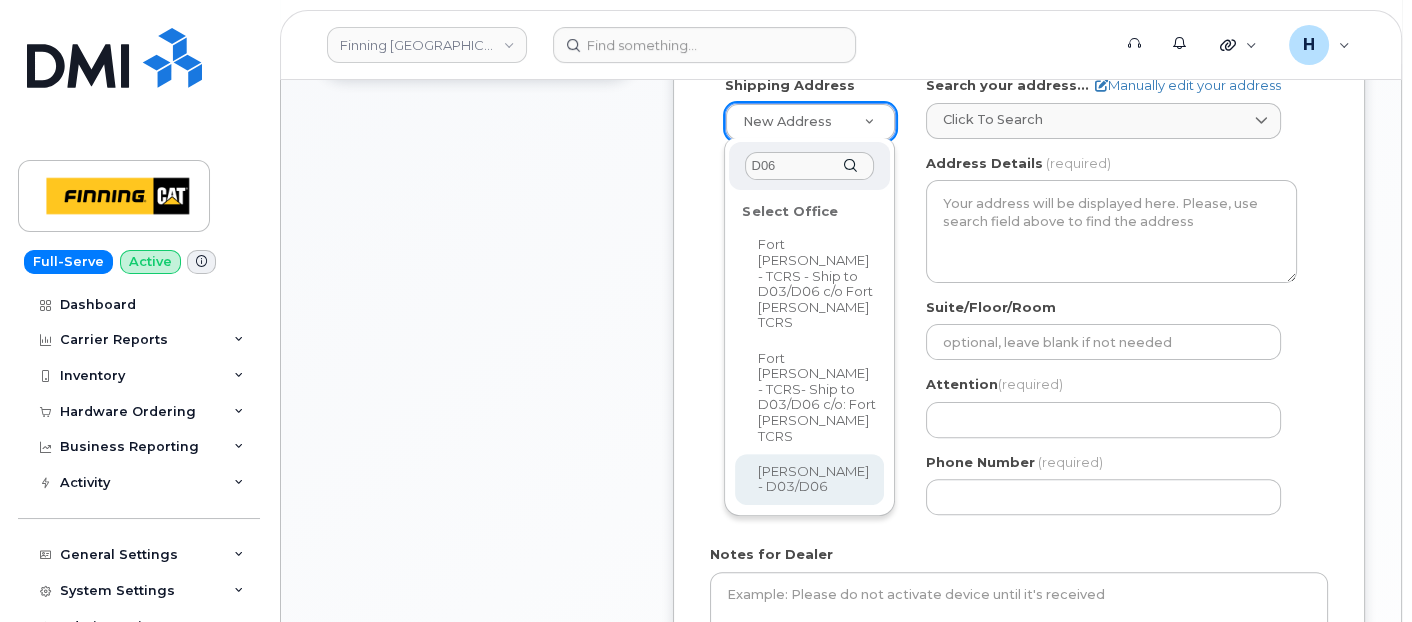 type on "D06" 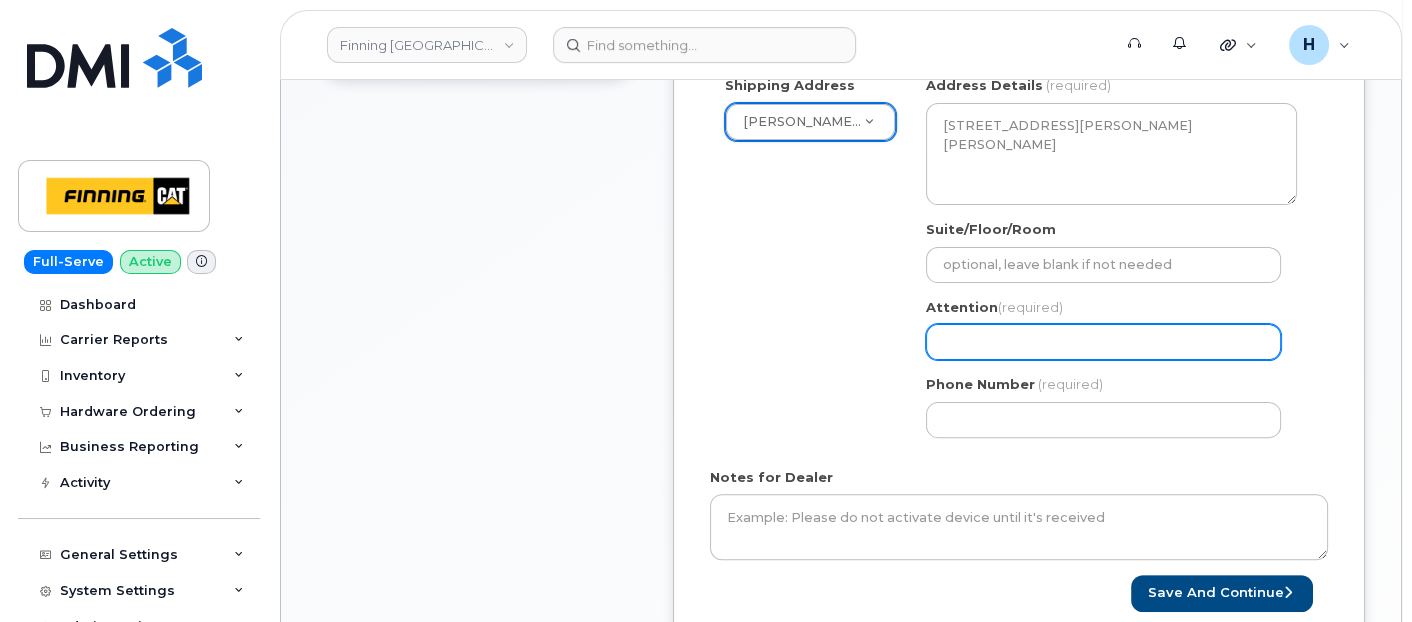 click on "Attention
(required)" at bounding box center (1103, 342) 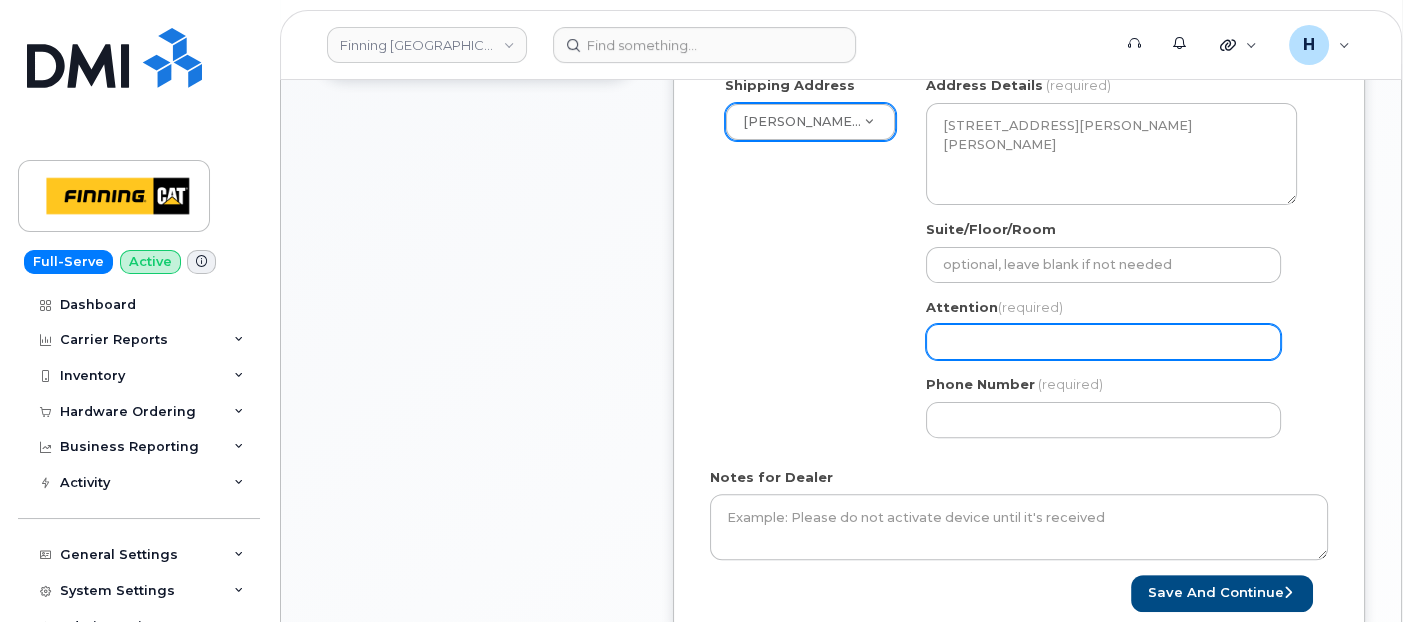 paste on "[PERSON_NAME]" 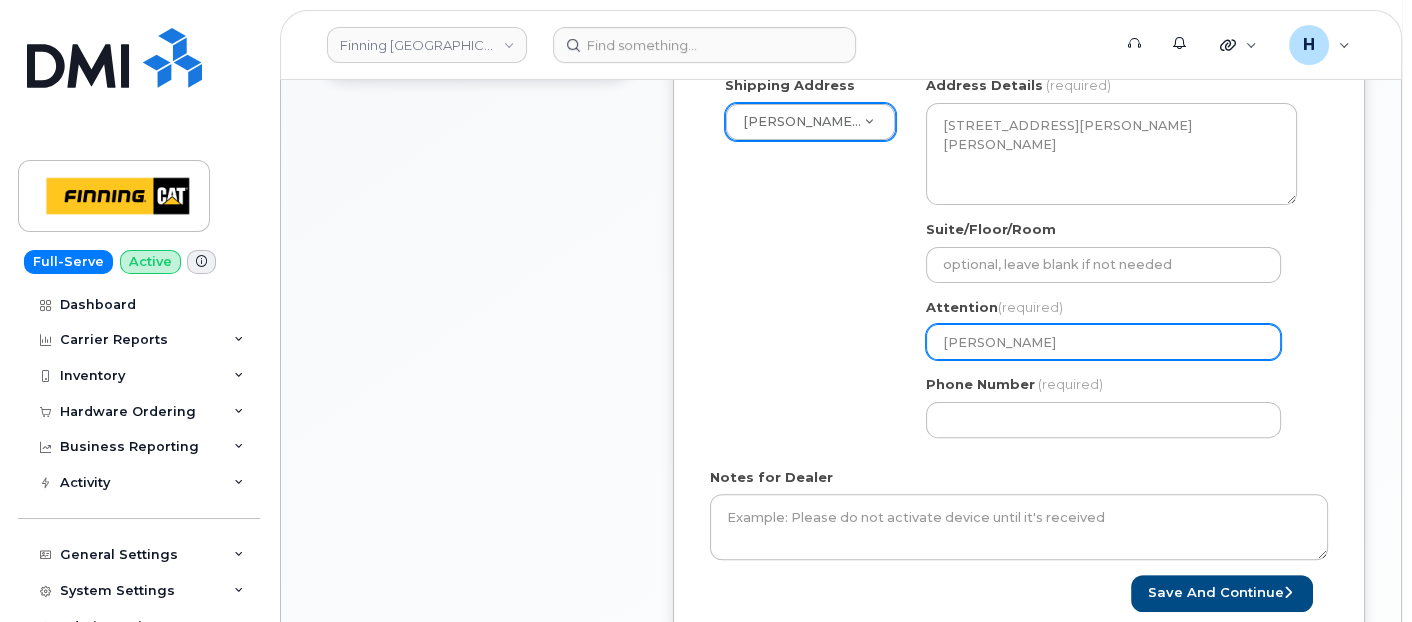 type on "[PERSON_NAME]" 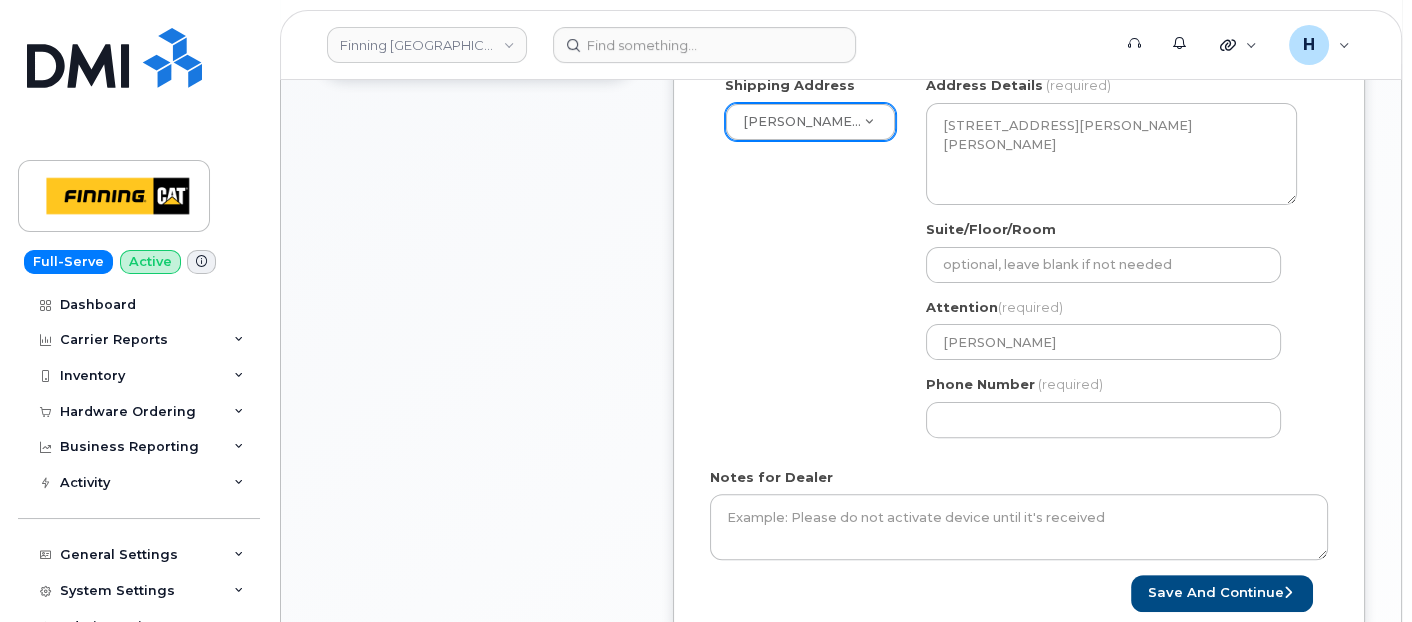 click on "Shipping Address
Mildred Lake - D03/D06     New Address 2360 Pasqua St N 10430 178 St NW 24- 5341 twp 293A 53 P.O. Box 180 111 Nahanni Dr 19100 94 Ave Acheson Albian - D01 Battleford Bonnyville Burnaby - Finning Canada Burnaby - Finning International Calgary - Power Systems and General Line Construction Calgary Power Systems - D37 Calgary - TCRS Calgary - TCRS Specialty Business Calgary - Truck Shop Campbell River Caribou Energy Park - D09 Clairmont,AB - D10/D11 CNRL - D02 Coquitlam Cranbrook Dawson Creek Edmonton - Compact General Construction - D24 Edmonton Dist Centre and Field Service - D17 Edmonton - Drills and Shovels Edmonton - Finning Canada Head Office Edmonton - General Line Construction Edmonton - Head Office TCRS  Edmonton Specialty Branch Edmonton - Heavy Equipment Rentals Edmonton - OEM Edmonton - Oil Sands Central Services Edmonton - Power Systems Edmonton - RDC Edmonton - Regional Distribution, Field Service and Customer Support Centre Edmonton Shovels & Drills - D14 Ekati Estevan" at bounding box center (1011, 264) 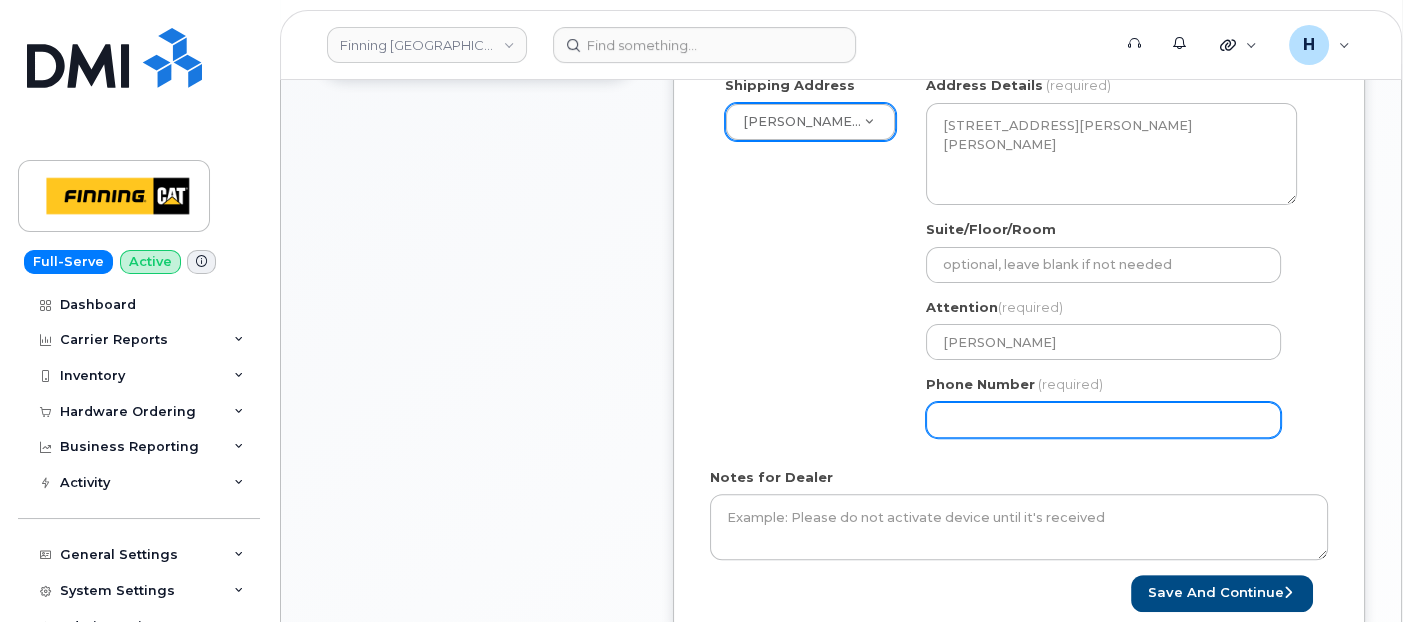 click on "Phone Number" at bounding box center [1103, 420] 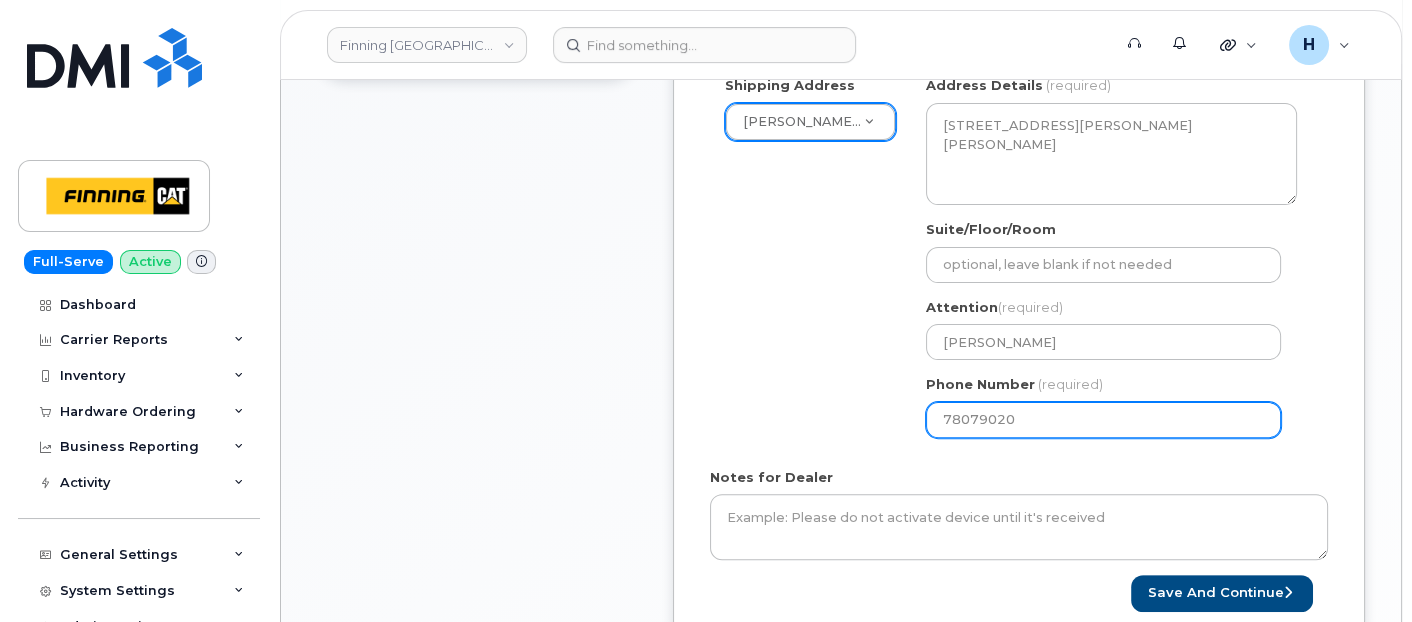 type on "780790201" 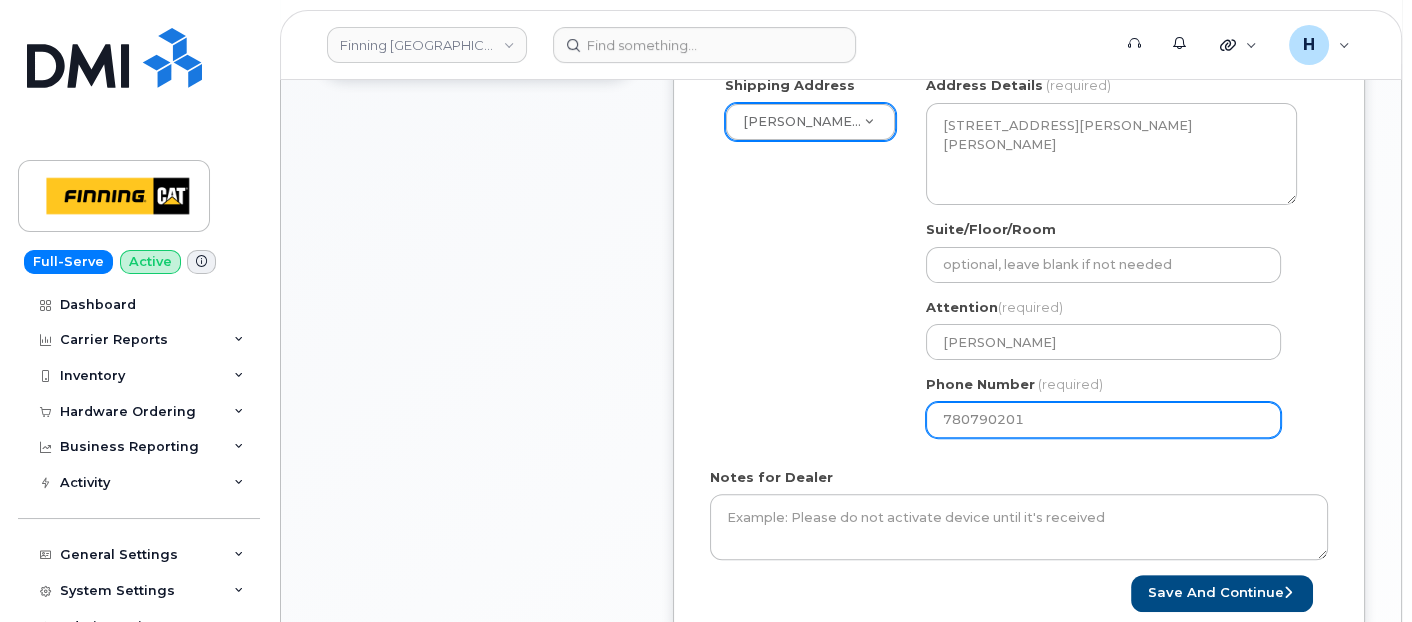 select 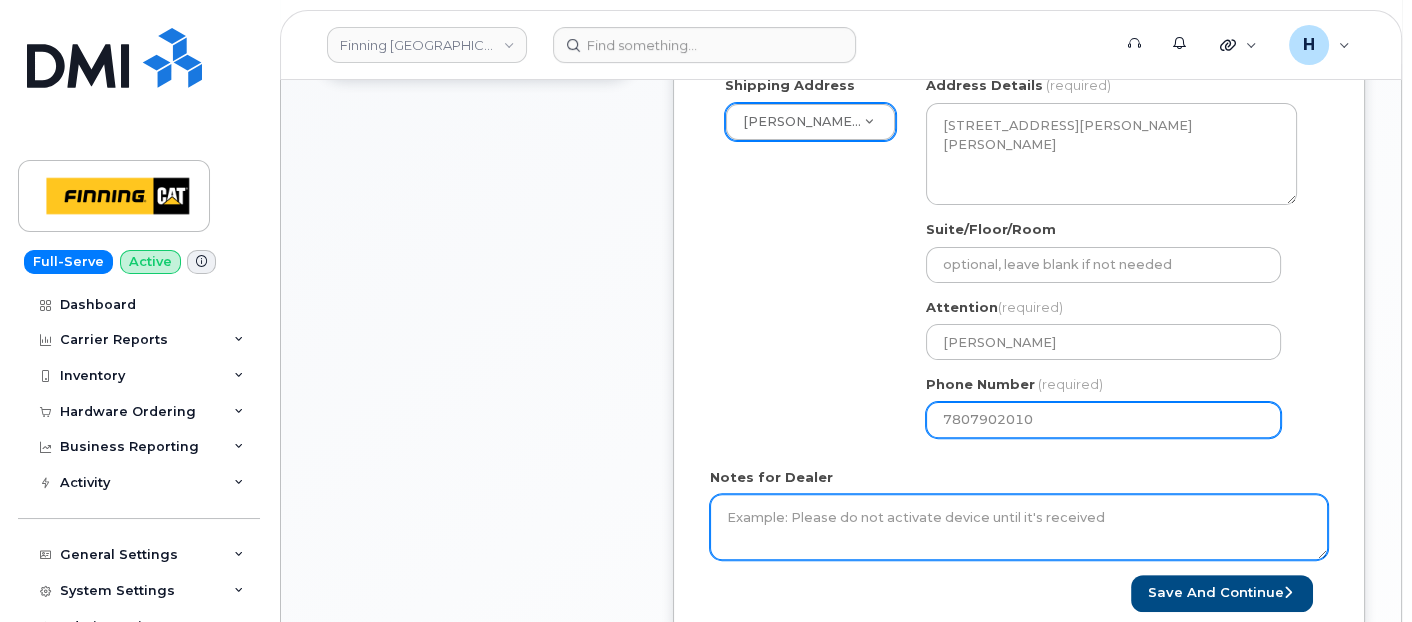 type on "7807902010" 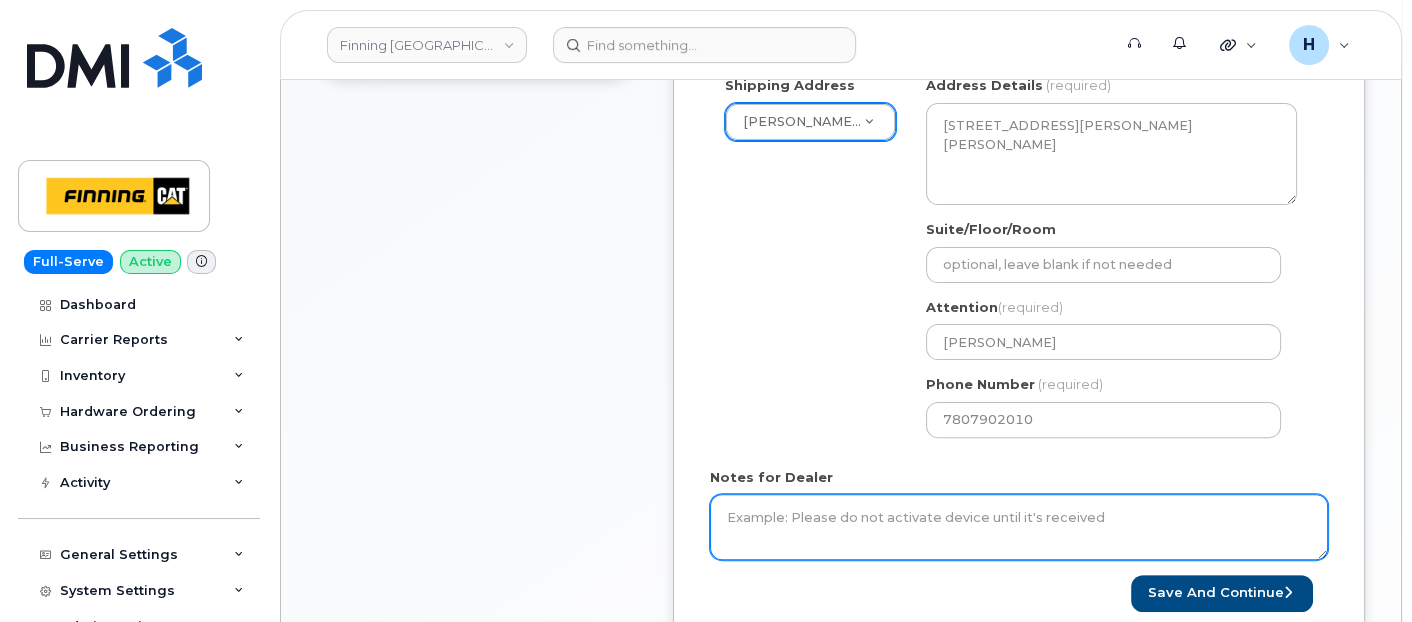 click on "Notes for Dealer" at bounding box center (1019, 527) 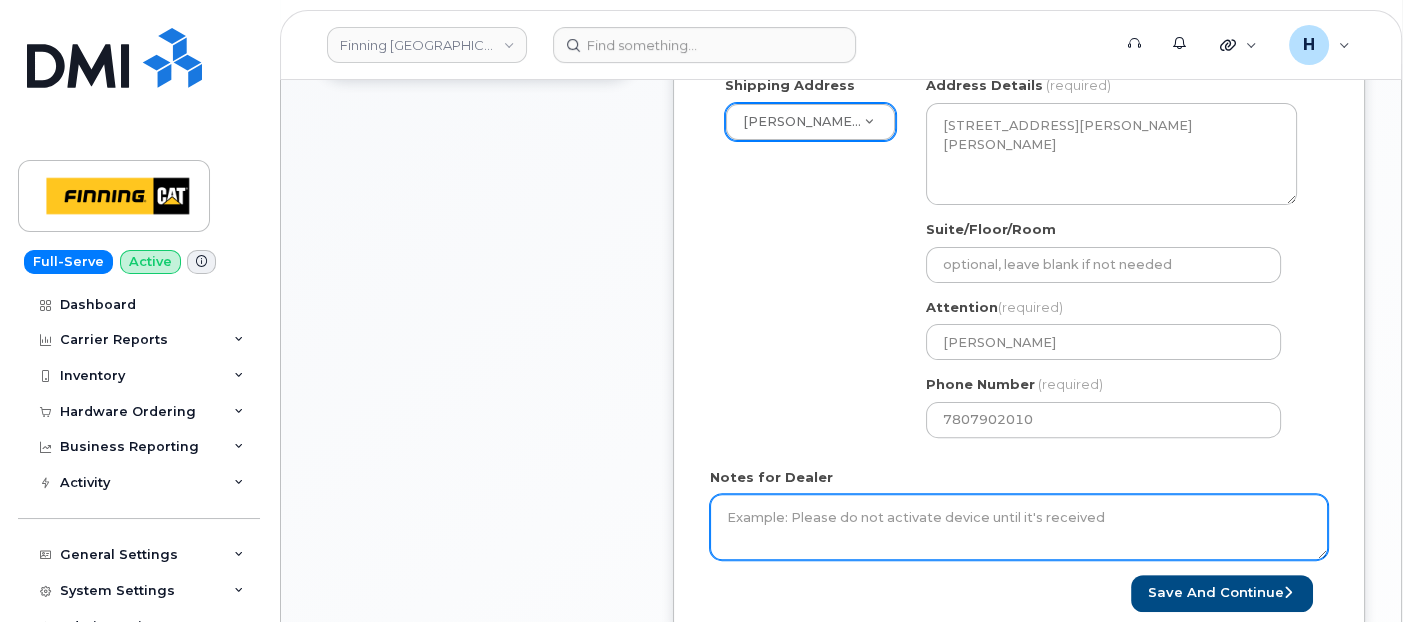 click on "Notes for Dealer" at bounding box center (1019, 527) 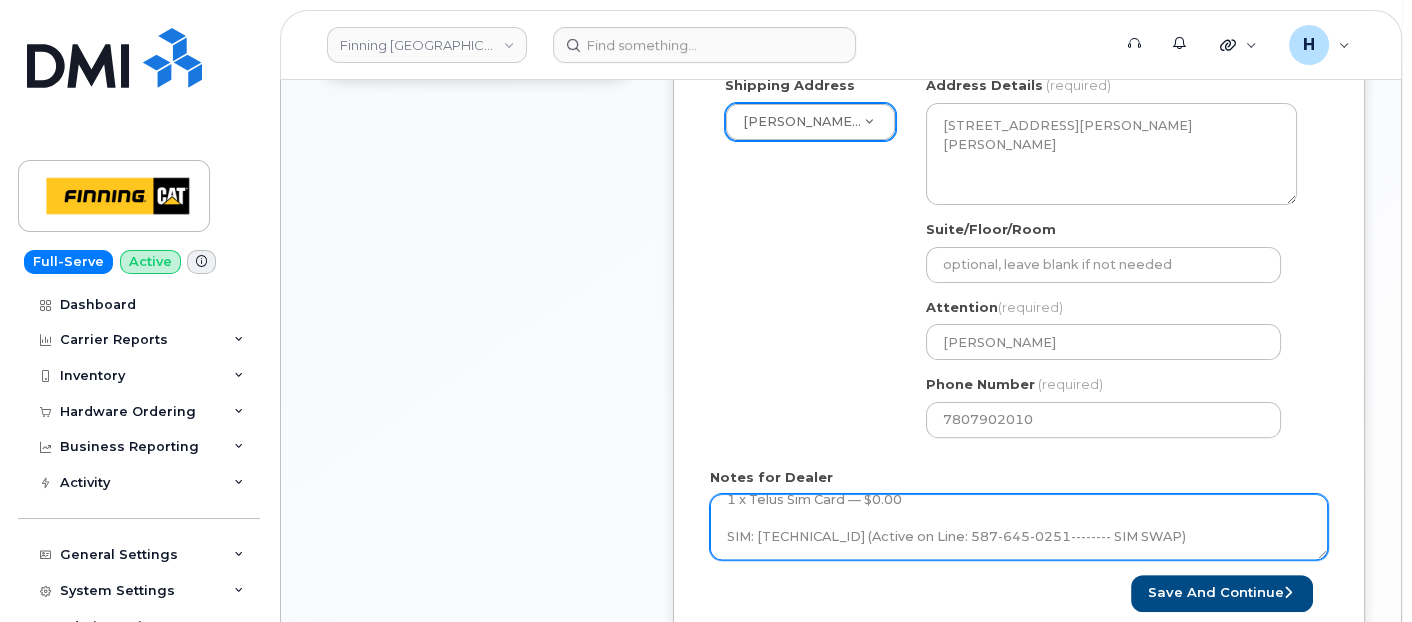 scroll, scrollTop: 76, scrollLeft: 0, axis: vertical 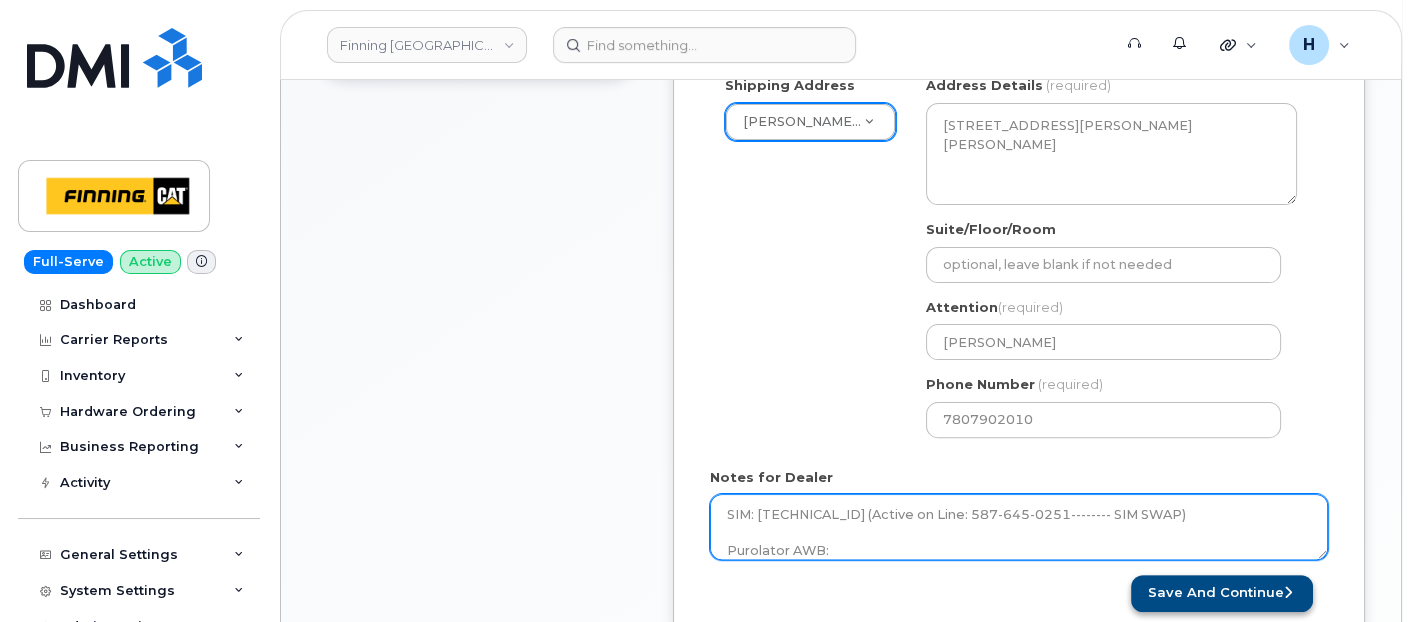 type on "Accessories Only
1 x Telus Sim Card — $0.00
SIM: [TECHNICAL_ID] (Active on Line: 587-645-0251-------- SIM SWAP)
Purolator AWB:" 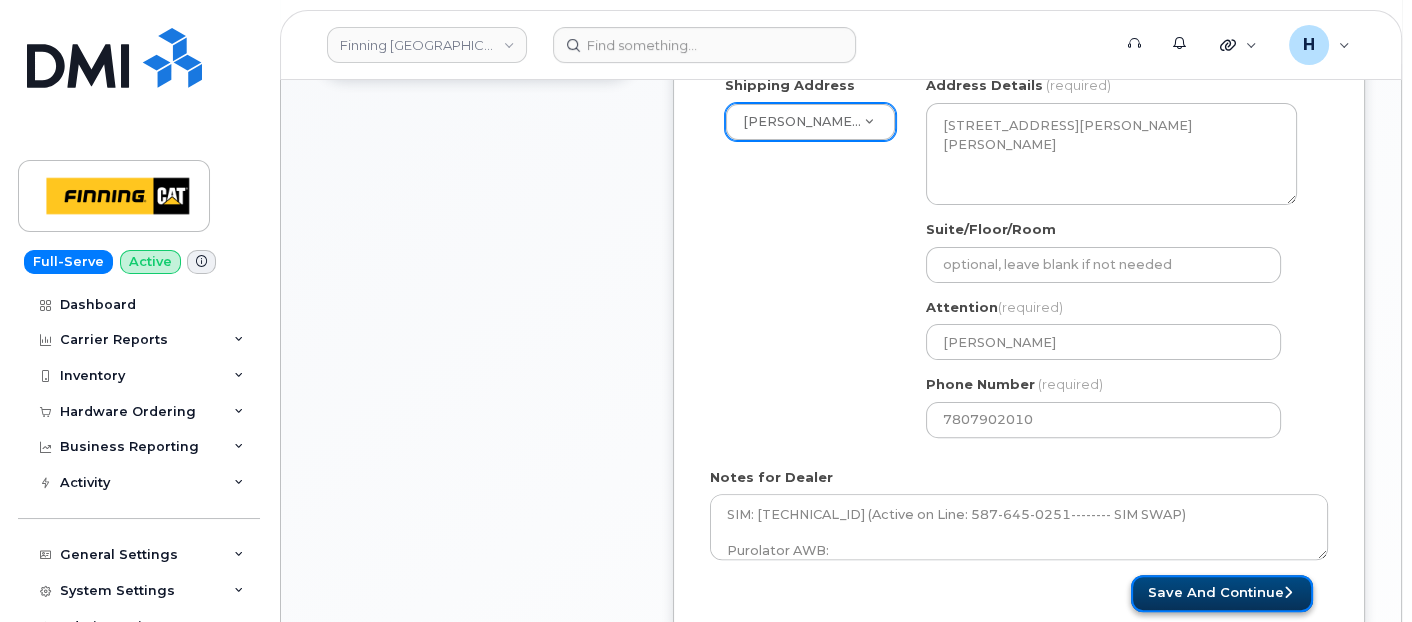 click on "Save and Continue" at bounding box center (1222, 593) 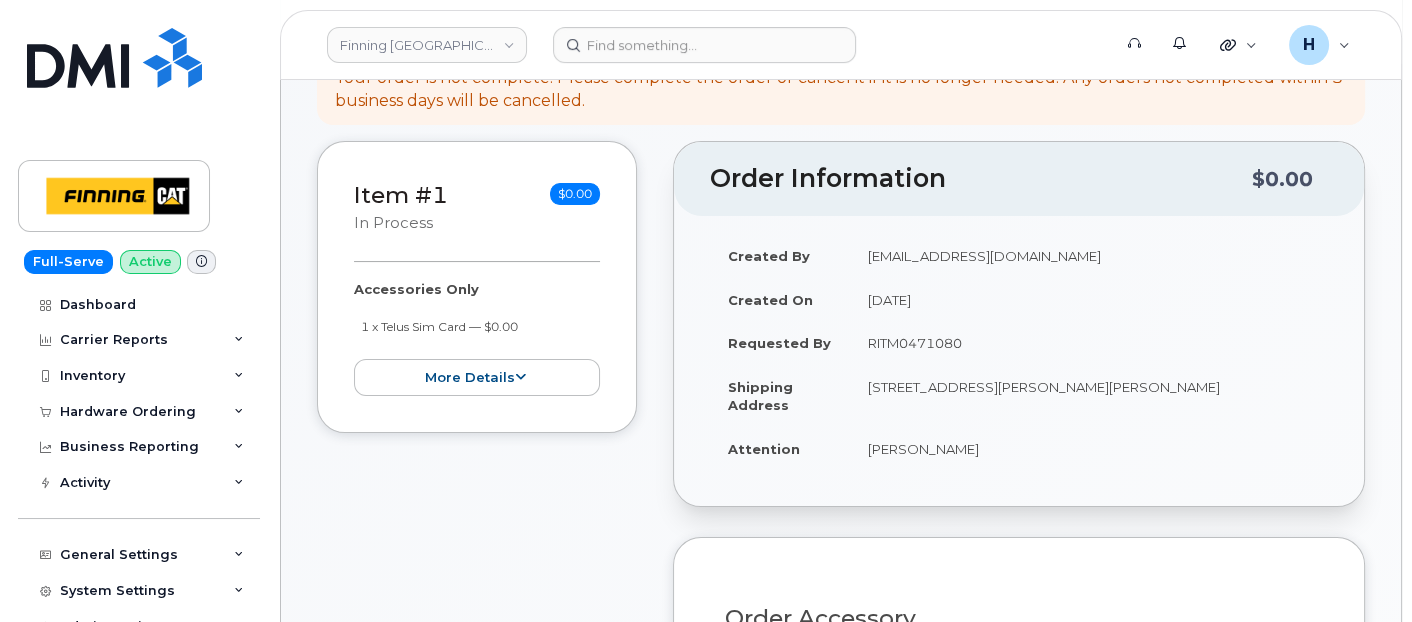 scroll, scrollTop: 555, scrollLeft: 0, axis: vertical 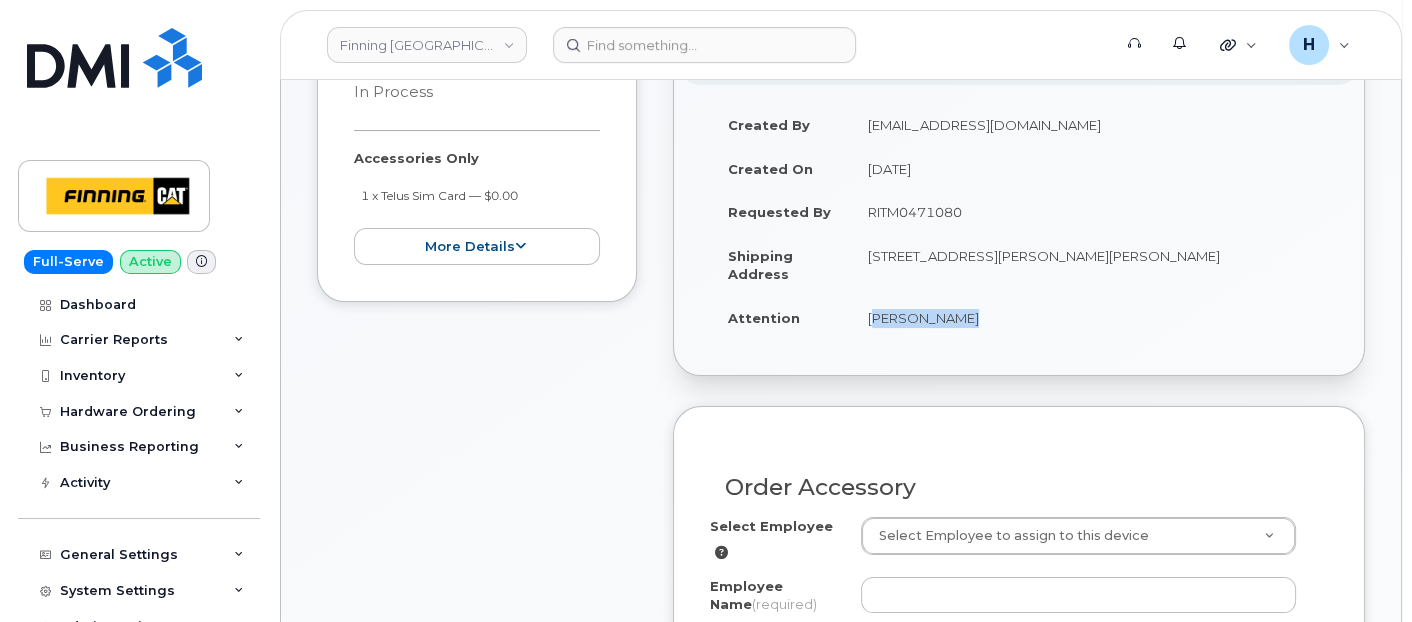 drag, startPoint x: 850, startPoint y: 320, endPoint x: 1044, endPoint y: 320, distance: 194 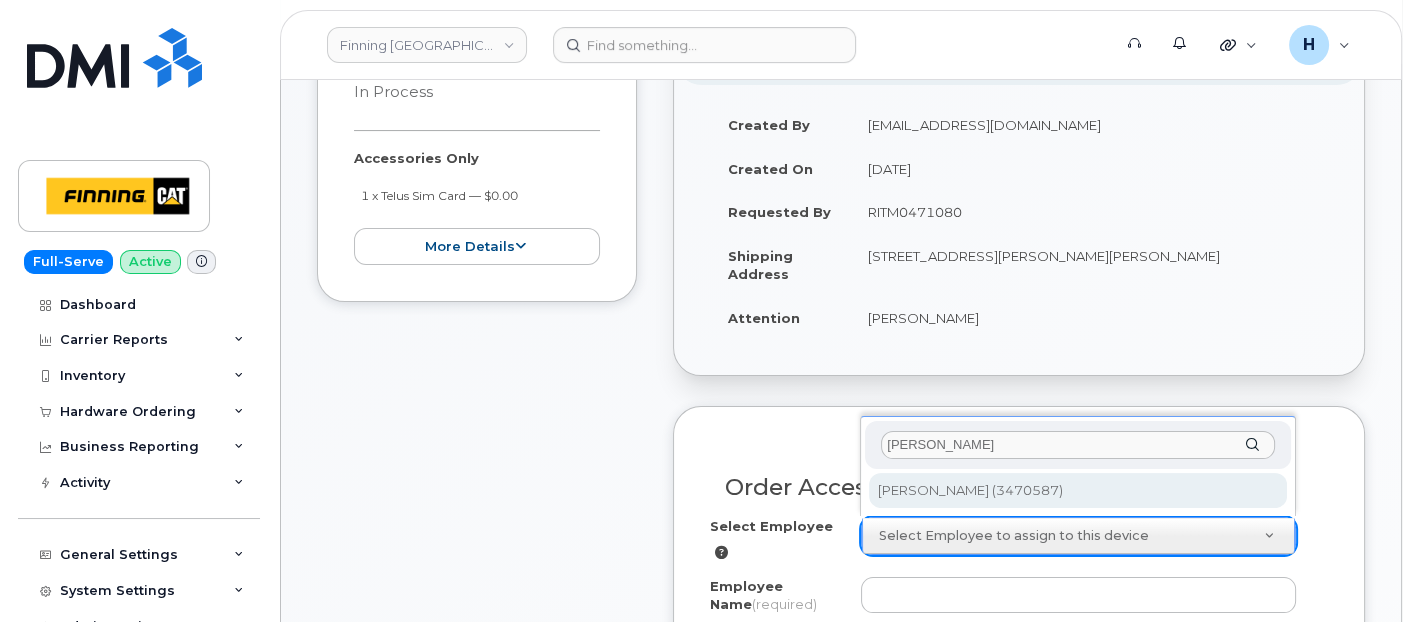 type on "[PERSON_NAME]" 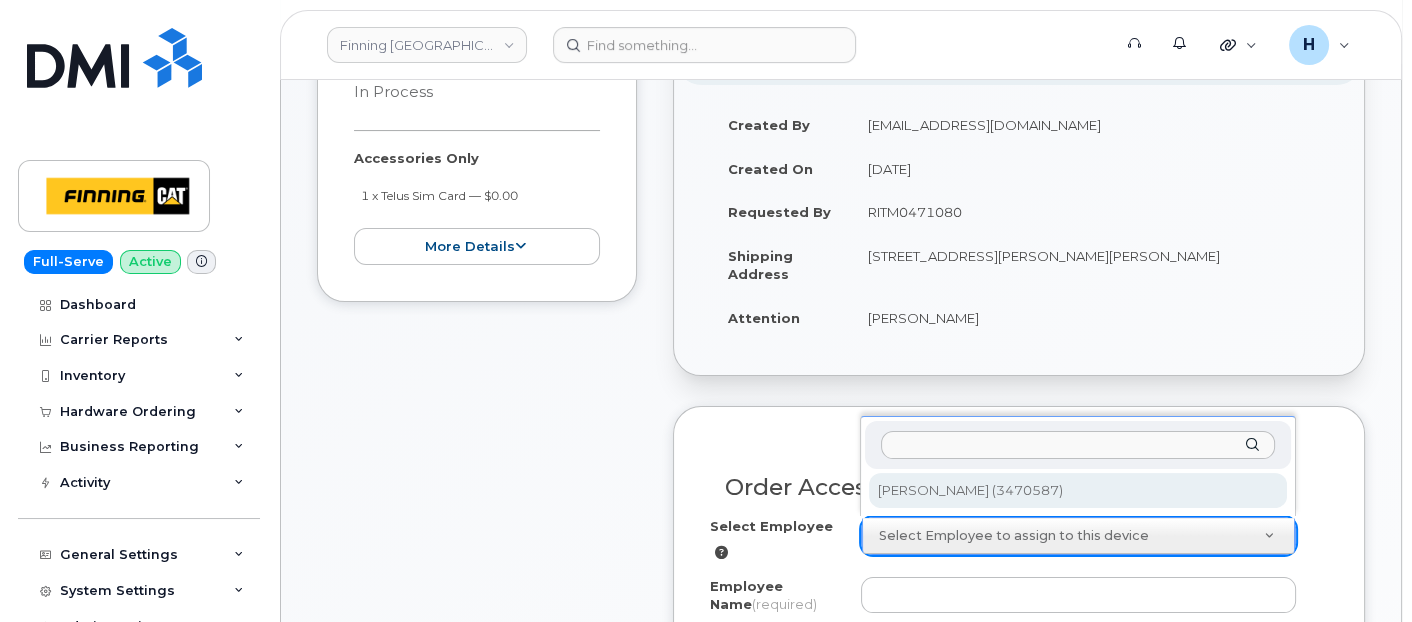 type on "[PERSON_NAME]" 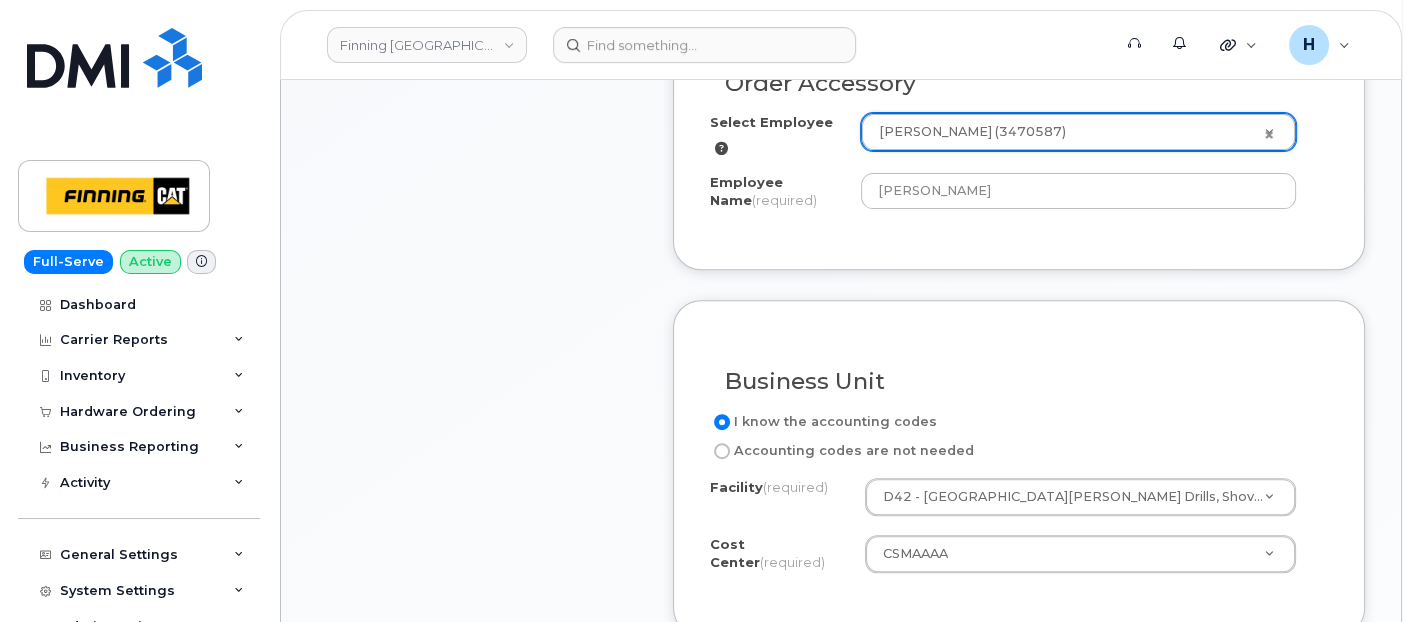 scroll, scrollTop: 1111, scrollLeft: 0, axis: vertical 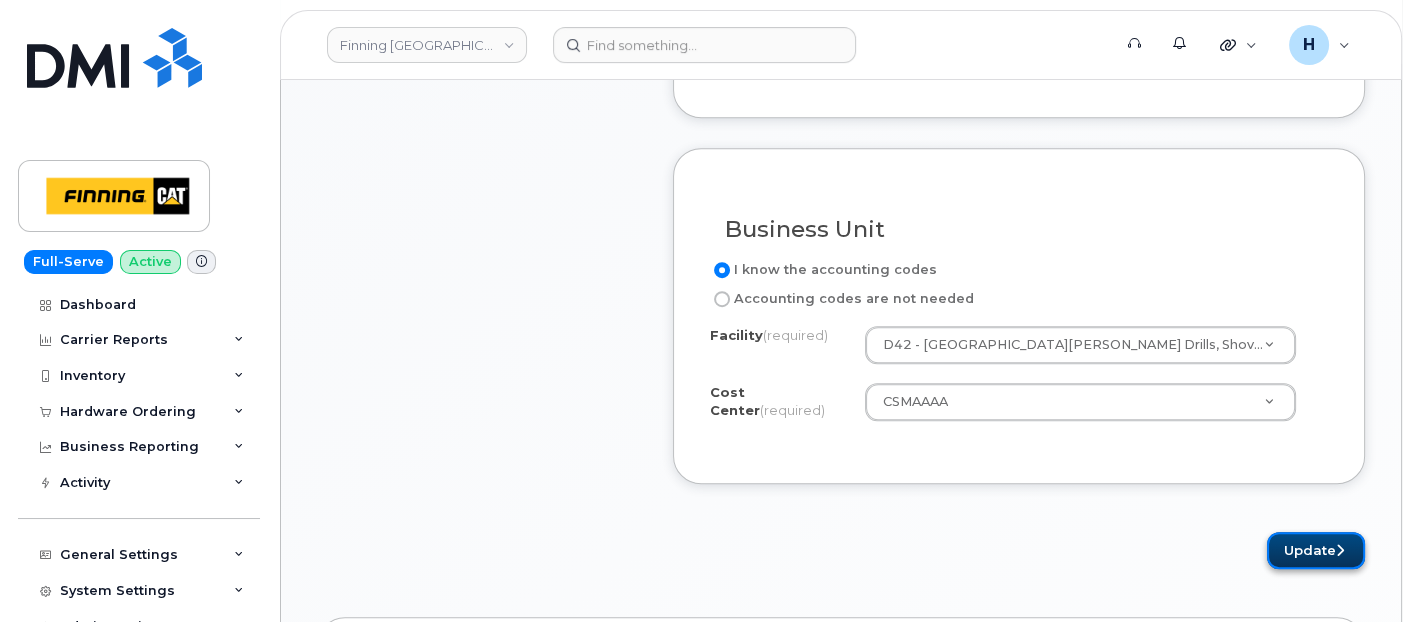 click on "Update" at bounding box center (1316, 550) 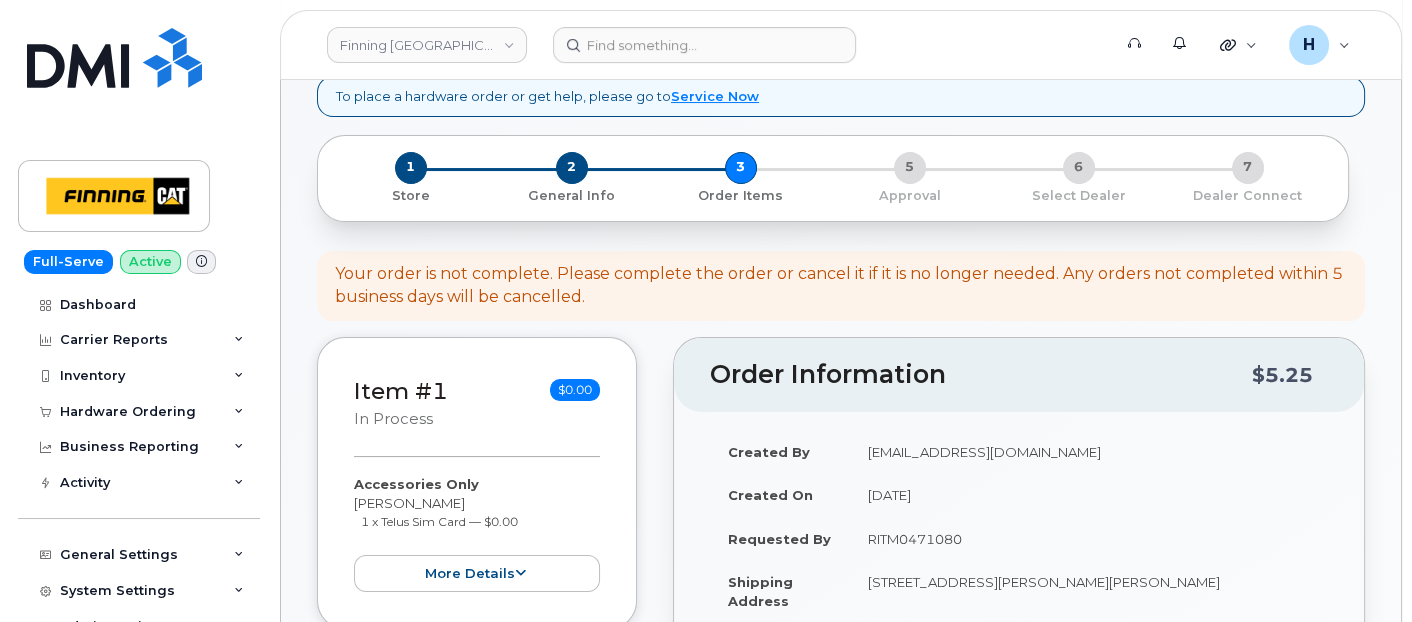 scroll, scrollTop: 555, scrollLeft: 0, axis: vertical 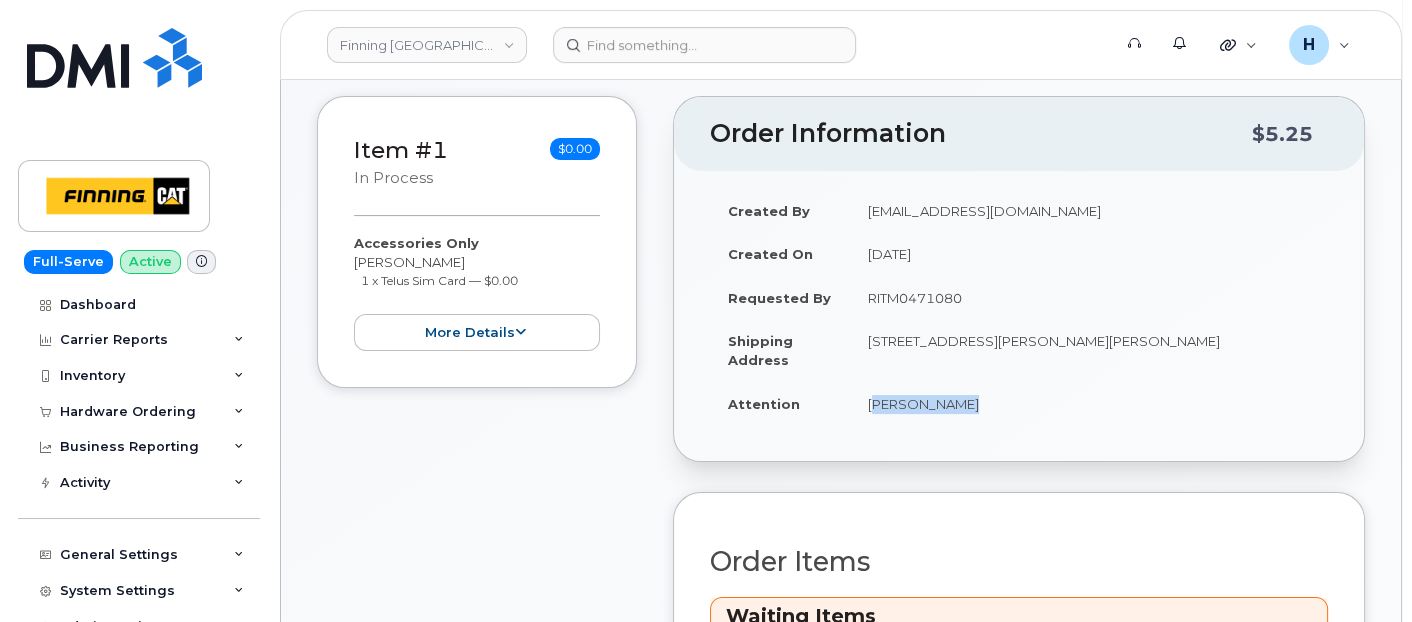 drag, startPoint x: 854, startPoint y: 395, endPoint x: 973, endPoint y: 401, distance: 119.15116 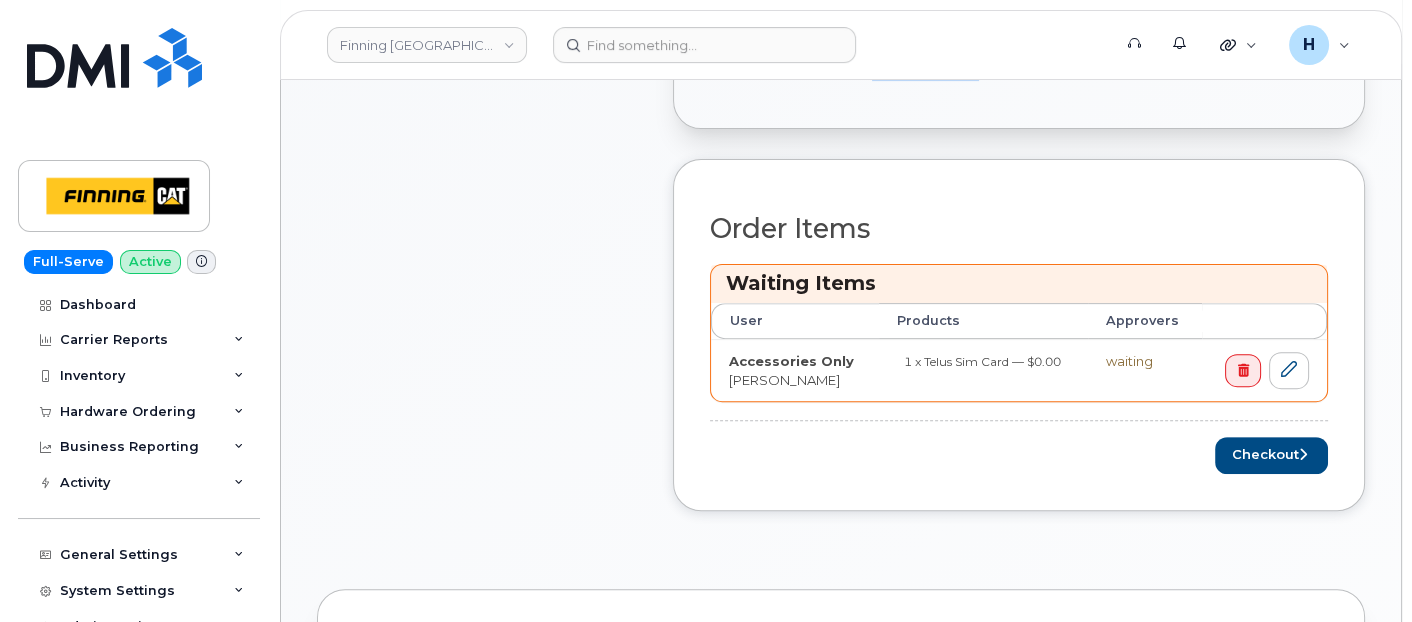 scroll, scrollTop: 1111, scrollLeft: 0, axis: vertical 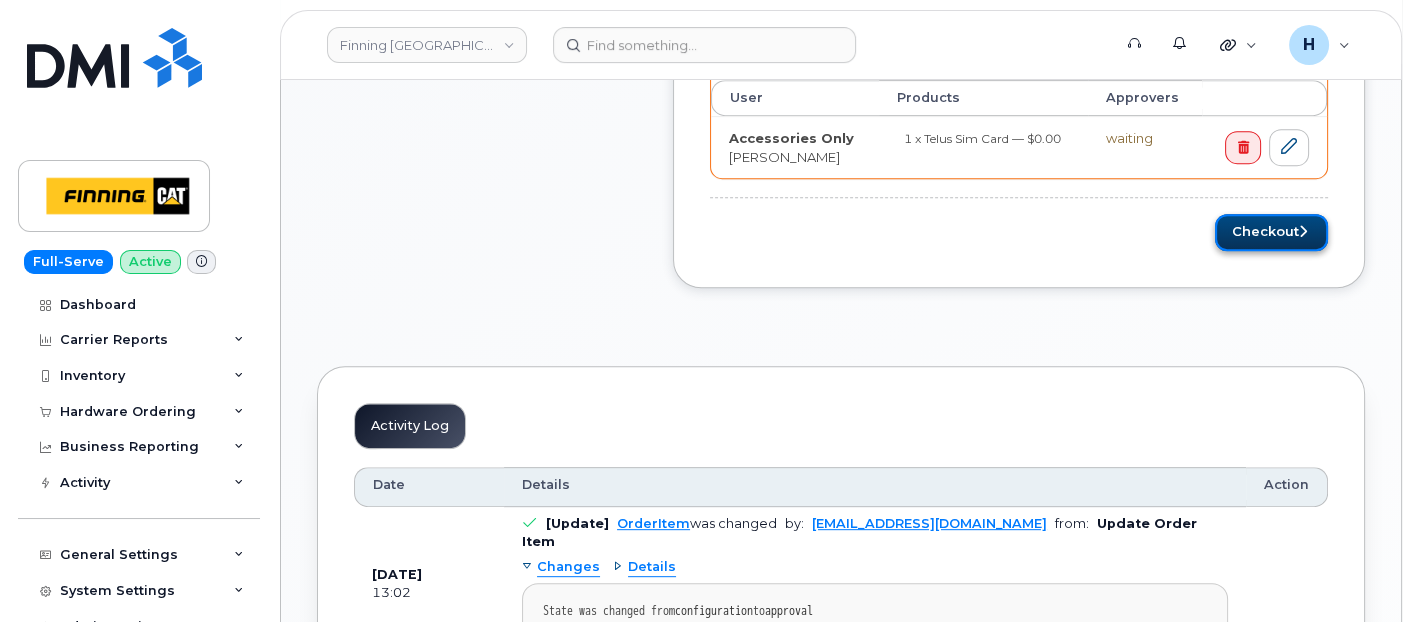 click on "Checkout" at bounding box center (1271, 232) 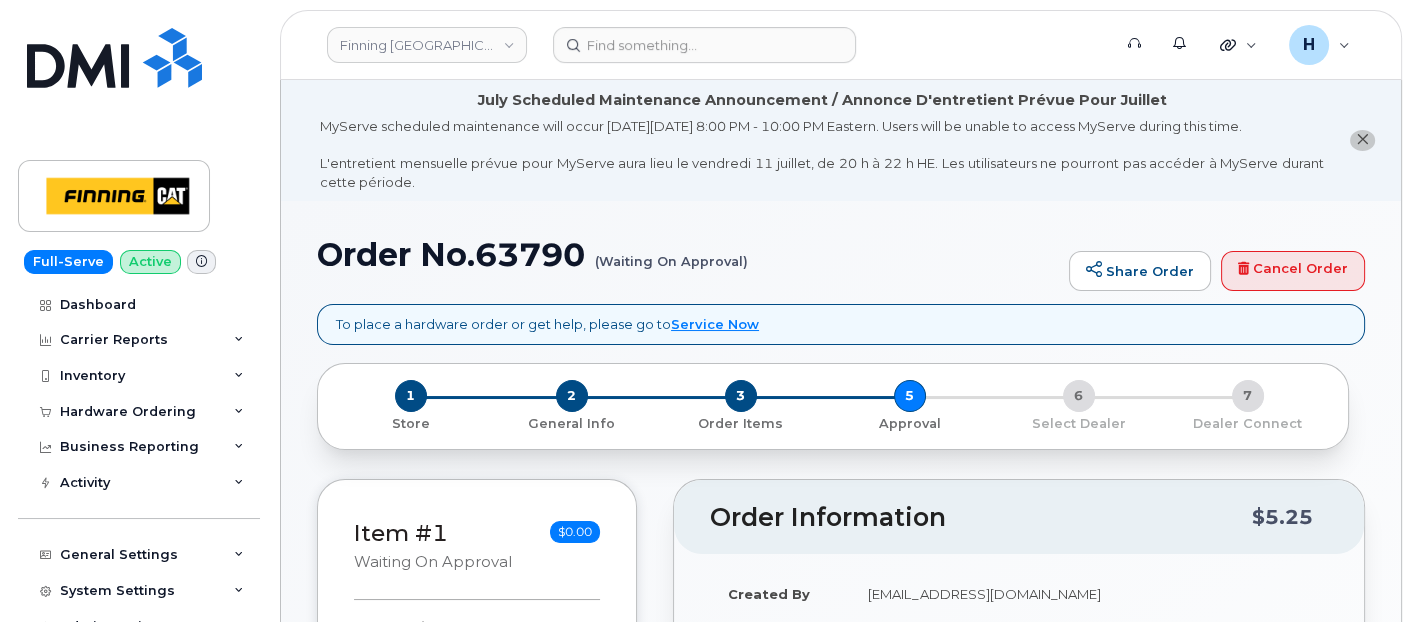 scroll, scrollTop: 444, scrollLeft: 0, axis: vertical 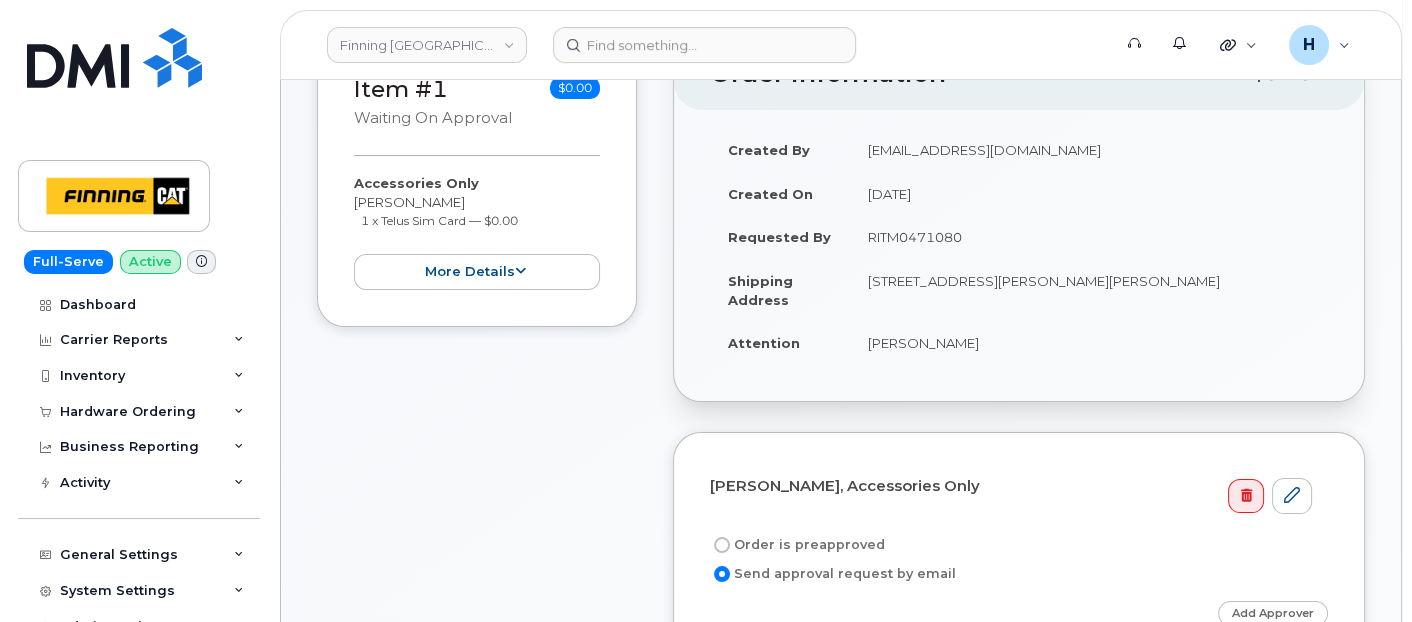 click on "Order is preapproved" at bounding box center [797, 545] 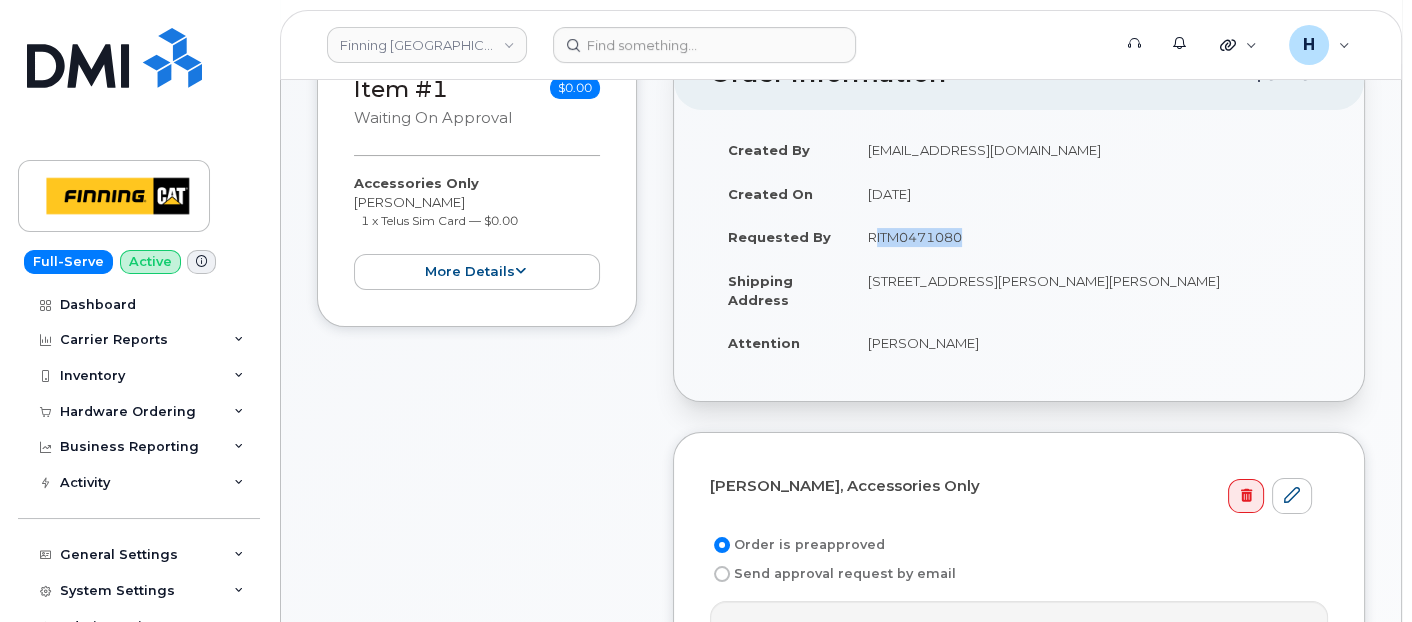 drag, startPoint x: 865, startPoint y: 234, endPoint x: 957, endPoint y: 240, distance: 92.19544 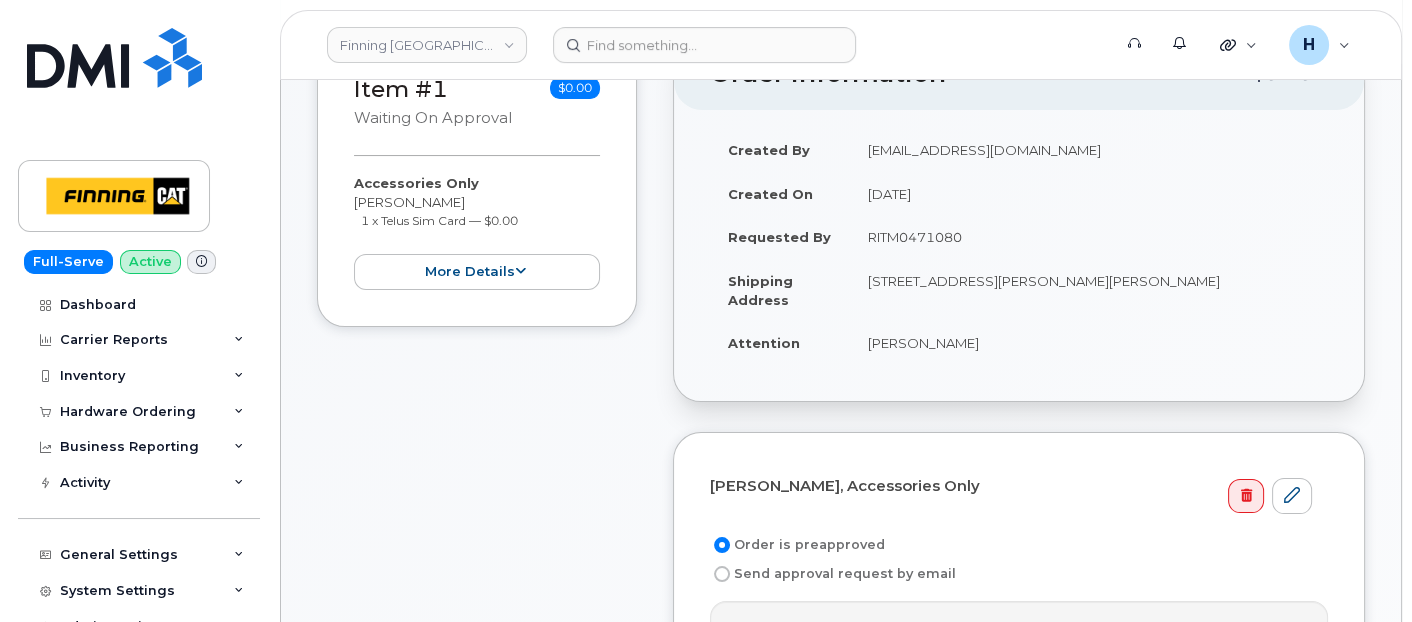 drag, startPoint x: 968, startPoint y: 239, endPoint x: 856, endPoint y: 237, distance: 112.01785 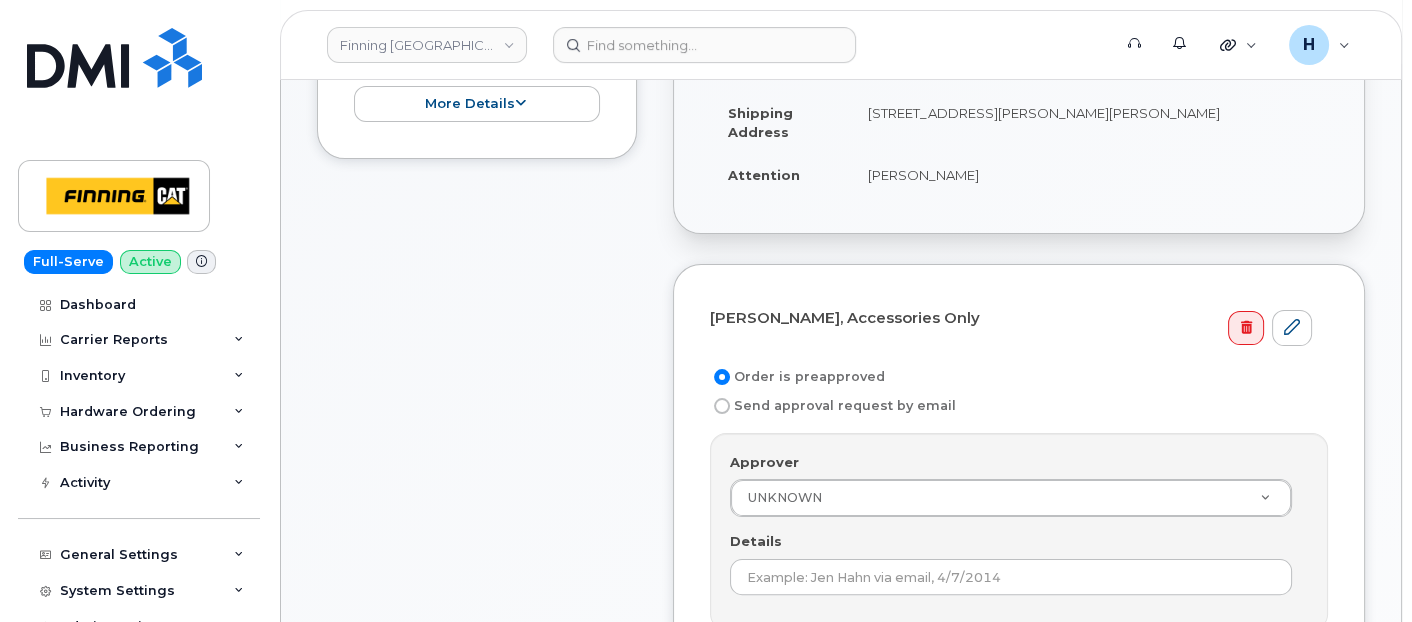 scroll, scrollTop: 888, scrollLeft: 0, axis: vertical 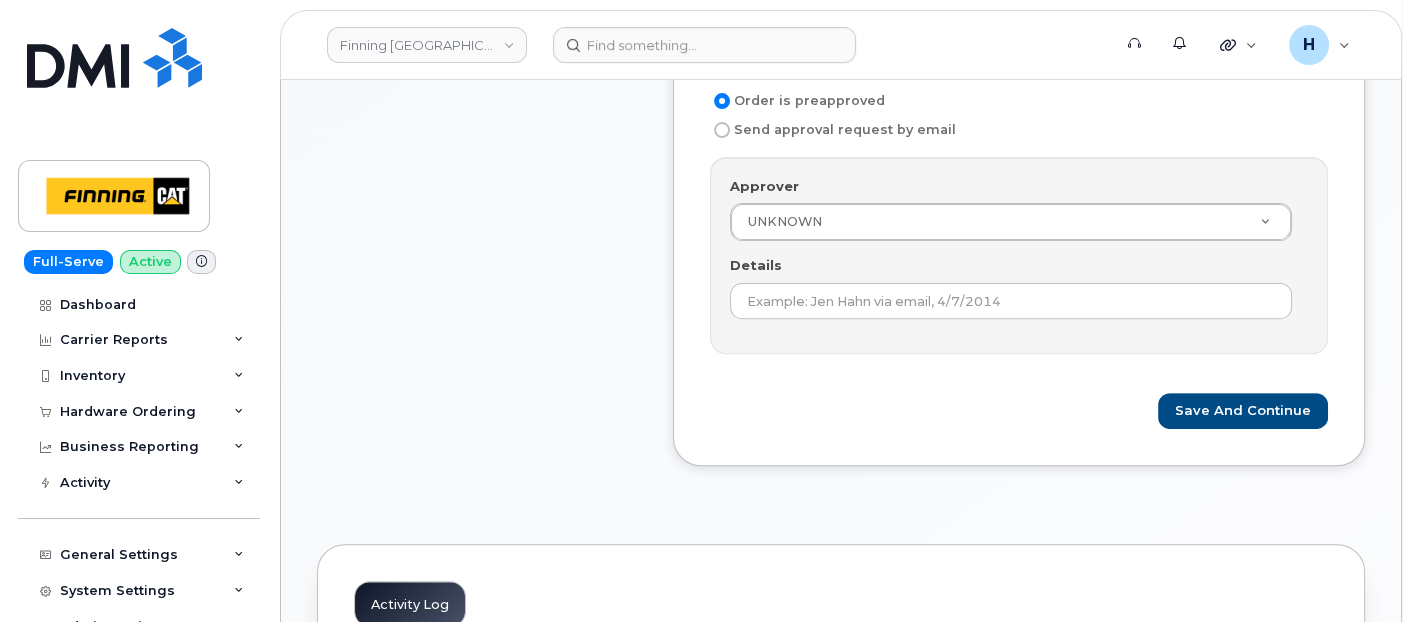 click on "Approver
UNKNOWN     Approver             Approver                     UNKNOWN
Aaron Andersen
Aaron Edwards
Aaron Fair
Aaron Glasser
Aaron Kirouac
Abbas Mohamed
Adam Brumwell
Adam Crowston
Adam Komar
Adam Mailloux
Adam Pifko
Adam Prpich-Storowotsky
Adelle Gascon
Adrijana Heigl
Alan Bourdon
Alan Novotny
Alan Pickrell
Alan West
Albert Au
Albert Sum
Al D'Ambrosio
Alejandro Lazarevic
Alena Godin
Alexander Partsch
Alexandre De Moraes Zanelatto
Alex Colquhoun
Alex Gassler
Alex Ivkovic
Alihan Sevin
Ali Jinnah
Alistair Pangracs
Allan Huliganga
Allan Nordick
Allan Potzold
Allen Kramer
Allison Dancey
Al Madge
Alphonse Gagnon
Alvaro Lopes
Alvin Khau
Alvin Mah
Alvohn Williams
Alyse Wynn
Aly Wilson
Amanda Bodnar
Amanda Fewer
Amanda Gillespie
Amanda Hobson
Amanda Perino
Amanda Roberts
Amber McNutt
Aminder Flora
Amir Danak
Amy Brule
Amy Fisher
Amy Koutsopodiotis
Amy Monroe
Amy Wong
Ana Kos" at bounding box center (1019, 255) 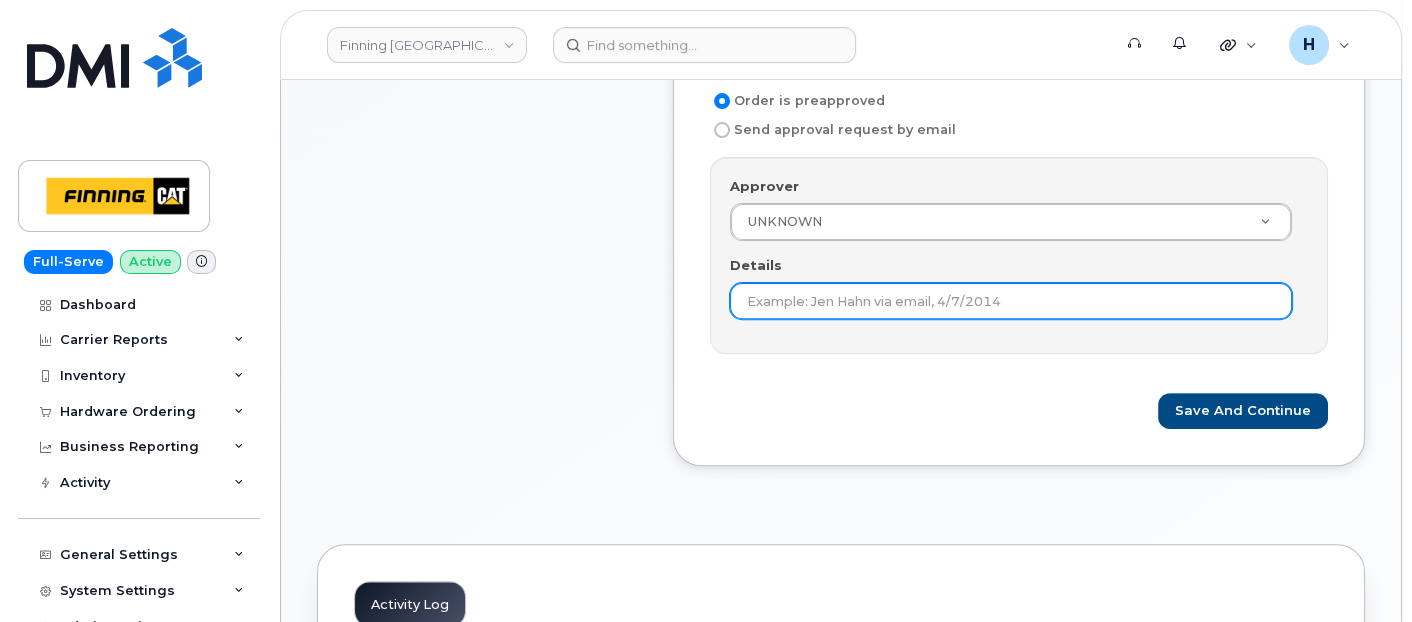 paste on "RITM0471080" 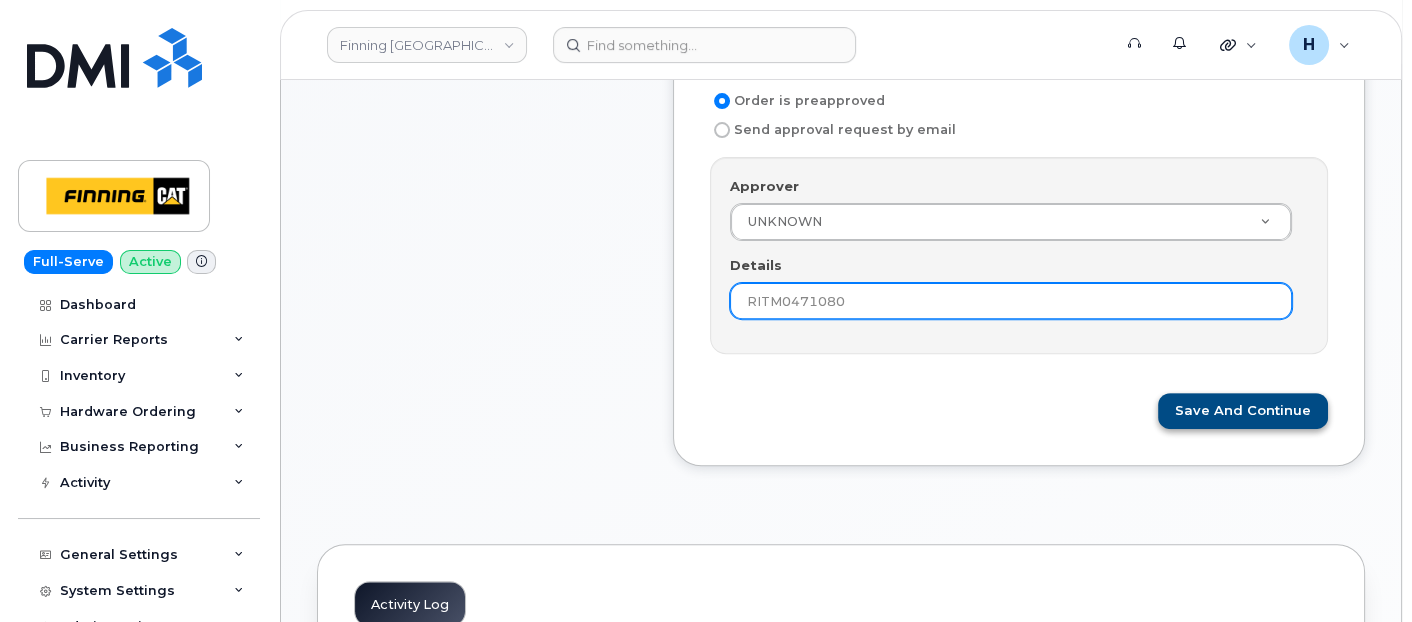 type on "RITM0471080" 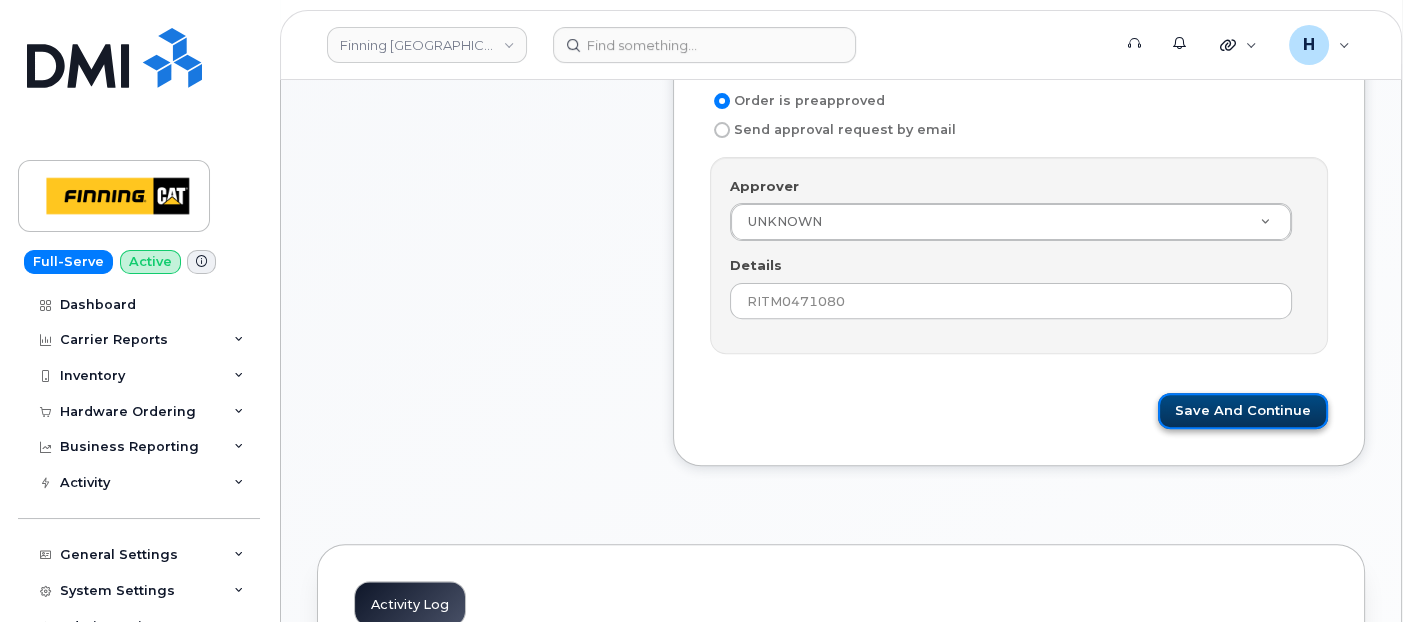 click on "Save and Continue" at bounding box center [1243, 411] 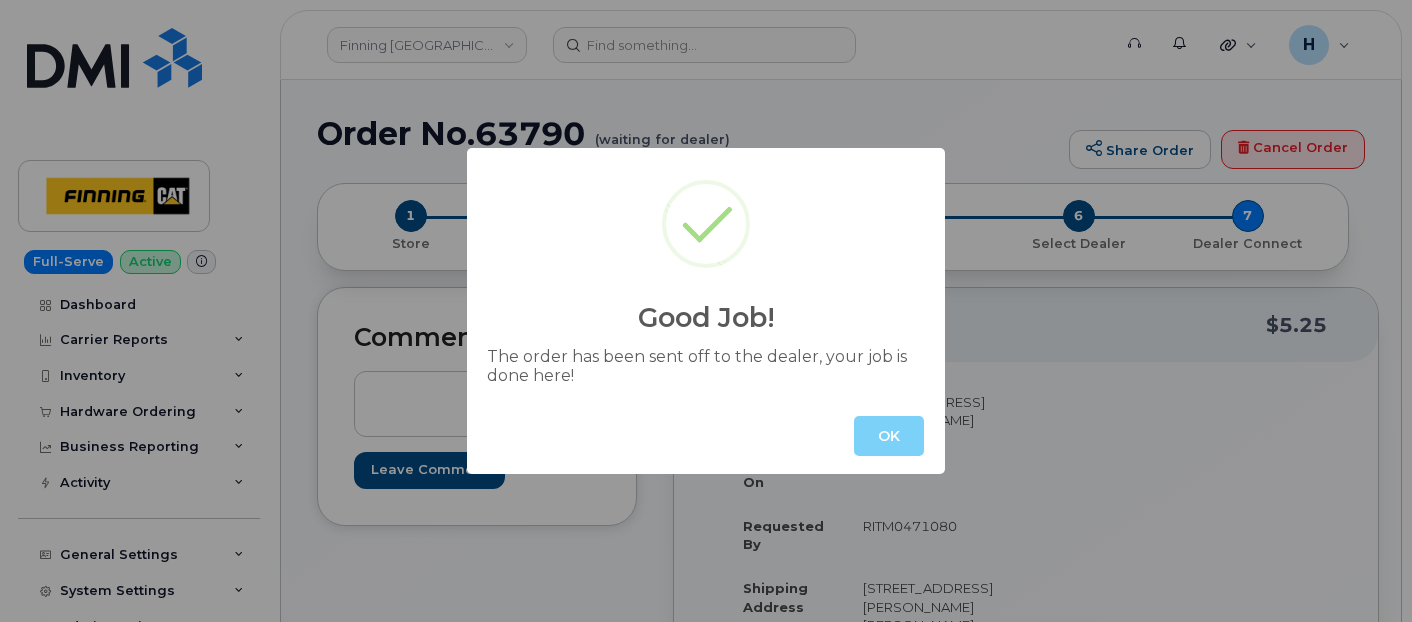 scroll, scrollTop: 0, scrollLeft: 0, axis: both 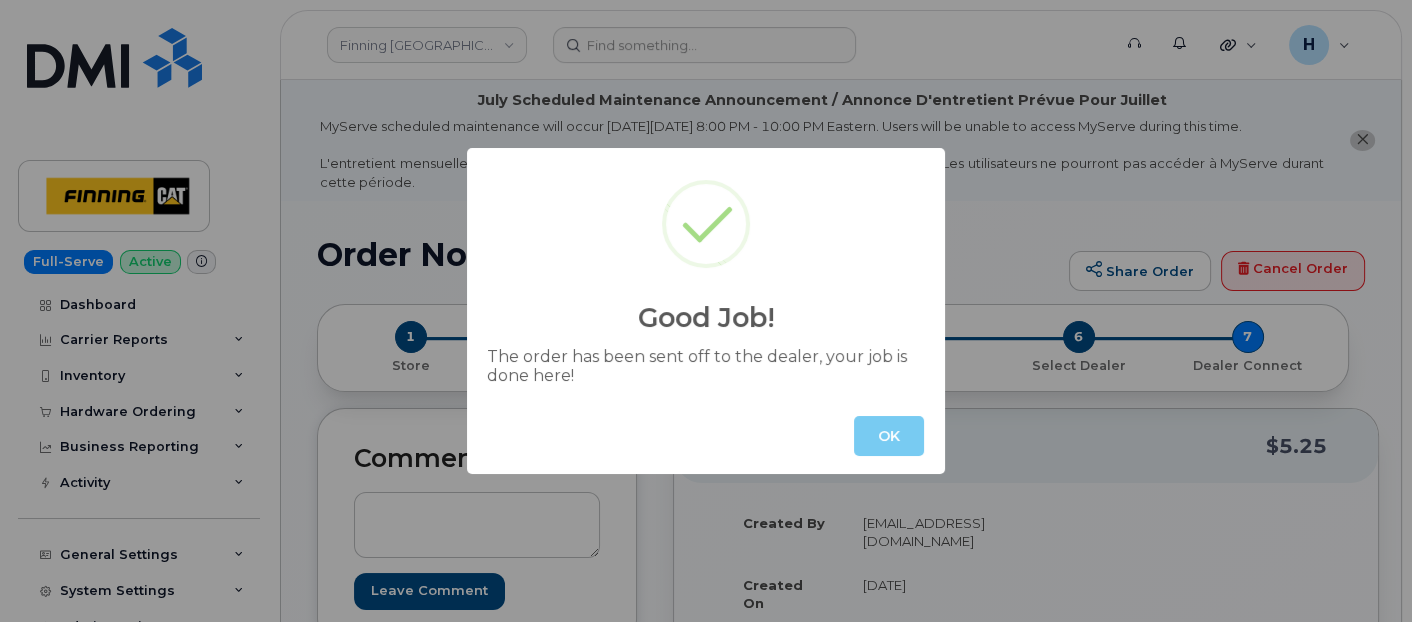 click on "OK" at bounding box center (889, 436) 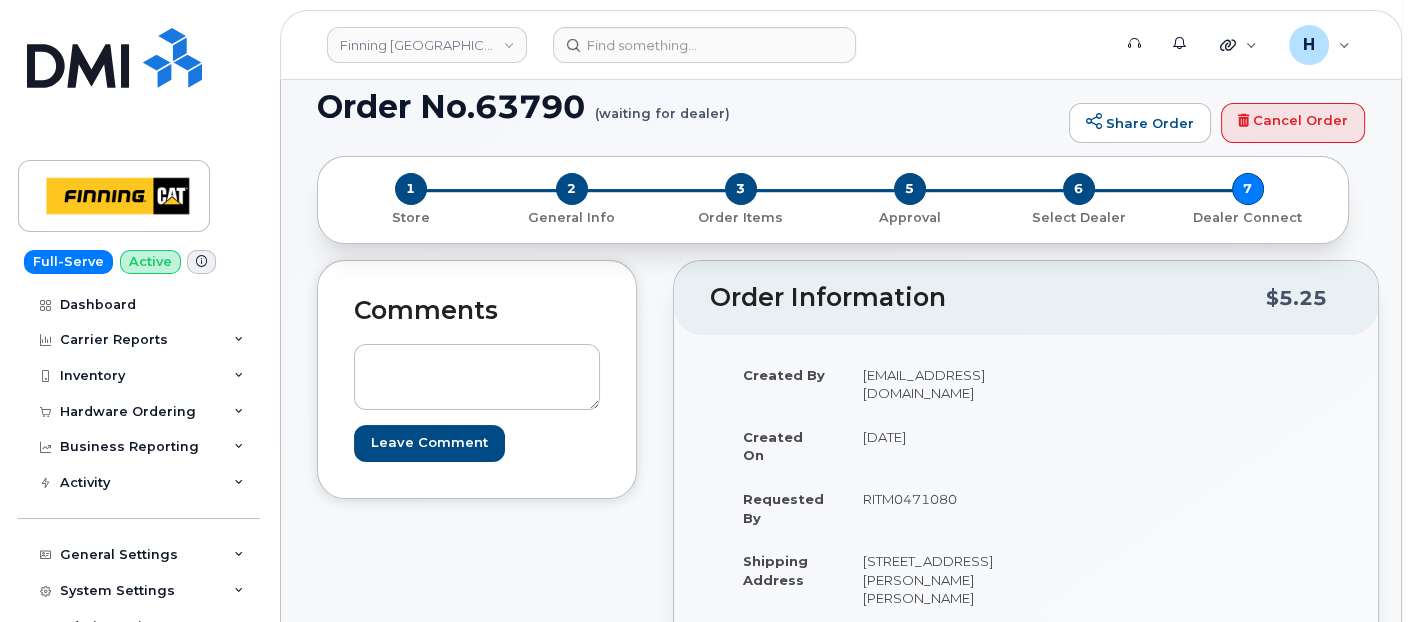 scroll, scrollTop: 333, scrollLeft: 0, axis: vertical 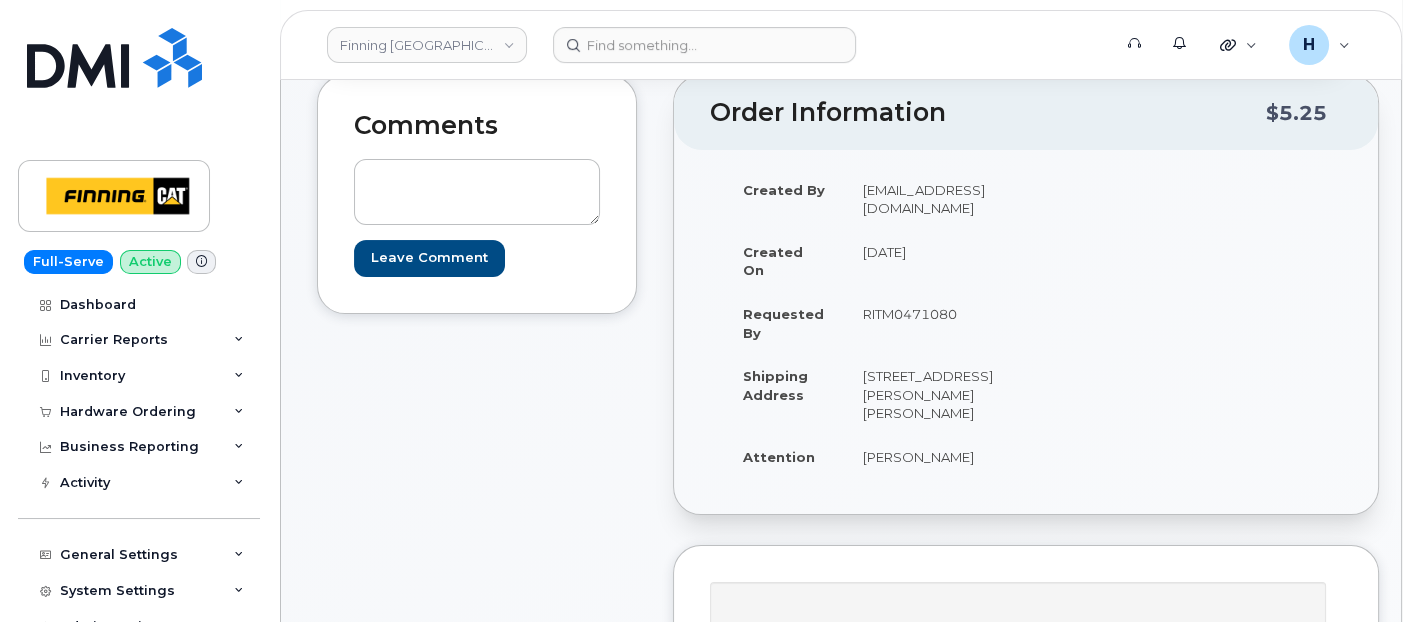 drag, startPoint x: 973, startPoint y: 441, endPoint x: 895, endPoint y: 445, distance: 78.10249 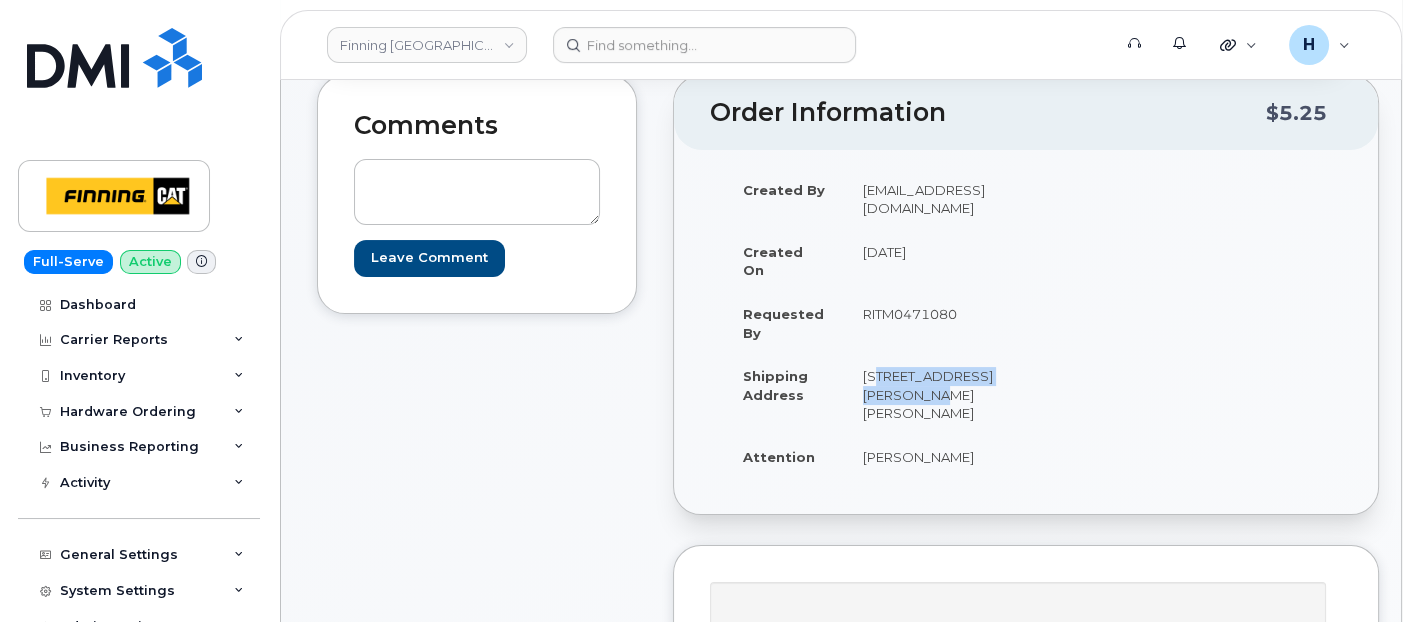 drag, startPoint x: 846, startPoint y: 366, endPoint x: 951, endPoint y: 391, distance: 107.935165 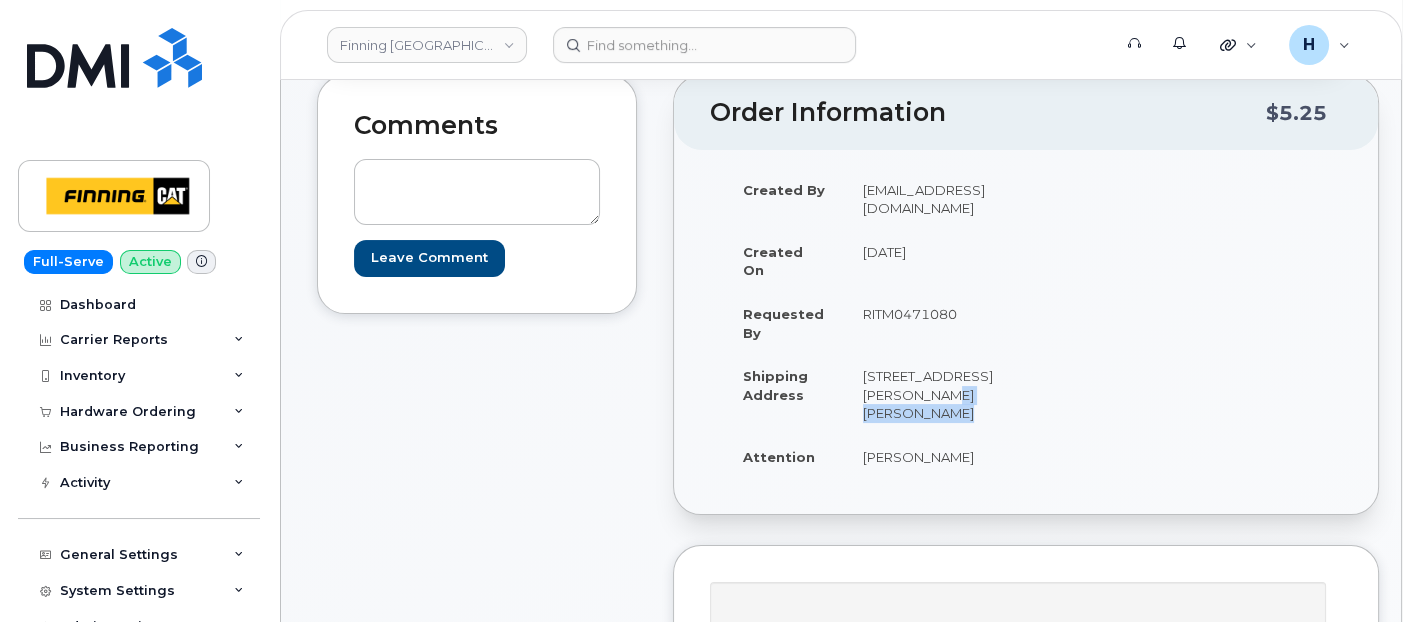 drag, startPoint x: 969, startPoint y: 414, endPoint x: 851, endPoint y: 415, distance: 118.004234 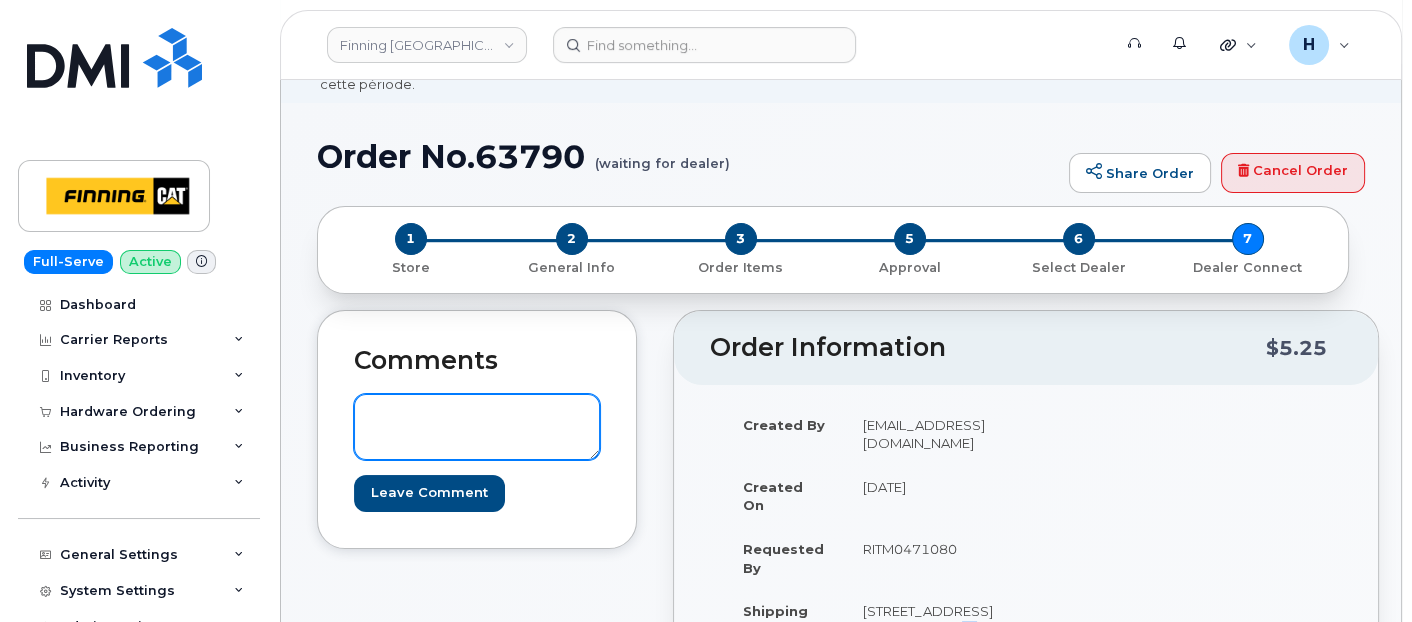 scroll, scrollTop: 0, scrollLeft: 0, axis: both 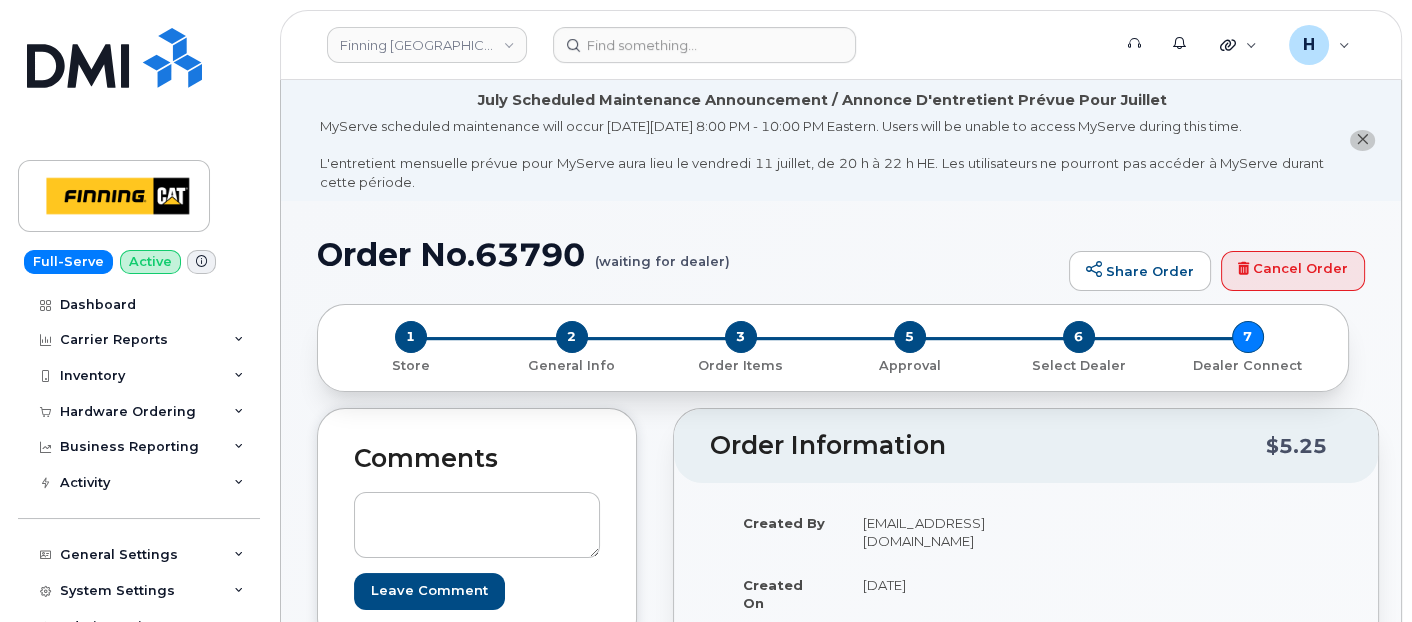 click on "Order No.63790
(waiting for dealer)" at bounding box center [688, 254] 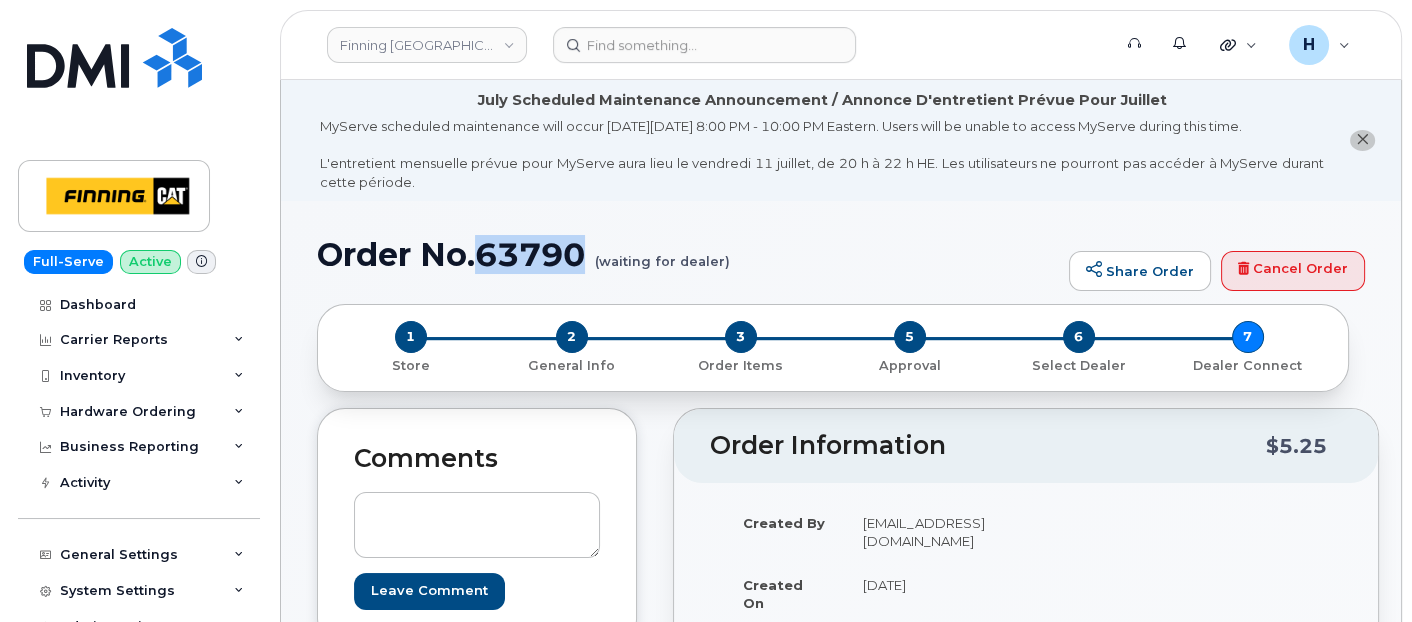 click on "Order No.63790
(waiting for dealer)" at bounding box center [688, 254] 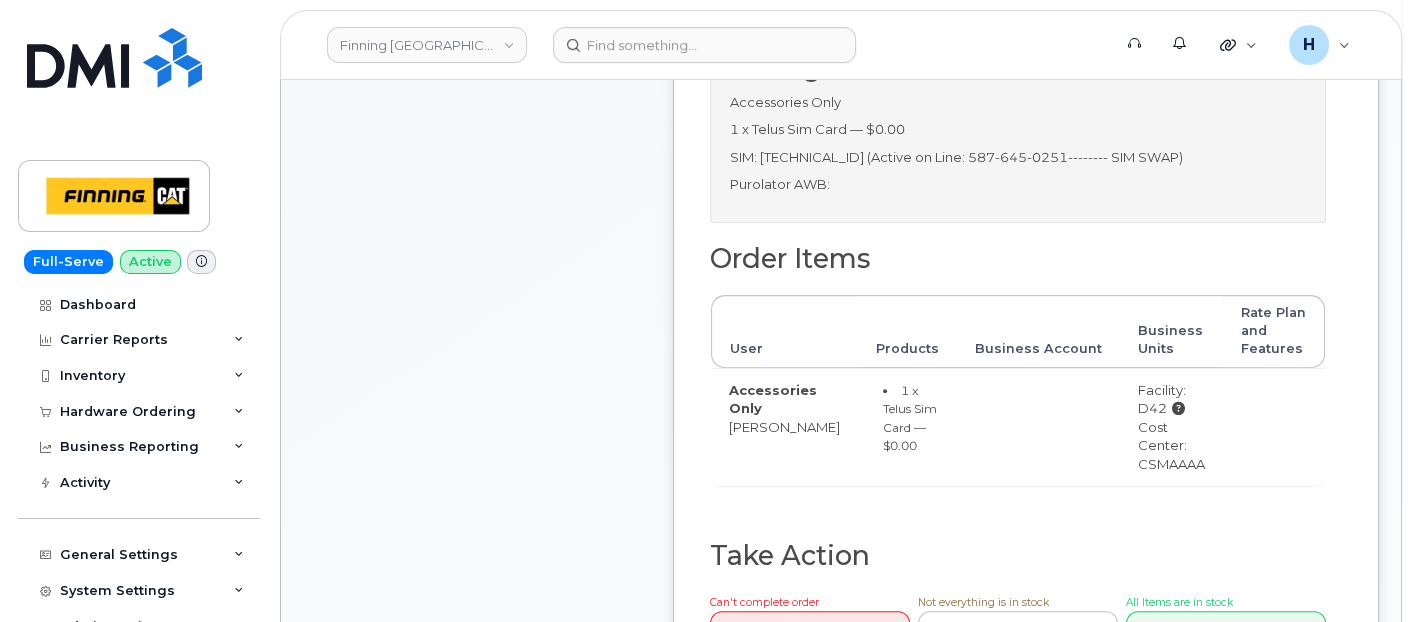 scroll, scrollTop: 1000, scrollLeft: 0, axis: vertical 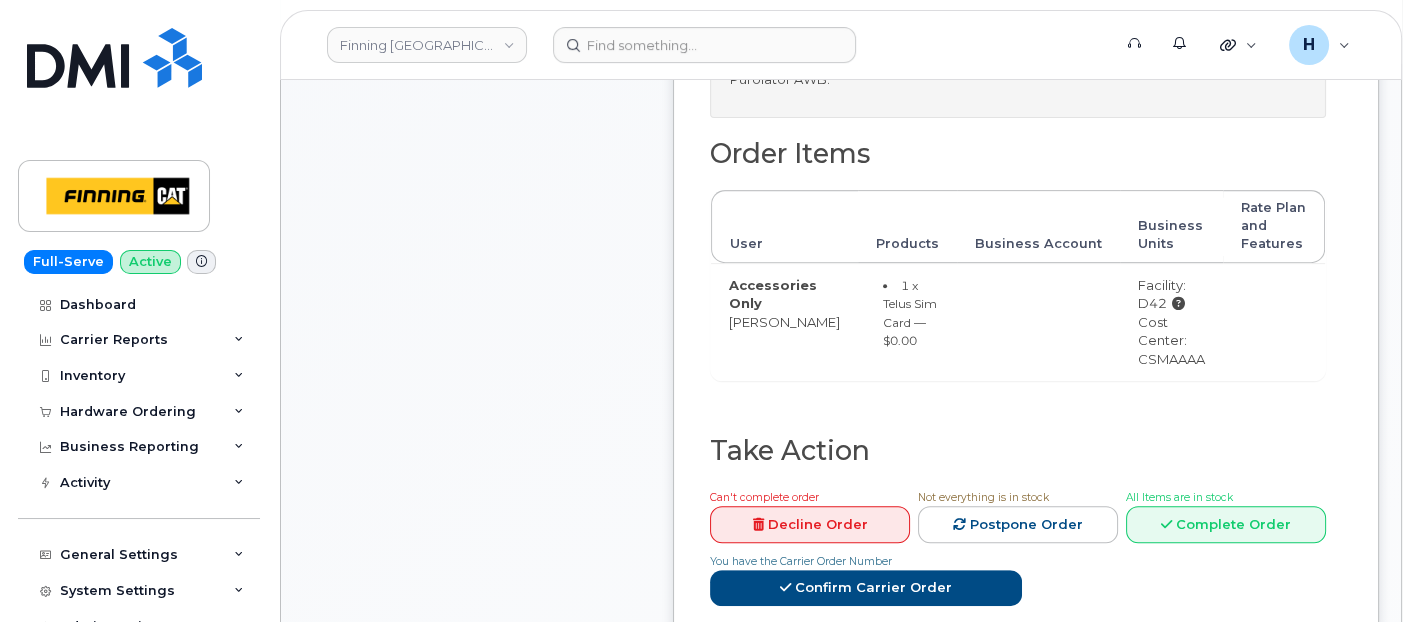 drag, startPoint x: 1085, startPoint y: 406, endPoint x: 1182, endPoint y: 411, distance: 97.128784 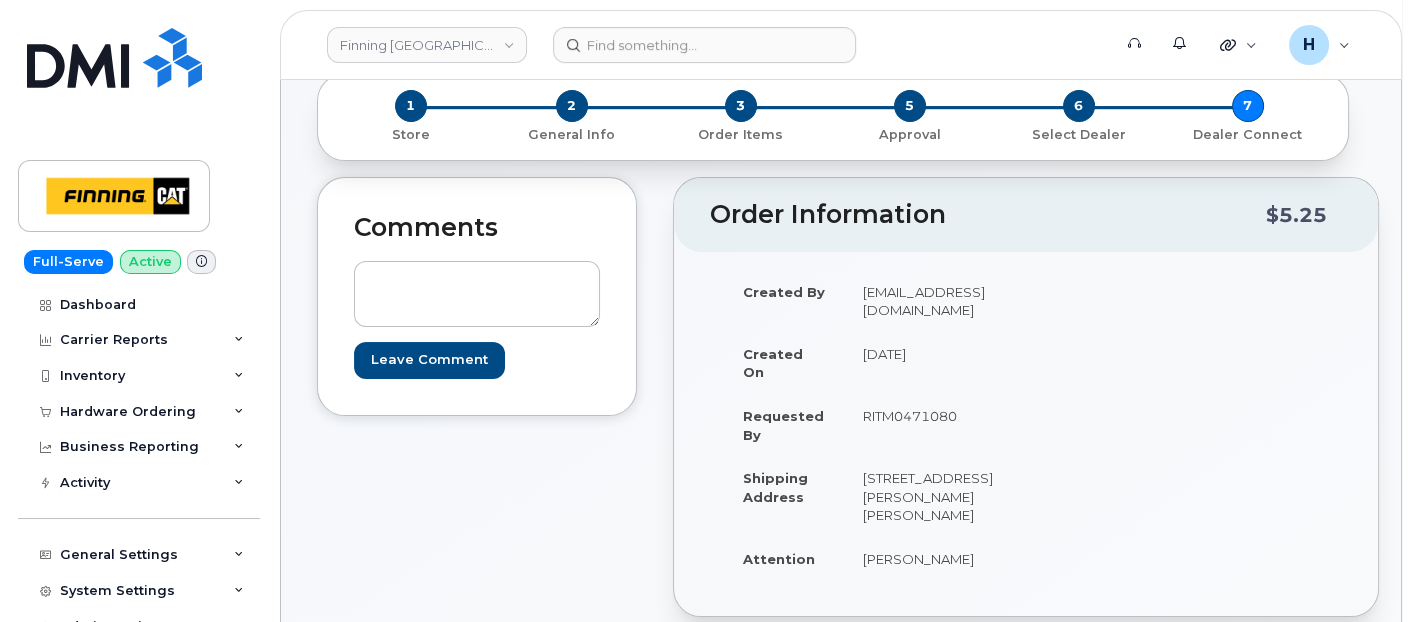 scroll, scrollTop: 0, scrollLeft: 0, axis: both 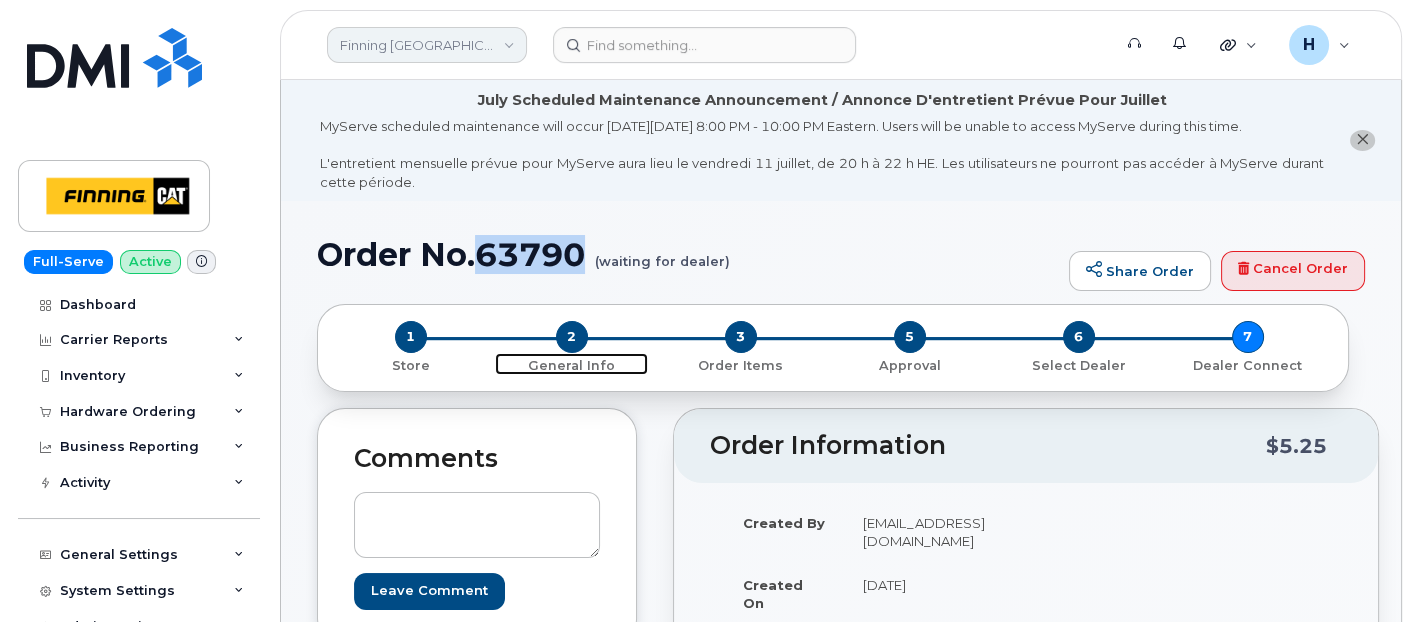 drag, startPoint x: 573, startPoint y: 332, endPoint x: 462, endPoint y: 37, distance: 315.19202 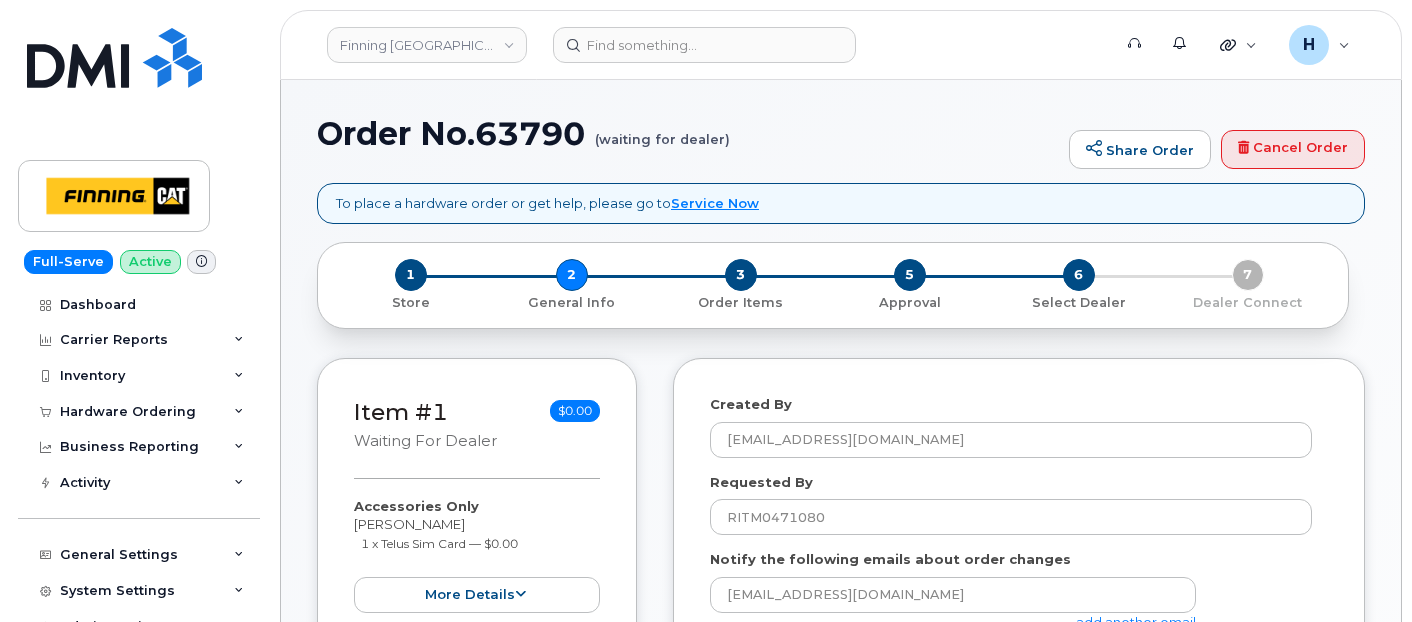 select 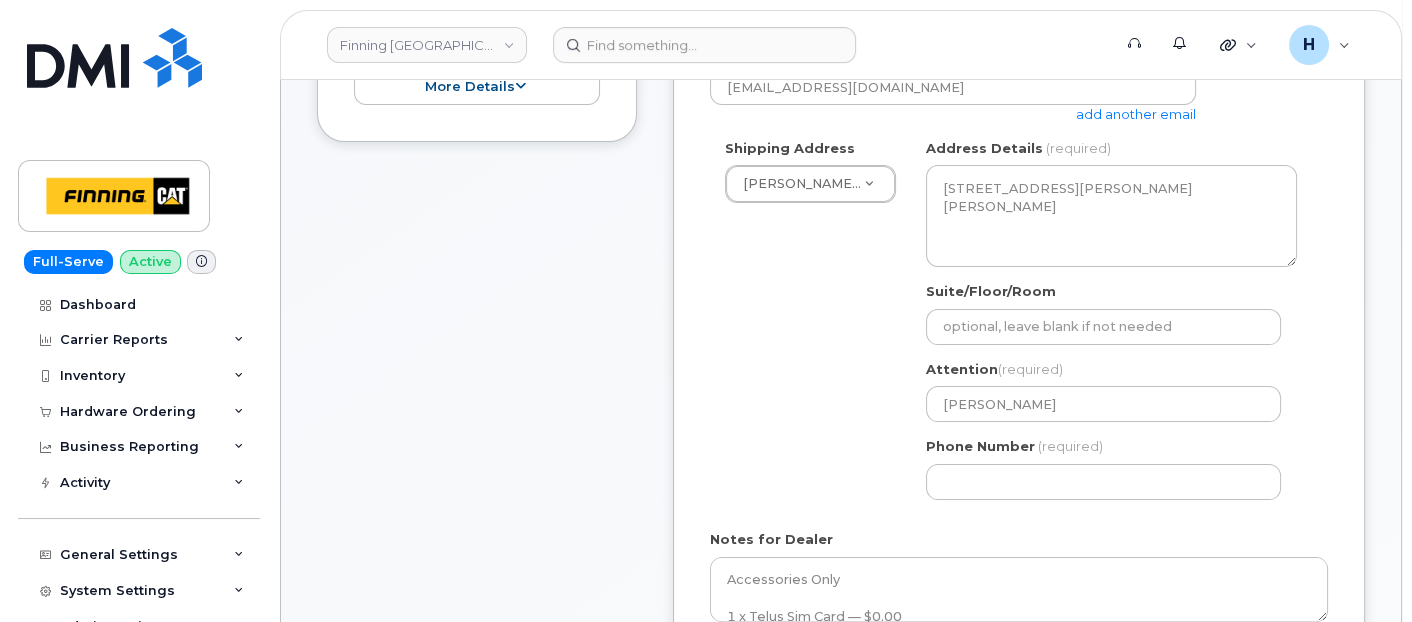 scroll, scrollTop: 777, scrollLeft: 0, axis: vertical 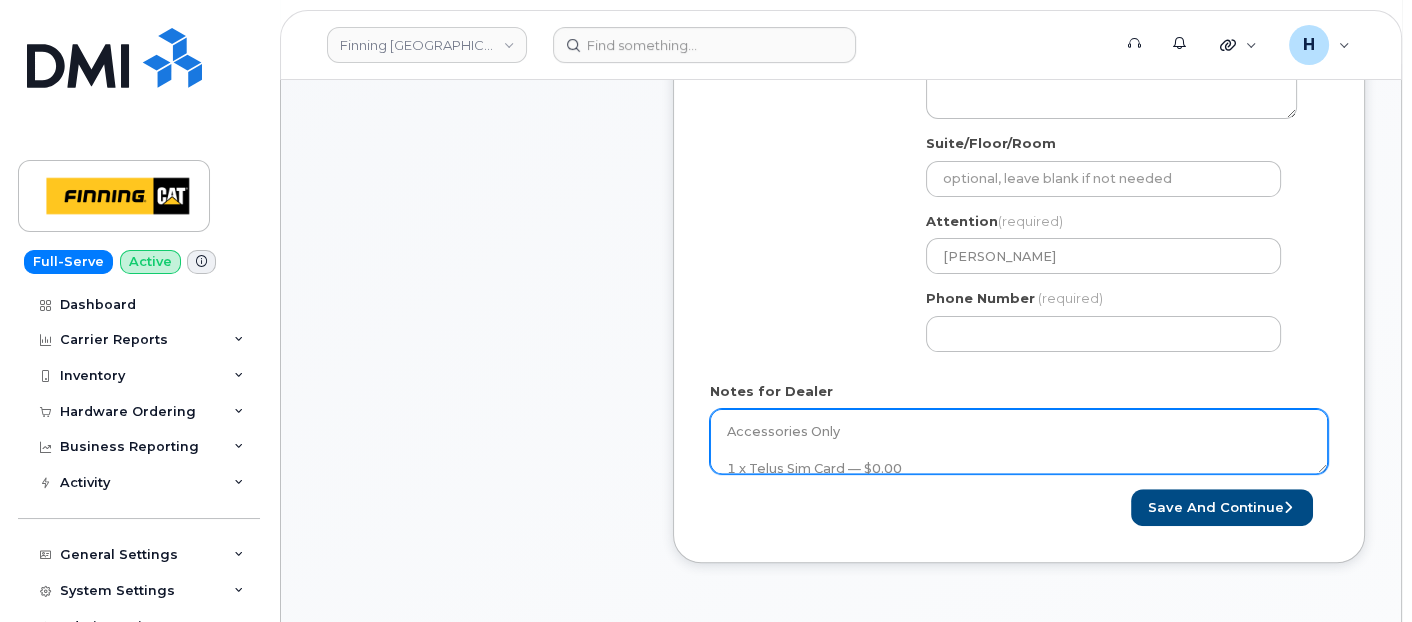 click on "Accessories Only
1 x Telus Sim Card — $0.00
SIM: [TECHNICAL_ID] (Active on Line: 587-645-0251-------- SIM SWAP)
Purolator AWB:" at bounding box center (1019, 442) 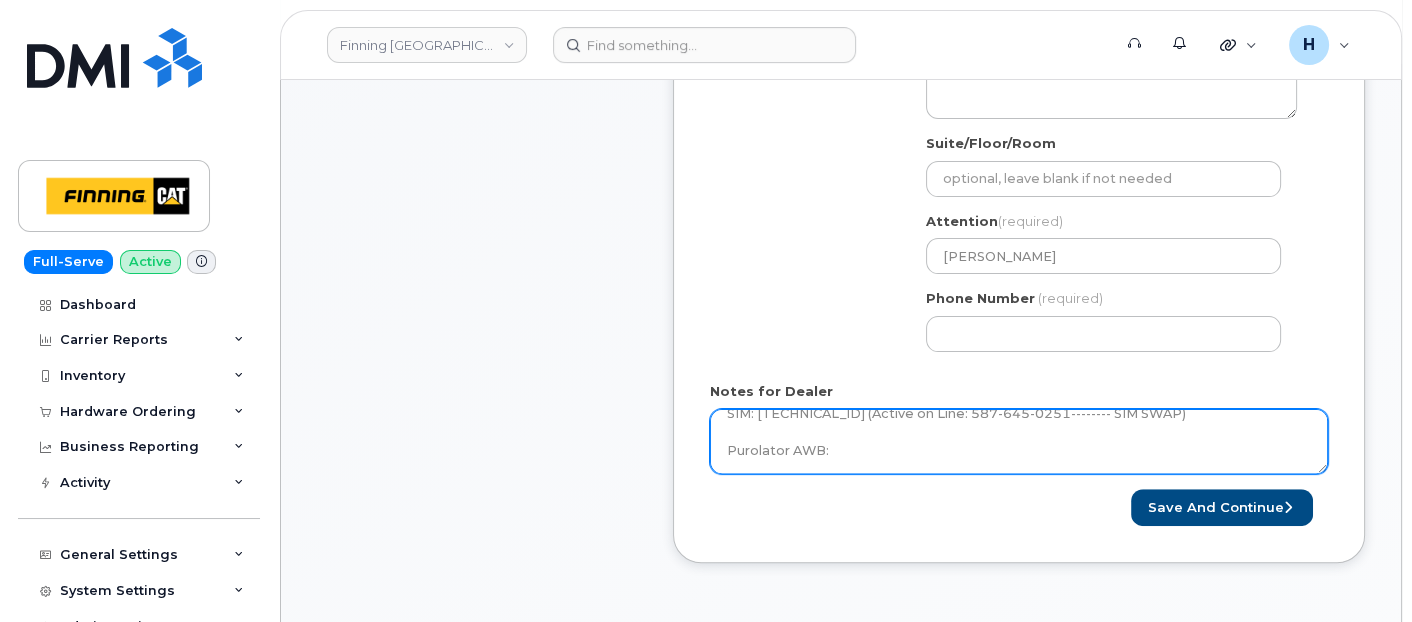 click on "Accessories Only
1 x Telus Sim Card — $0.00
SIM: [TECHNICAL_ID] (Active on Line: 587-645-0251-------- SIM SWAP)
Purolator AWB:" at bounding box center [1019, 442] 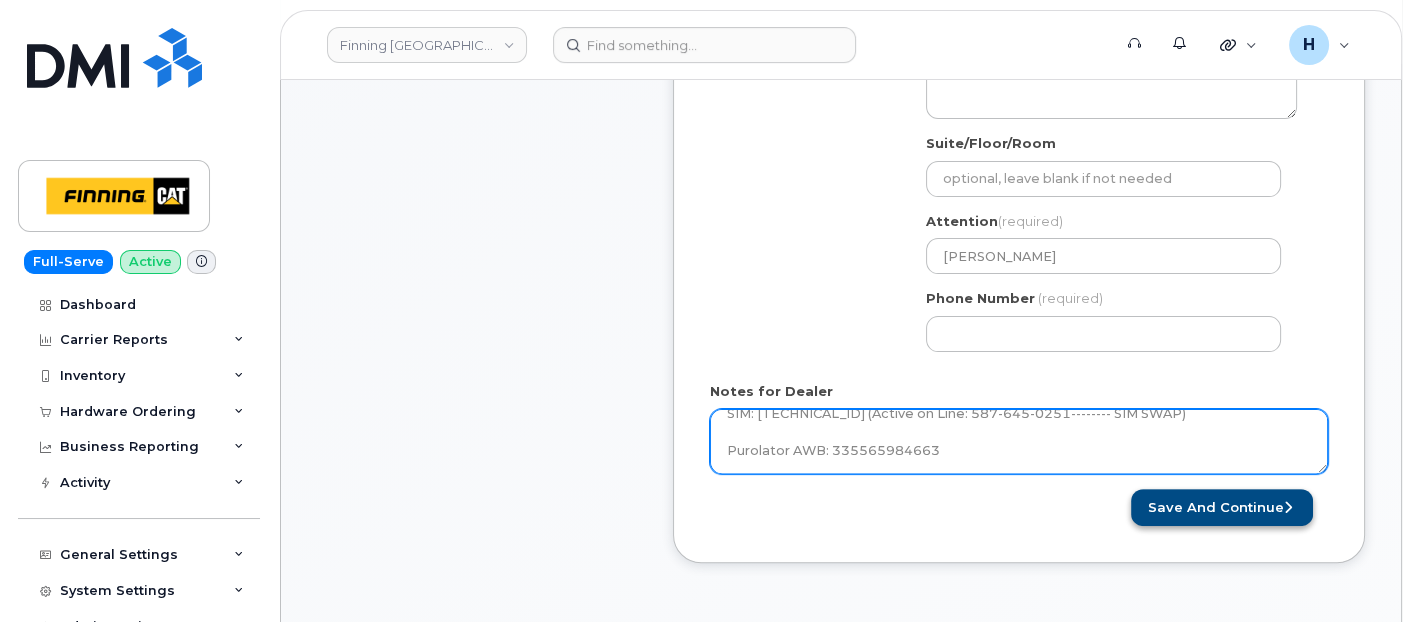 type on "Accessories Only
1 x Telus Sim Card — $0.00
SIM: [TECHNICAL_ID] (Active on Line: 587-645-0251-------- SIM SWAP)
Purolator AWB: 335565984663" 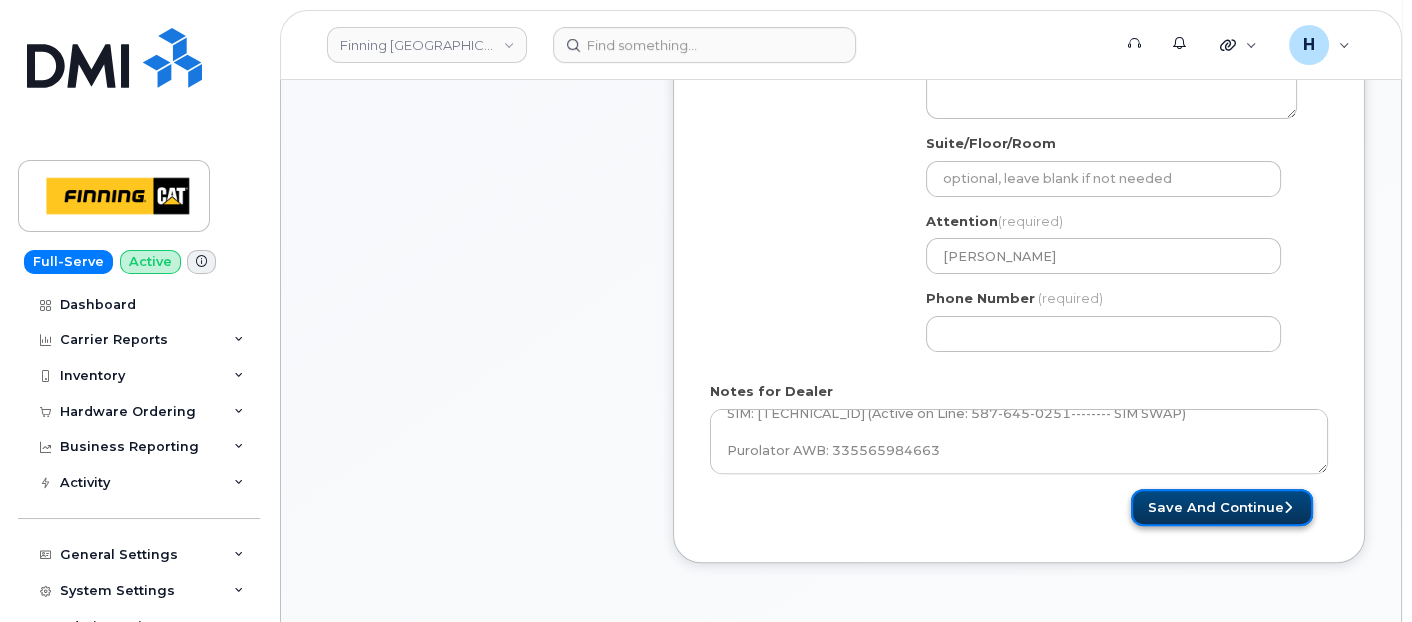 click on "Save and Continue" at bounding box center (1222, 507) 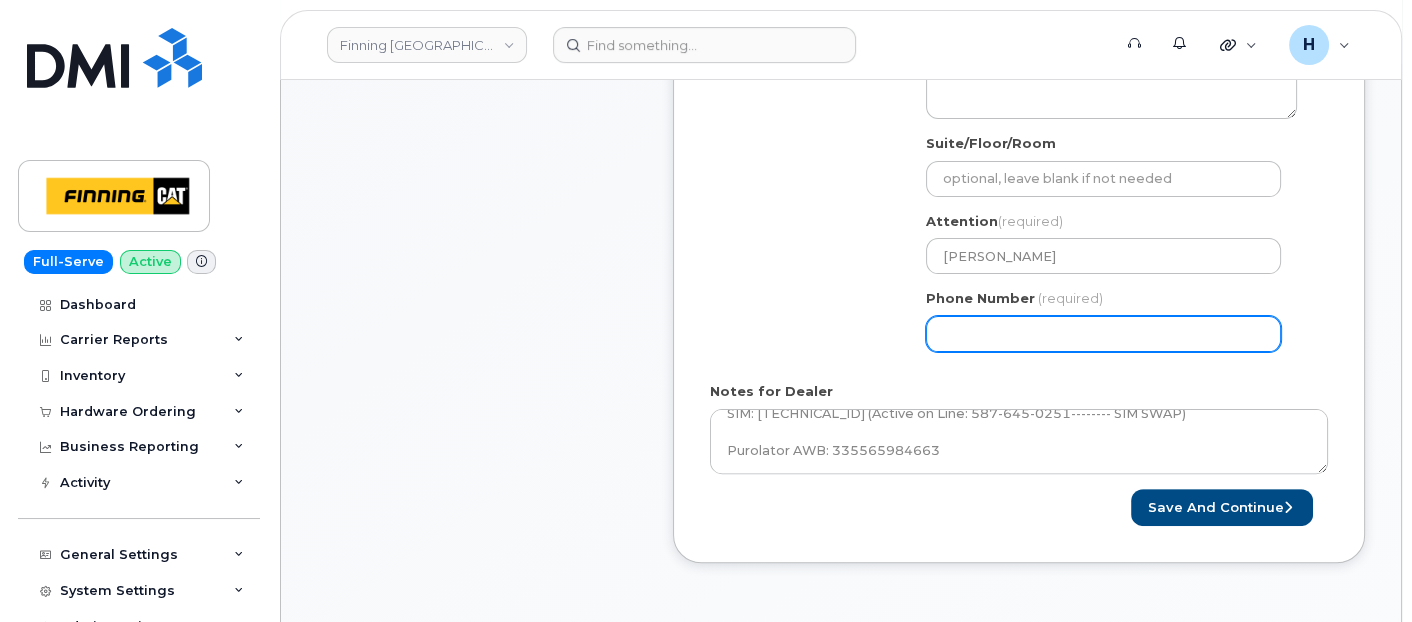 type on "7807902010" 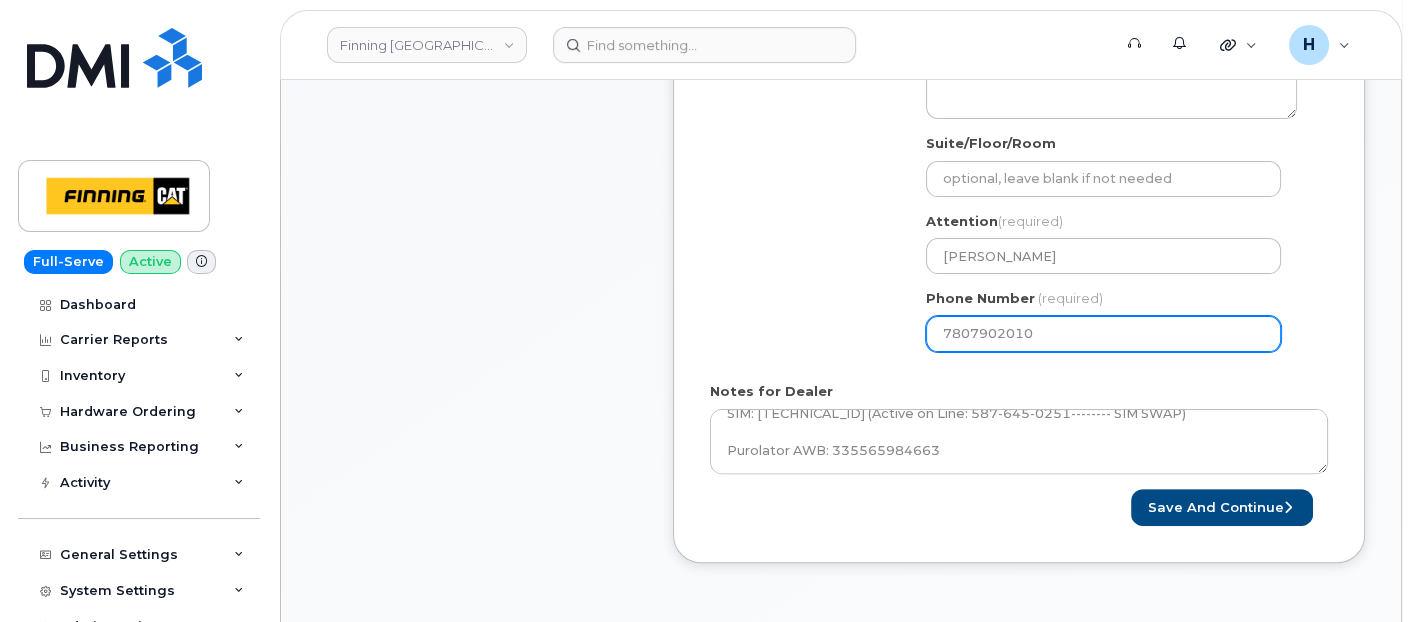select 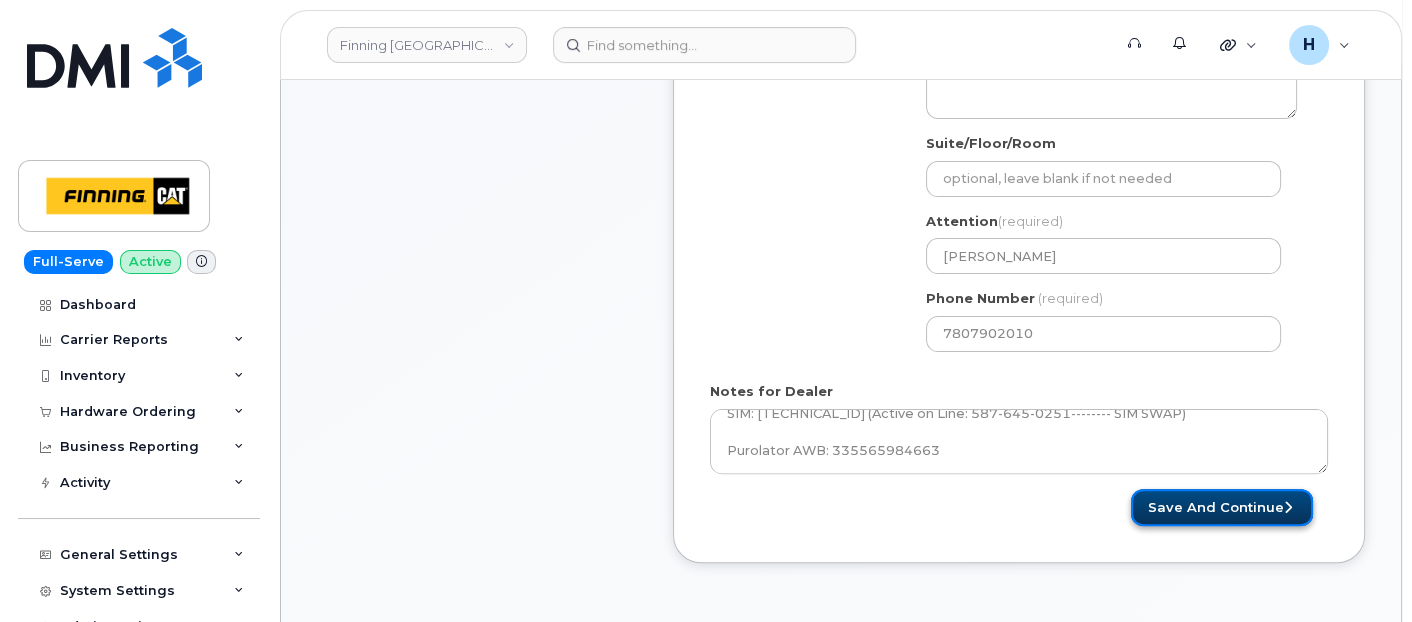 click on "Save and Continue" at bounding box center (1222, 507) 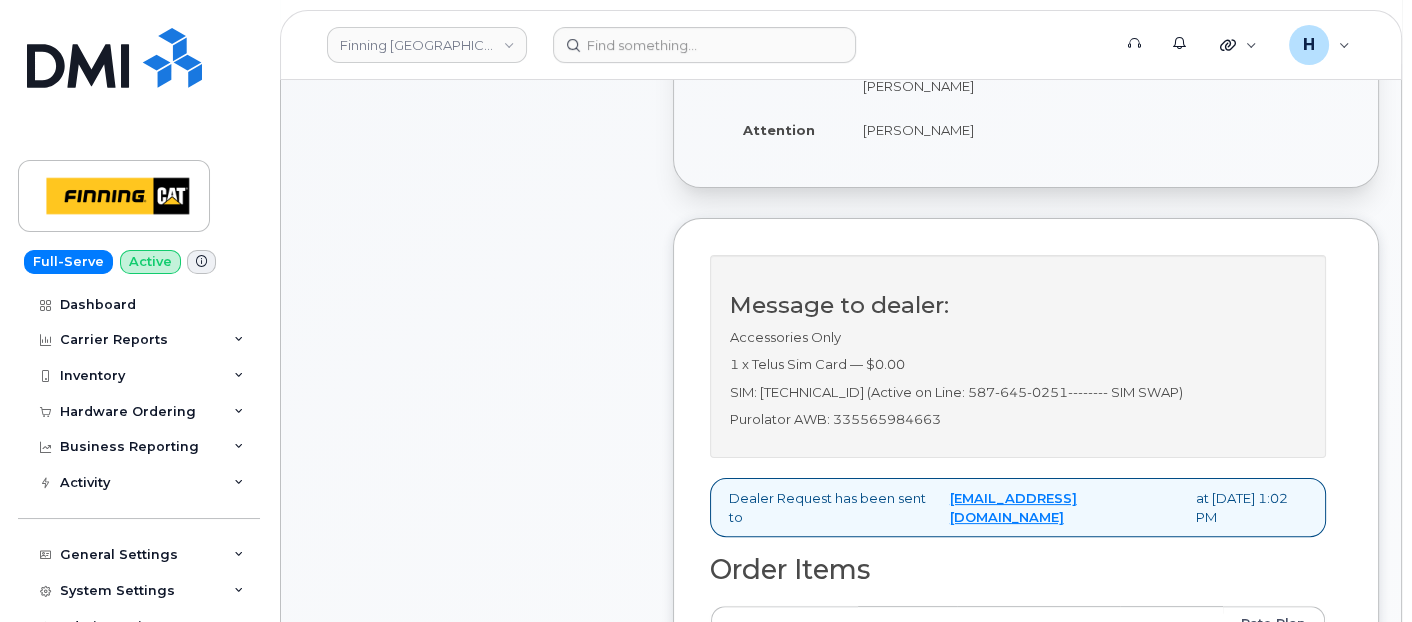 scroll, scrollTop: 777, scrollLeft: 0, axis: vertical 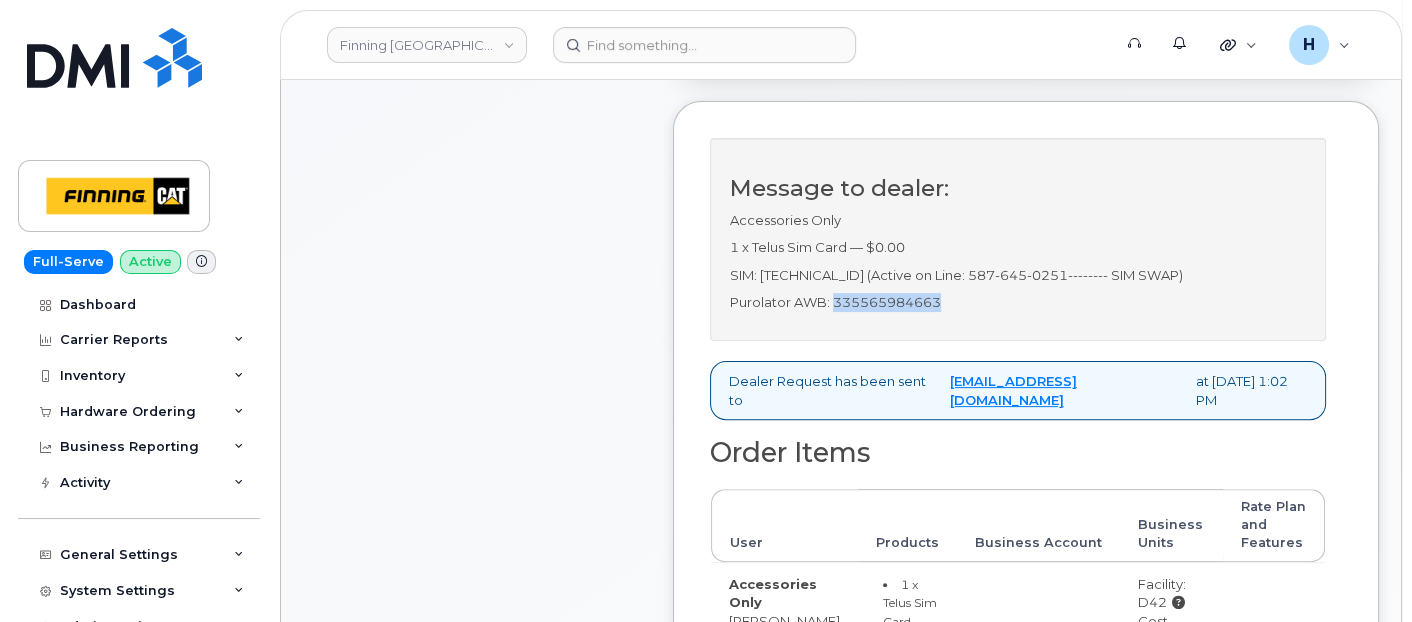 drag, startPoint x: 955, startPoint y: 329, endPoint x: 833, endPoint y: 339, distance: 122.40915 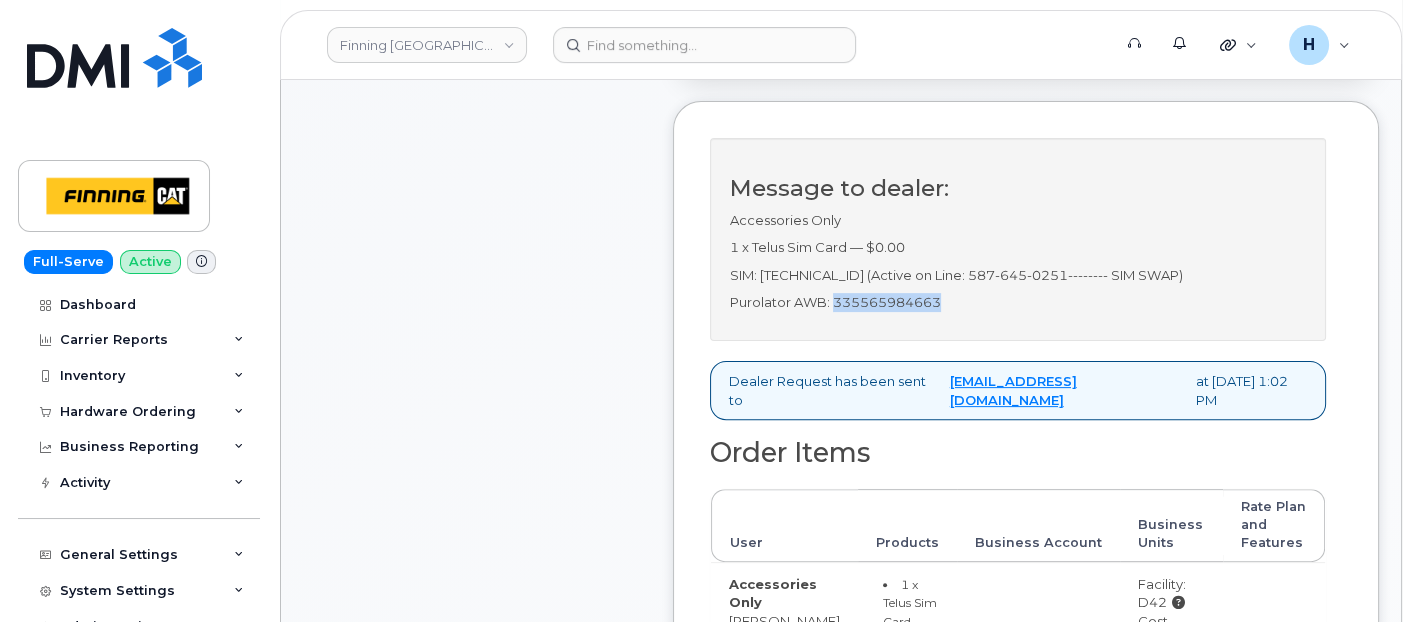 copy on "335565984663" 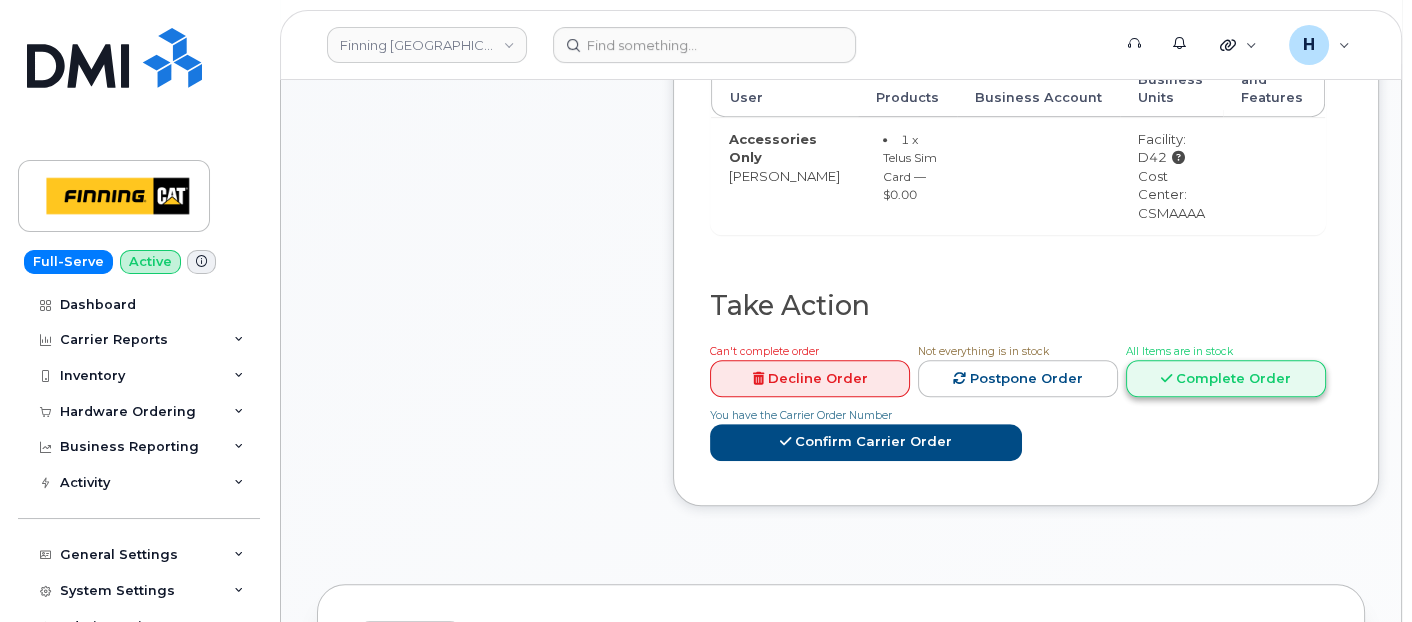 click on "Complete Order" at bounding box center (1226, 378) 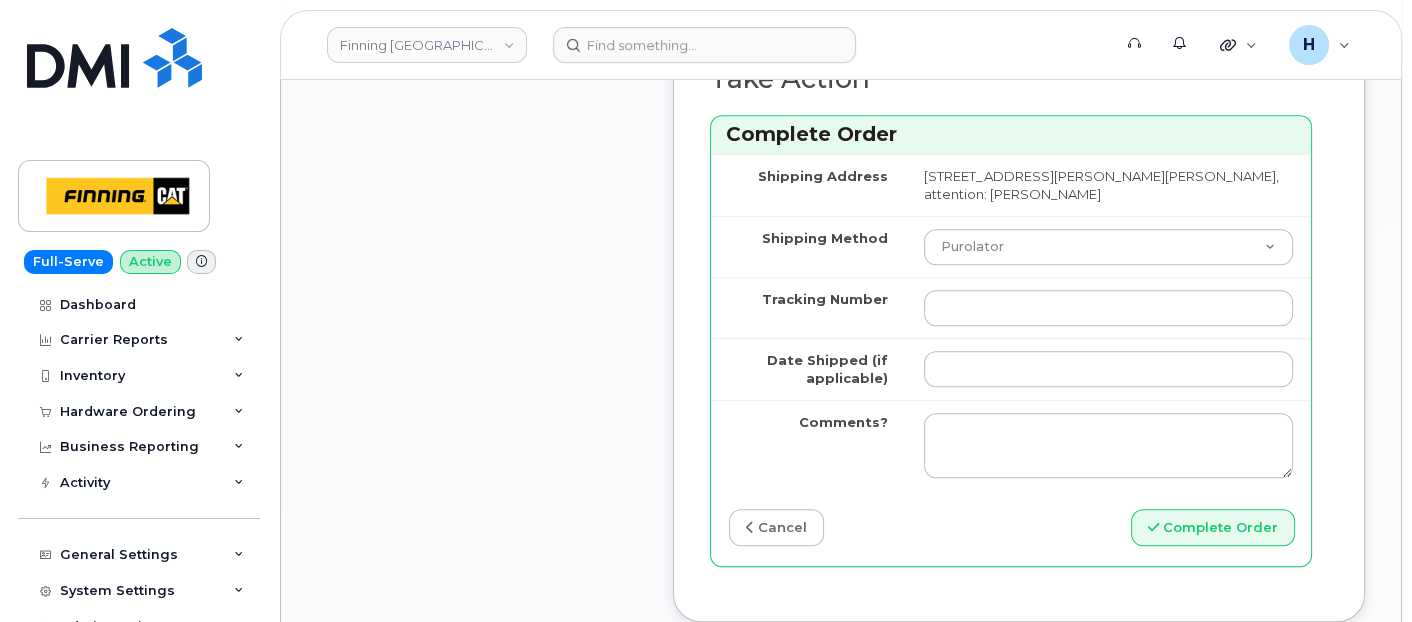 scroll, scrollTop: 1777, scrollLeft: 0, axis: vertical 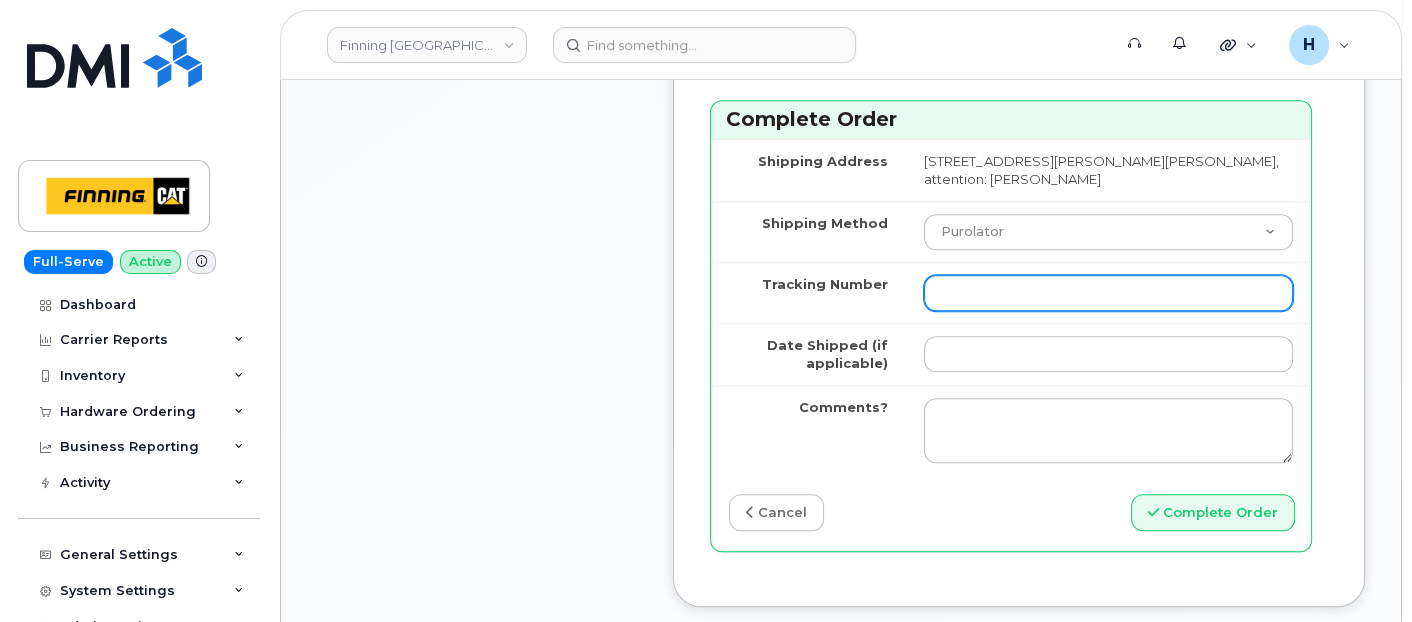 click on "Tracking Number" at bounding box center [1108, 293] 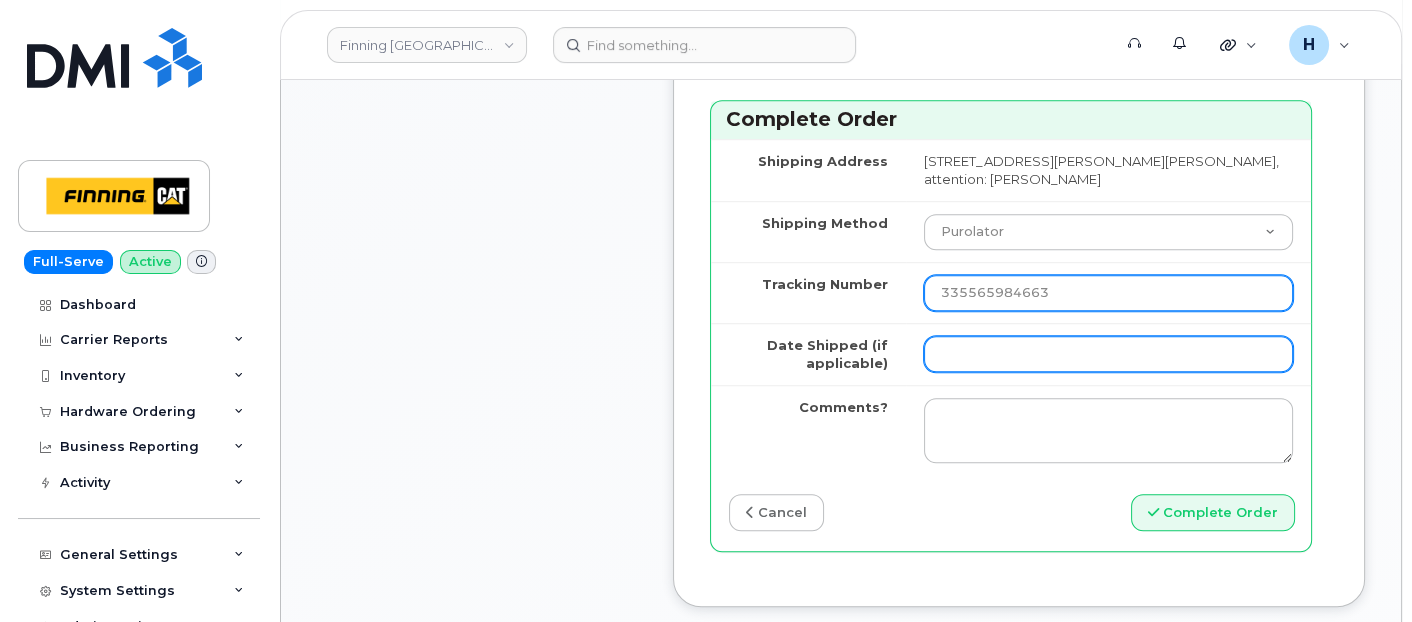 type on "335565984663" 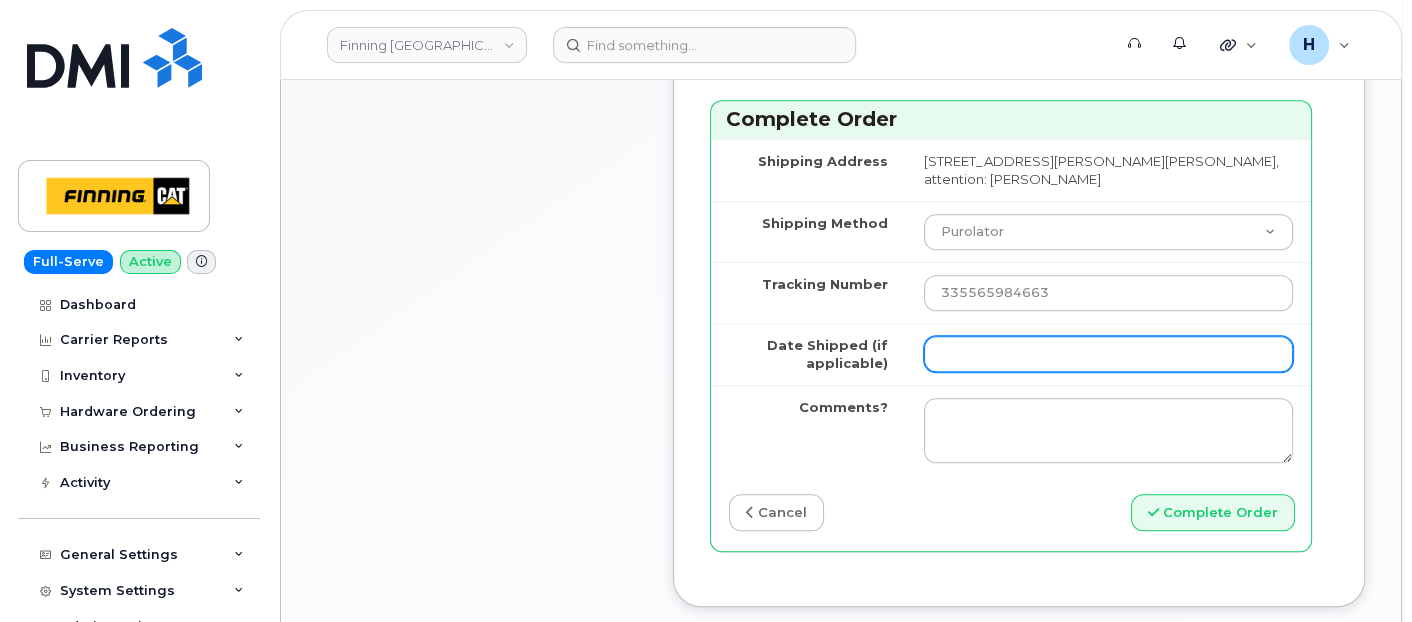 click on "Date Shipped (if applicable)" at bounding box center (1108, 354) 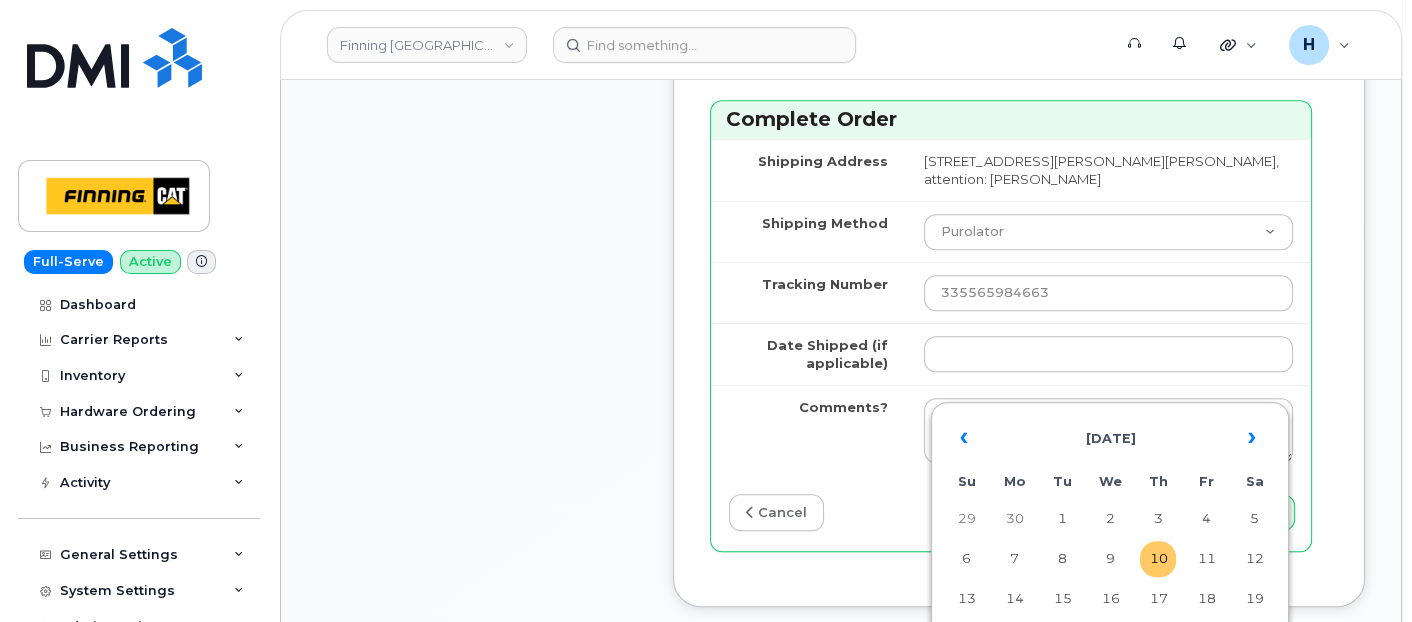 click on "10" at bounding box center (1158, 559) 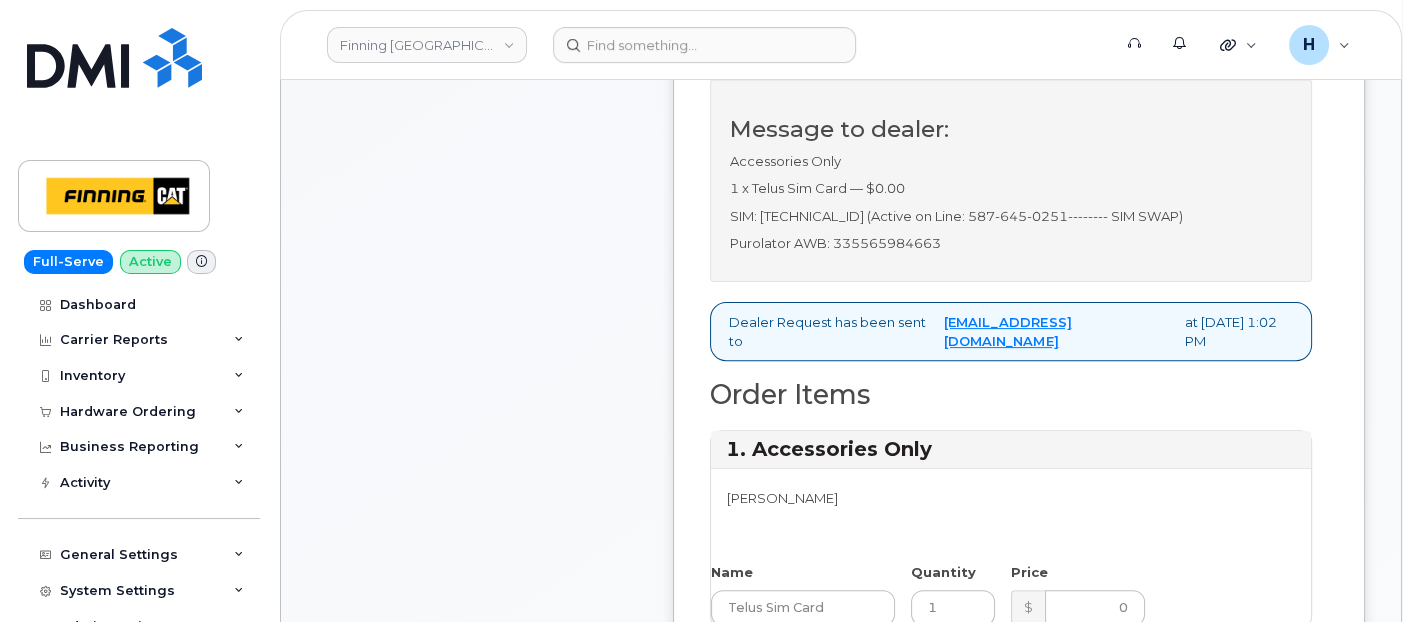 scroll, scrollTop: 666, scrollLeft: 0, axis: vertical 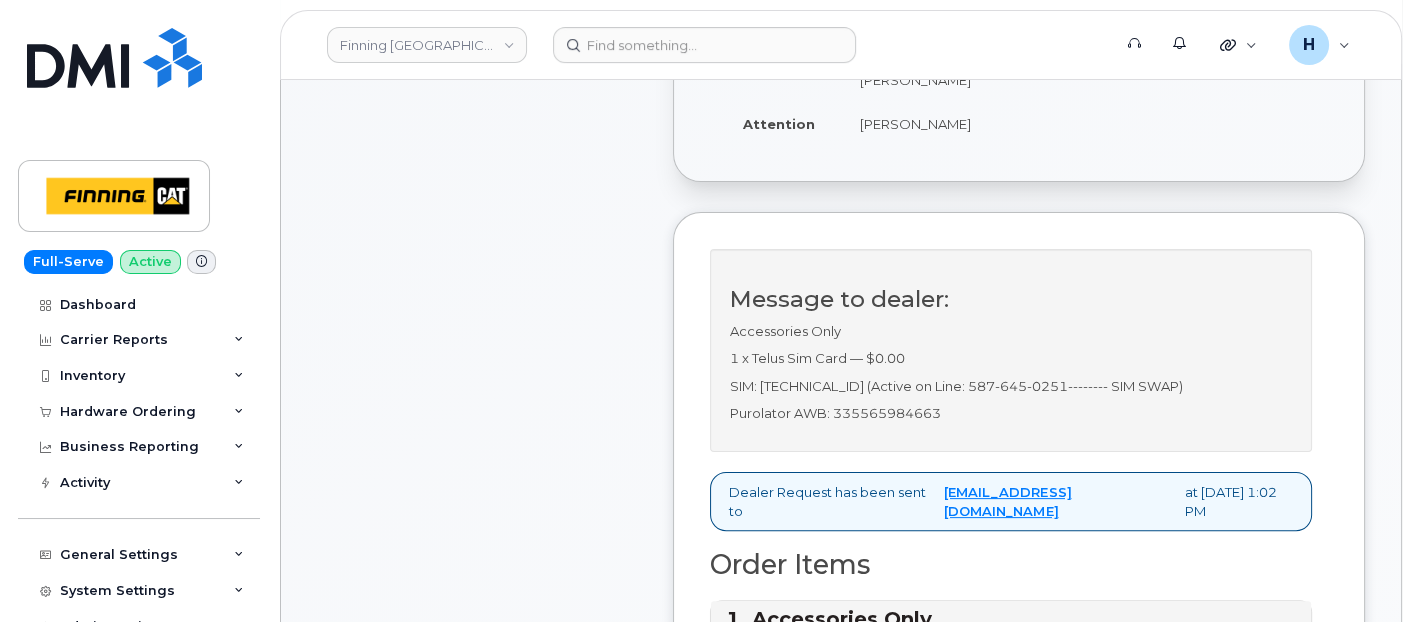 click on "Comments
Leave Comment" at bounding box center (477, 745) 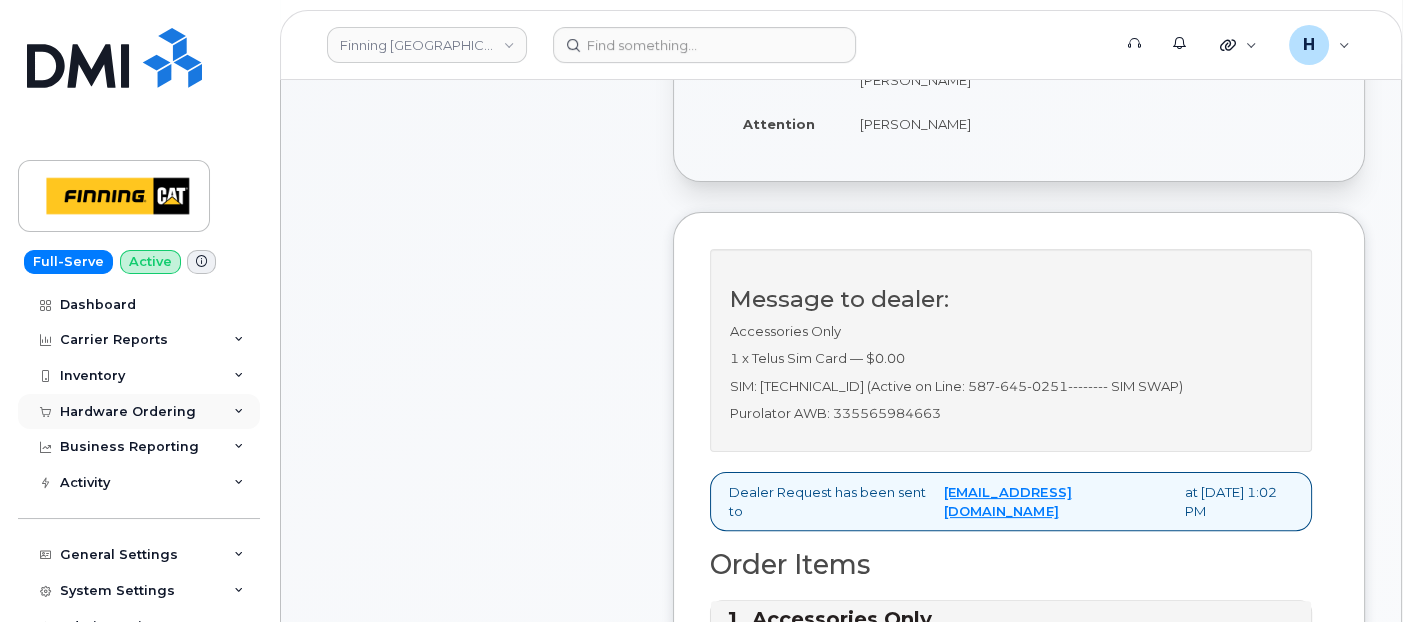 click on "Hardware Ordering" at bounding box center (128, 412) 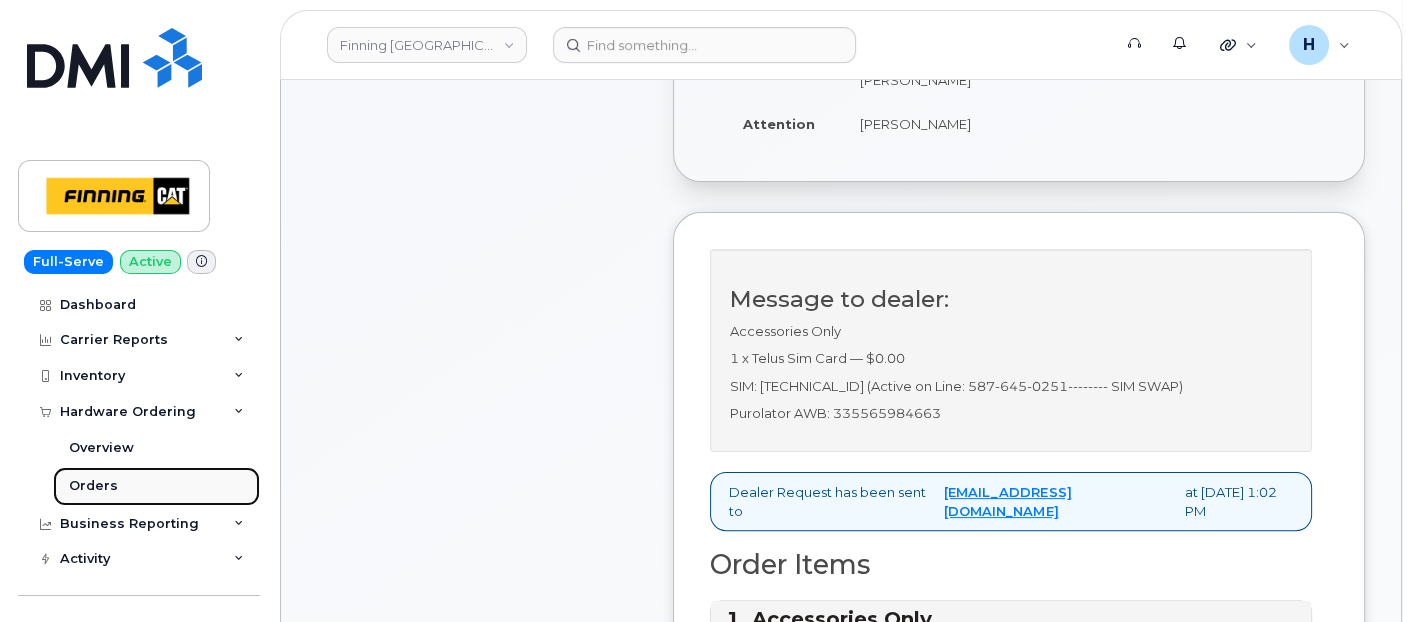 click on "Orders" at bounding box center (156, 486) 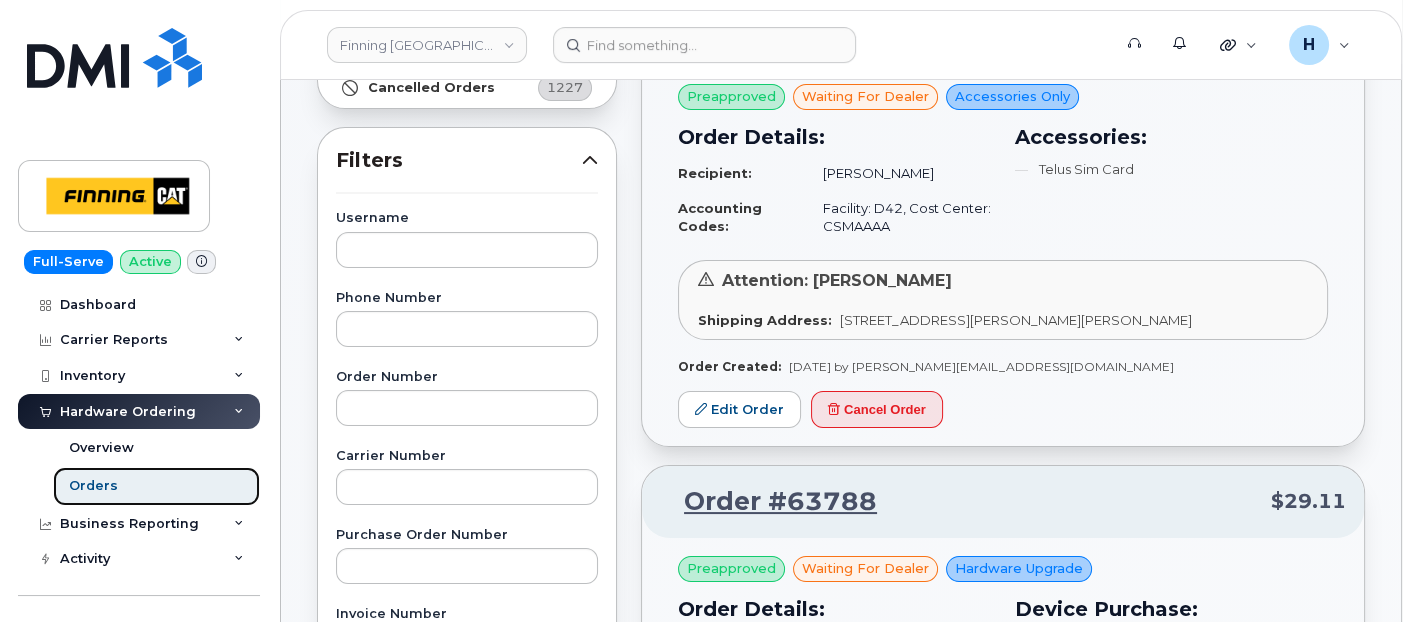 scroll, scrollTop: 333, scrollLeft: 0, axis: vertical 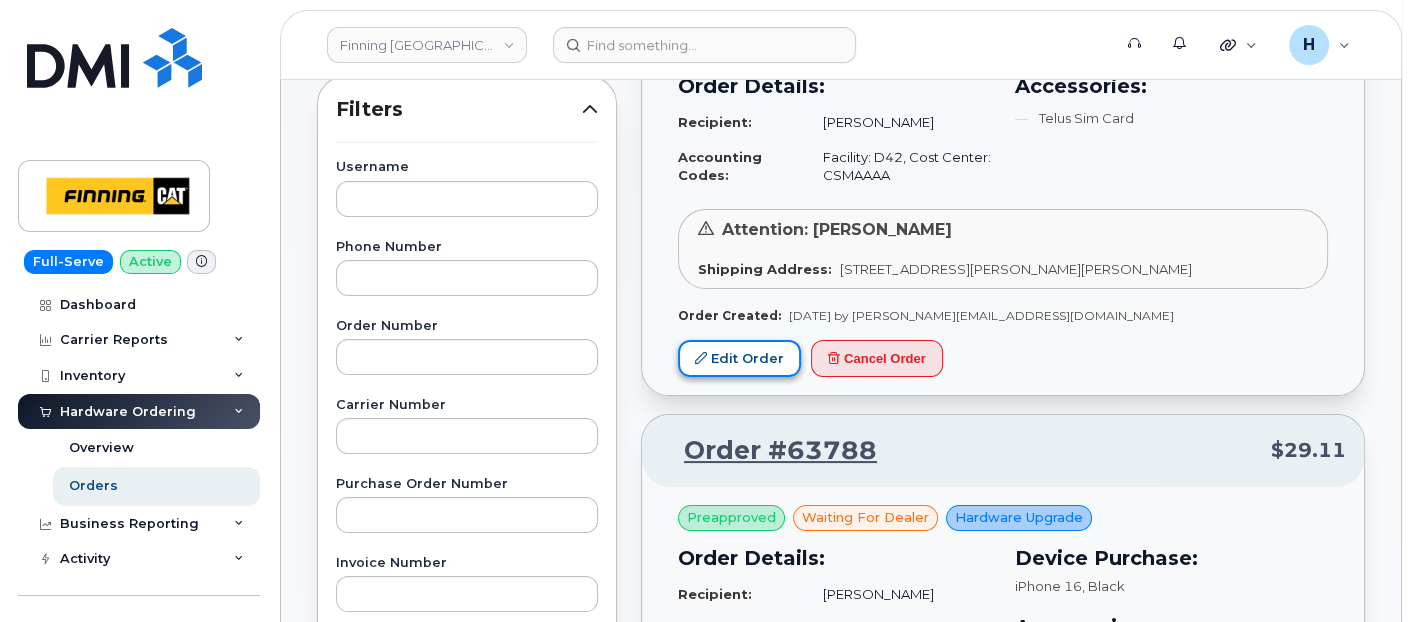 click on "Edit Order" at bounding box center [739, 358] 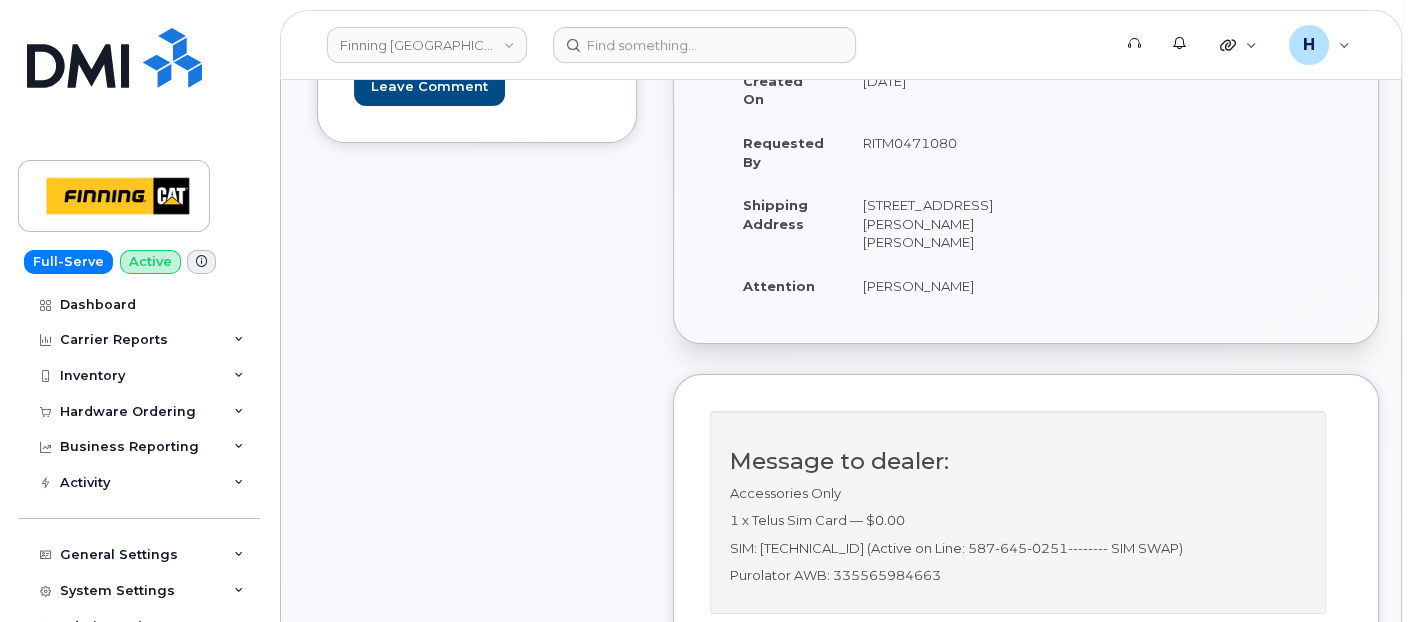 scroll, scrollTop: 666, scrollLeft: 0, axis: vertical 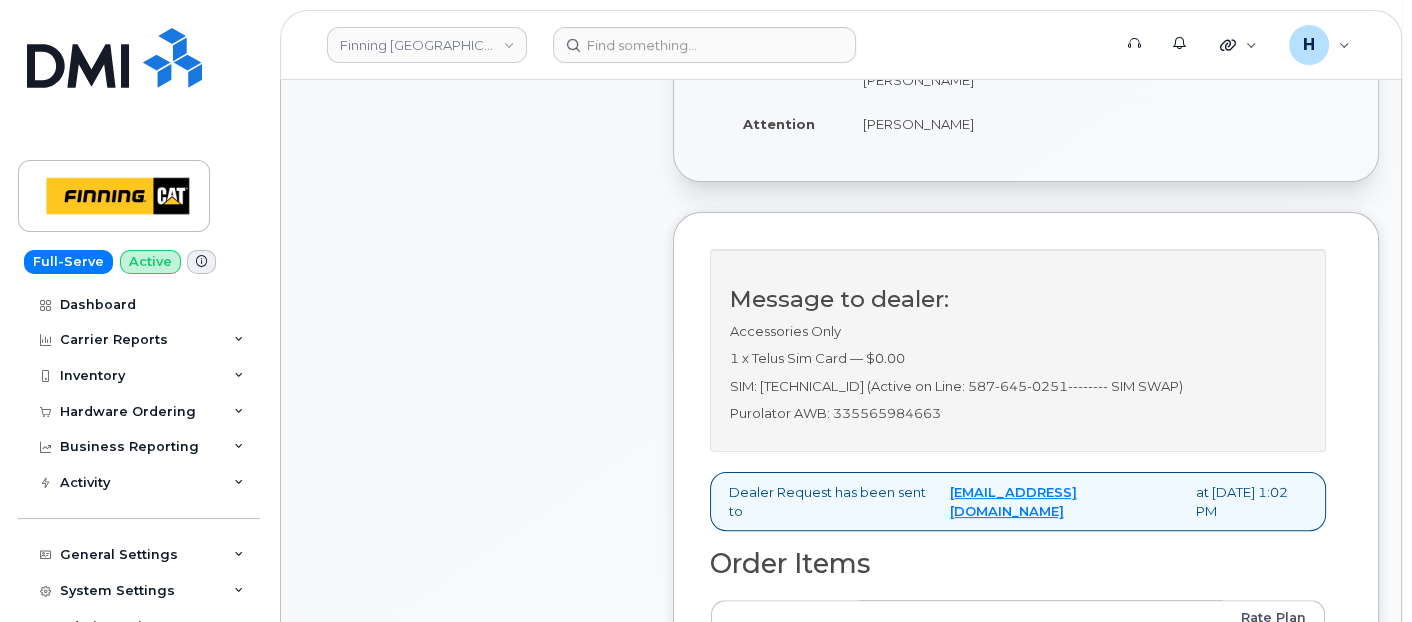 click on "Message to dealer:
Accessories Only
1 x Telus Sim Card — $0.00
SIM: [TECHNICAL_ID] (Active on Line: 587-645-0251-------- SIM SWAP)
Purolator AWB: 335565984663
Dealer Request has been sent to
[EMAIL_ADDRESS][DOMAIN_NAME]
at [DATE]  1:02 PM
Order Items
User
Products
Business Account
Business Units
Rate Plan and Features
Accessories Only
[PERSON_NAME]
1 x Telus Sim Card
—
$0.00
Facility:
D42
Cost Center:
CSMAAAA
Take Action
Can't complete order
Decline Order
Not everything is in stock
Postpone Order
All Items are in stock
Complete Order
You have the Carrier Order Number
Confirm Carrier Order" at bounding box center (1026, 636) 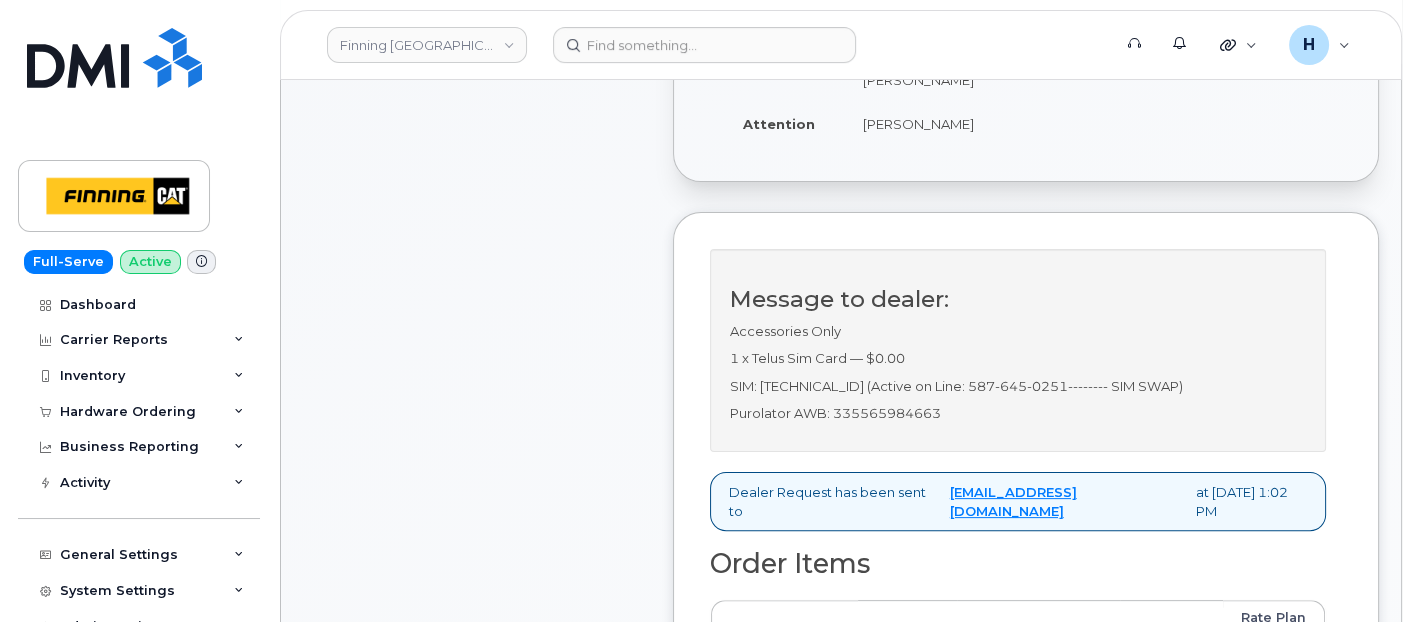 click on "Comments
Leave Comment" at bounding box center [477, 417] 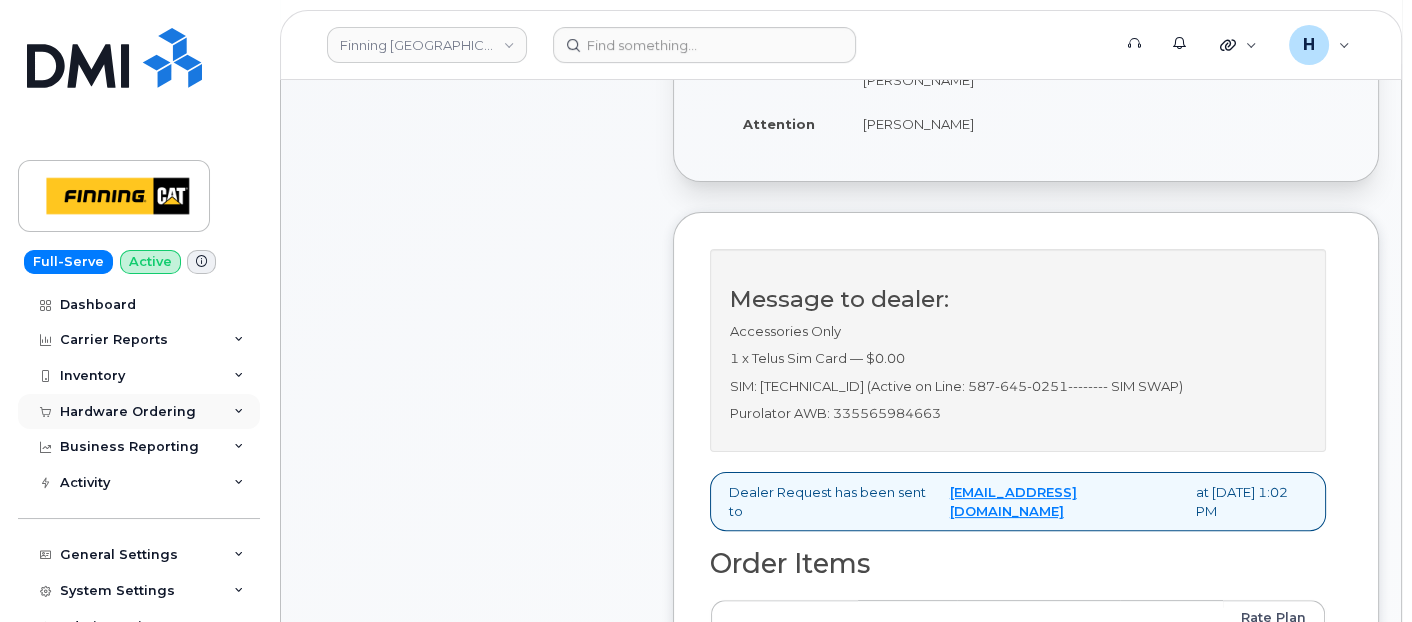 click on "Hardware Ordering" at bounding box center (128, 412) 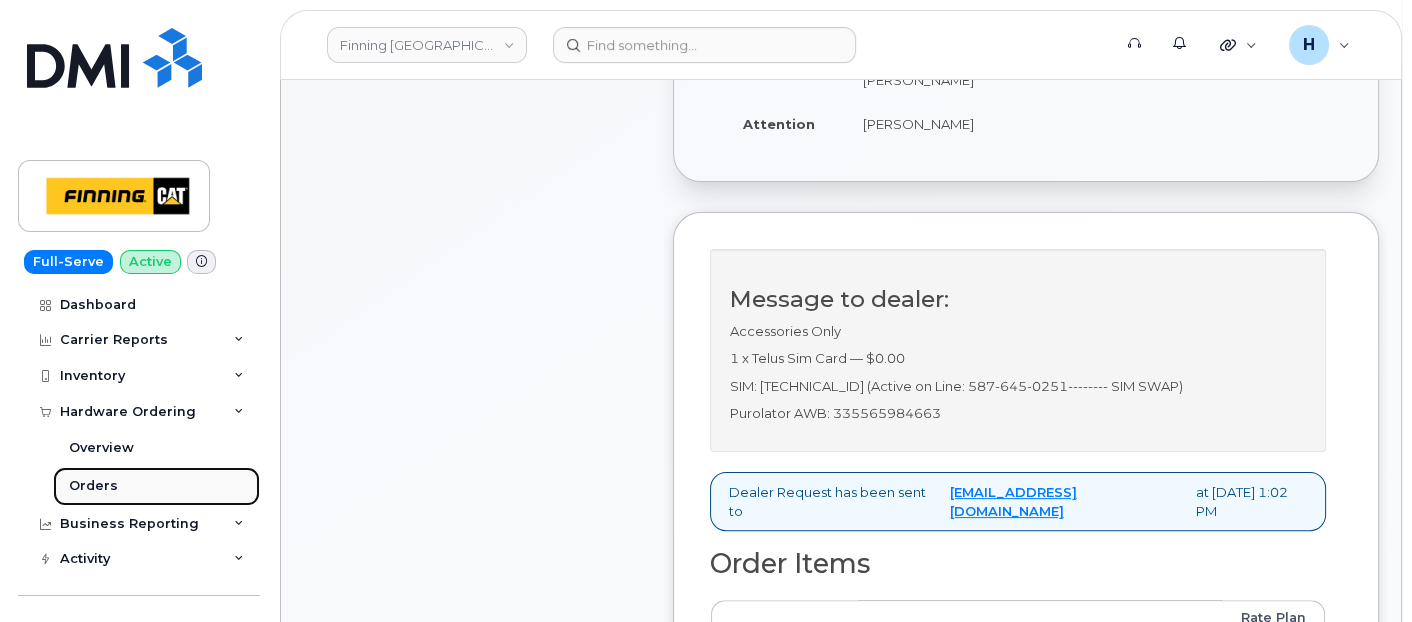 click on "Orders" at bounding box center [156, 486] 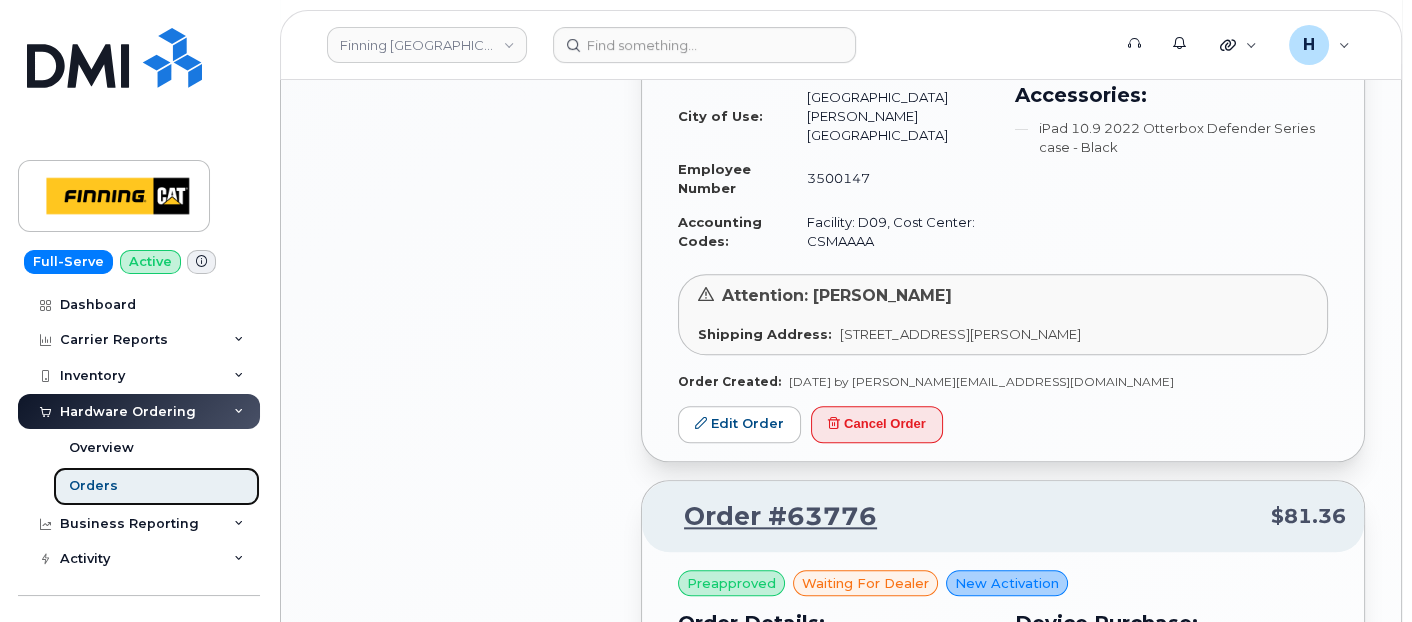 scroll, scrollTop: 2666, scrollLeft: 0, axis: vertical 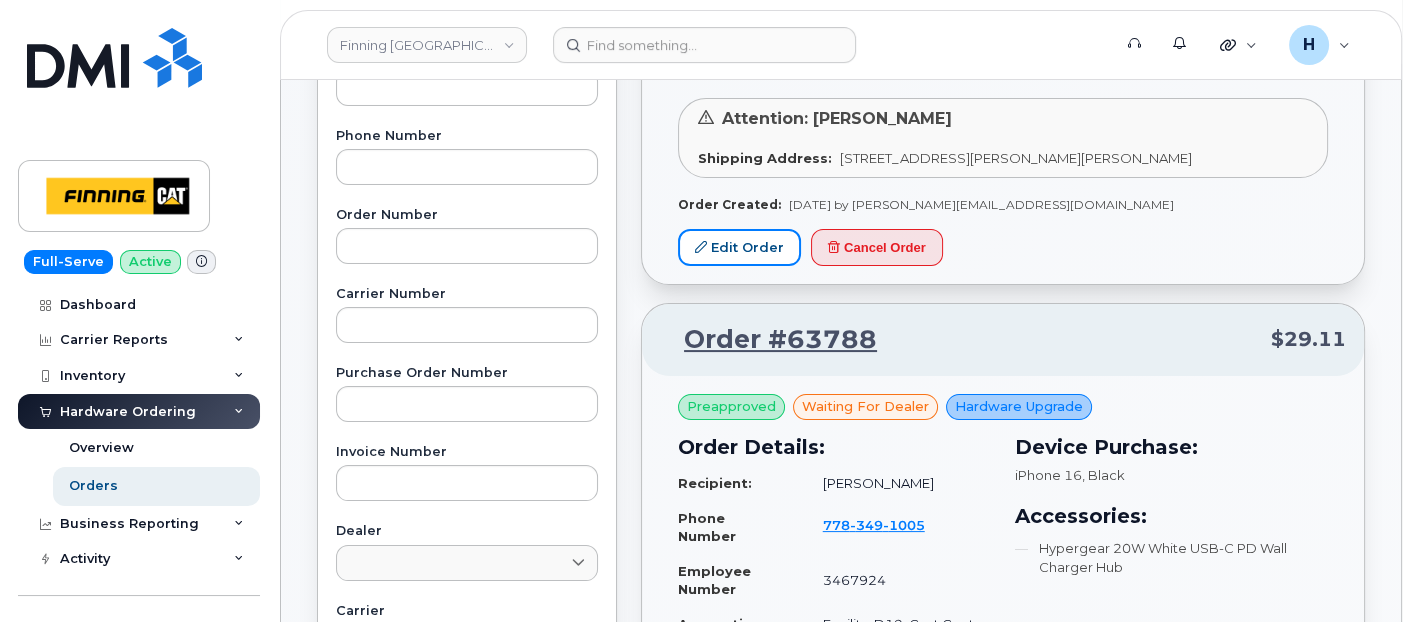 drag, startPoint x: 754, startPoint y: 238, endPoint x: 722, endPoint y: 276, distance: 49.67897 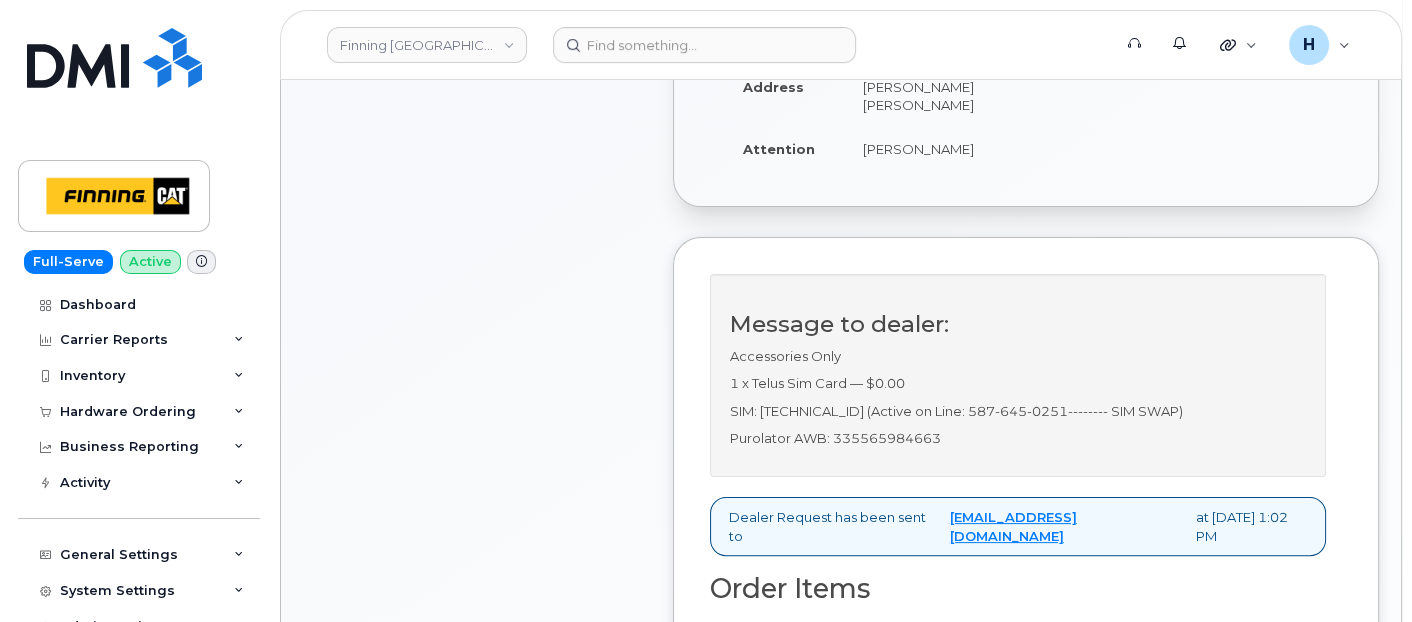 scroll, scrollTop: 676, scrollLeft: 0, axis: vertical 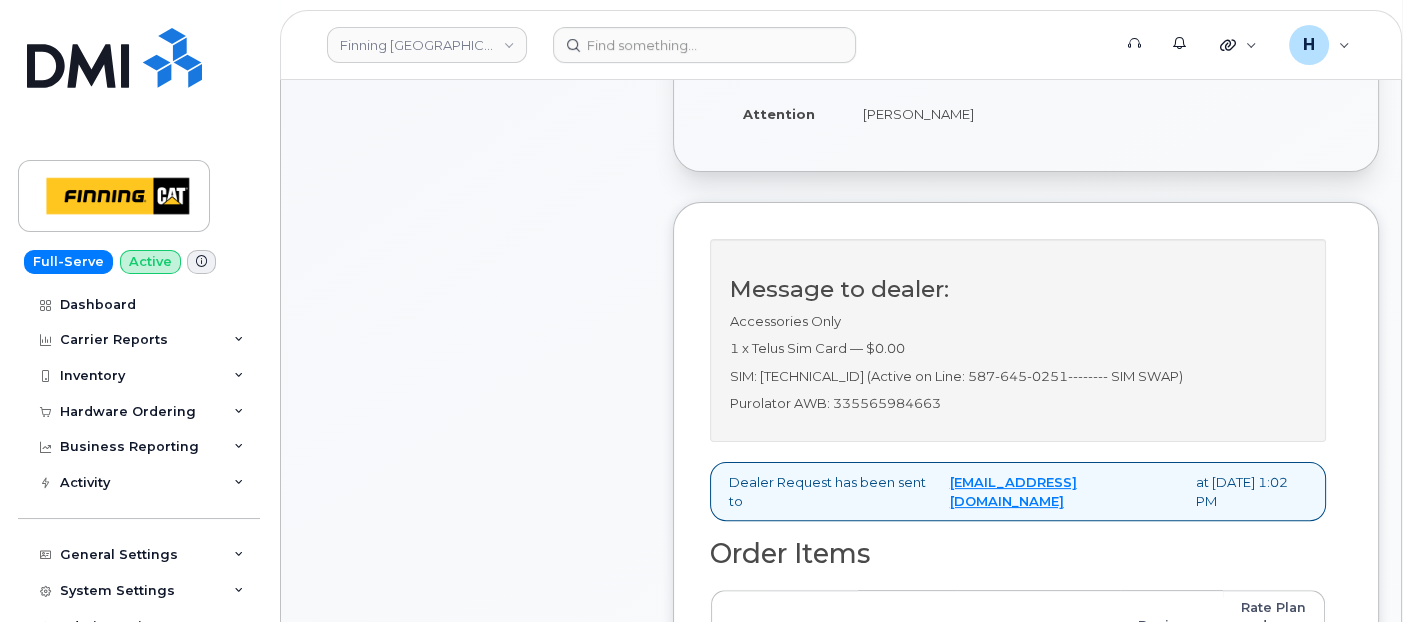 click on "Purolator AWB: 335565984663" at bounding box center [1018, 403] 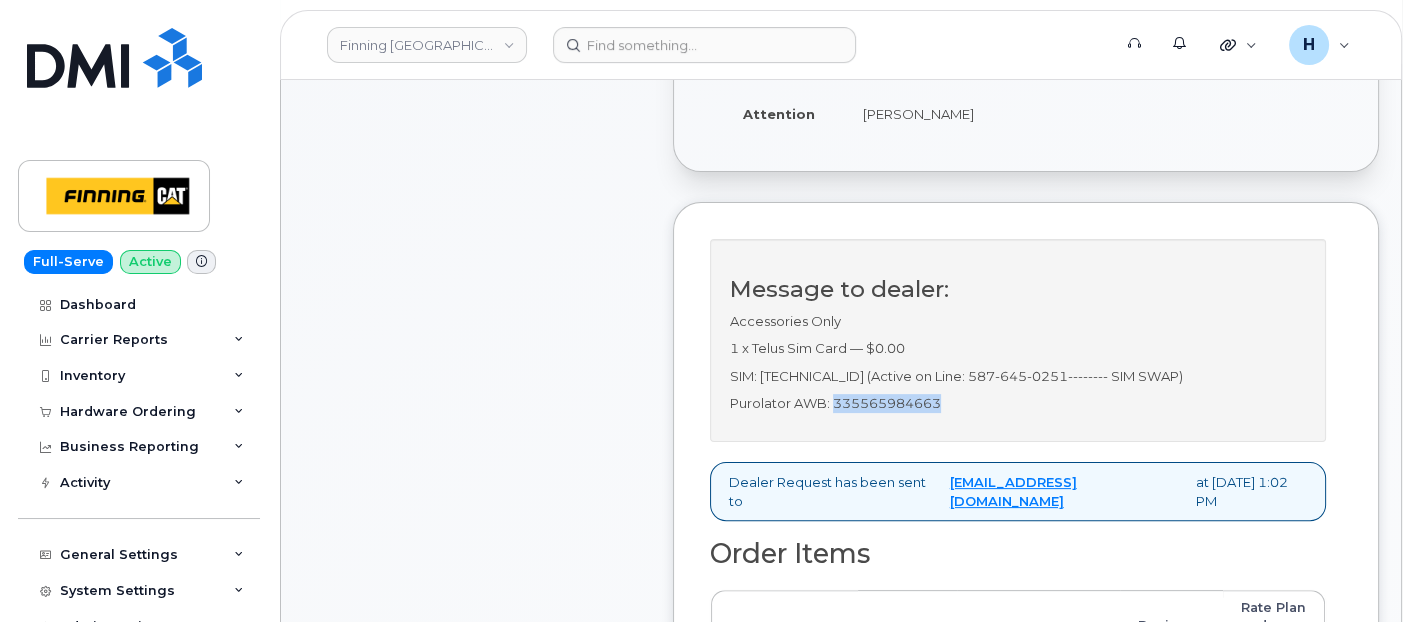 click on "Purolator AWB: 335565984663" at bounding box center (1018, 403) 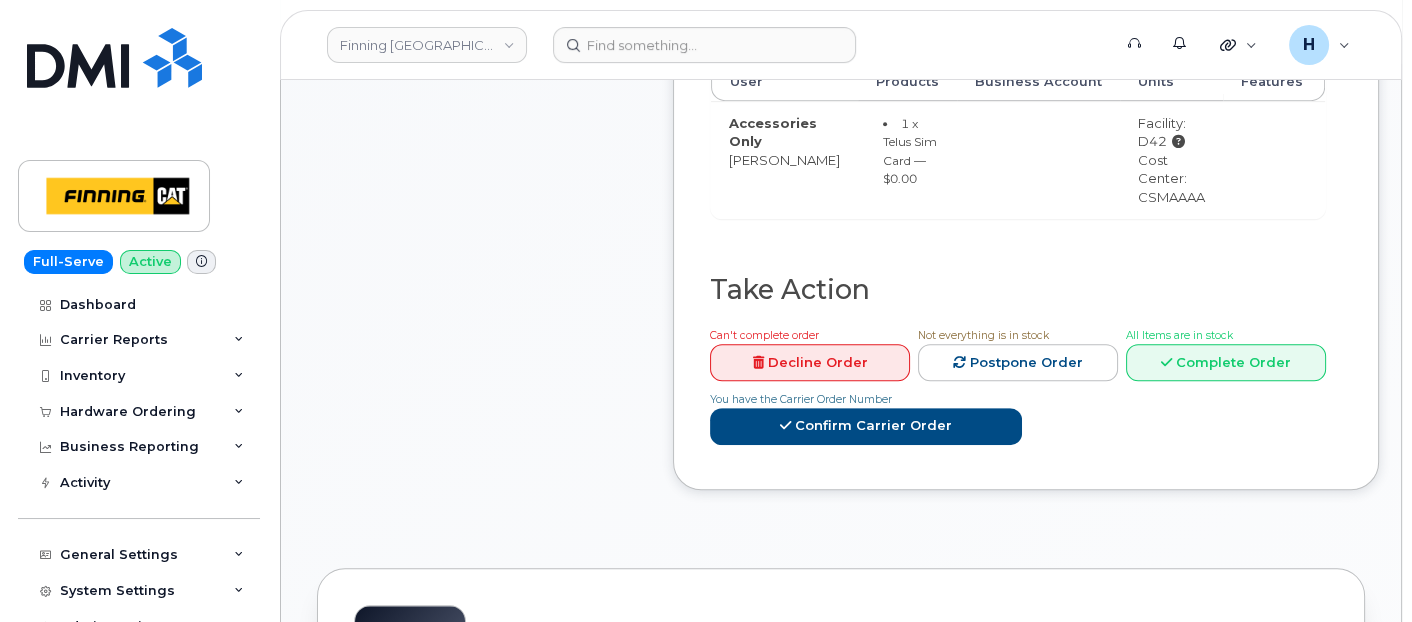 scroll, scrollTop: 1231, scrollLeft: 0, axis: vertical 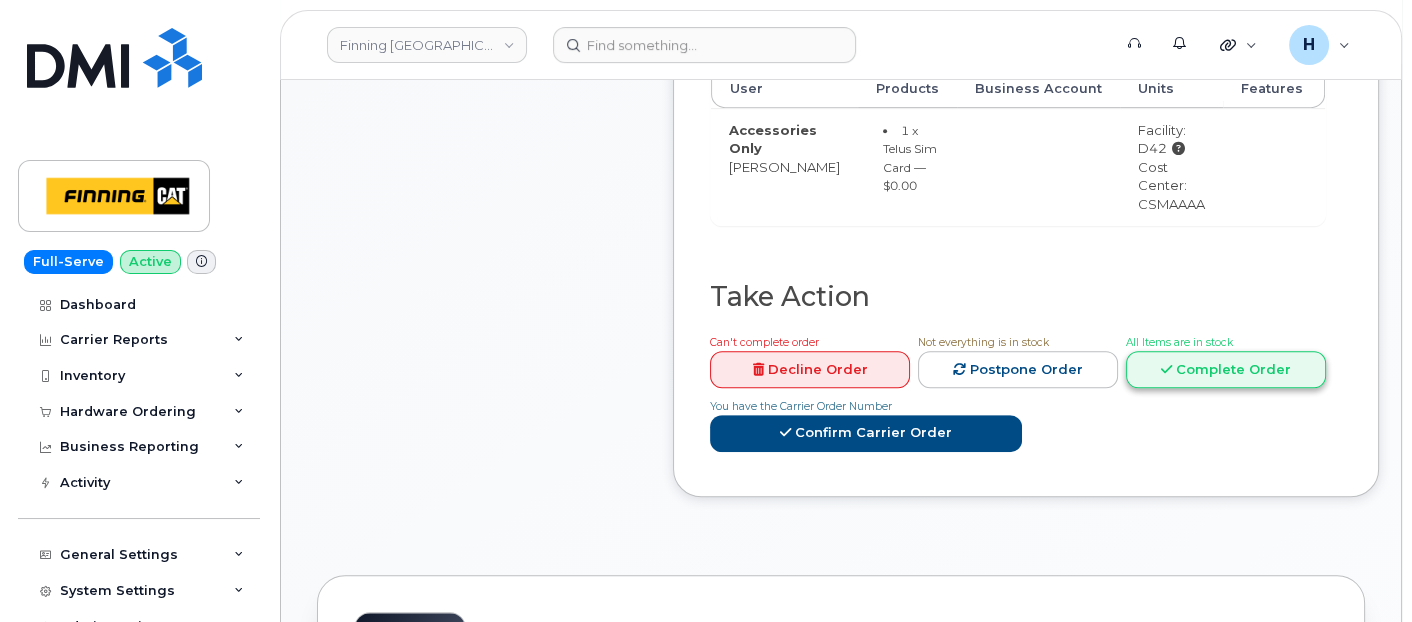 click on "Complete Order" at bounding box center [1226, 369] 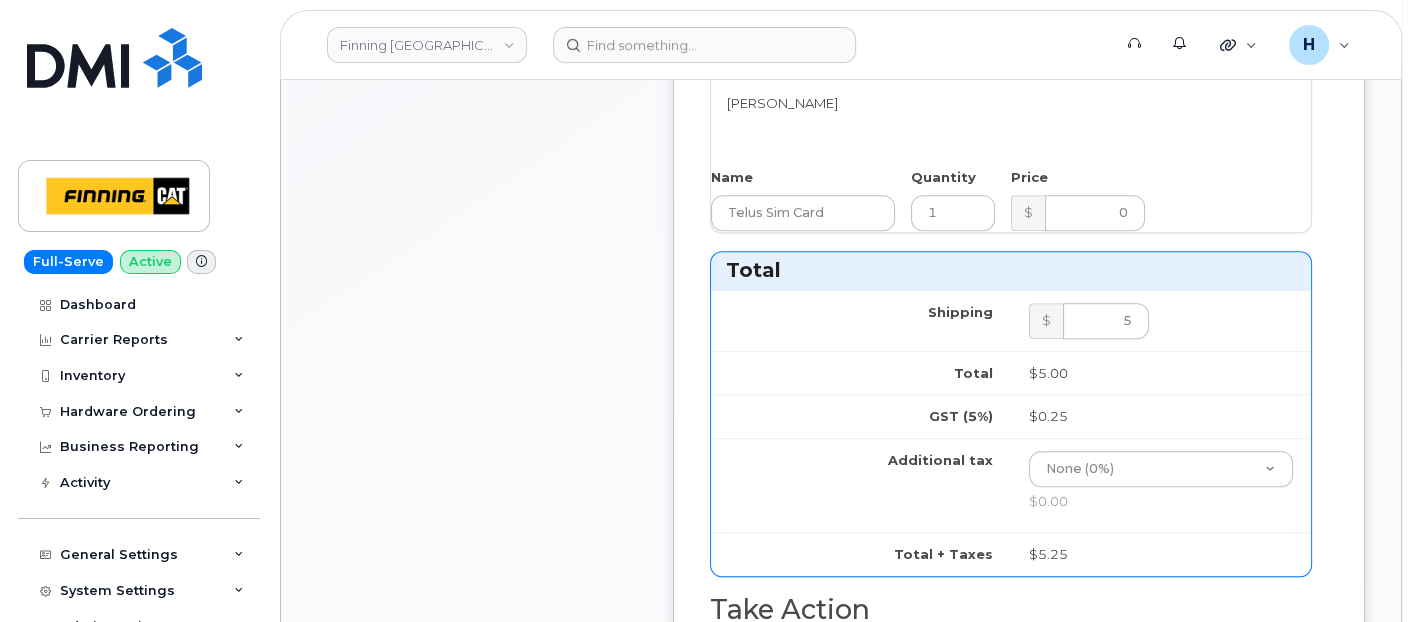 scroll, scrollTop: 1565, scrollLeft: 0, axis: vertical 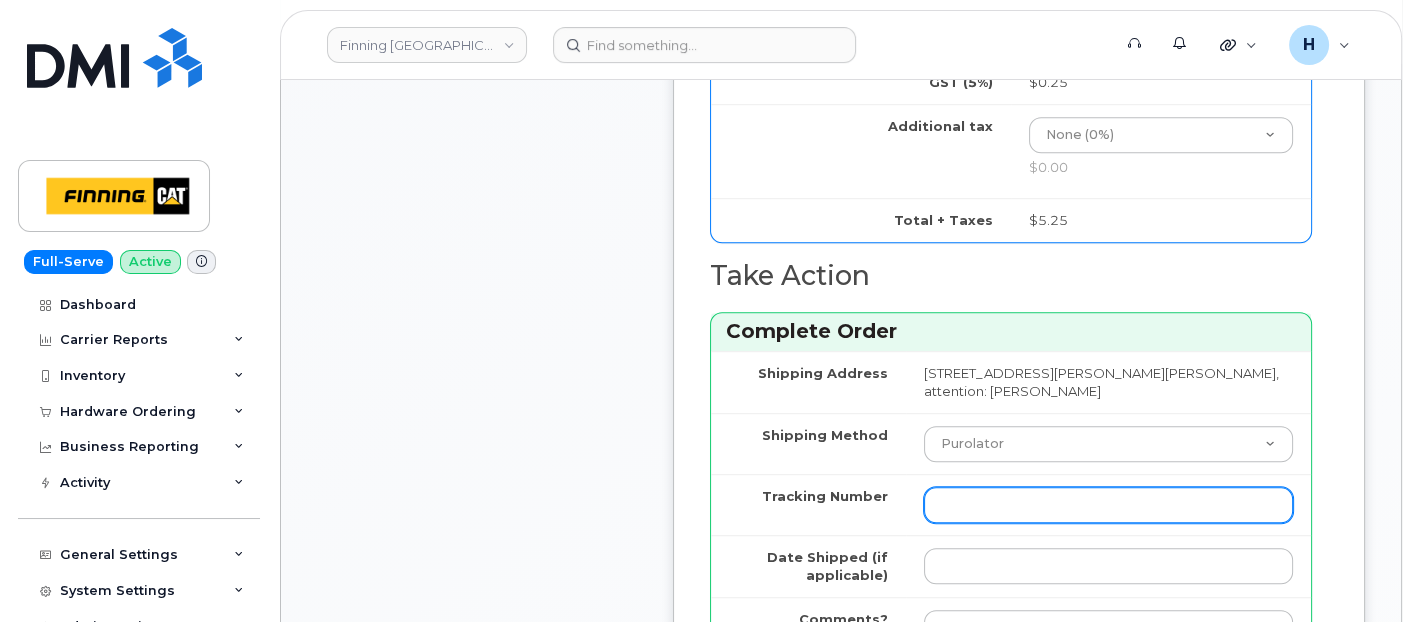click on "Tracking Number" at bounding box center (1108, 505) 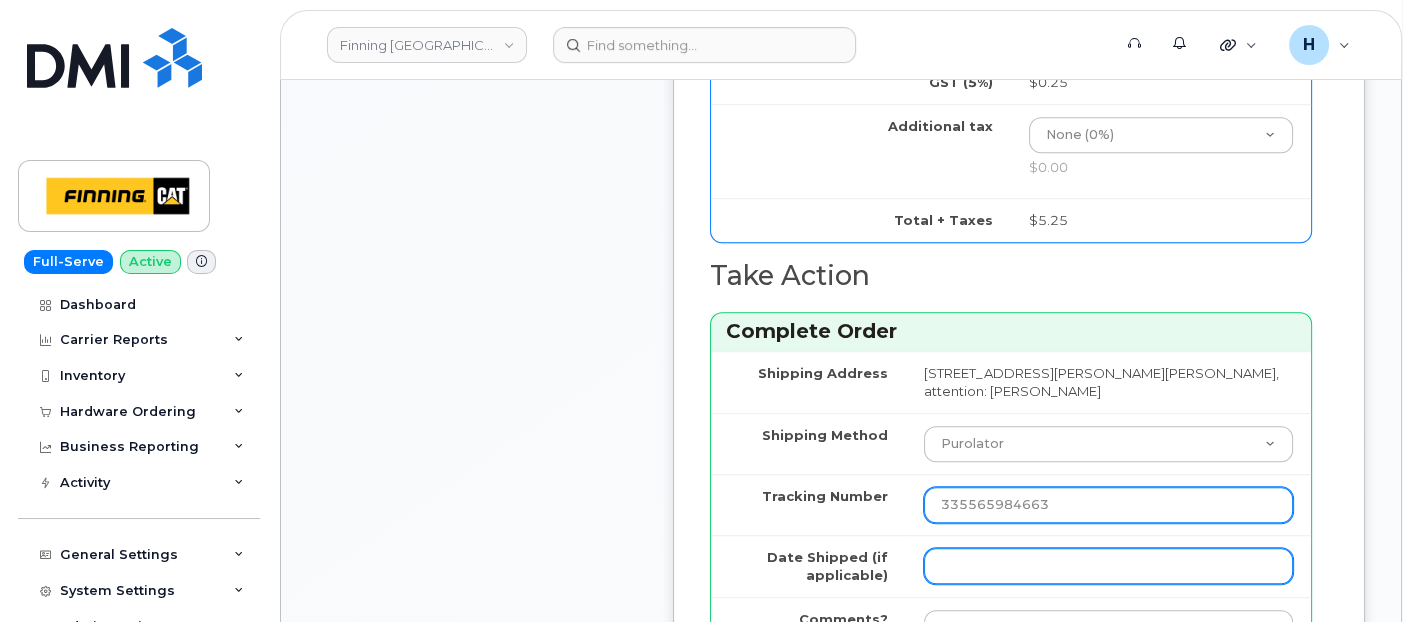 type on "335565984663" 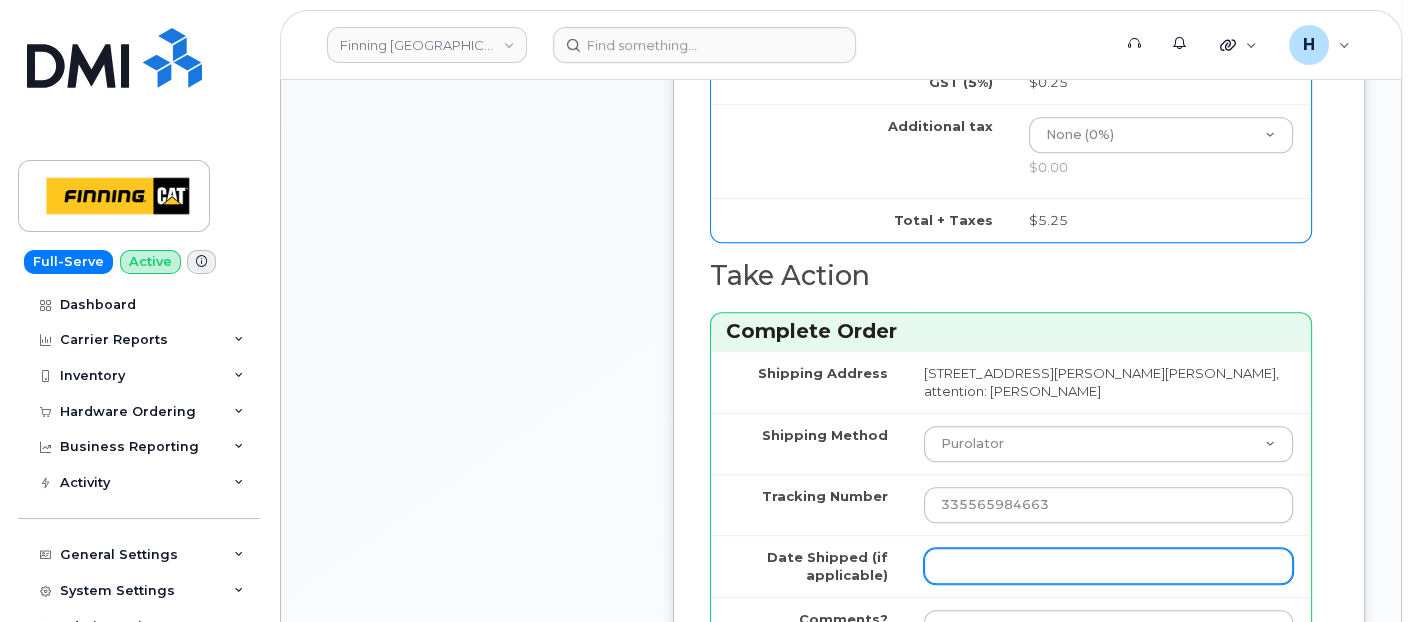 click on "Date Shipped (if applicable)" at bounding box center (1108, 566) 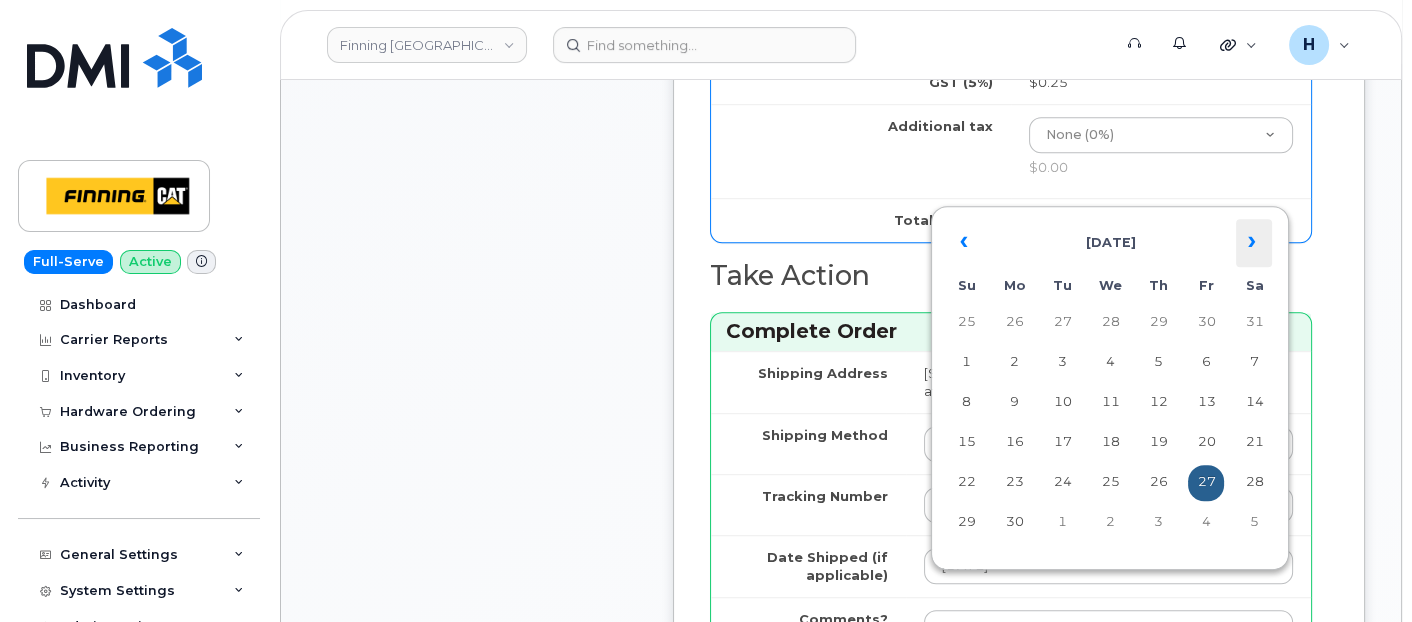 click on "»" at bounding box center (1254, 243) 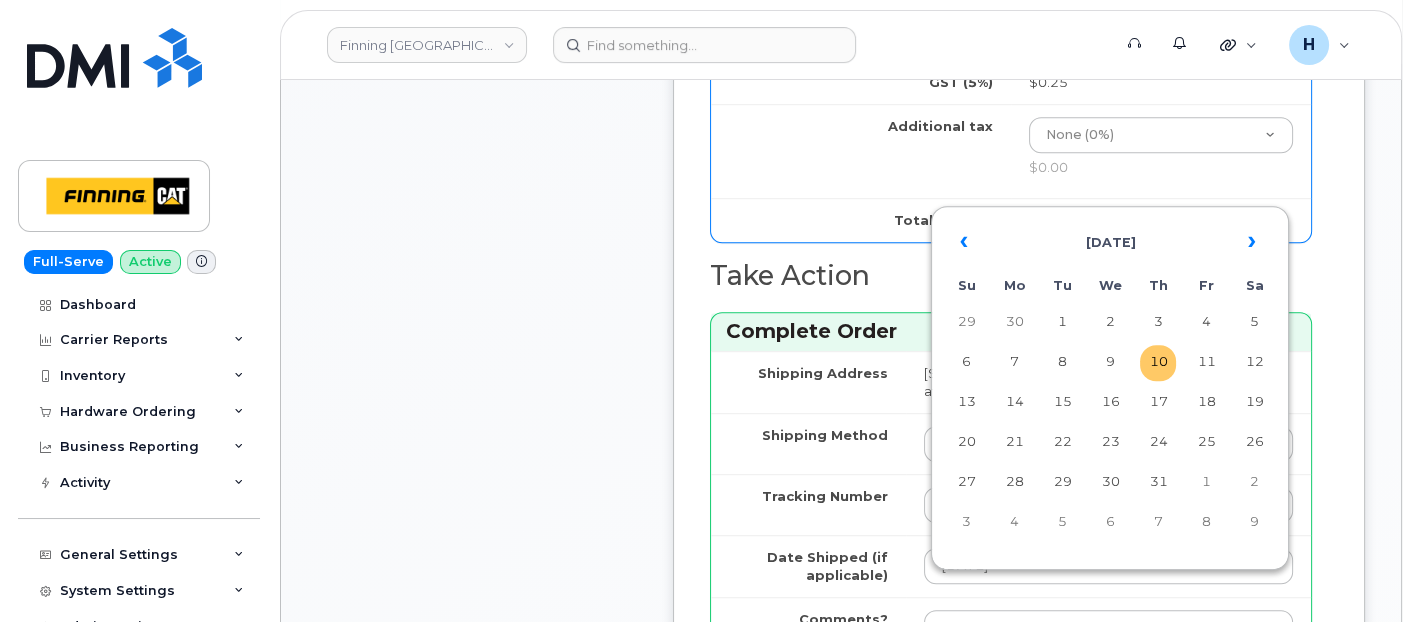 click on "10" at bounding box center [1158, 363] 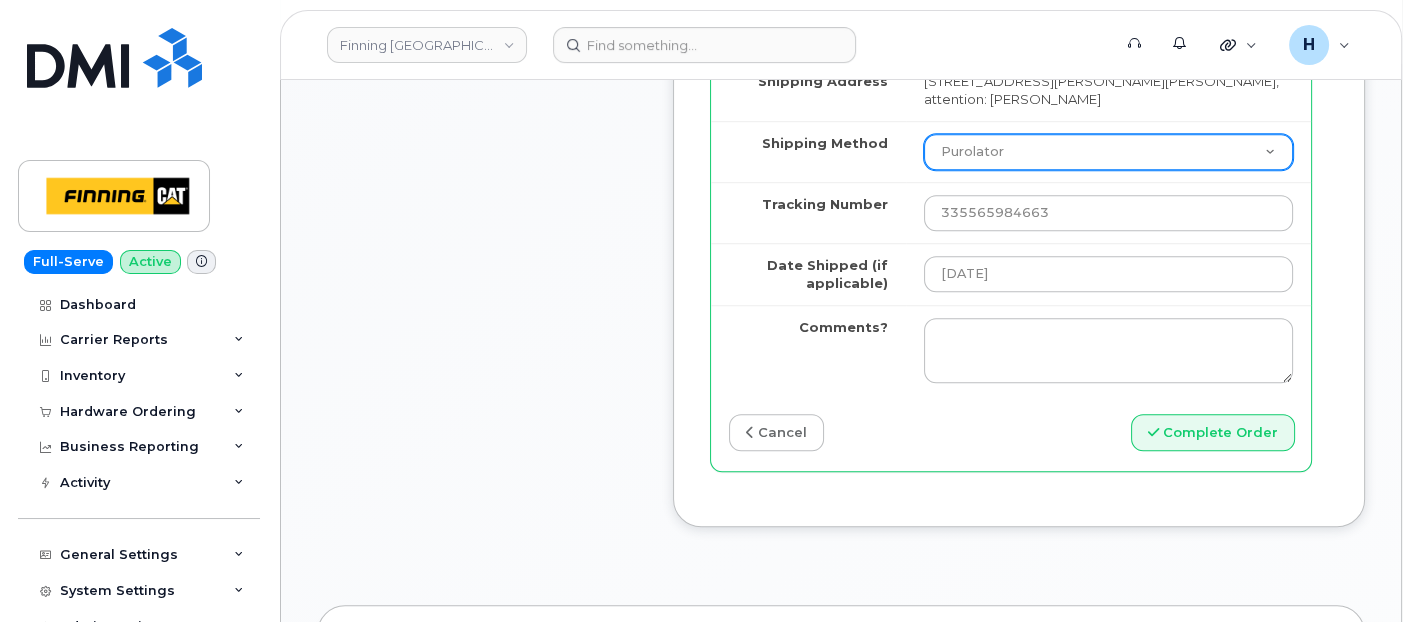 scroll, scrollTop: 2009, scrollLeft: 0, axis: vertical 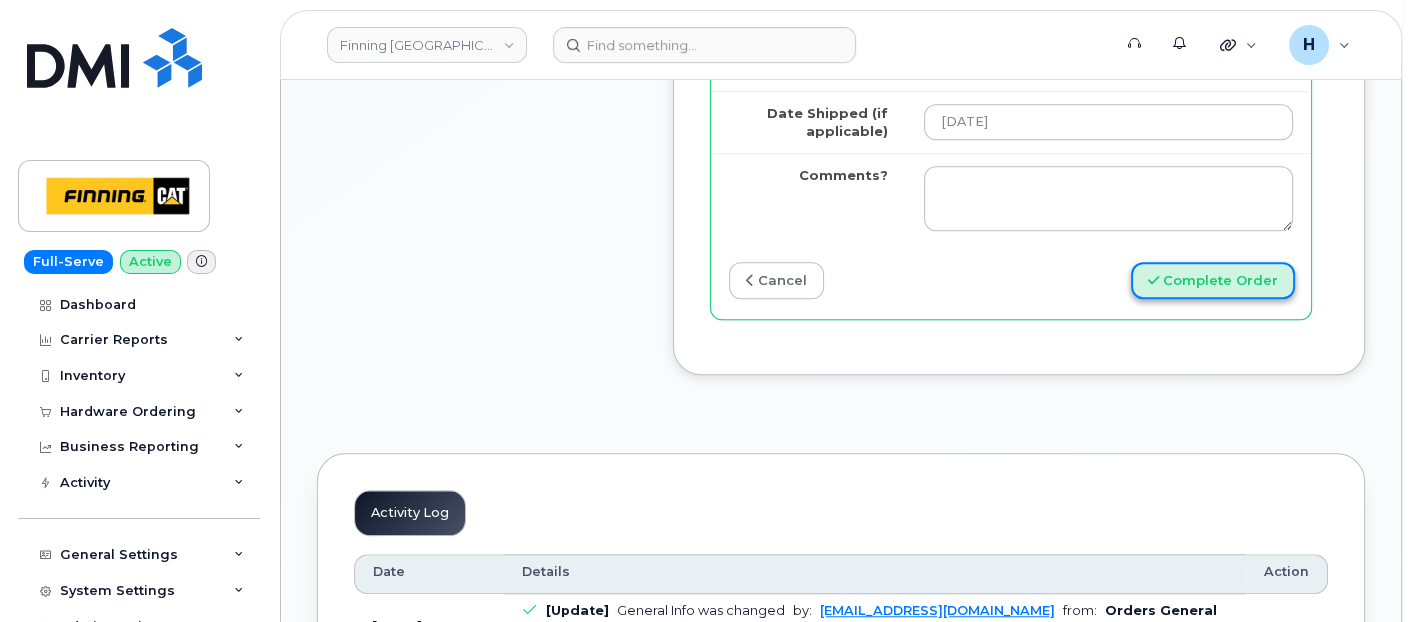 click on "Complete Order" at bounding box center [1213, 280] 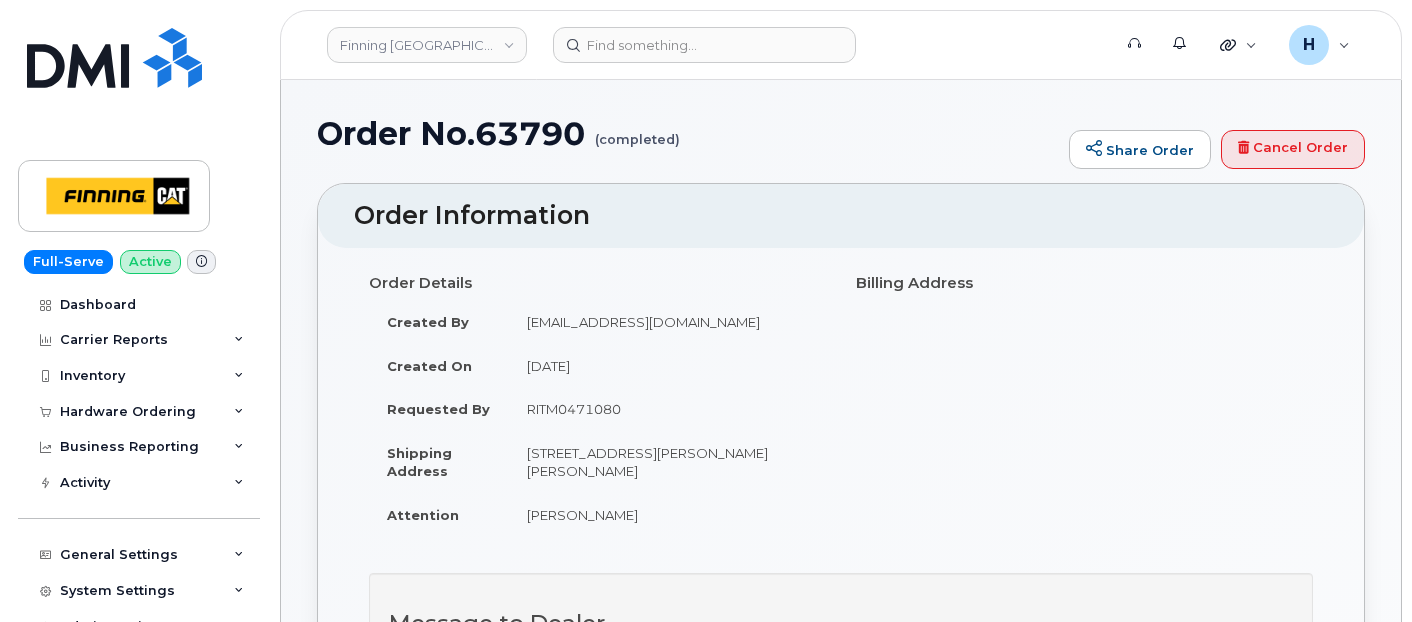 scroll, scrollTop: 0, scrollLeft: 0, axis: both 